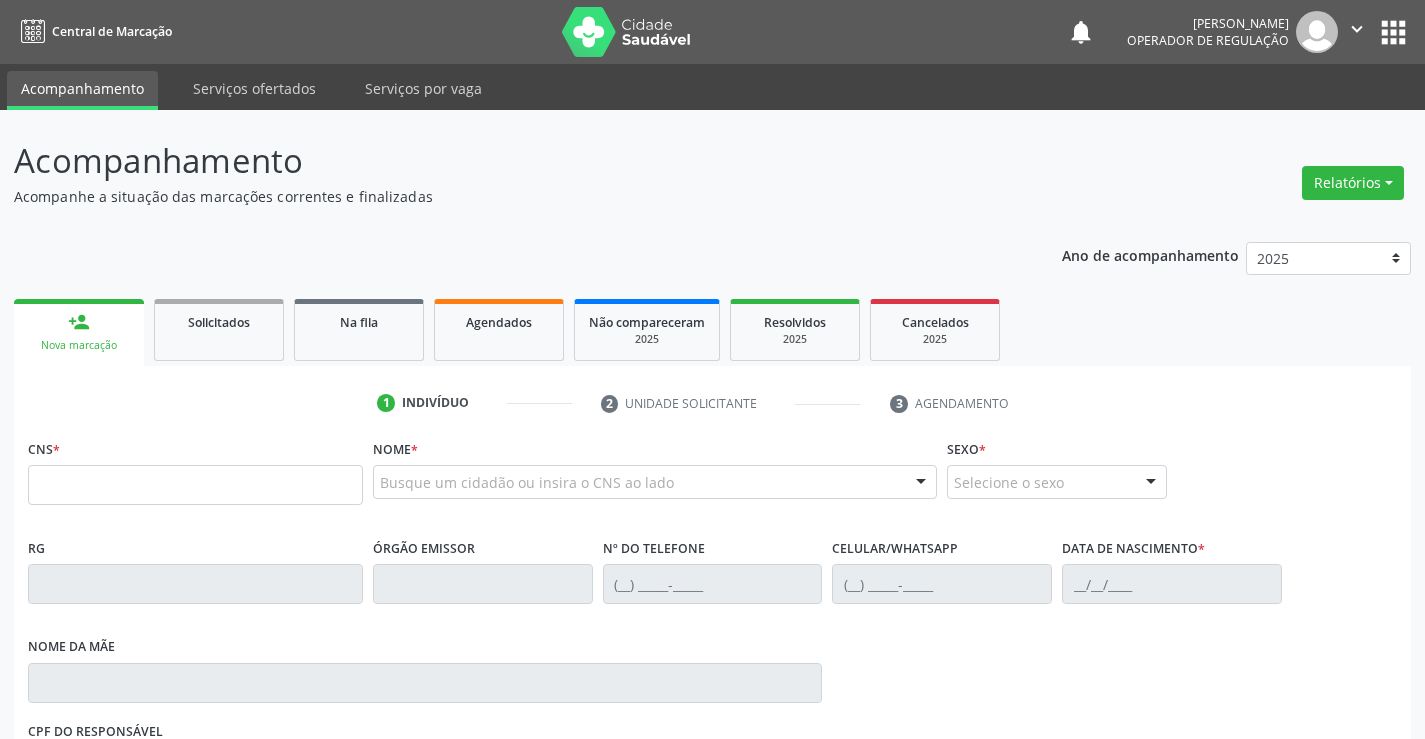 scroll, scrollTop: 0, scrollLeft: 0, axis: both 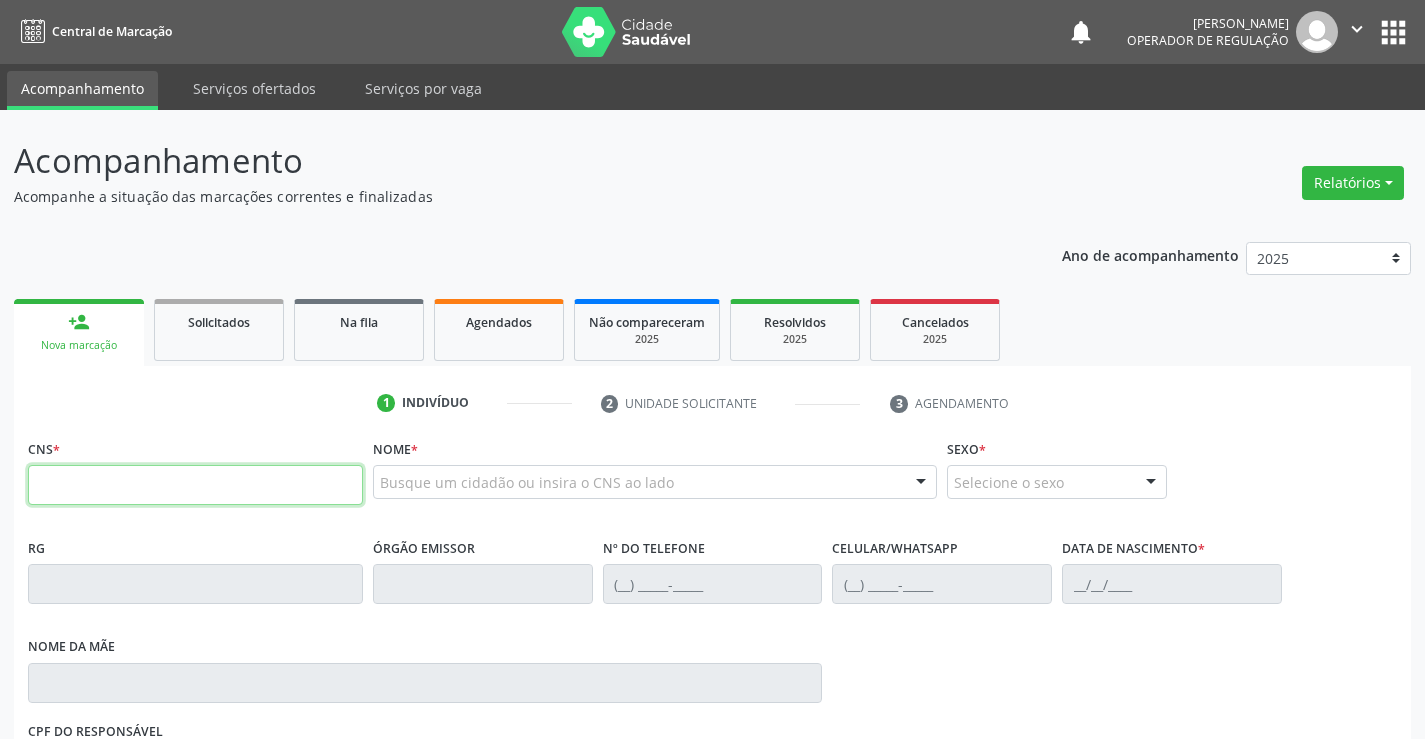 click at bounding box center (195, 485) 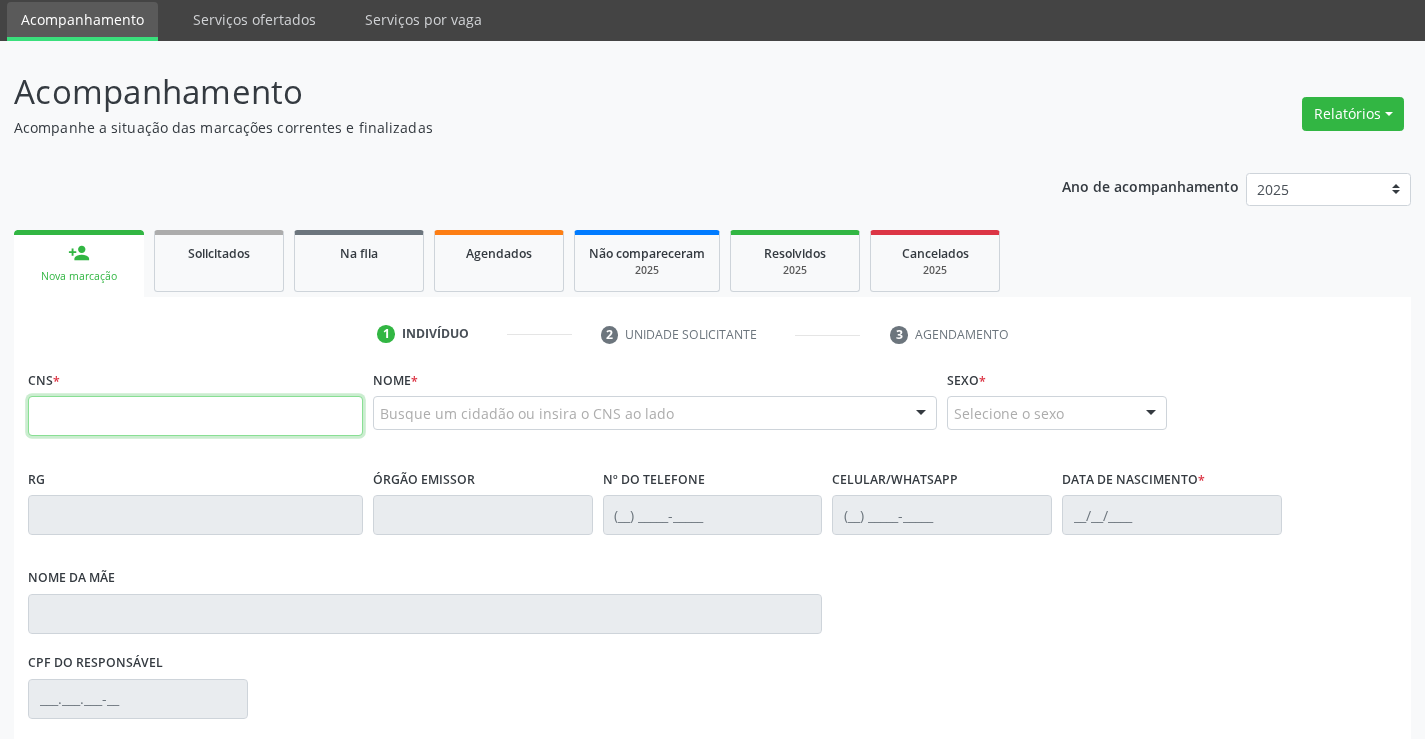 scroll, scrollTop: 100, scrollLeft: 0, axis: vertical 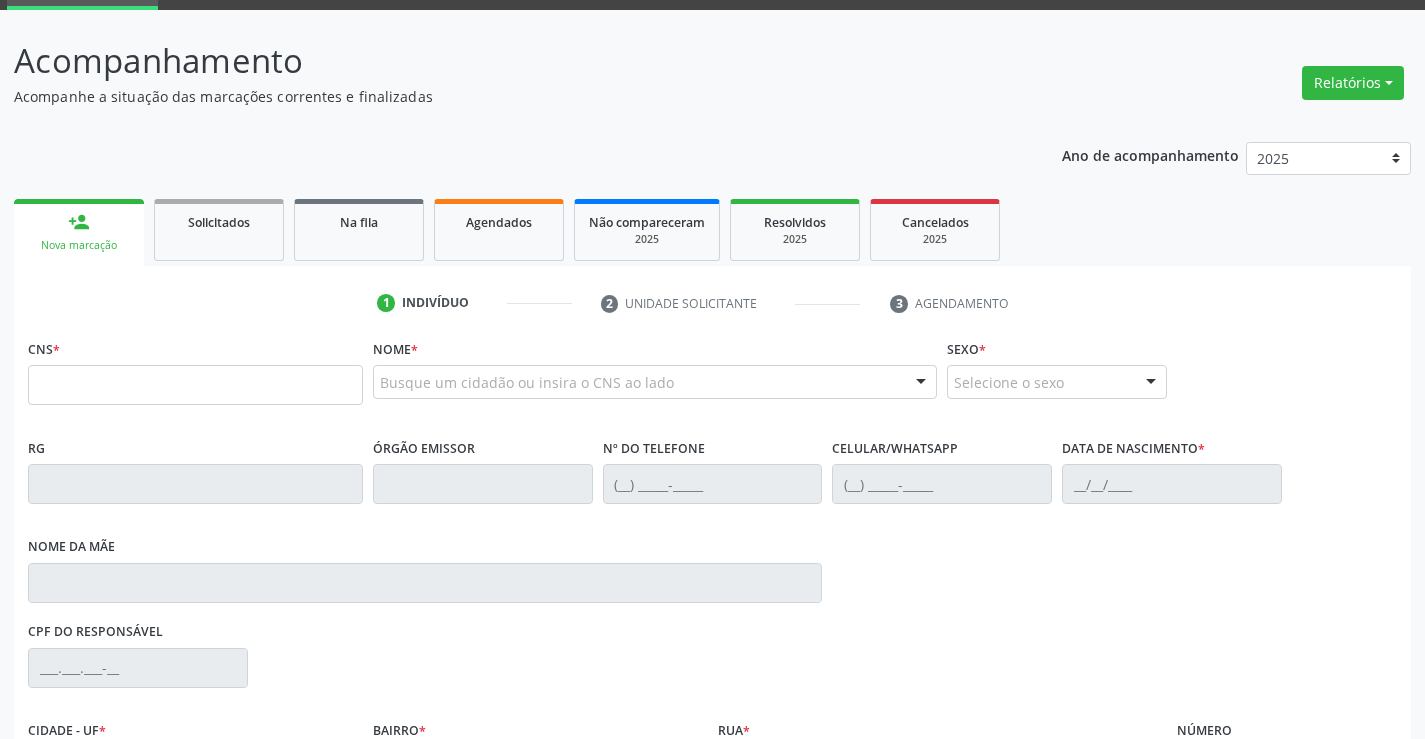 click on "CNS
*" at bounding box center (195, 369) 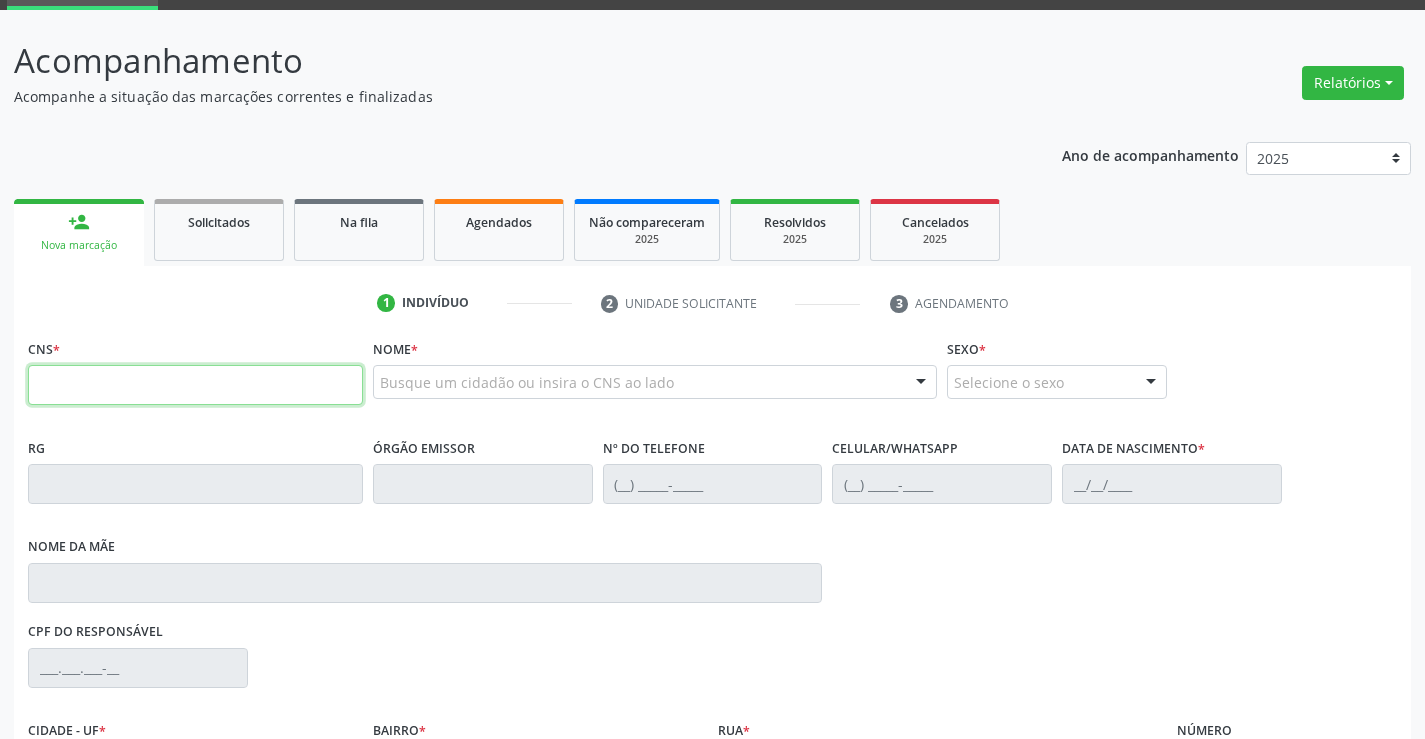 drag, startPoint x: 161, startPoint y: 382, endPoint x: 334, endPoint y: 362, distance: 174.15224 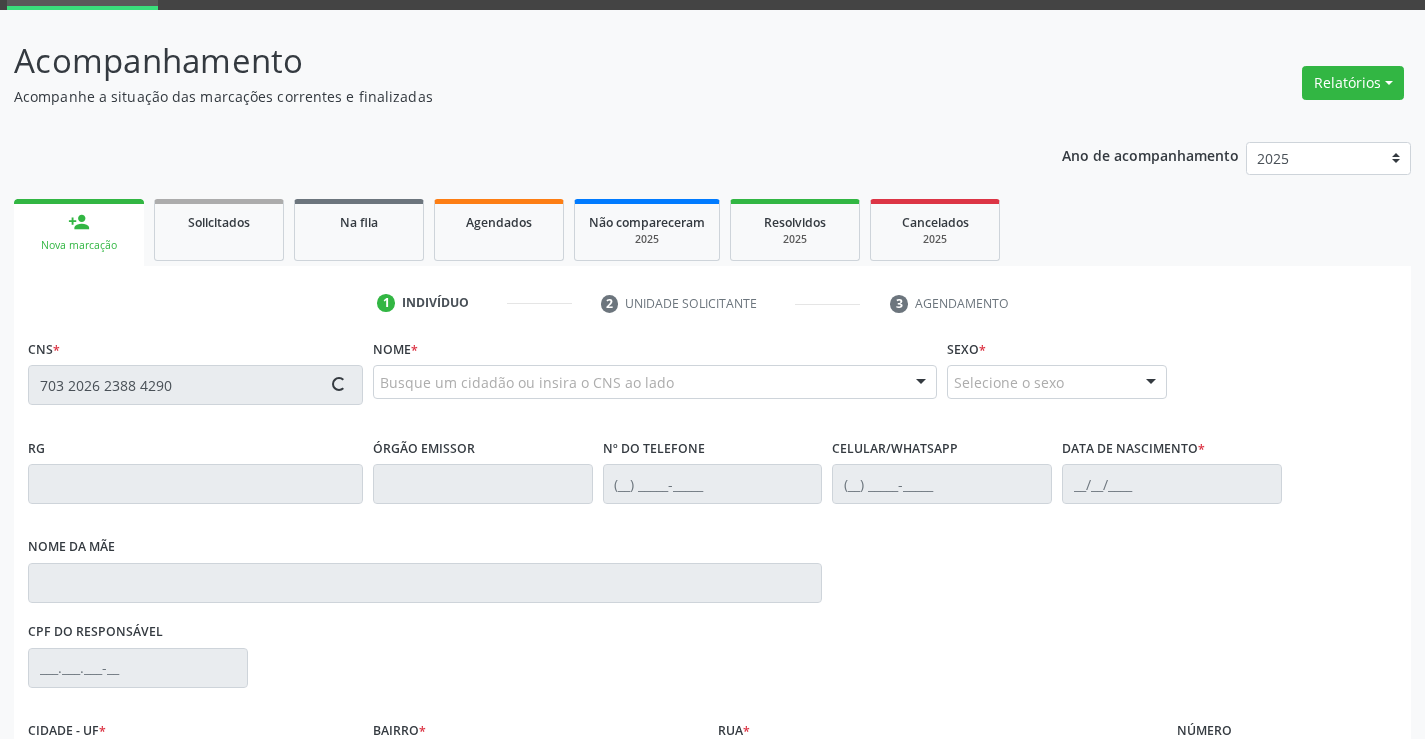 type on "703 2026 2388 4290" 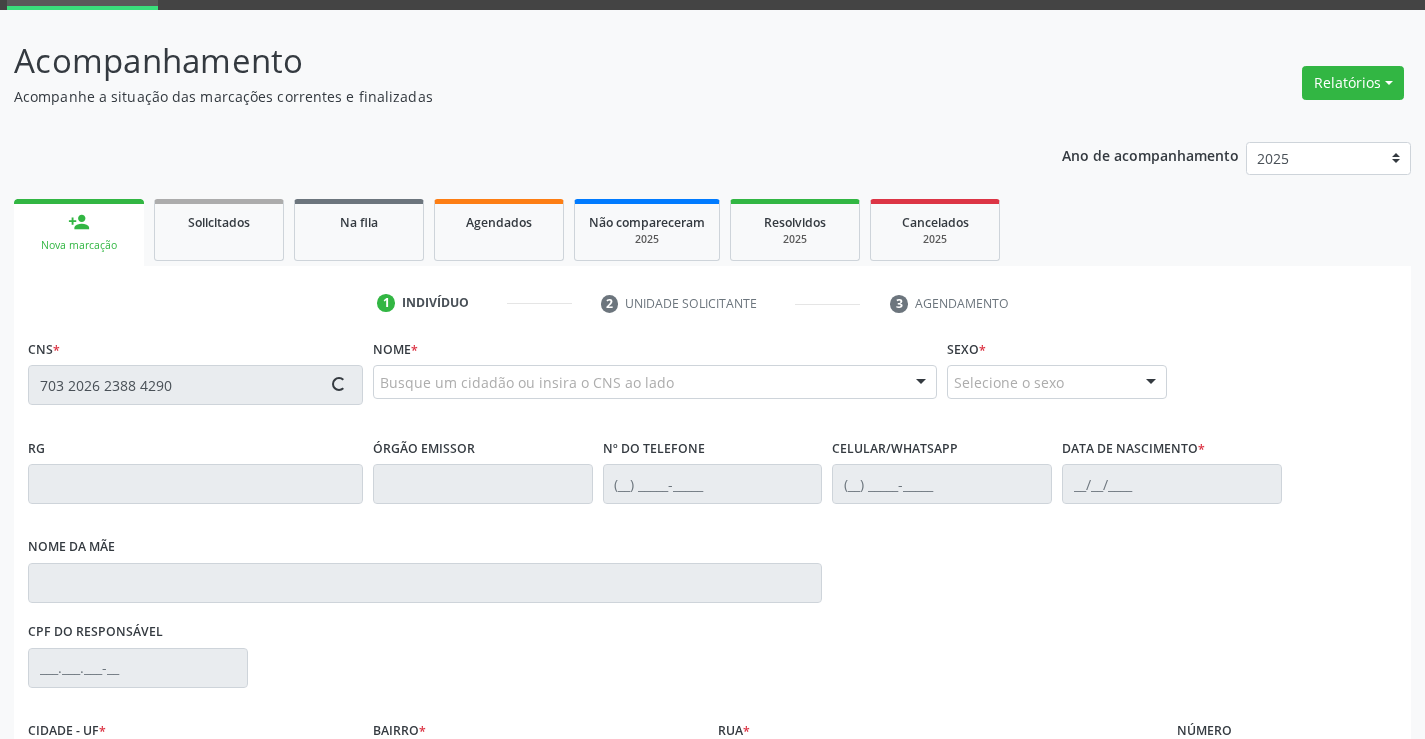 type 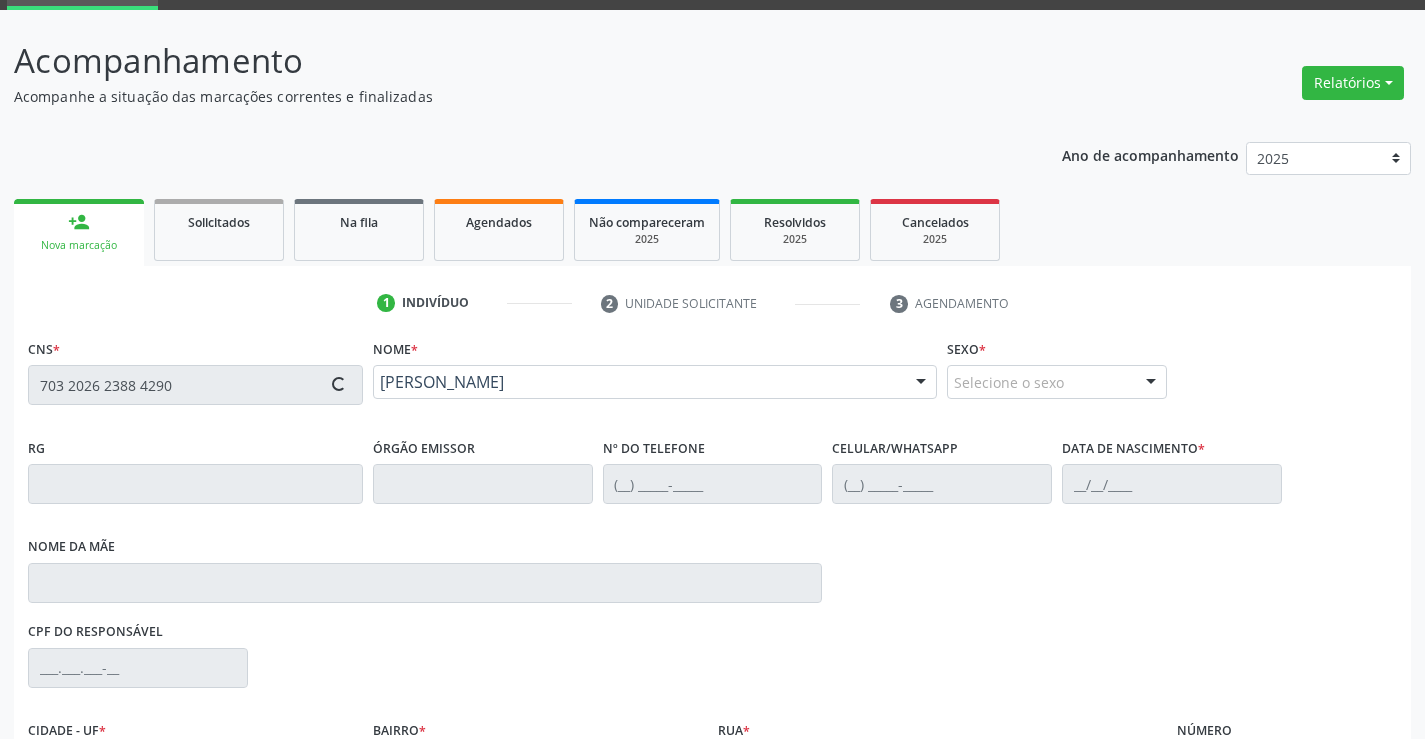 type on "526853074" 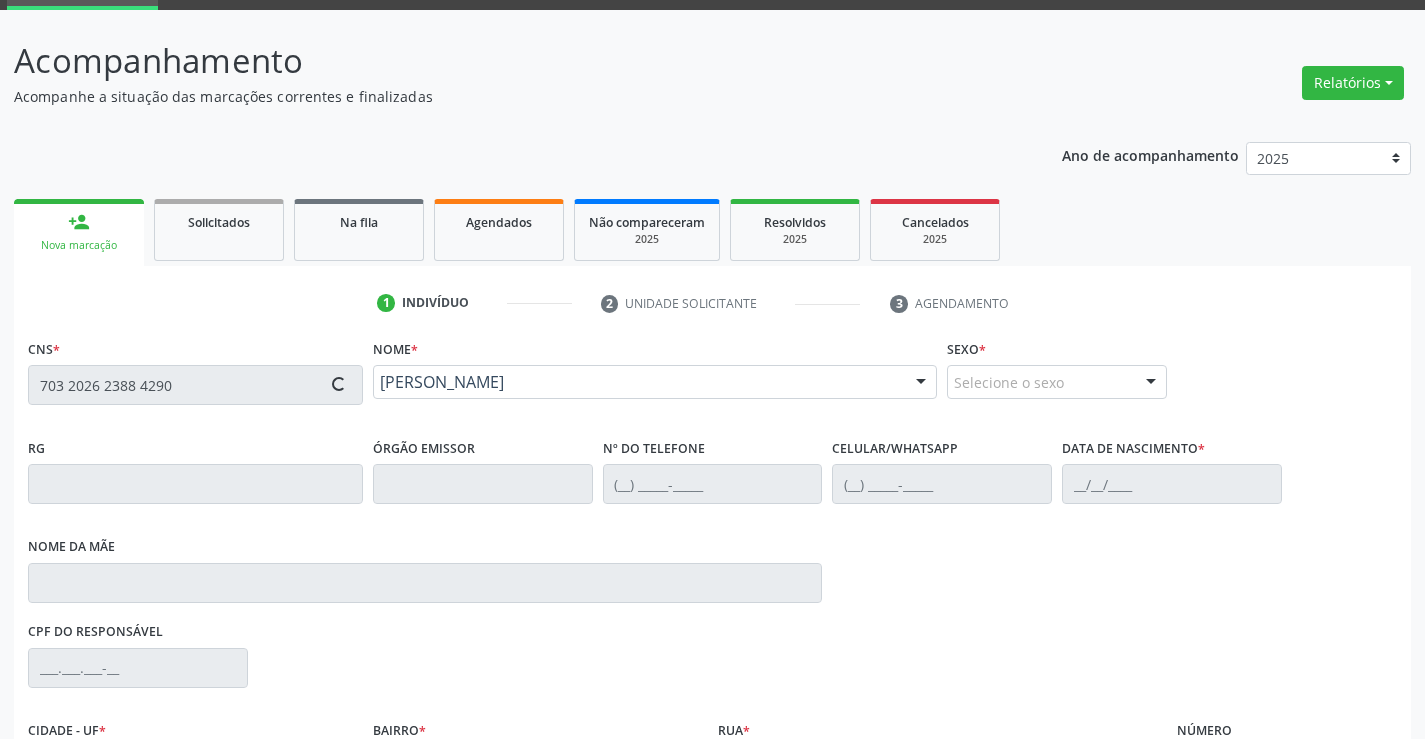 type on "(74) 99125-5601" 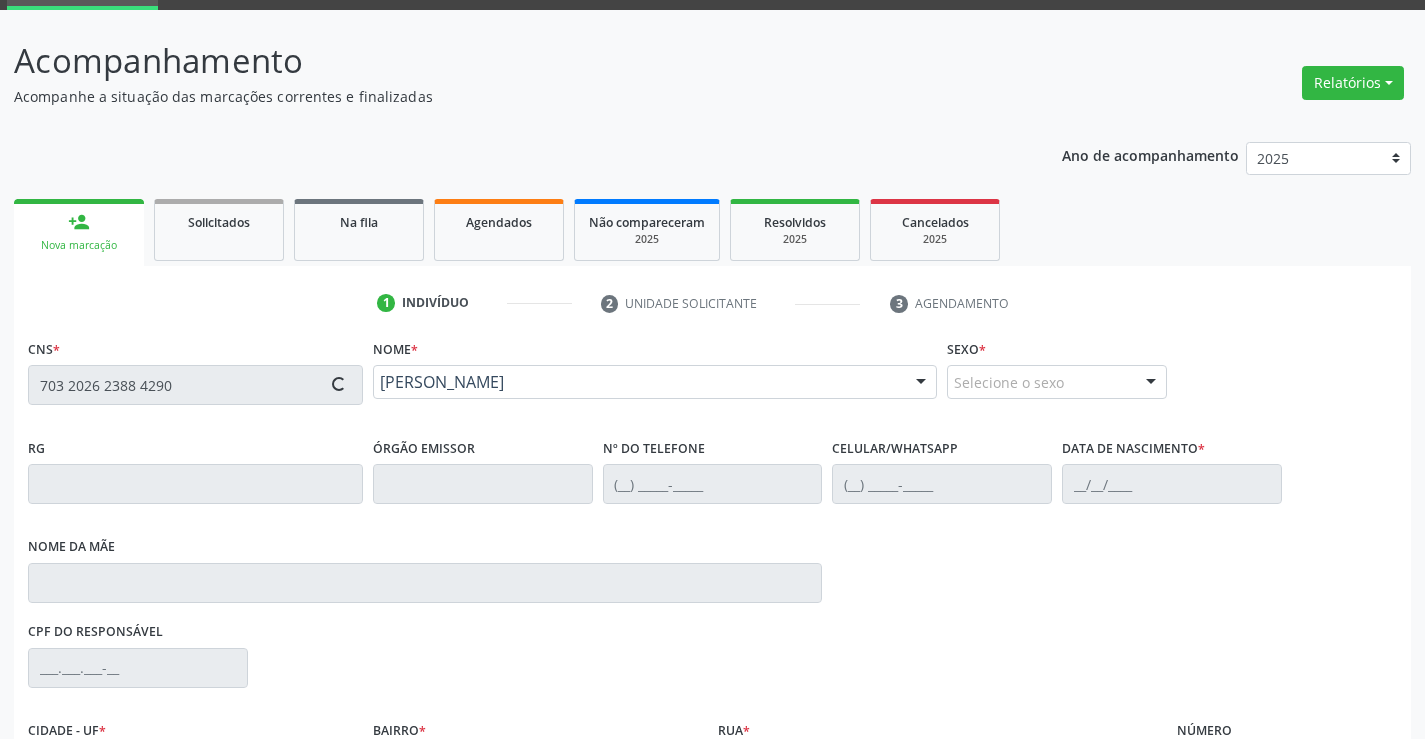 type on "05/12/1973" 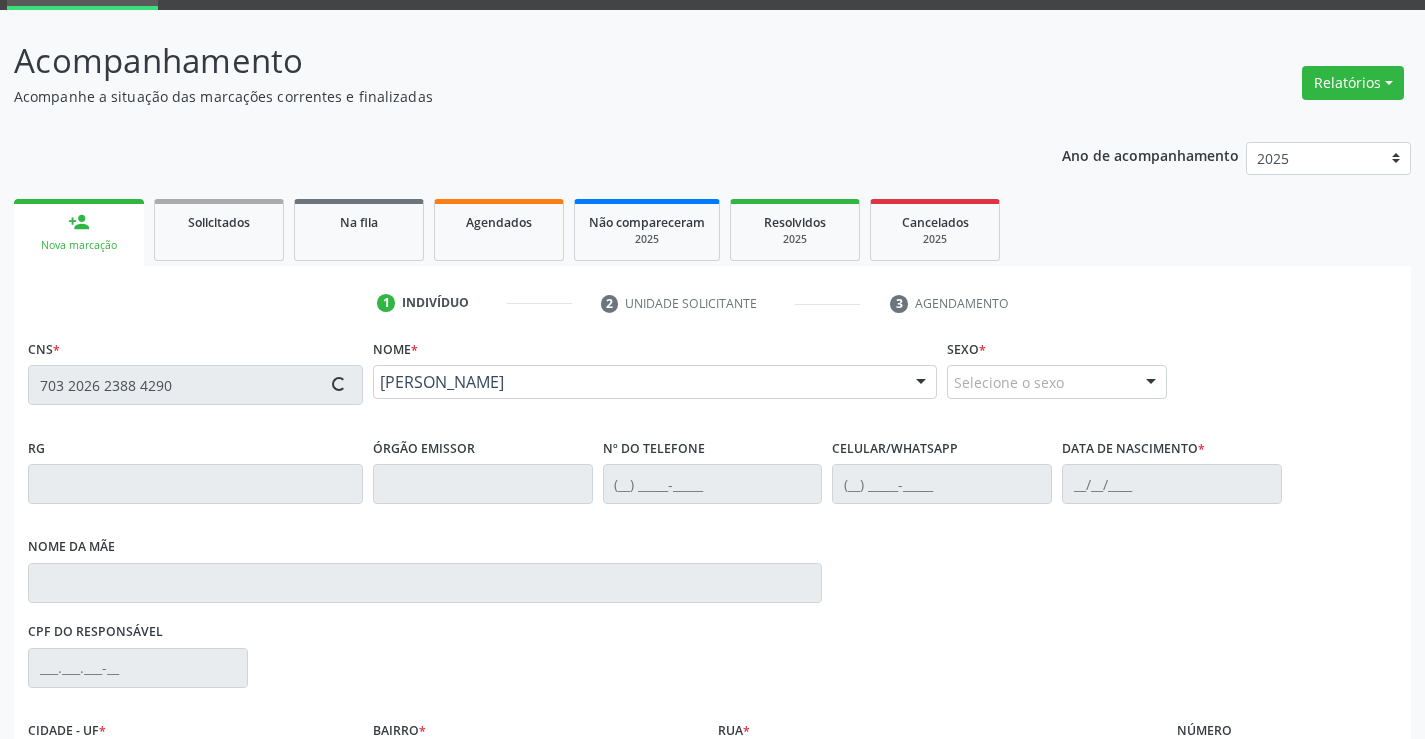 type on "664.796.815-68" 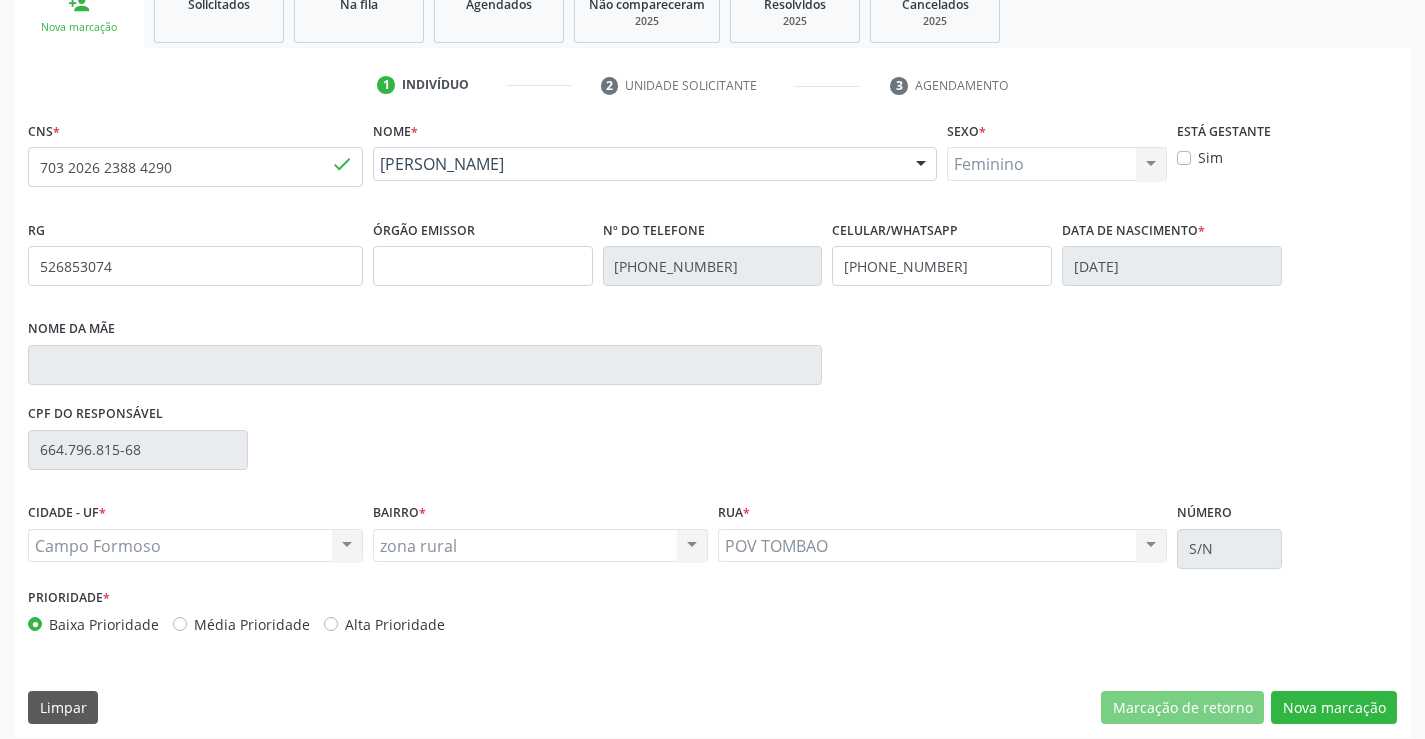 scroll, scrollTop: 331, scrollLeft: 0, axis: vertical 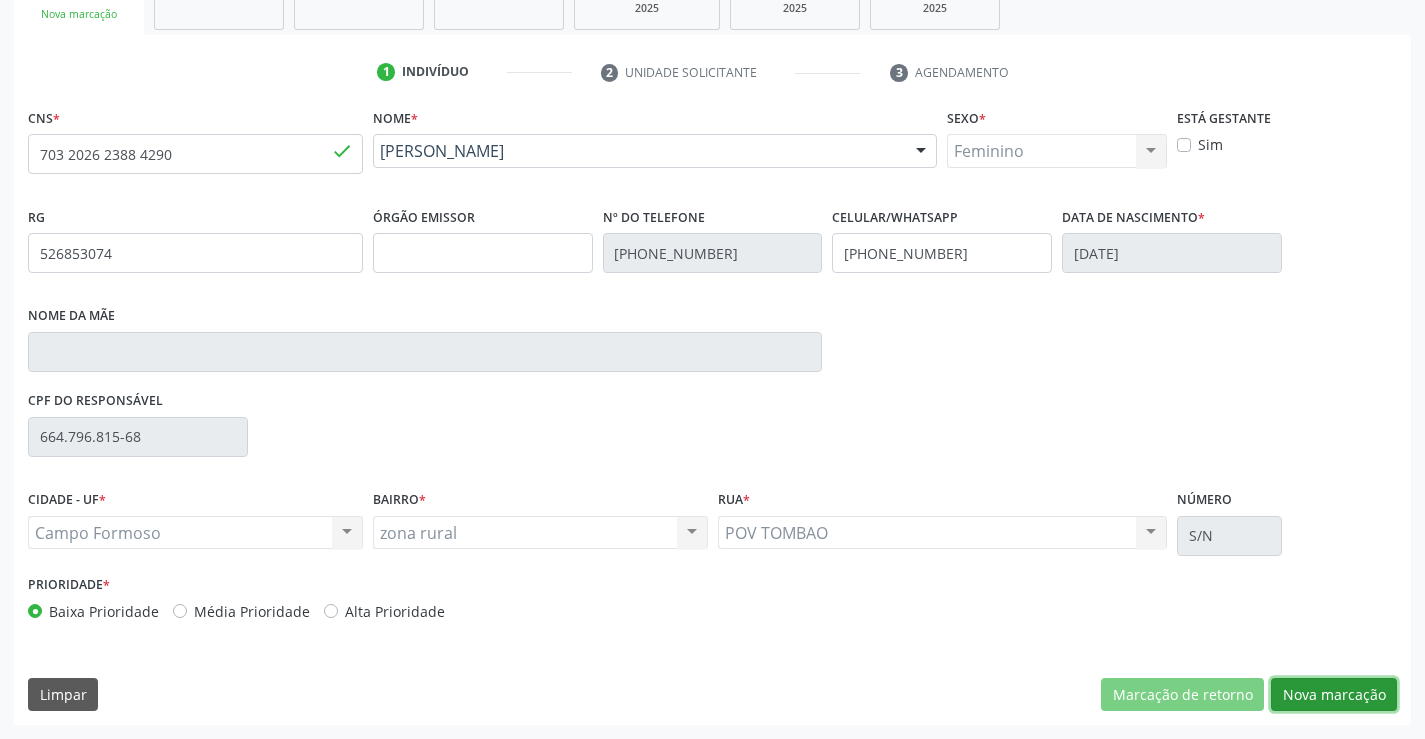 click on "Nova marcação" at bounding box center [1334, 695] 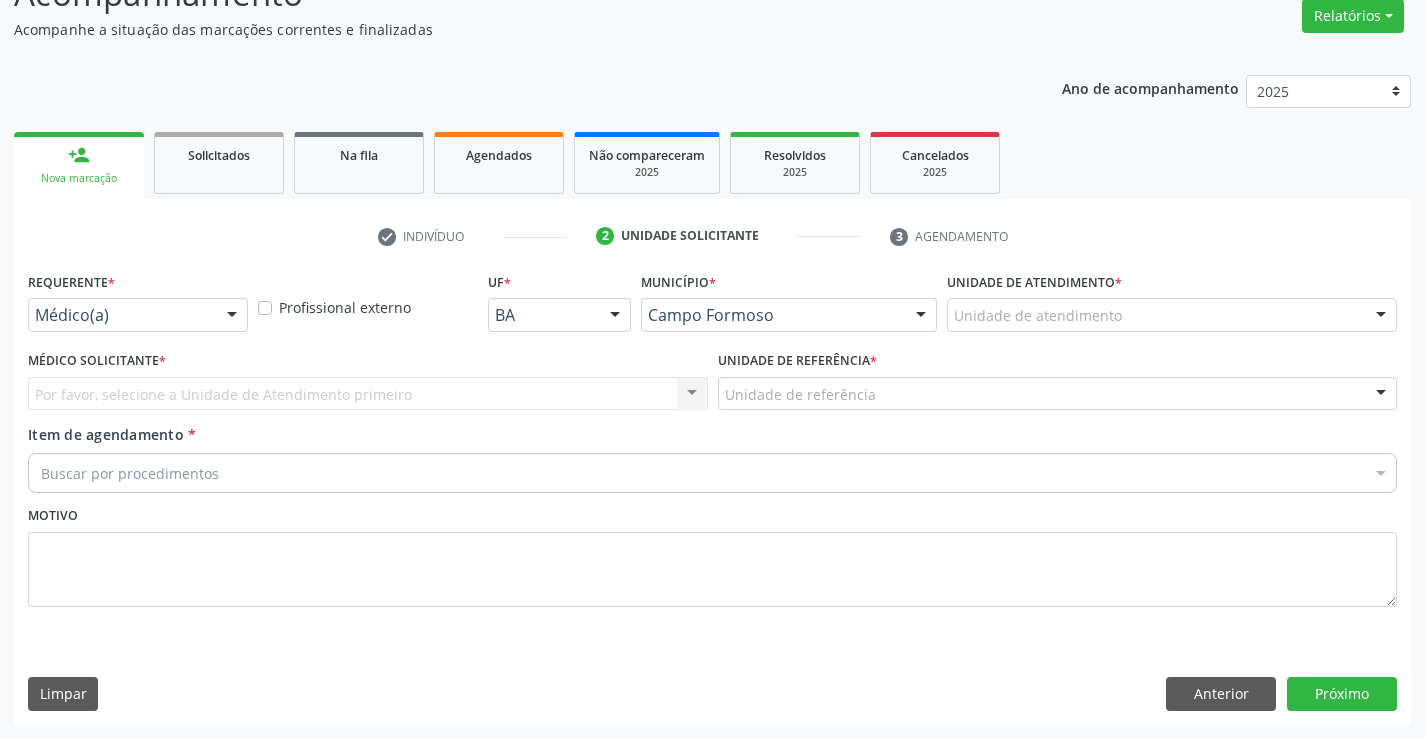 scroll, scrollTop: 167, scrollLeft: 0, axis: vertical 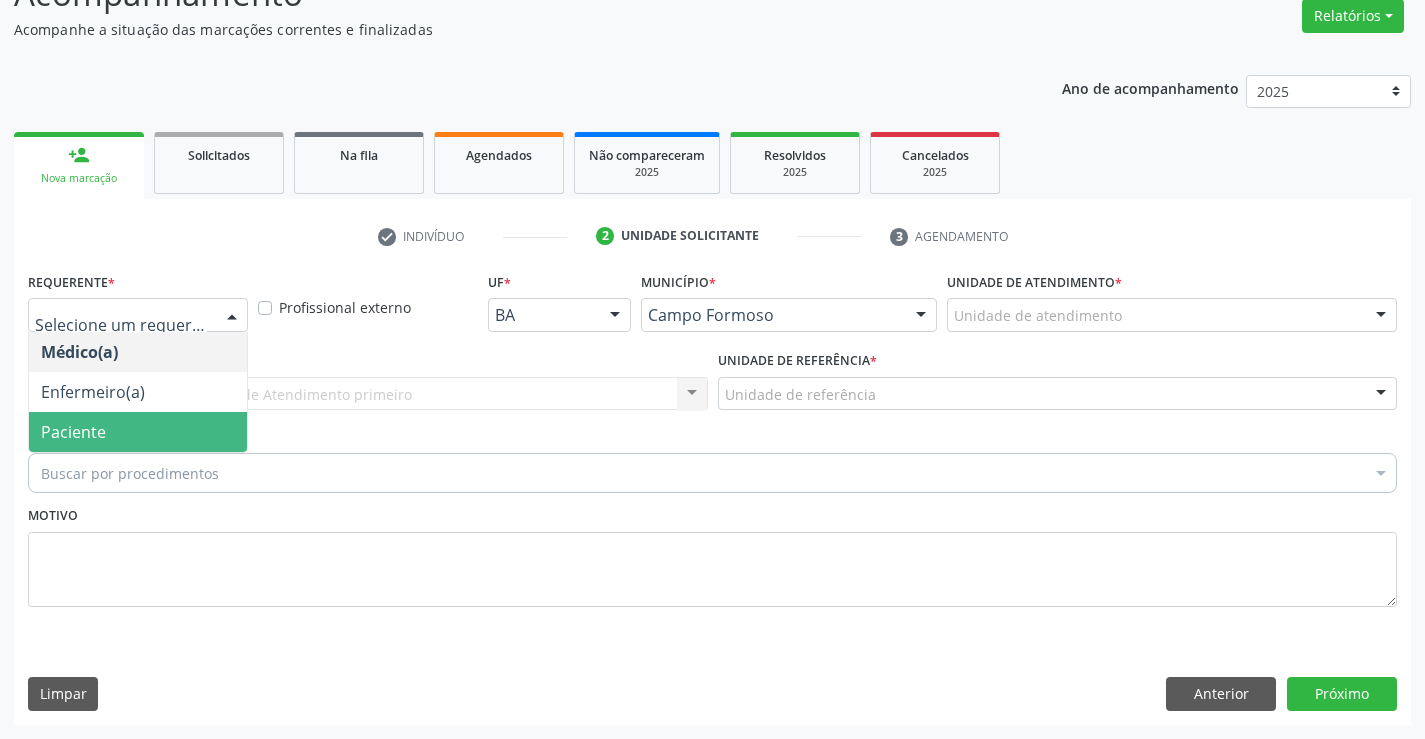 click on "Paciente" at bounding box center [138, 432] 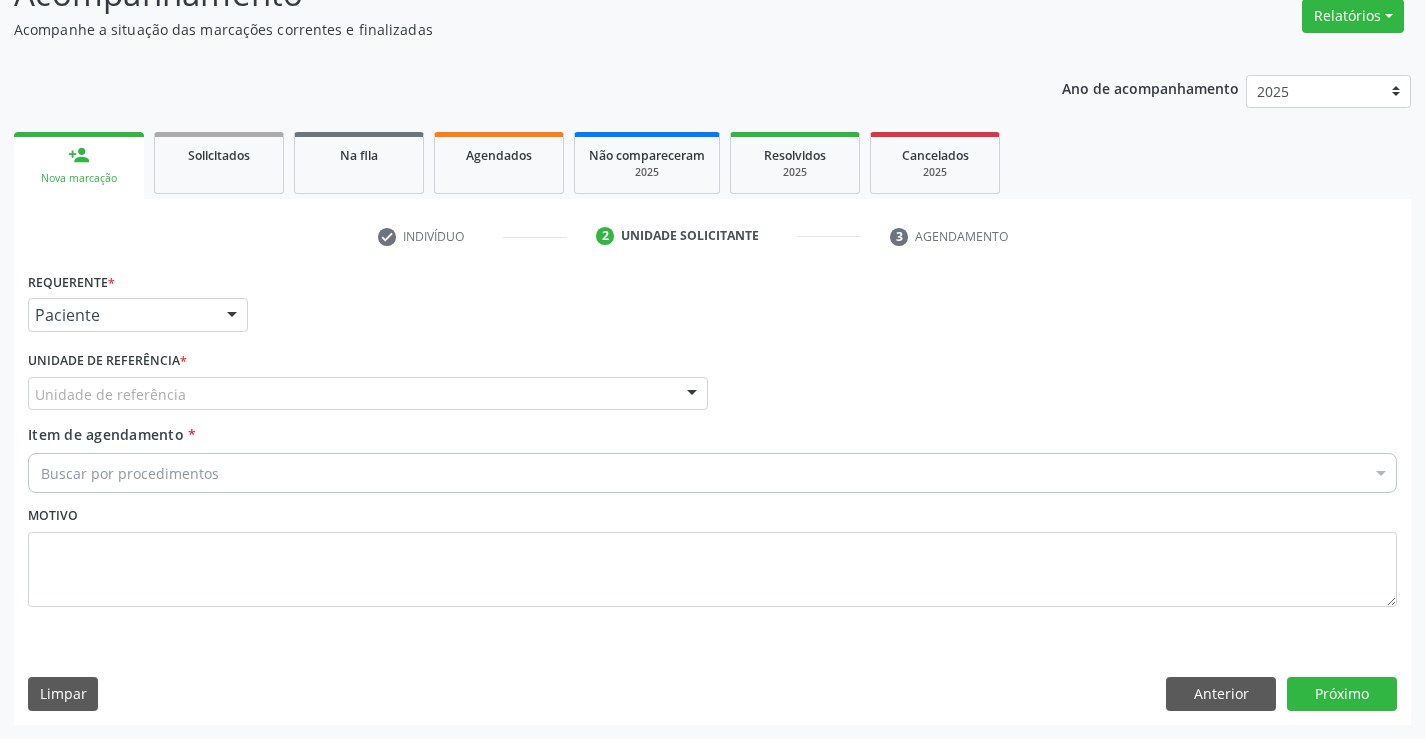 click on "Unidade de referência" at bounding box center [368, 394] 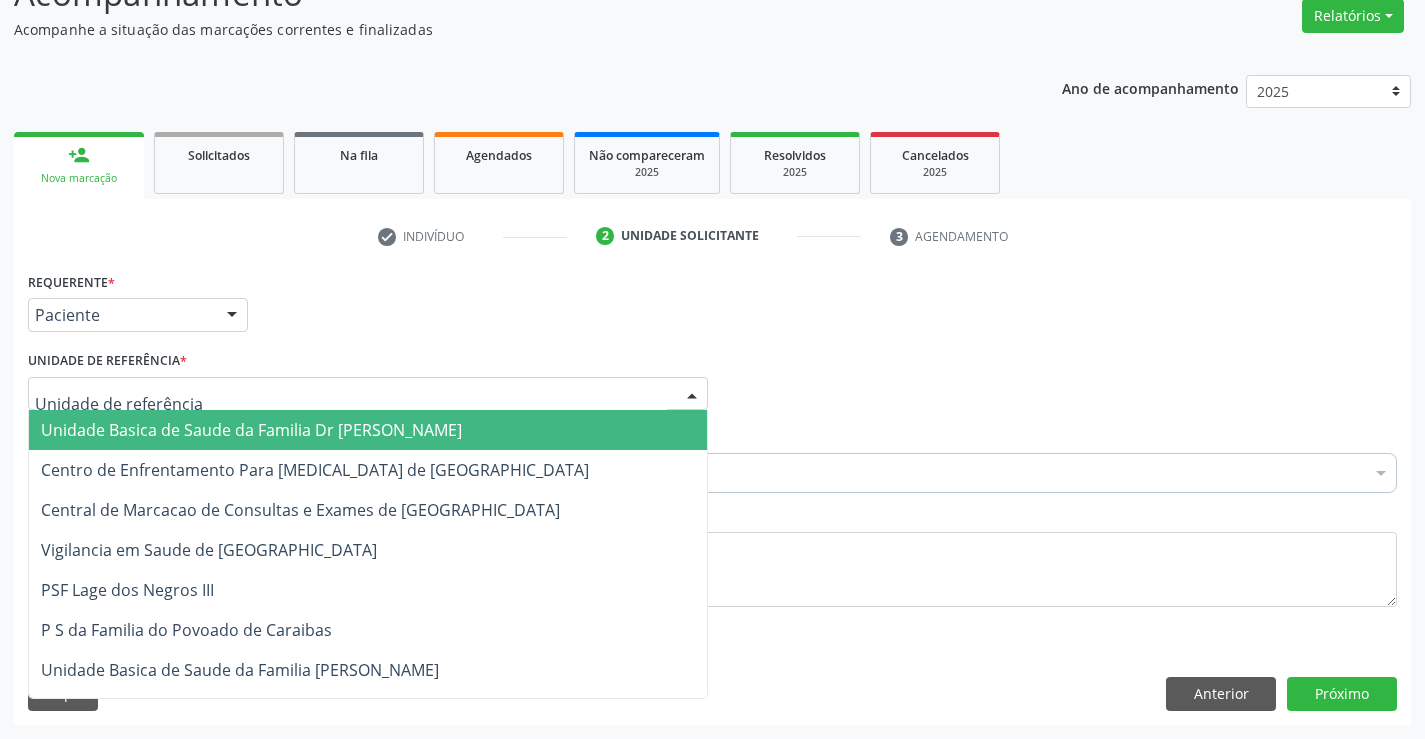 click on "Unidade Basica de Saude da Familia Dr [PERSON_NAME]" at bounding box center (368, 430) 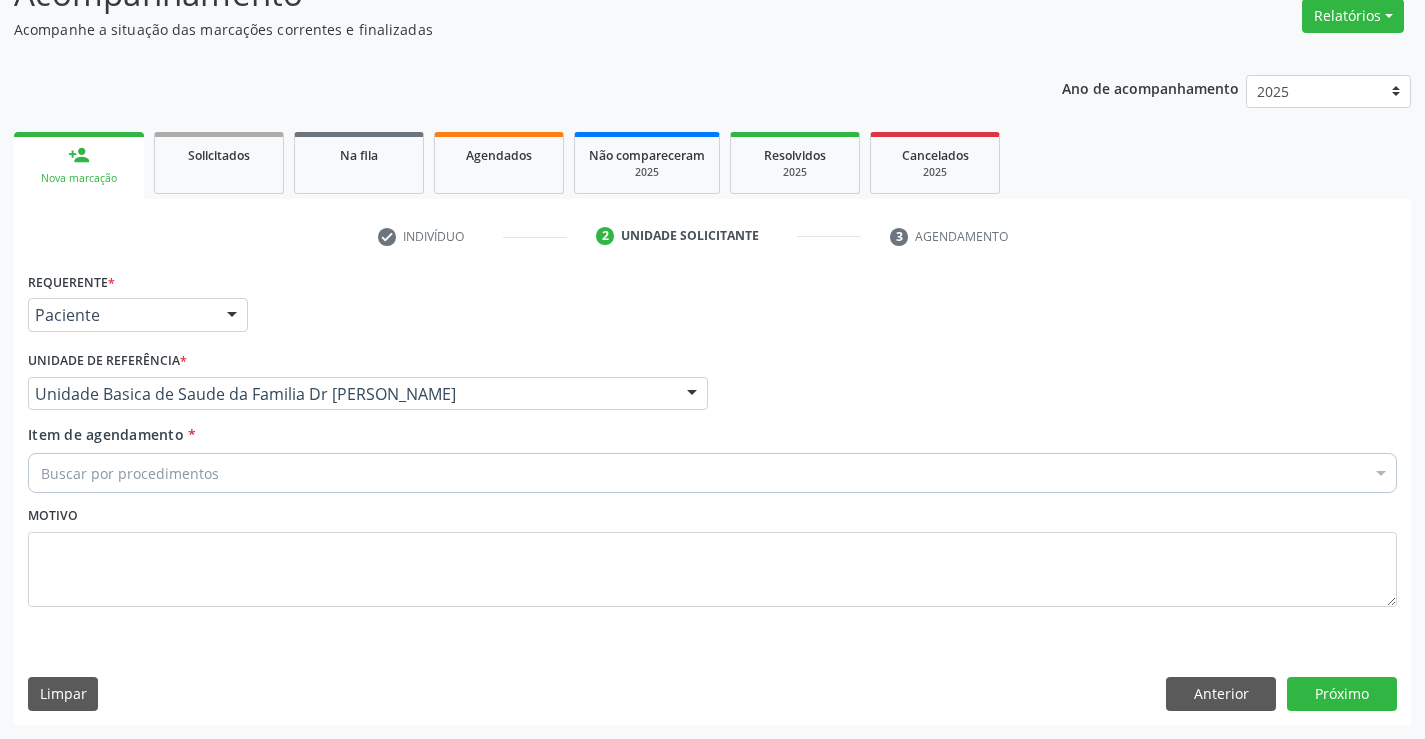 click on "Buscar por procedimentos" at bounding box center [712, 473] 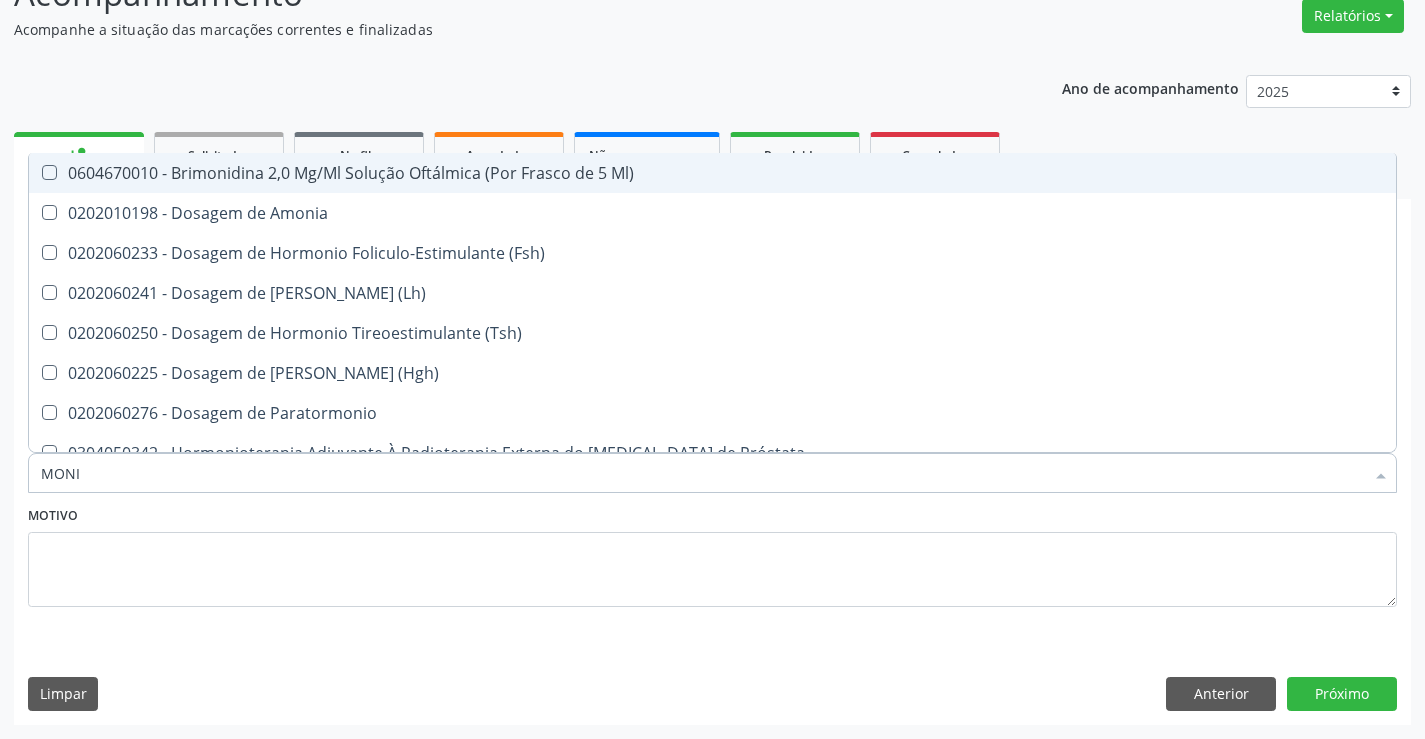 type on "MONIT" 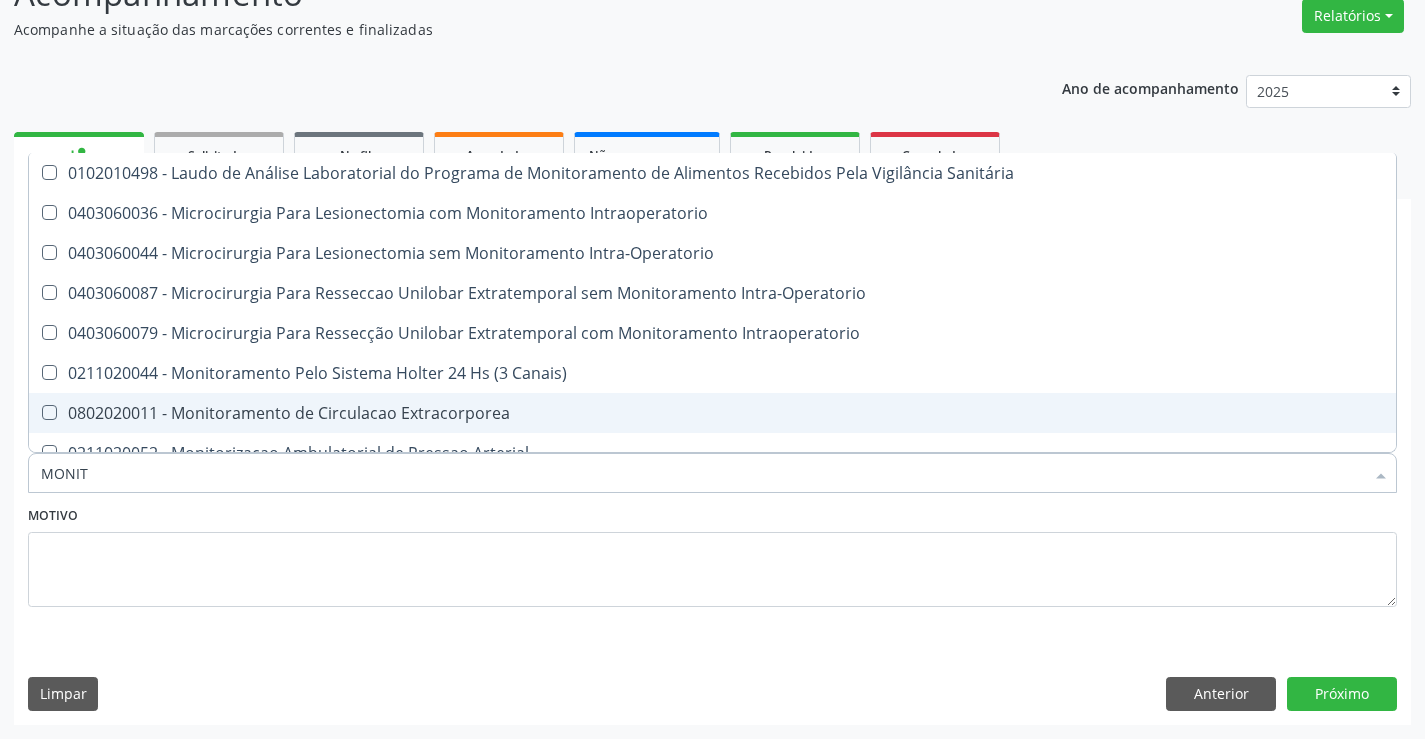 scroll, scrollTop: 61, scrollLeft: 0, axis: vertical 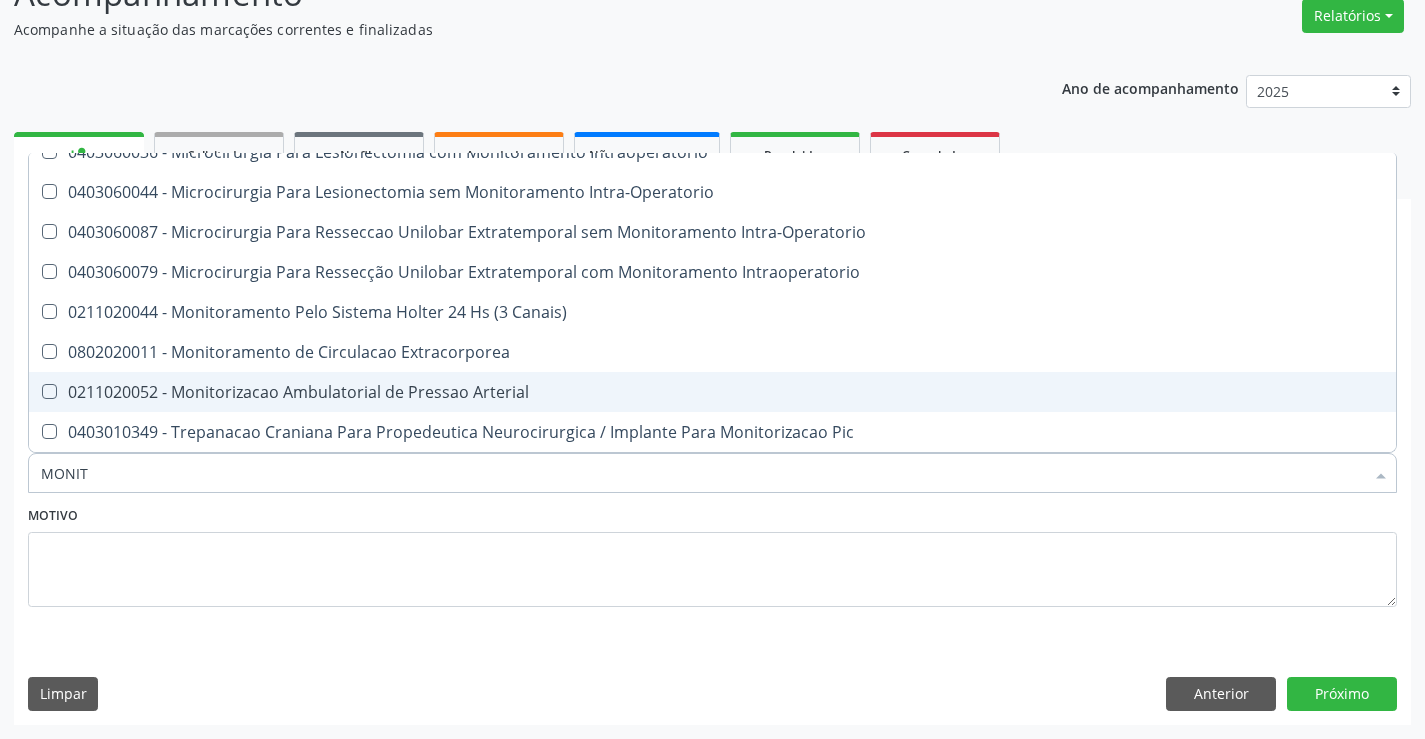 click on "0211020052 - Monitorizacao Ambulatorial de Pressao Arterial" at bounding box center (712, 392) 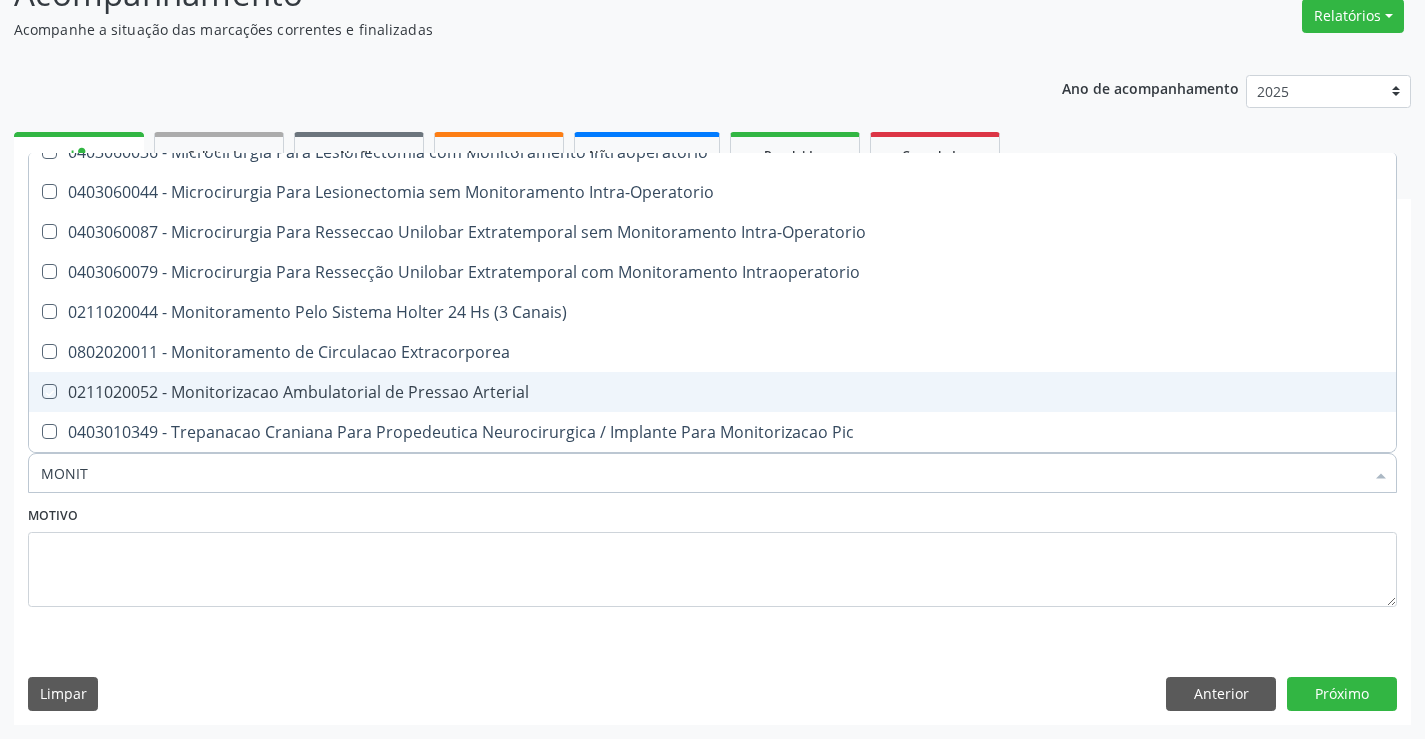 checkbox on "true" 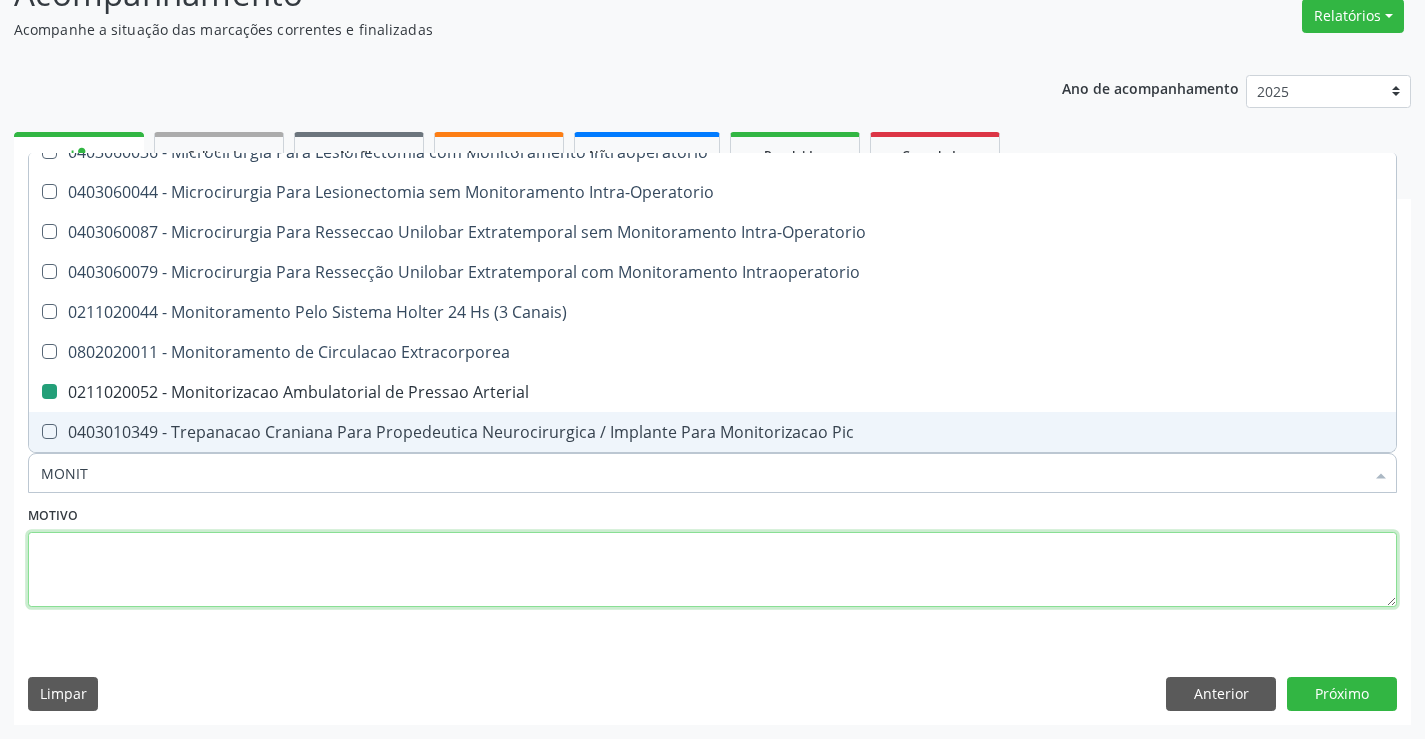 click at bounding box center (712, 570) 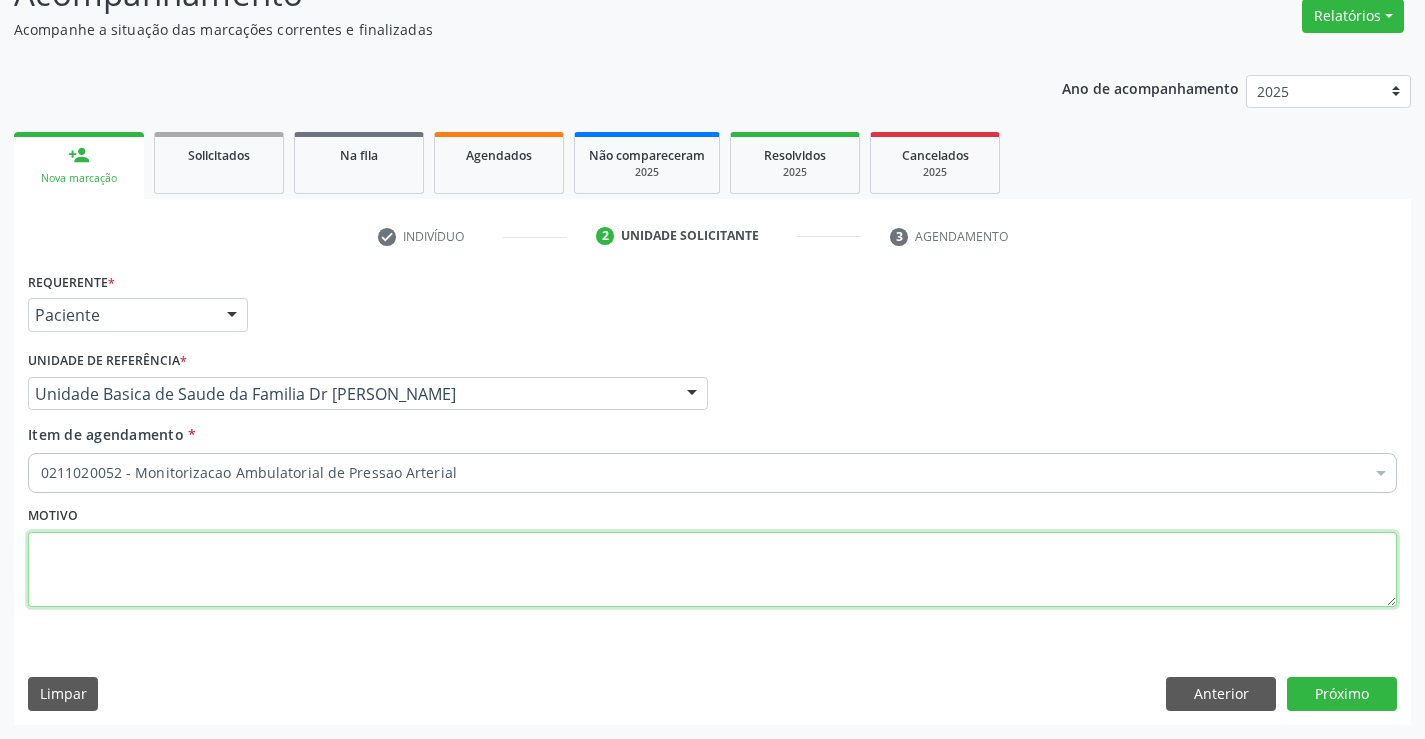 scroll, scrollTop: 0, scrollLeft: 0, axis: both 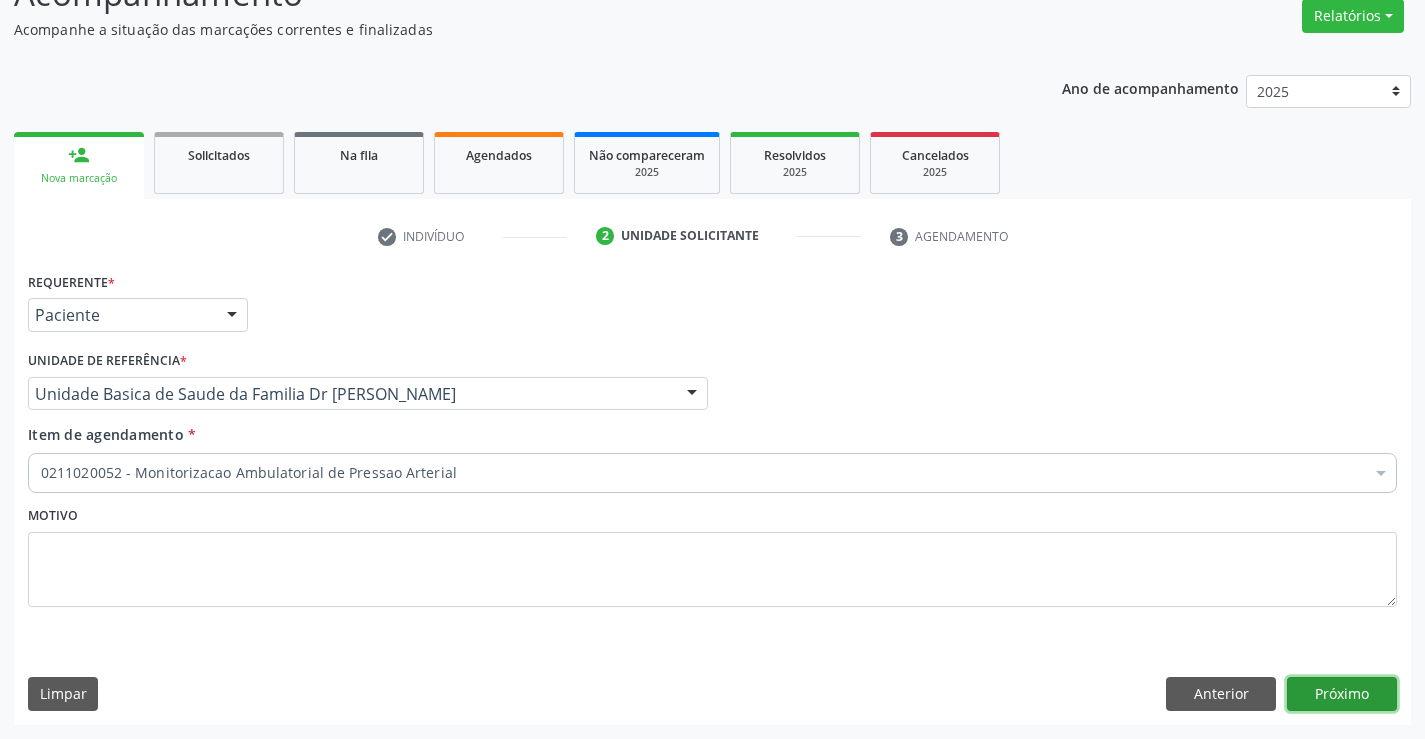 click on "Próximo" at bounding box center [1342, 694] 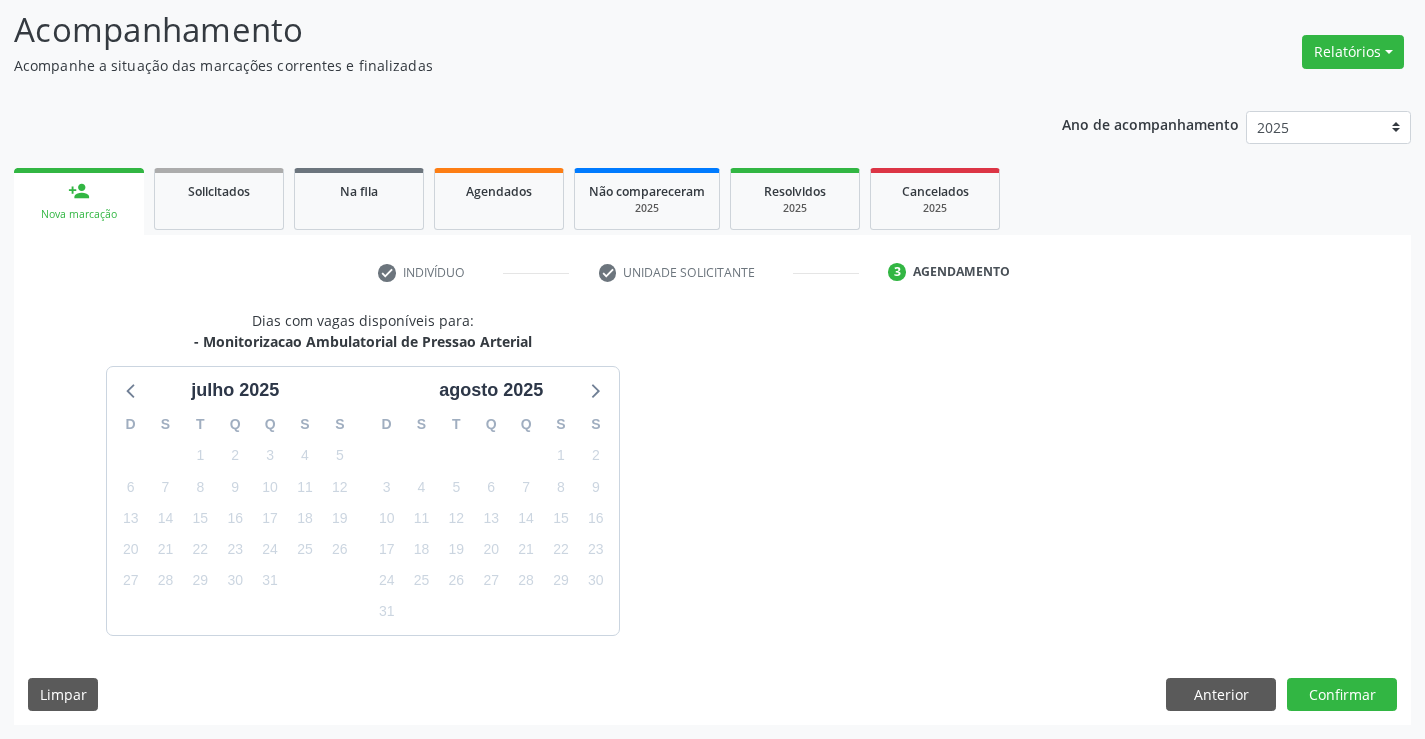 scroll, scrollTop: 167, scrollLeft: 0, axis: vertical 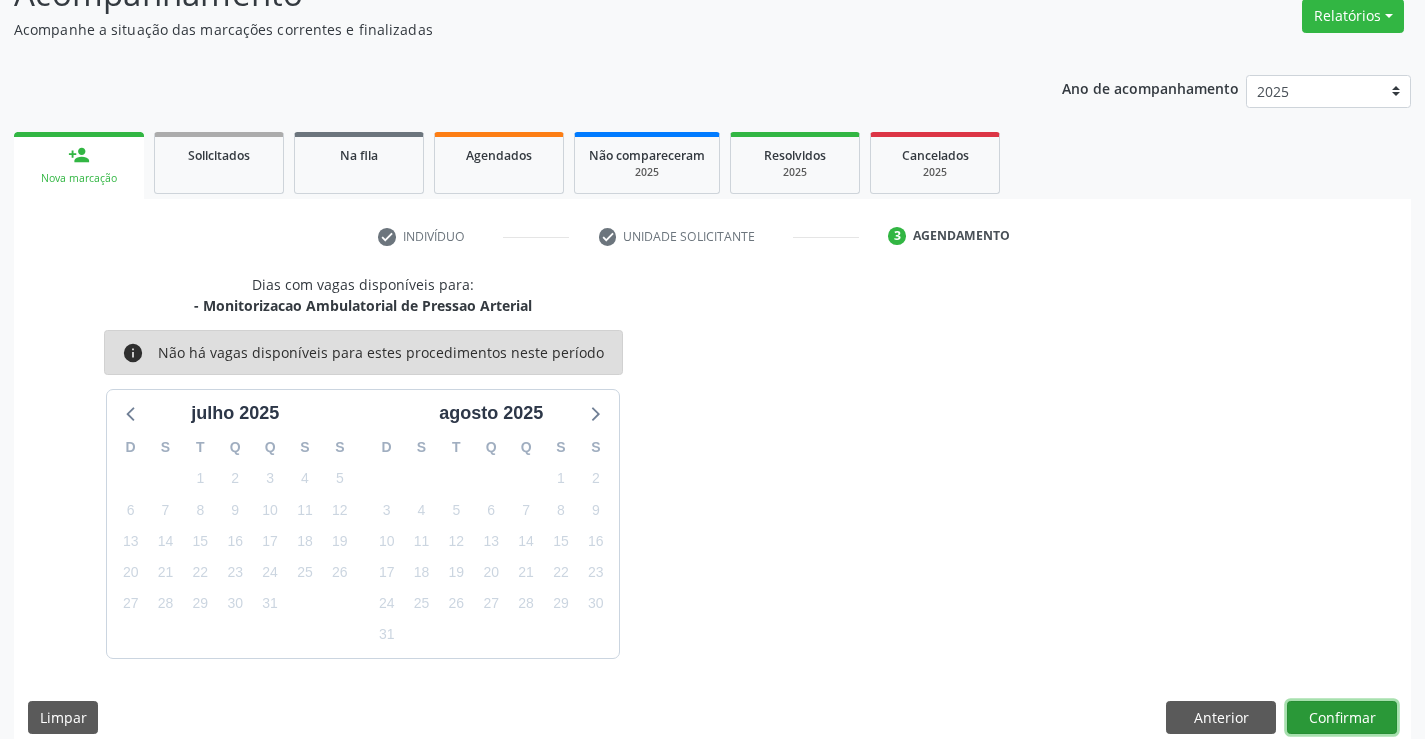 click on "Confirmar" at bounding box center (1342, 718) 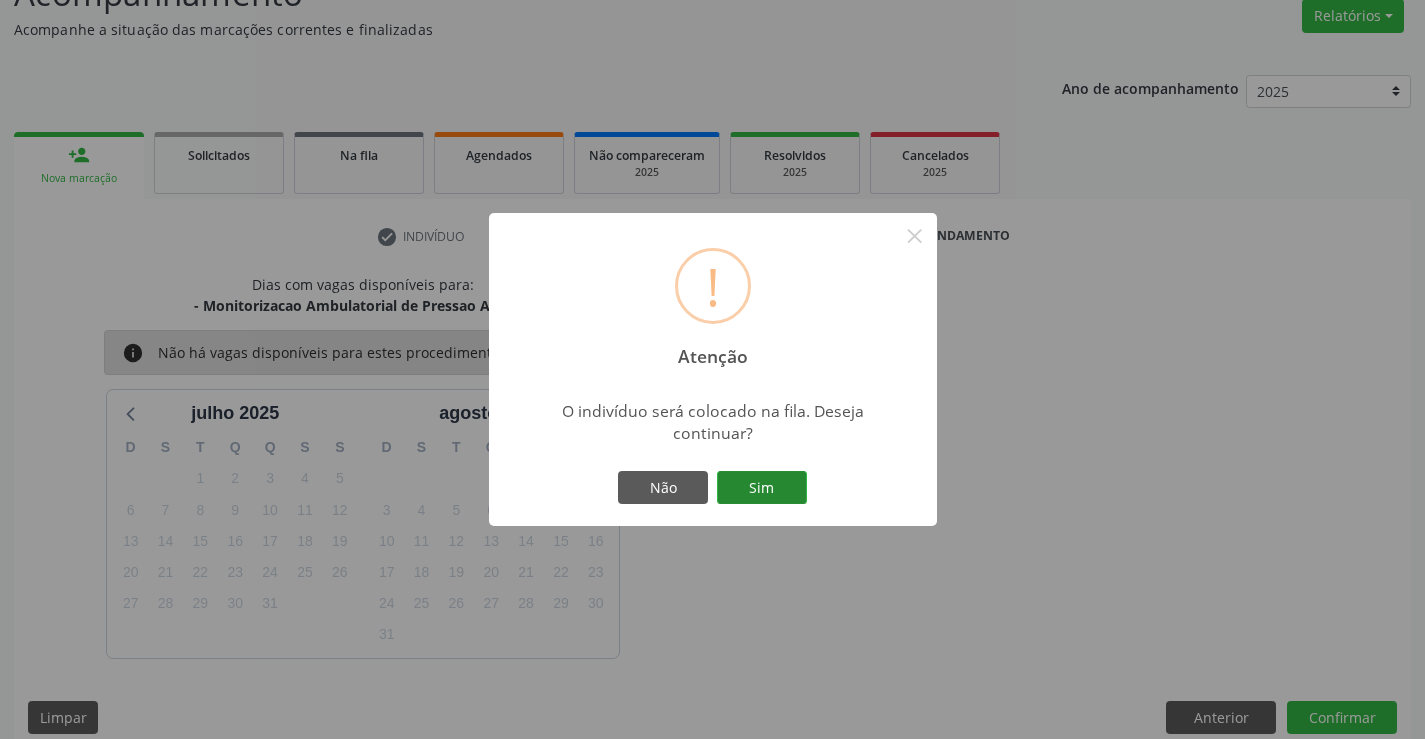 click on "Sim" at bounding box center (762, 488) 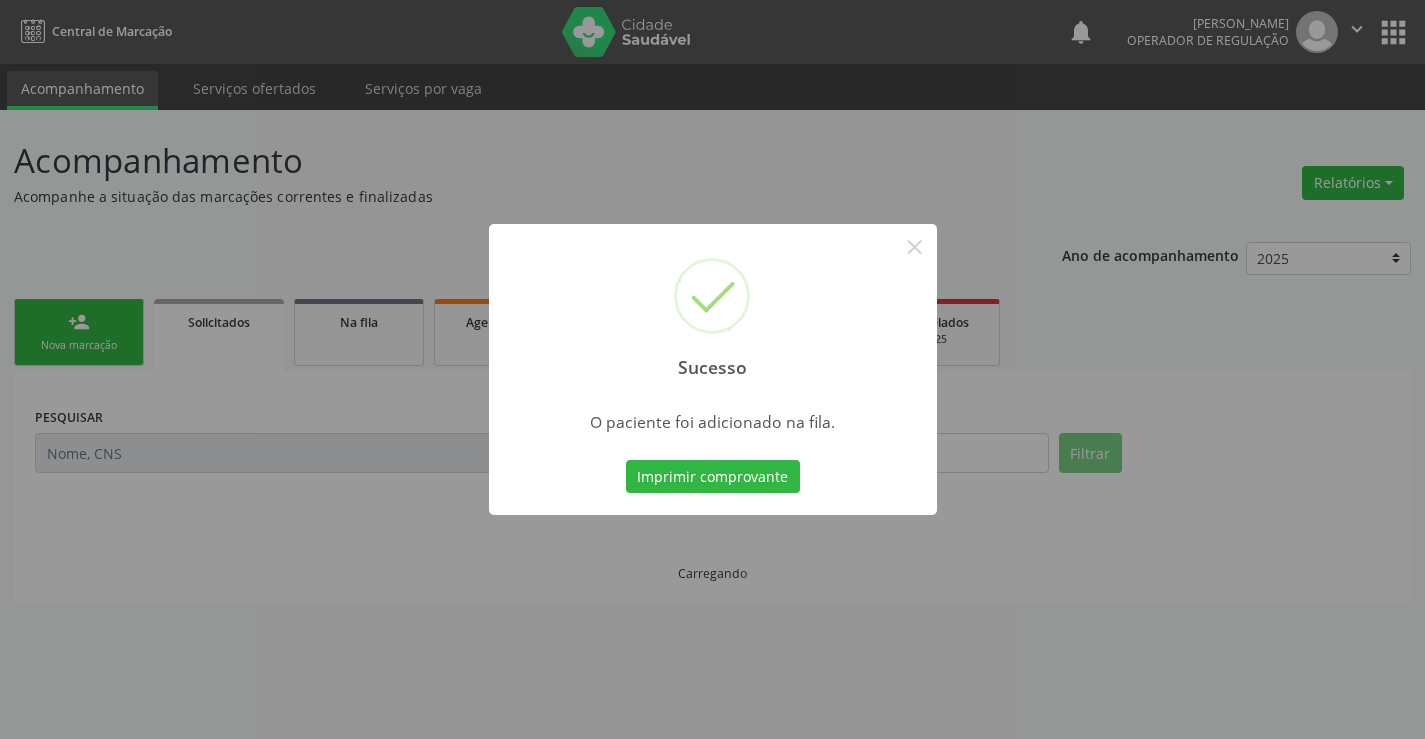 scroll, scrollTop: 0, scrollLeft: 0, axis: both 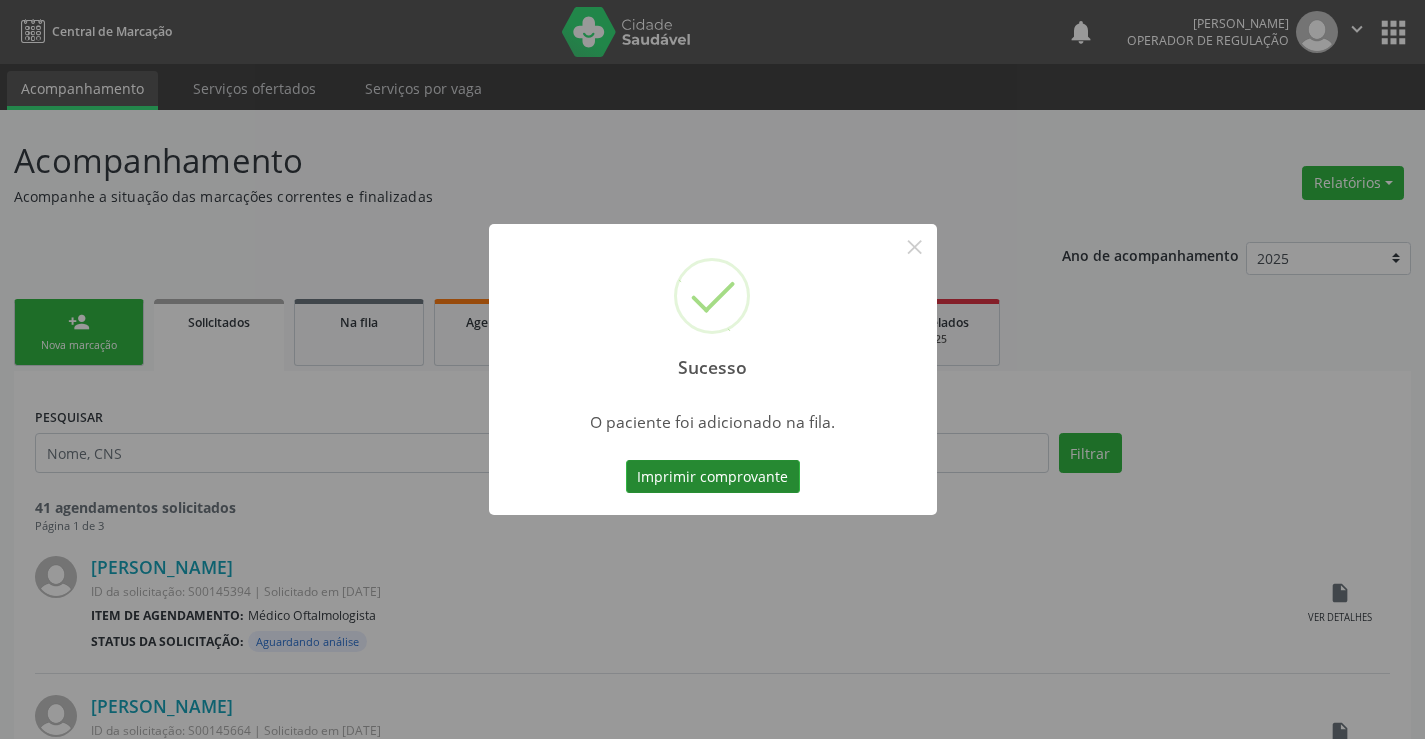 click on "Imprimir comprovante" at bounding box center (713, 477) 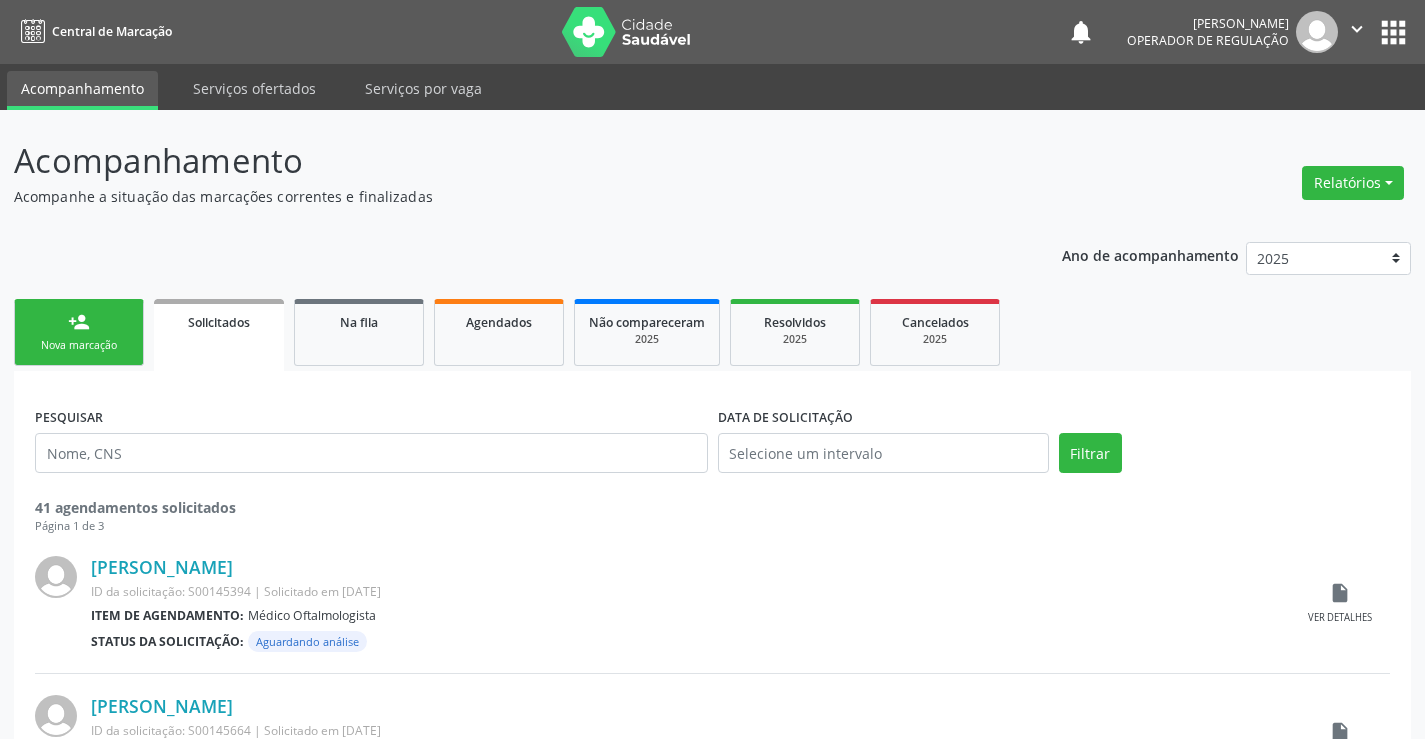click on "Nova marcação" at bounding box center (79, 345) 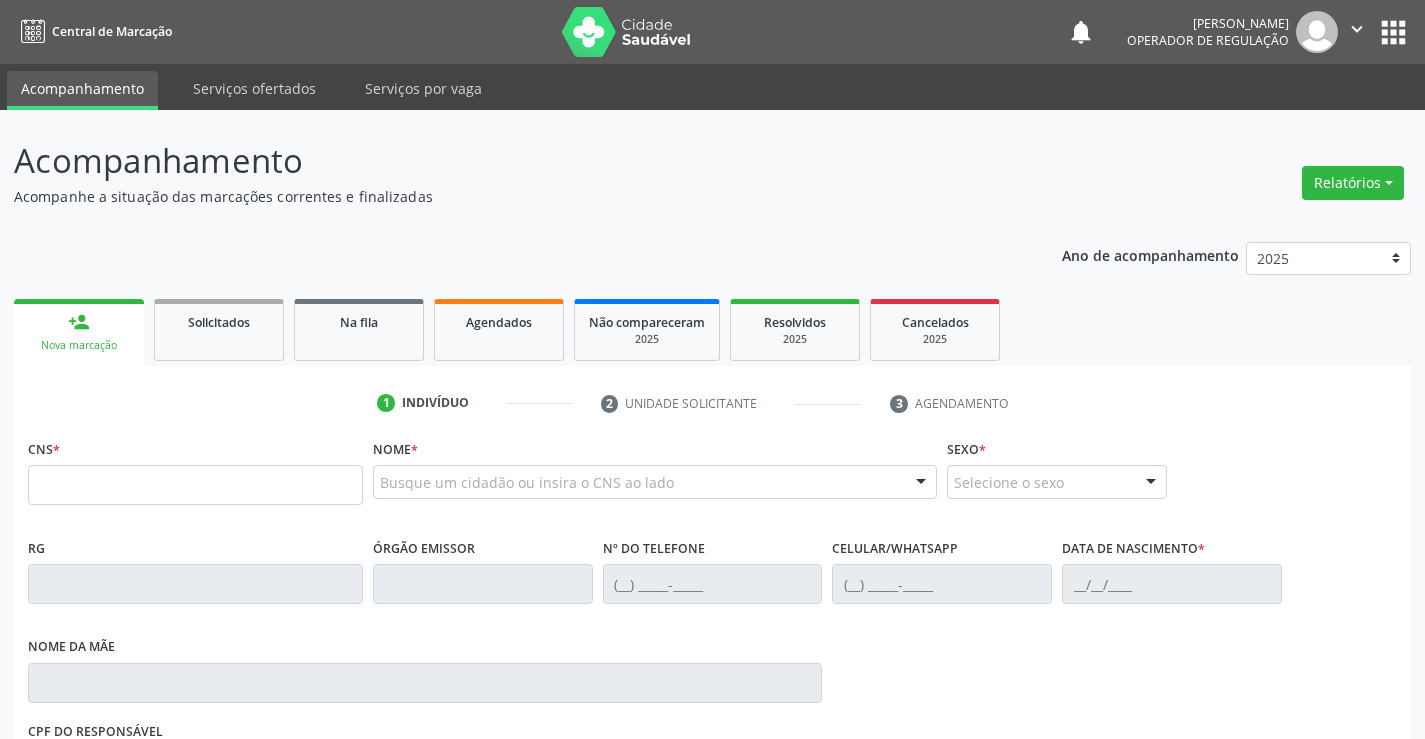 drag, startPoint x: 136, startPoint y: 460, endPoint x: 126, endPoint y: 466, distance: 11.661903 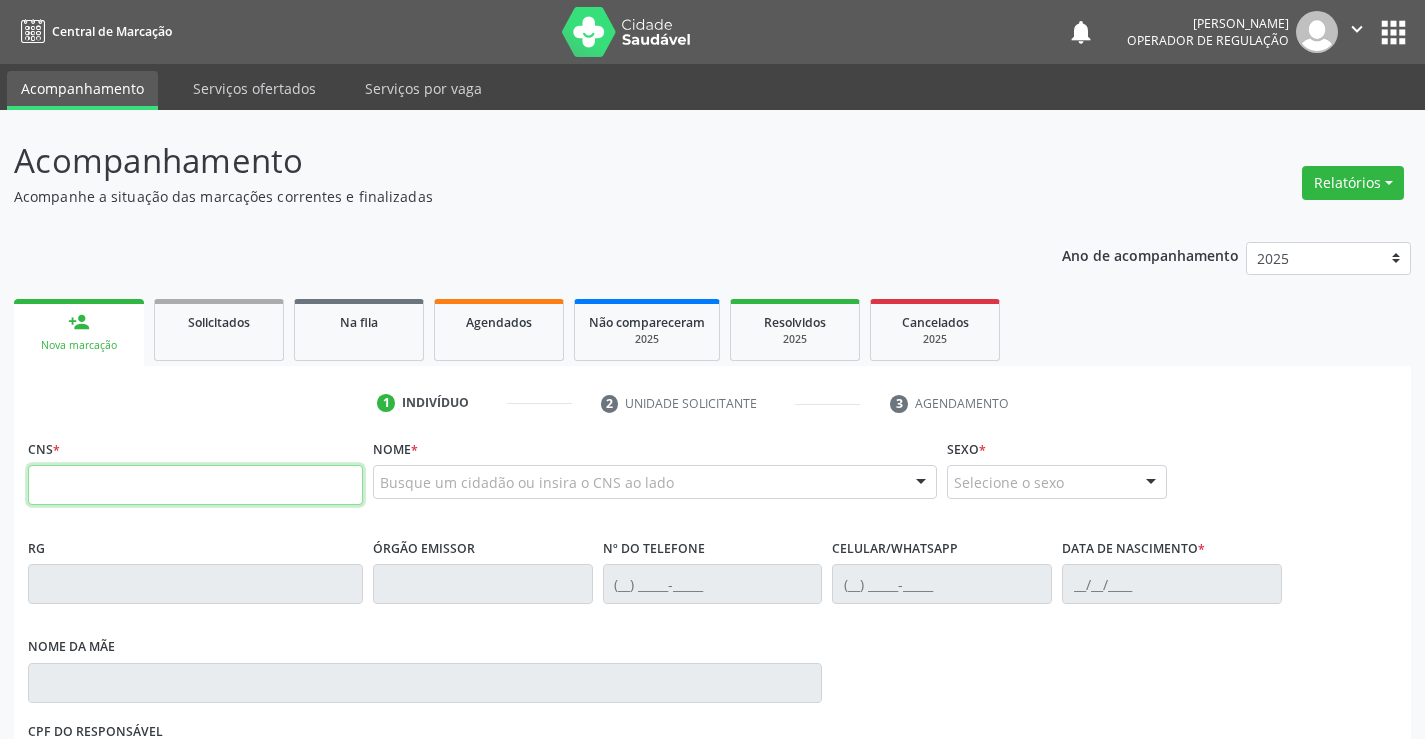drag, startPoint x: 126, startPoint y: 466, endPoint x: 114, endPoint y: 471, distance: 13 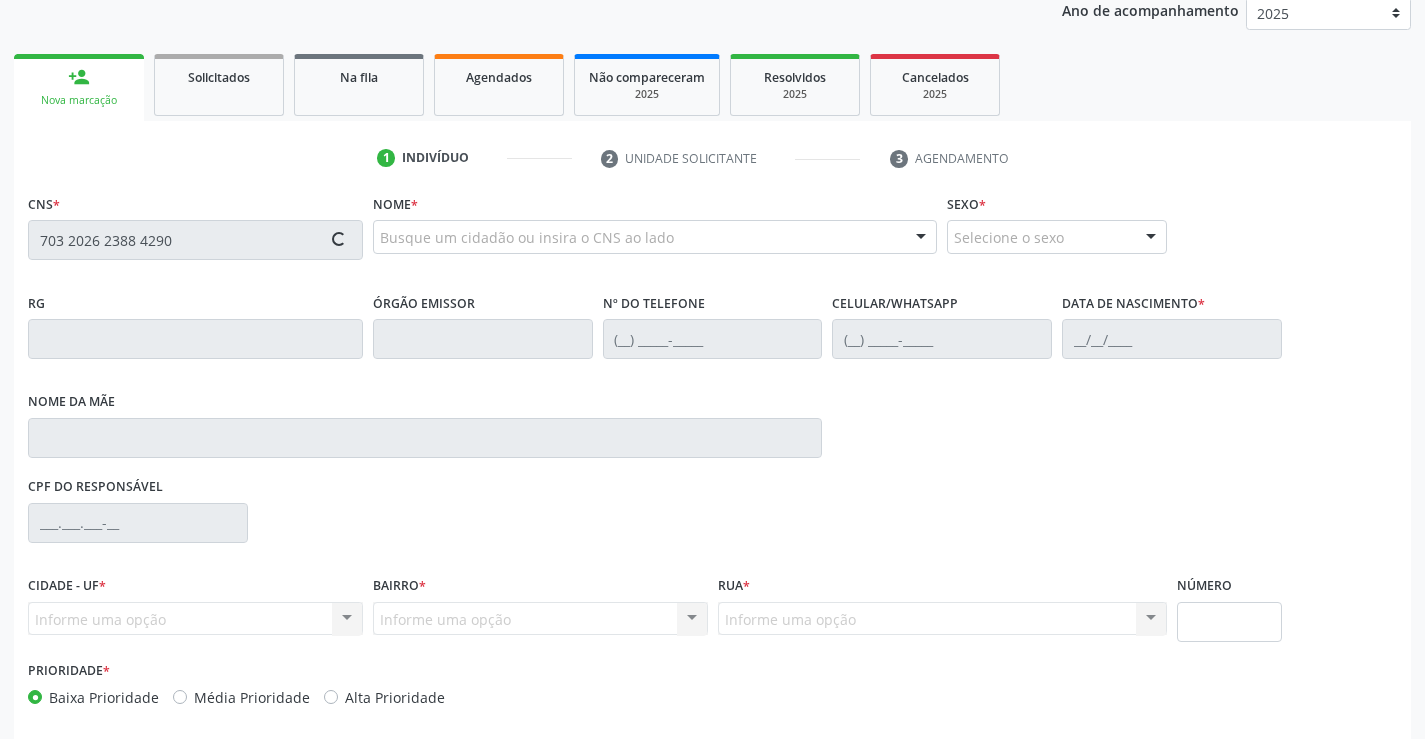 scroll, scrollTop: 331, scrollLeft: 0, axis: vertical 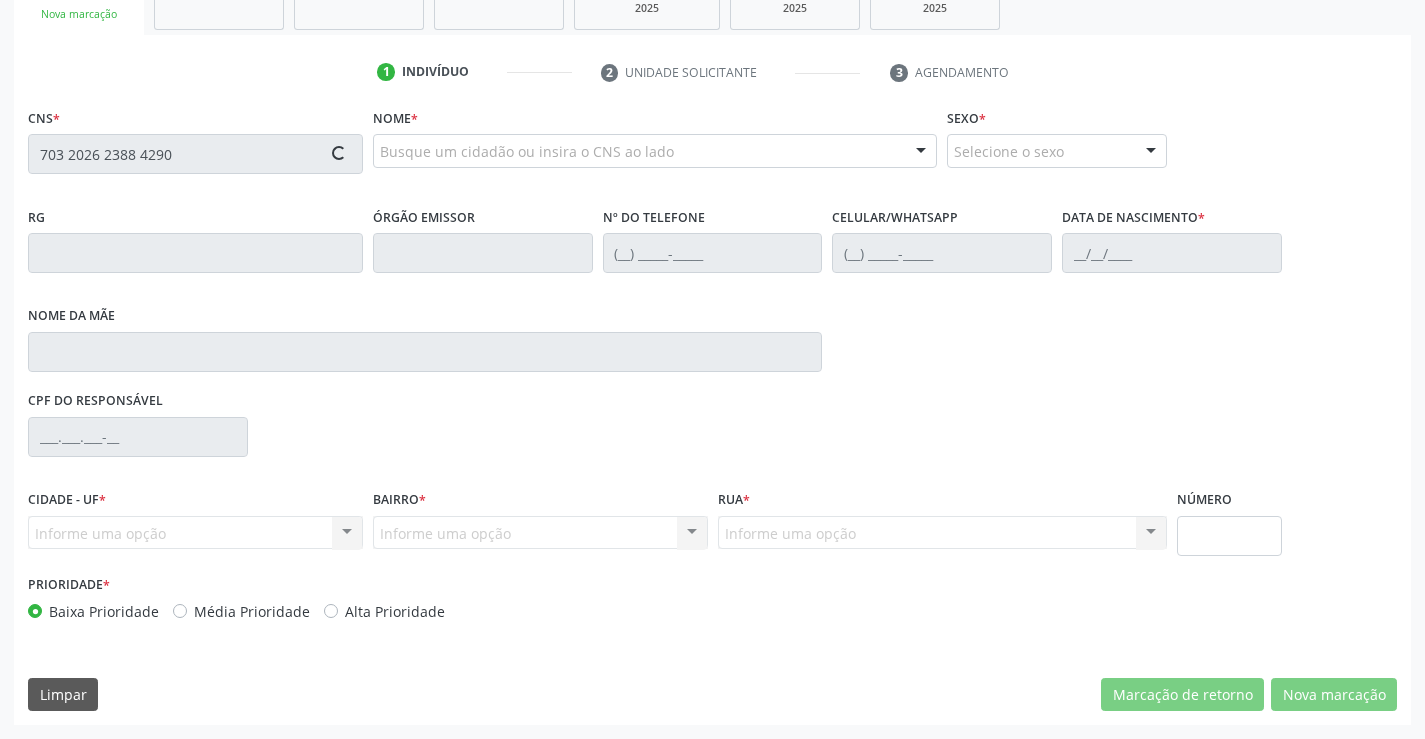 type on "703 2026 2388 4290" 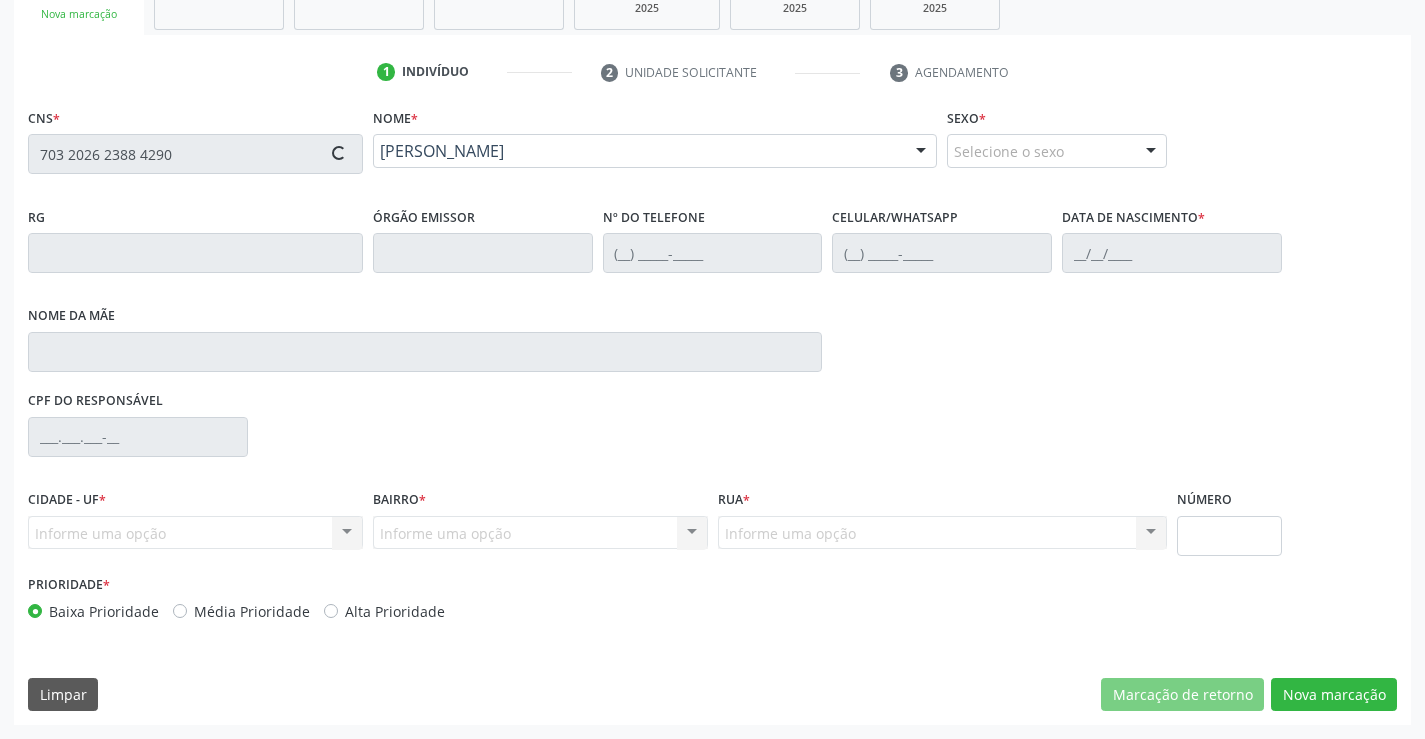 type on "526853074" 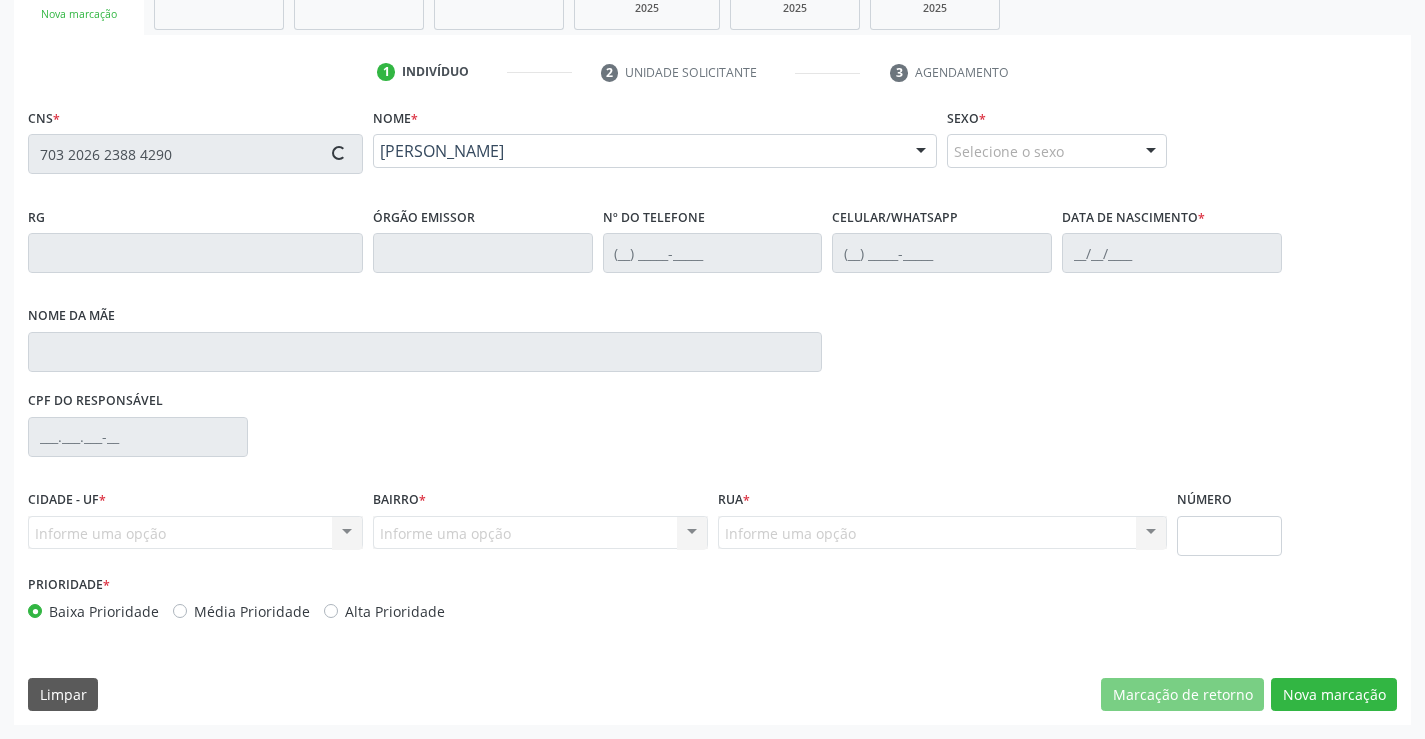 type on "(74) 99125-5601" 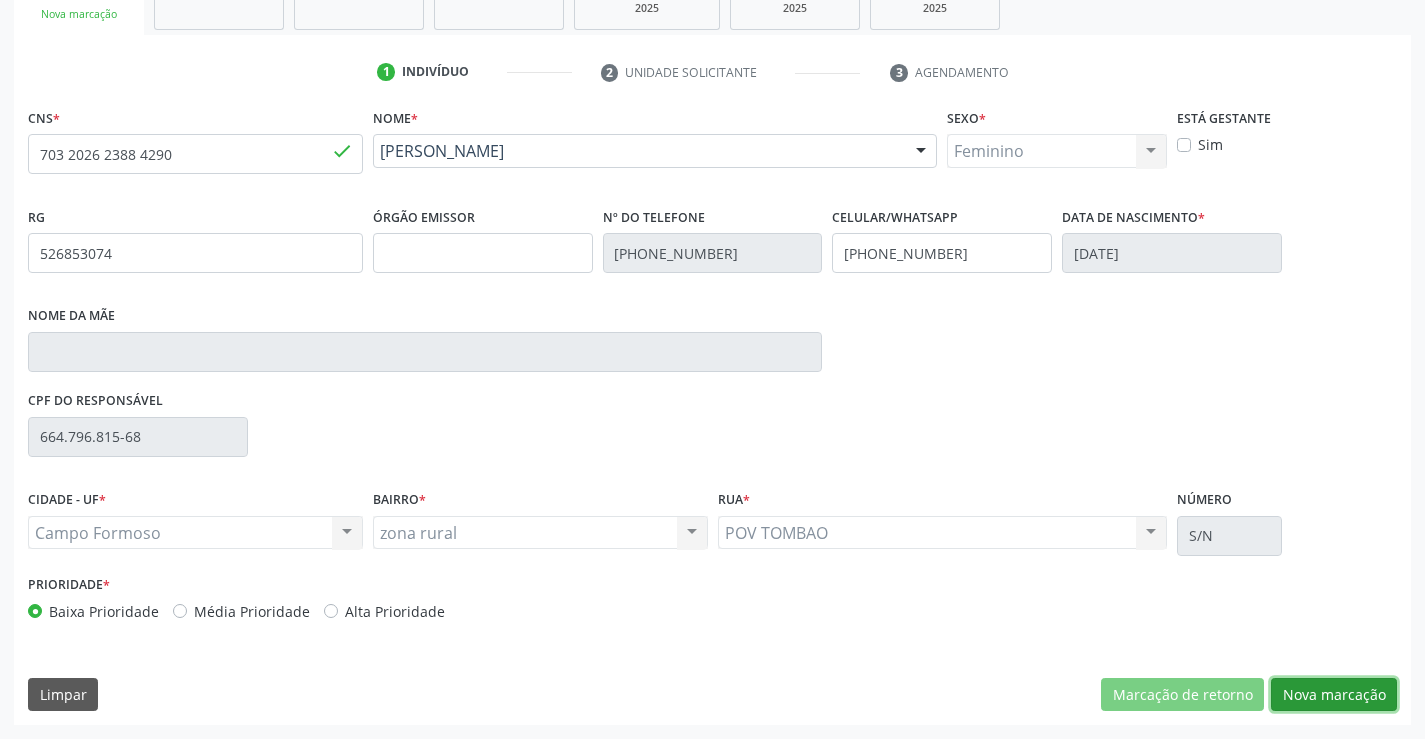 click on "Nova marcação" at bounding box center (1334, 695) 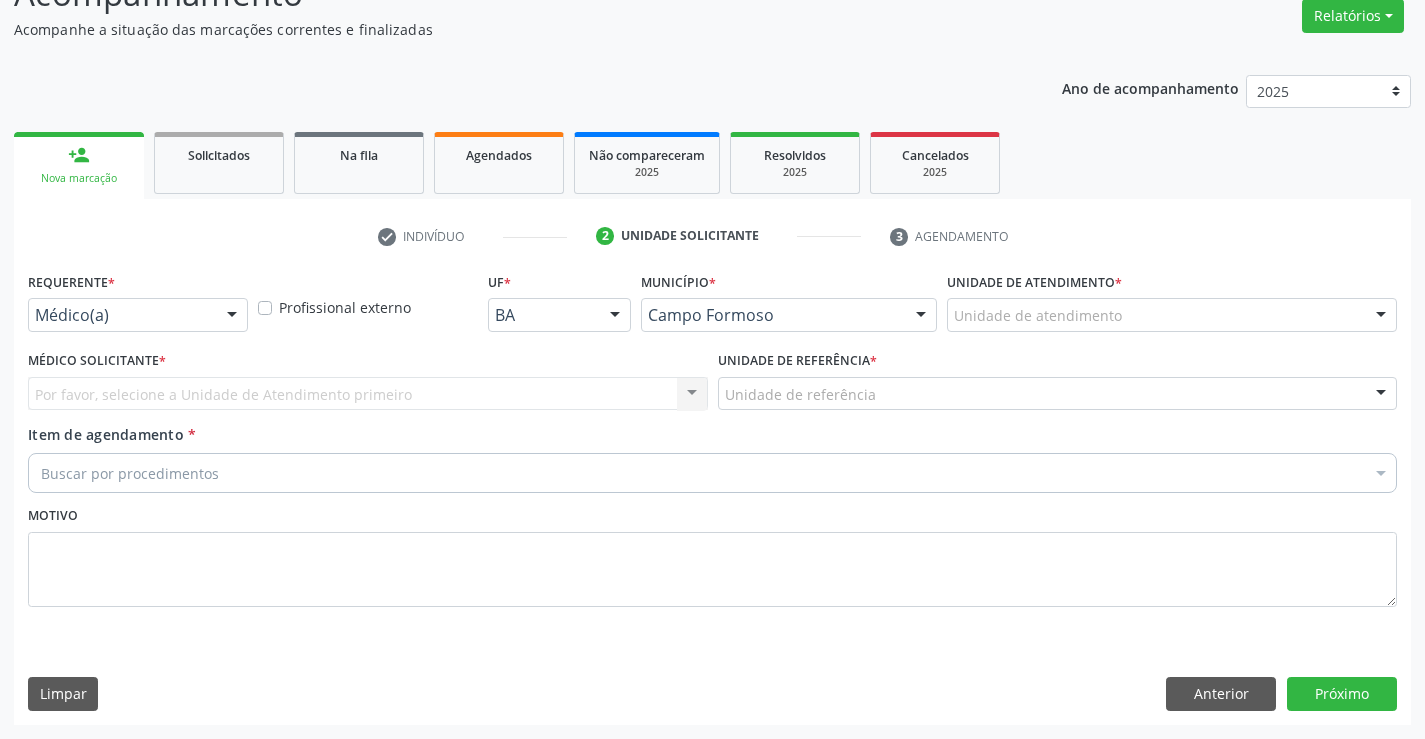 scroll, scrollTop: 167, scrollLeft: 0, axis: vertical 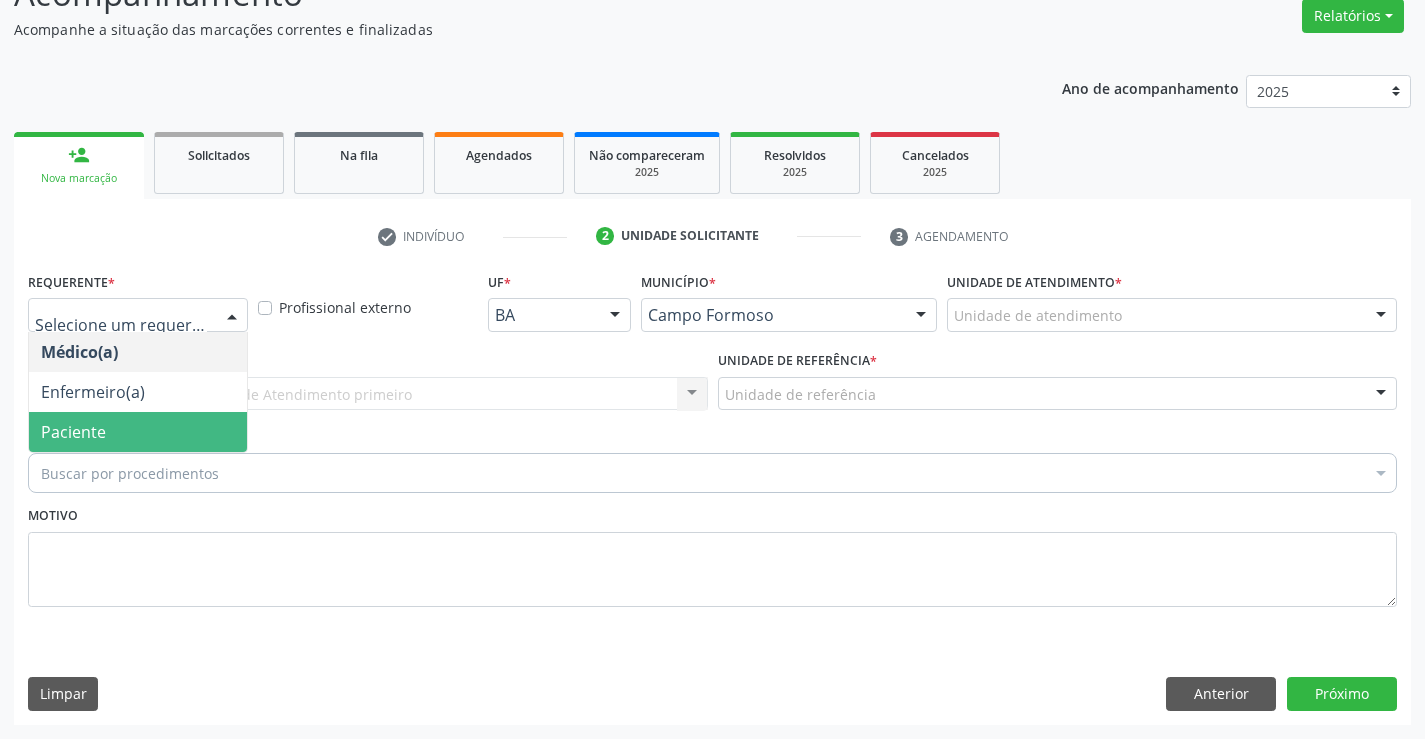 click on "Paciente" at bounding box center [138, 432] 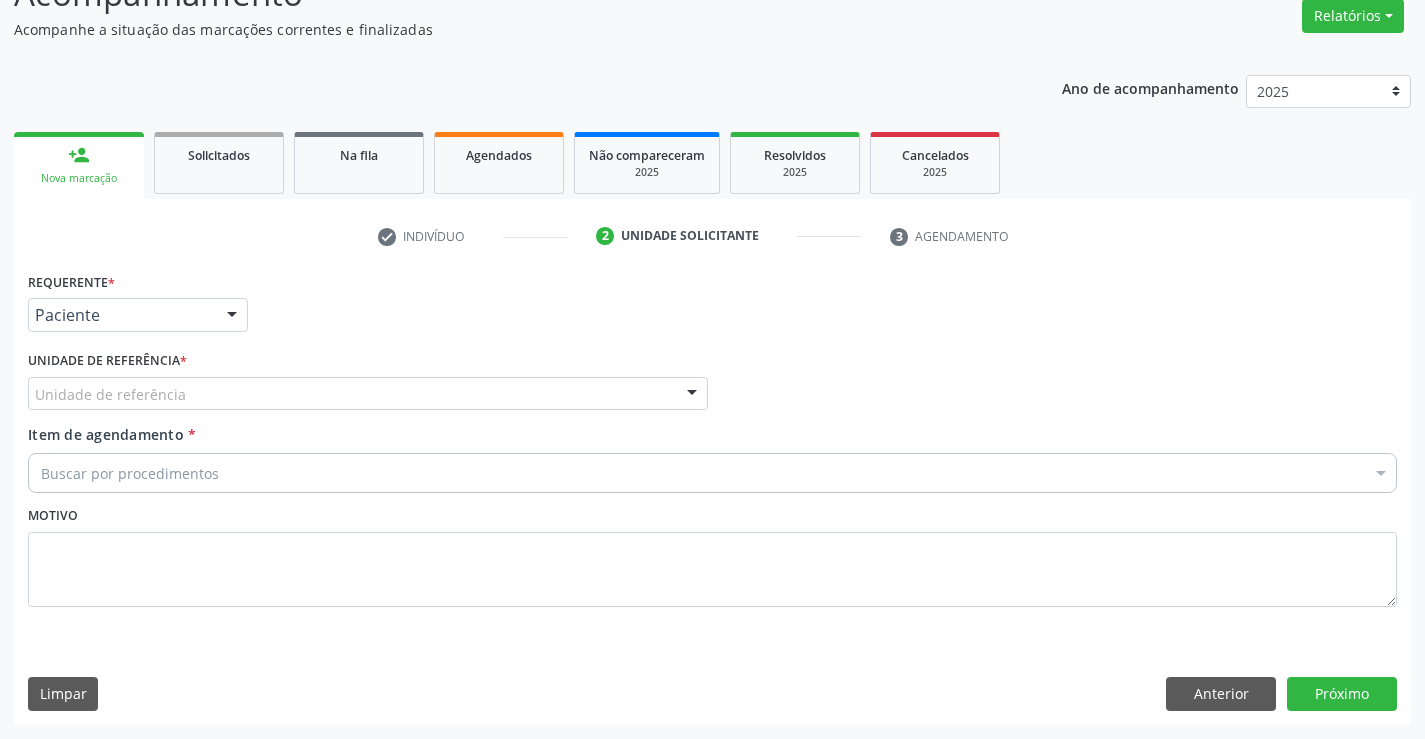 click on "Unidade de referência" at bounding box center (368, 394) 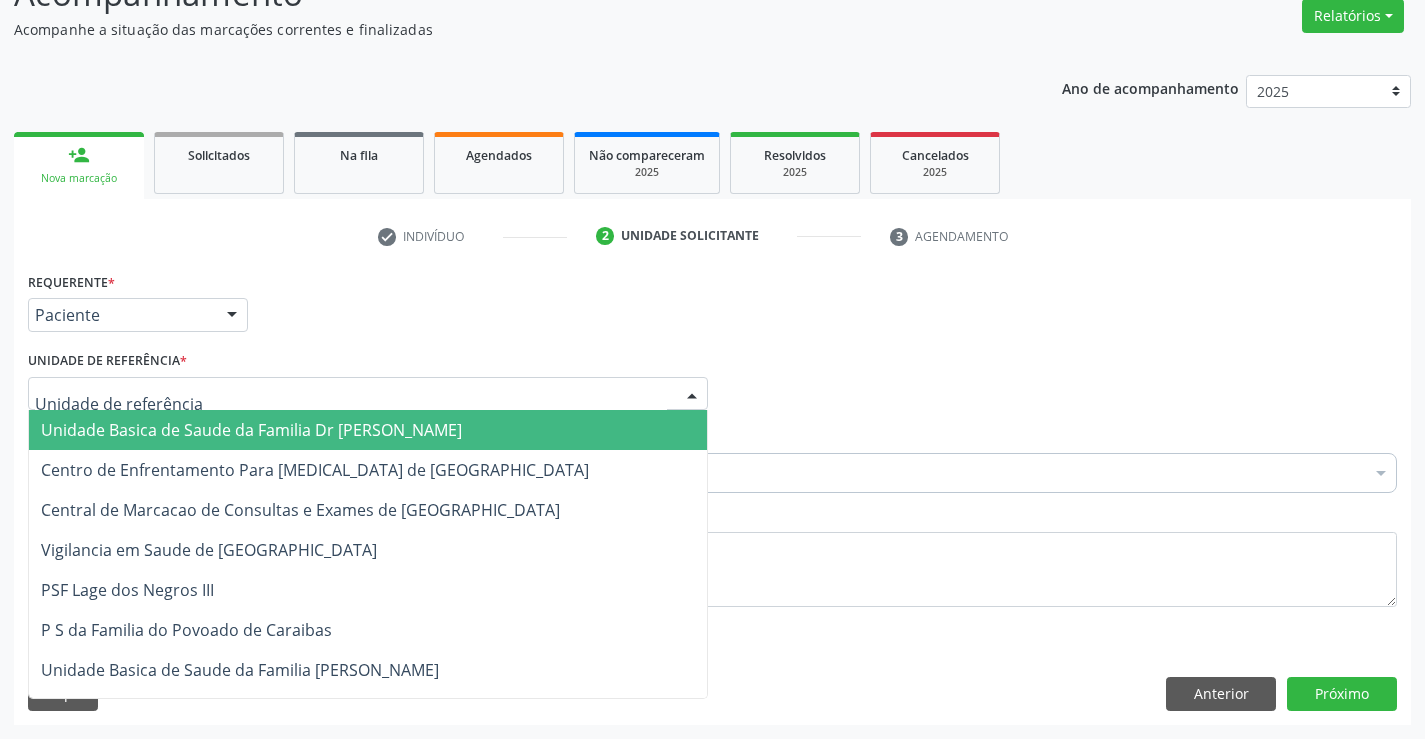 click on "Unidade Basica de Saude da Familia Dr [PERSON_NAME]" at bounding box center (251, 430) 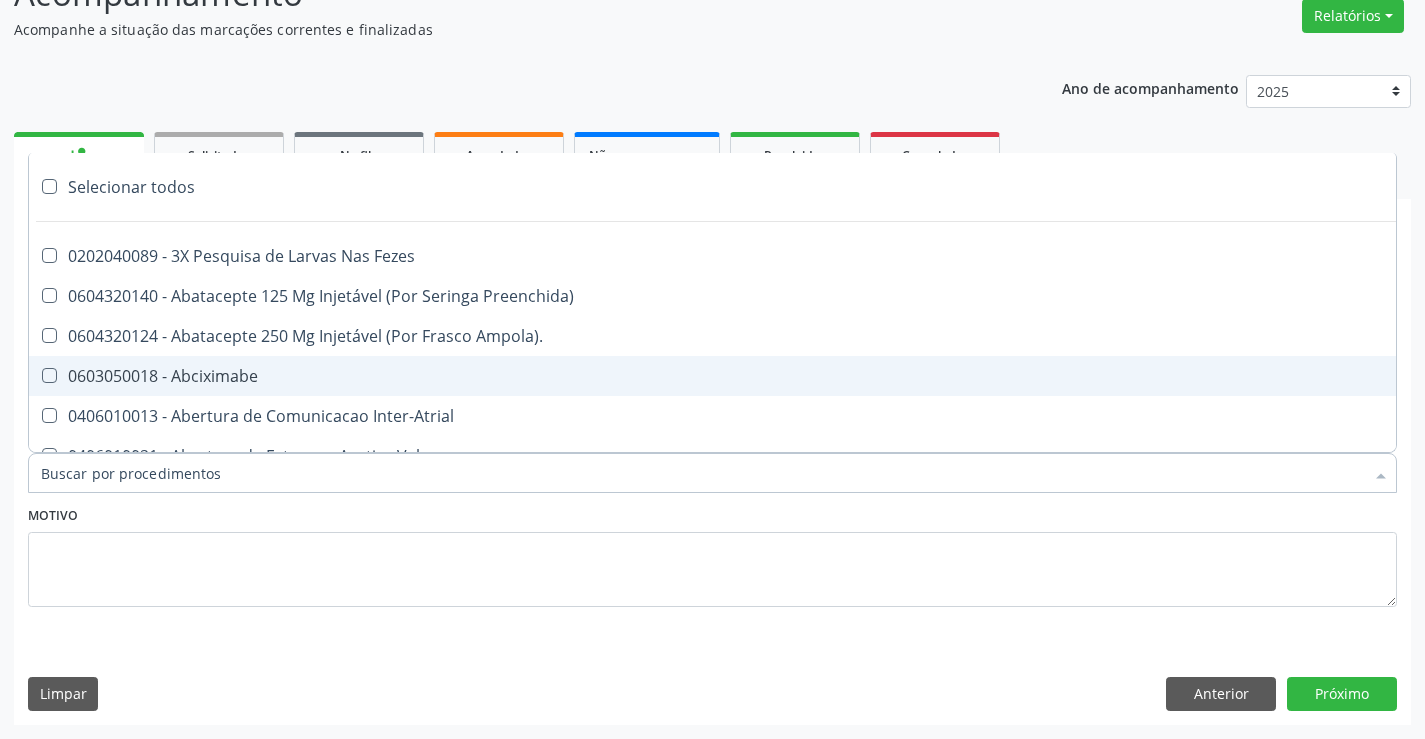 type on "G" 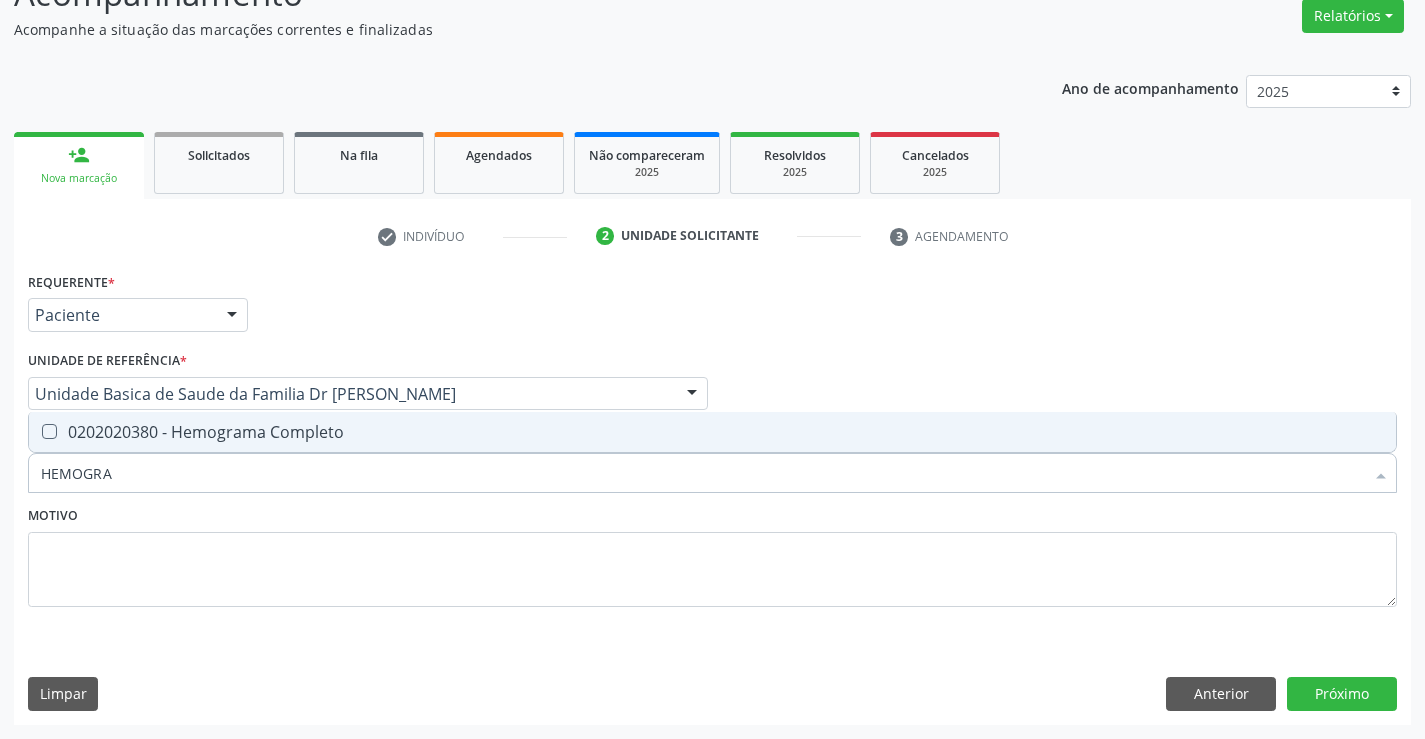 click on "Selecionar todos
0202020380 - Hemograma Completo
Nenhum resultado encontrado para: " HEMOGRA  "
Não há nenhuma opção para ser exibida." at bounding box center [712, 432] 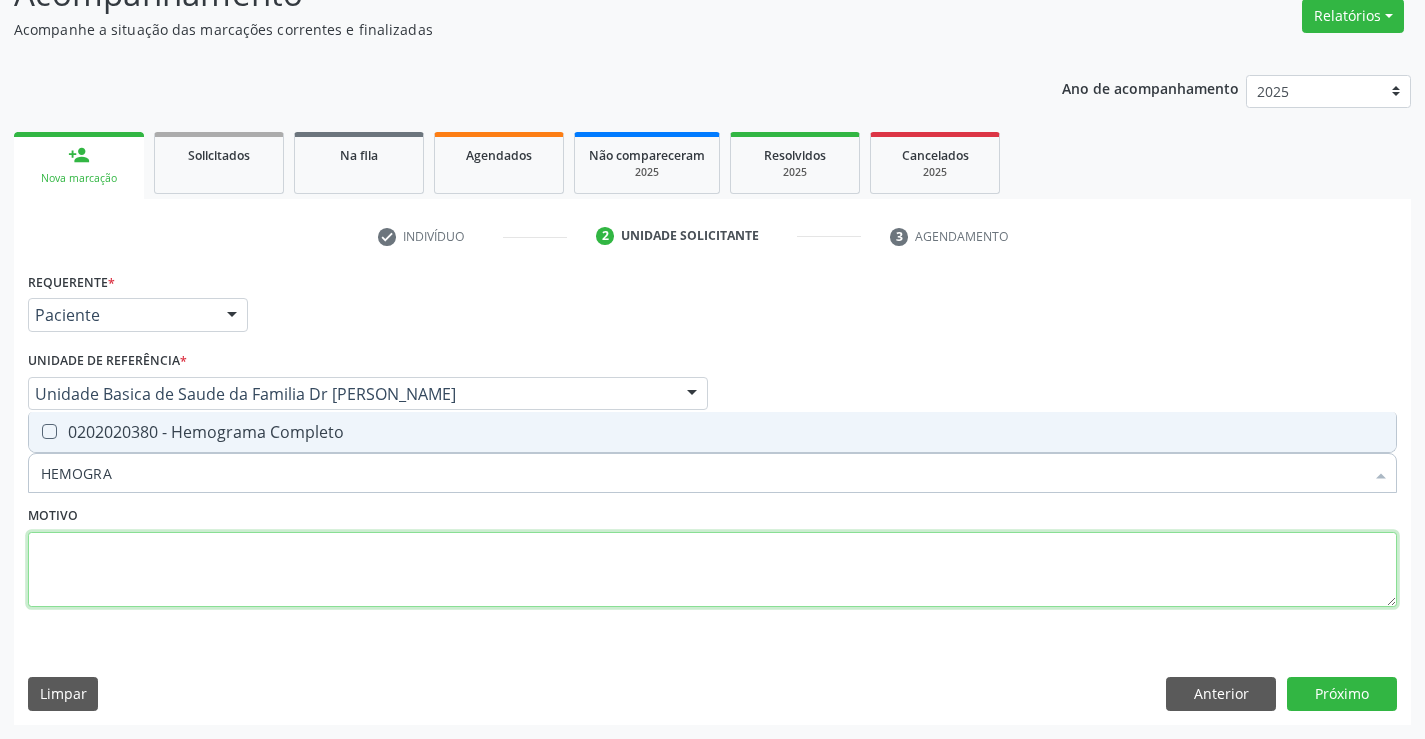 click at bounding box center [712, 570] 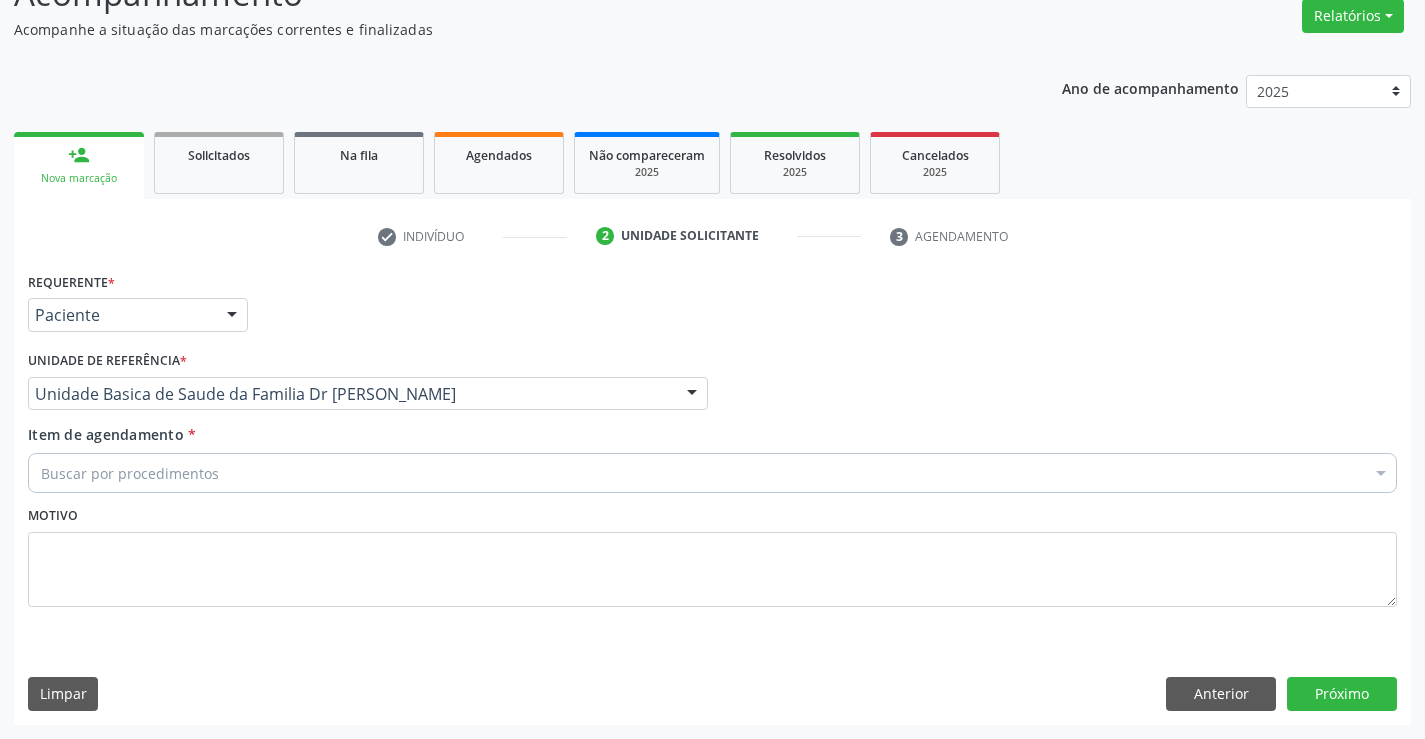 click on "Buscar por procedimentos" at bounding box center (712, 473) 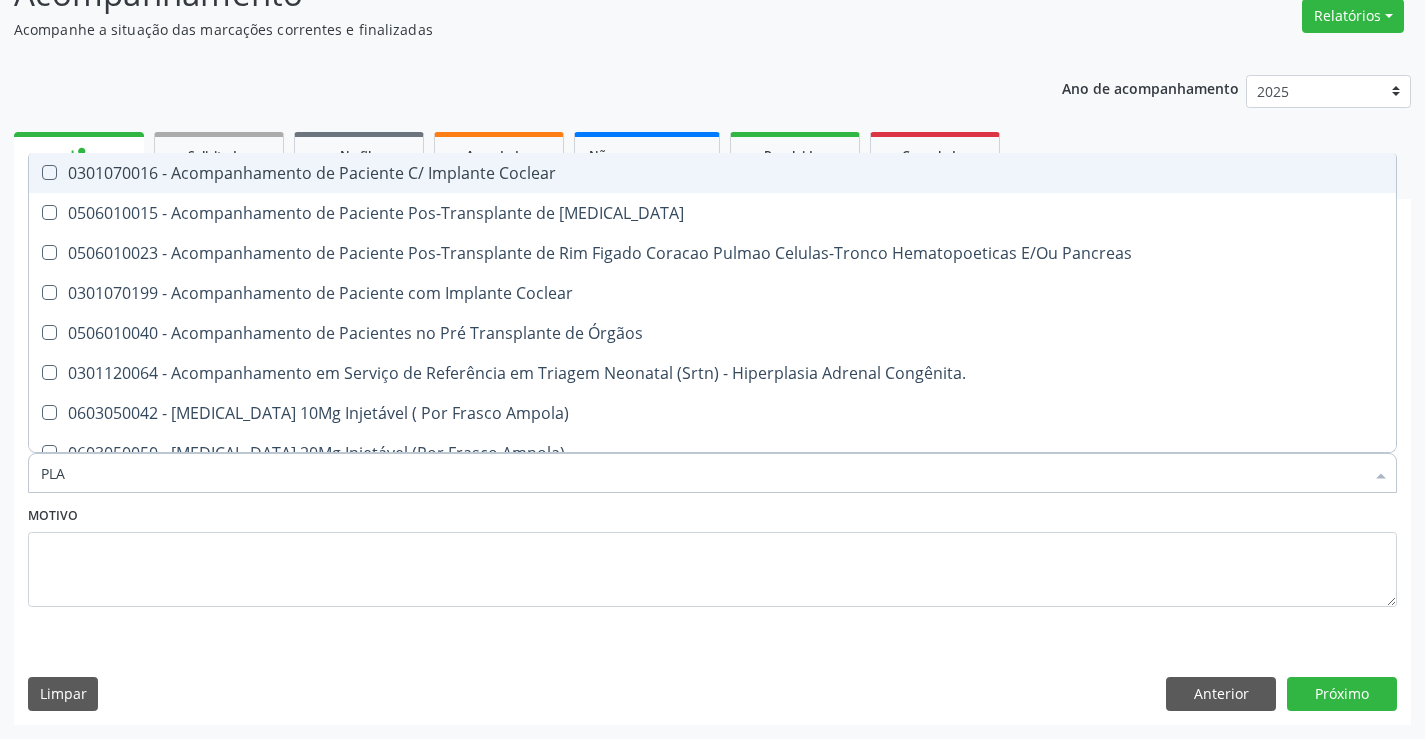 type on "PLAQ" 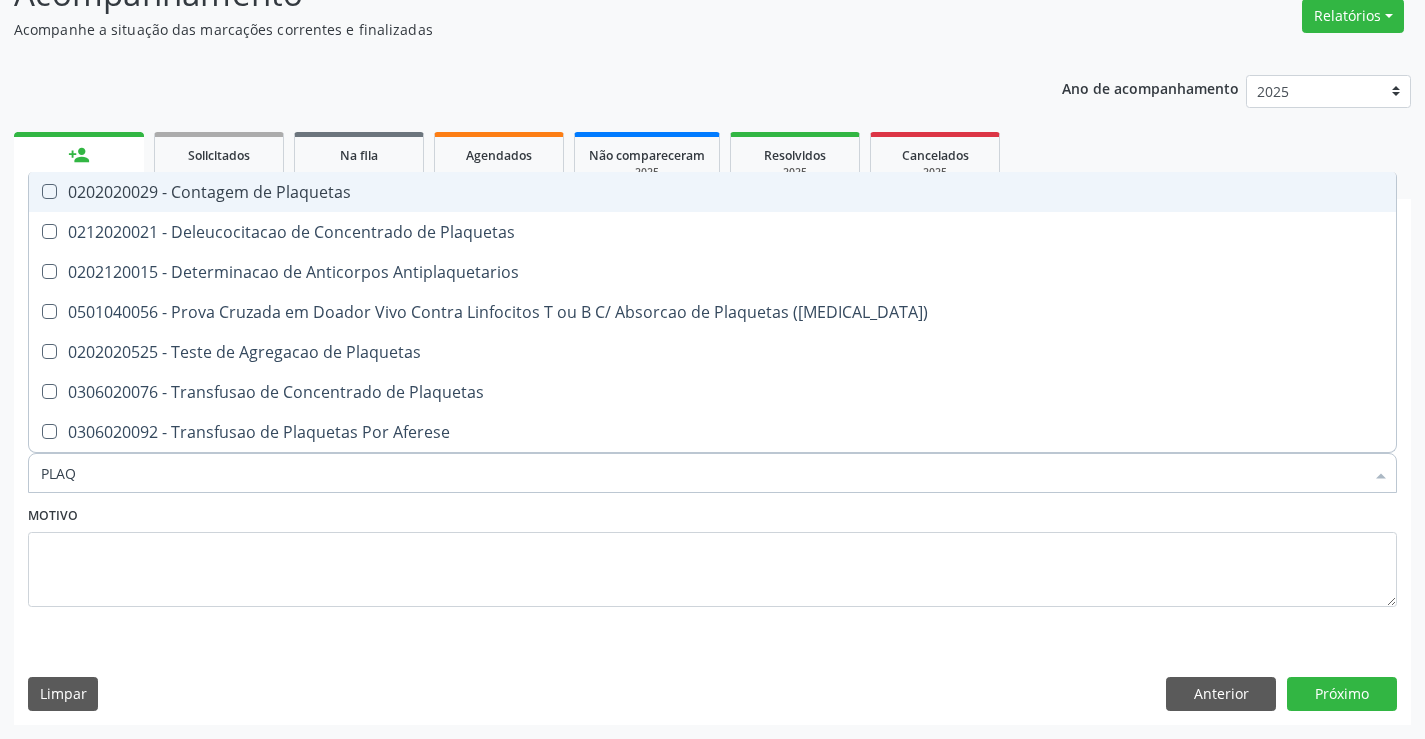 click on "0202020029 - Contagem de Plaquetas" at bounding box center (712, 192) 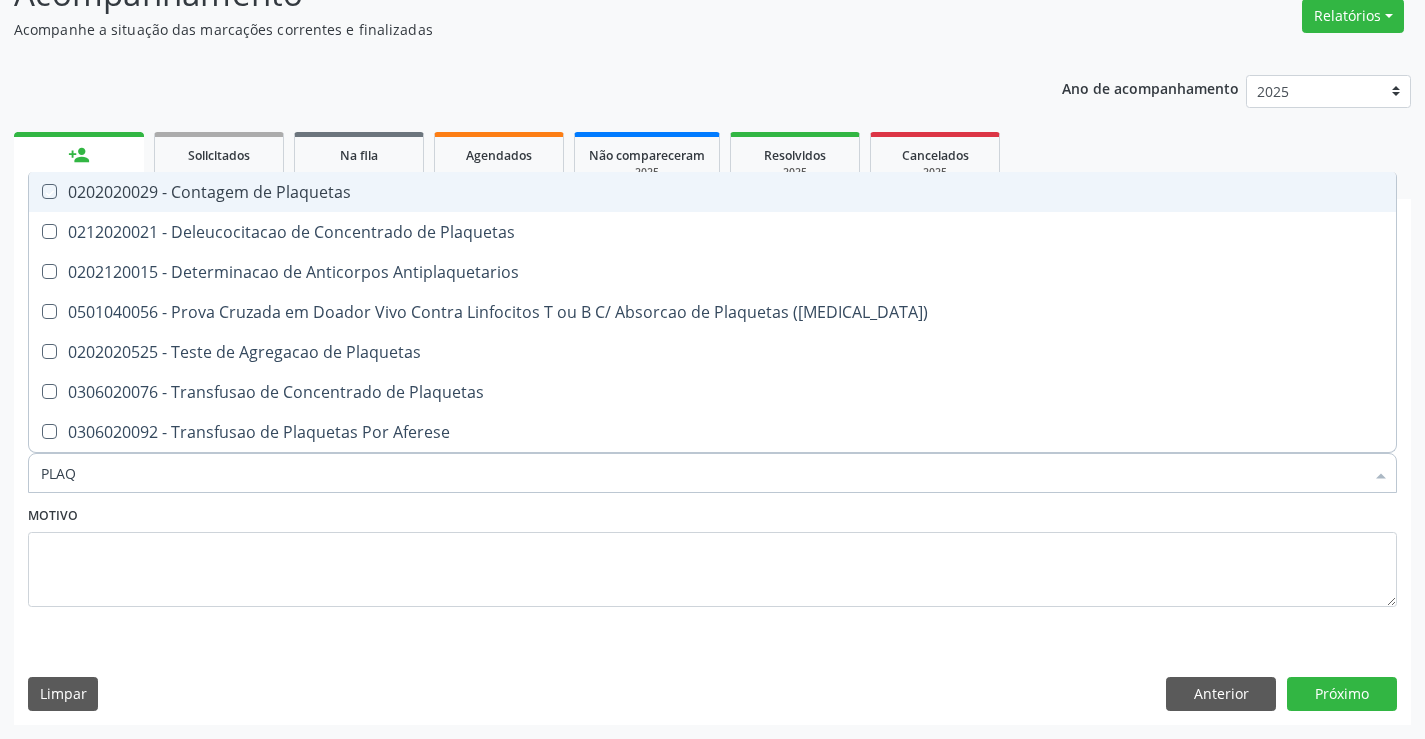 checkbox on "true" 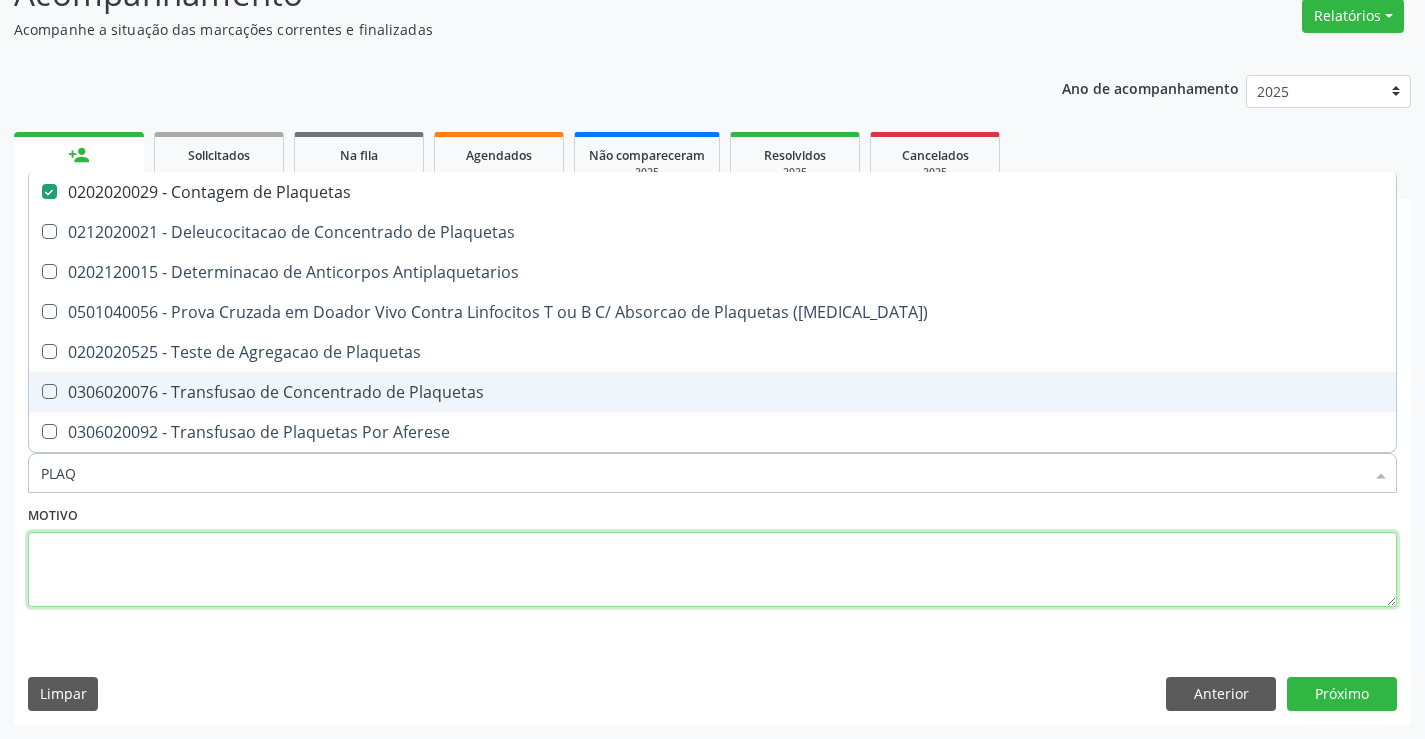 click at bounding box center (712, 570) 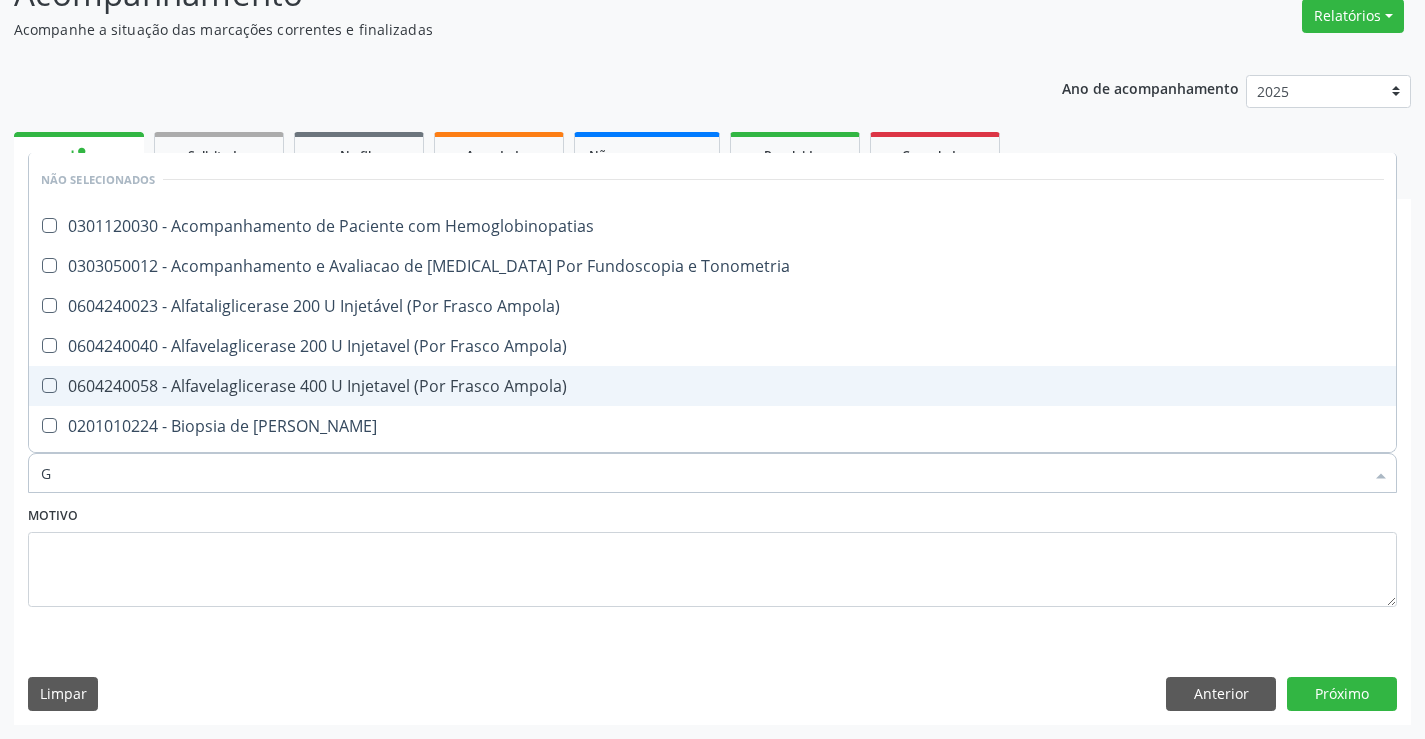 type on "GL" 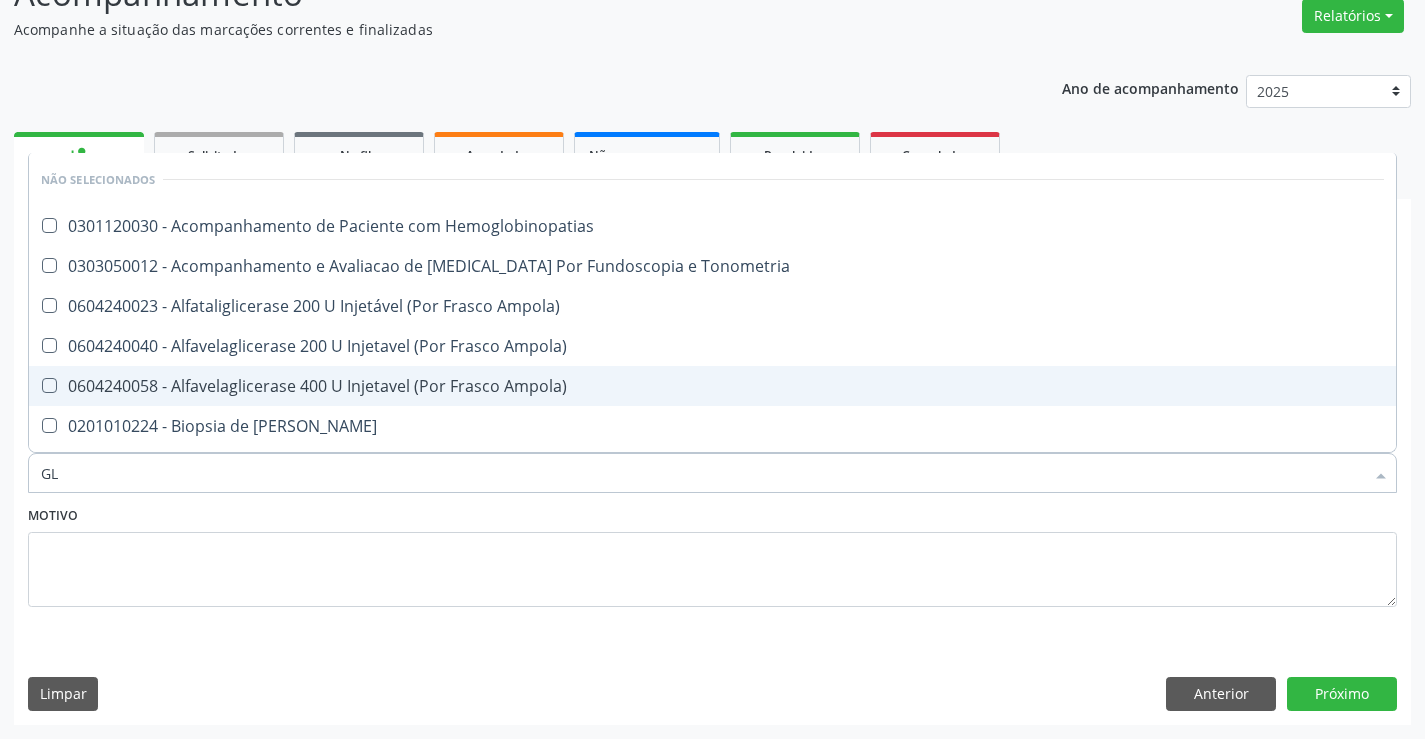 checkbox on "false" 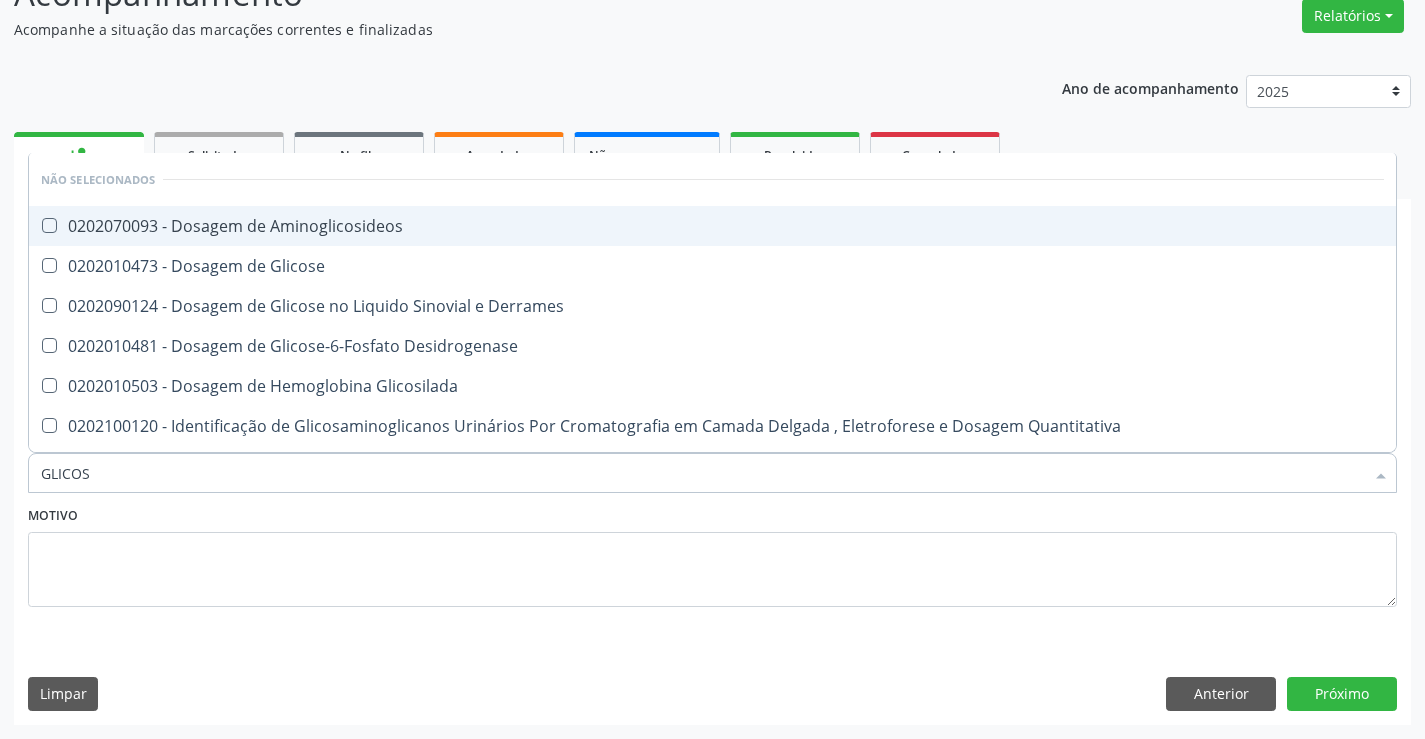 type on "GLICOSE" 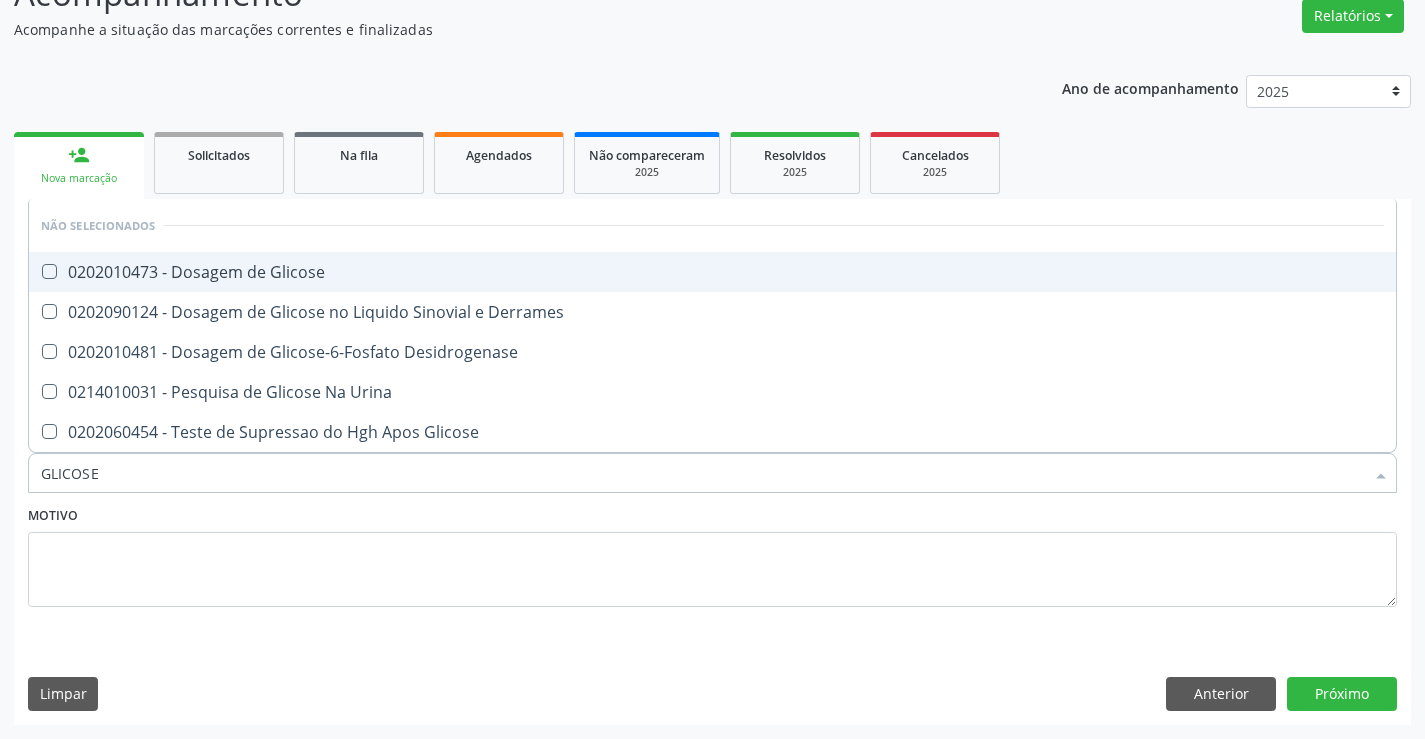 click on "0202010473 - Dosagem de Glicose" at bounding box center (712, 272) 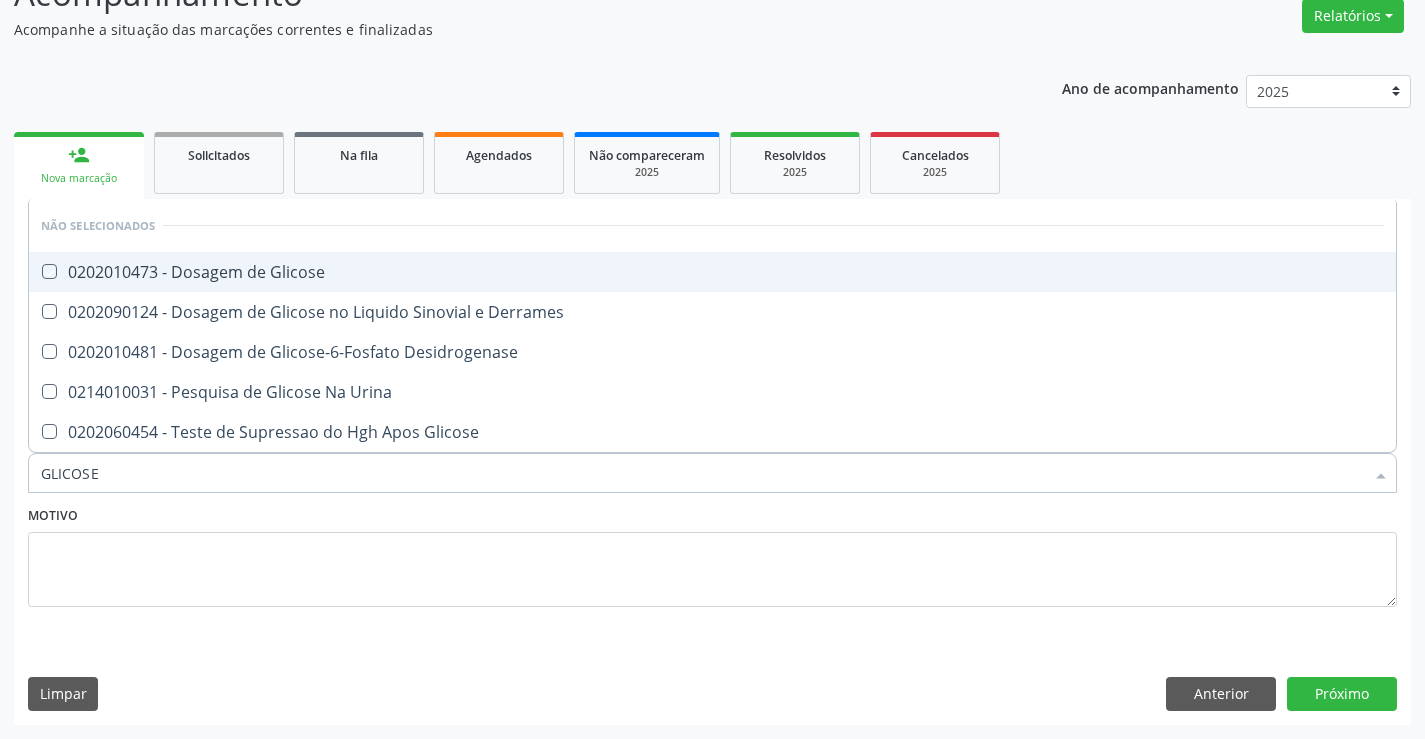 checkbox on "true" 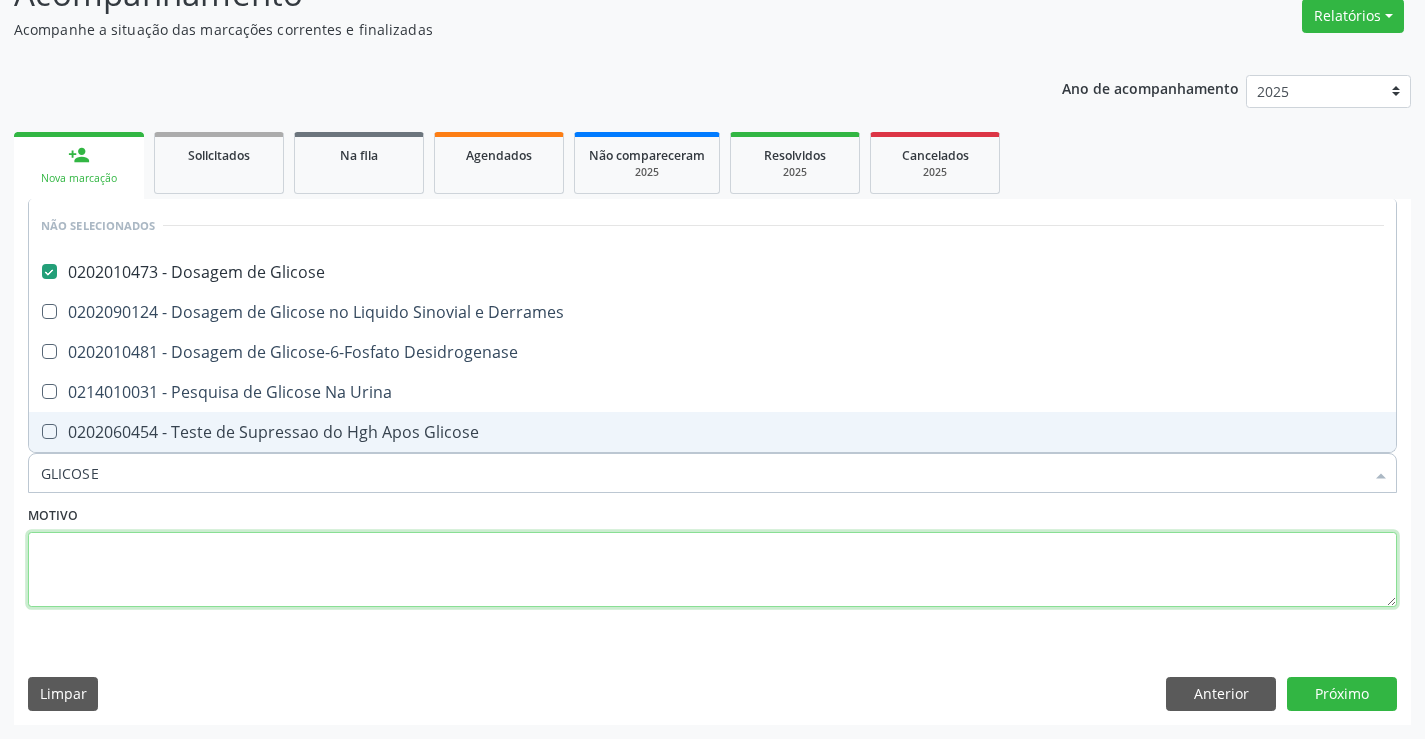click at bounding box center [712, 570] 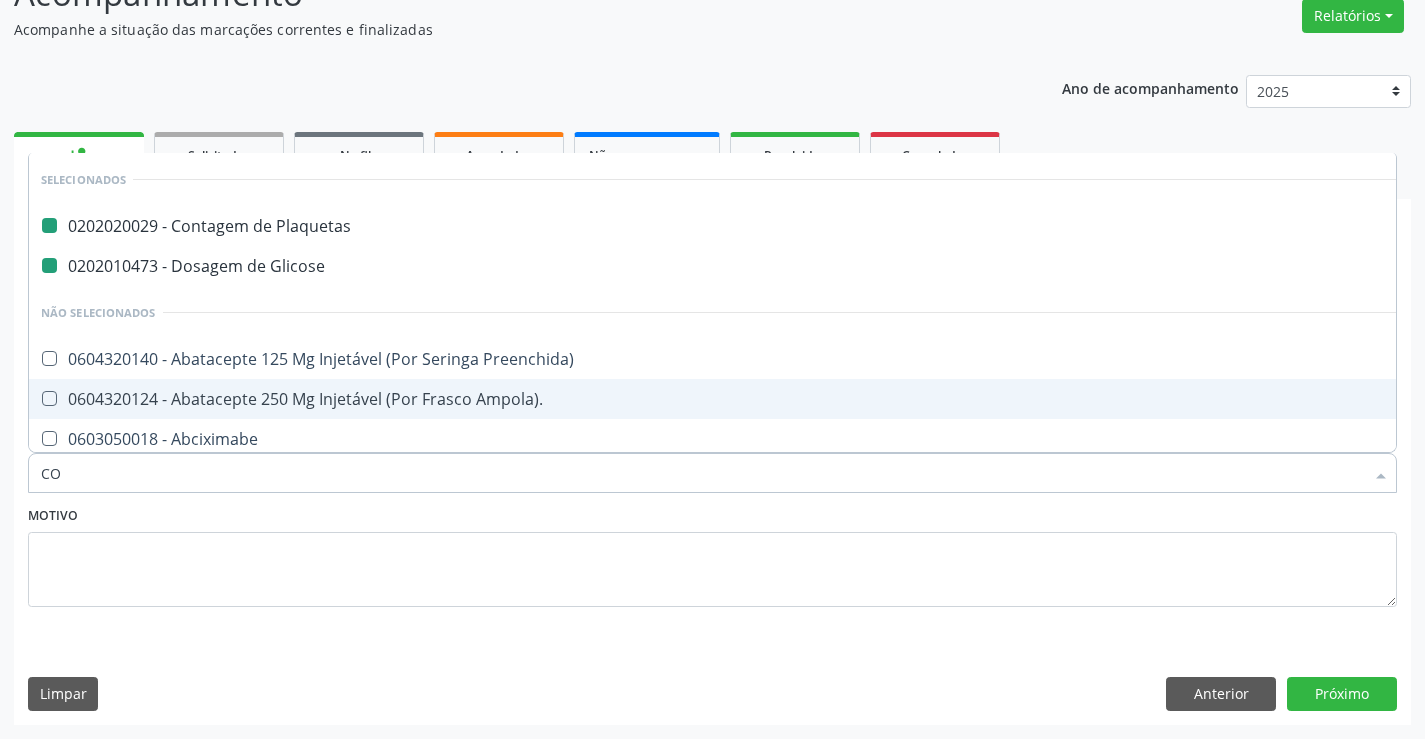type on "COL" 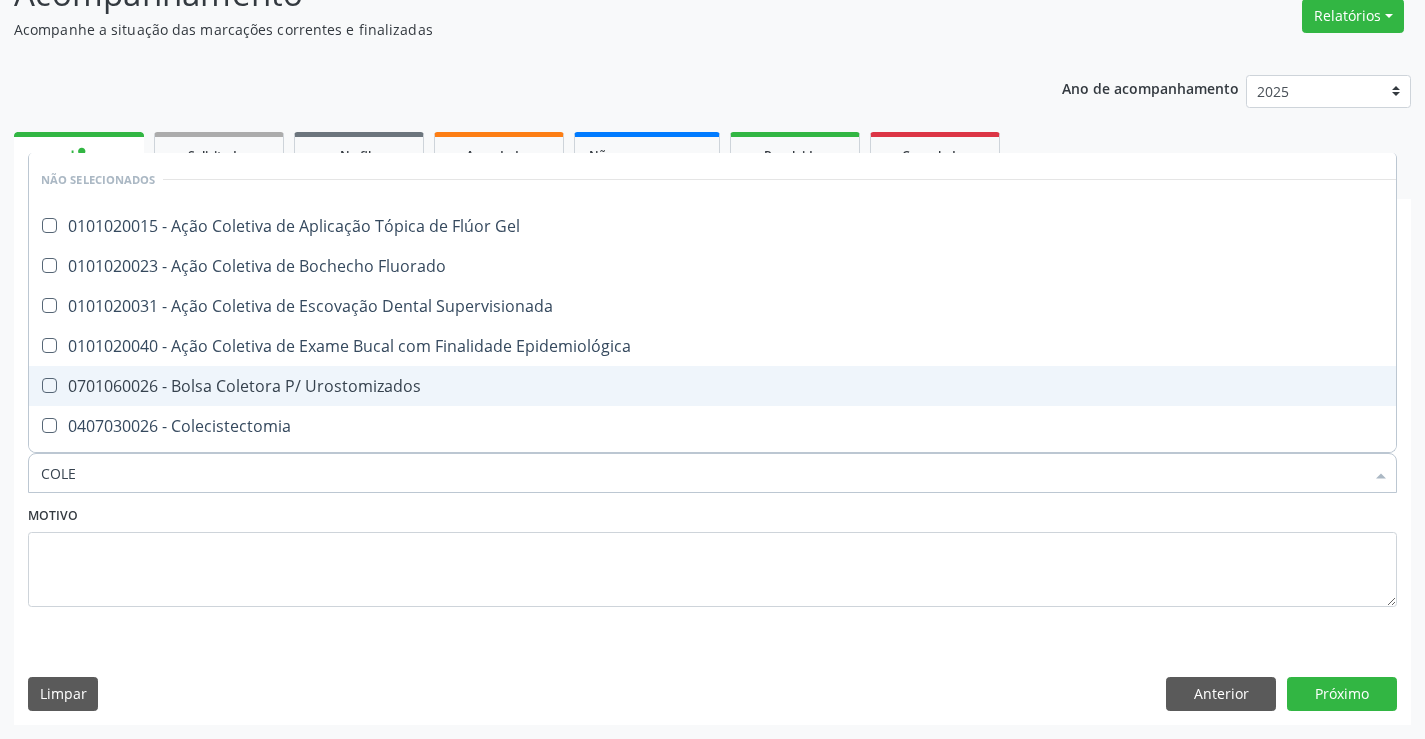 type on "COLES" 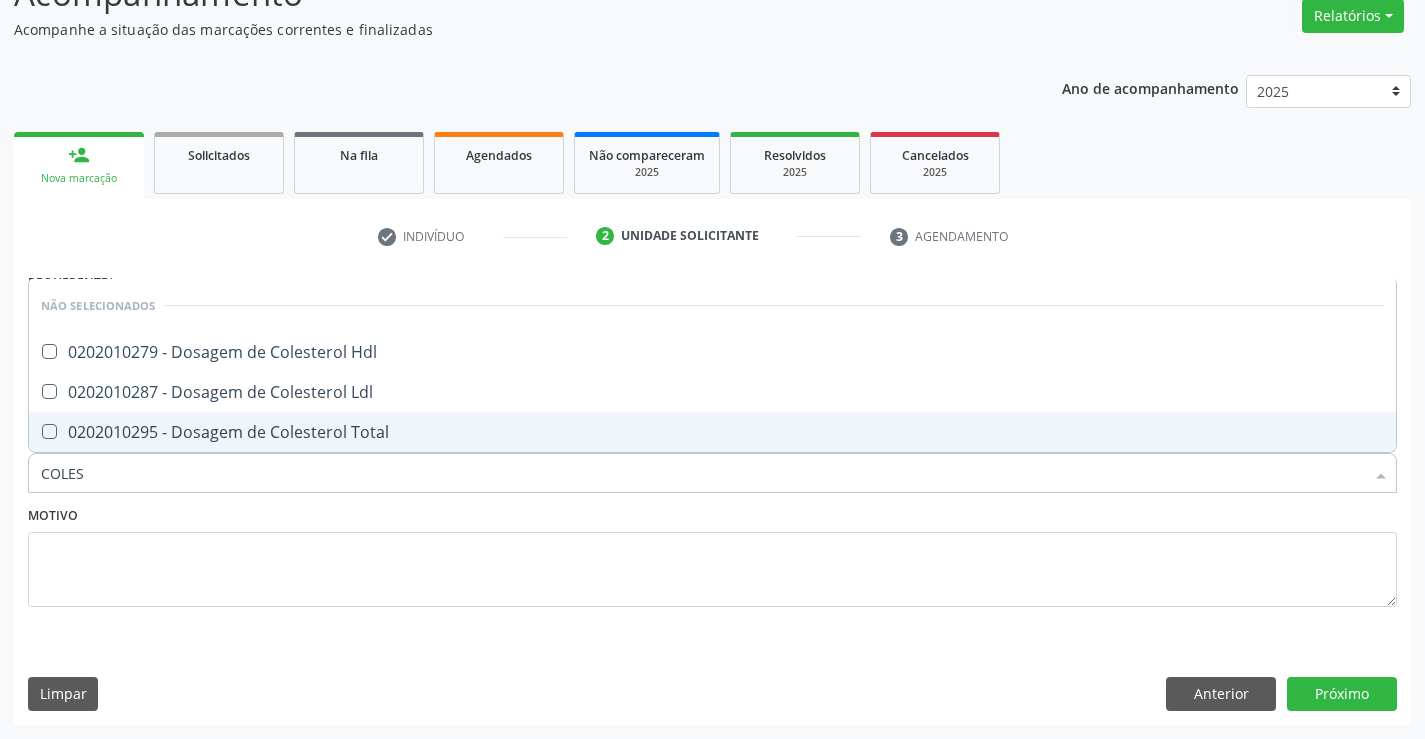click on "0202010295 - Dosagem de Colesterol Total" at bounding box center (712, 432) 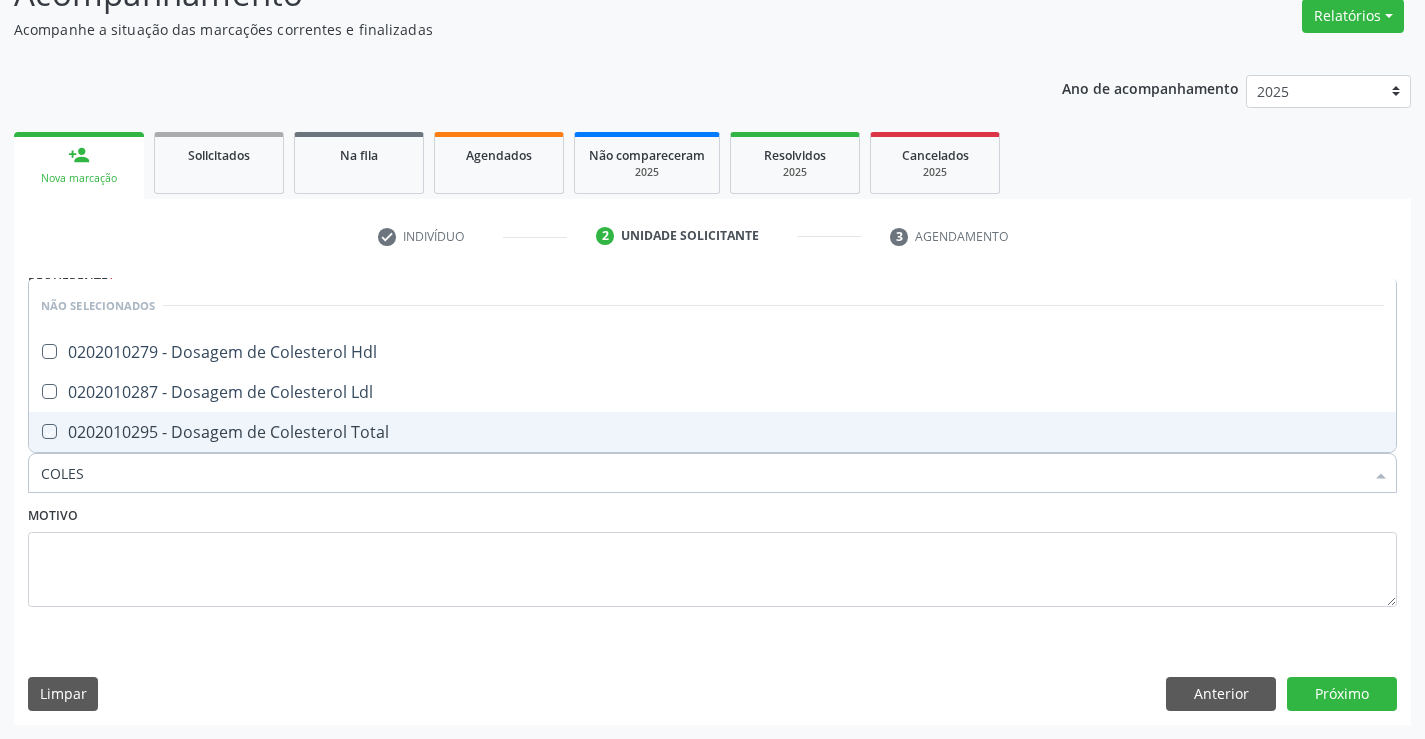 checkbox on "true" 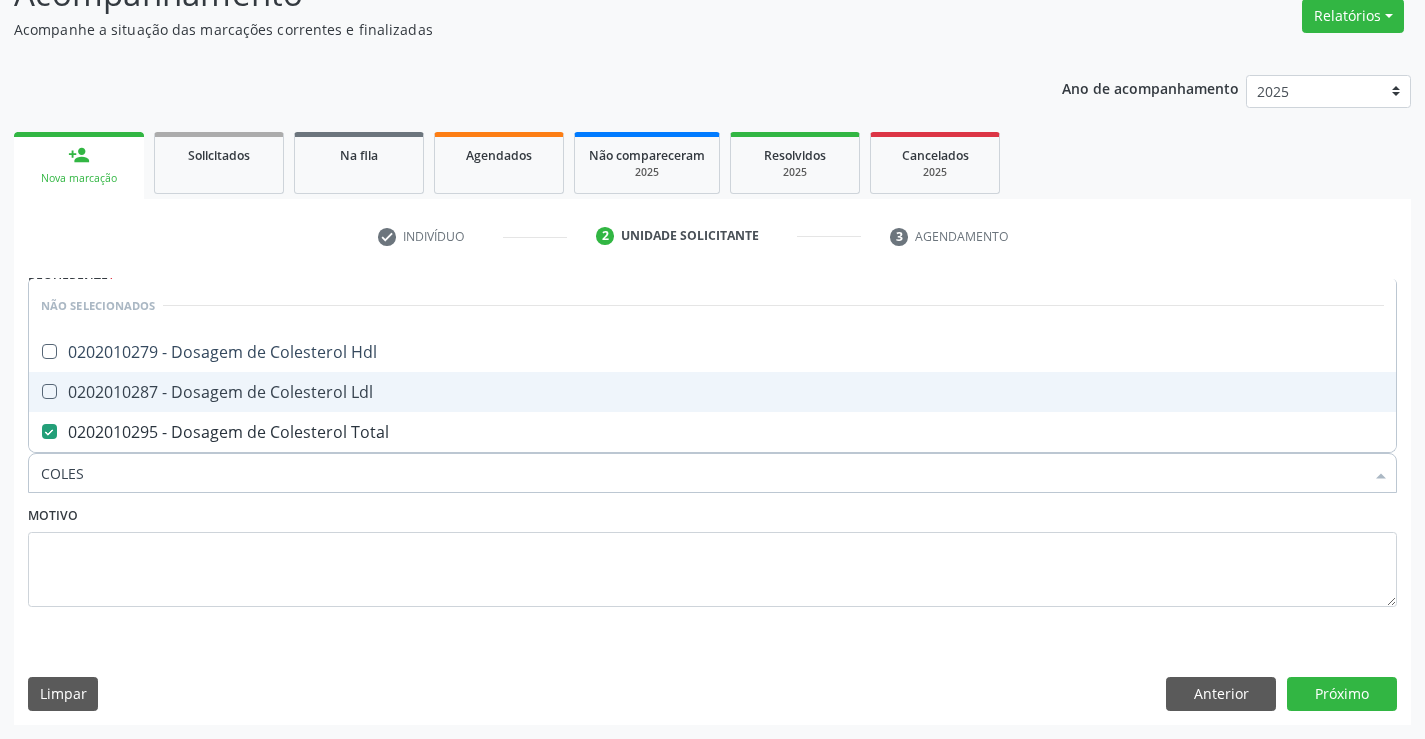 click on "0202010287 - Dosagem de Colesterol Ldl" at bounding box center [712, 392] 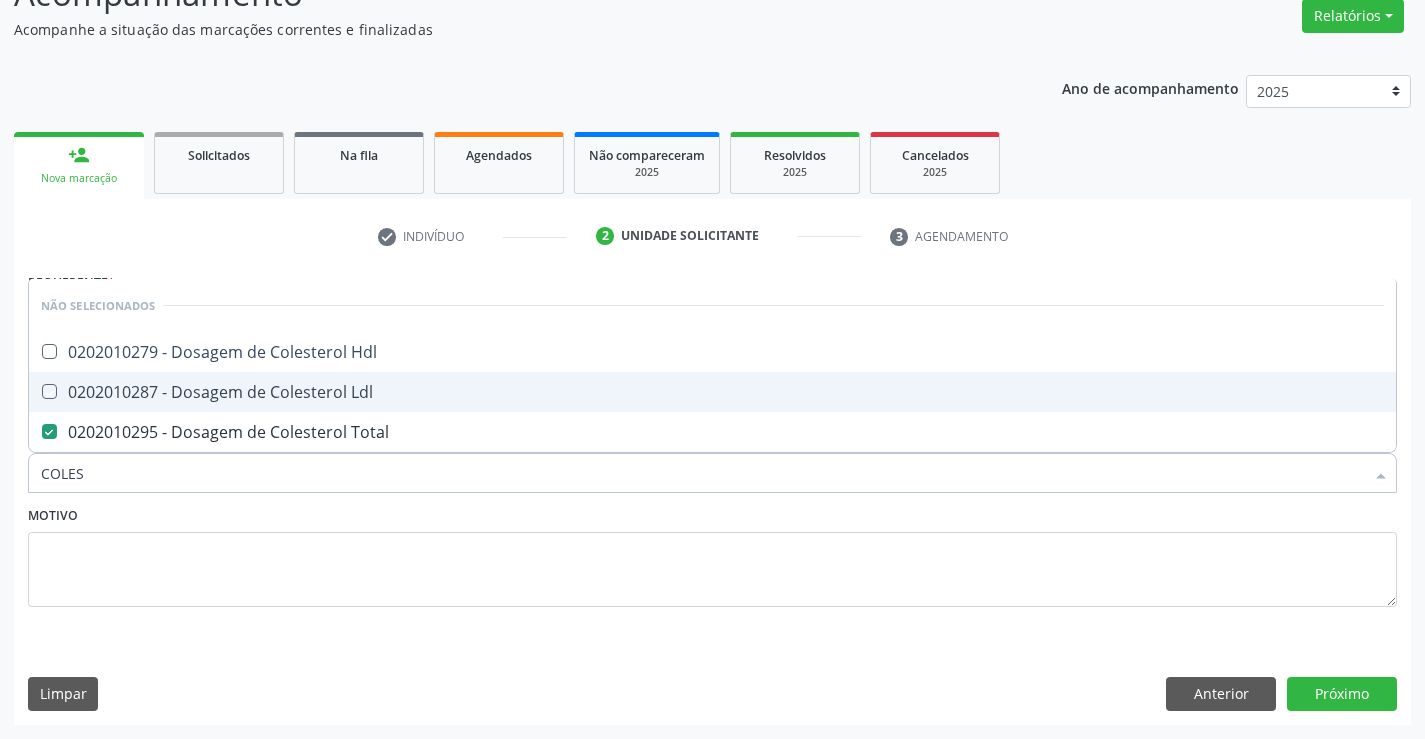 checkbox on "true" 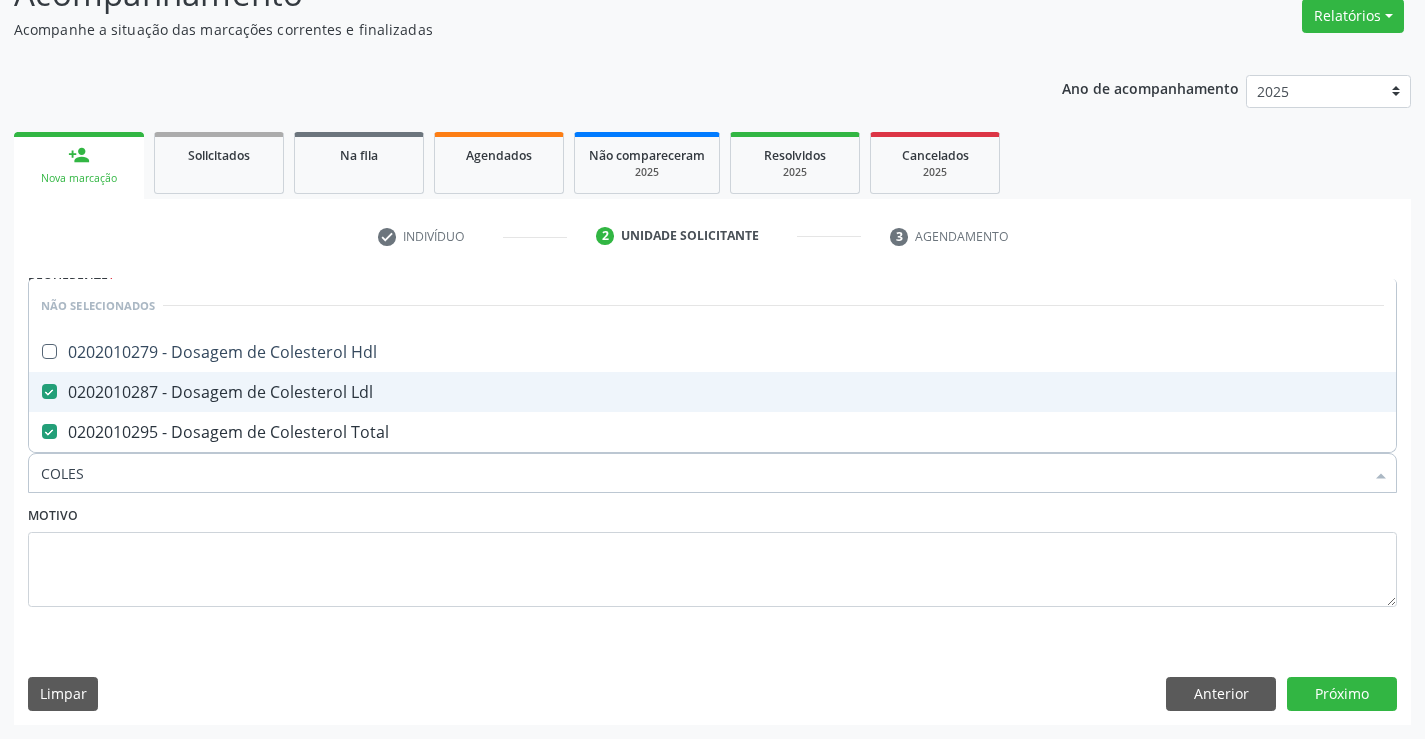 click on "0202010279 - Dosagem de Colesterol Hdl" at bounding box center (712, 352) 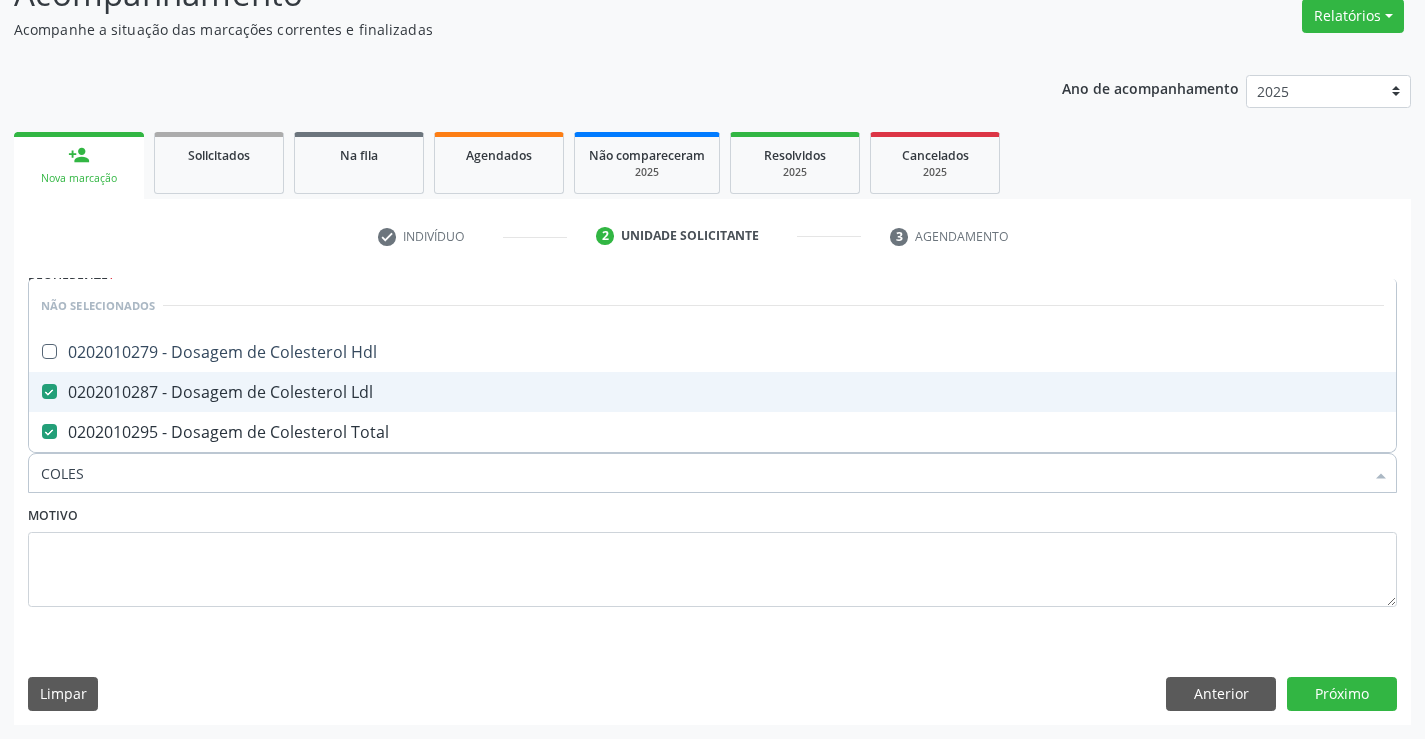 checkbox on "true" 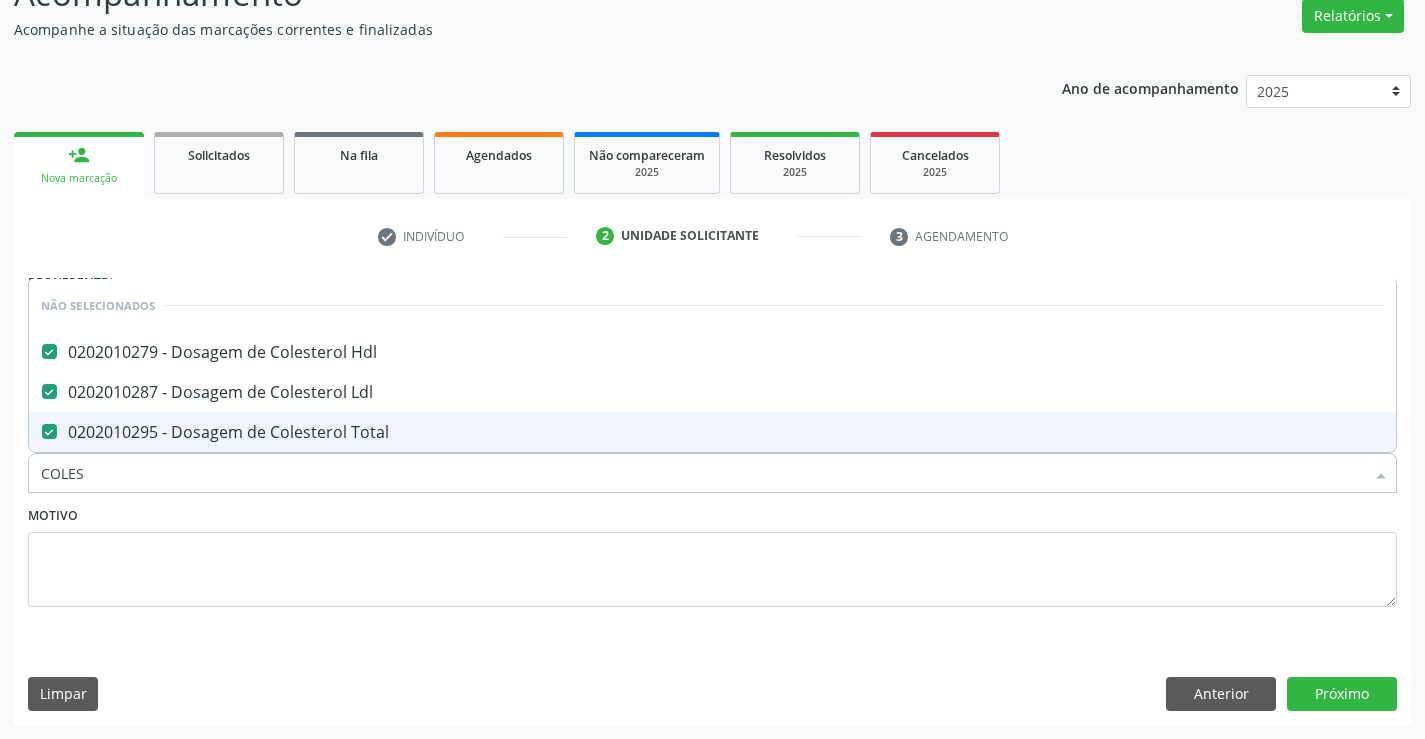 type on "COLES" 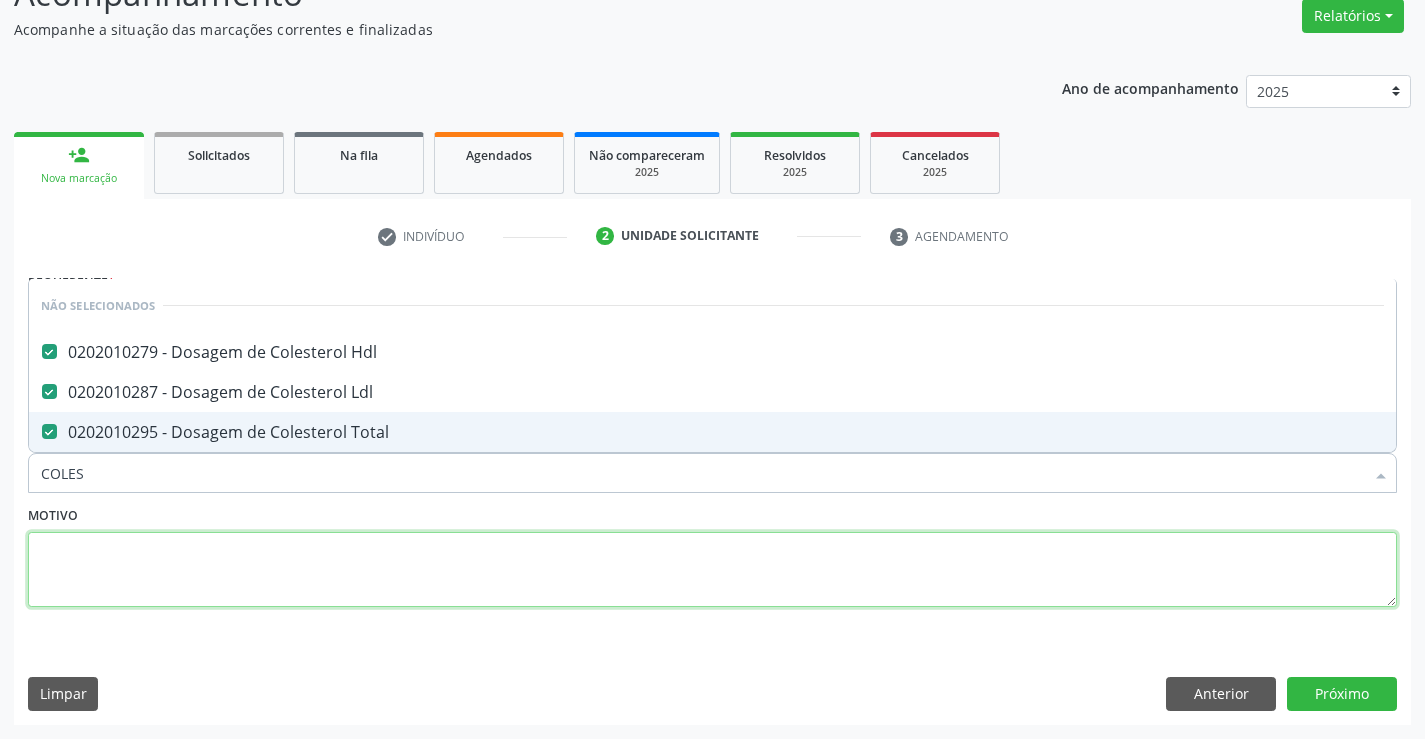 click at bounding box center [712, 570] 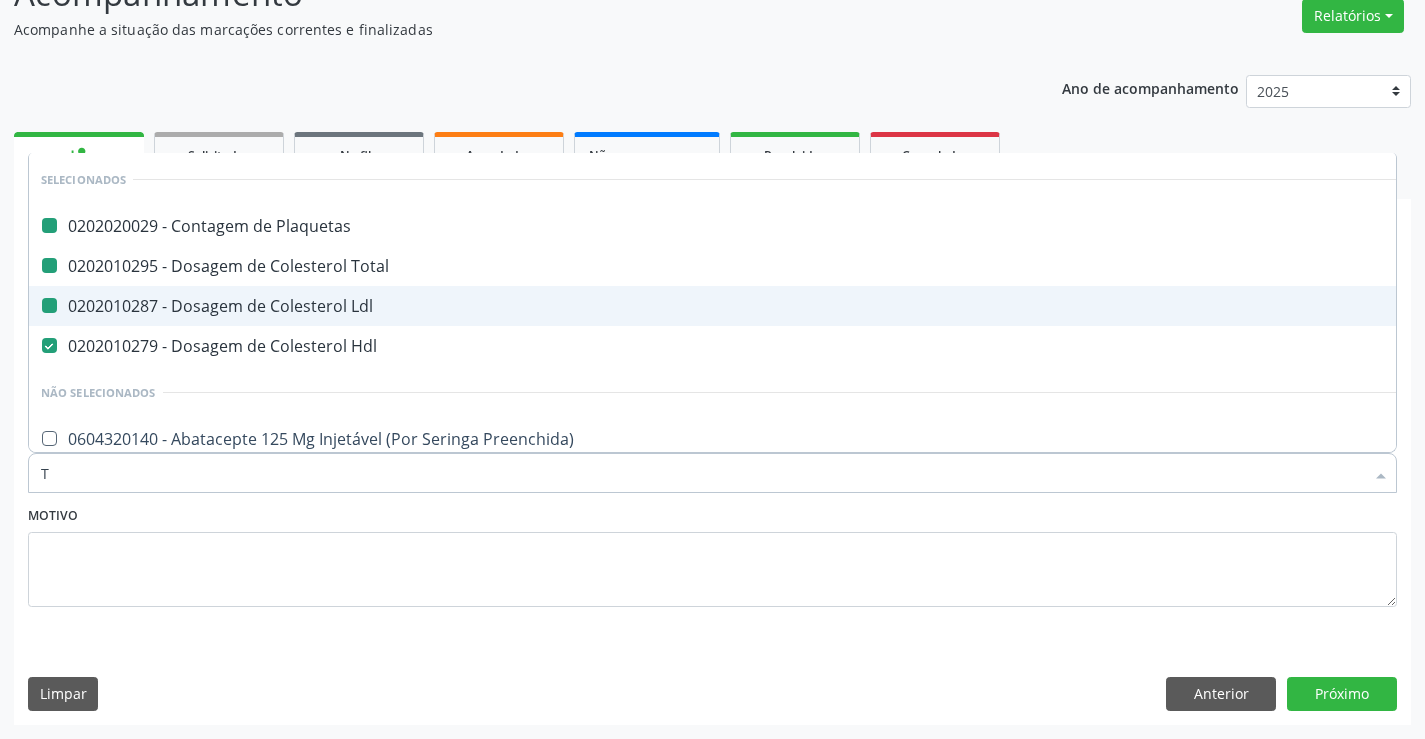 type on "TR" 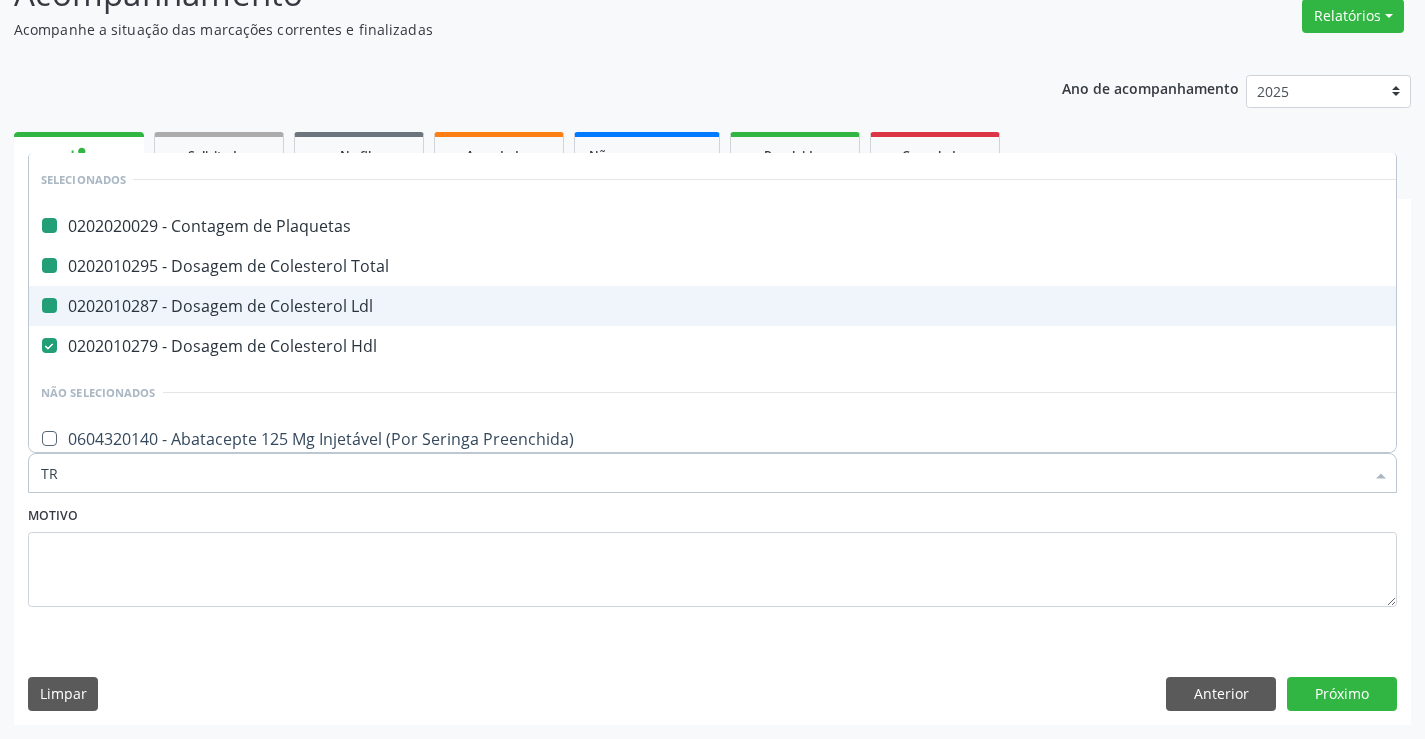 checkbox on "false" 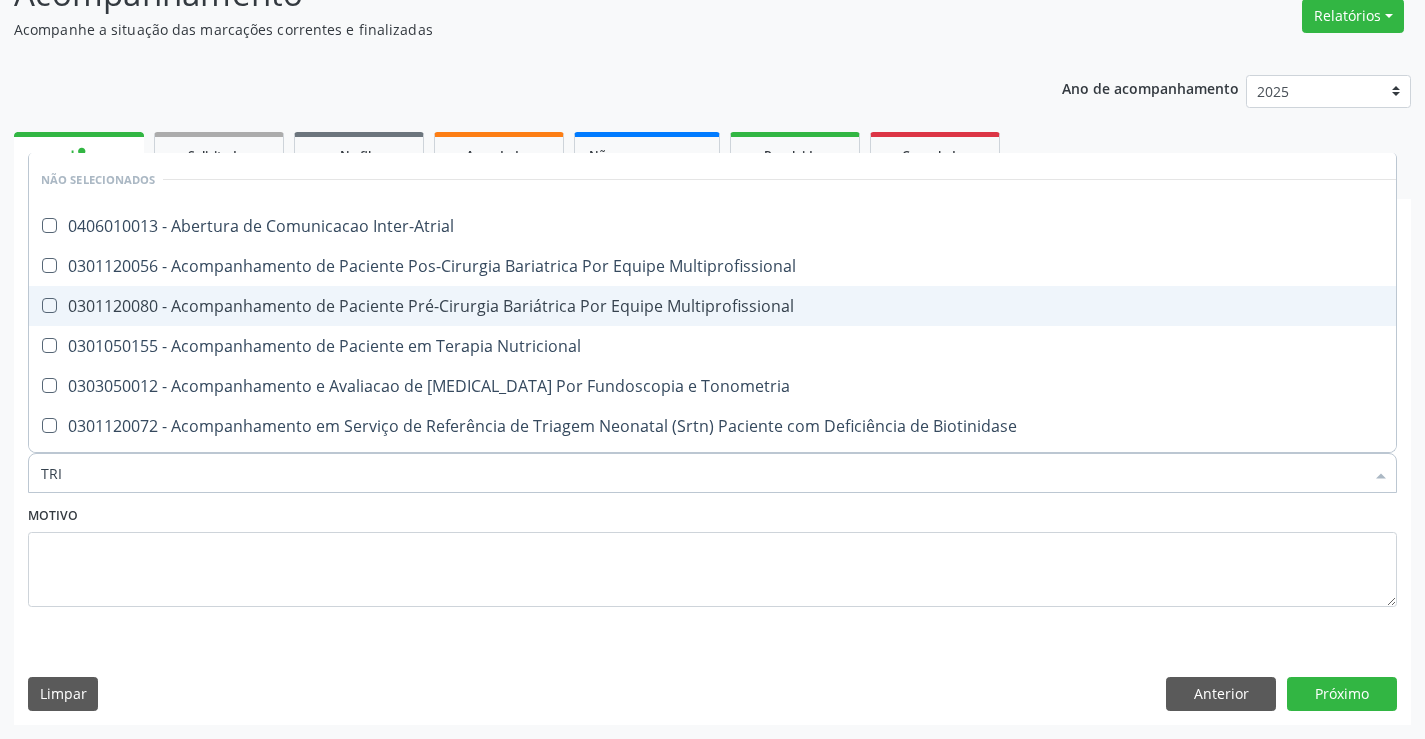 type on "TRIG" 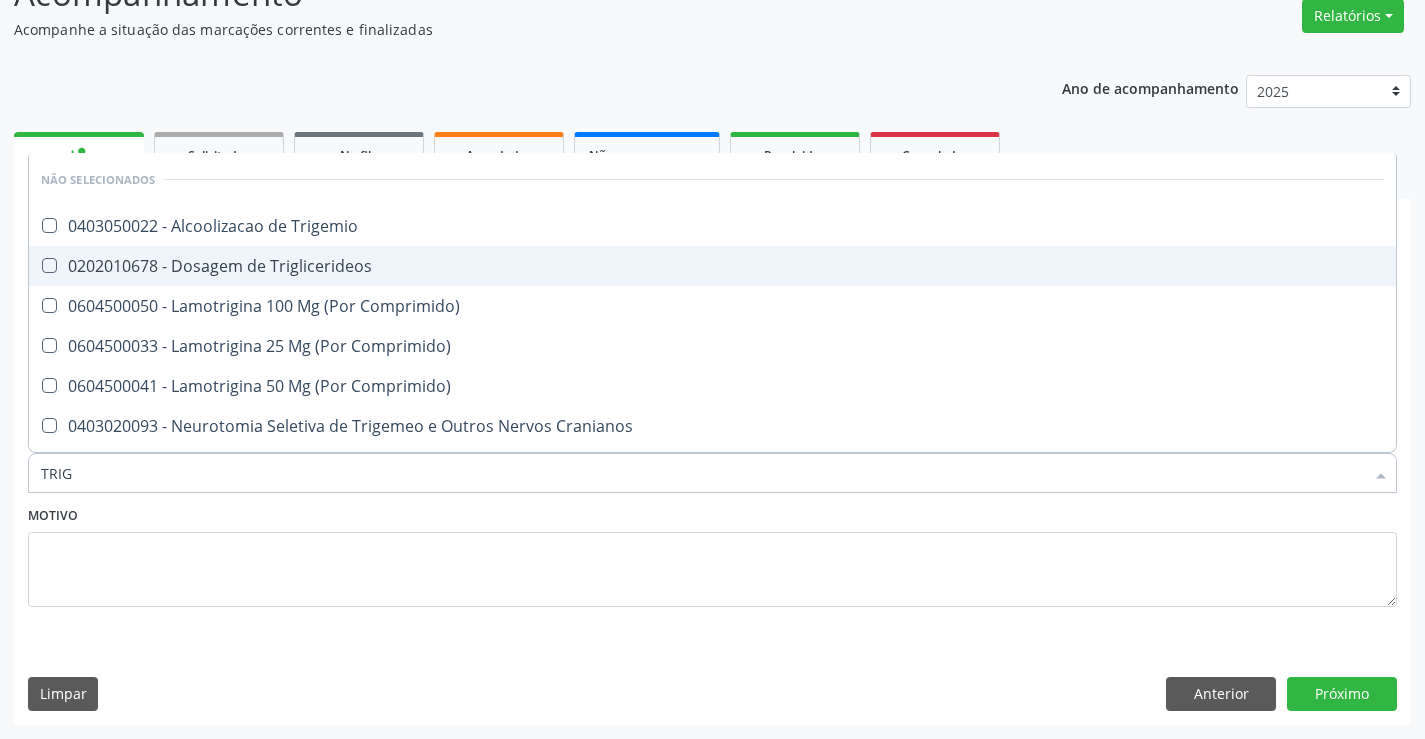 click on "0202010678 - Dosagem de Triglicerideos" at bounding box center (712, 266) 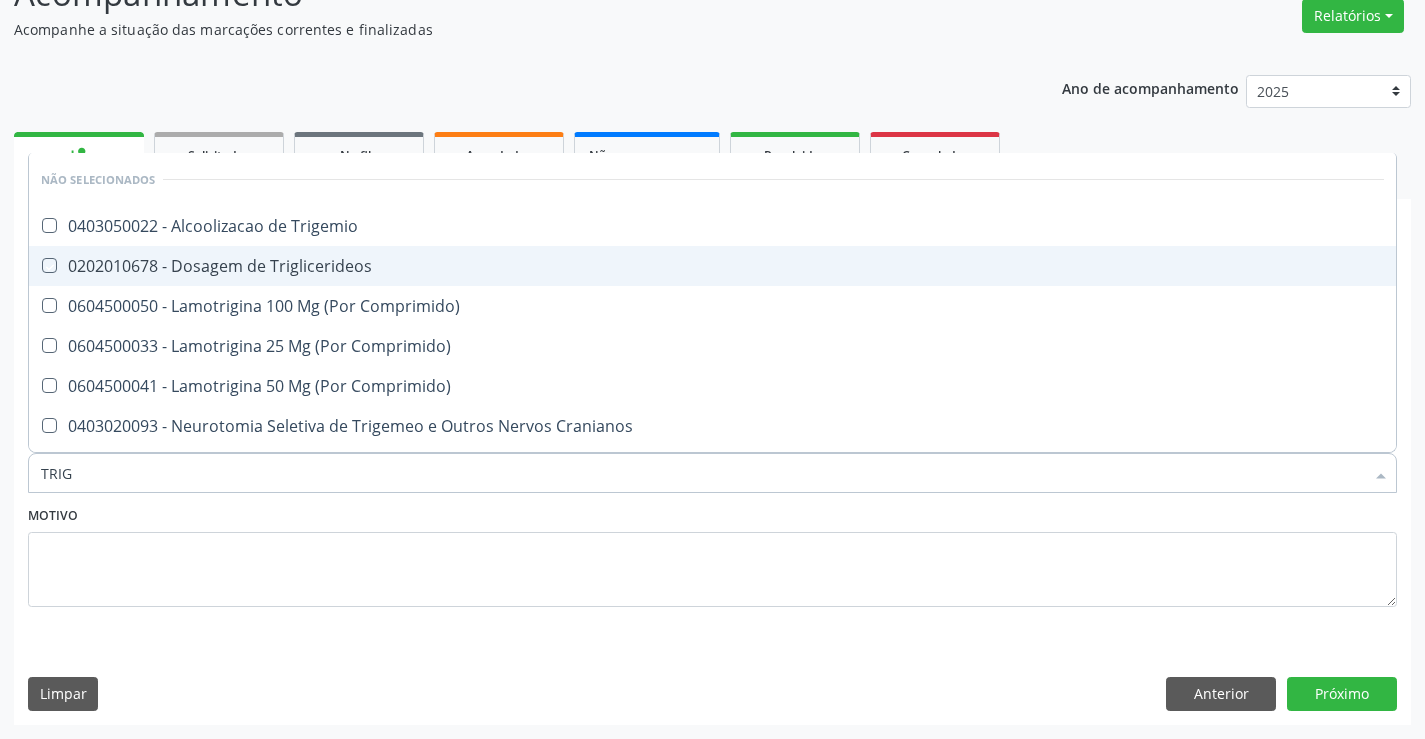 checkbox on "true" 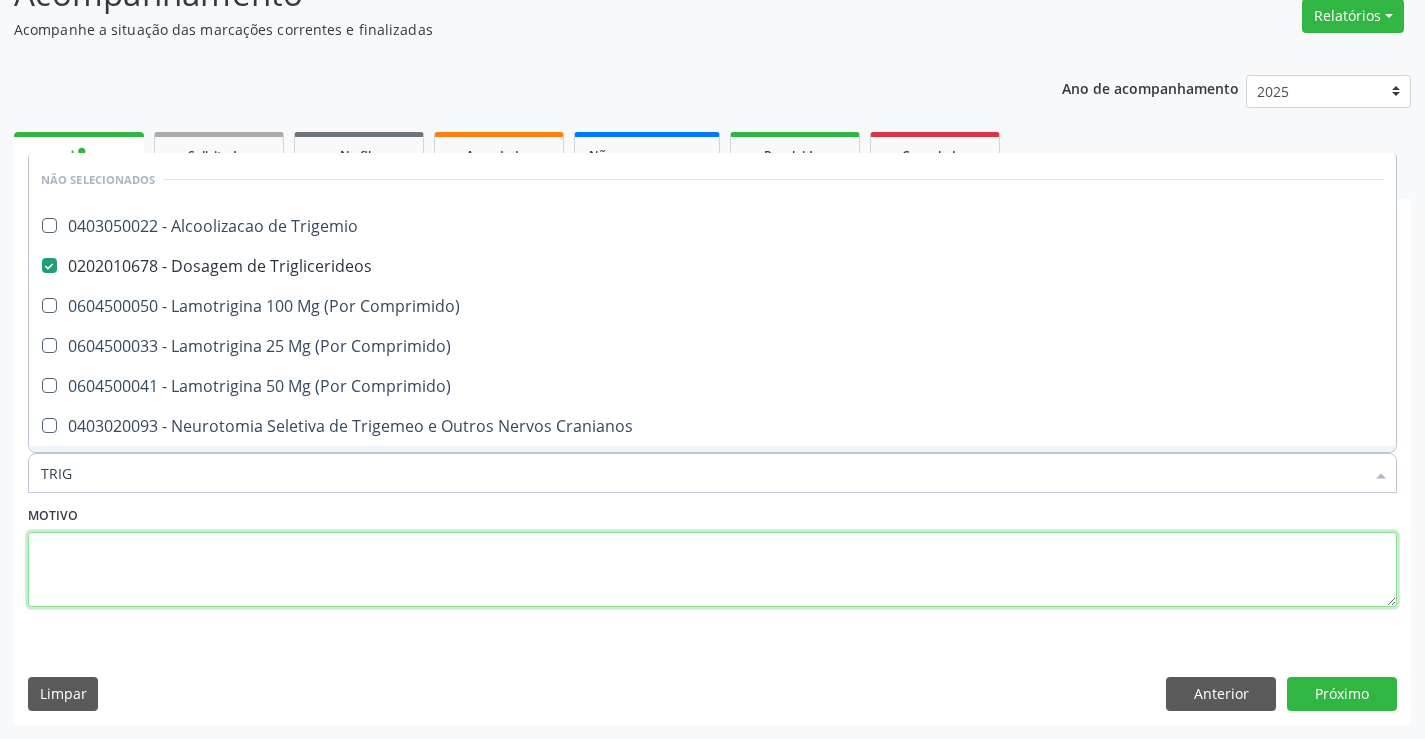 click at bounding box center (712, 570) 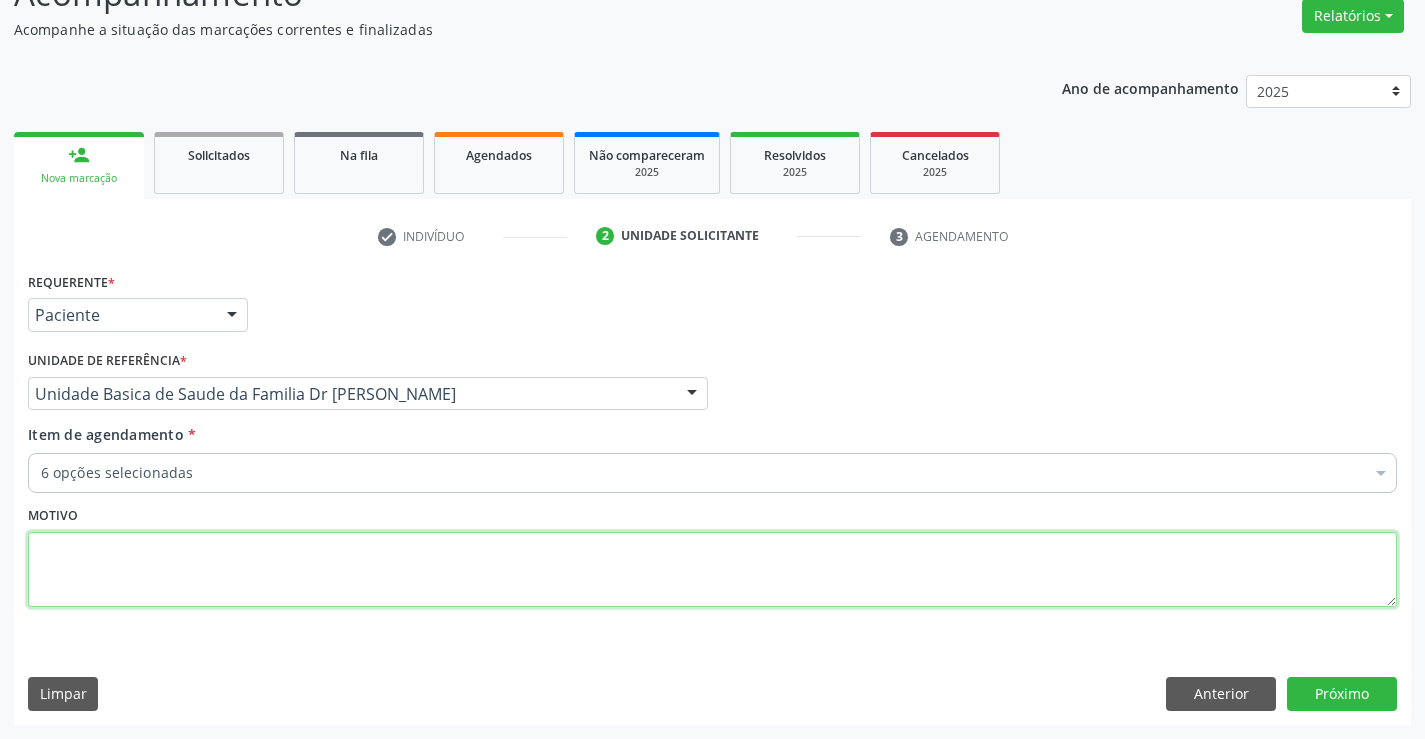 scroll, scrollTop: 88, scrollLeft: 0, axis: vertical 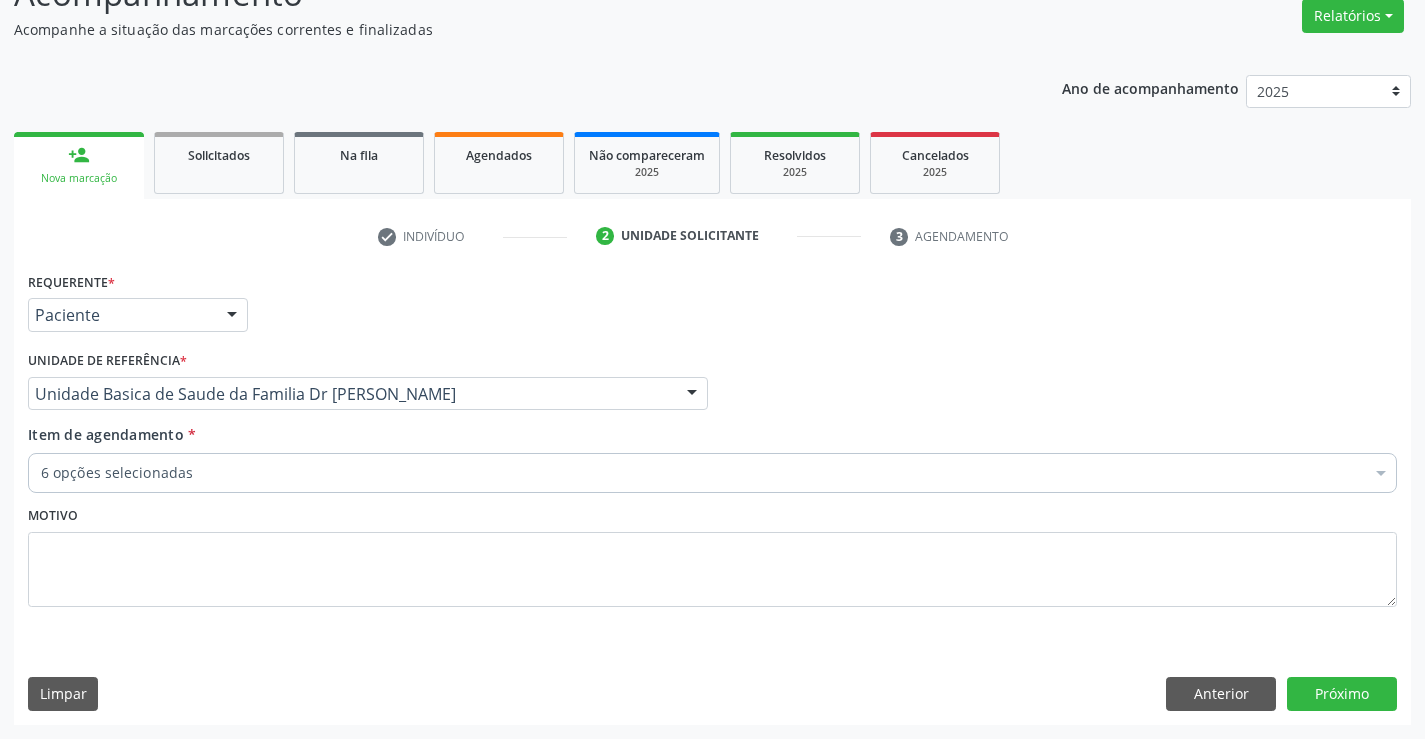 click on "6 opções selecionadas" at bounding box center [712, 473] 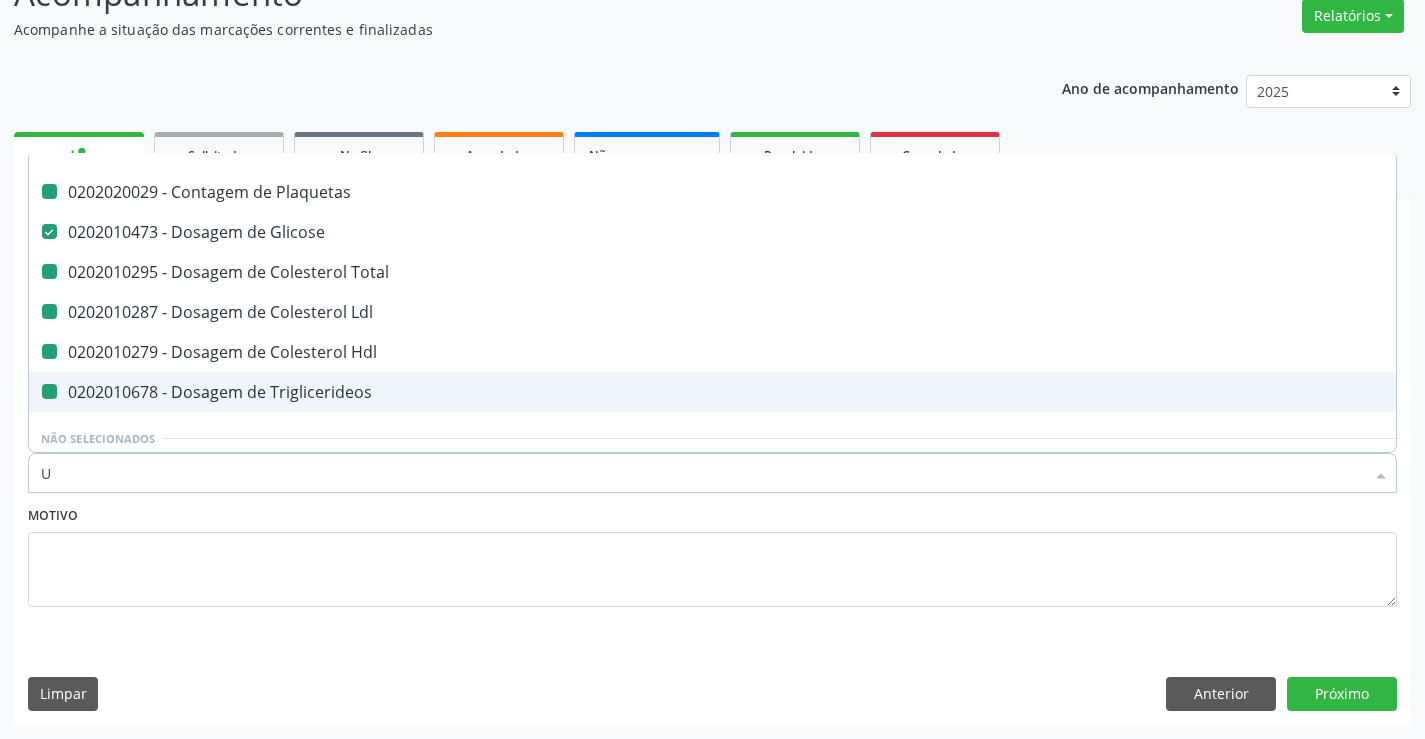type on "UI" 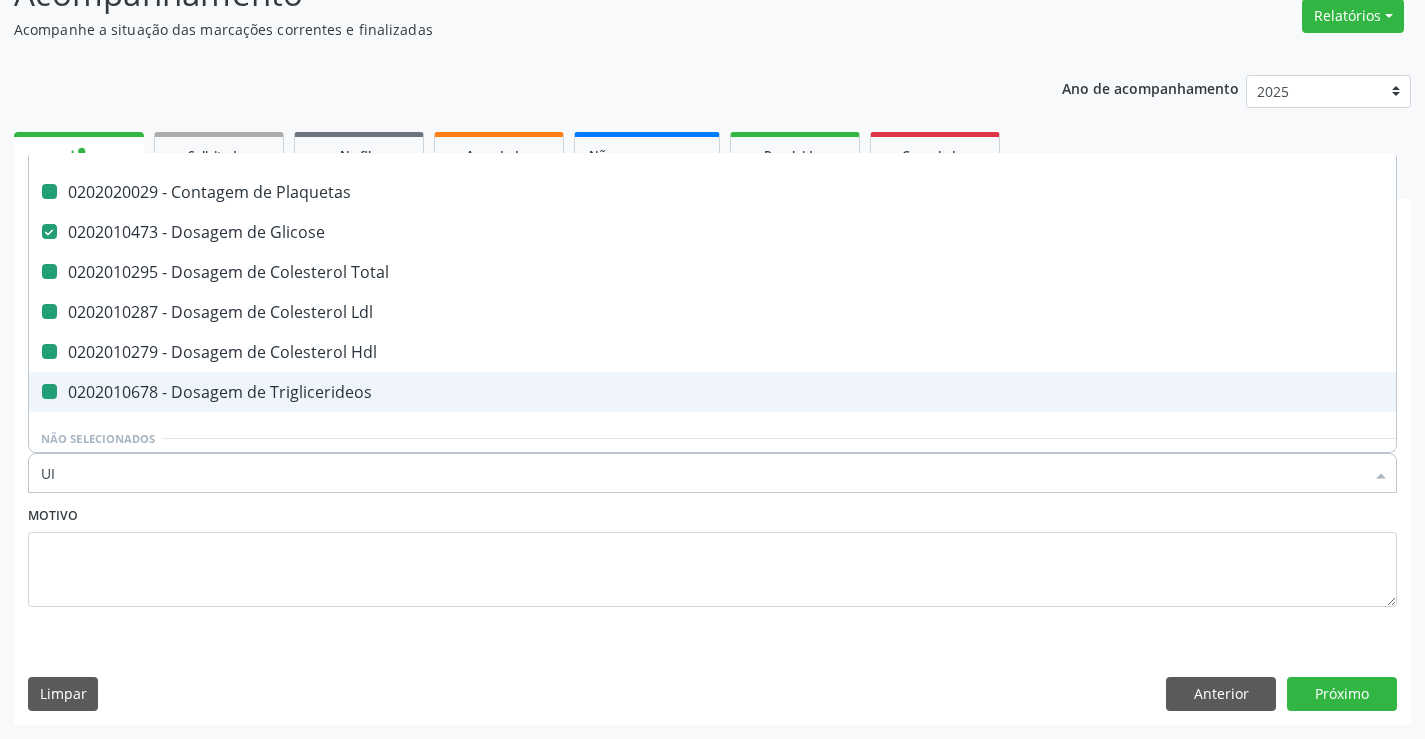 checkbox on "false" 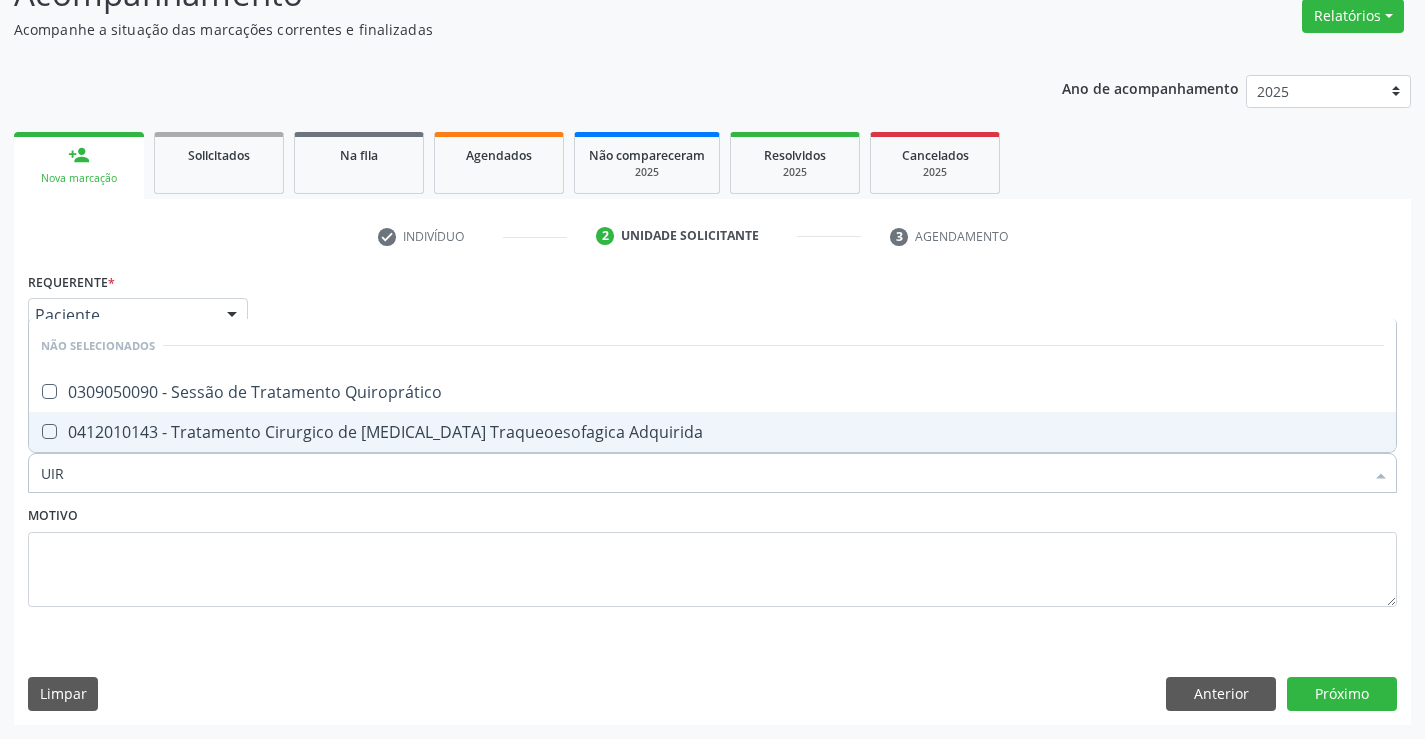 scroll, scrollTop: 0, scrollLeft: 0, axis: both 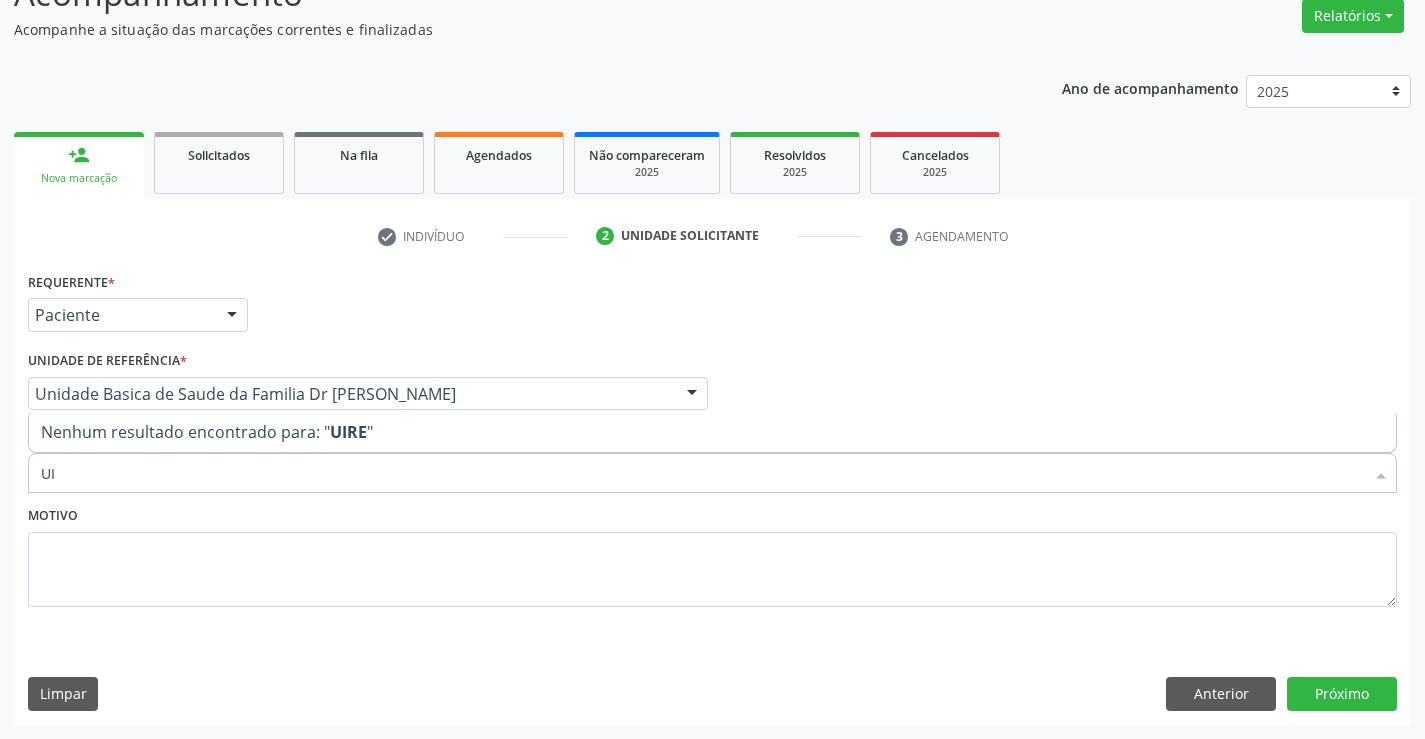 type on "U" 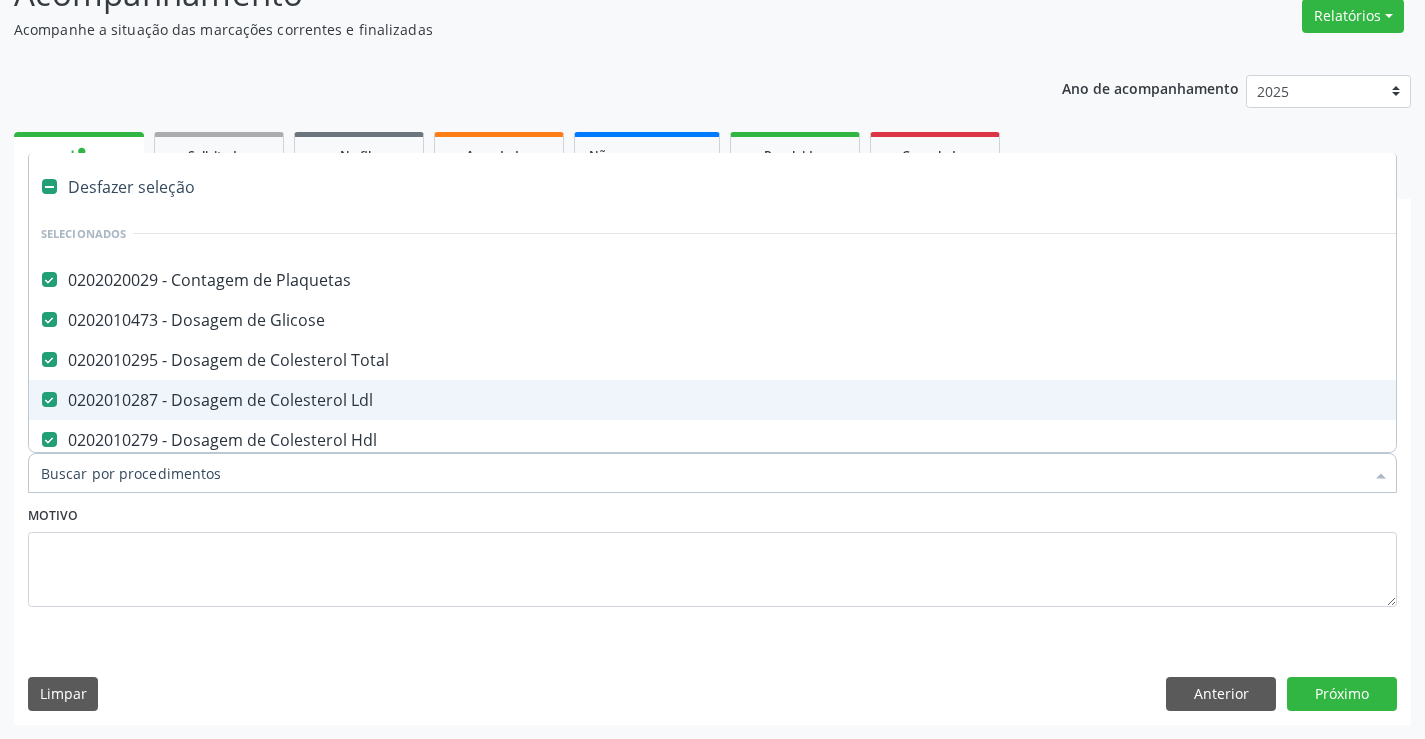 type on "U" 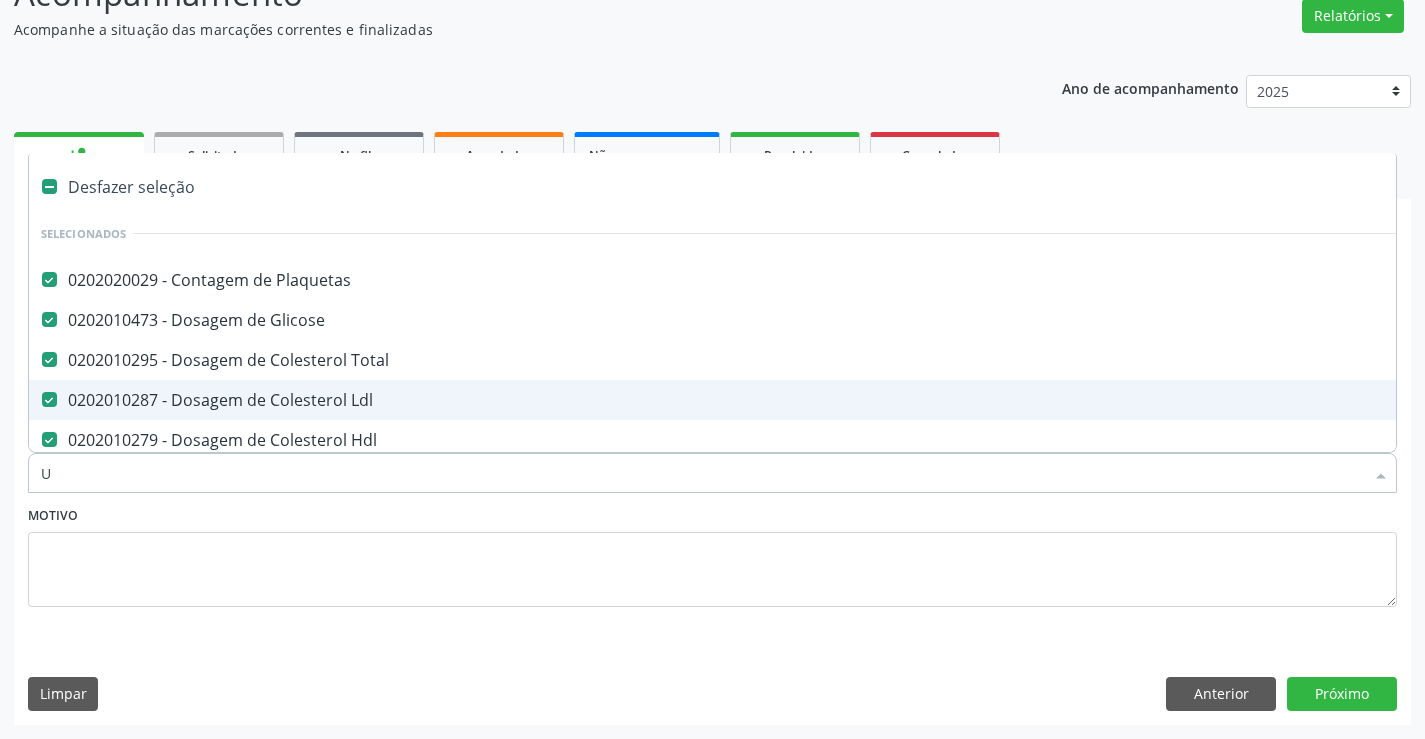 checkbox on "false" 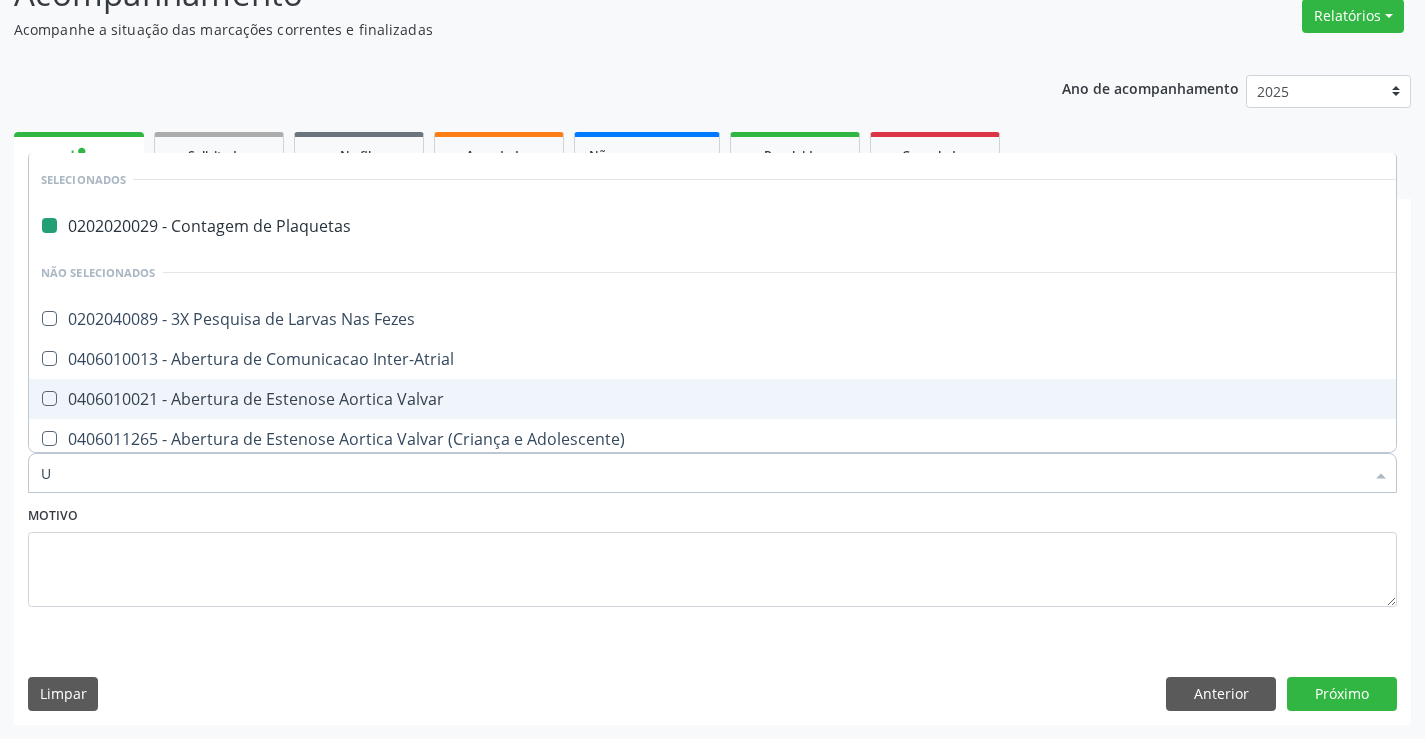 type on "UR" 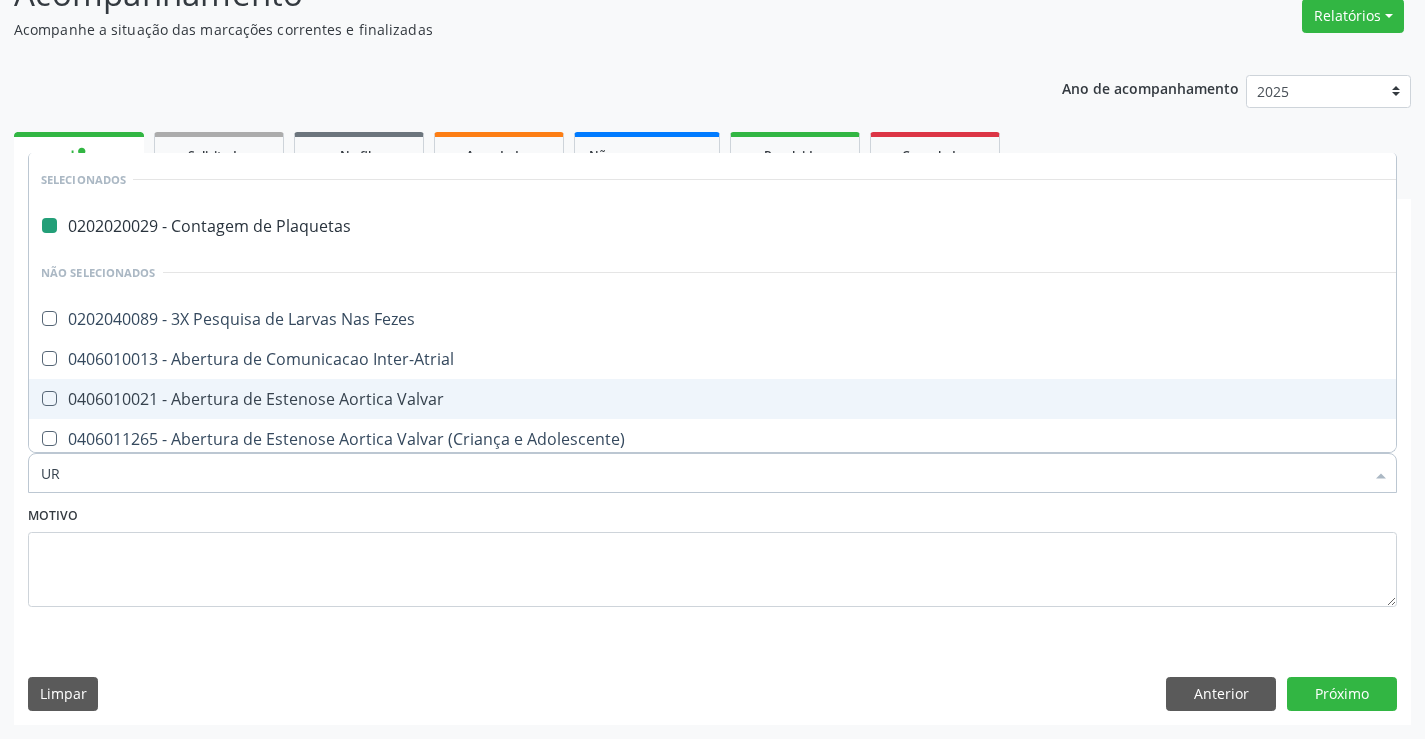 checkbox on "false" 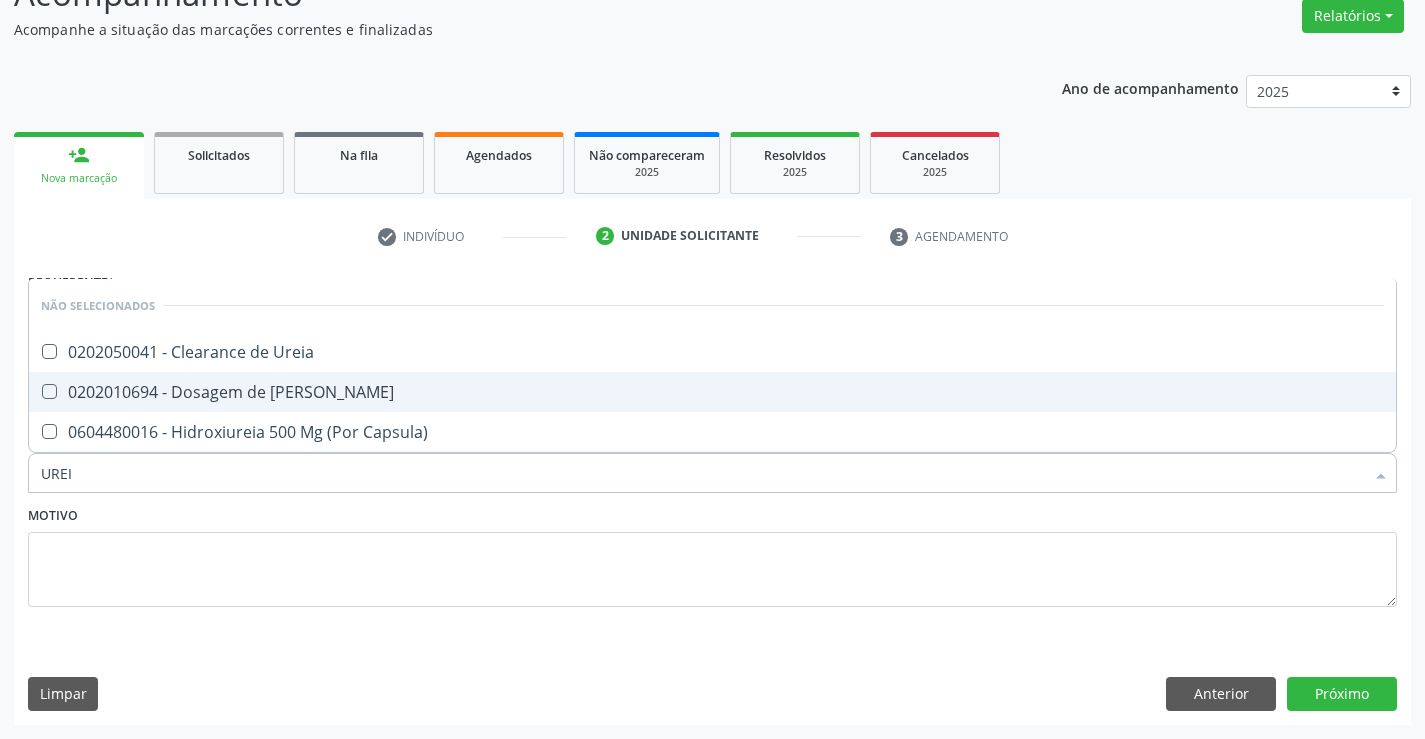 type on "UREIA" 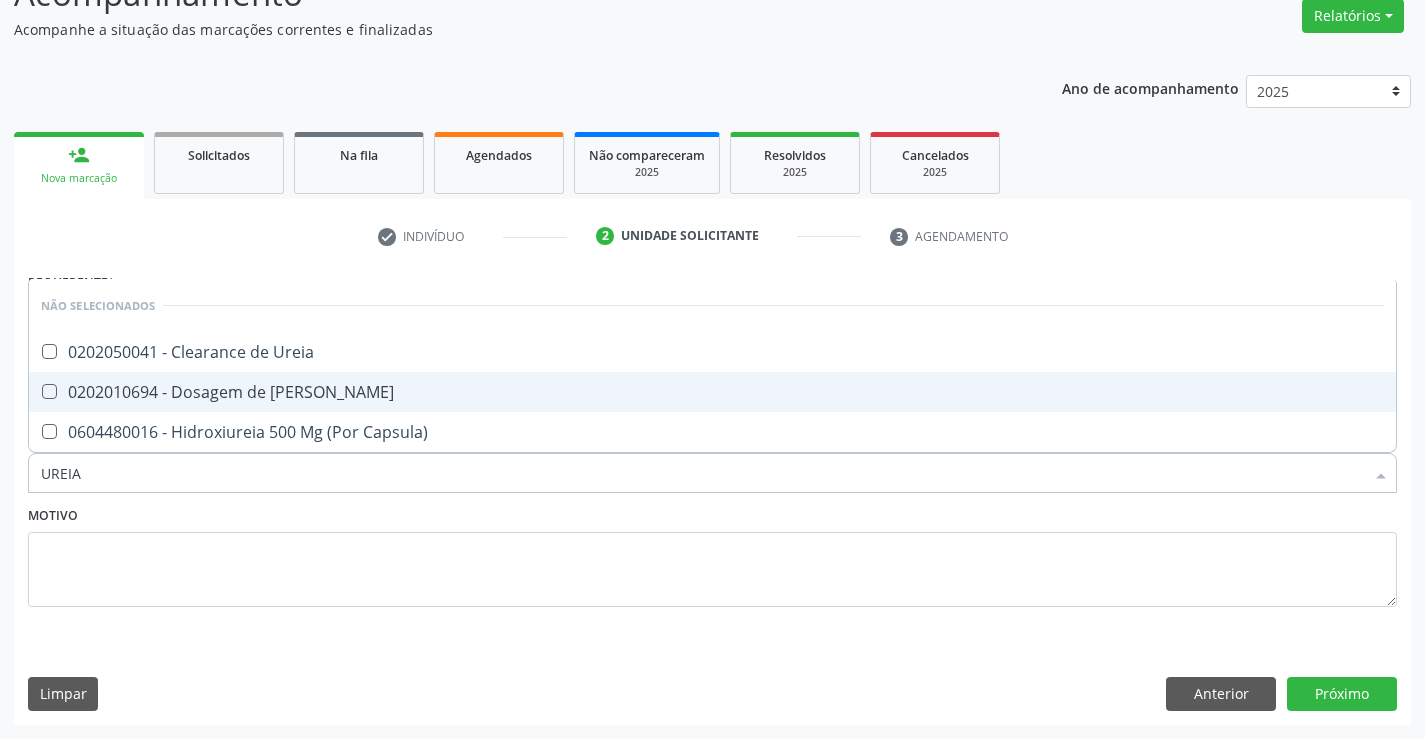 click on "0202010694 - Dosagem de [PERSON_NAME]" at bounding box center (712, 392) 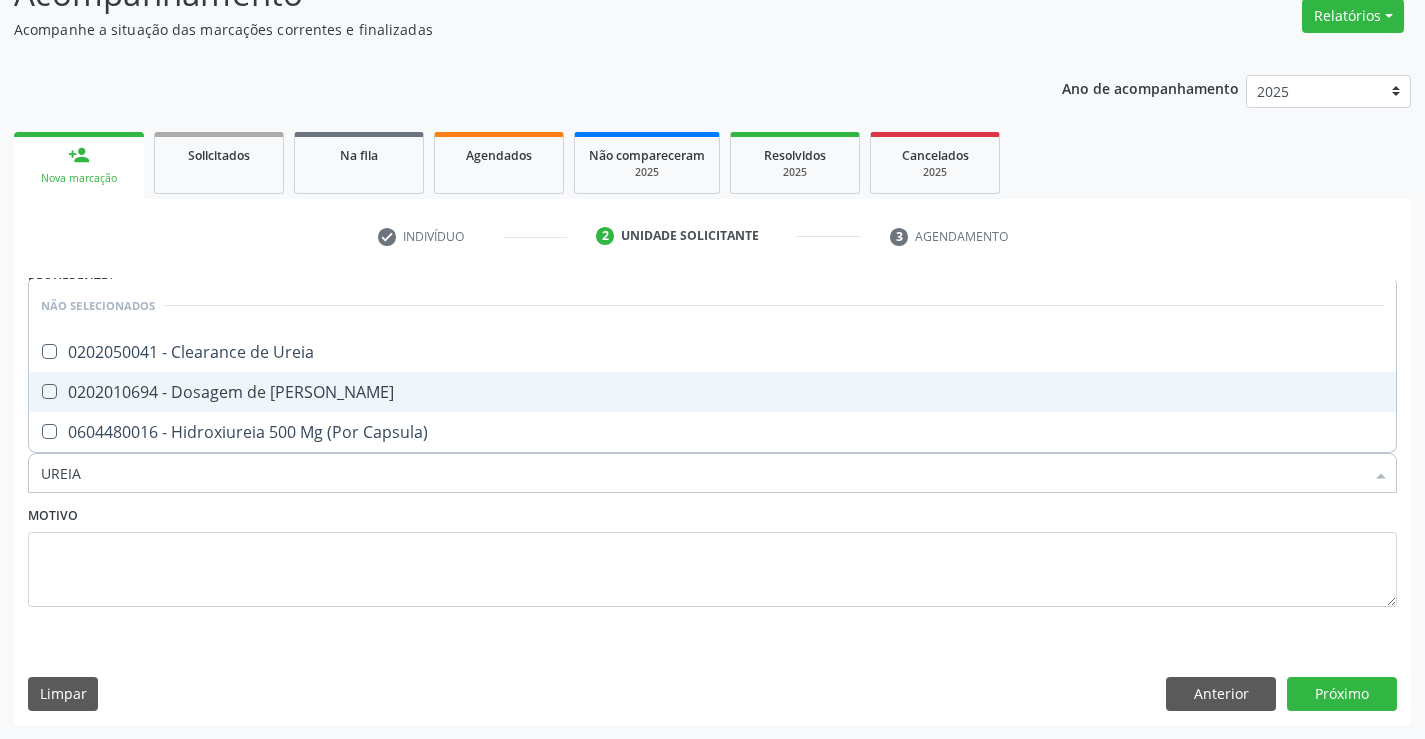 checkbox on "true" 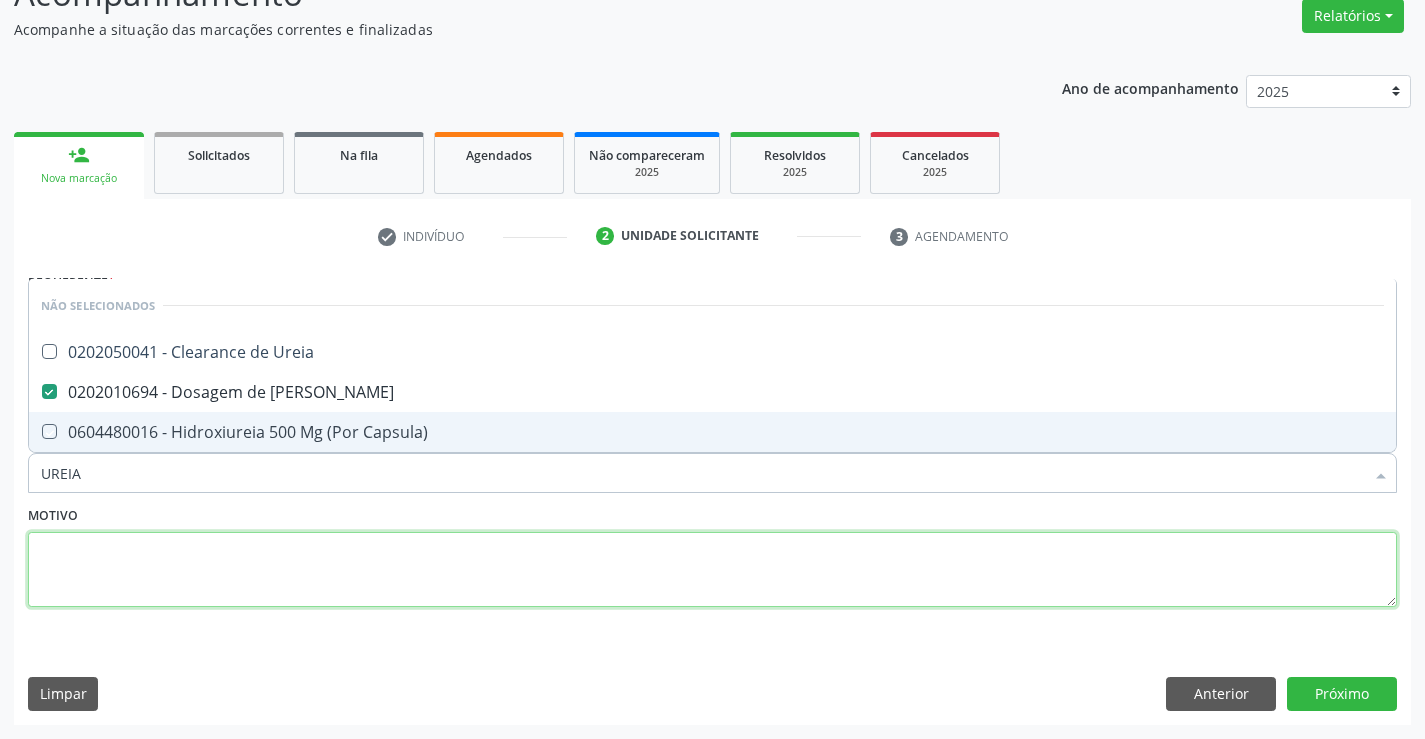 click at bounding box center (712, 570) 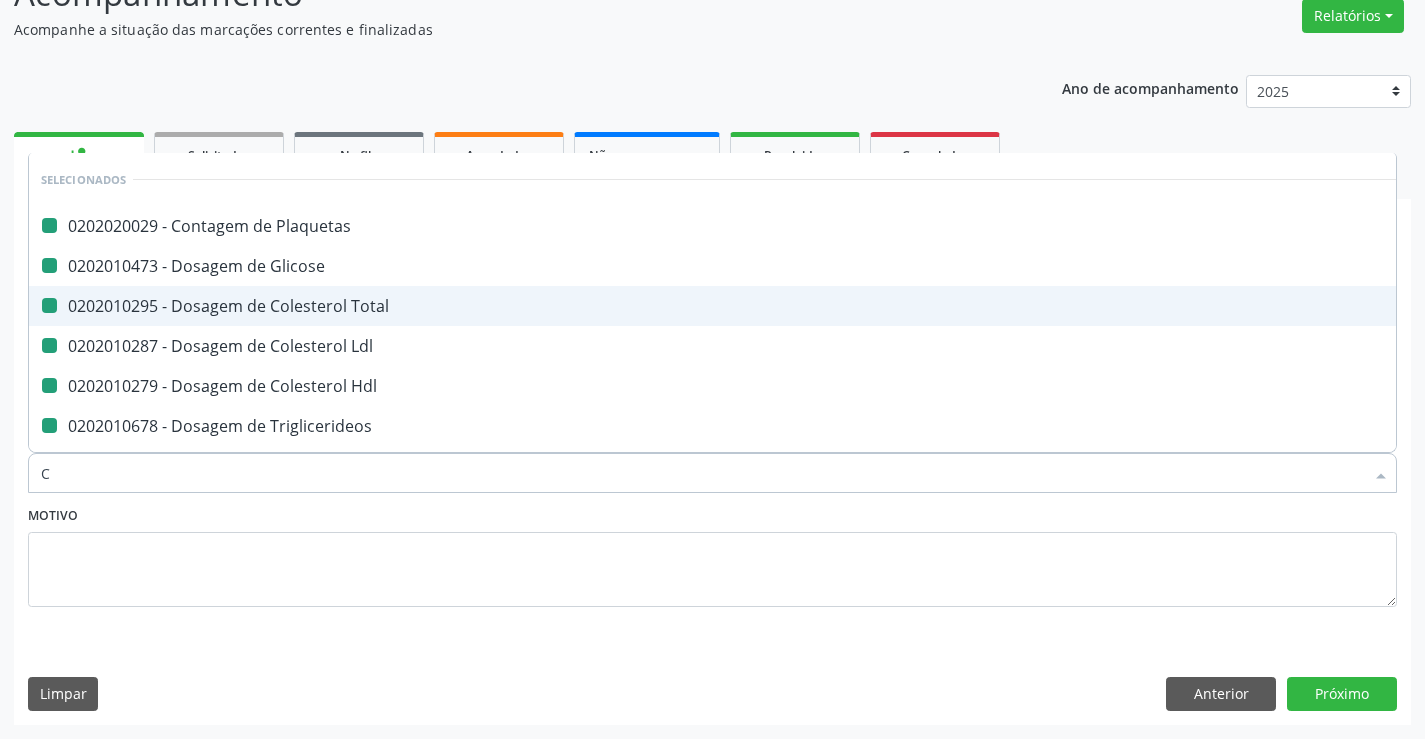 type on "CR" 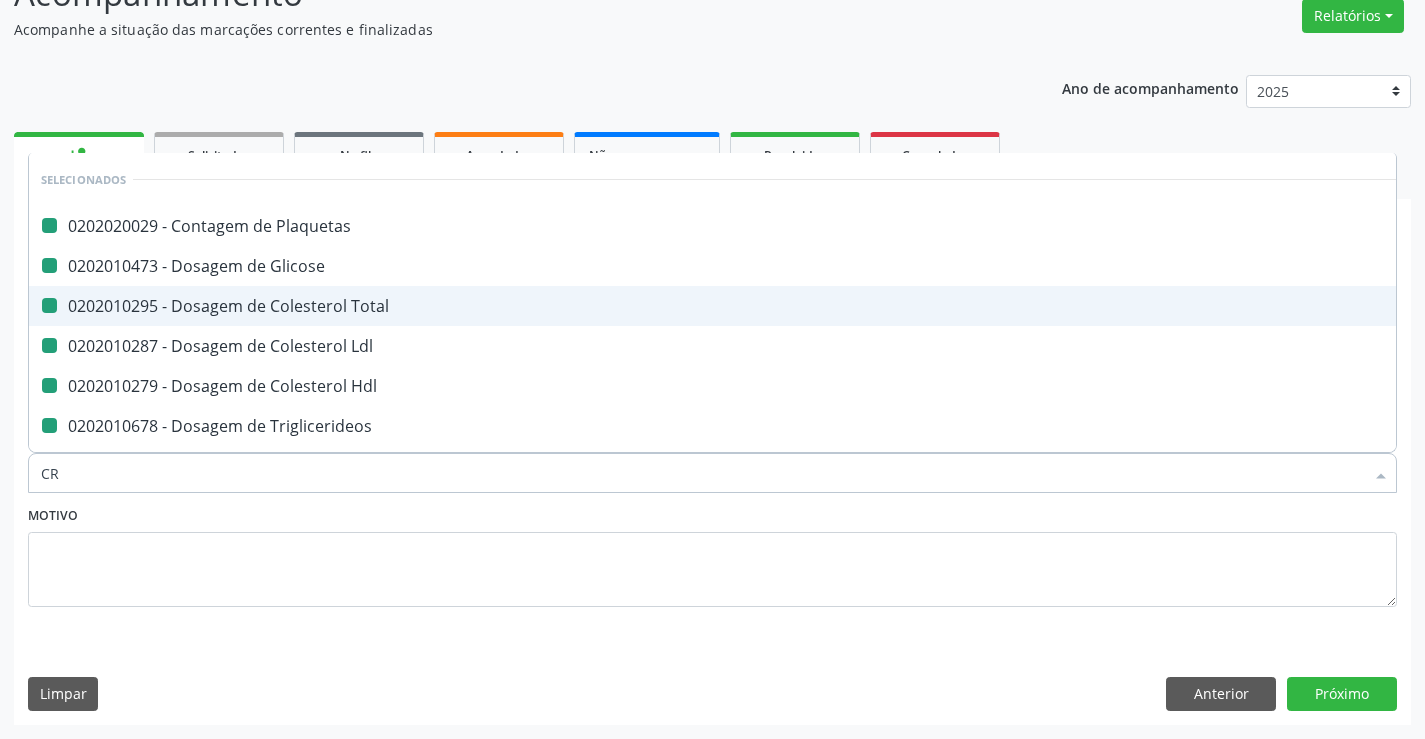 checkbox on "false" 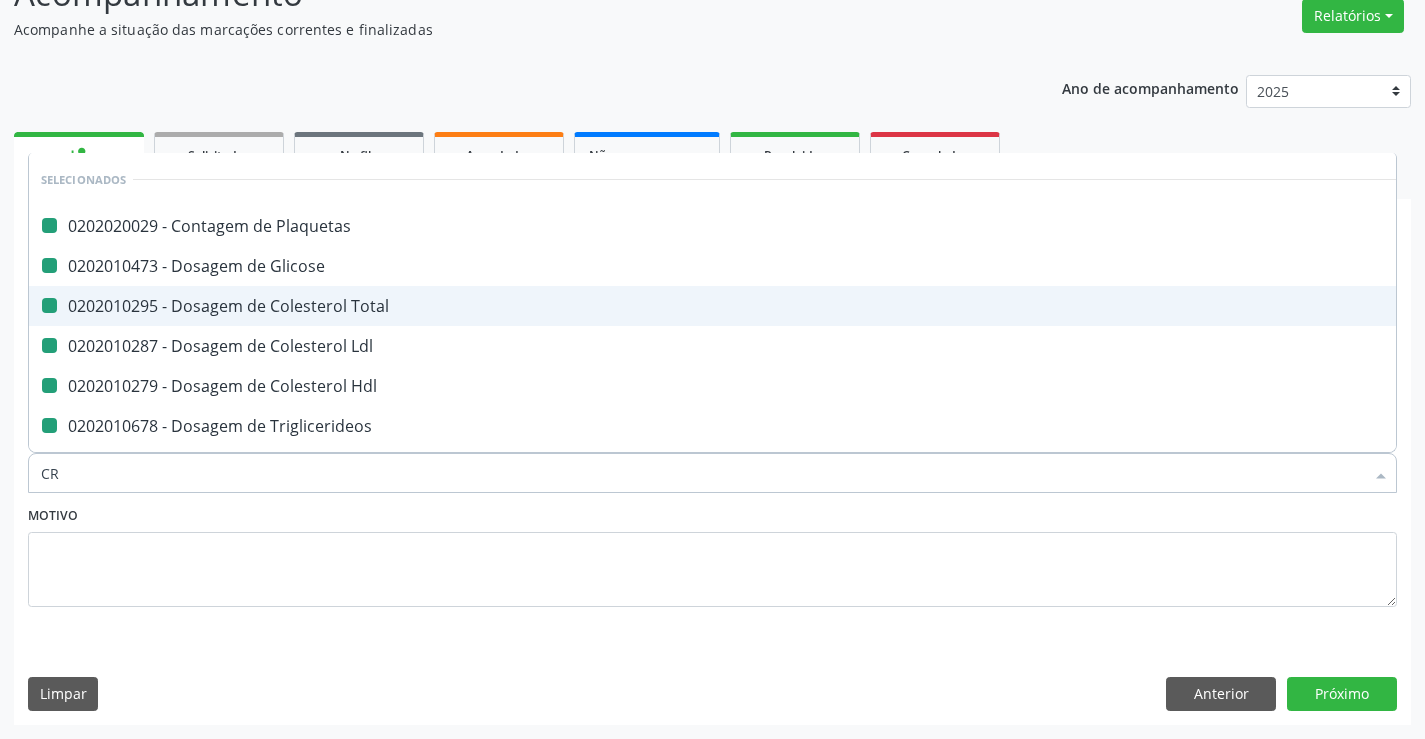 checkbox on "false" 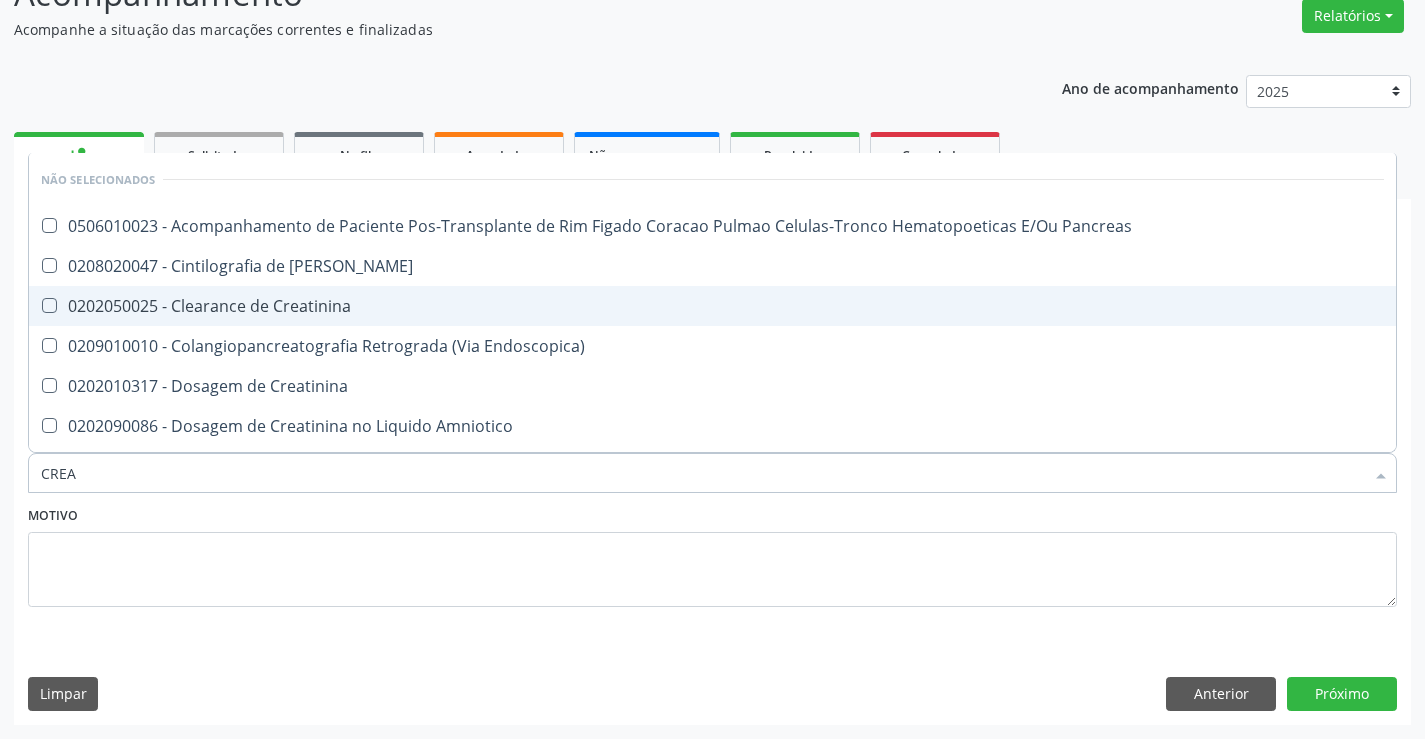 type on "CREAT" 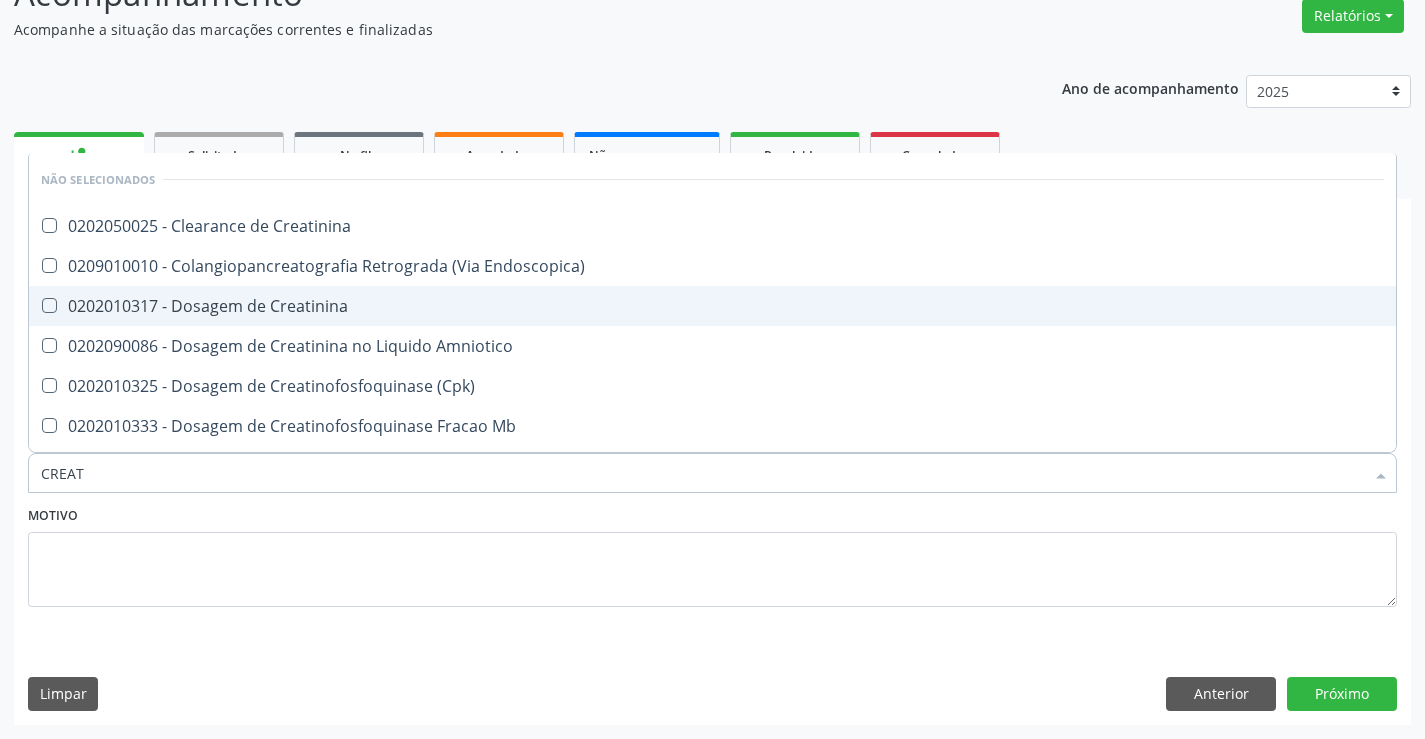 click on "0202010317 - Dosagem de Creatinina" at bounding box center (712, 306) 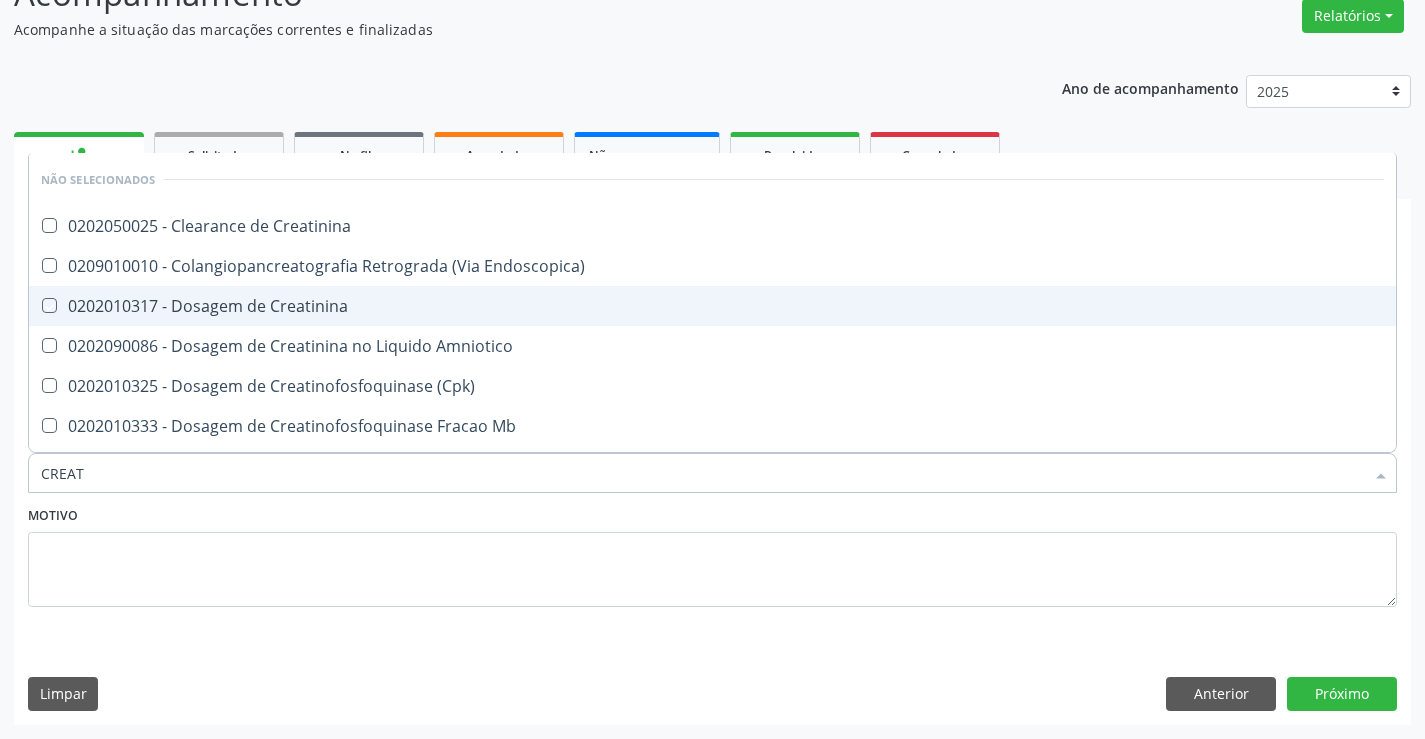 checkbox on "true" 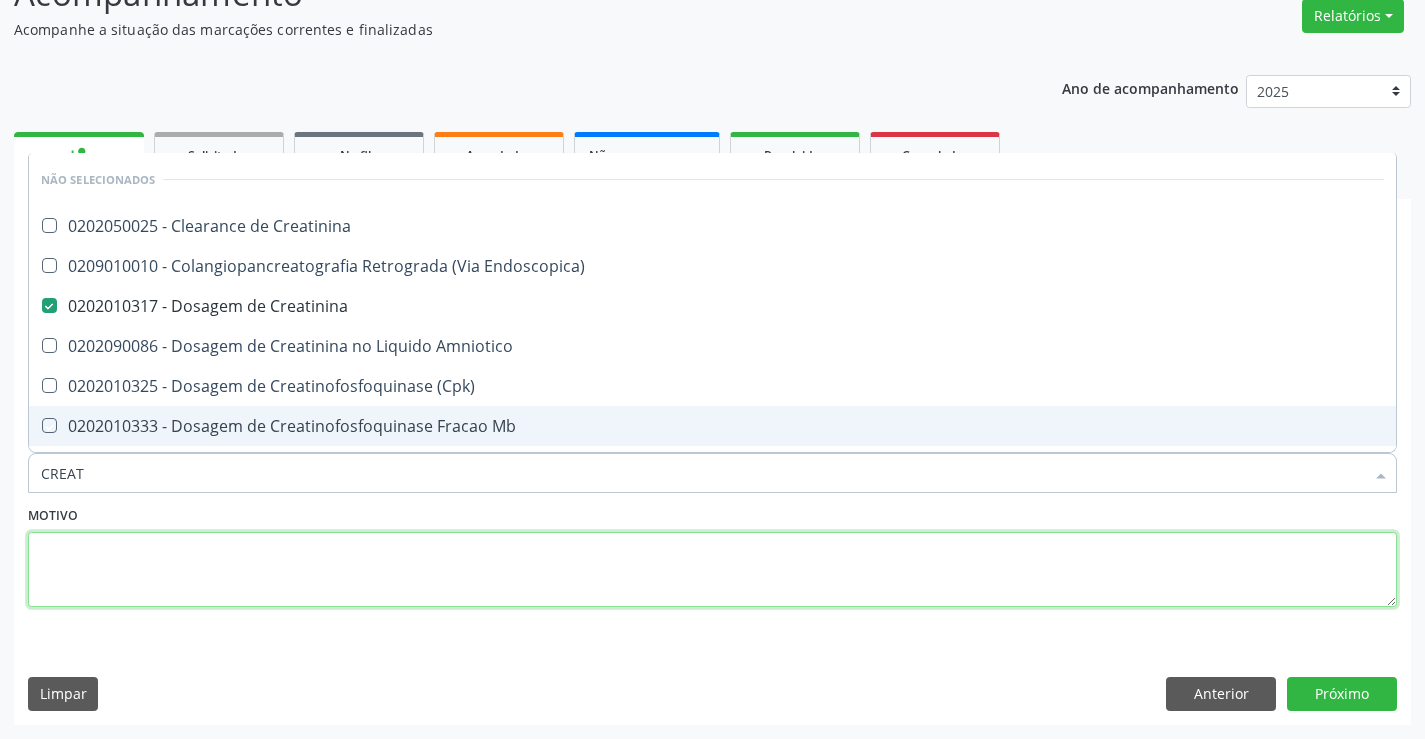 click at bounding box center [712, 570] 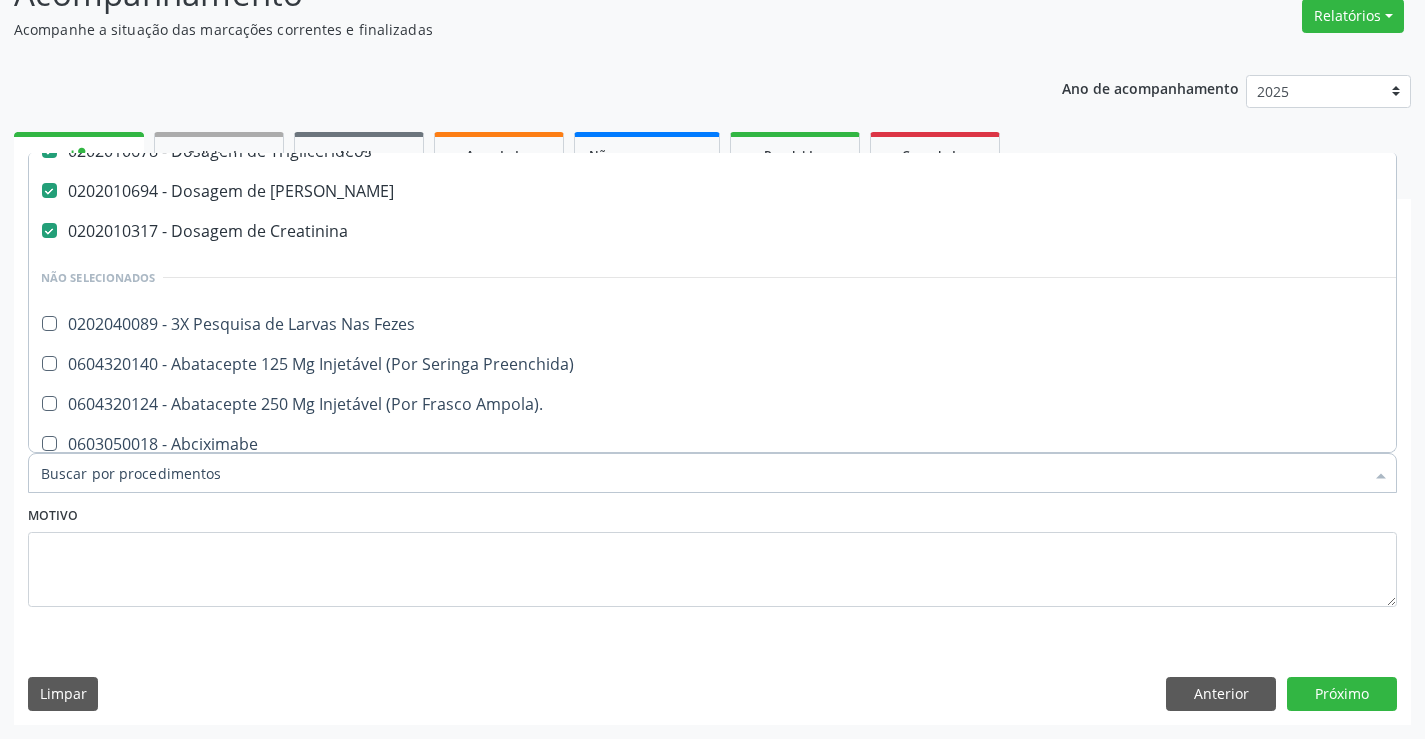 scroll, scrollTop: 300, scrollLeft: 0, axis: vertical 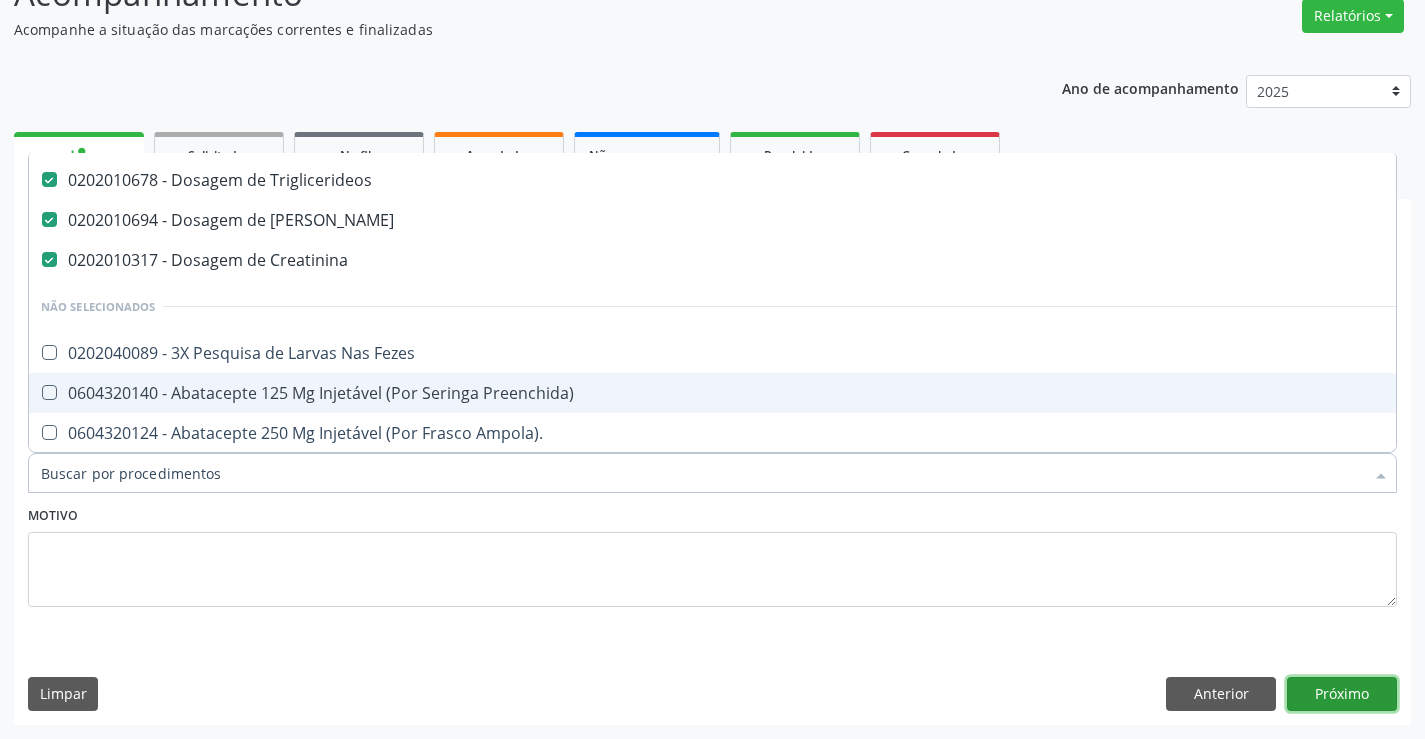 click on "Próximo" at bounding box center (1342, 694) 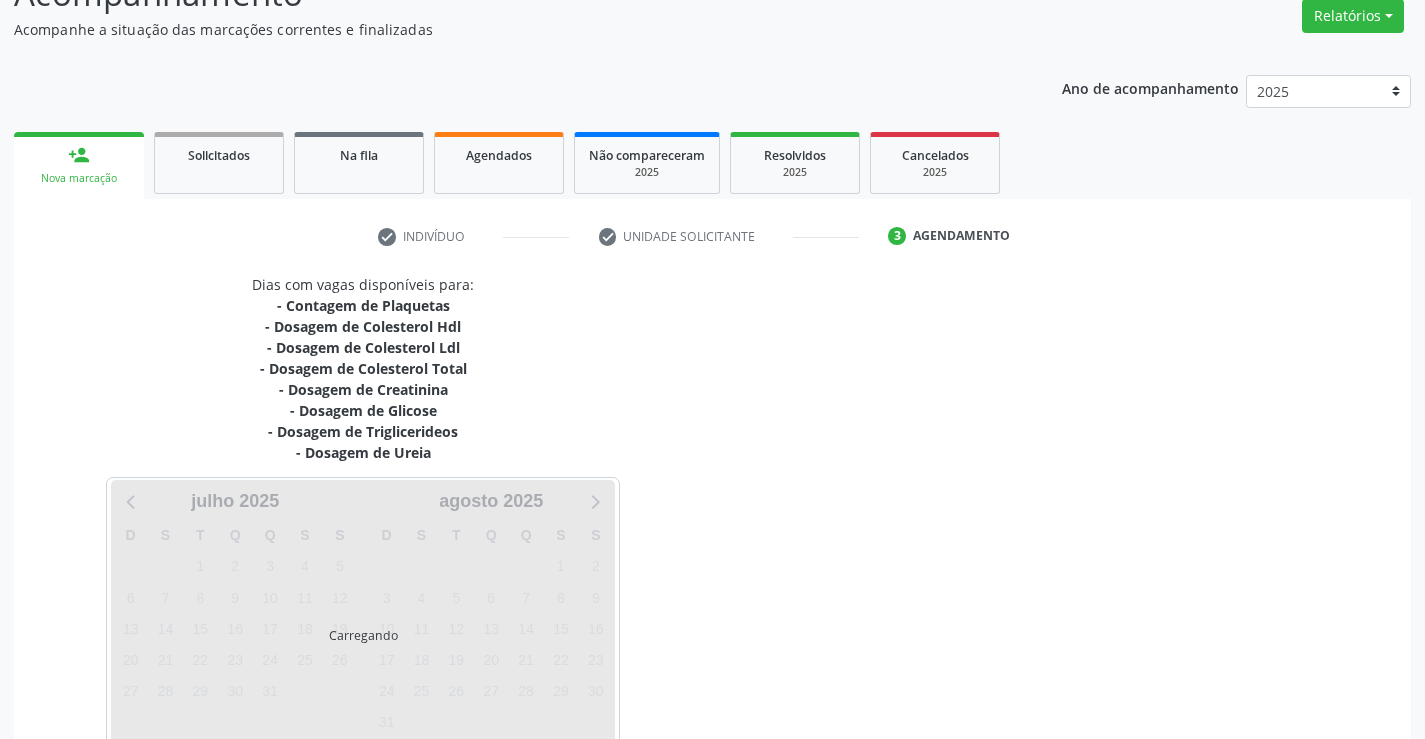 scroll, scrollTop: 0, scrollLeft: 0, axis: both 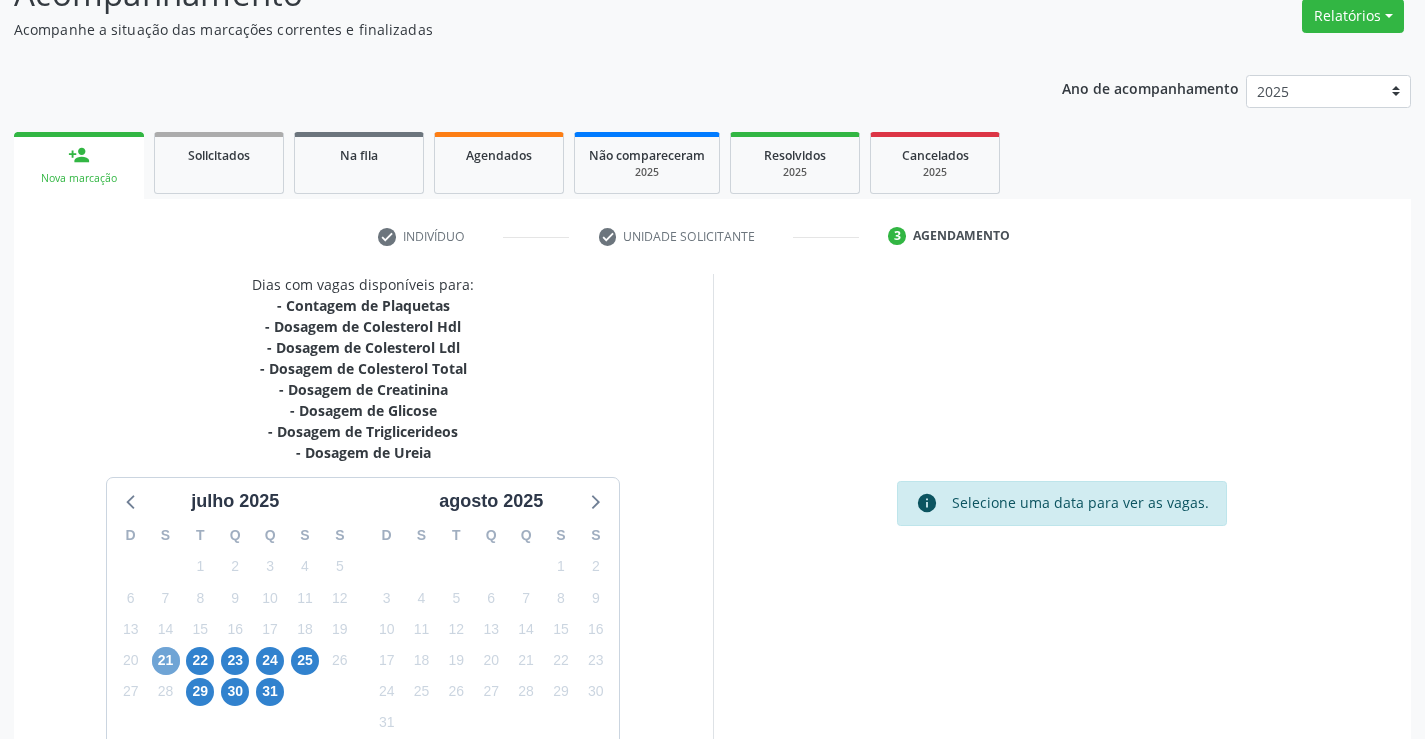 click on "21" at bounding box center (166, 661) 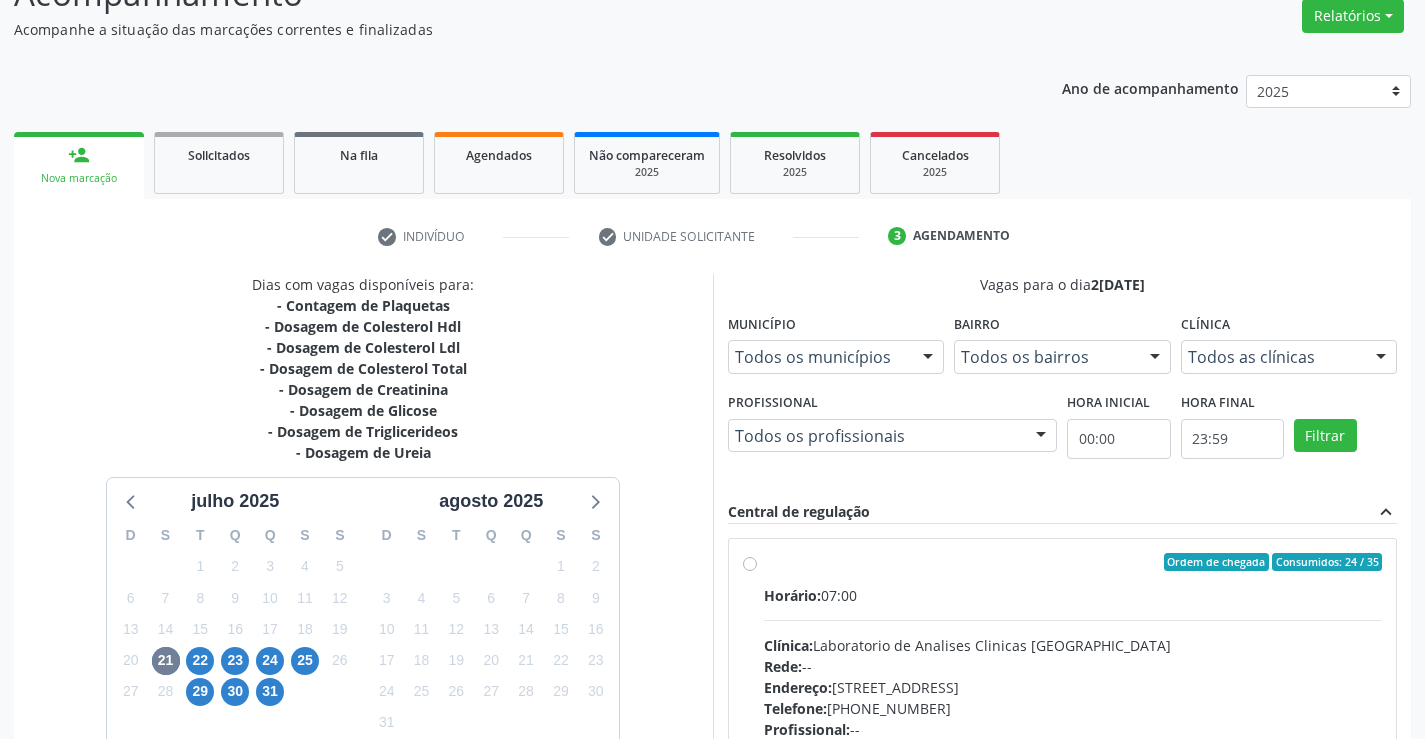 click on "Ordem de chegada
Consumidos: 24 / 35
Horário:   07:00
Clínica:  Laboratorio de Analises Clinicas Sao Francisco
Rede:
--
Endereço:   Terreo, nº 258, Centro, Campo Formoso - BA
Telefone:   (74) 36453588
Profissional:
--
Informações adicionais sobre o atendimento
Idade de atendimento:
Sem restrição
Gênero(s) atendido(s):
Sem restrição
Informações adicionais:
--" at bounding box center (1063, 706) 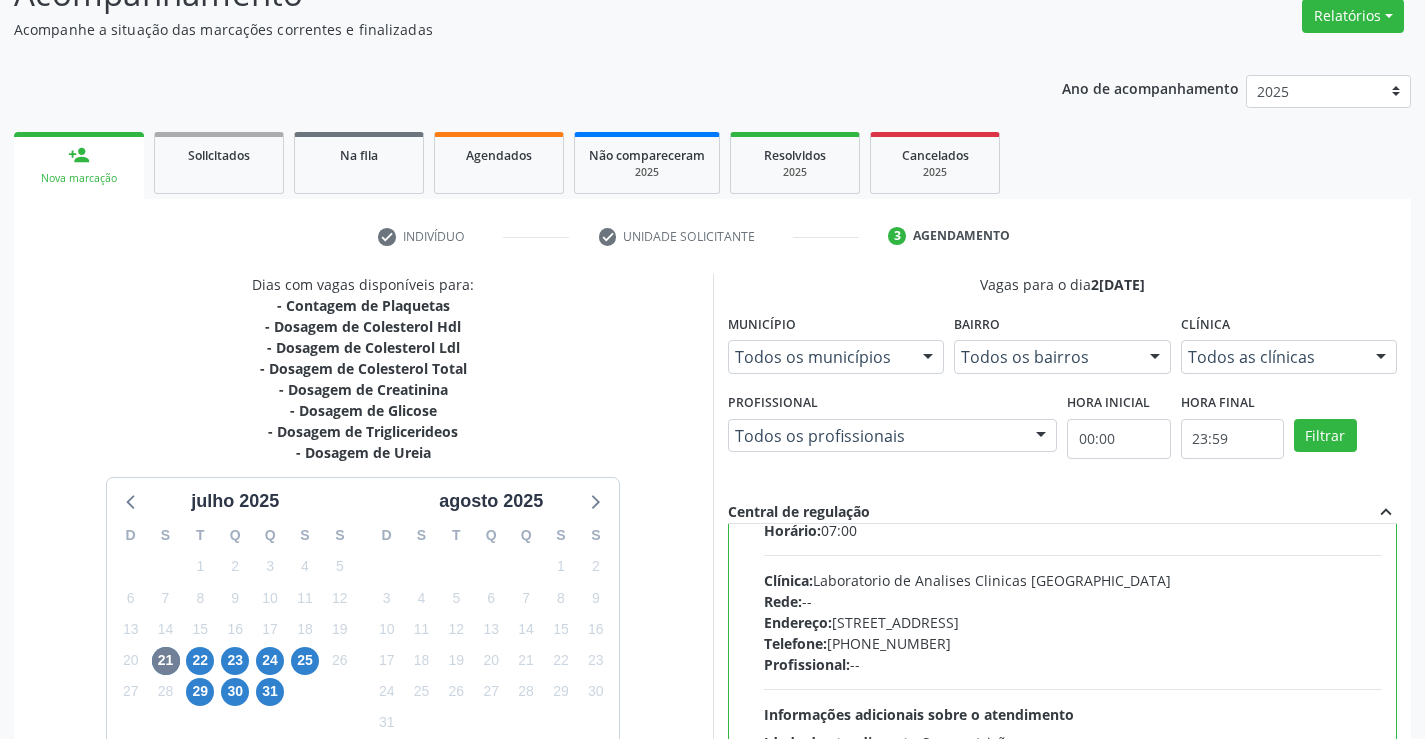 scroll, scrollTop: 99, scrollLeft: 0, axis: vertical 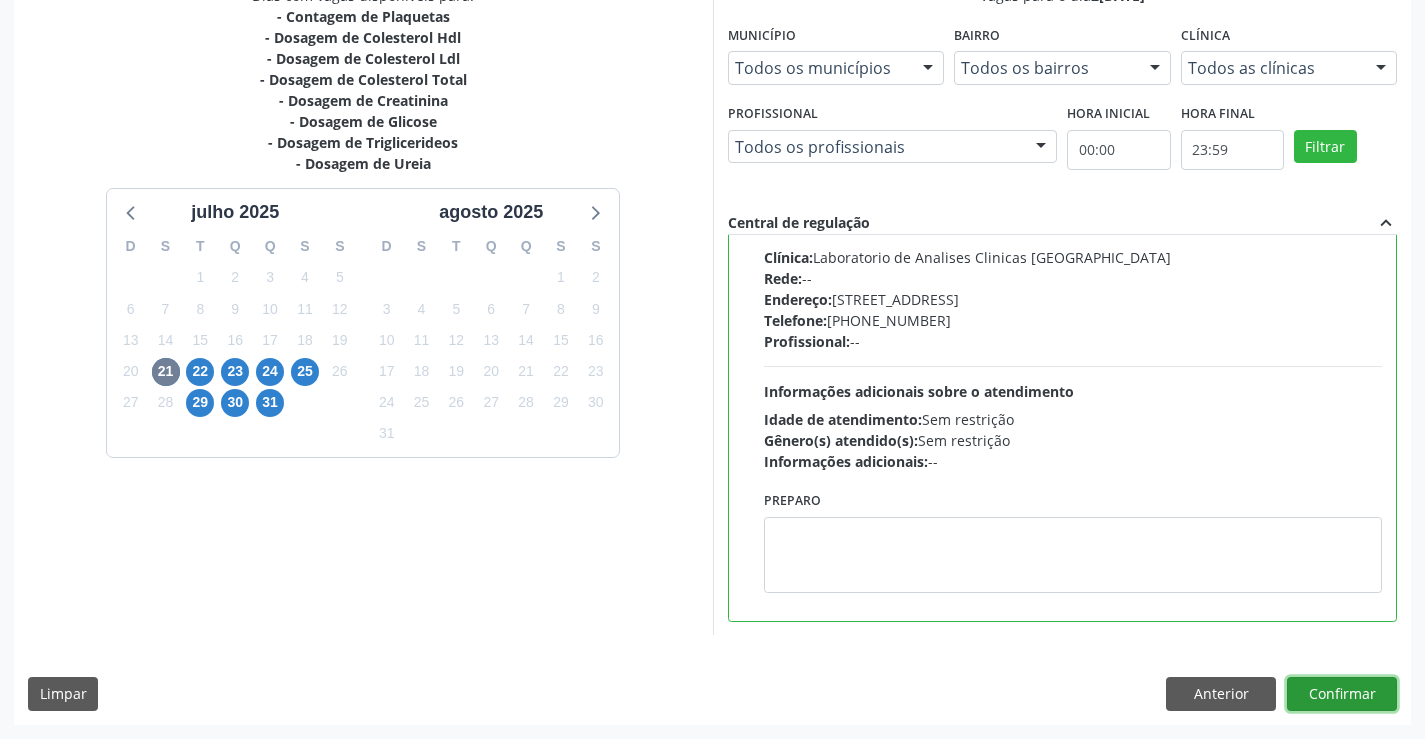 click on "Confirmar" at bounding box center [1342, 694] 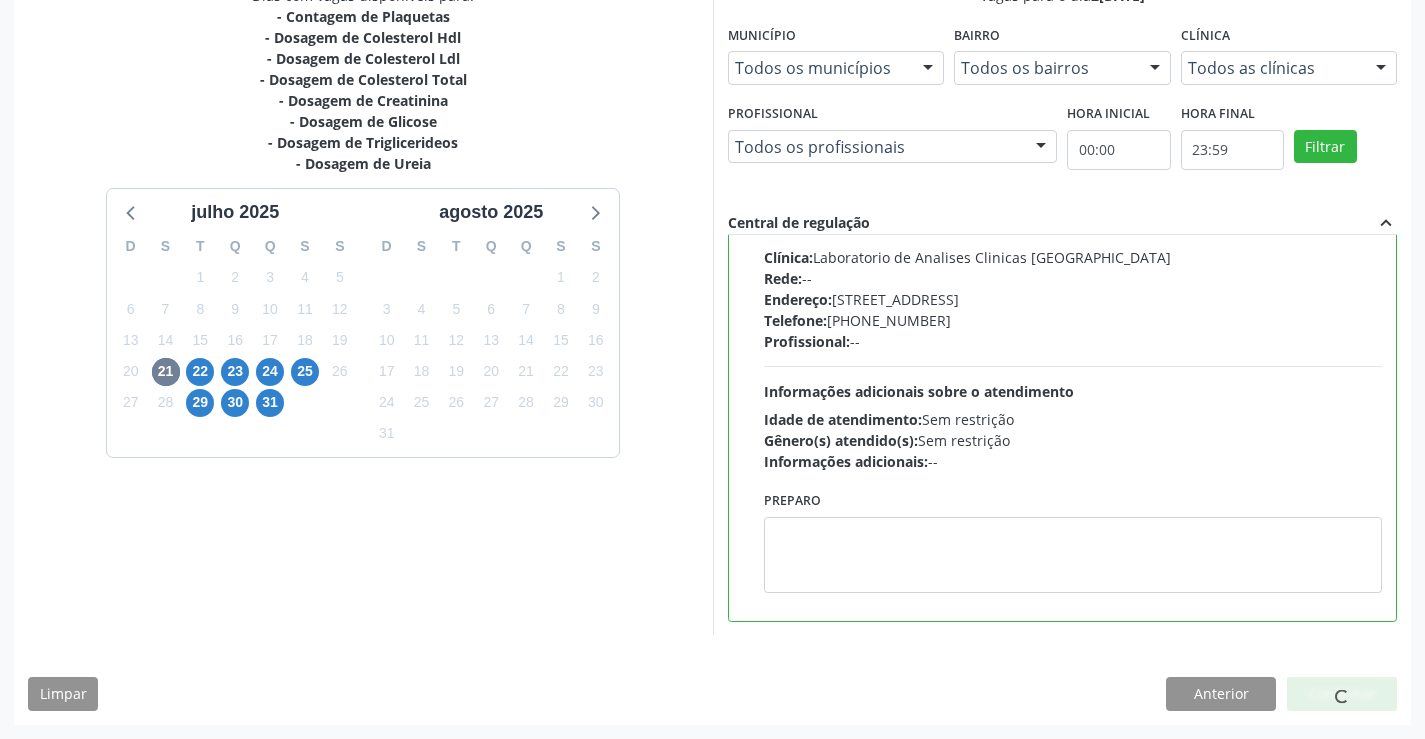 scroll, scrollTop: 0, scrollLeft: 0, axis: both 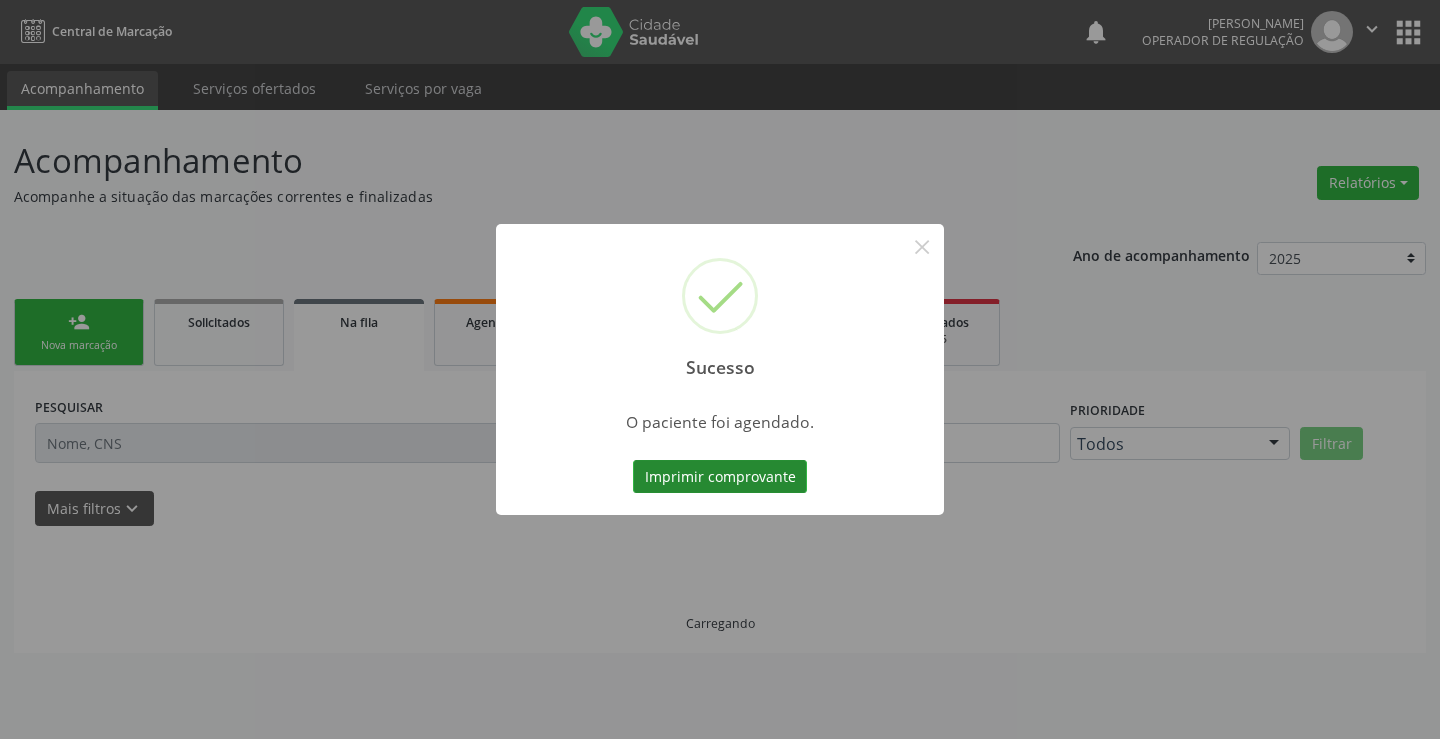 click on "Imprimir comprovante" at bounding box center (720, 477) 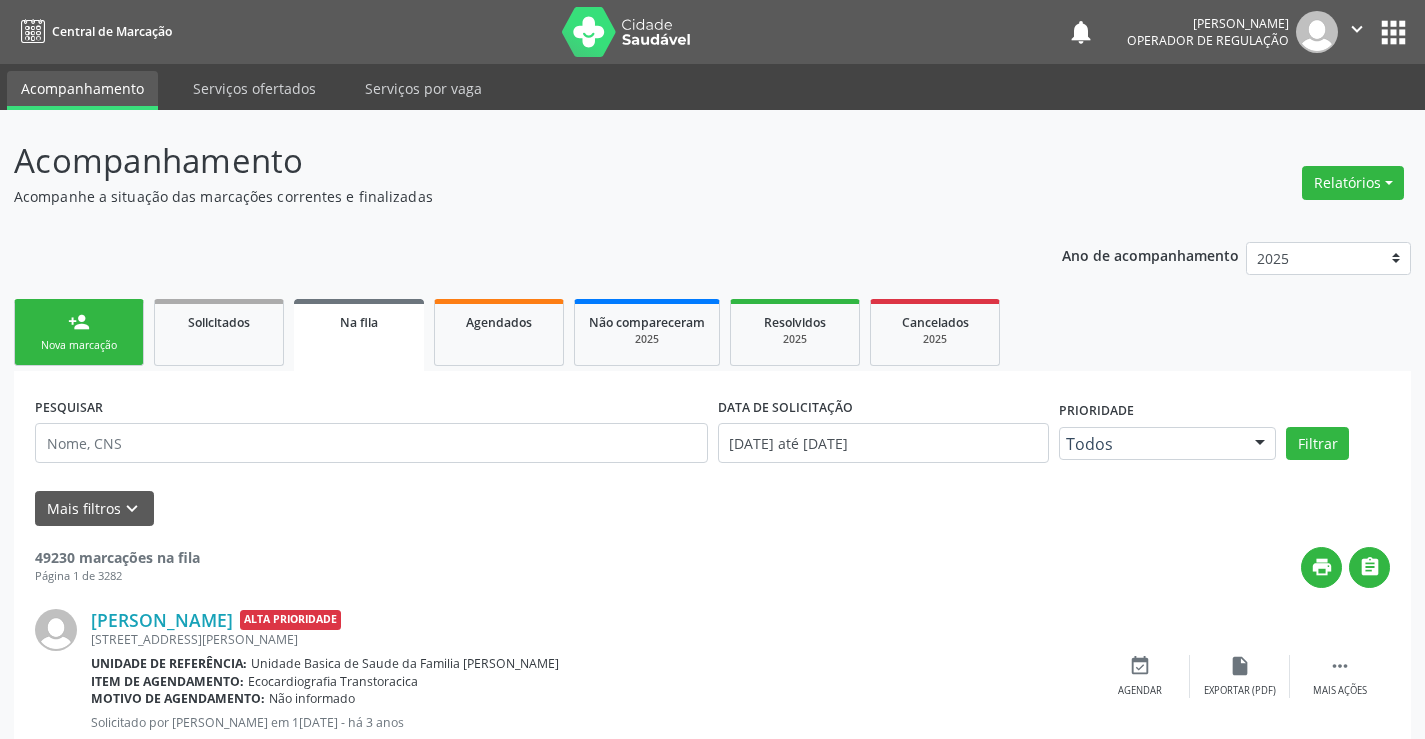click on "person_add
Nova marcação" at bounding box center (79, 332) 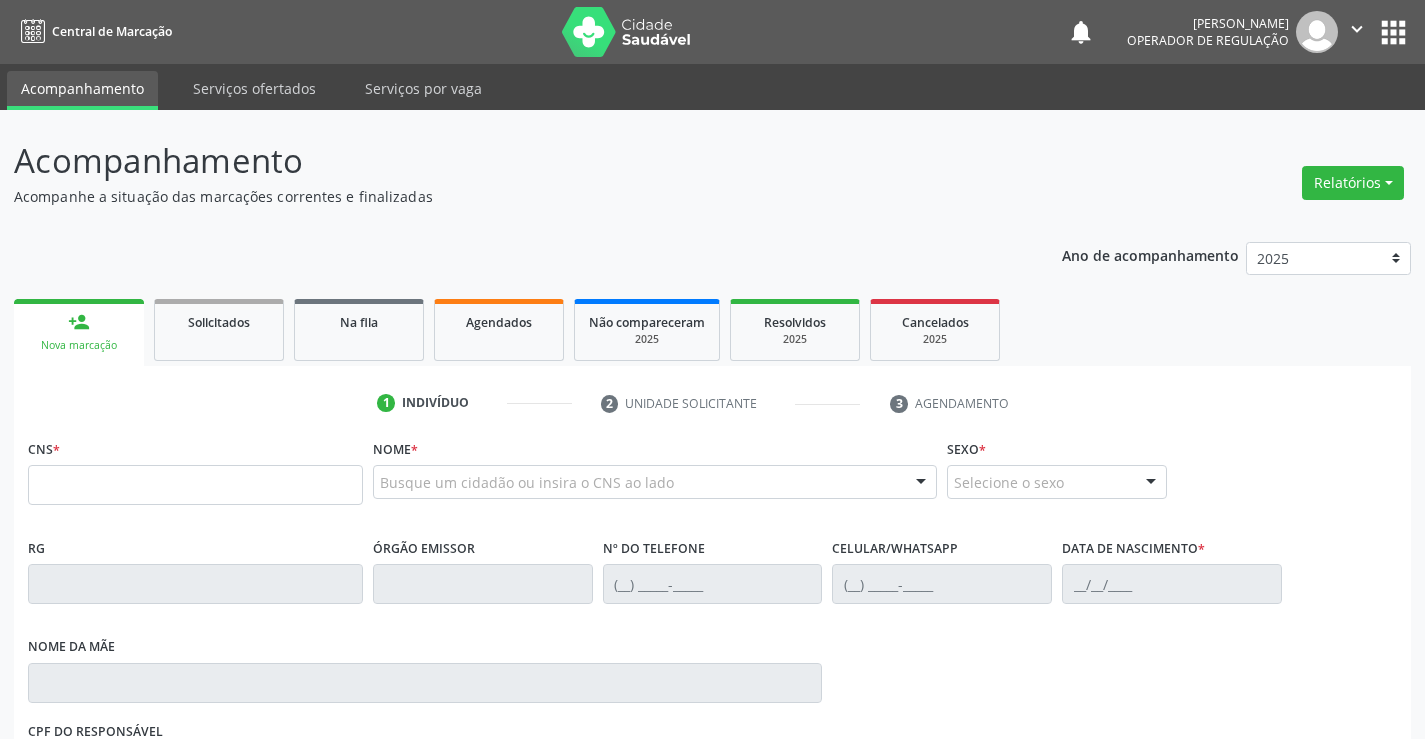 scroll, scrollTop: 0, scrollLeft: 0, axis: both 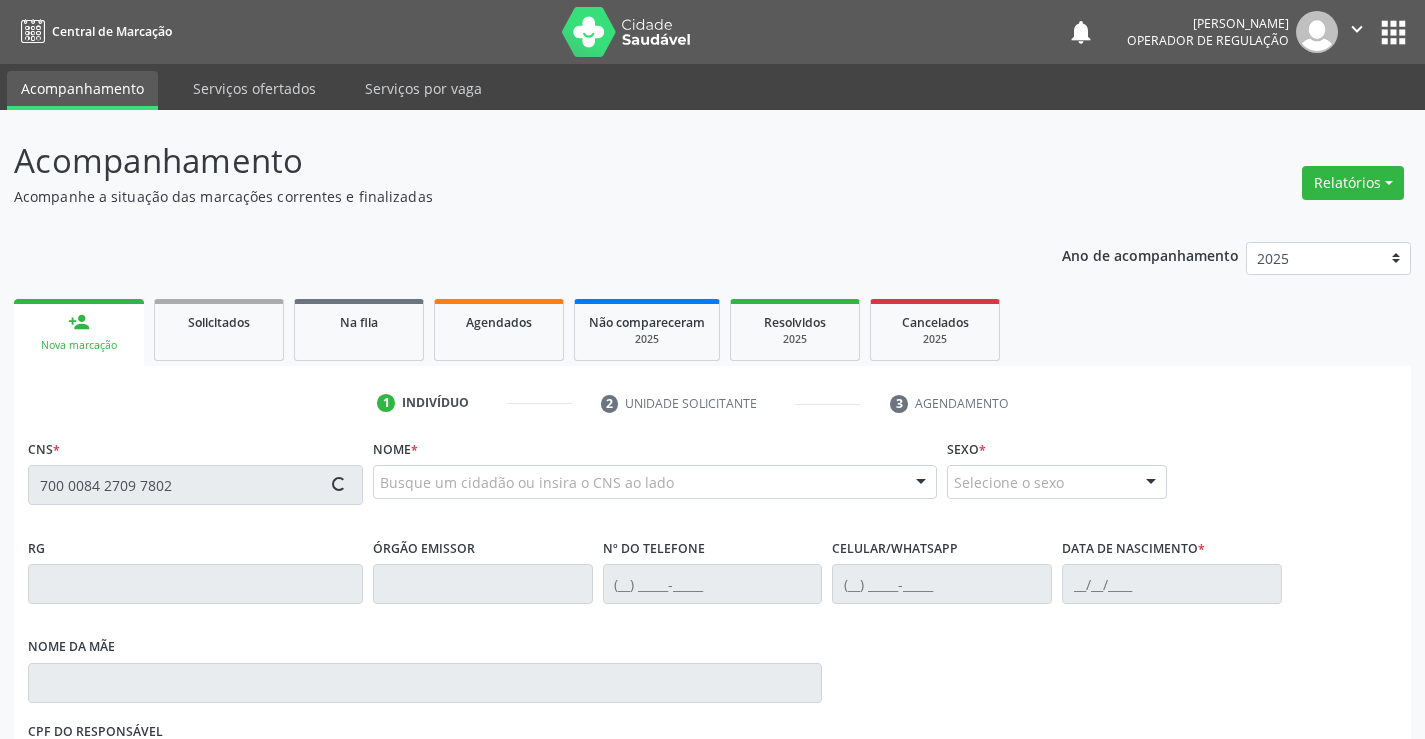 type on "700 0084 2709 7802" 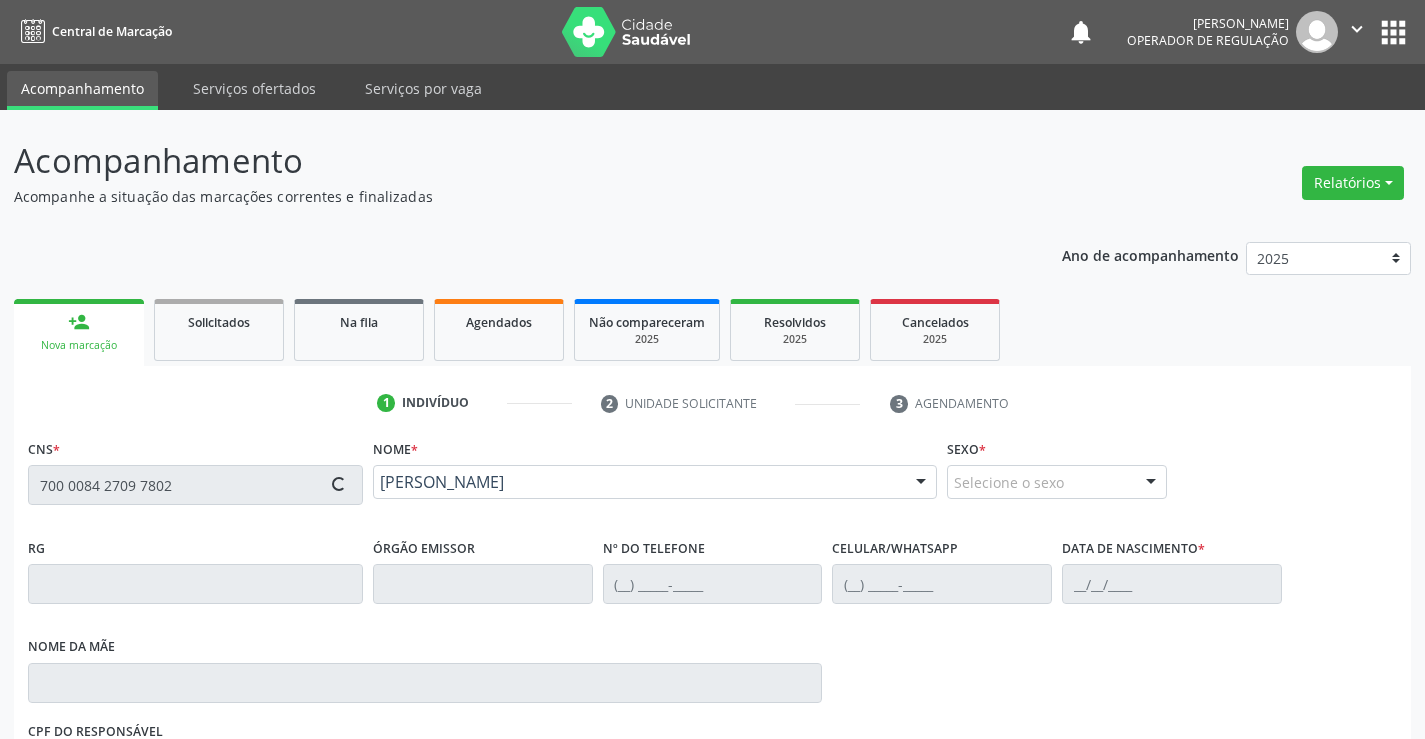 type on "2063282650" 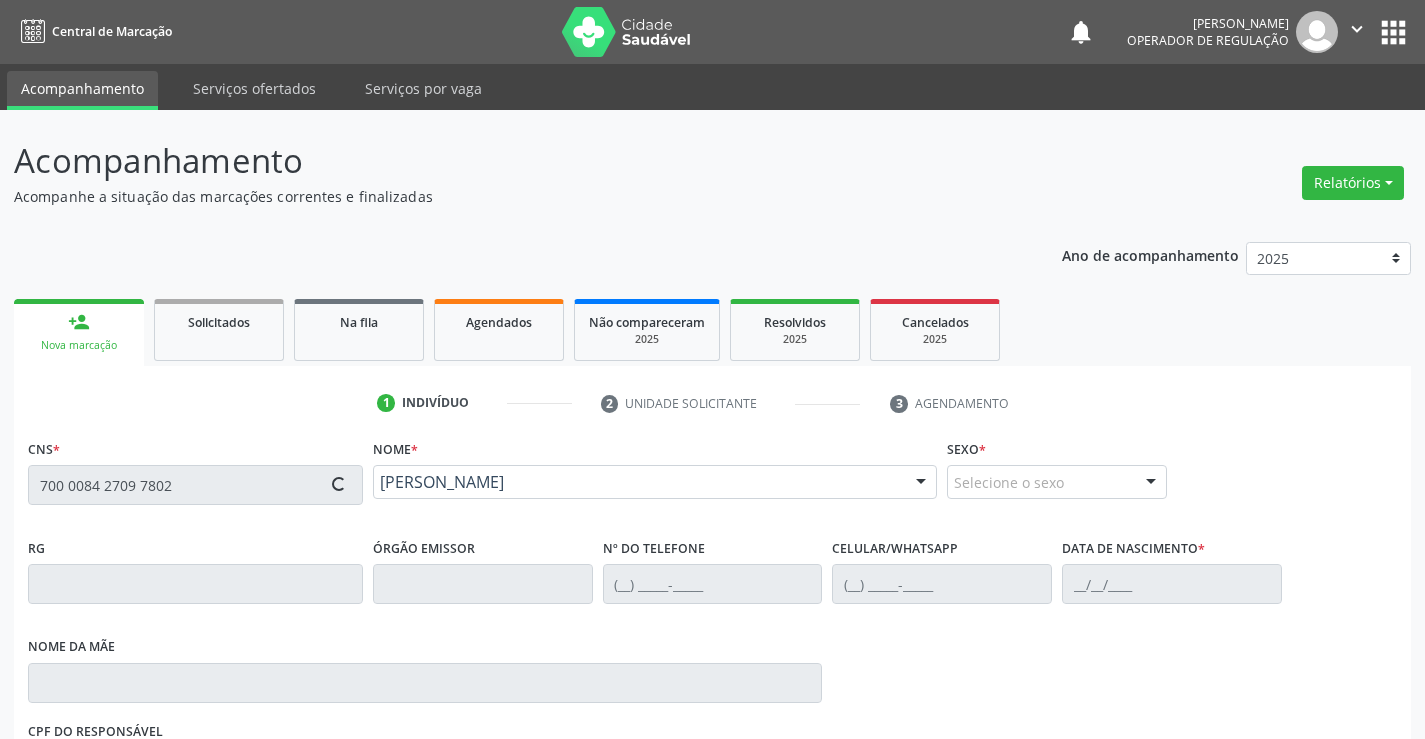 type on "(74) 99116-5923" 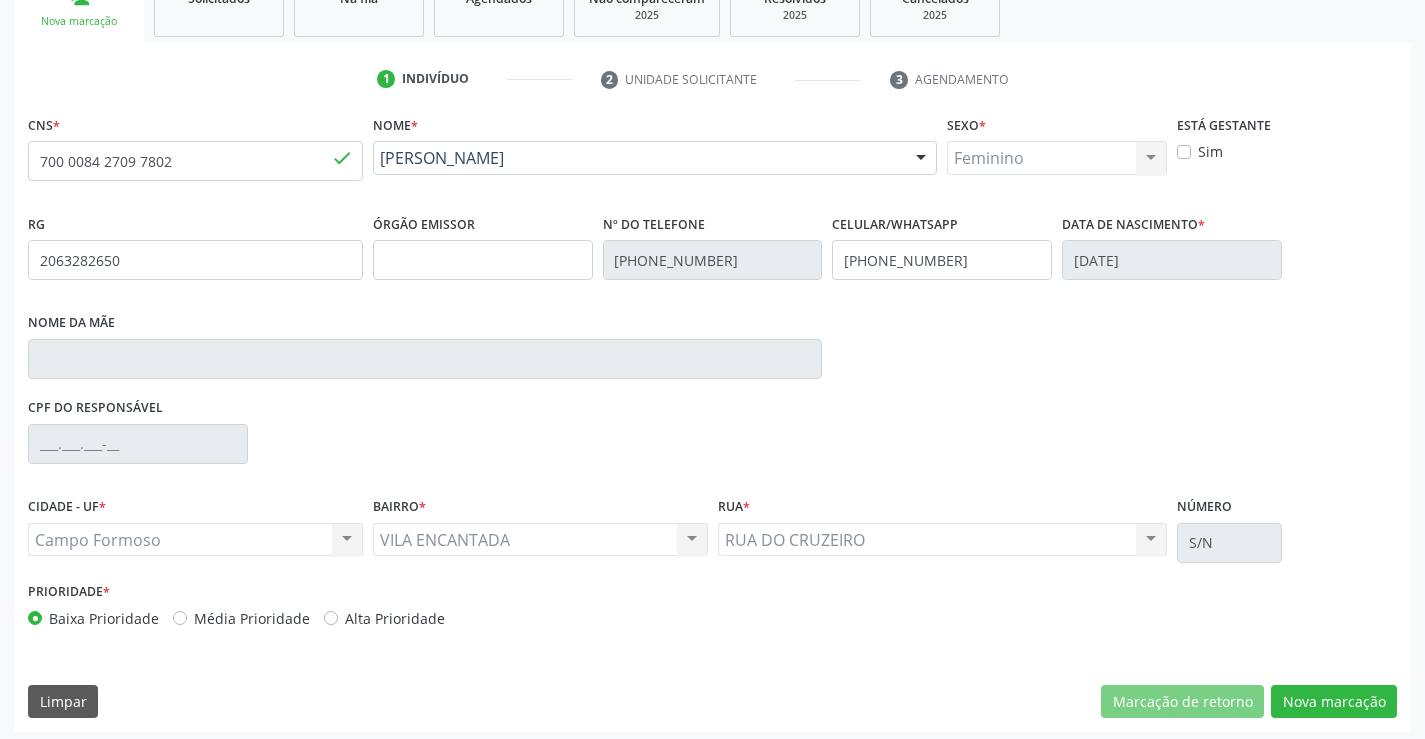 scroll, scrollTop: 331, scrollLeft: 0, axis: vertical 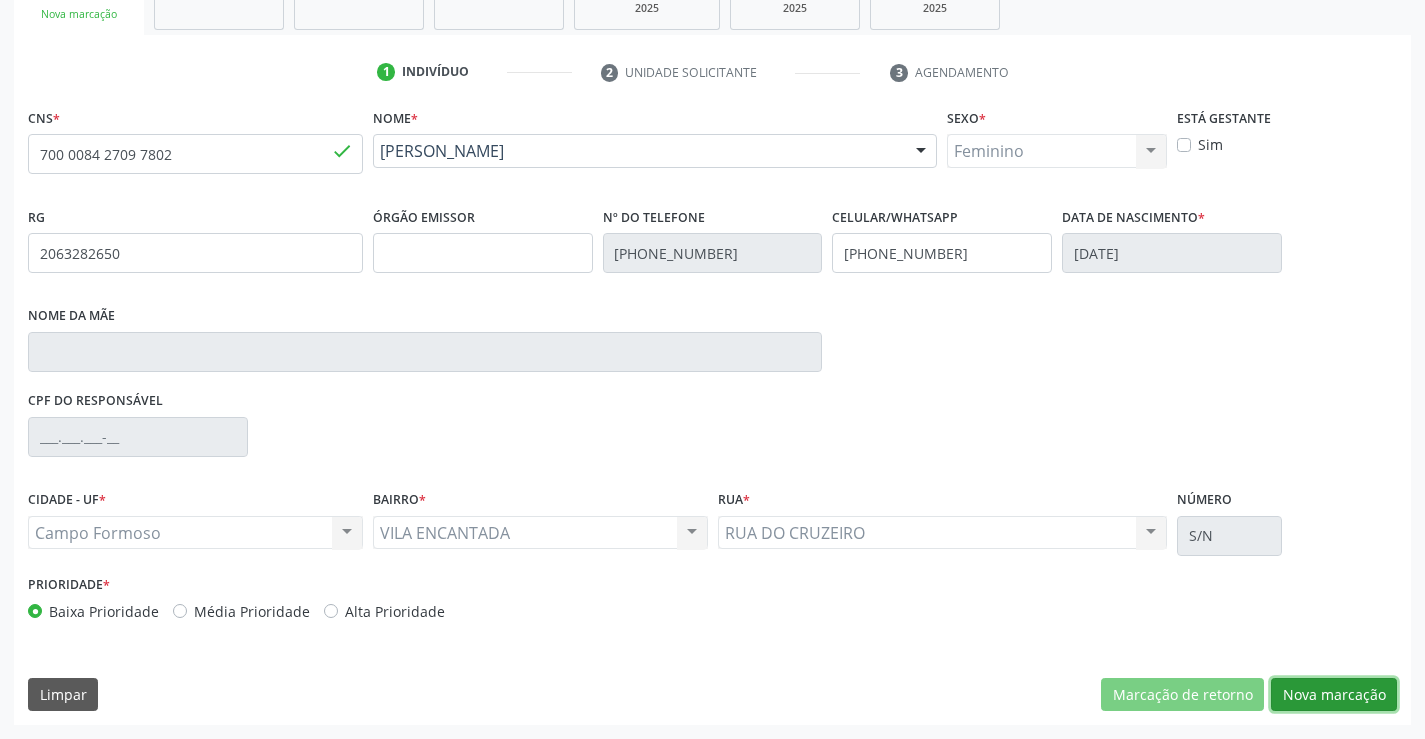 click on "Nova marcação" at bounding box center (1334, 695) 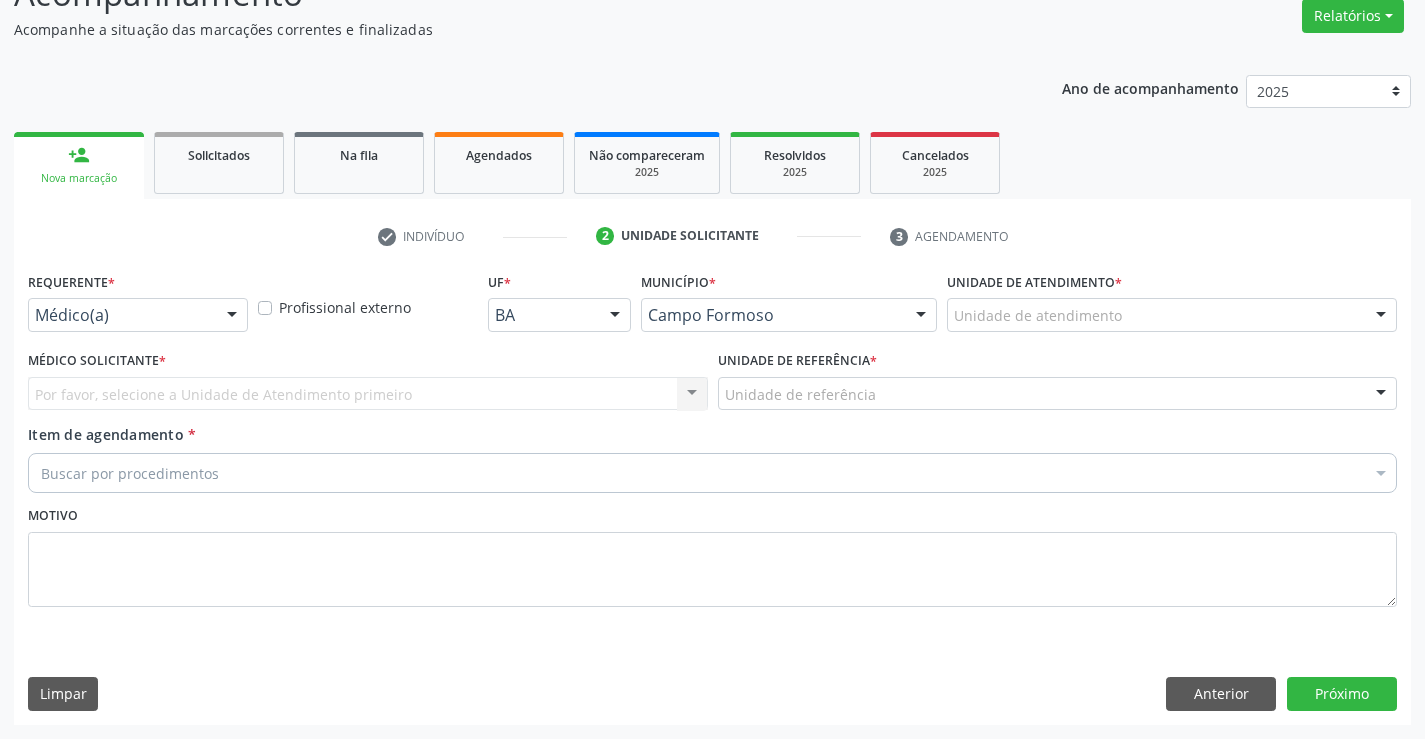 scroll, scrollTop: 167, scrollLeft: 0, axis: vertical 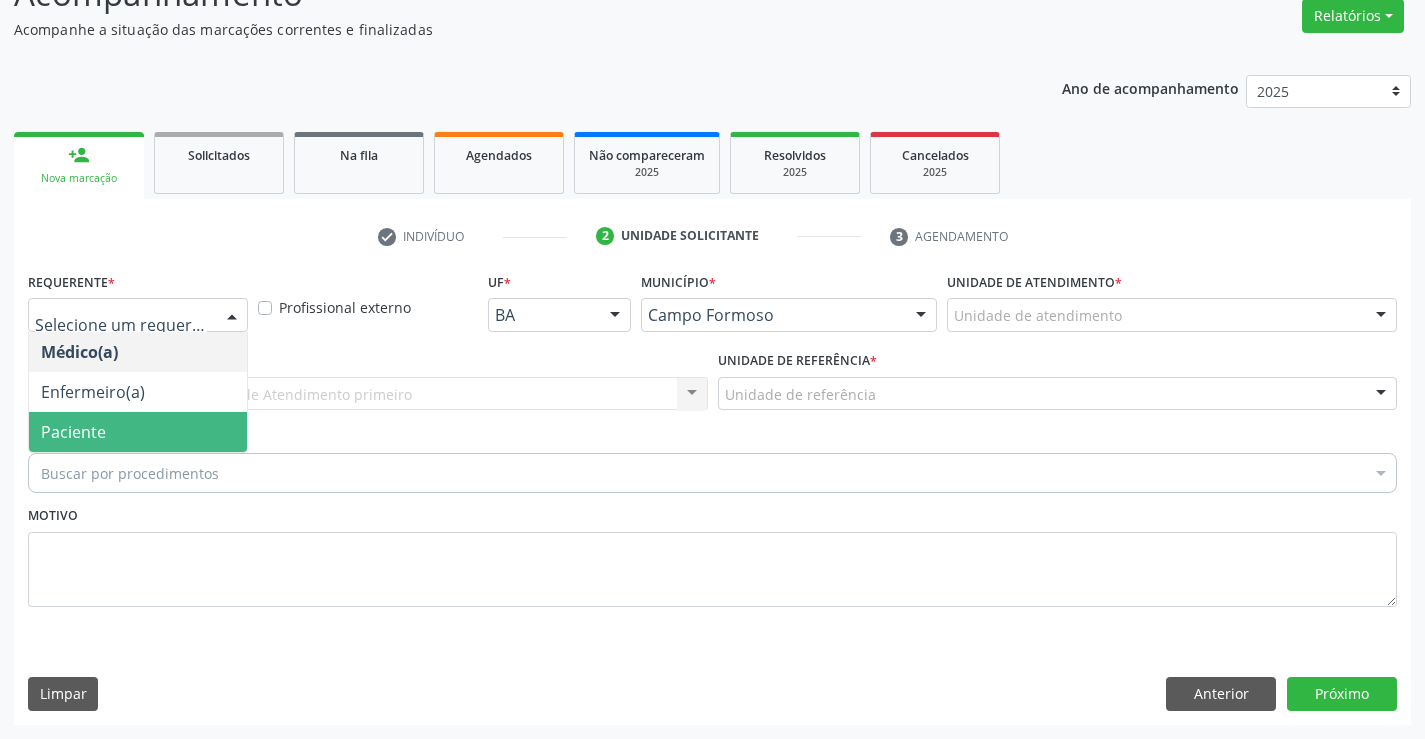 click on "Paciente" at bounding box center (138, 432) 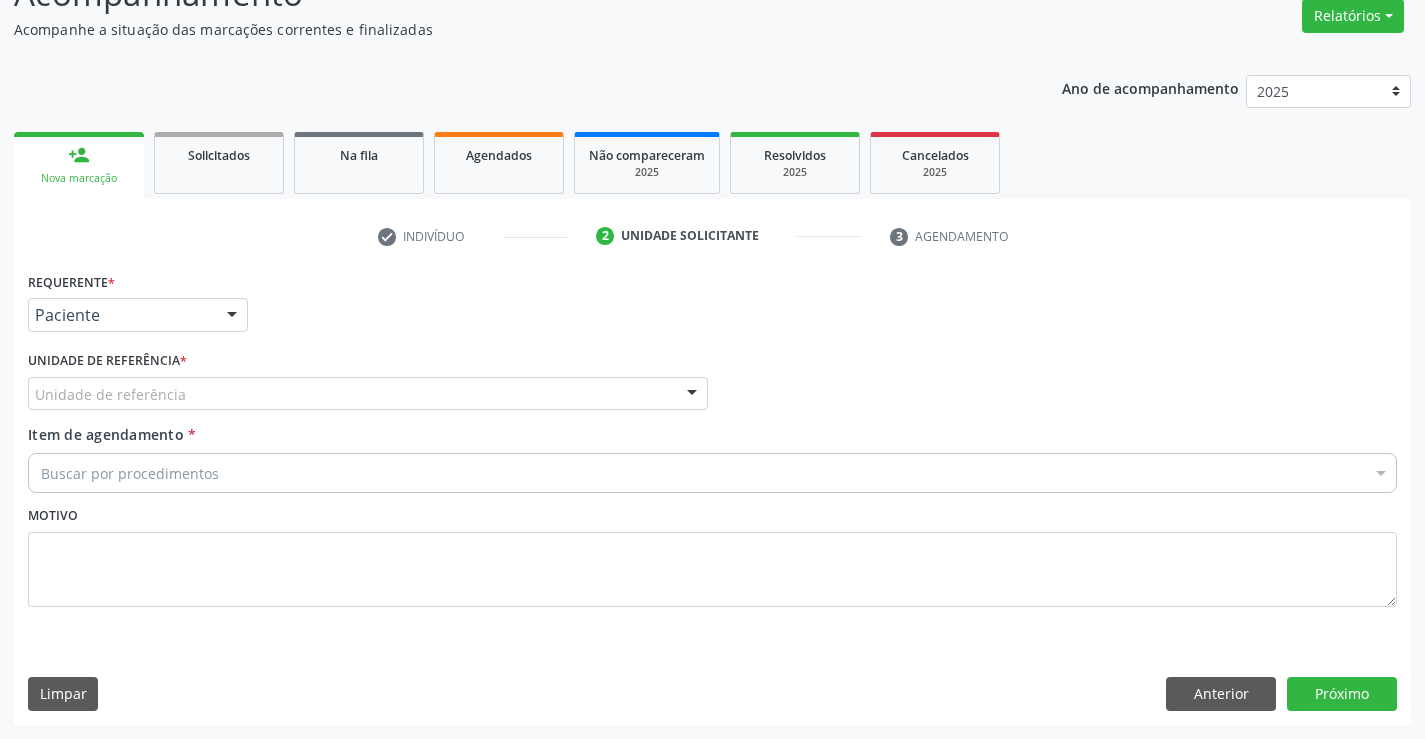 click on "Unidade de referência" at bounding box center [368, 394] 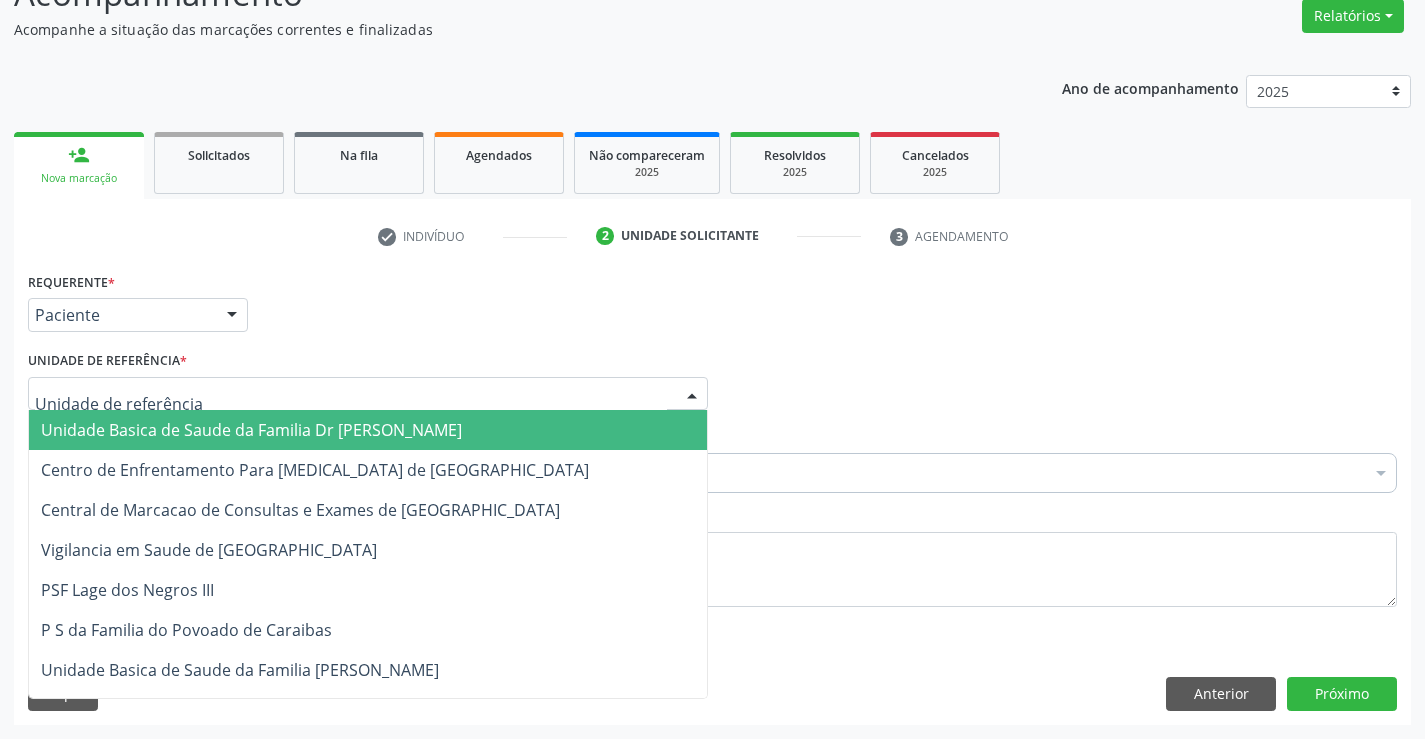 click on "Unidade Basica de Saude da Familia Dr [PERSON_NAME]" at bounding box center [251, 430] 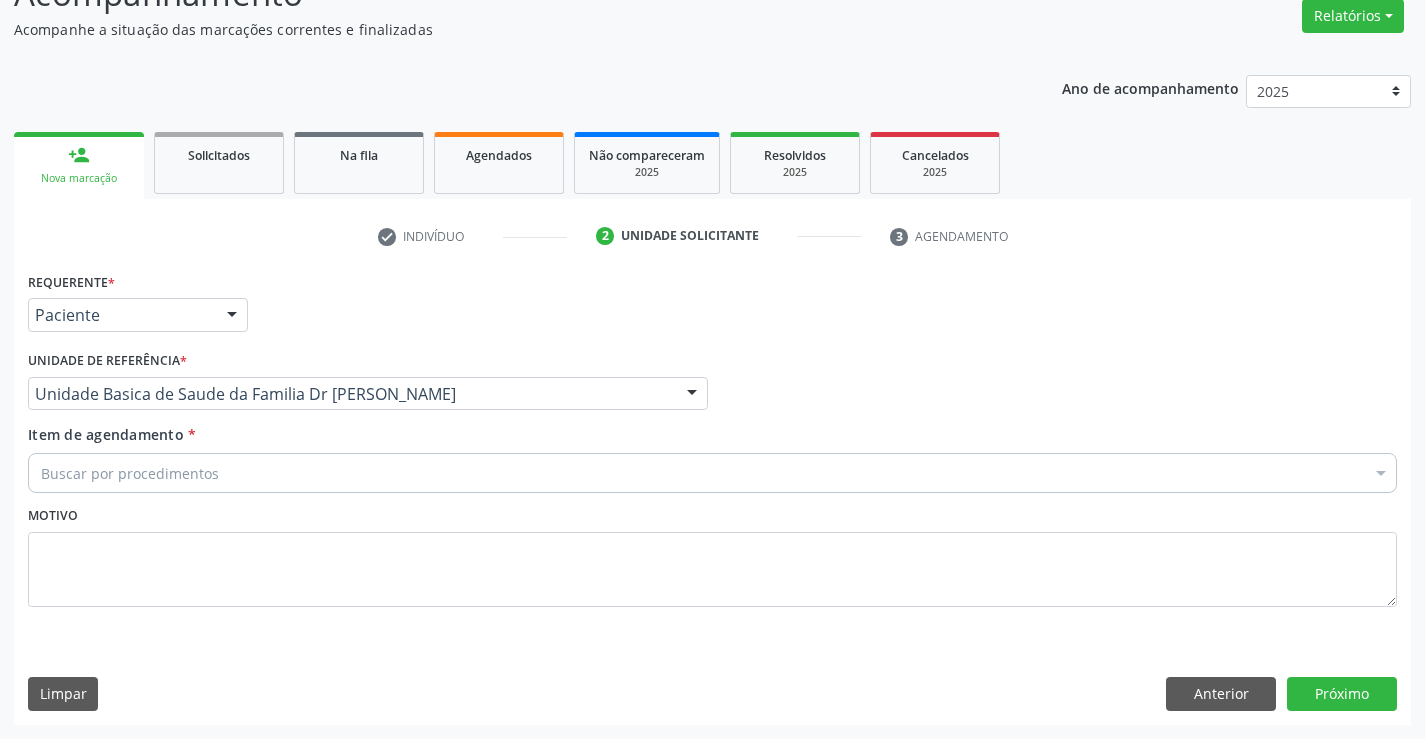 click on "Buscar por procedimentos" at bounding box center [712, 473] 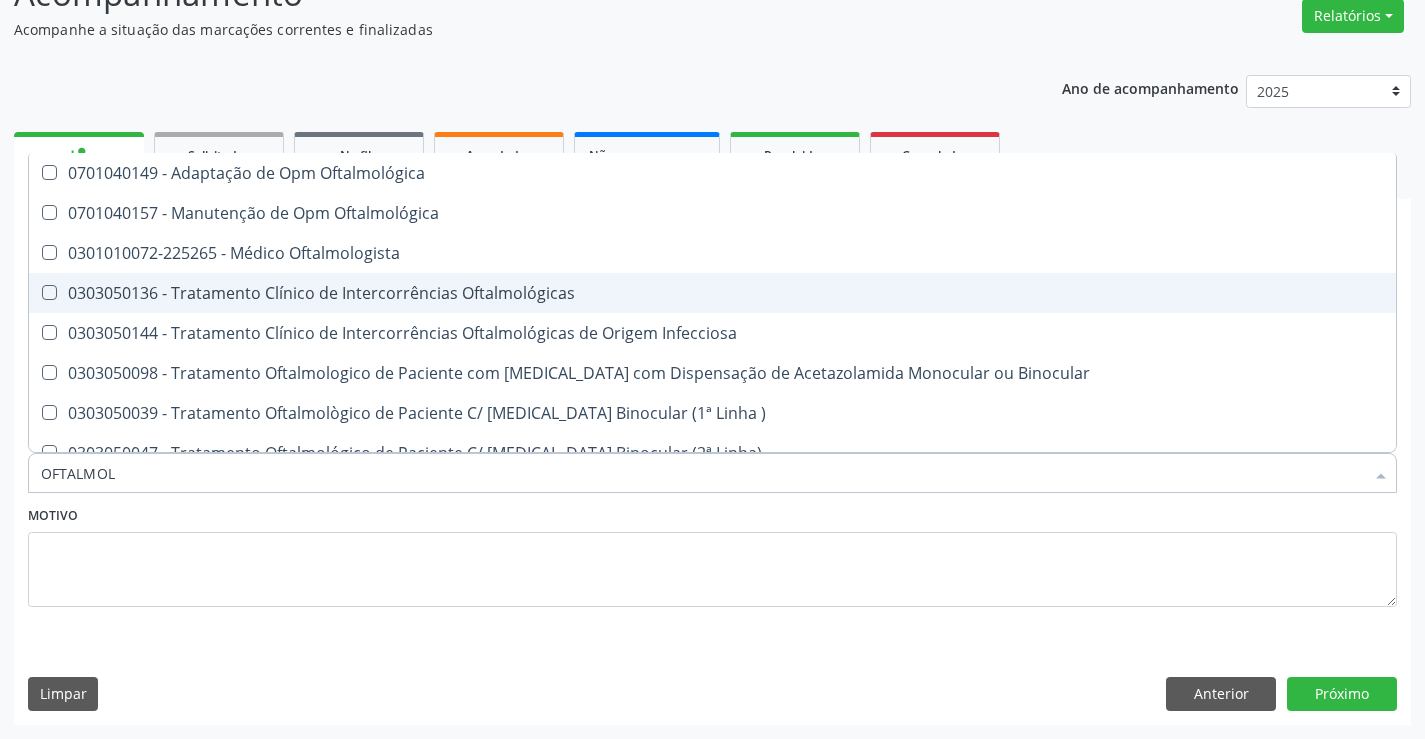 type on "OFTALMOLO" 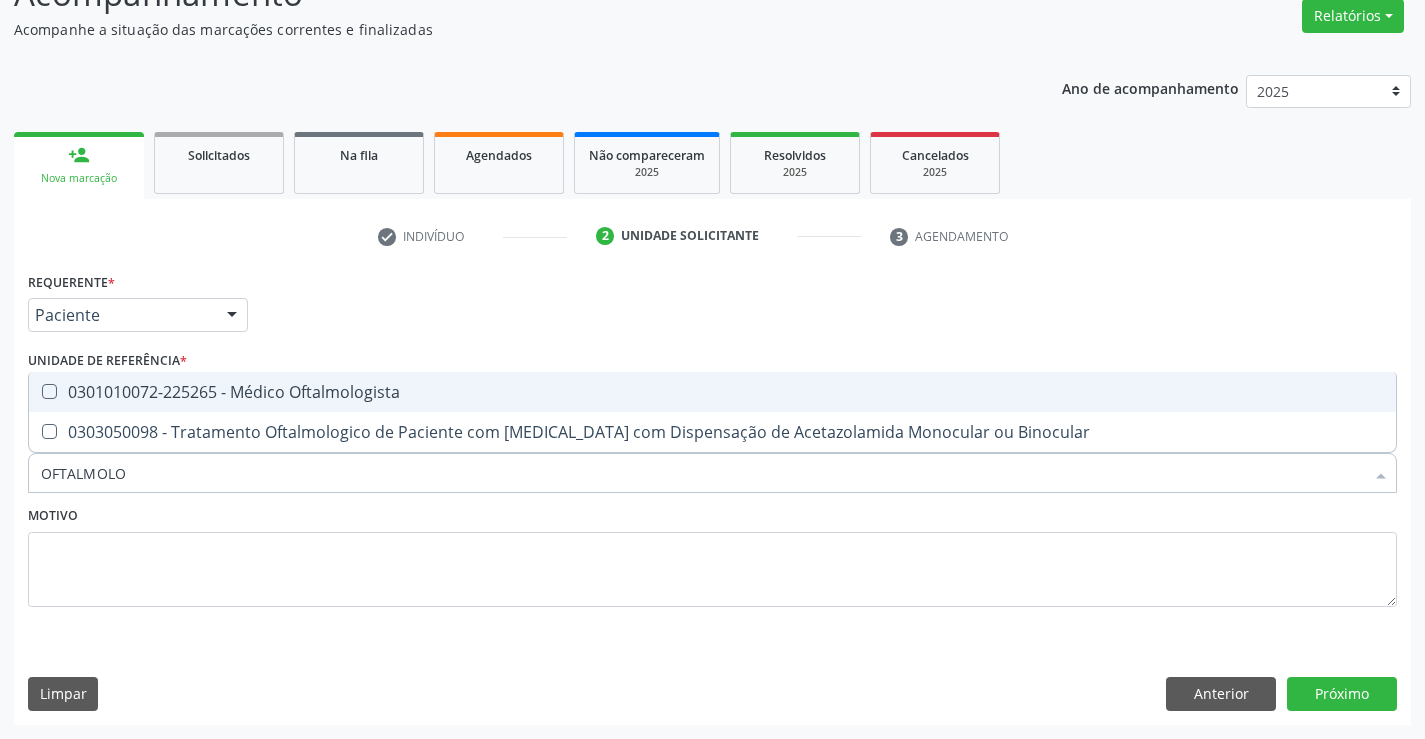 click on "0301010072-225265 - Médico Oftalmologista" at bounding box center [712, 392] 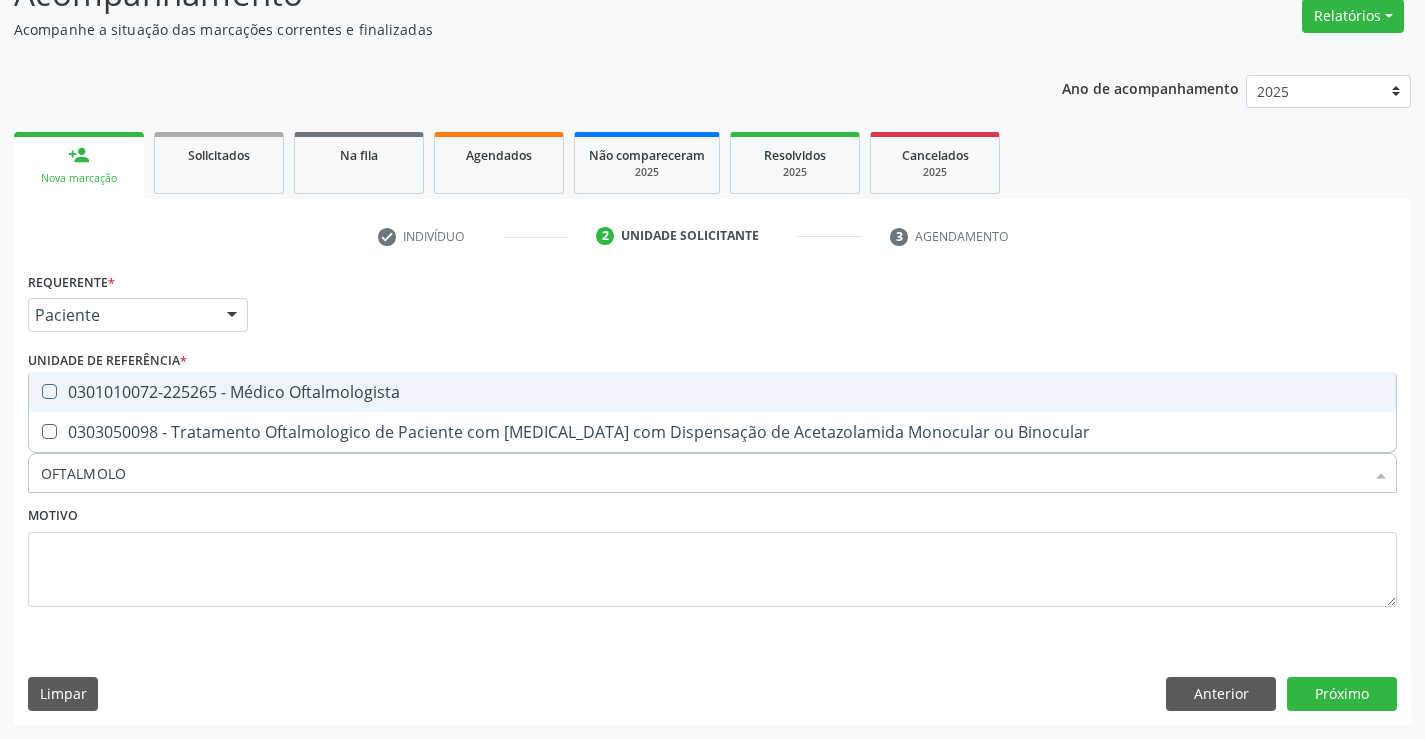 checkbox on "true" 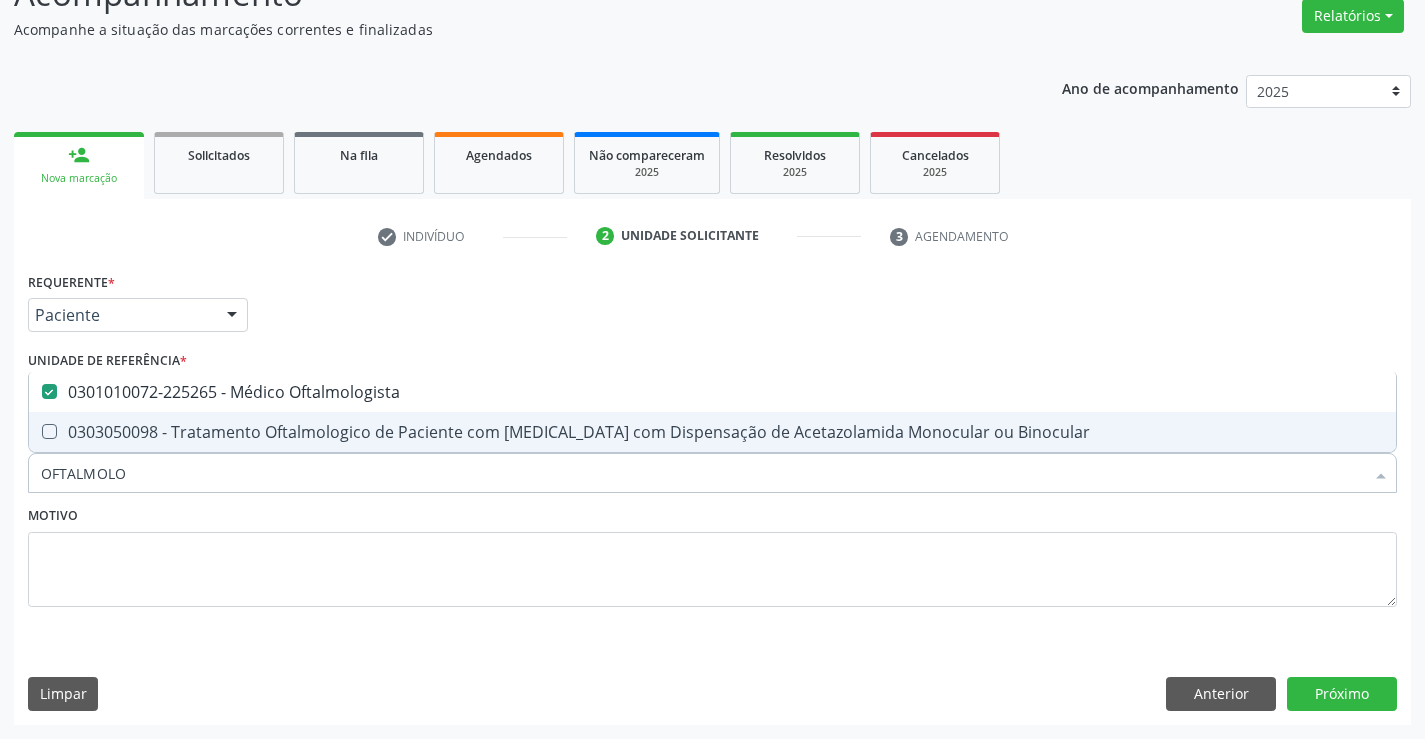 type on "OFTALMOLO" 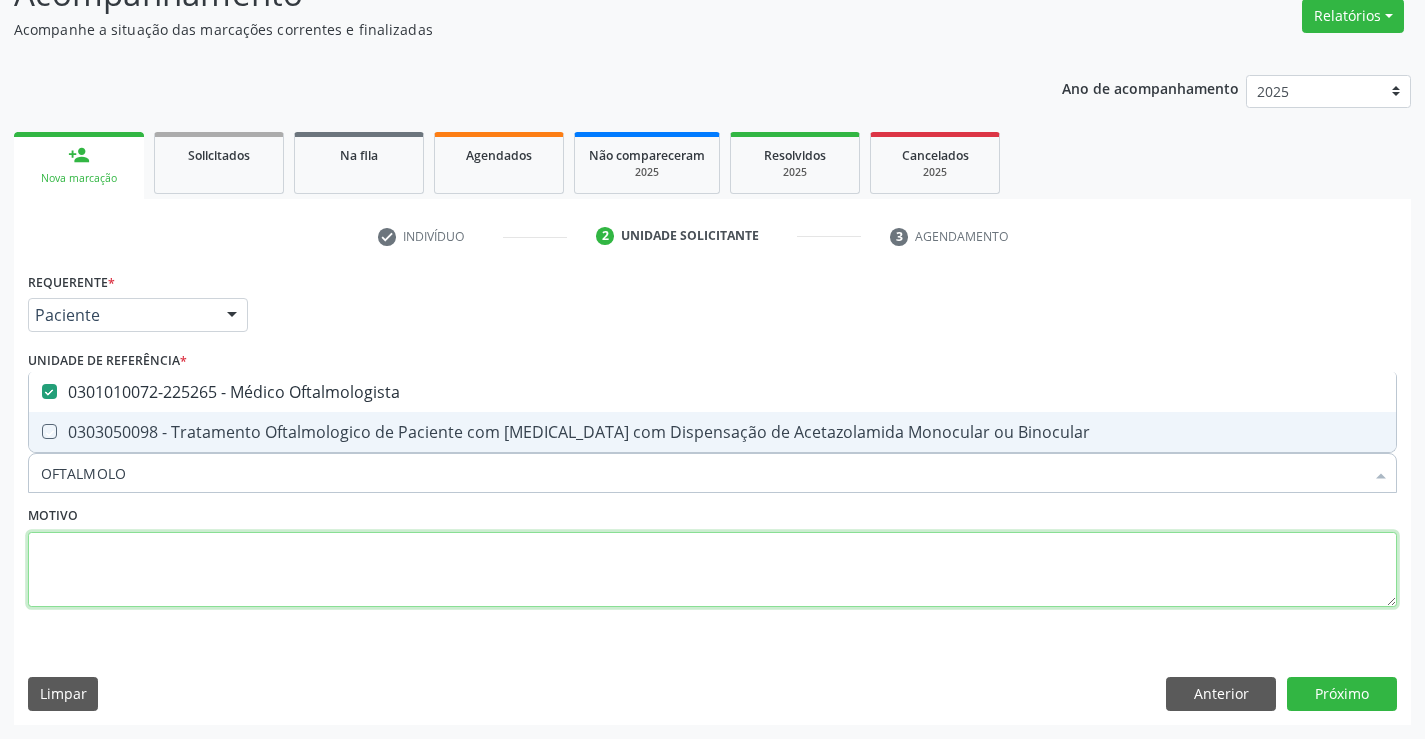 click at bounding box center [712, 570] 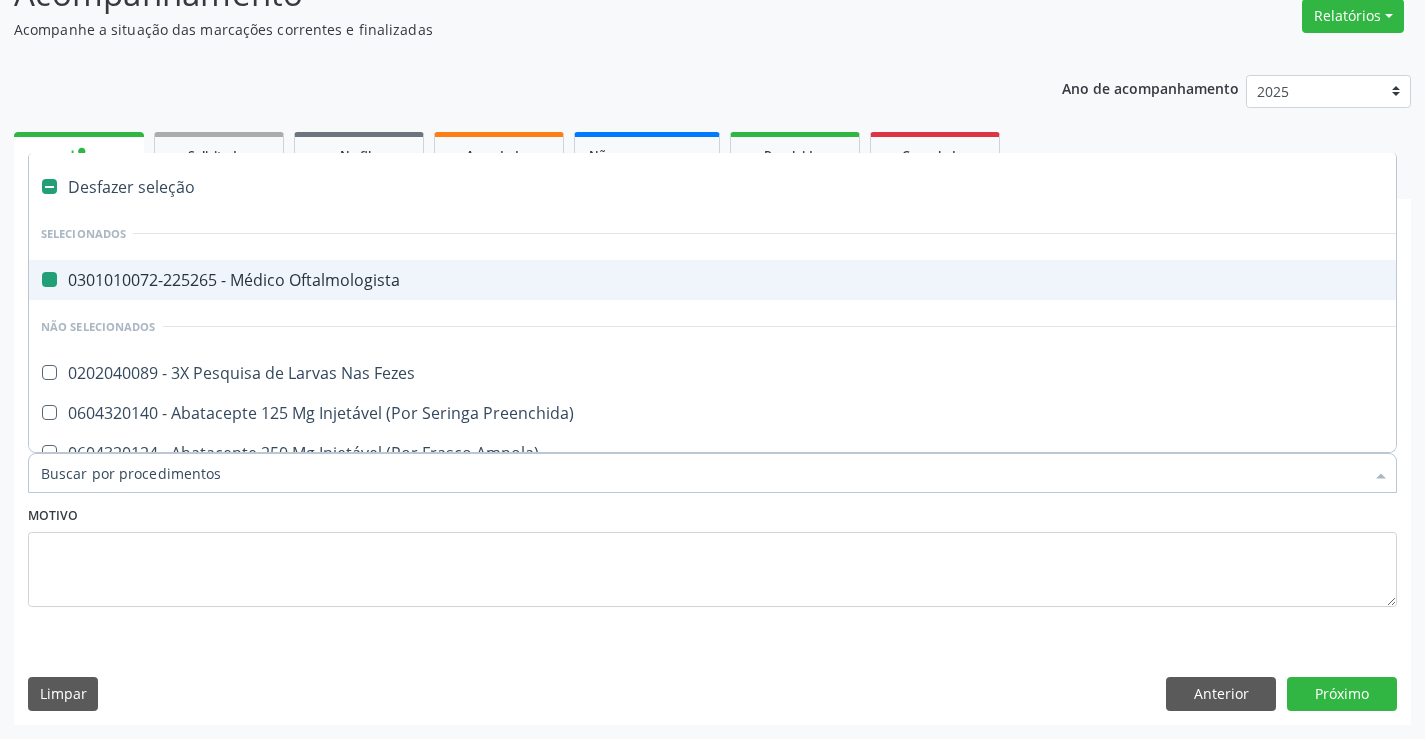 type on "E" 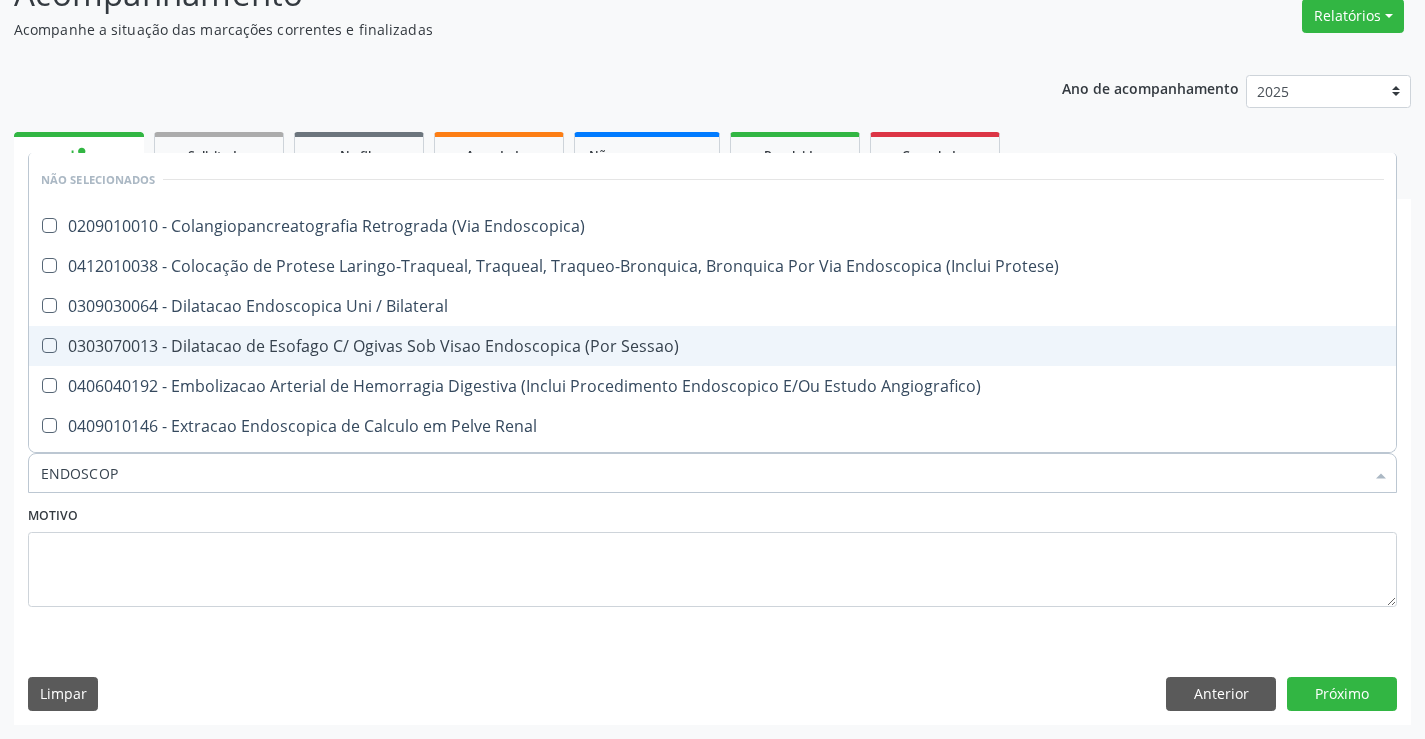 type on "ENDOSCOPI" 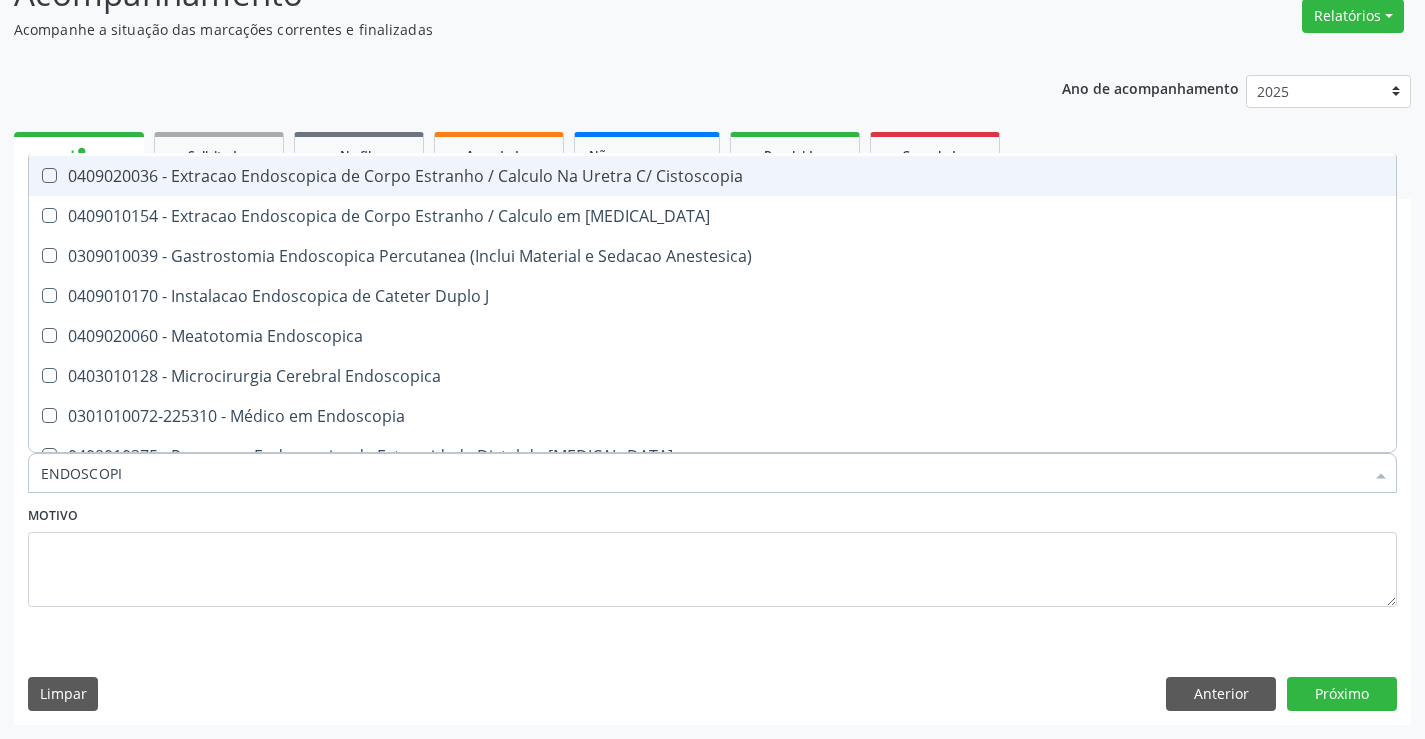 scroll, scrollTop: 300, scrollLeft: 0, axis: vertical 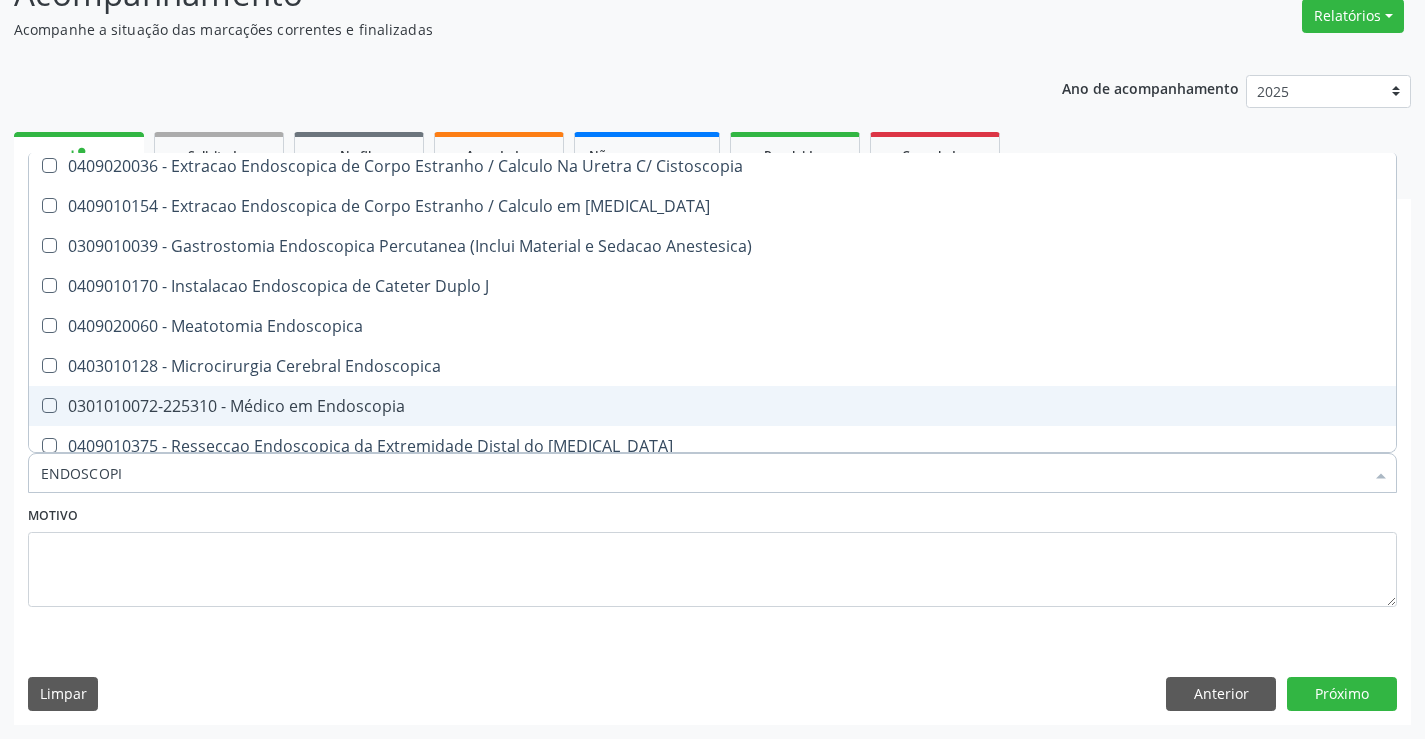 click on "0301010072-225310 - Médico em Endoscopia" at bounding box center (712, 406) 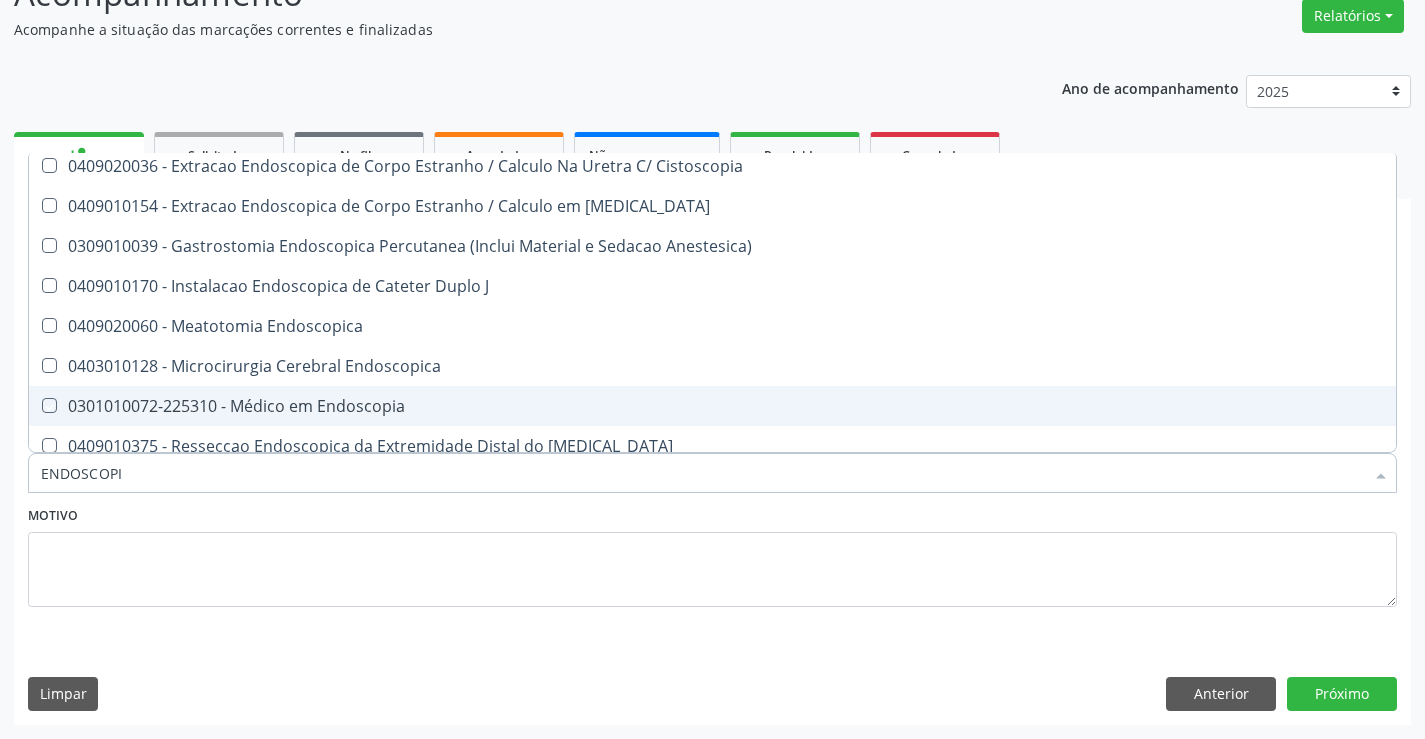 checkbox on "true" 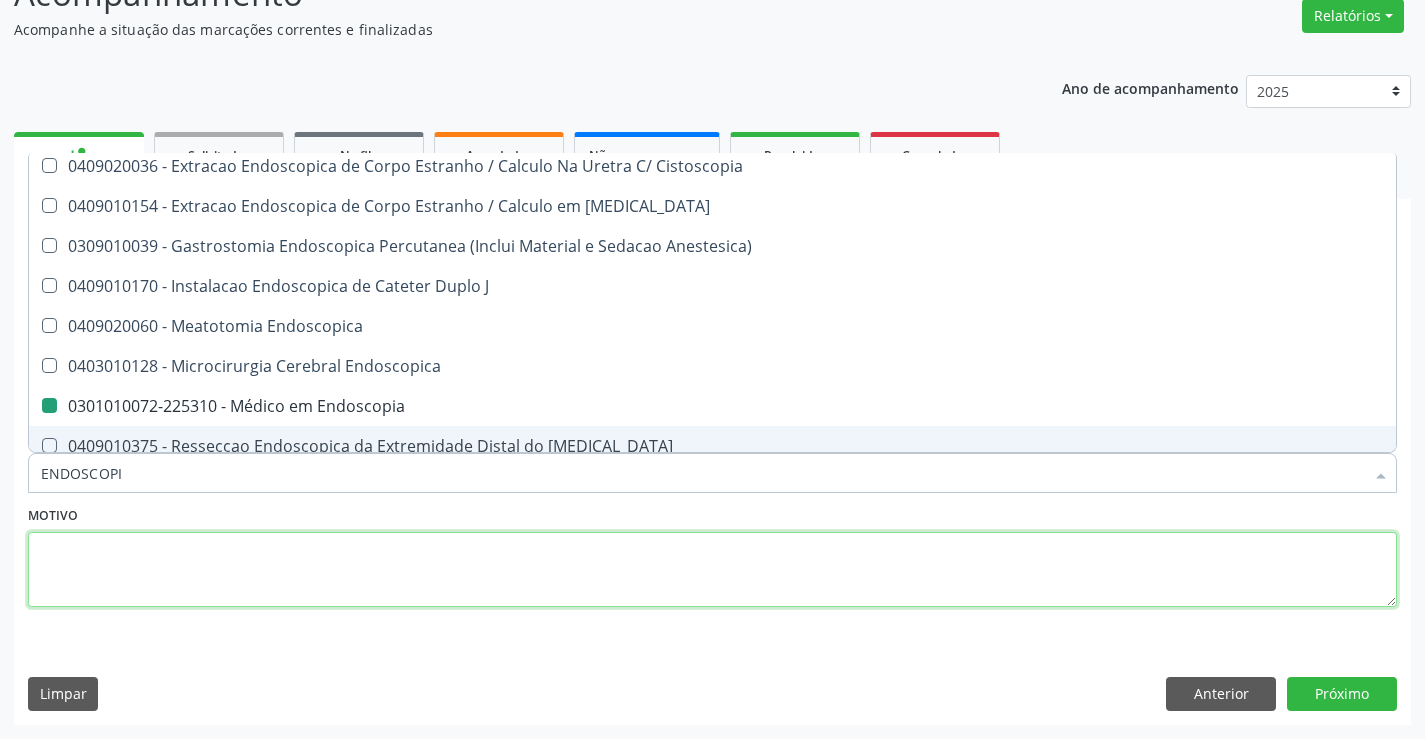 click at bounding box center (712, 570) 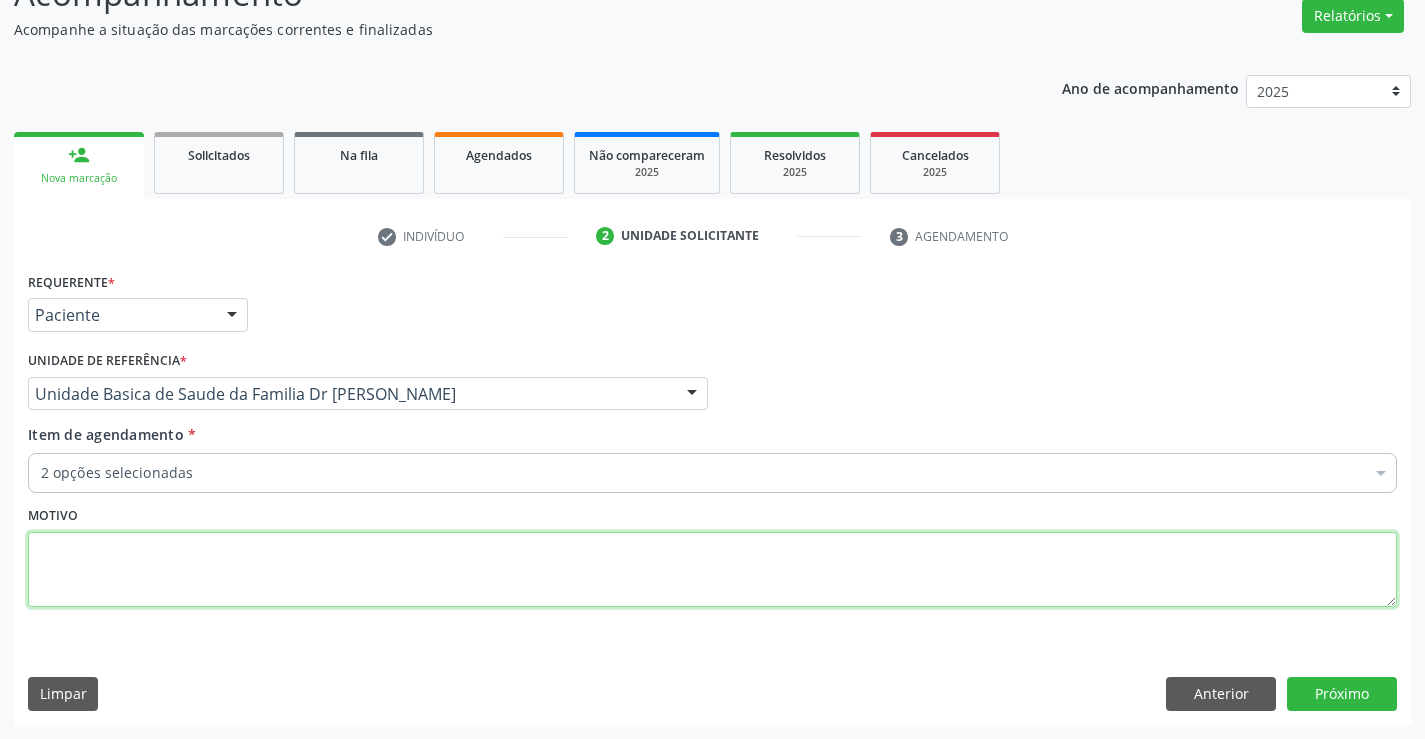 scroll, scrollTop: 0, scrollLeft: 0, axis: both 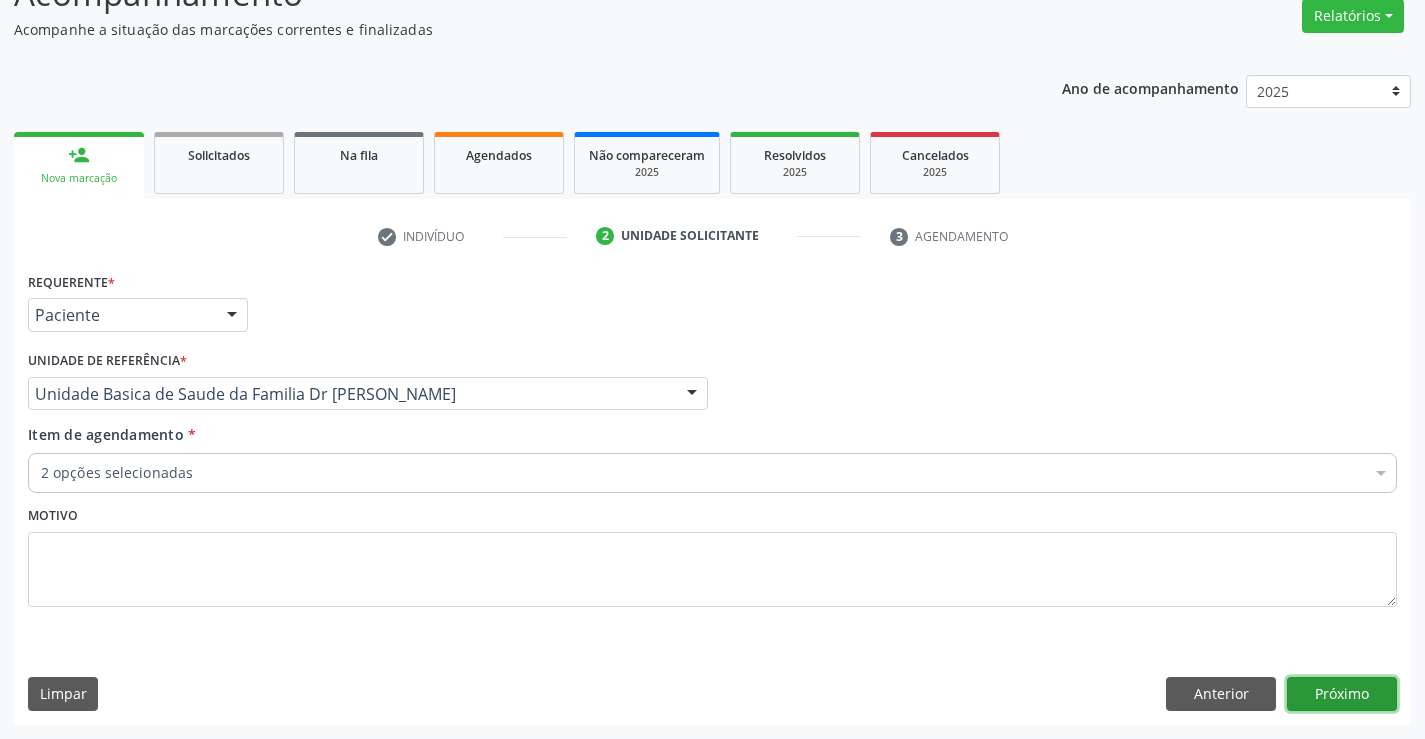 click on "Próximo" at bounding box center (1342, 694) 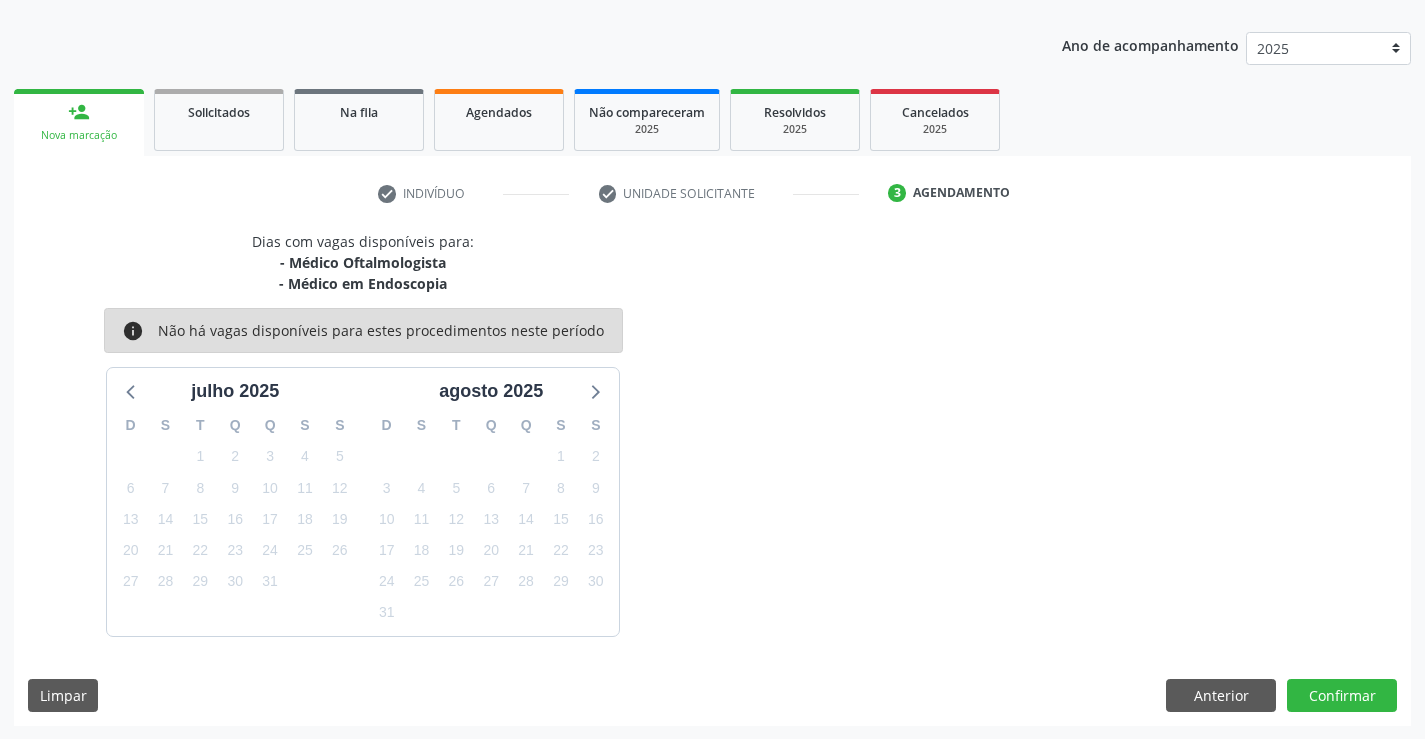scroll, scrollTop: 211, scrollLeft: 0, axis: vertical 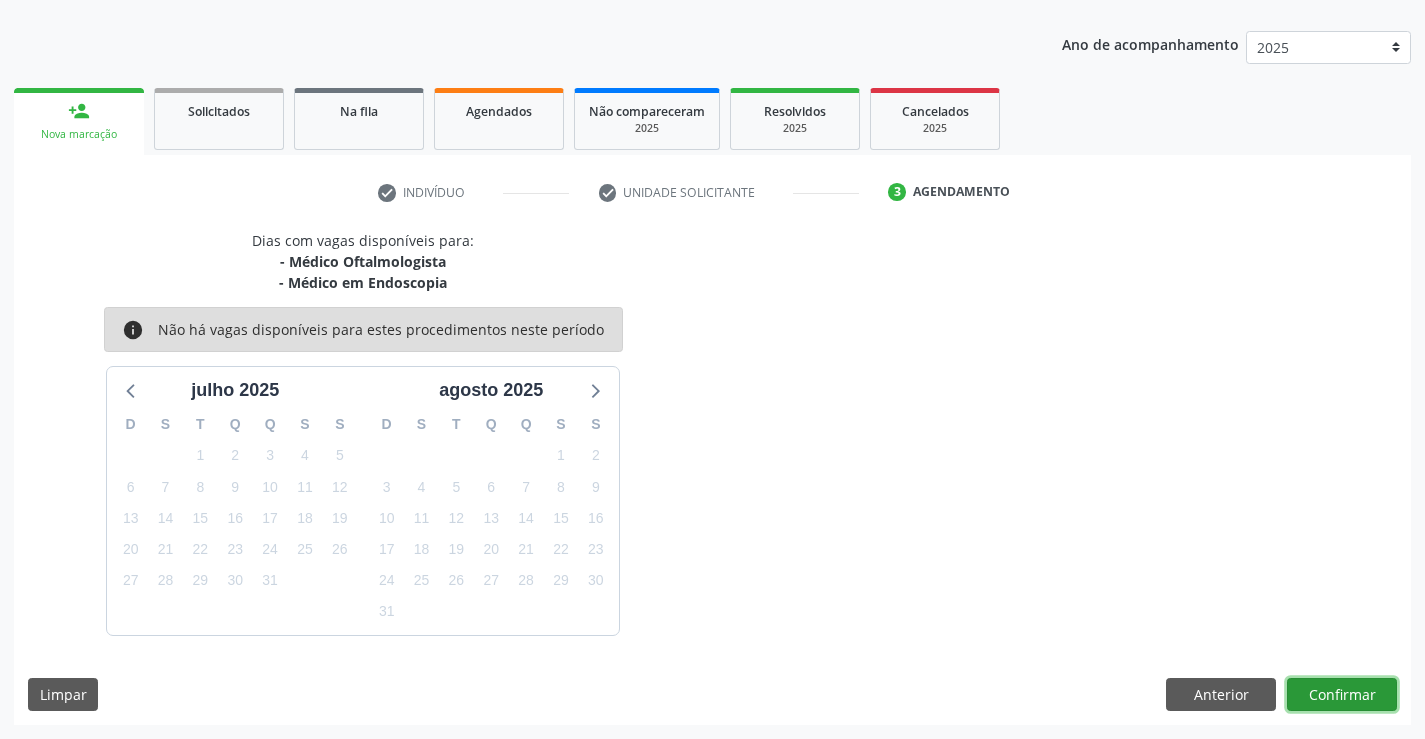click on "Confirmar" at bounding box center (1342, 695) 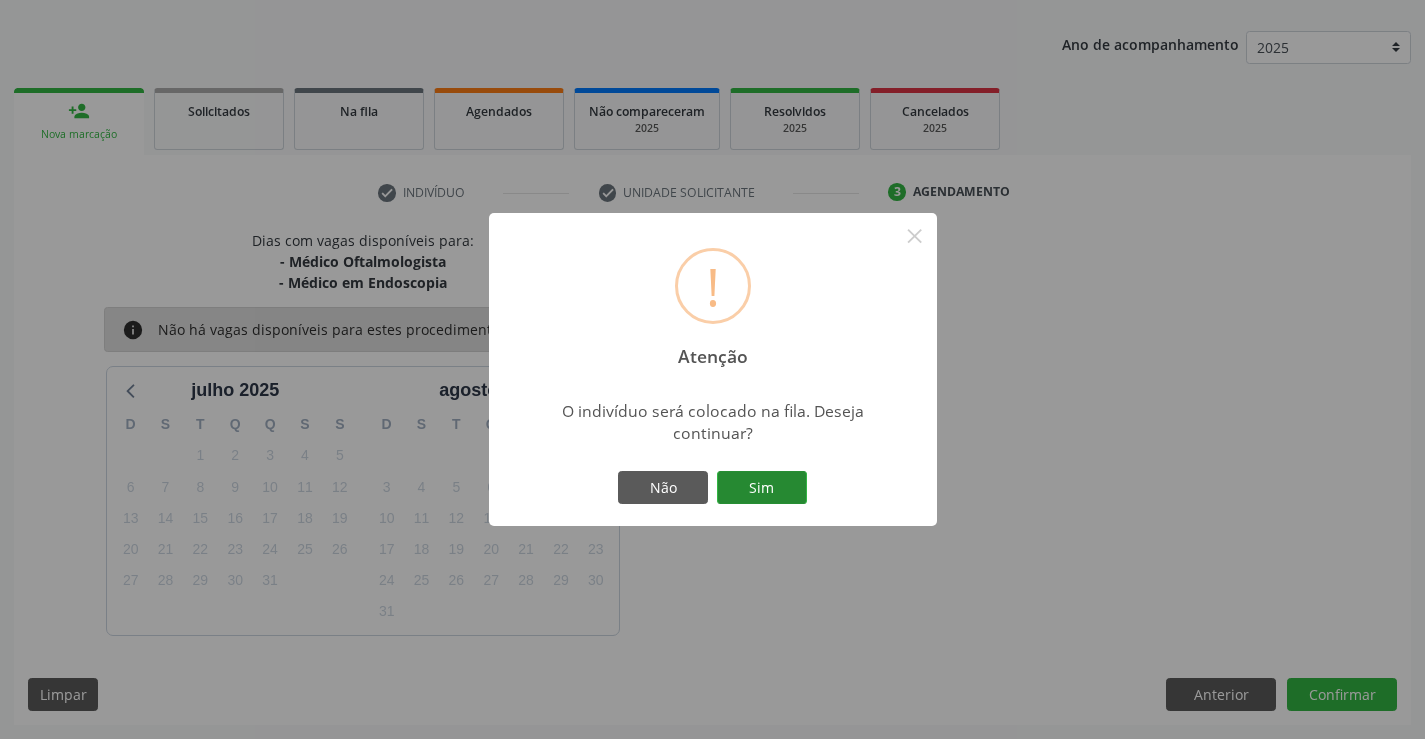 click on "Sim" at bounding box center (762, 488) 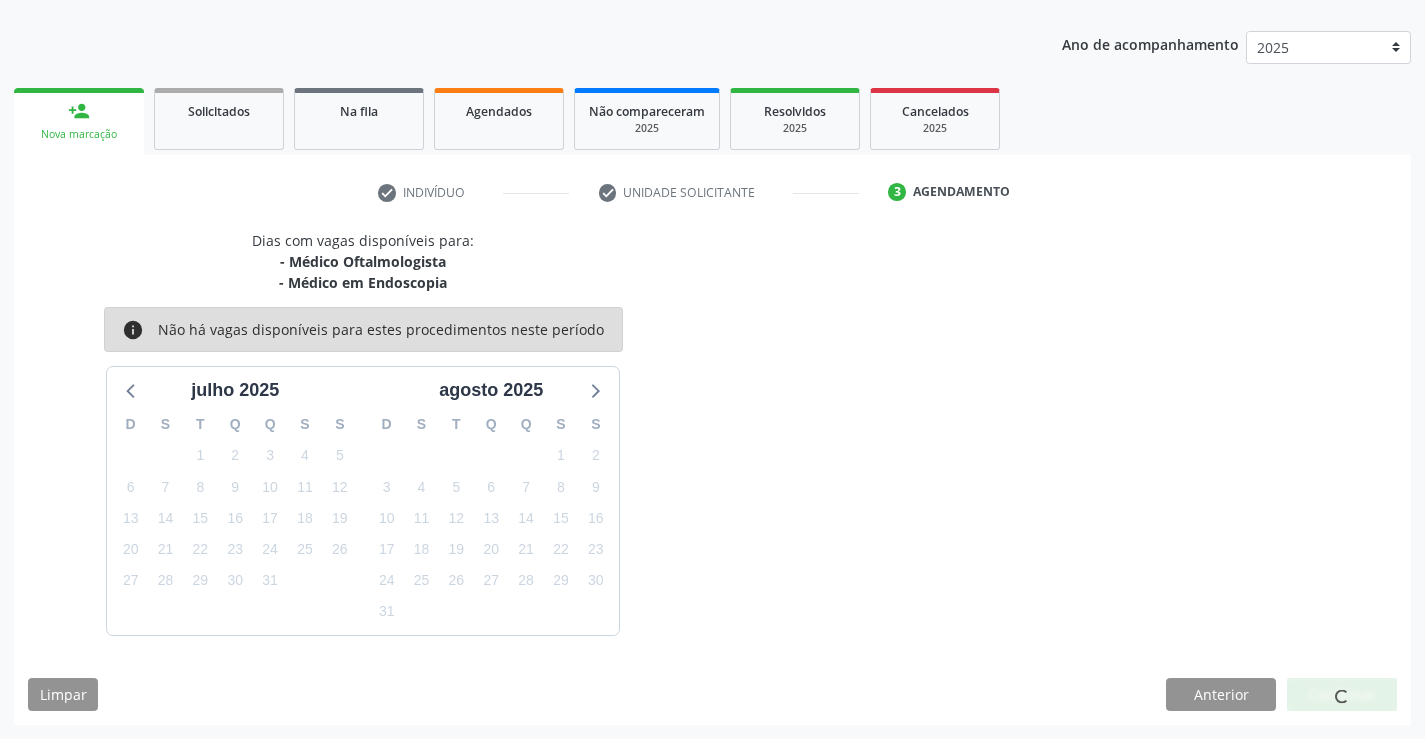 scroll, scrollTop: 0, scrollLeft: 0, axis: both 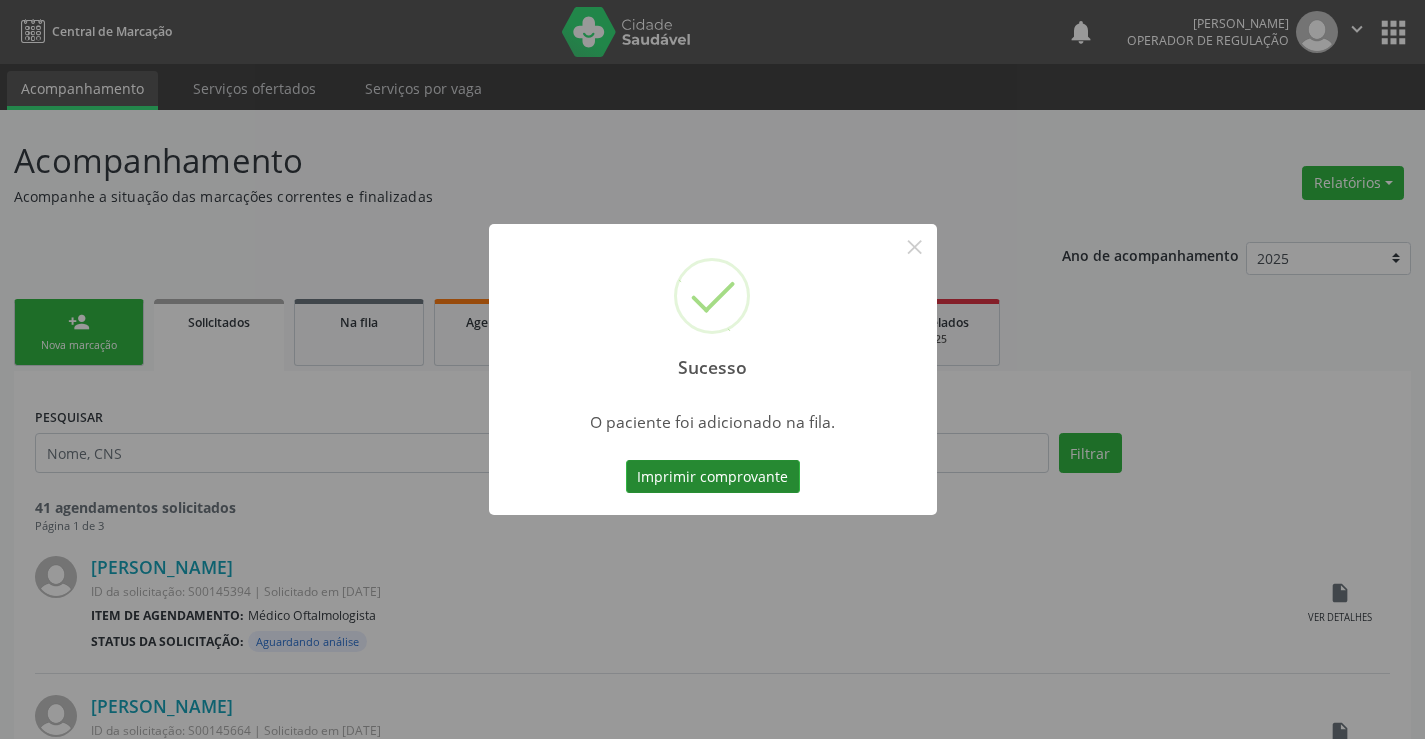click on "Imprimir comprovante" at bounding box center [713, 477] 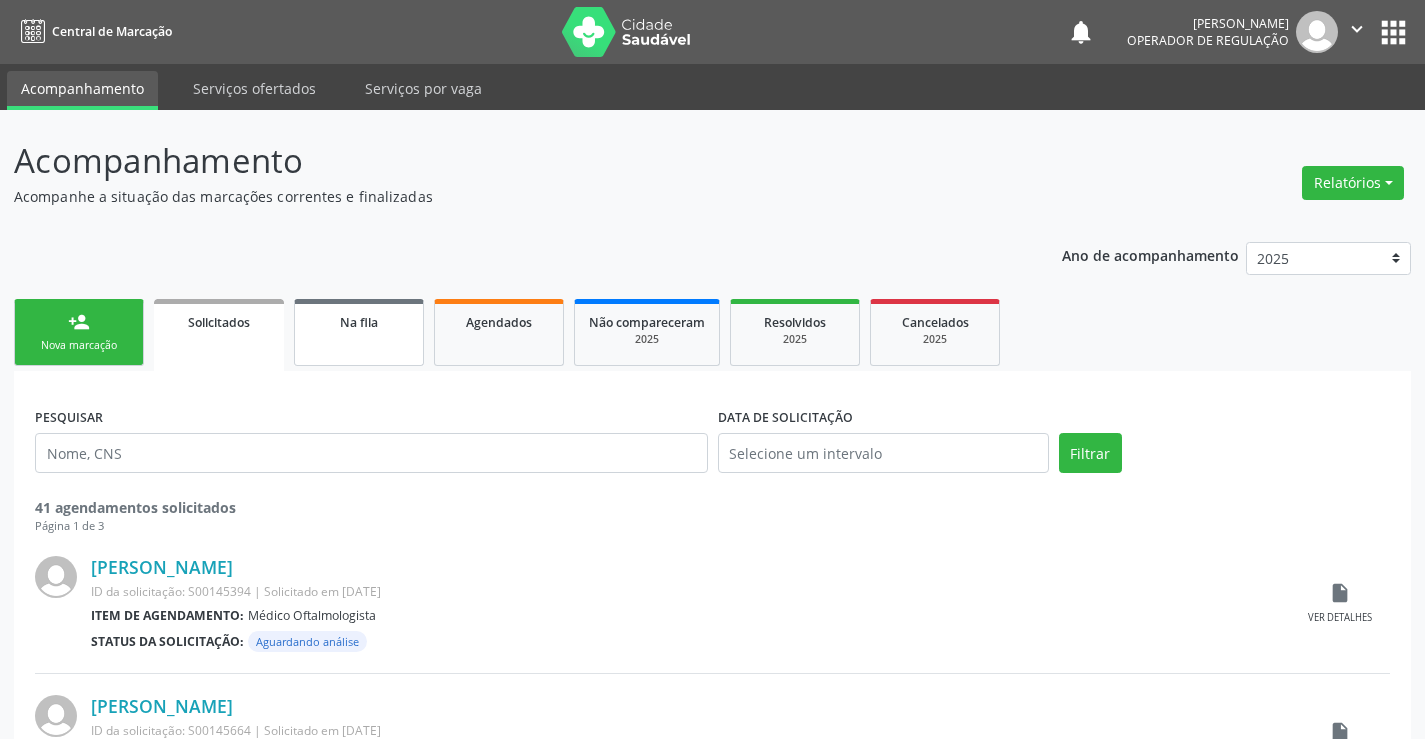 click on "Na fila" at bounding box center (359, 332) 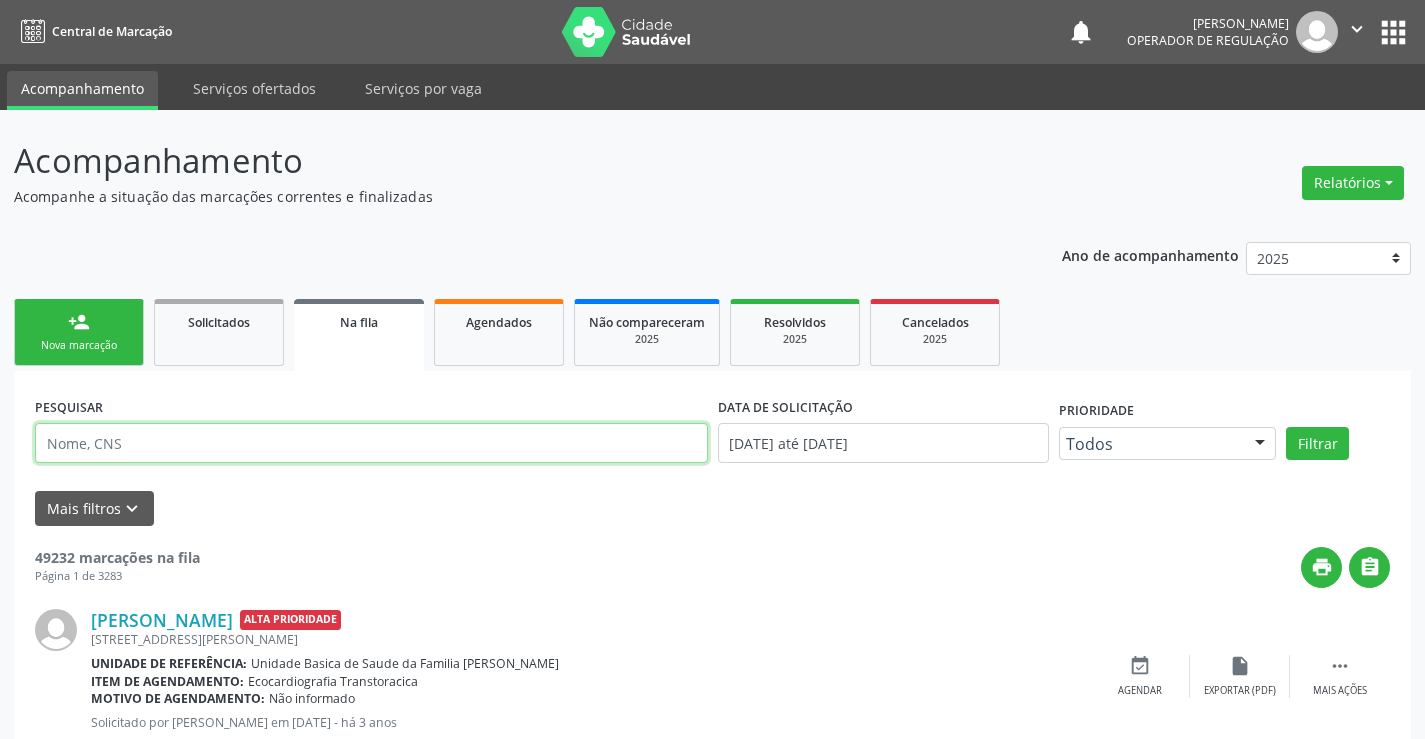 paste on "700 0084 2709 7802" 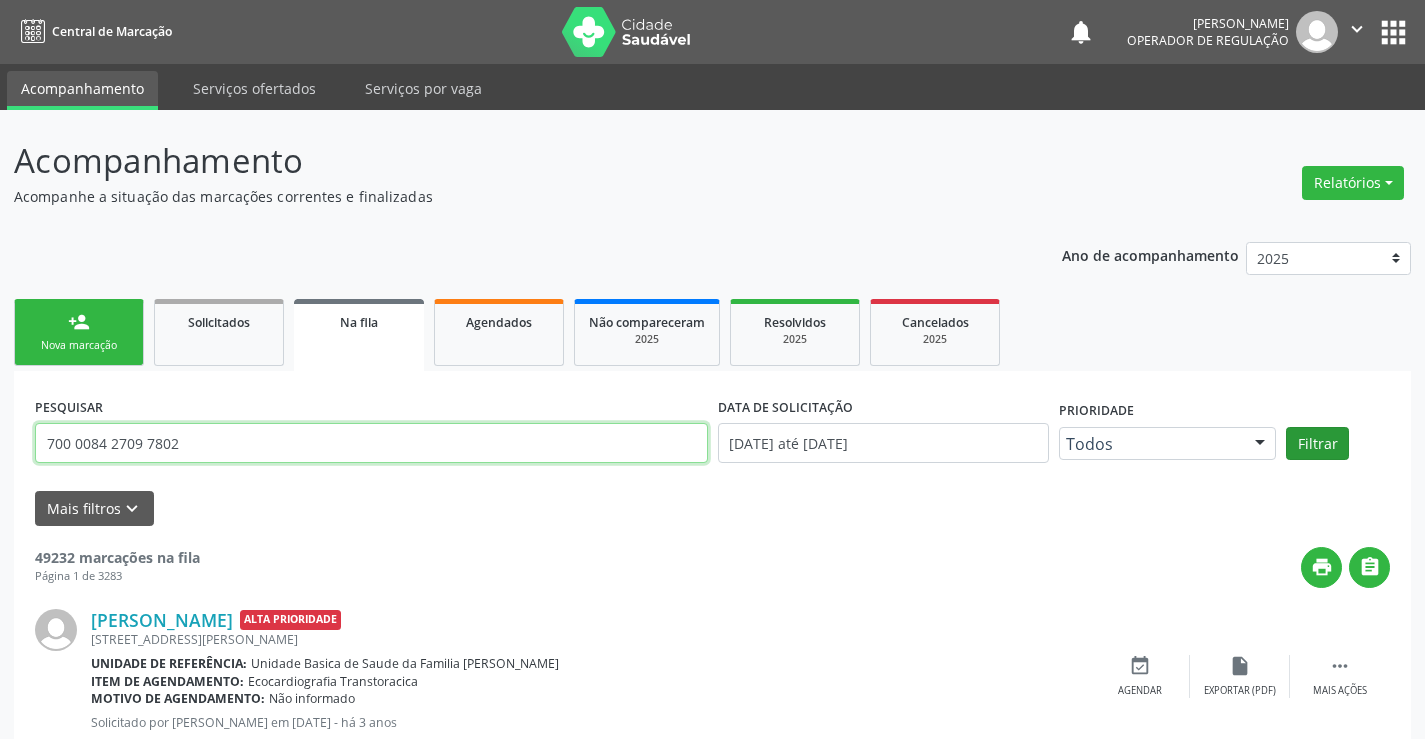 type on "700 0084 2709 7802" 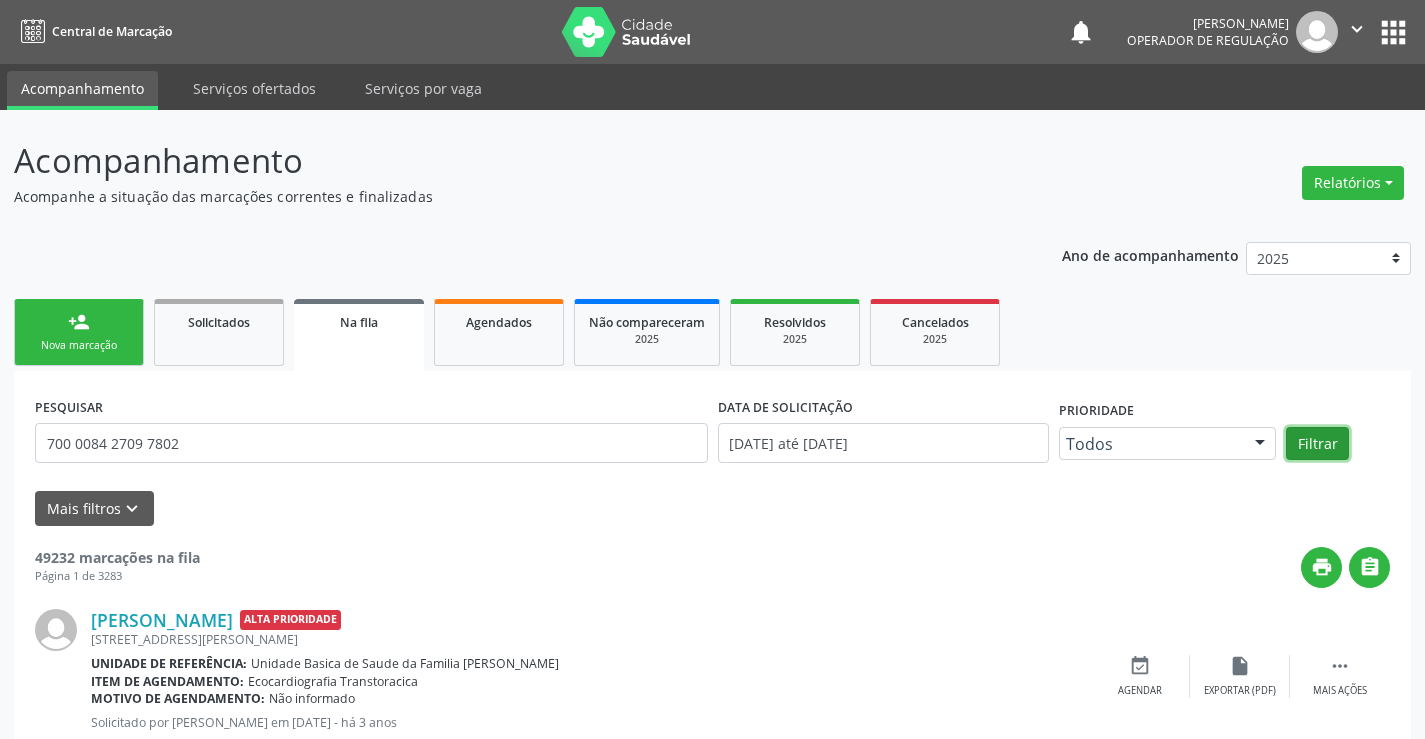 click on "Filtrar" at bounding box center (1317, 444) 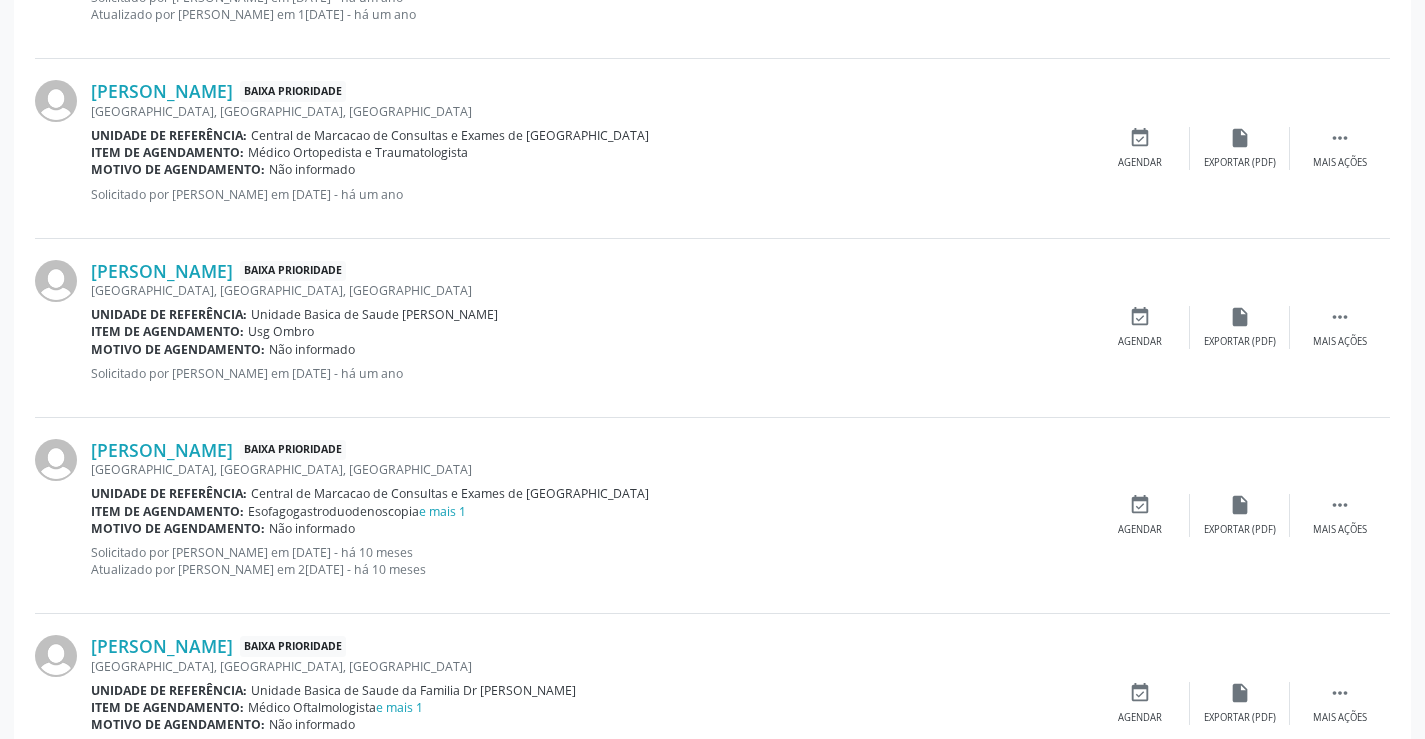 scroll, scrollTop: 1368, scrollLeft: 0, axis: vertical 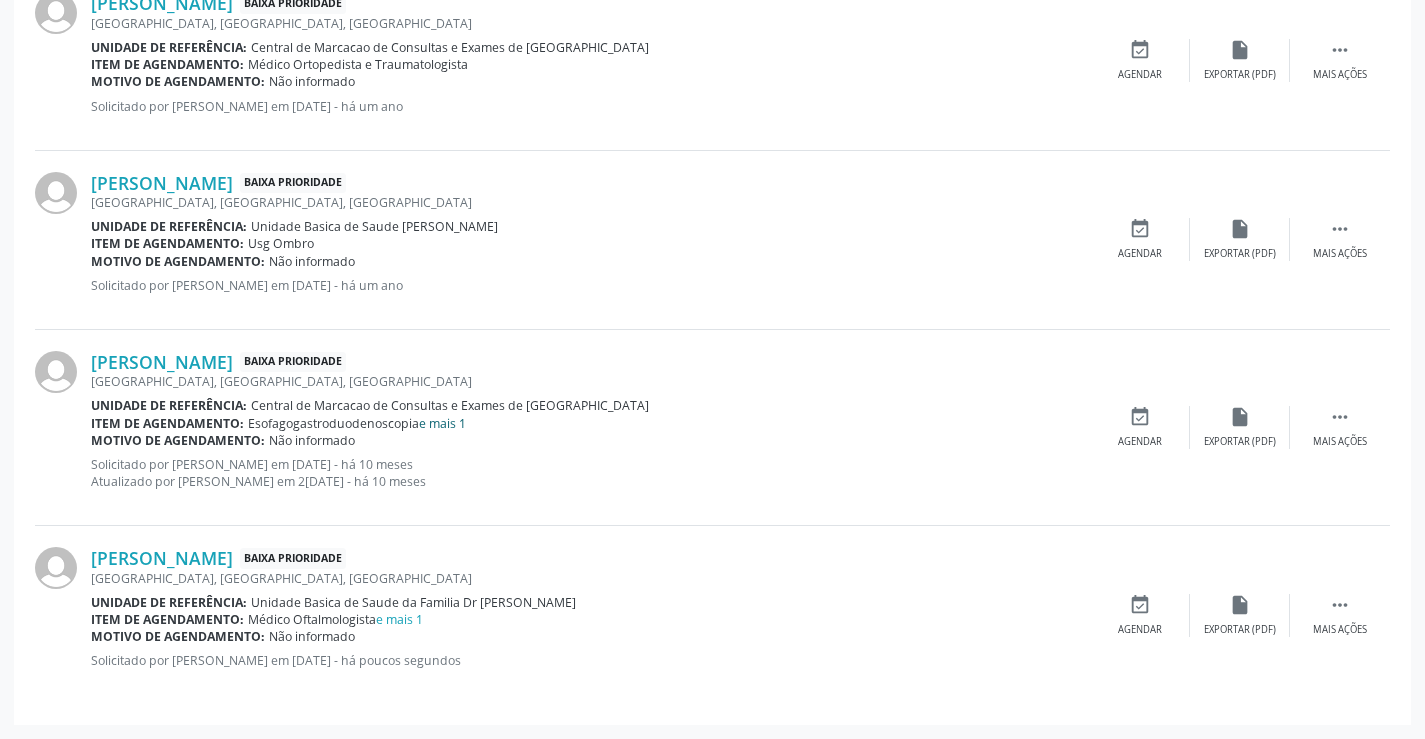 click on "e mais 1" at bounding box center [442, 423] 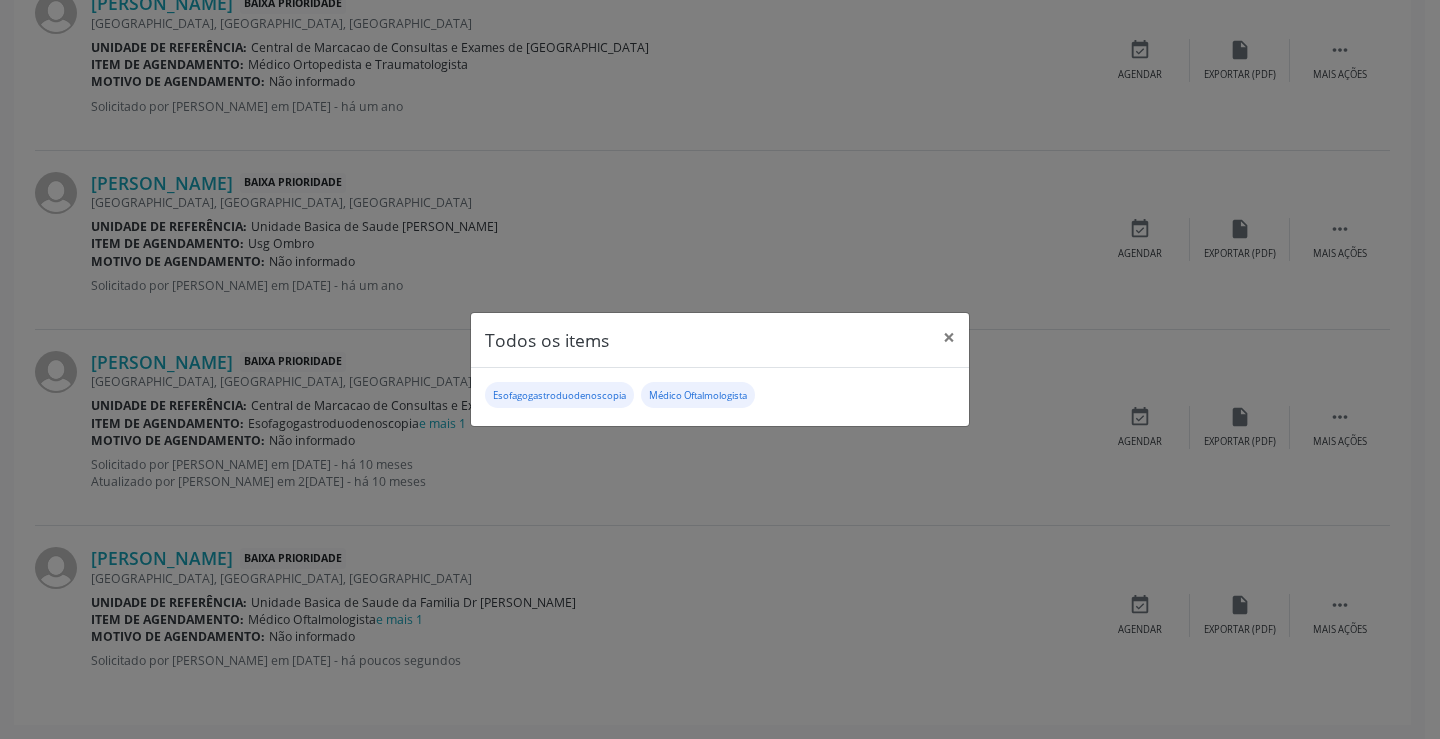 click on "Todos os items × Esofagogastroduodenoscopia Médico Oftalmologista" at bounding box center [720, 369] 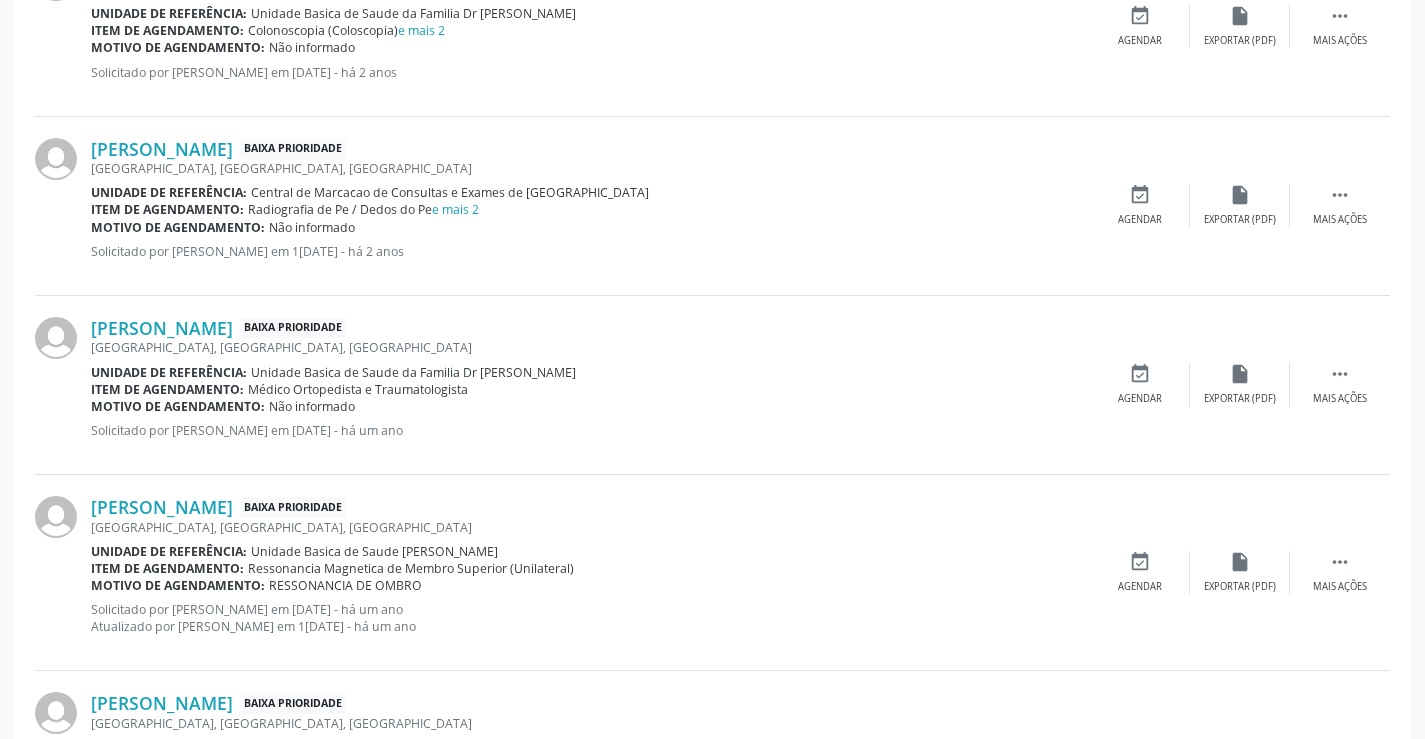 scroll, scrollTop: 568, scrollLeft: 0, axis: vertical 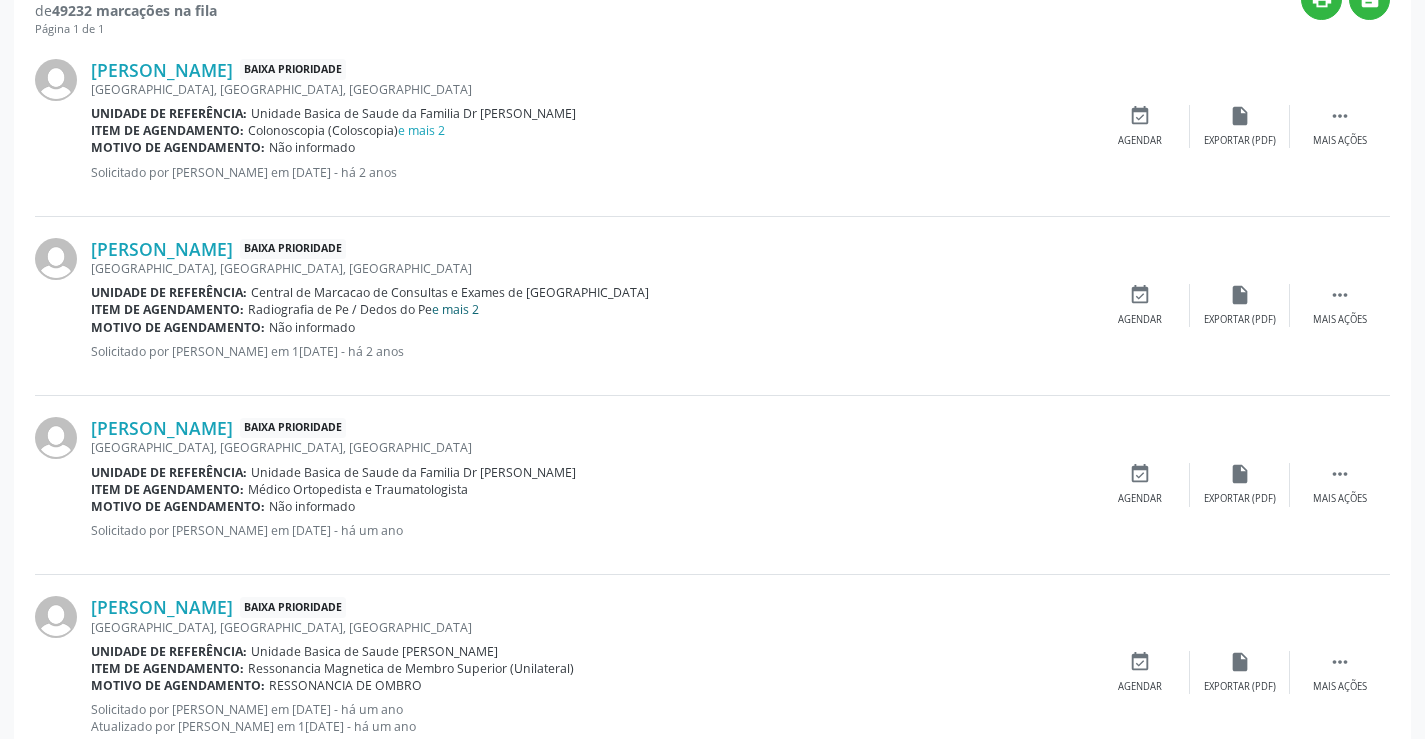 click on "e mais 2" at bounding box center (455, 309) 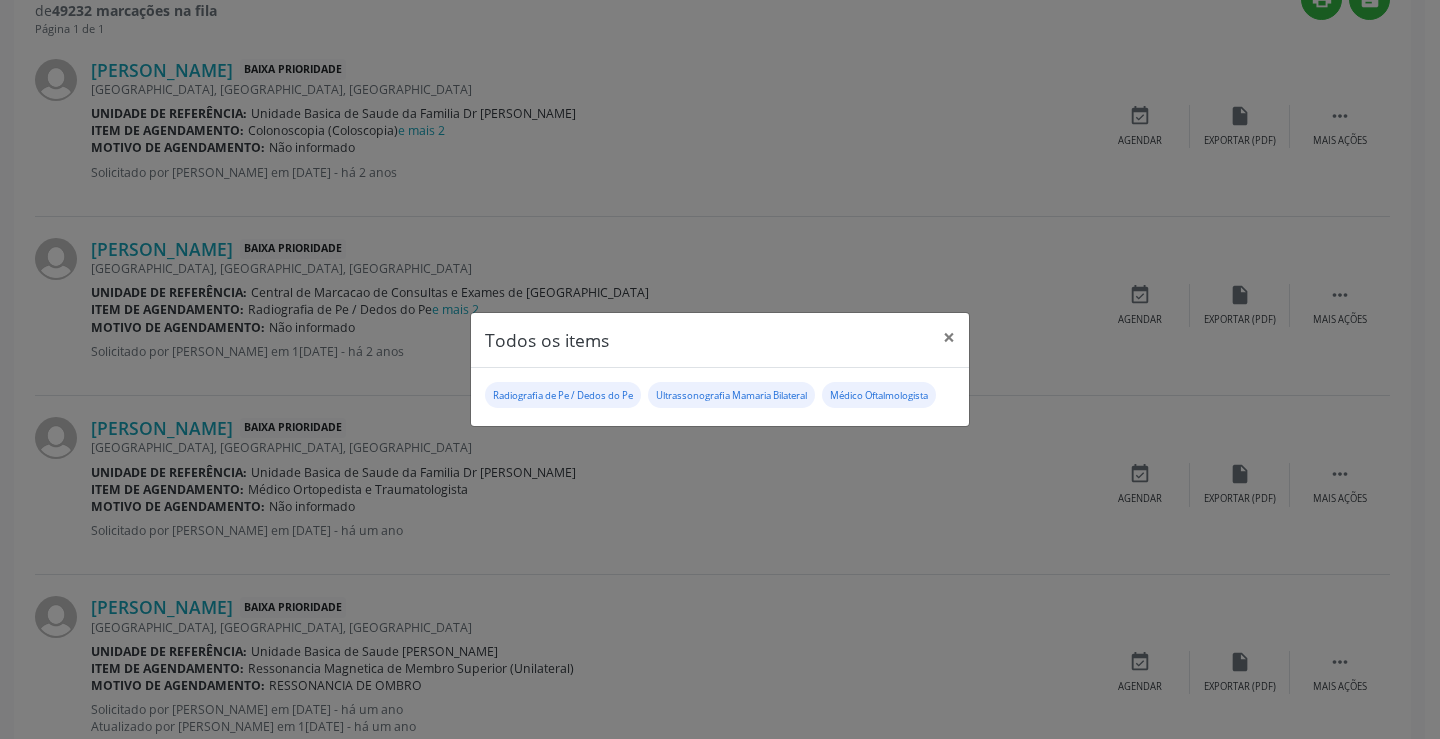 click on "Todos os items × Radiografia de Pe / Dedos do Pe Ultrassonografia Mamaria Bilateral Médico Oftalmologista" at bounding box center (720, 369) 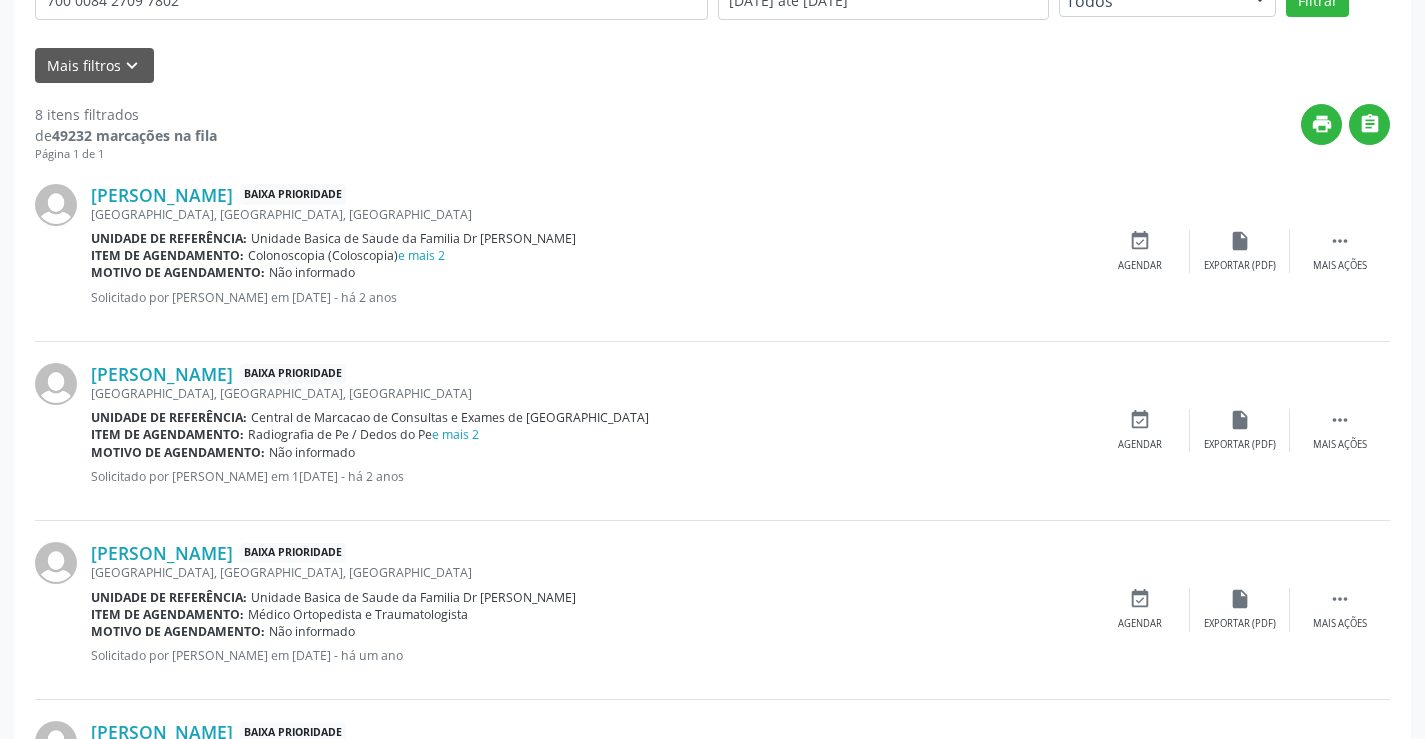 scroll, scrollTop: 368, scrollLeft: 0, axis: vertical 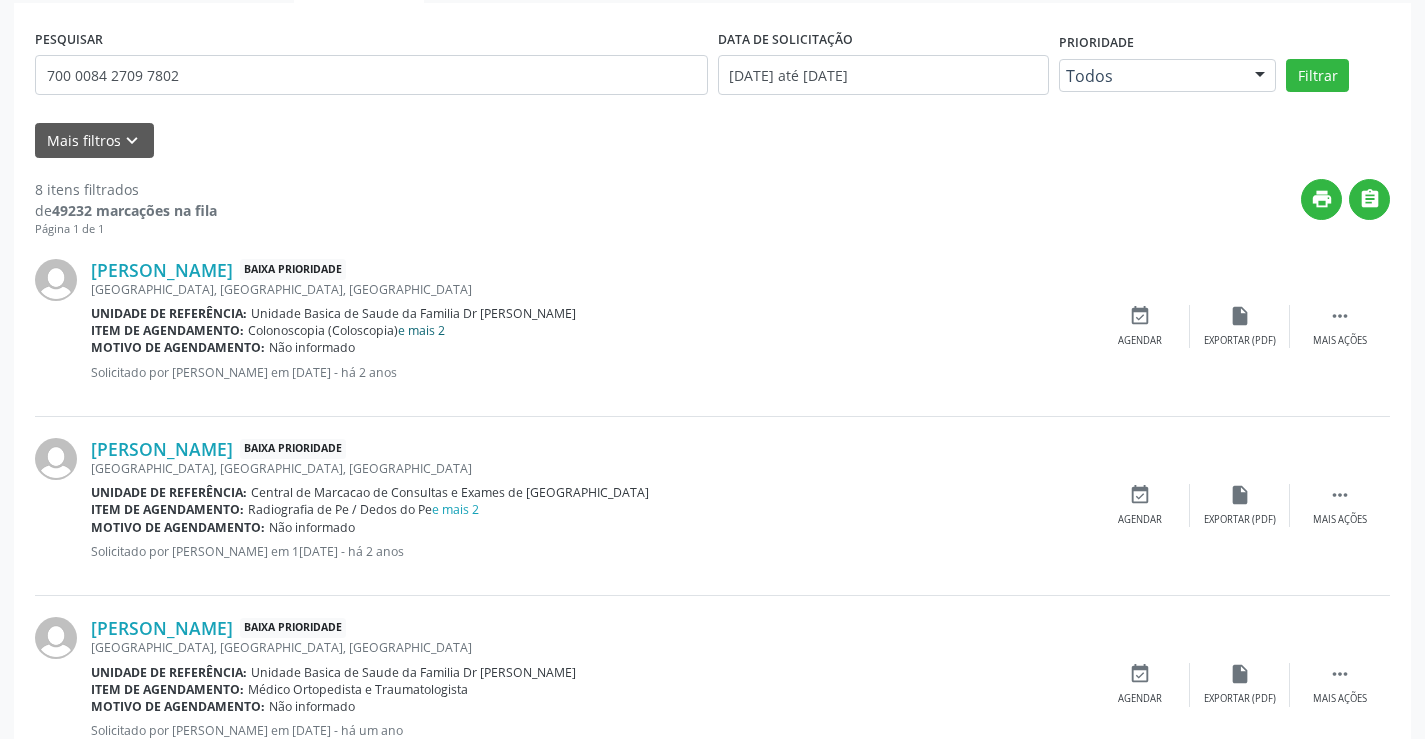 click on "e mais 2" at bounding box center (421, 330) 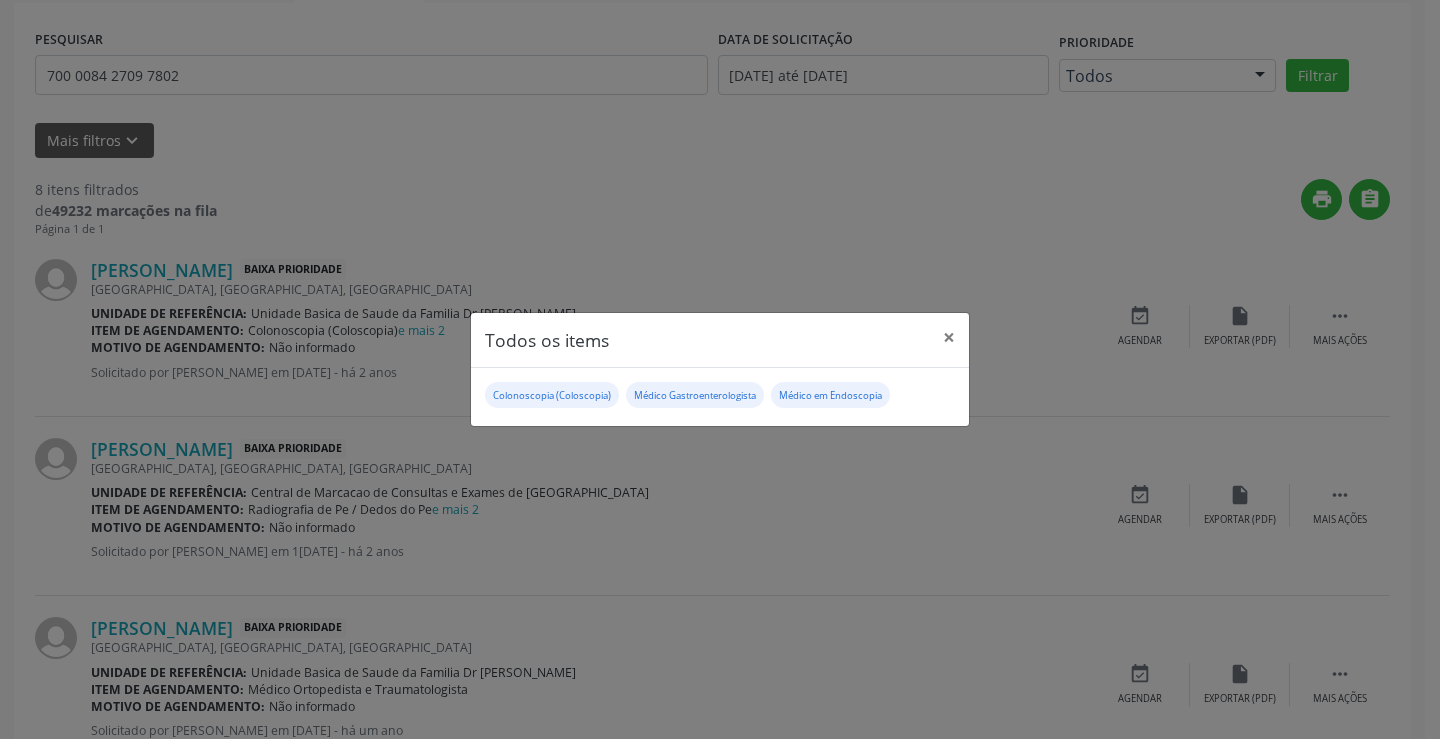 click on "Todos os items × Colonoscopia (Coloscopia) Médico Gastroenterologista Médico em Endoscopia" at bounding box center [720, 369] 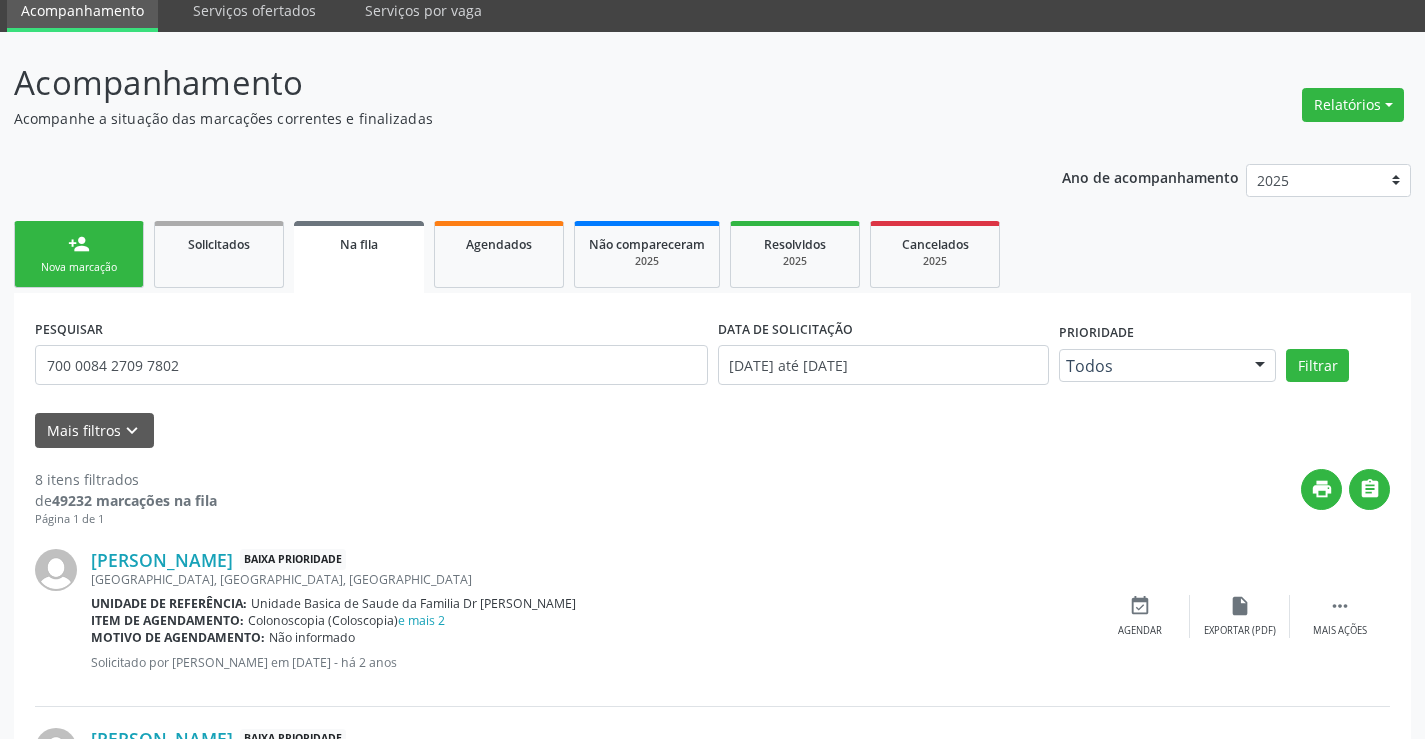 scroll, scrollTop: 68, scrollLeft: 0, axis: vertical 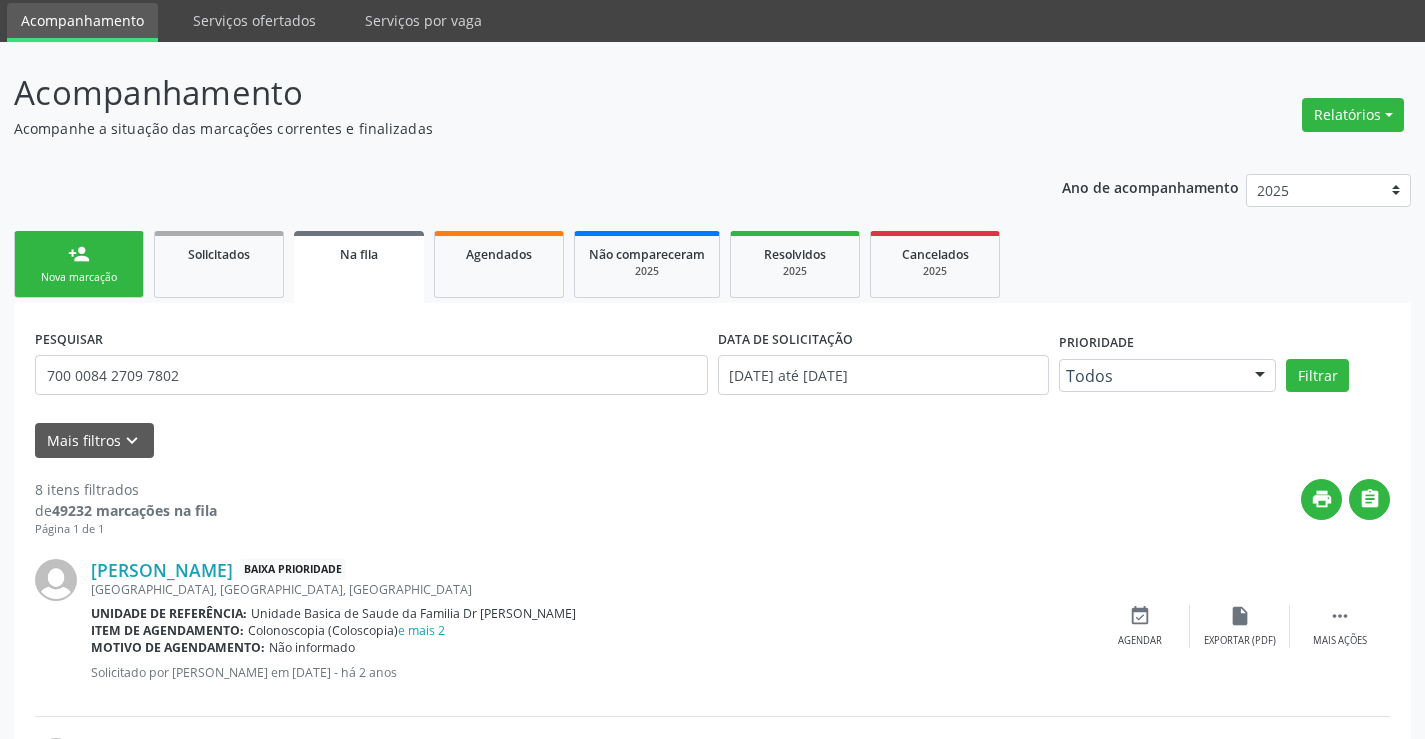 click on "person_add
Nova marcação" at bounding box center [79, 264] 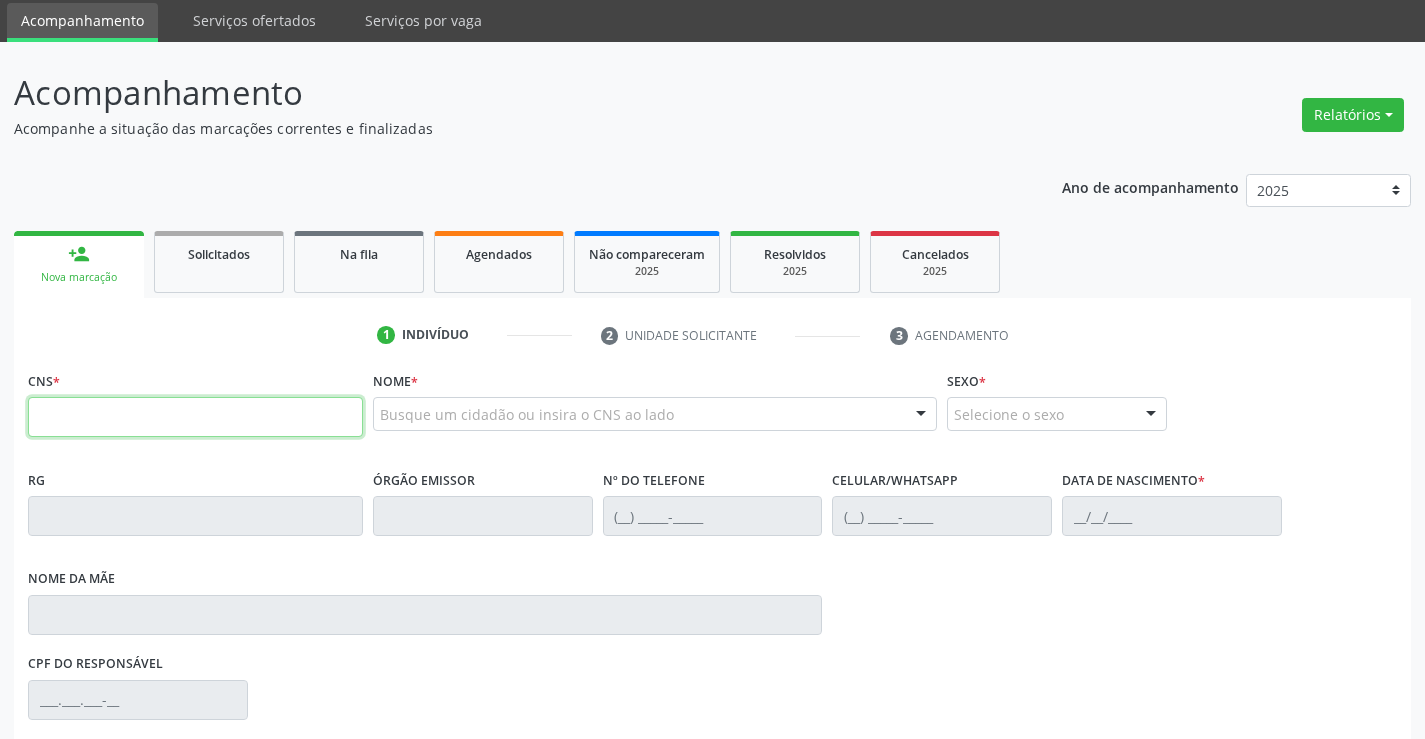 click at bounding box center (195, 417) 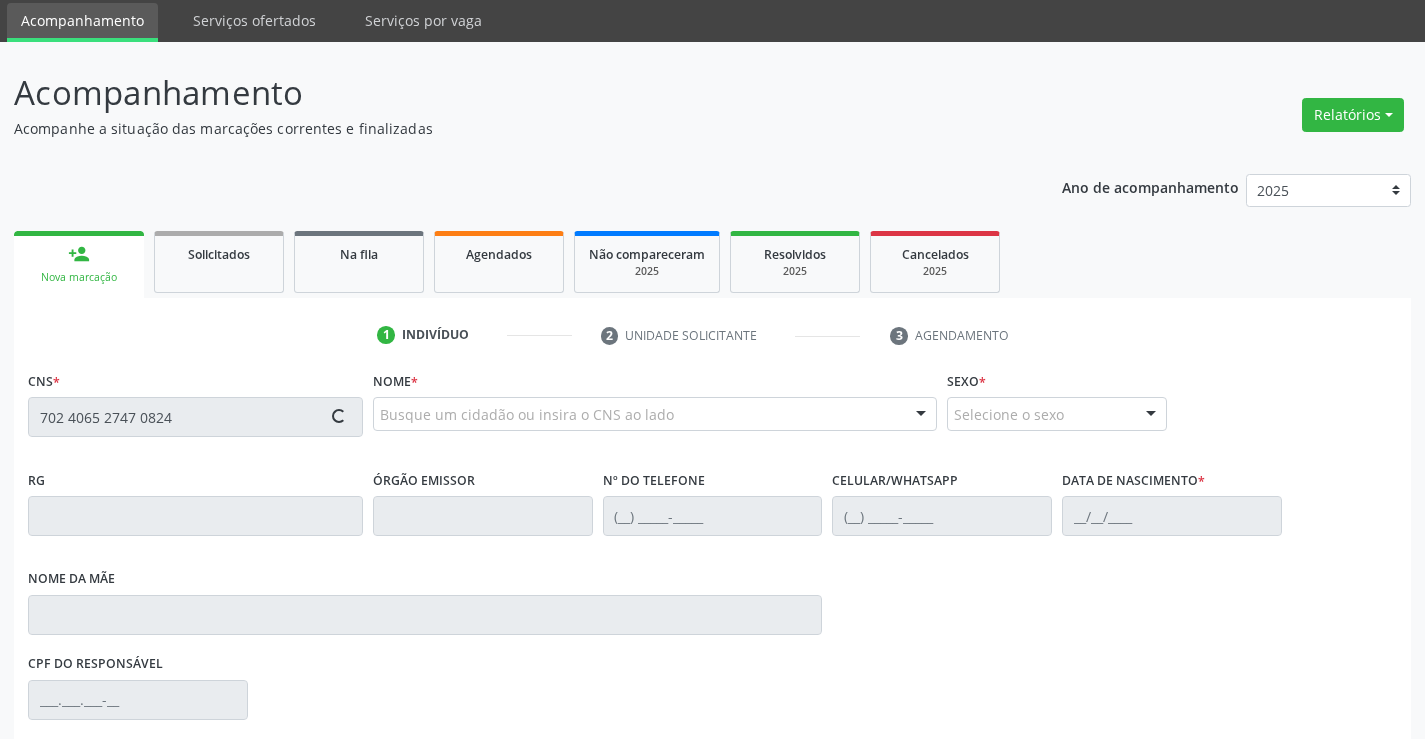 type on "702 4065 2747 0824" 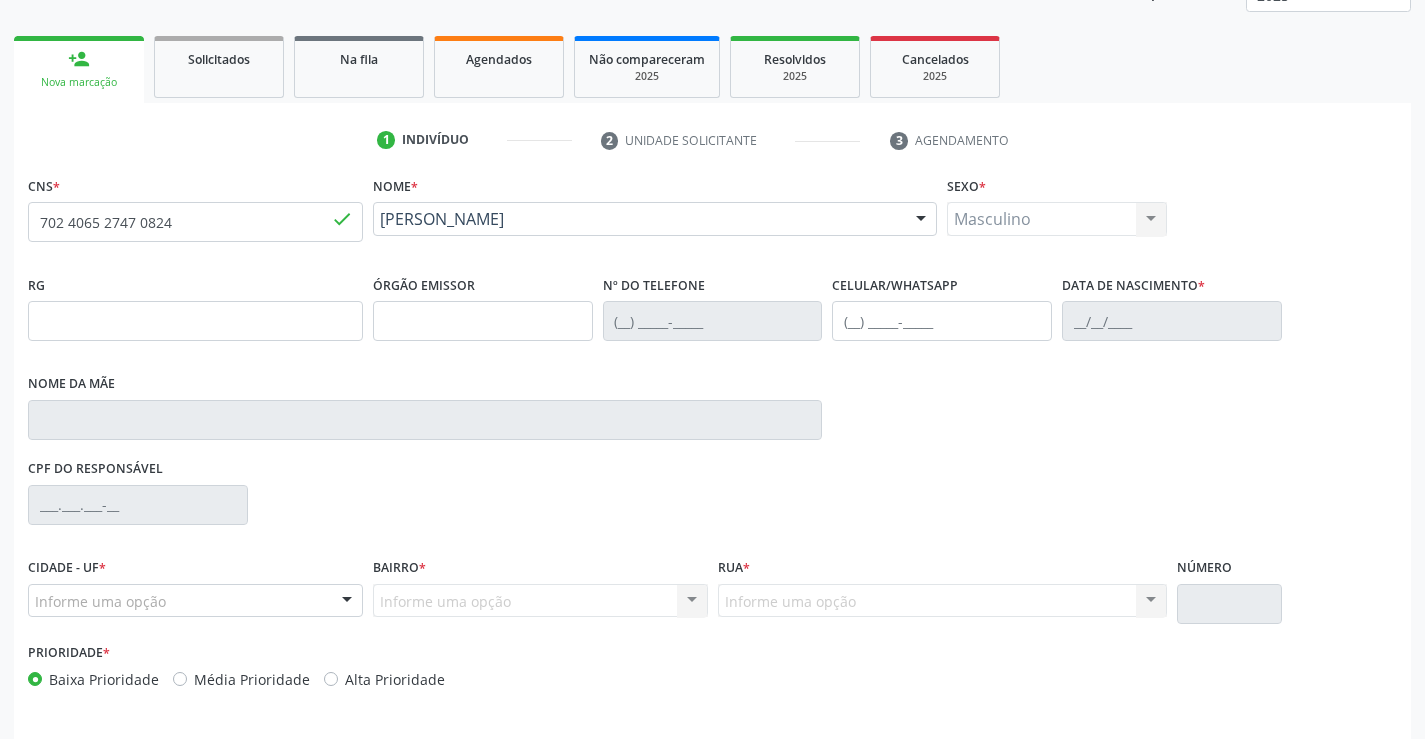 type on "0441707009" 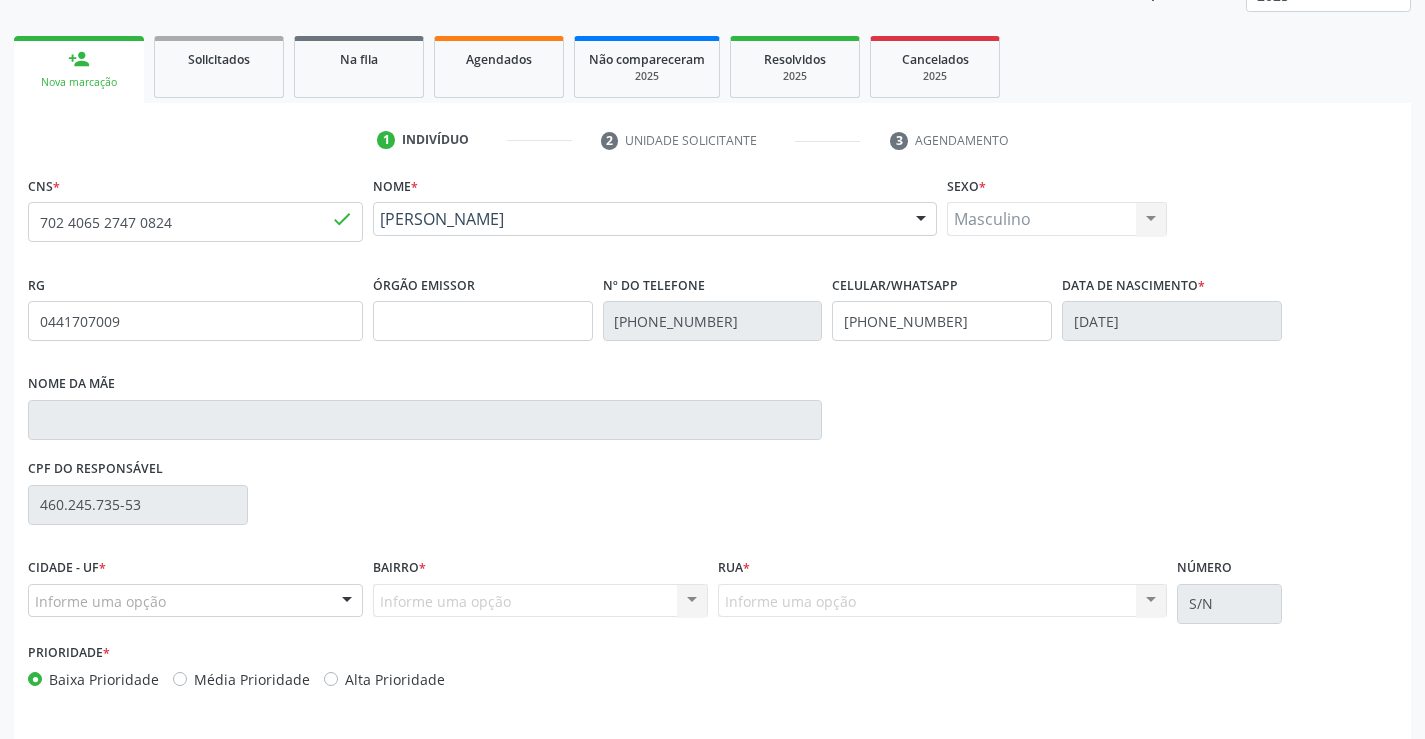 scroll, scrollTop: 331, scrollLeft: 0, axis: vertical 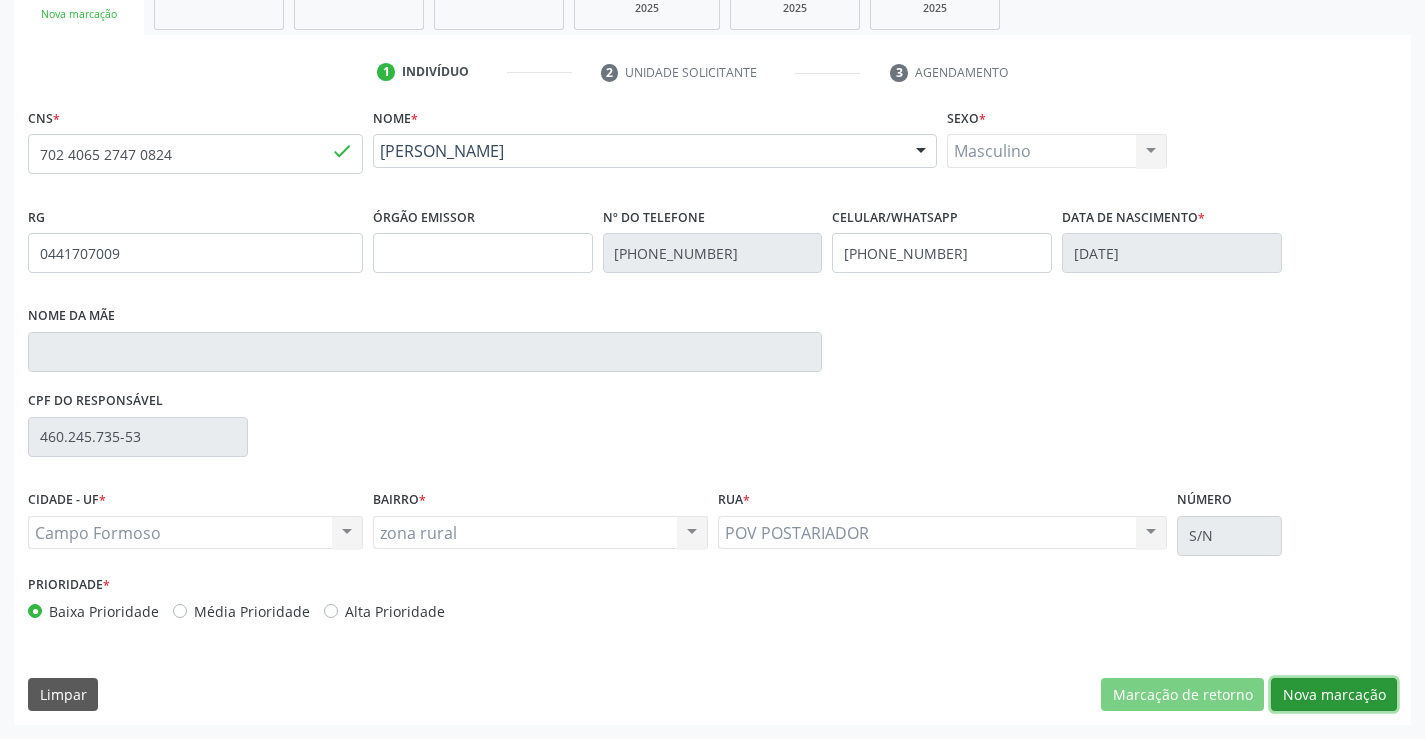 click on "Nova marcação" at bounding box center (1334, 695) 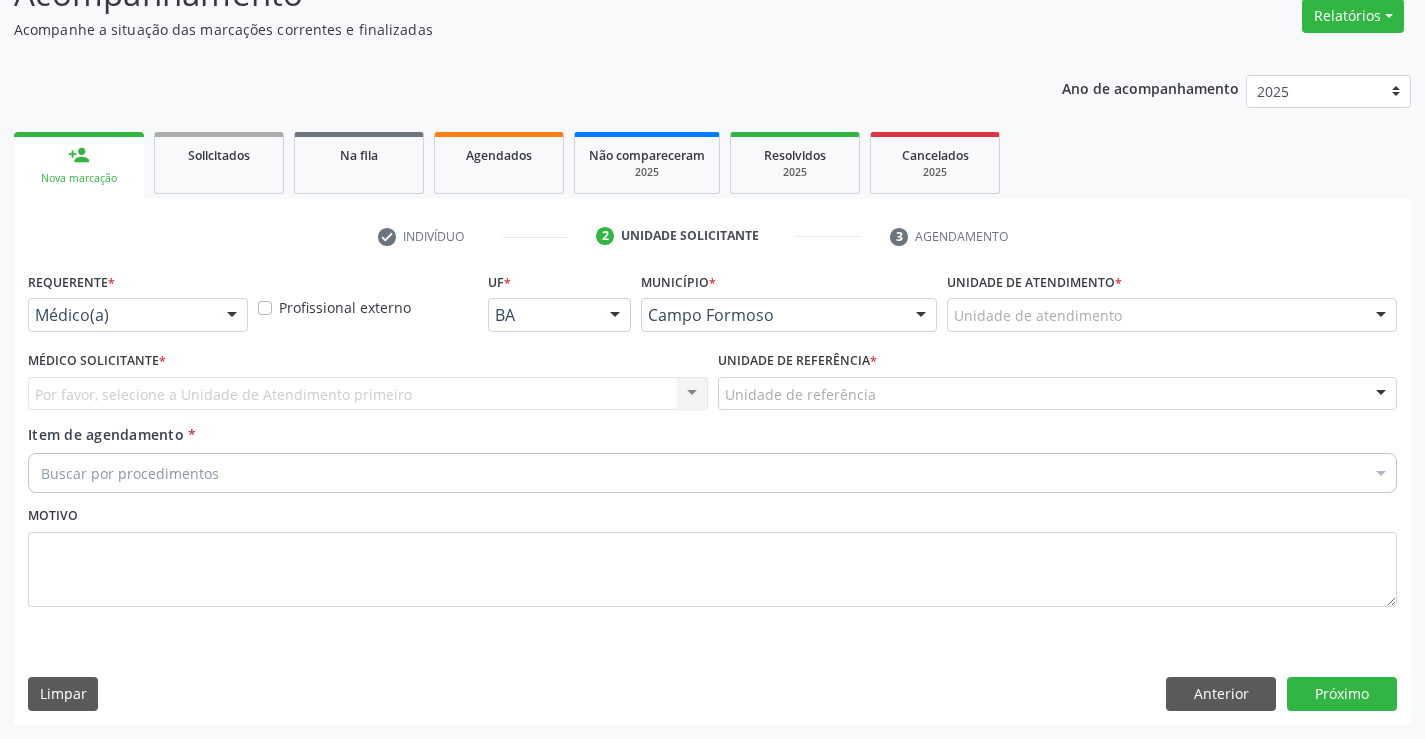 scroll, scrollTop: 167, scrollLeft: 0, axis: vertical 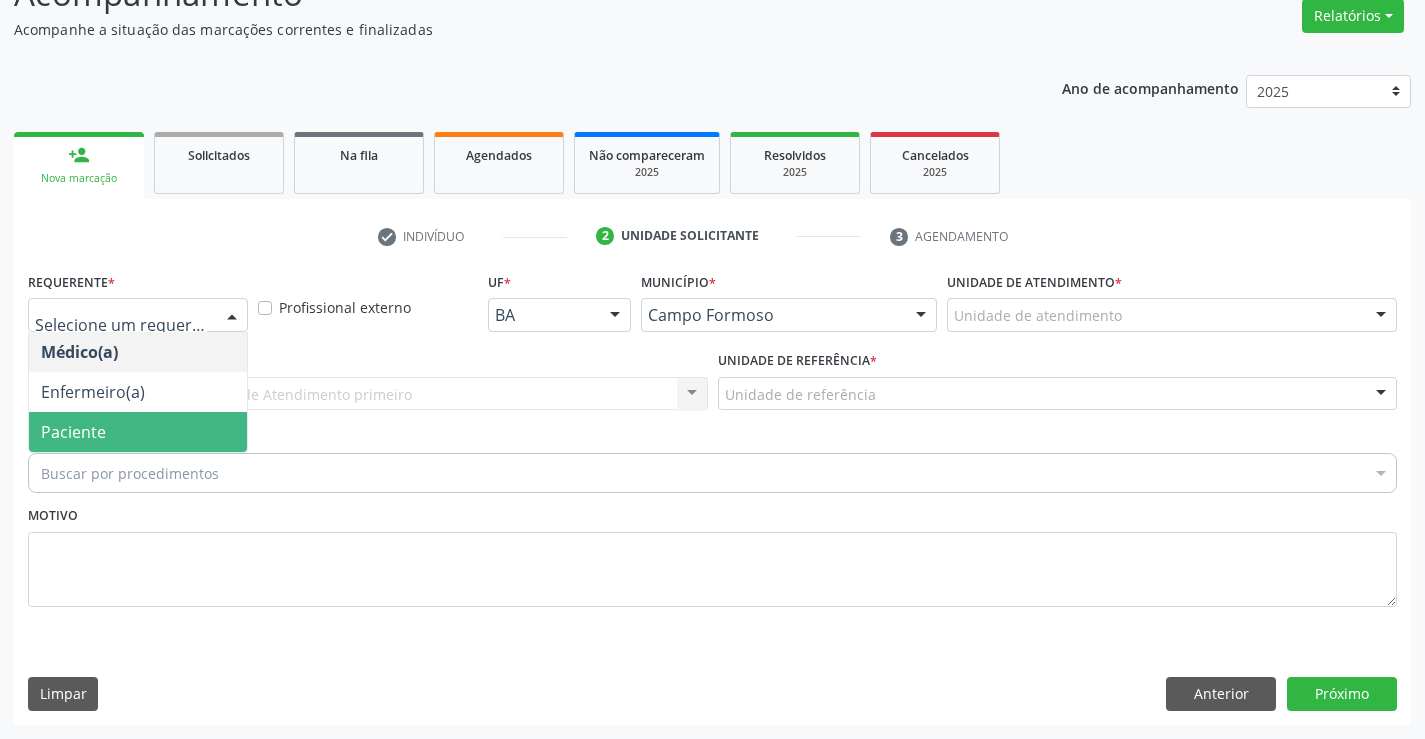 click on "Paciente" at bounding box center (138, 432) 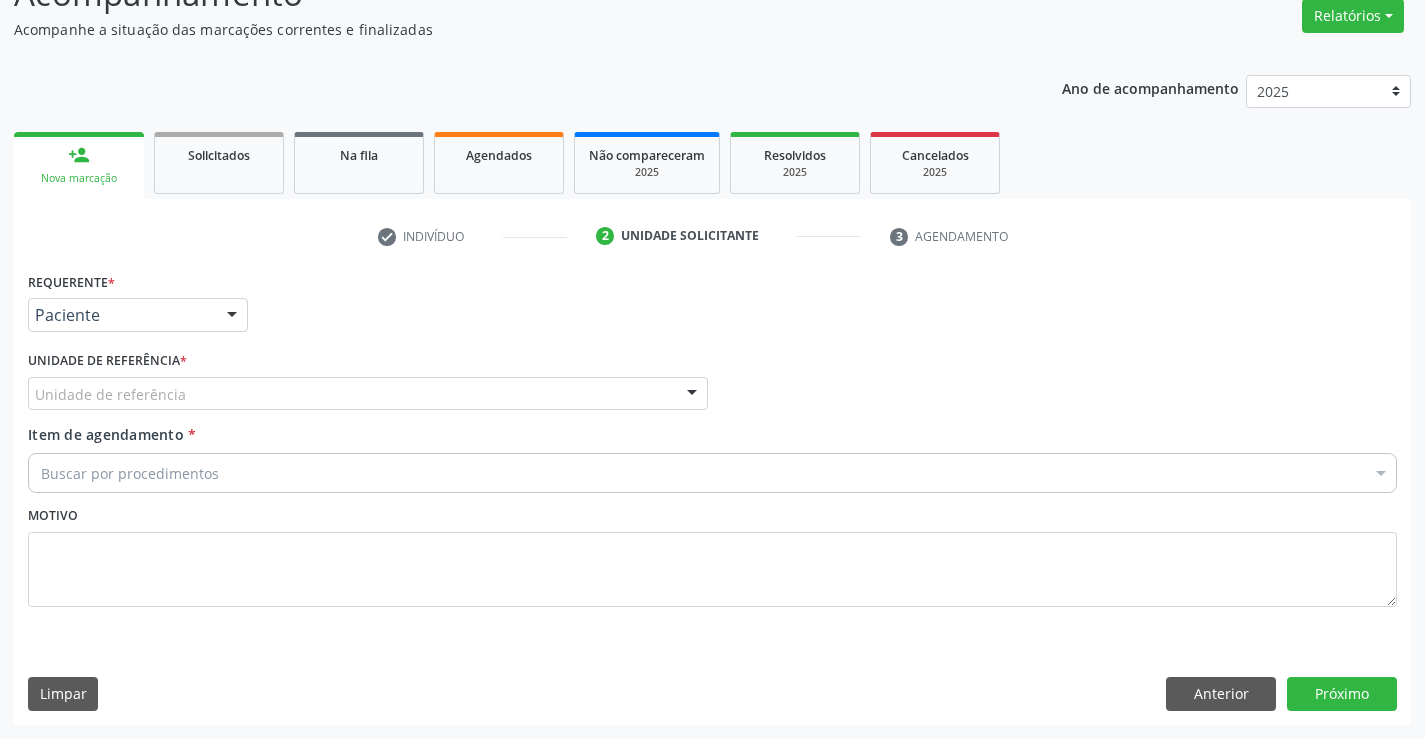 click on "Unidade de referência" at bounding box center (368, 394) 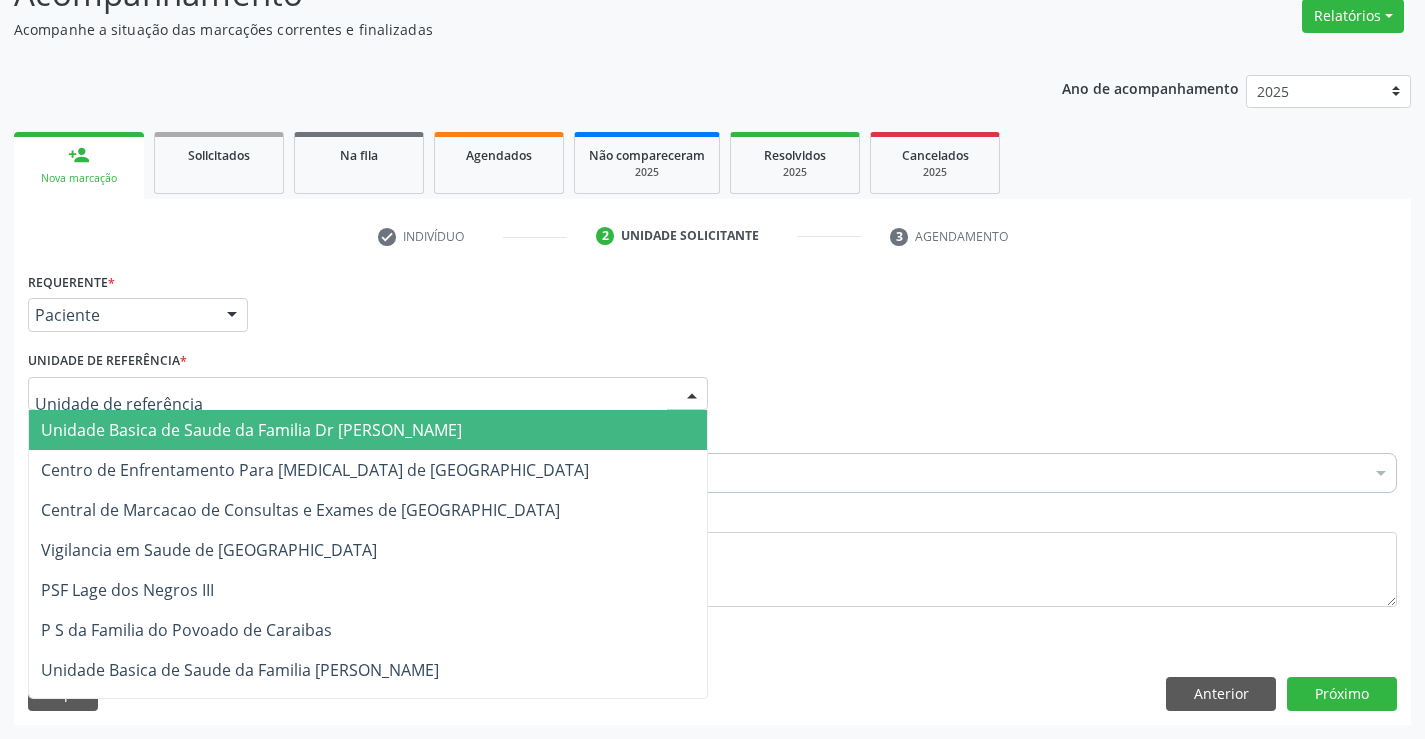 click on "Unidade Basica de Saude da Familia Dr [PERSON_NAME]" at bounding box center (251, 430) 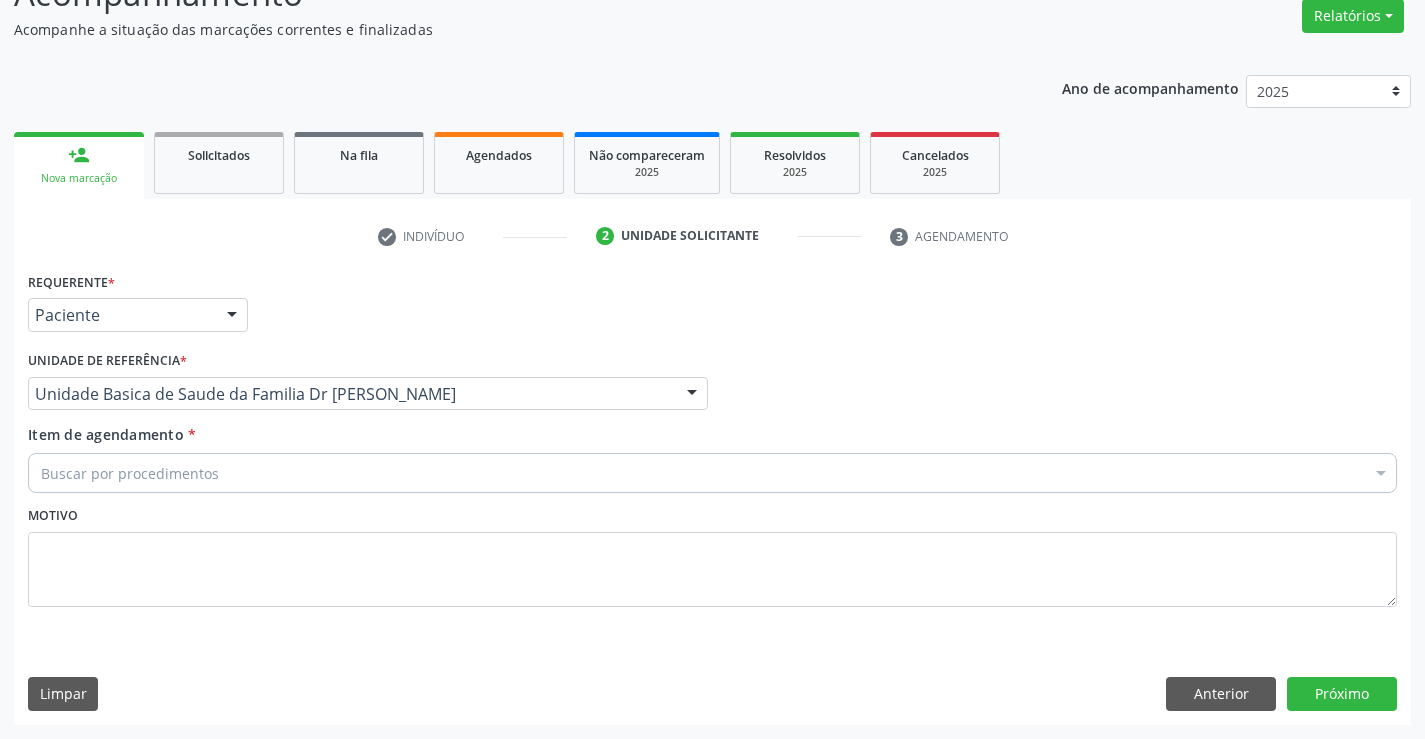 click on "Buscar por procedimentos" at bounding box center [712, 473] 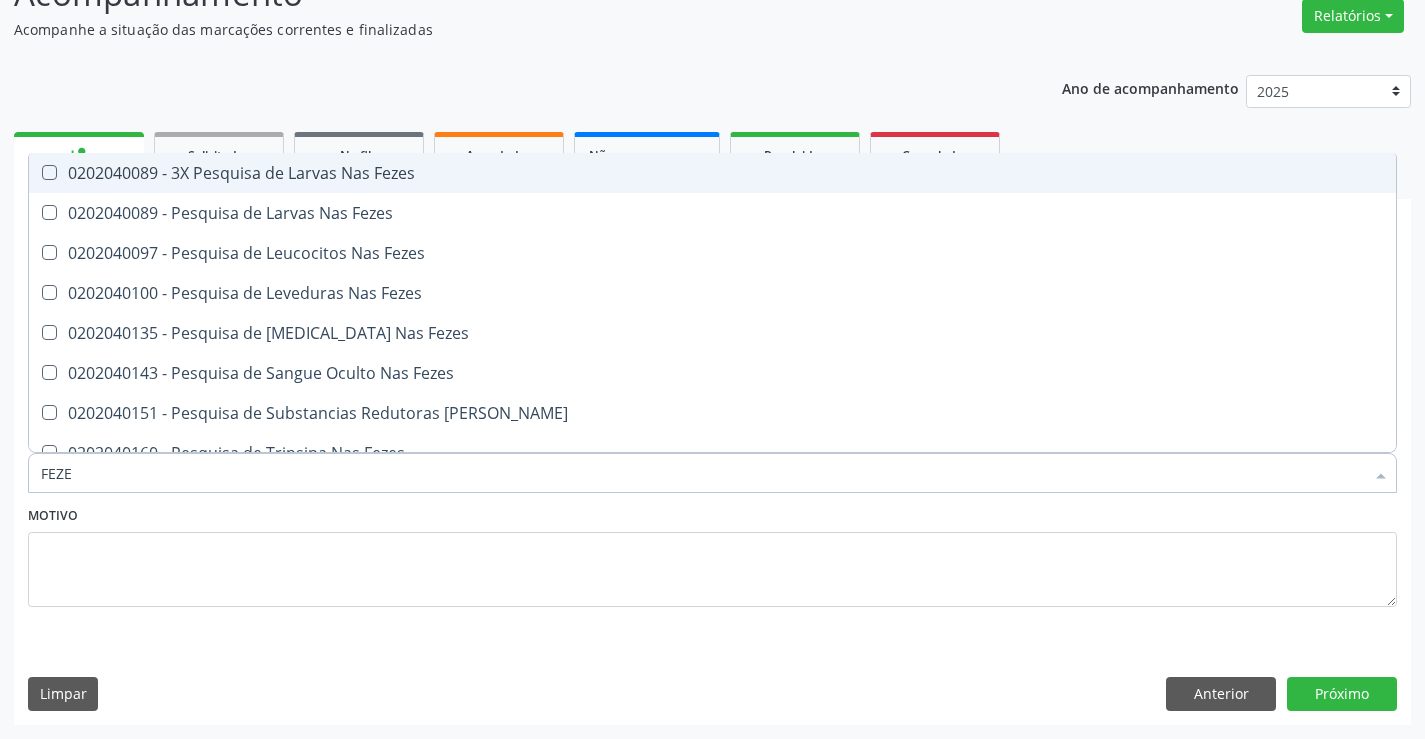 type on "FEZES" 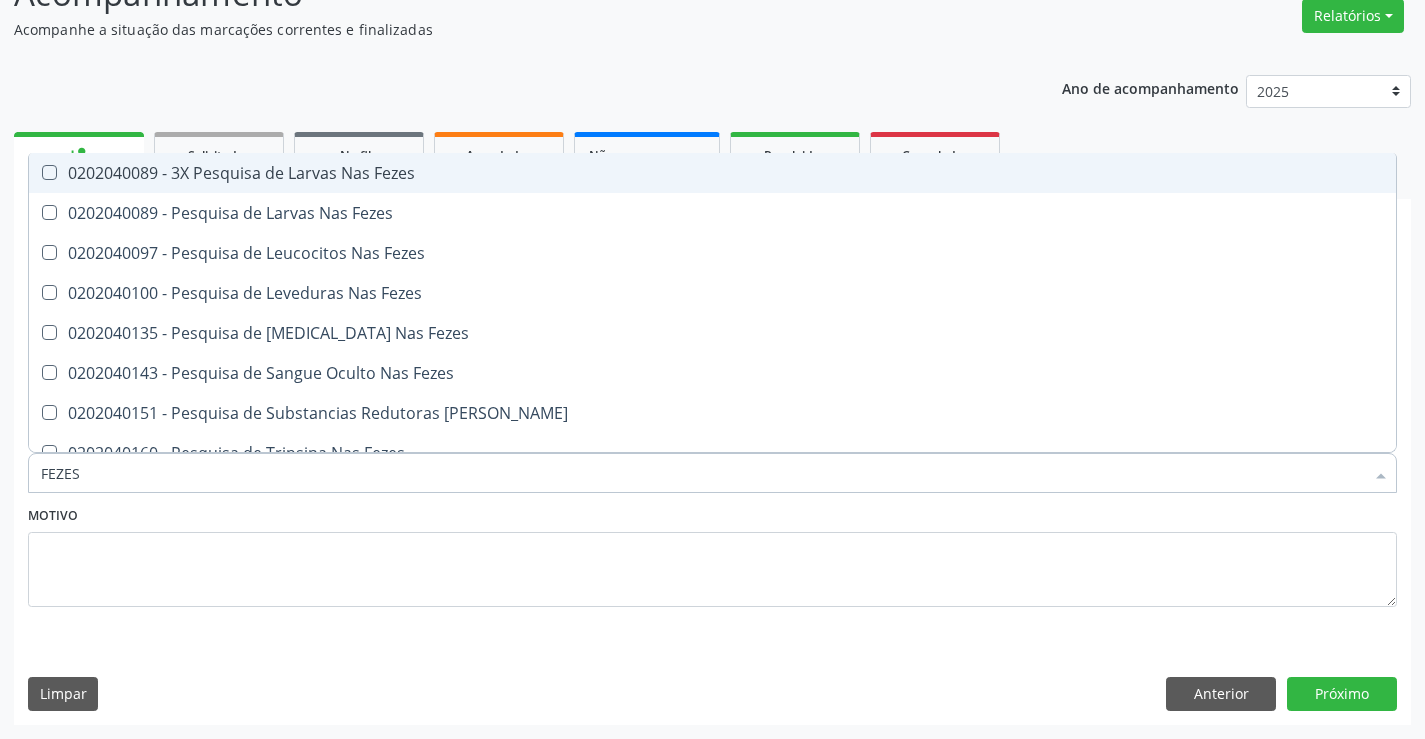 click on "0202040089 - 3X Pesquisa de Larvas Nas Fezes" at bounding box center [712, 173] 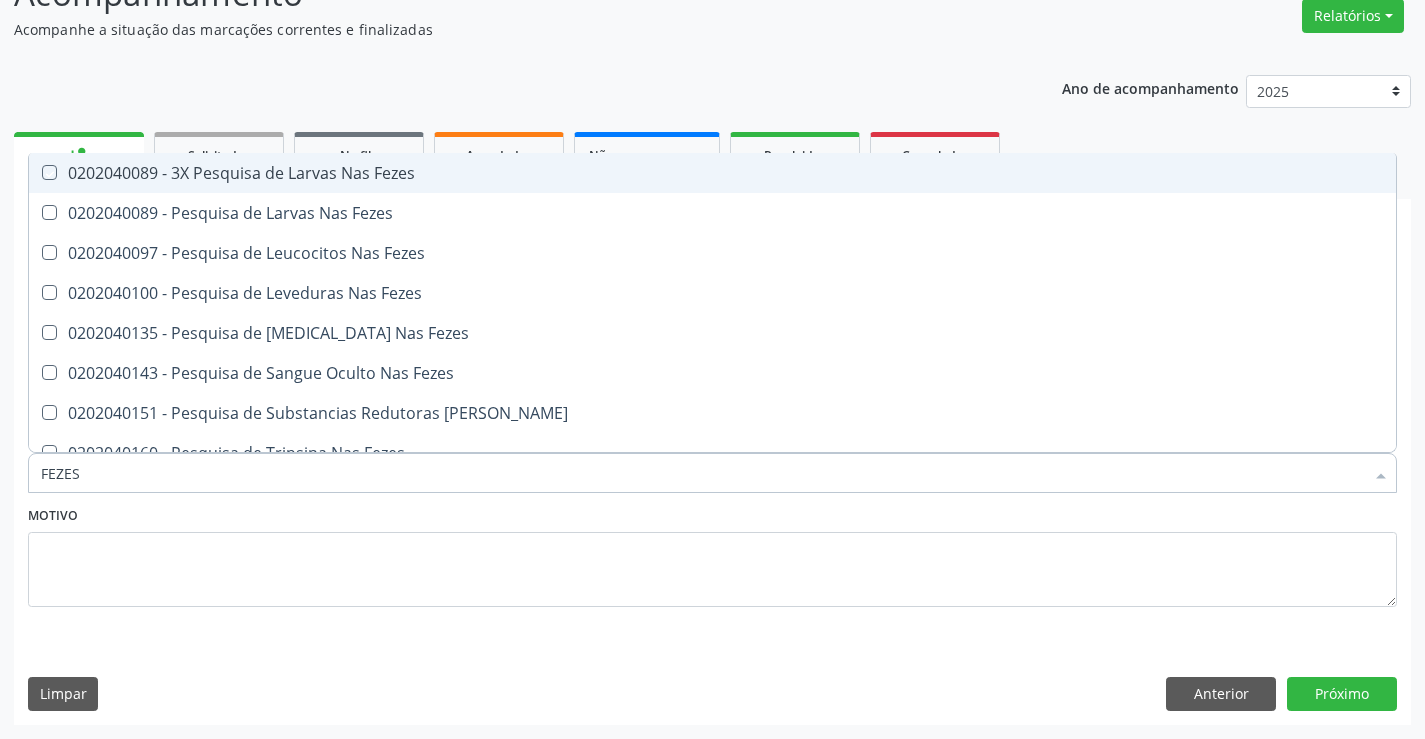 checkbox on "true" 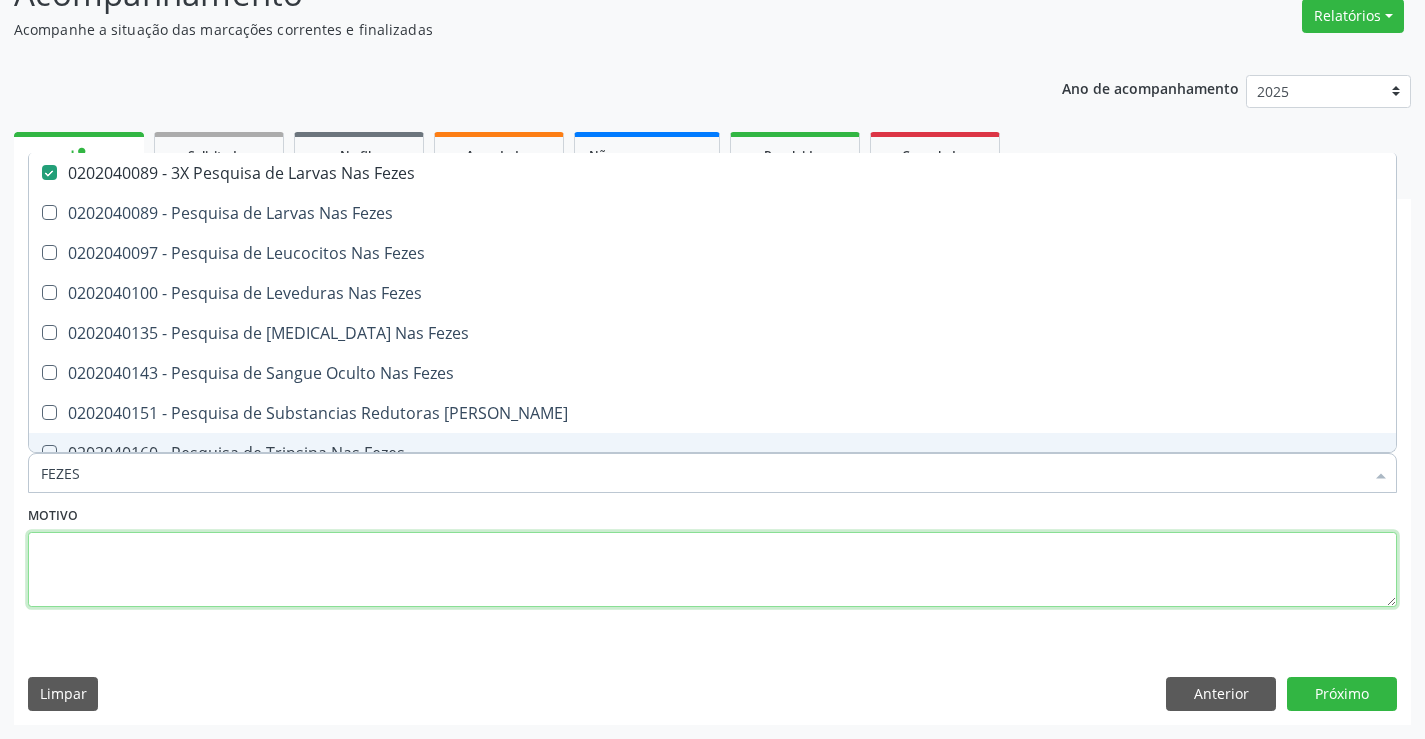 click at bounding box center (712, 570) 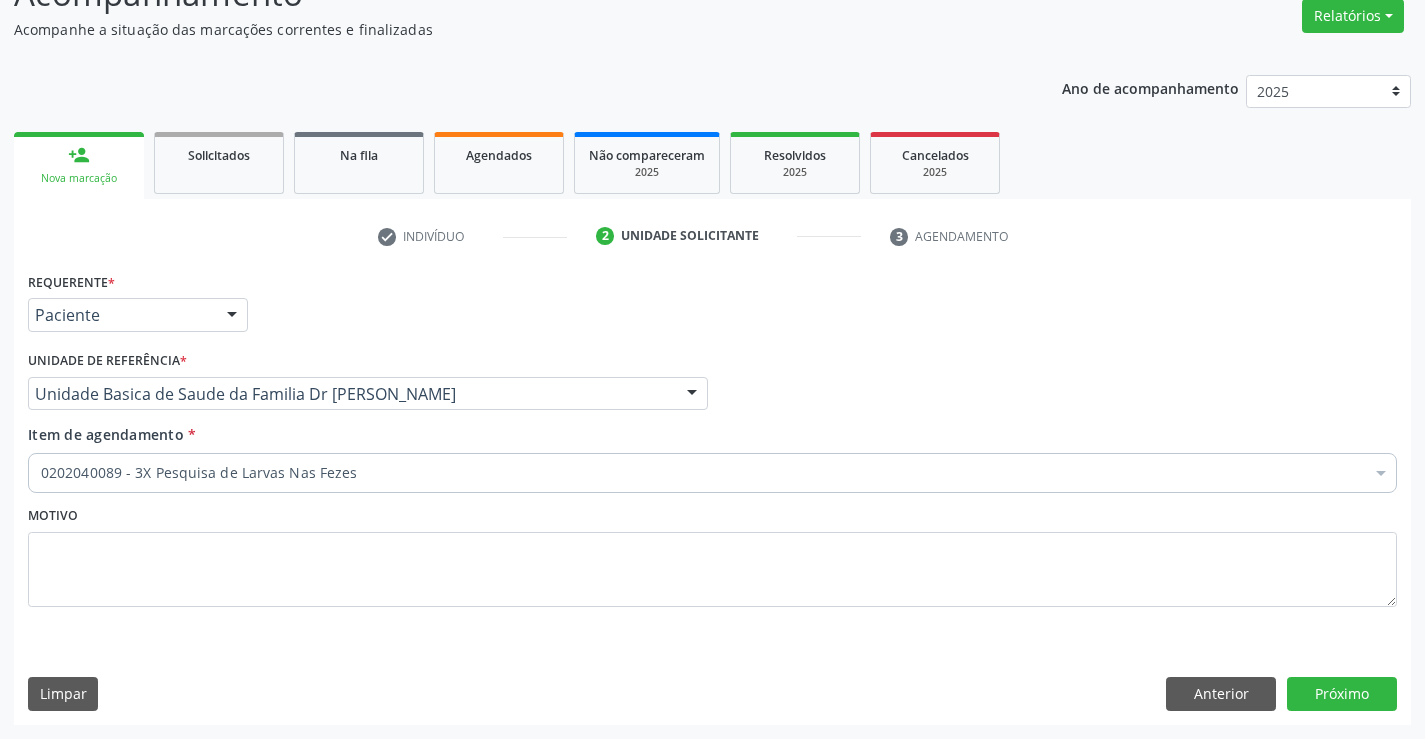 click on "Requerente
*
Paciente         Médico(a)   Enfermeiro(a)   Paciente
Nenhum resultado encontrado para: "   "
Não há nenhuma opção para ser exibida.
UF
BA         BA
Nenhum resultado encontrado para: "   "
Não há nenhuma opção para ser exibida.
Município
Campo Formoso         Campo Formoso
Nenhum resultado encontrado para: "   "
Não há nenhuma opção para ser exibida.
Médico Solicitante
Por favor, selecione a Unidade de Atendimento primeiro
Nenhum resultado encontrado para: "   "
Não há nenhuma opção para ser exibida.
Unidade de referência
*
Unidade Basica de Saude da Familia Dr Paulo Sudre         Unidade Basica de Saude da Familia Dr Paulo Sudre   Centro de Enfrentamento Para Covid 19 de Campo Formoso       PSF Lage dos Negros III" at bounding box center [712, 495] 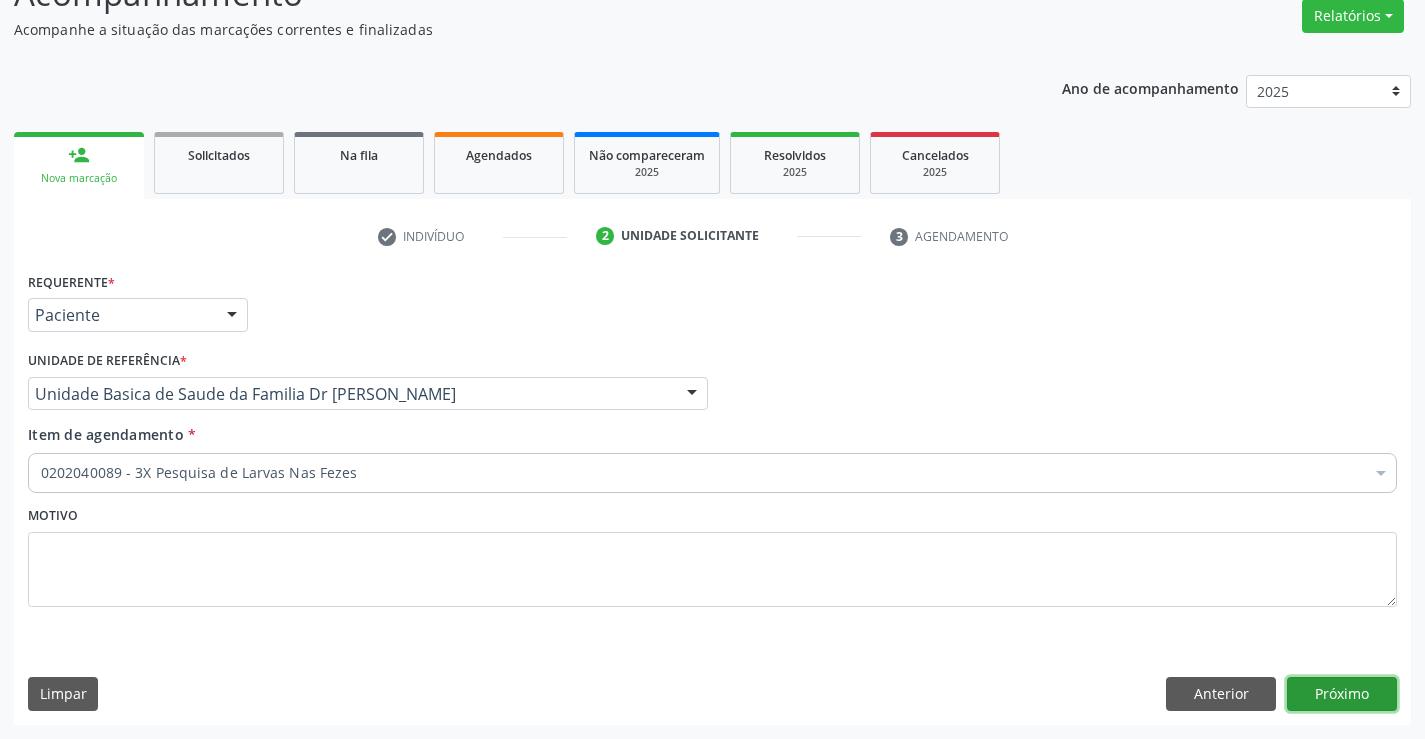 click on "Próximo" at bounding box center [1342, 694] 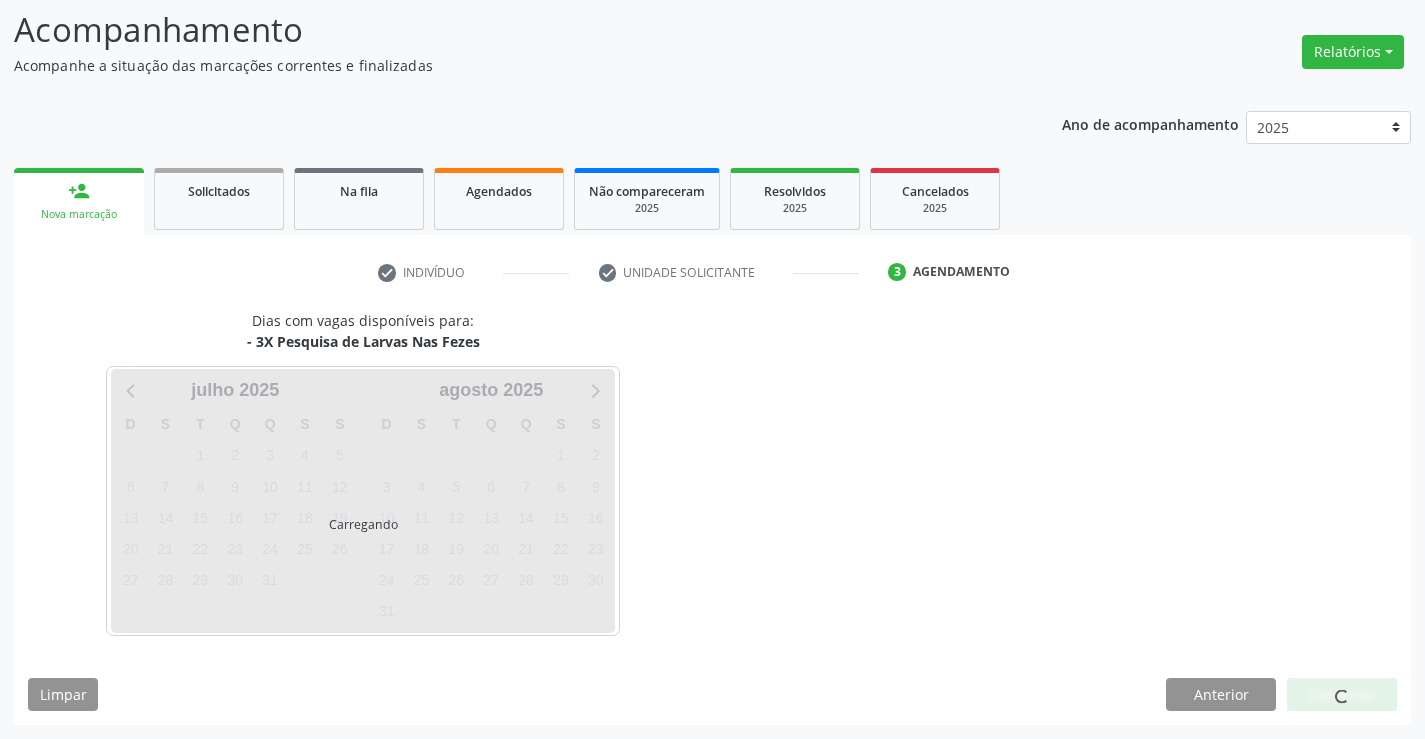 scroll, scrollTop: 131, scrollLeft: 0, axis: vertical 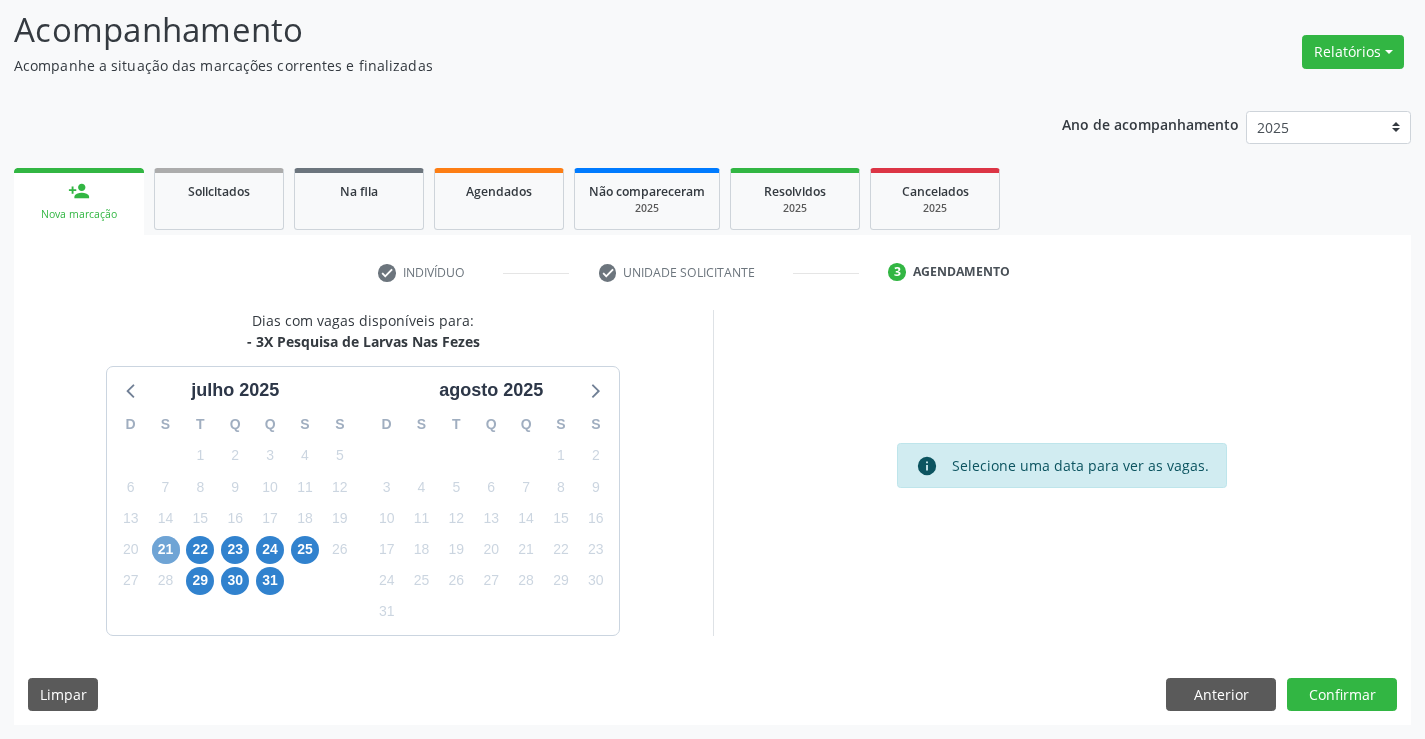 click on "21" at bounding box center (166, 550) 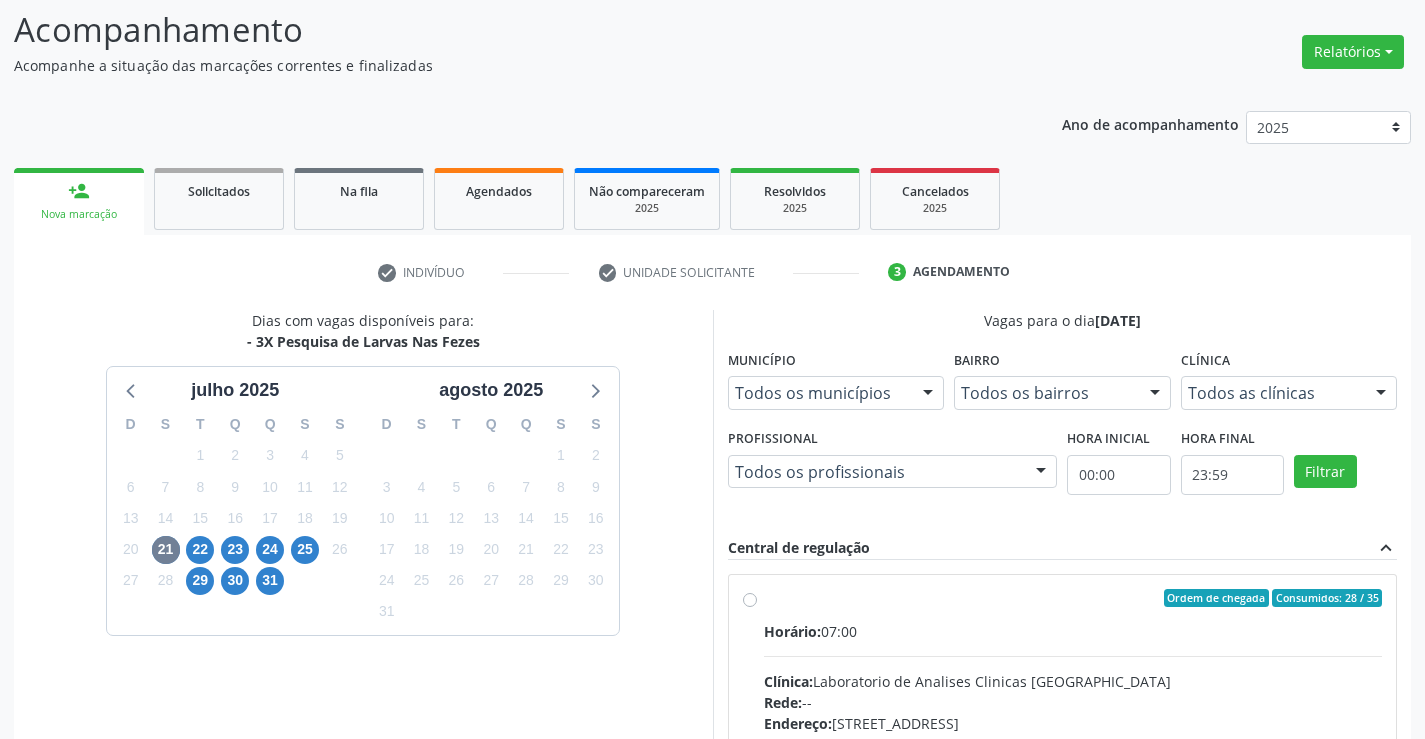 click on "Ordem de chegada
Consumidos: 28 / 35" at bounding box center (1073, 598) 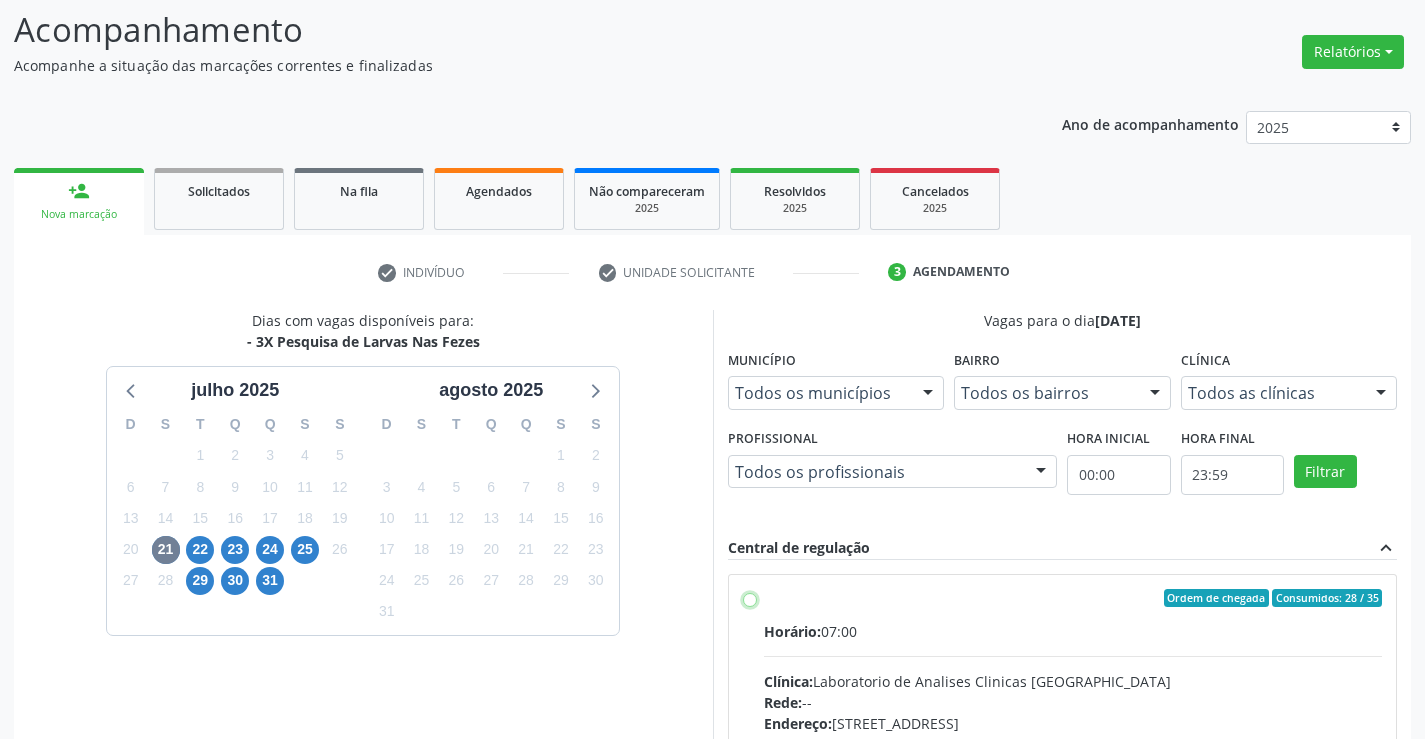 click on "Ordem de chegada
Consumidos: 28 / 35
Horário:   07:00
Clínica:  Laboratorio de Analises Clinicas Sao Francisco
Rede:
--
Endereço:   Terreo, nº 258, Centro, Campo Formoso - BA
Telefone:   (74) 36453588
Profissional:
--
Informações adicionais sobre o atendimento
Idade de atendimento:
Sem restrição
Gênero(s) atendido(s):
Sem restrição
Informações adicionais:
--" at bounding box center (750, 598) 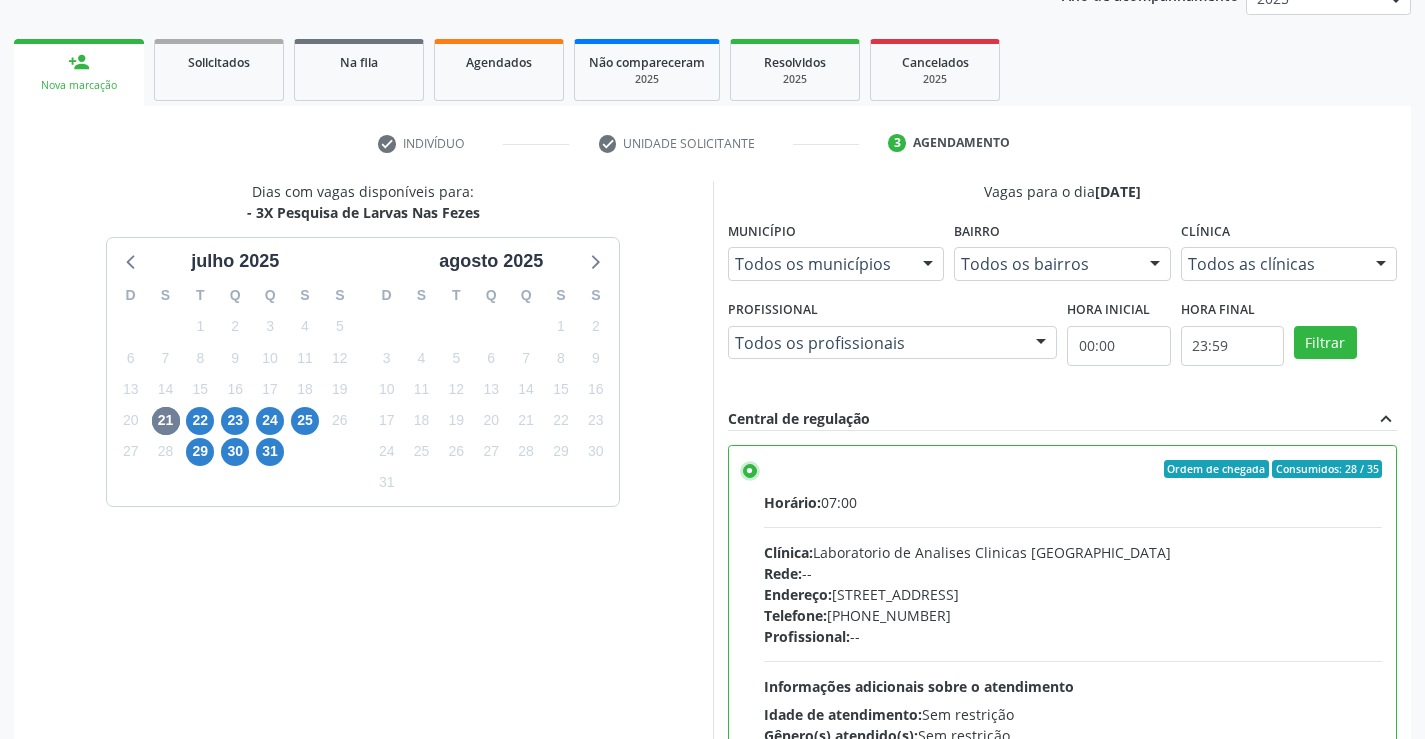 scroll, scrollTop: 456, scrollLeft: 0, axis: vertical 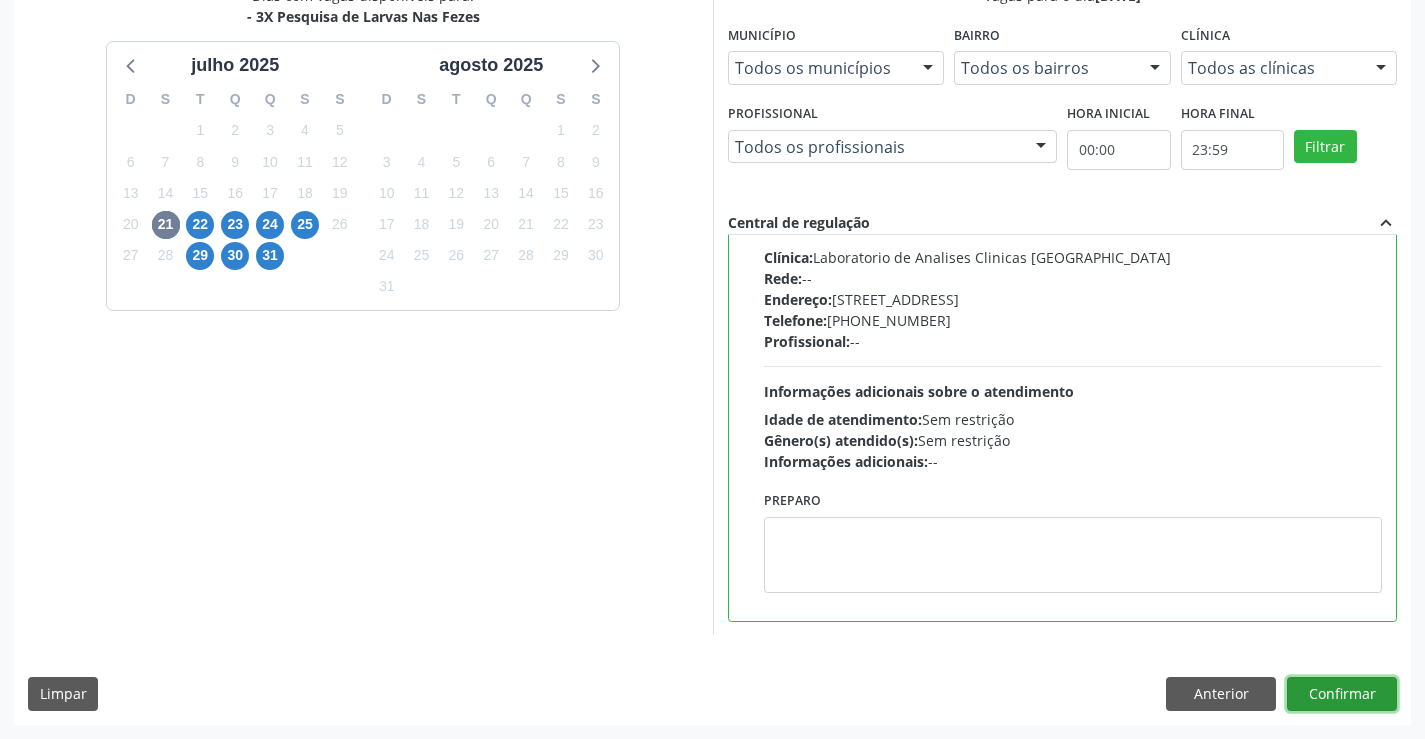 click on "Confirmar" at bounding box center [1342, 694] 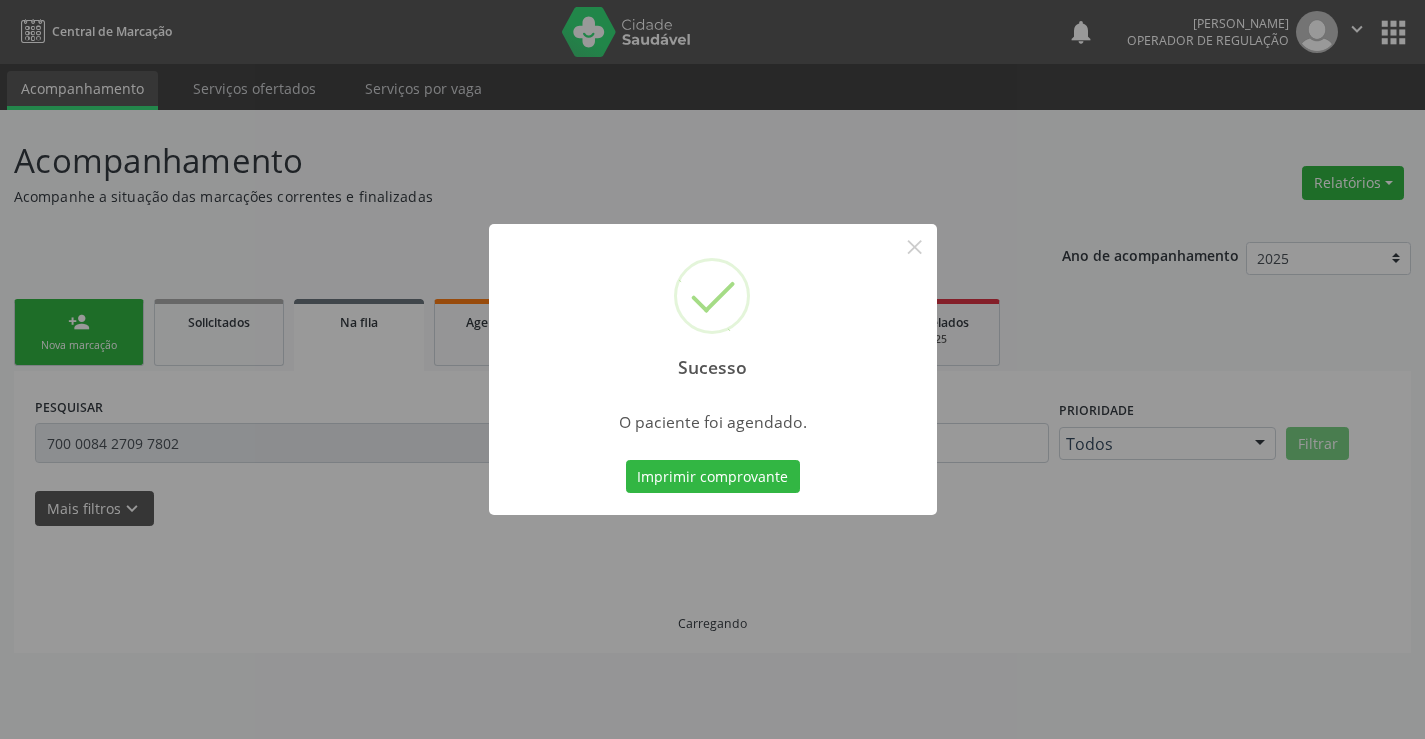 scroll, scrollTop: 0, scrollLeft: 0, axis: both 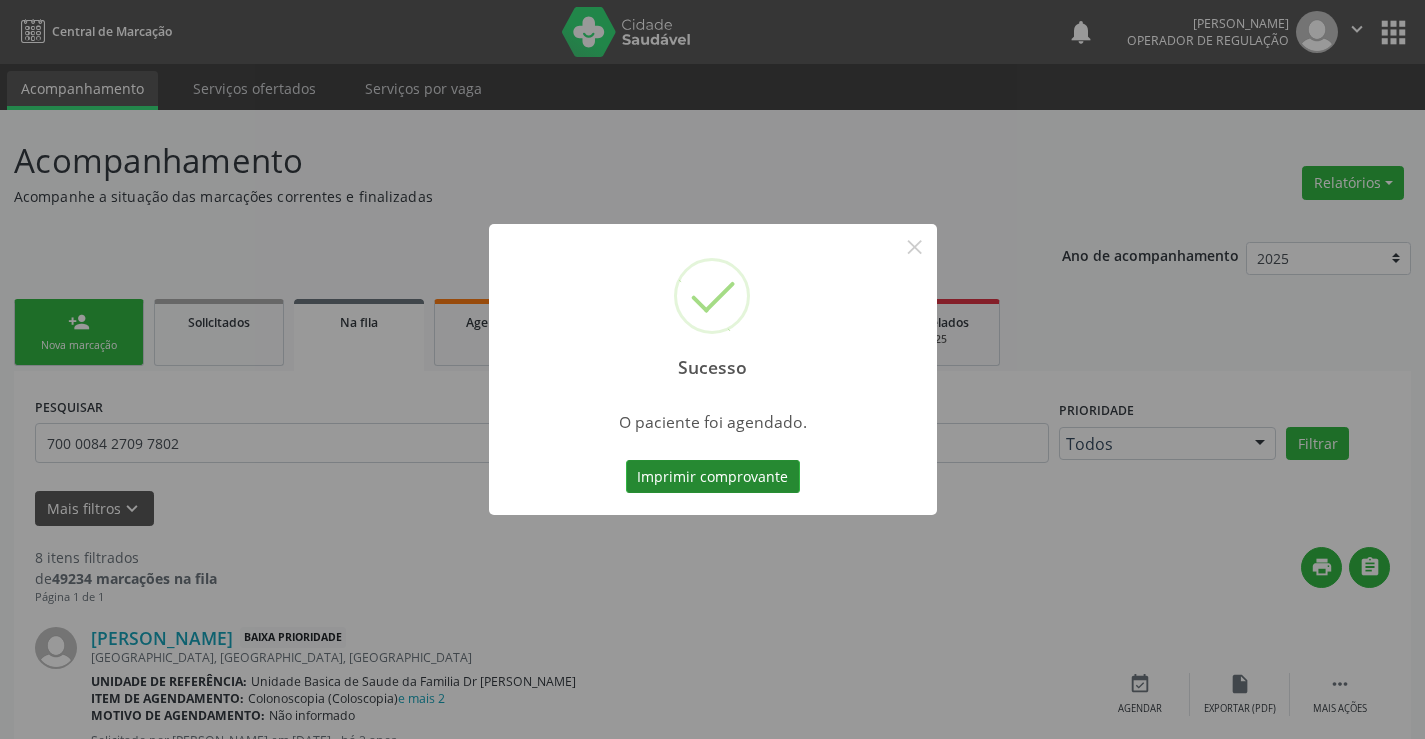 click on "Imprimir comprovante" at bounding box center [713, 477] 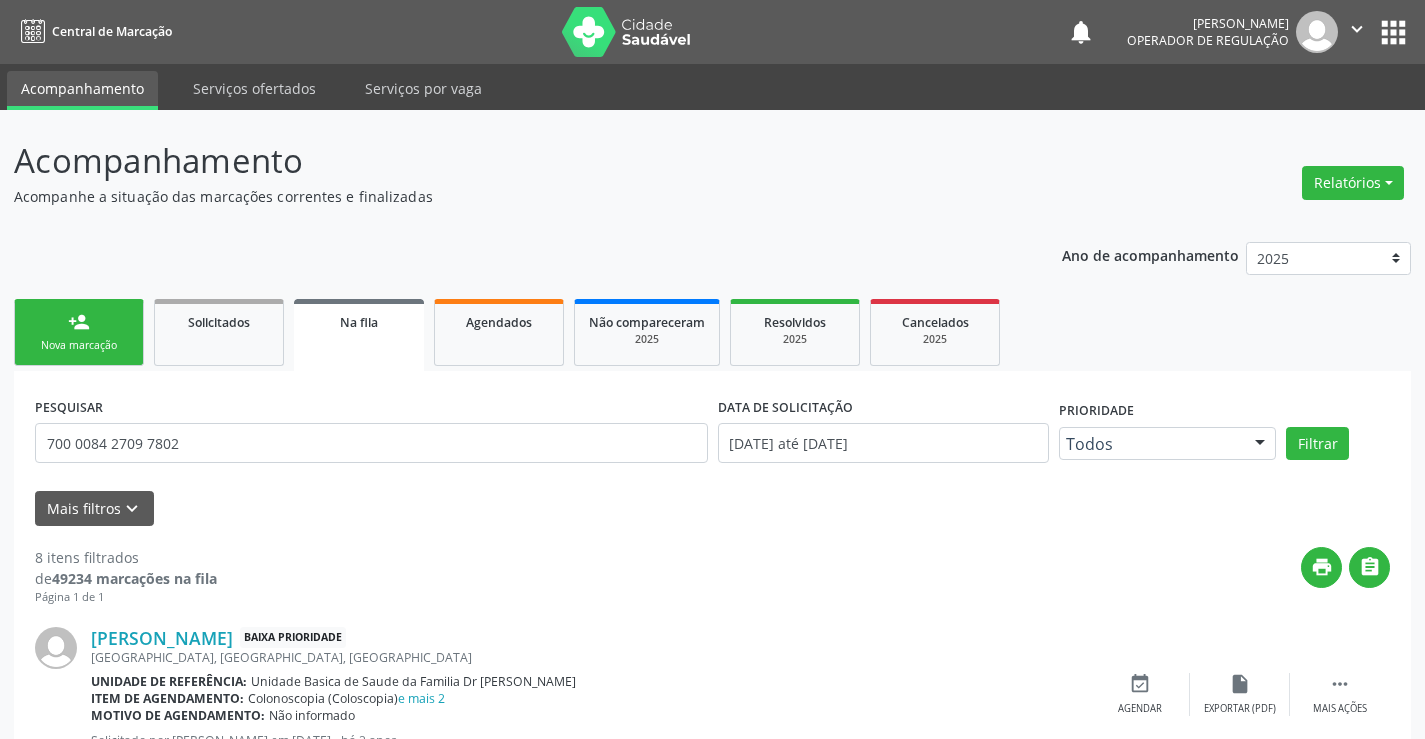 click on "person_add
Nova marcação" at bounding box center [79, 332] 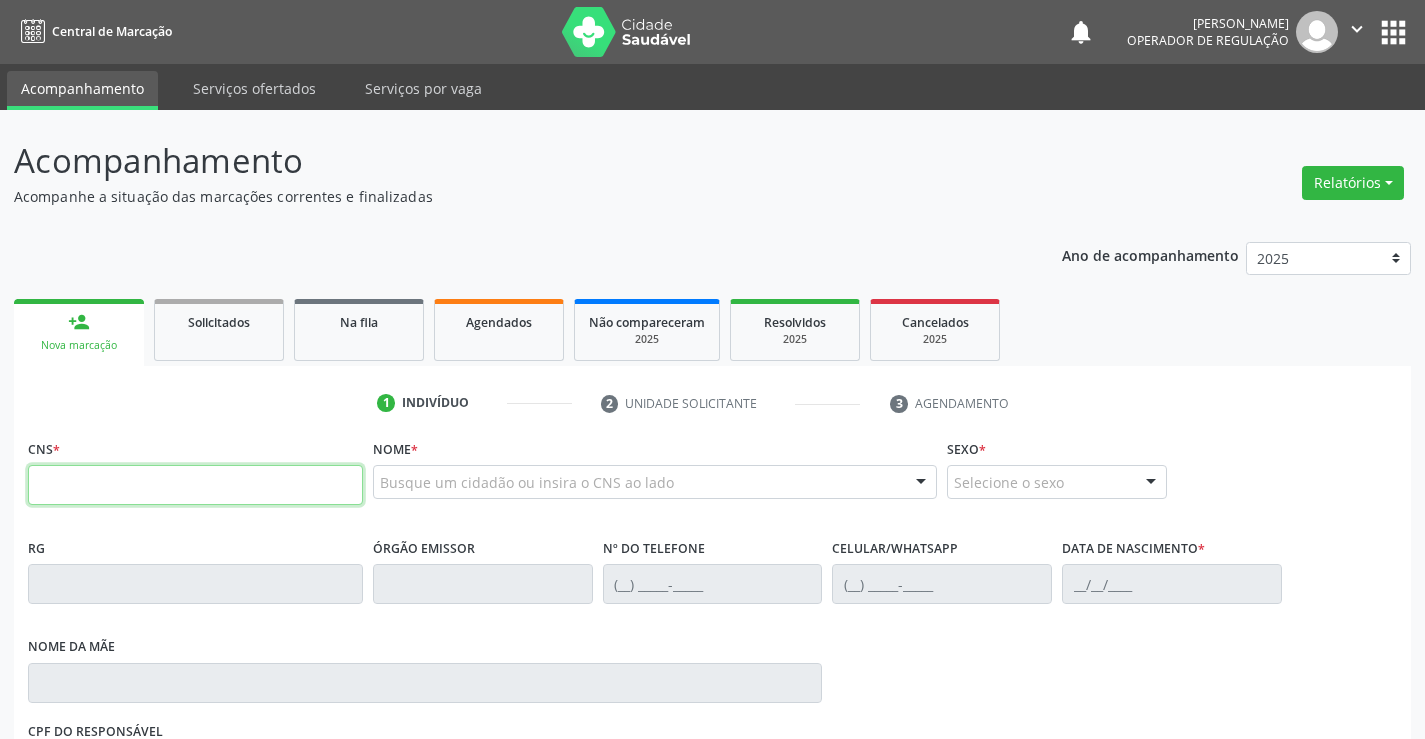 drag, startPoint x: 143, startPoint y: 480, endPoint x: 185, endPoint y: 485, distance: 42.296574 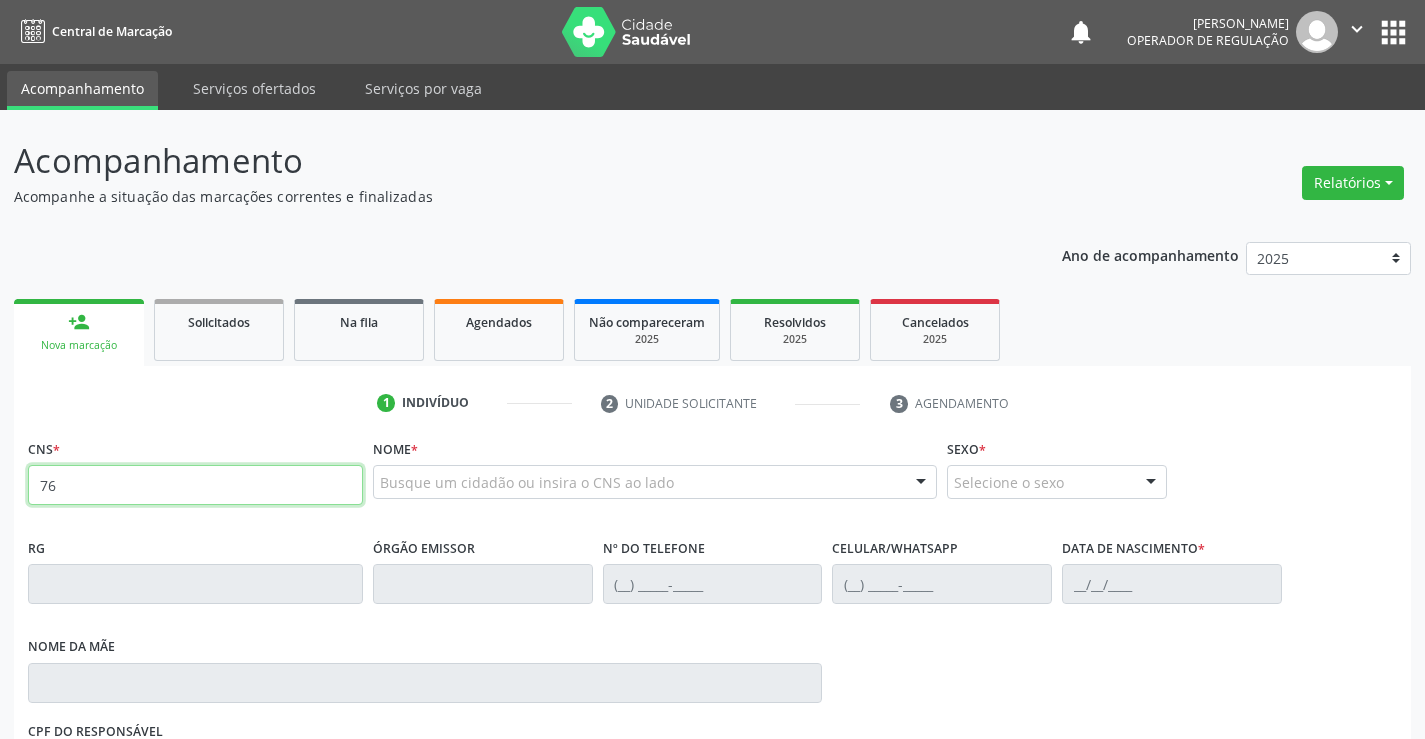 type on "7" 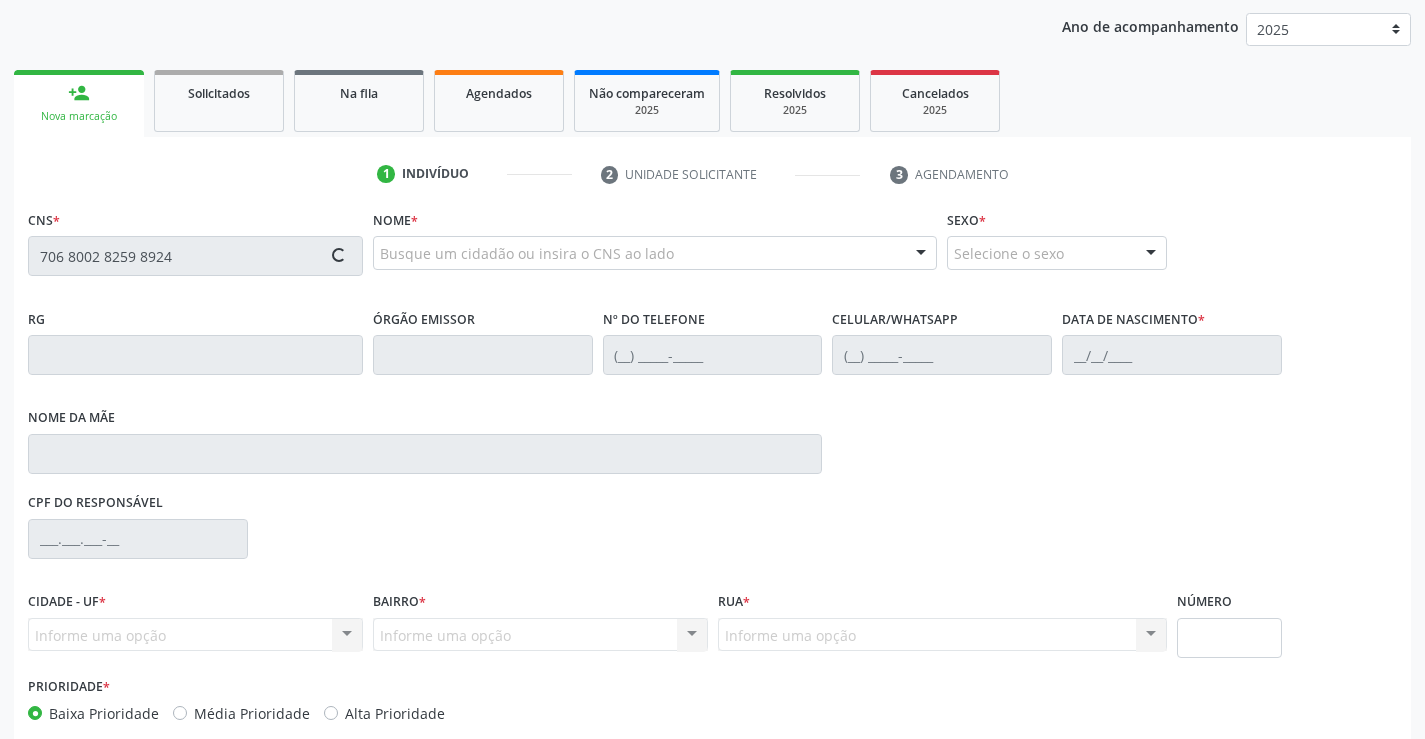 scroll, scrollTop: 331, scrollLeft: 0, axis: vertical 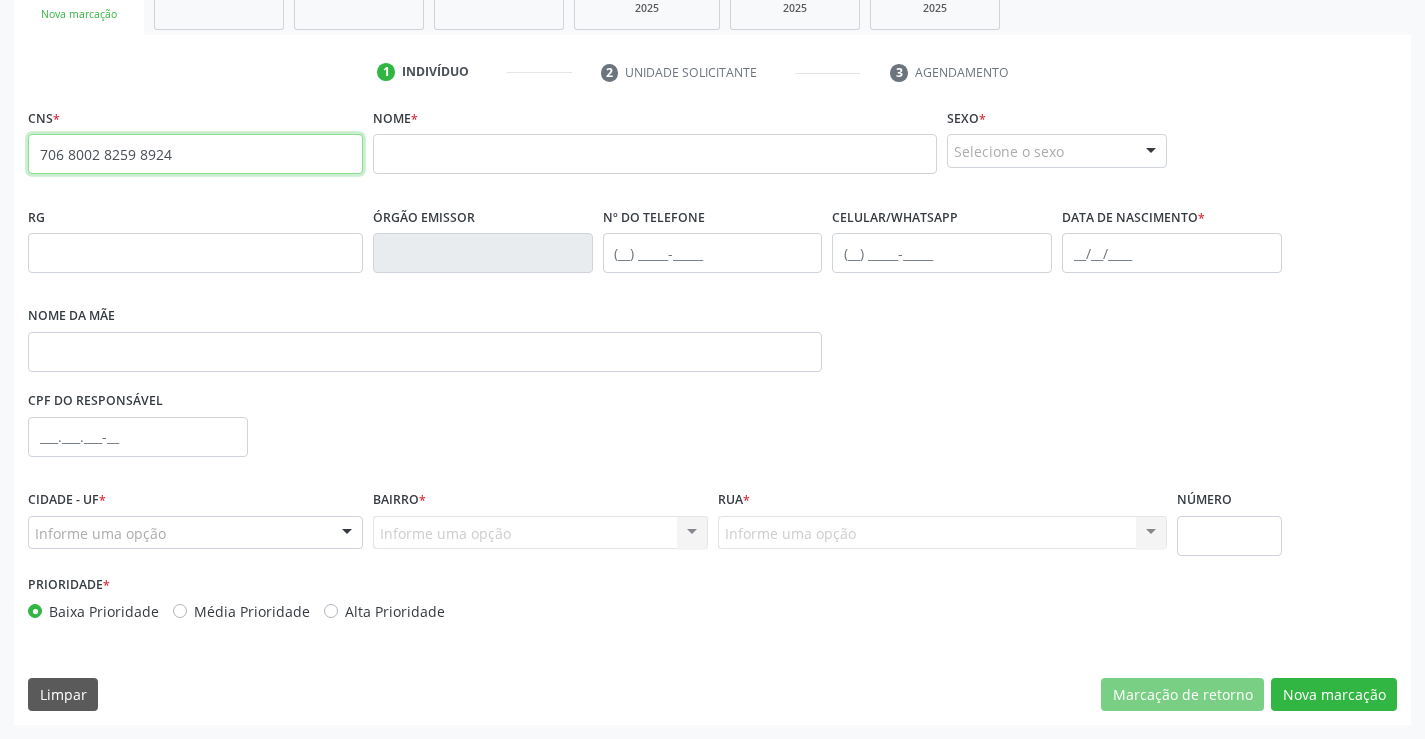 click on "706 8002 8259 8924" at bounding box center (195, 154) 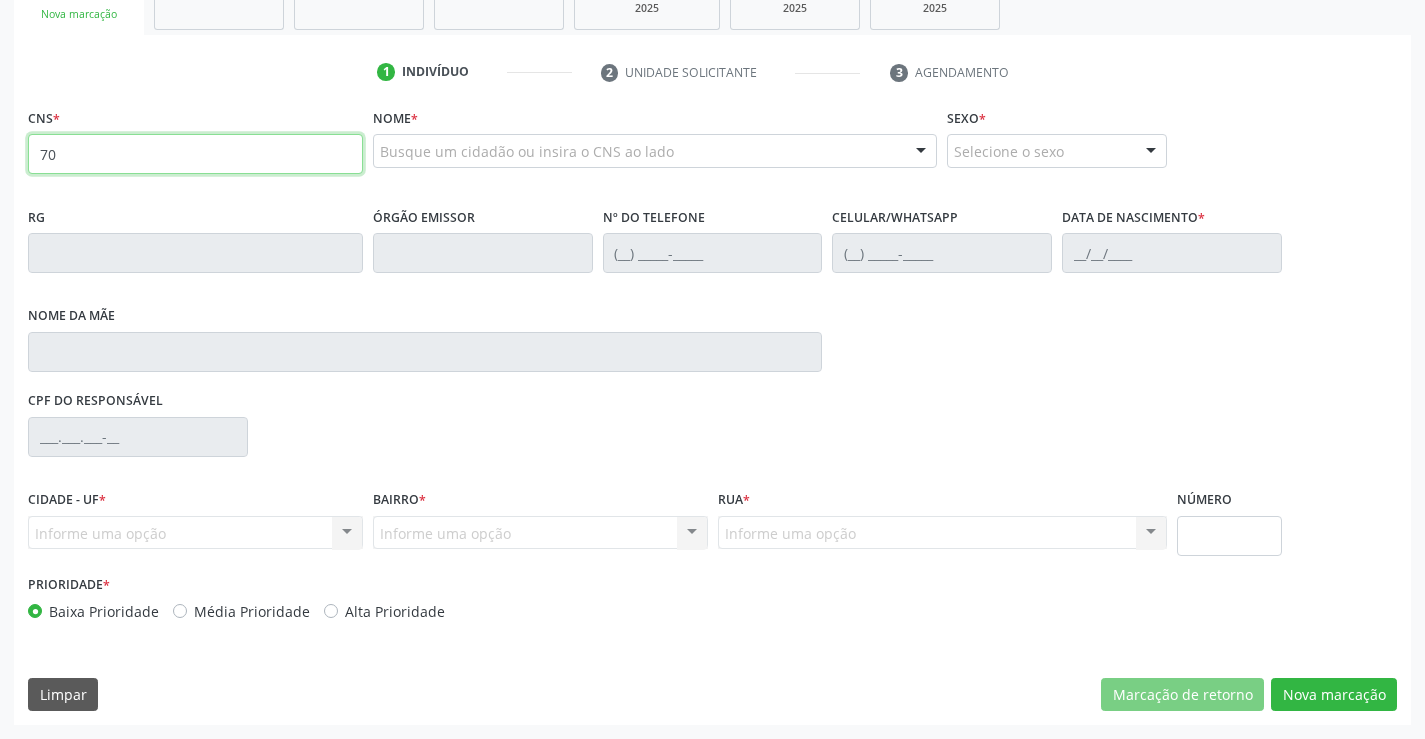 type on "7" 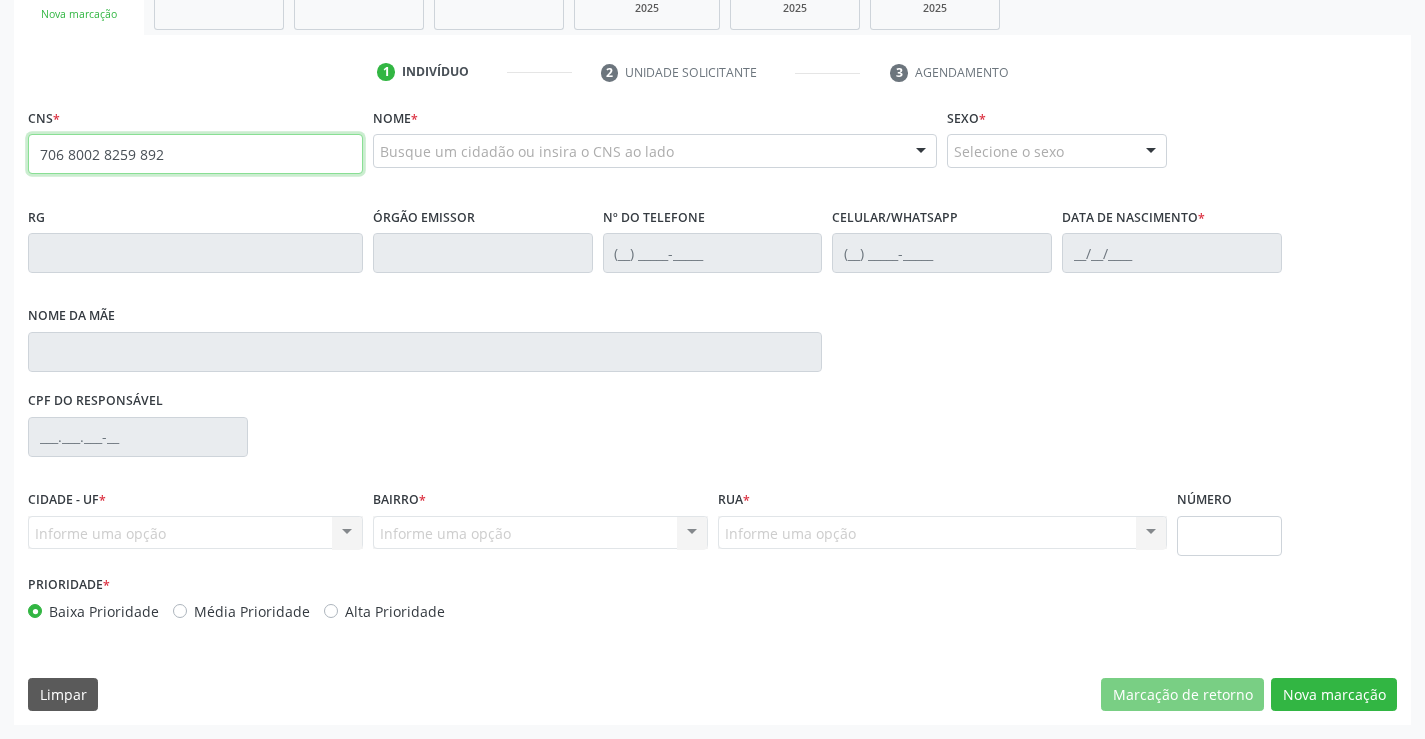 type on "706 8002 8259 8924" 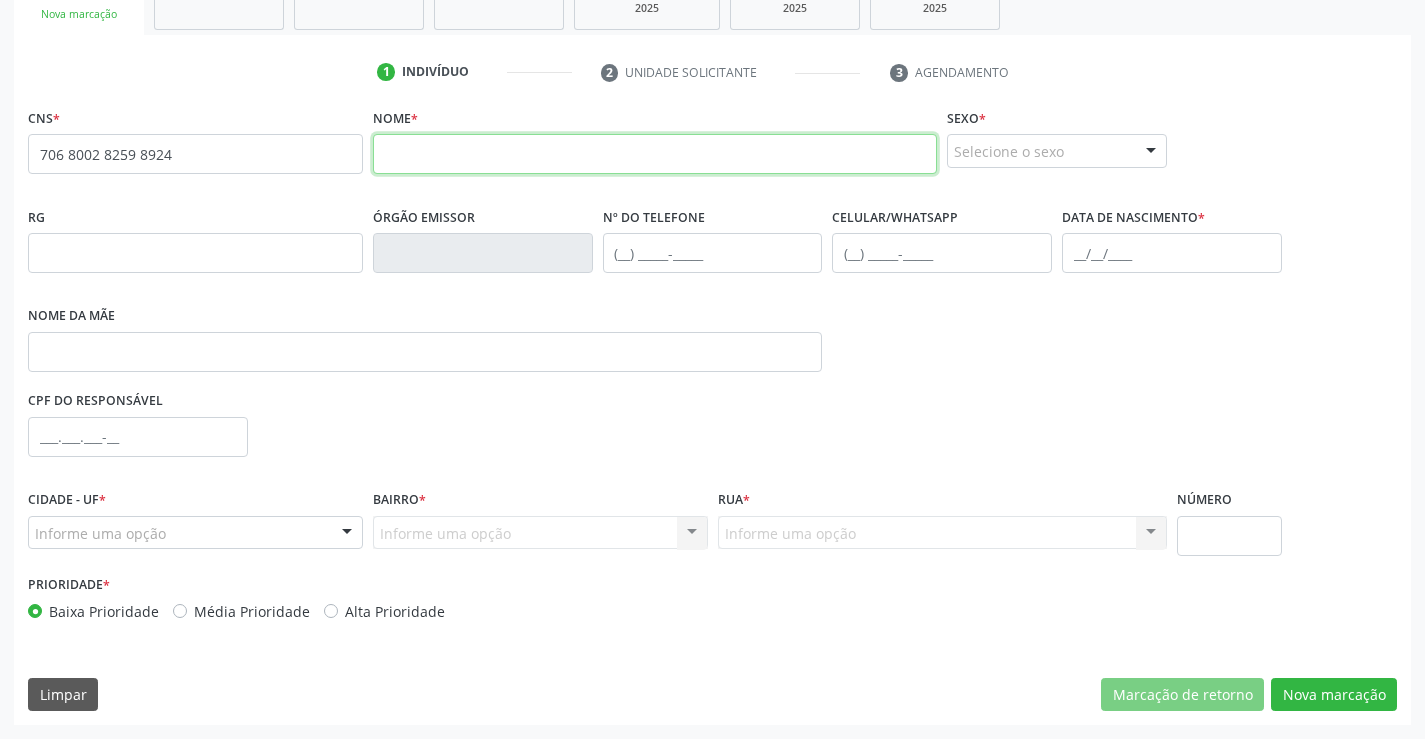 drag, startPoint x: 467, startPoint y: 153, endPoint x: 482, endPoint y: 153, distance: 15 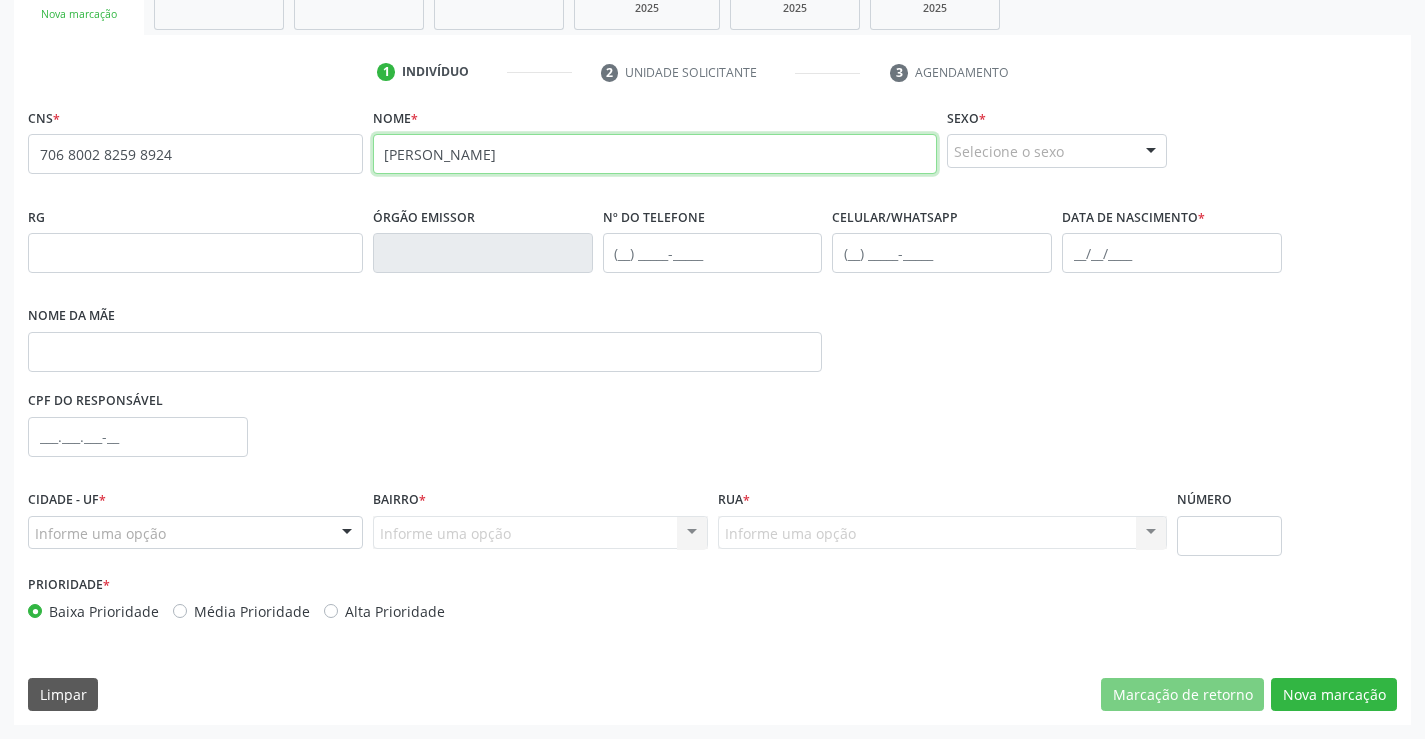 type on "MARIA EUNICE SANTOS SILVA" 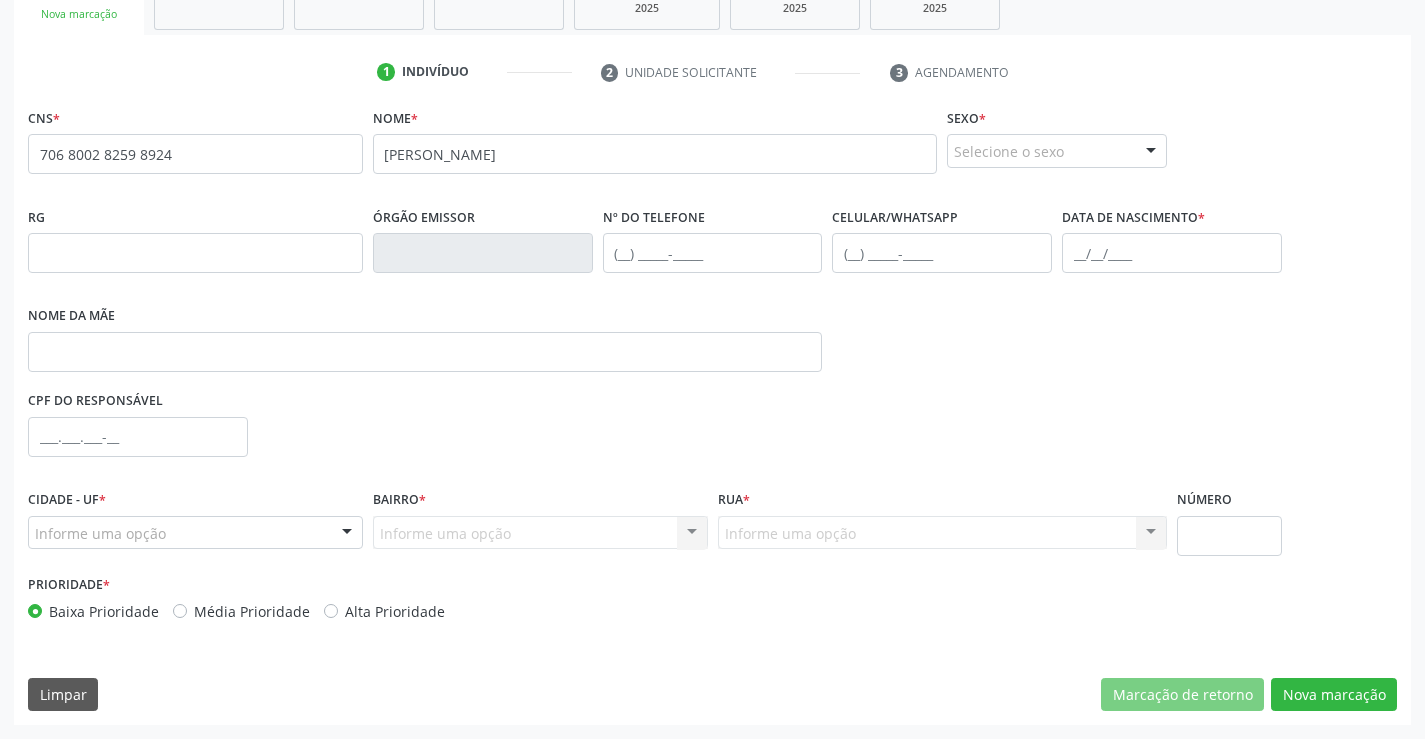 click on "Sexo
*
Selecione o sexo
Masculino   Feminino
Nenhum resultado encontrado para: "   "
Não há nenhuma opção para ser exibida." at bounding box center [1057, 135] 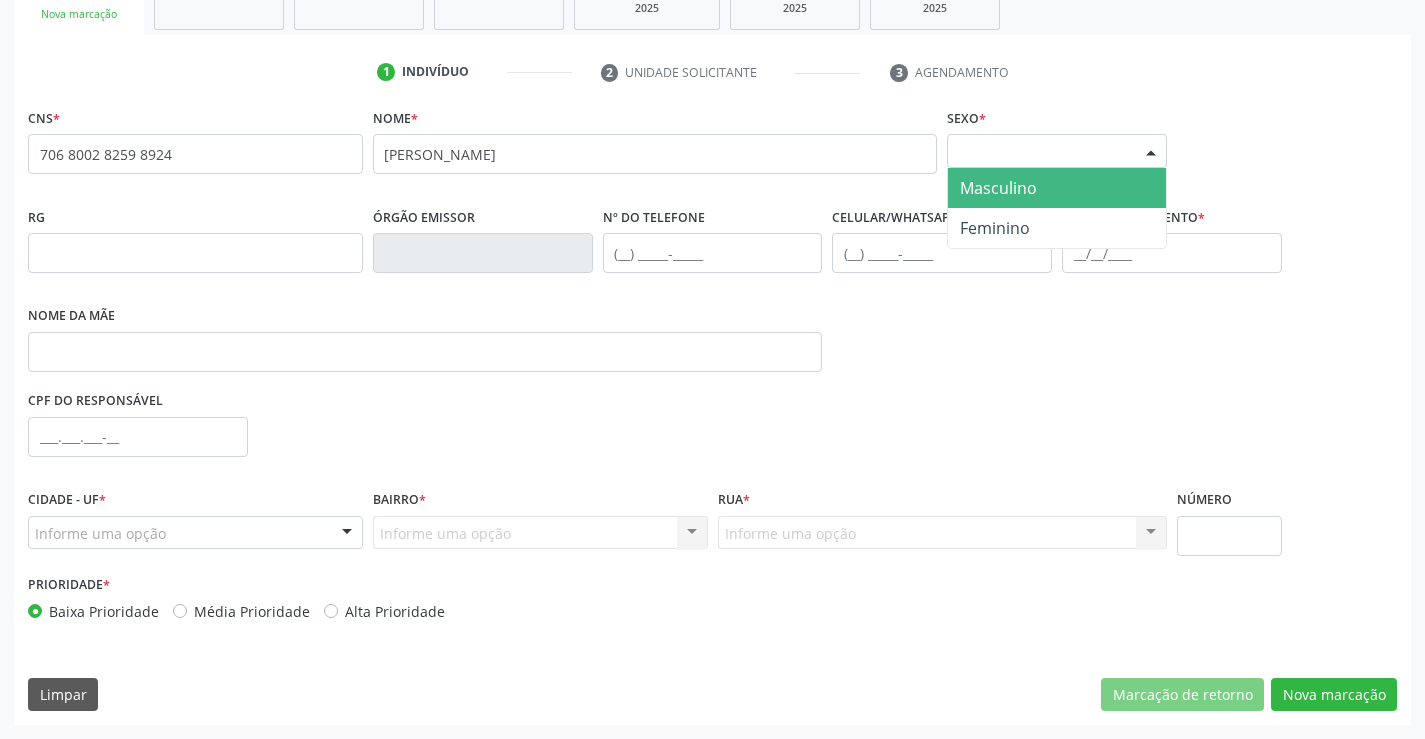 click on "Selecione o sexo" at bounding box center (1057, 151) 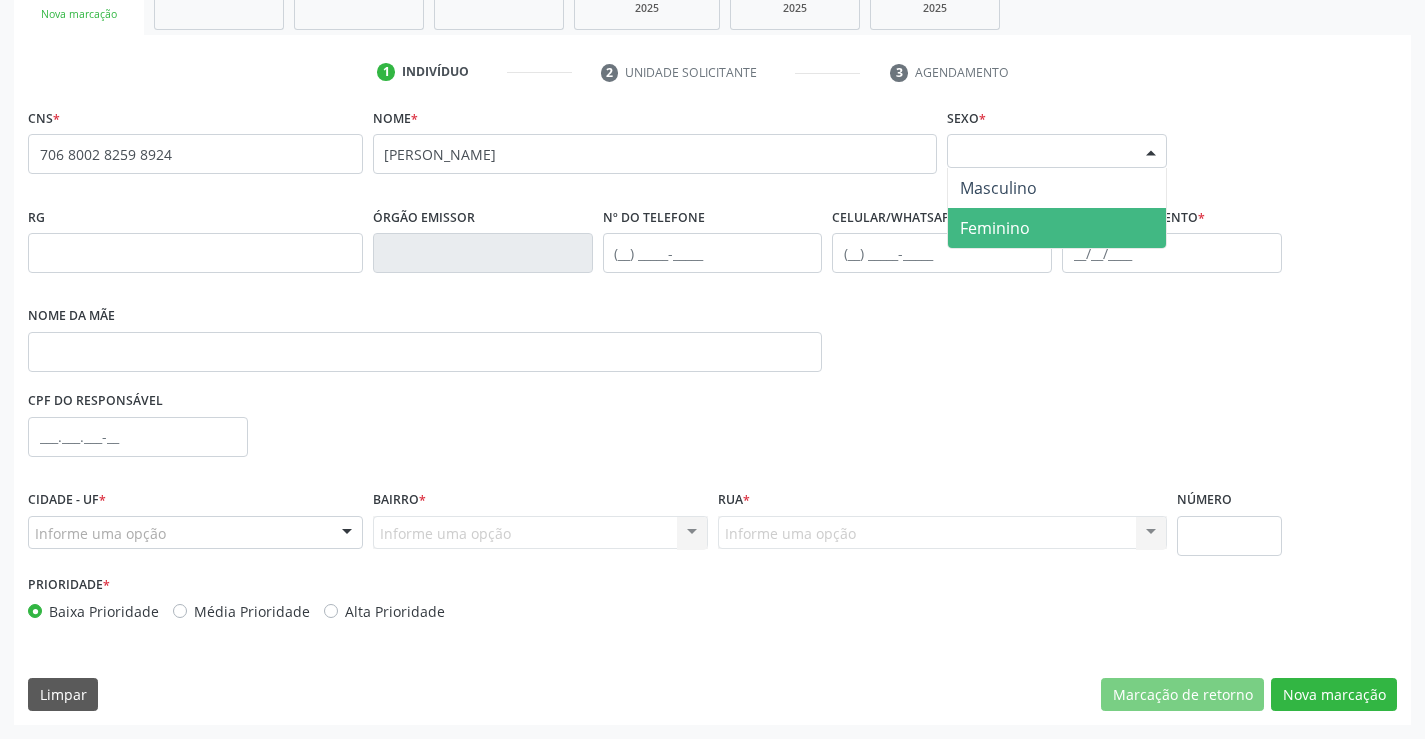 click on "Feminino" at bounding box center [995, 228] 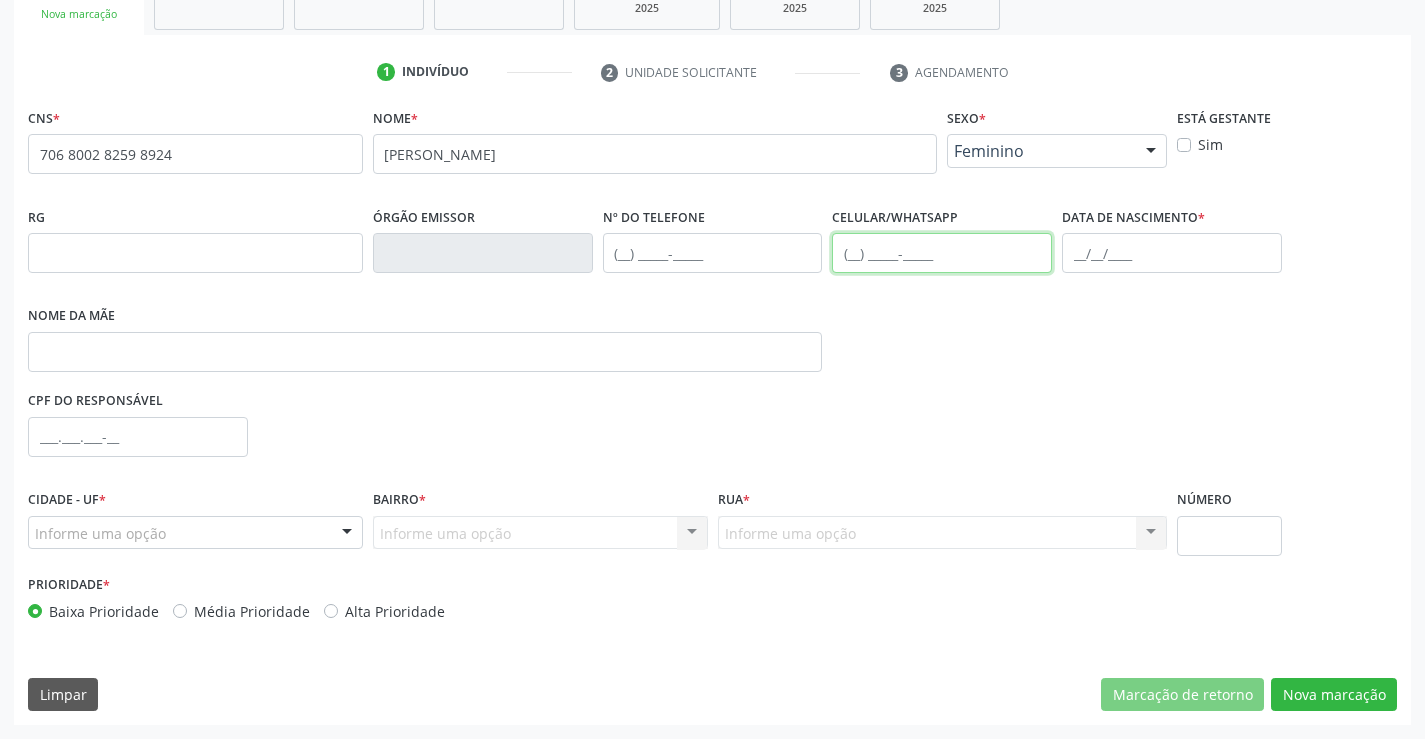 click at bounding box center [942, 253] 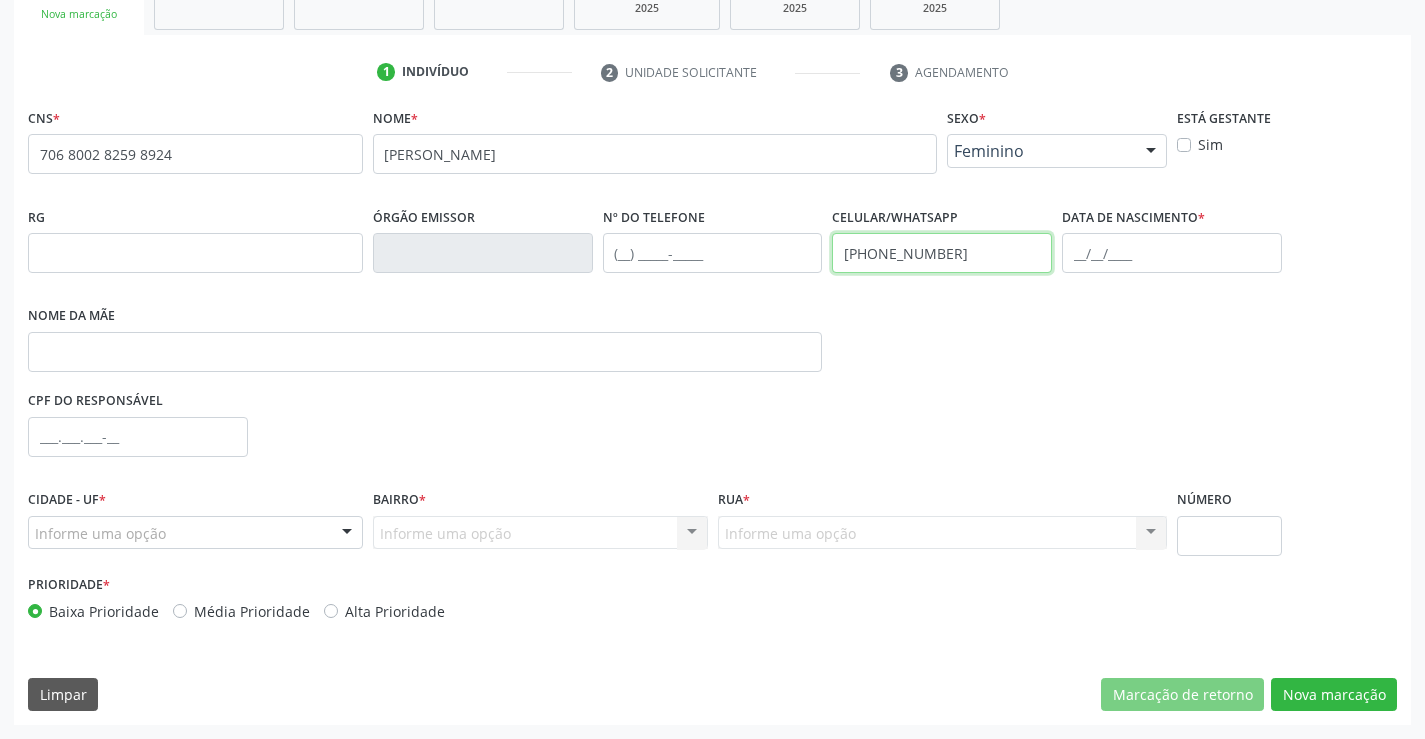 type on "(74) 99941-6394" 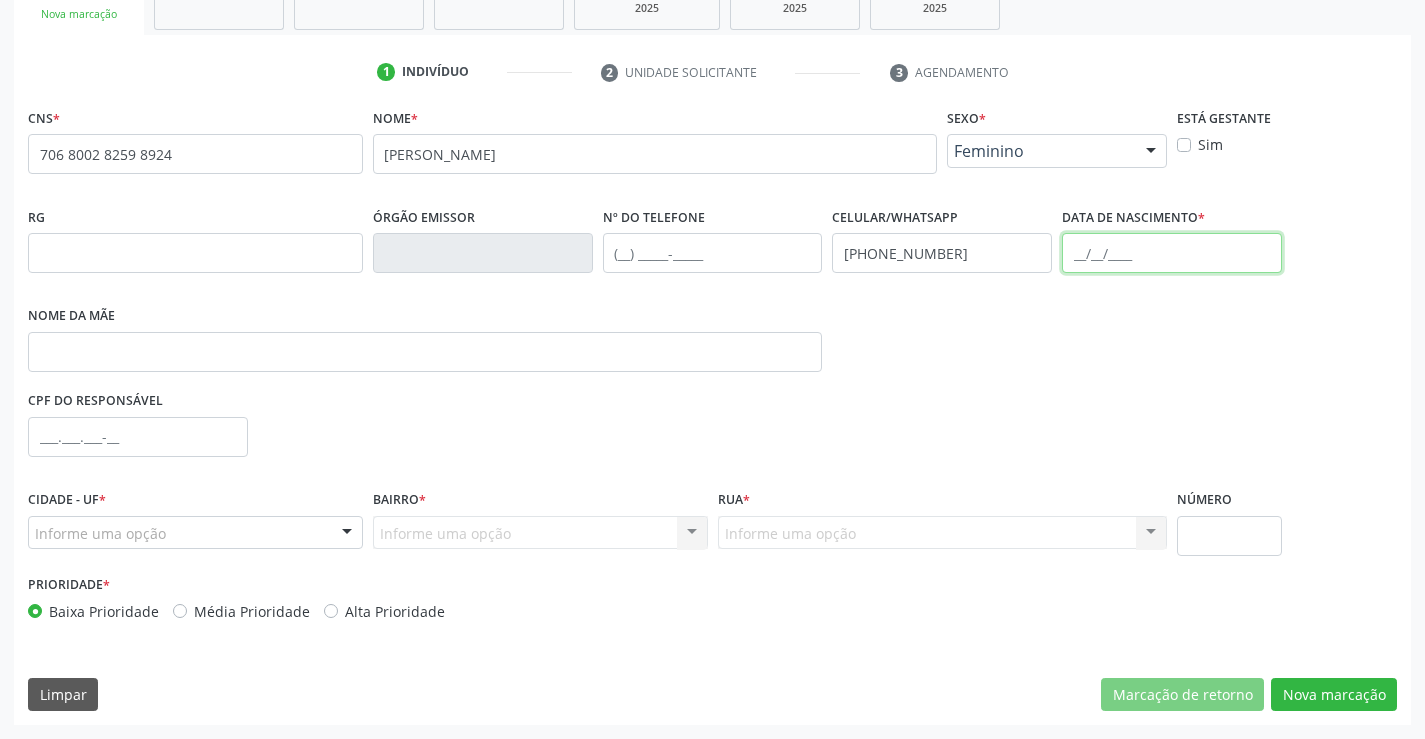 click at bounding box center (1172, 253) 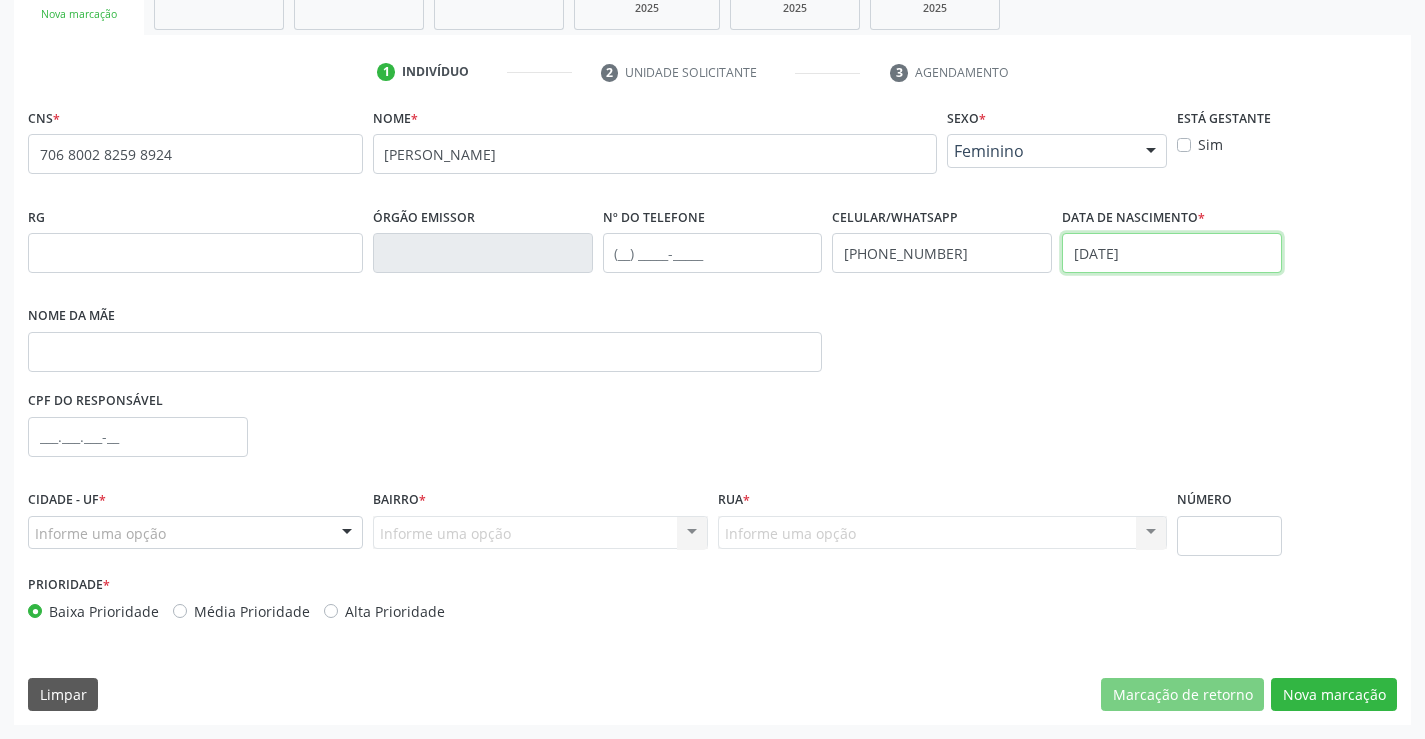 type on "17/08/1986" 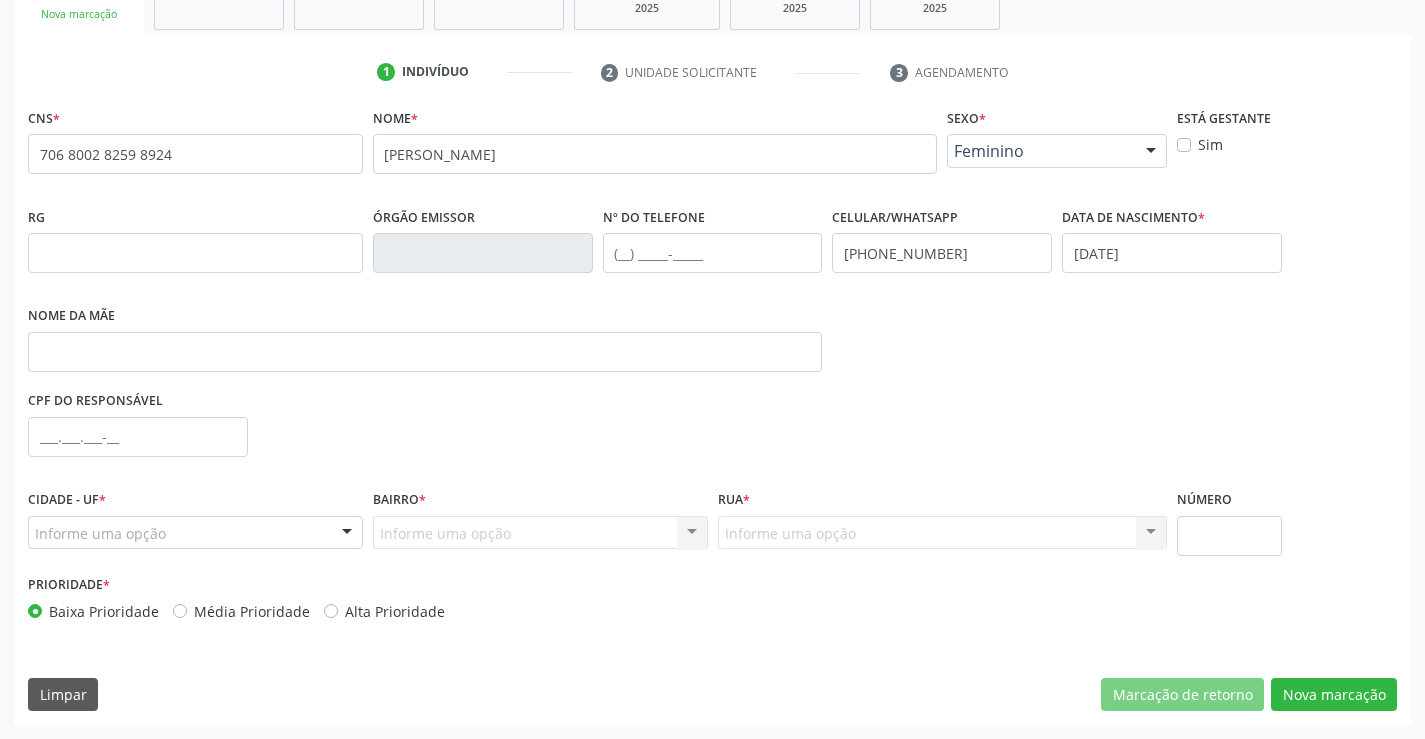 click on "Informe uma opção
Campo Formoso - BA
Nenhum resultado encontrado para: "   "
Nenhuma opção encontrada" at bounding box center [195, 533] 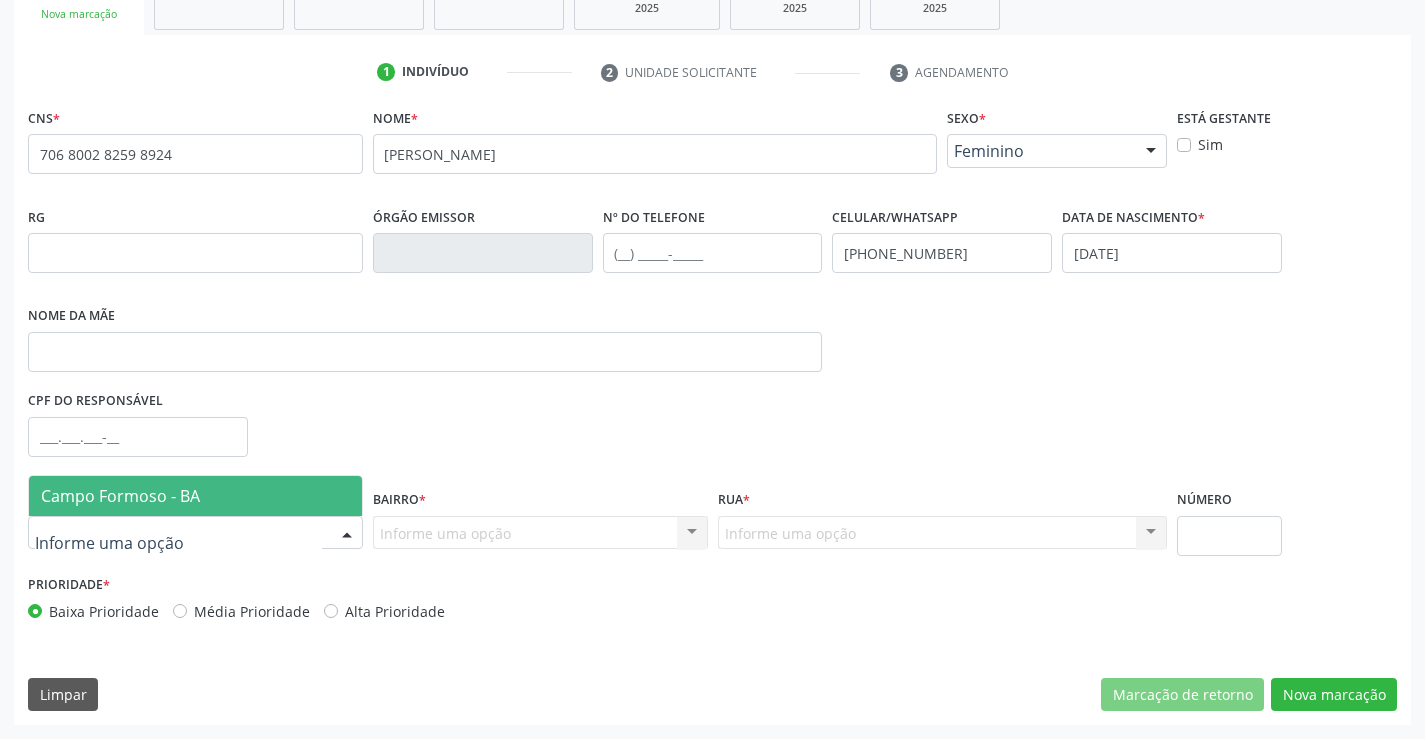 click on "Campo Formoso - BA" at bounding box center [120, 496] 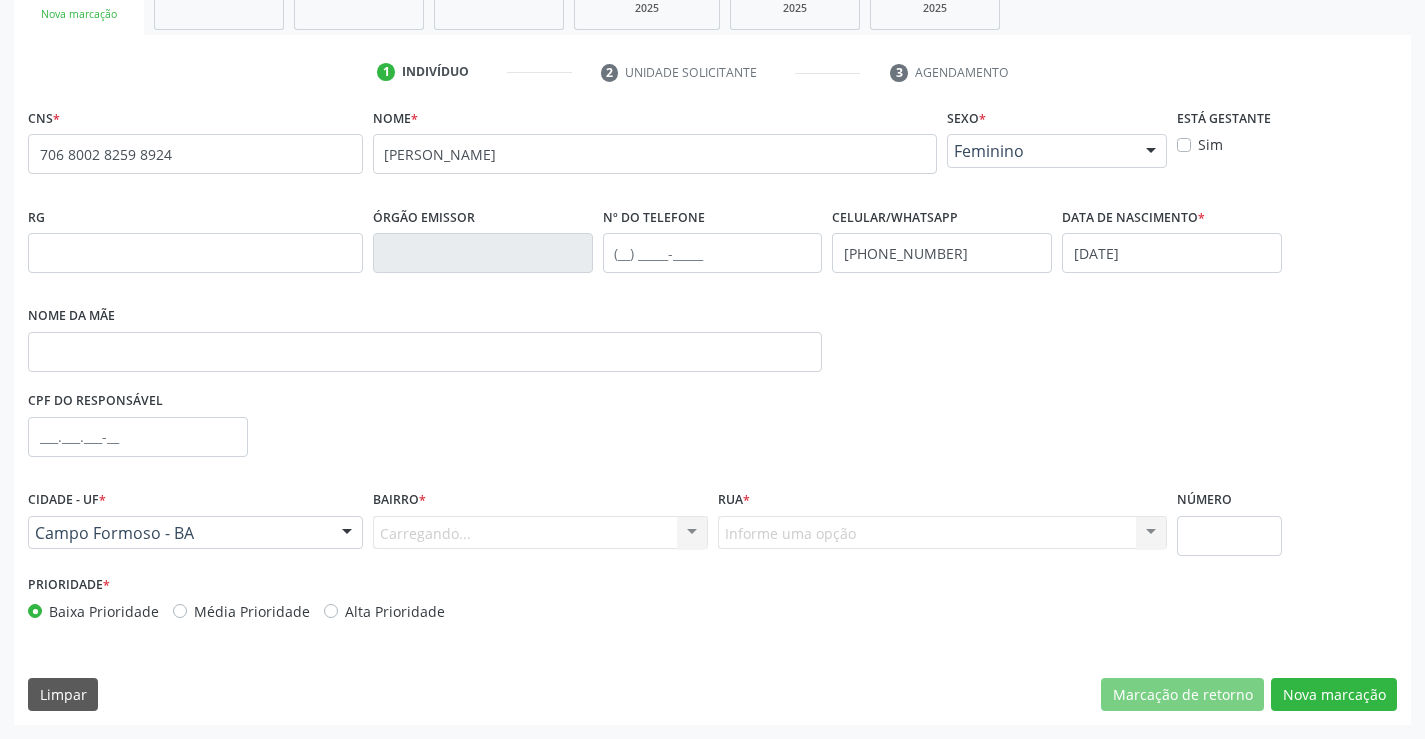 click on "Carregando...
Nenhum resultado encontrado para: "   "
Nenhuma opção encontrada. Digite para adicionar." at bounding box center (540, 533) 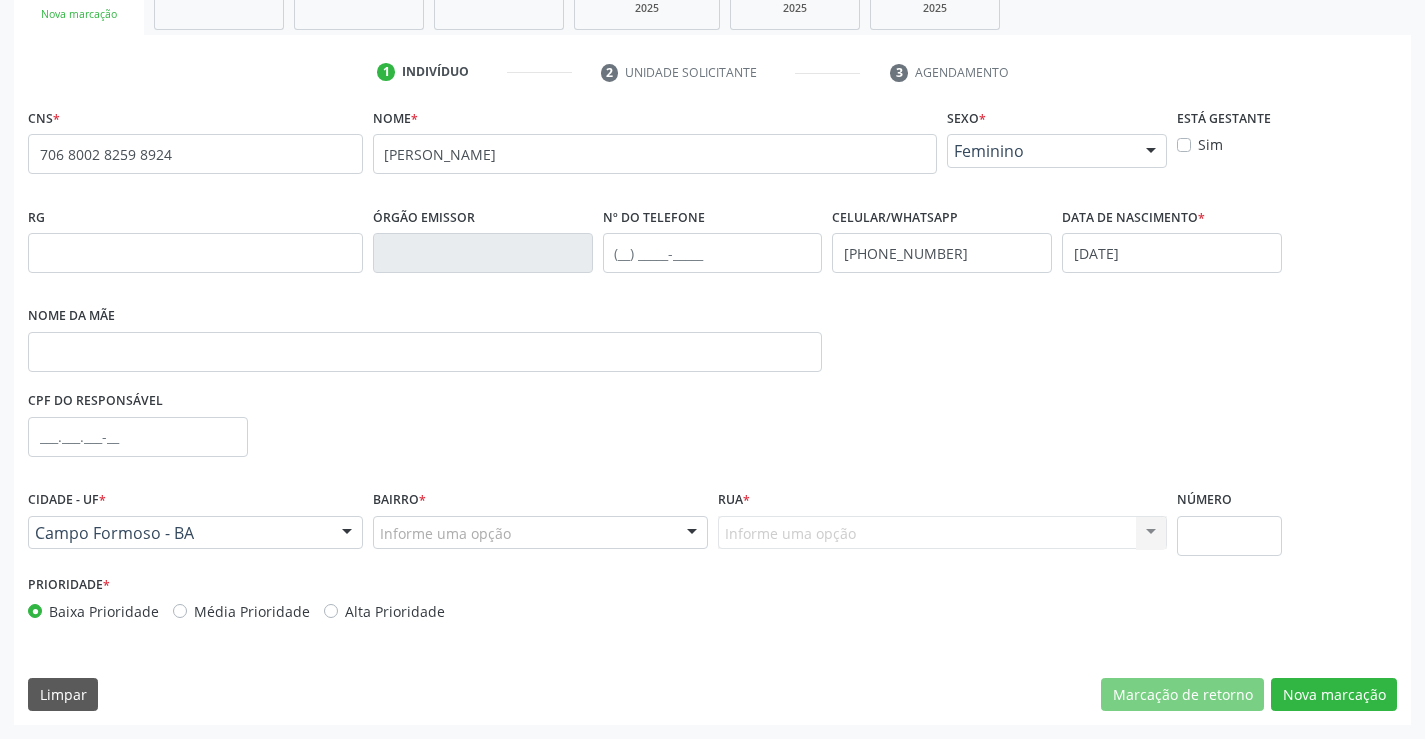 click at bounding box center [692, 534] 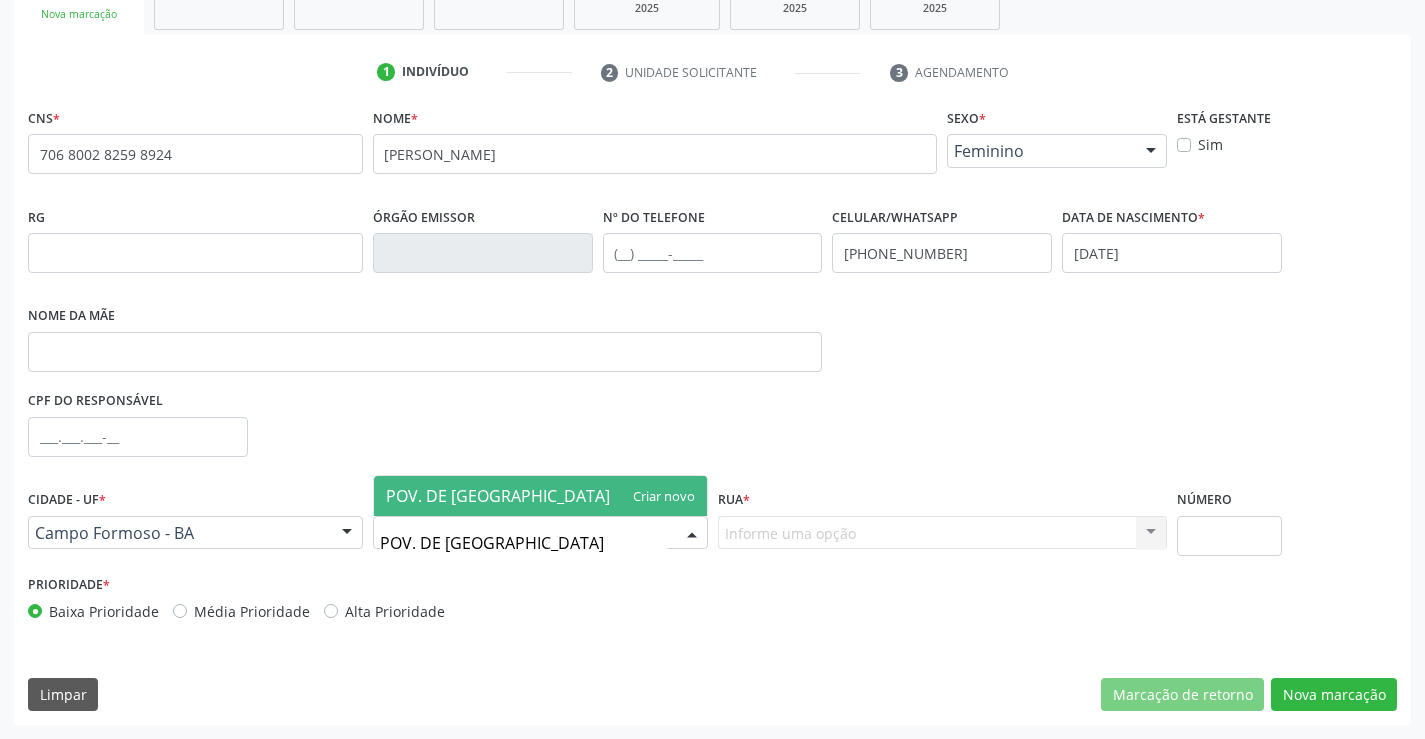 click on "POV. DE VARZZNHA" at bounding box center (523, 543) 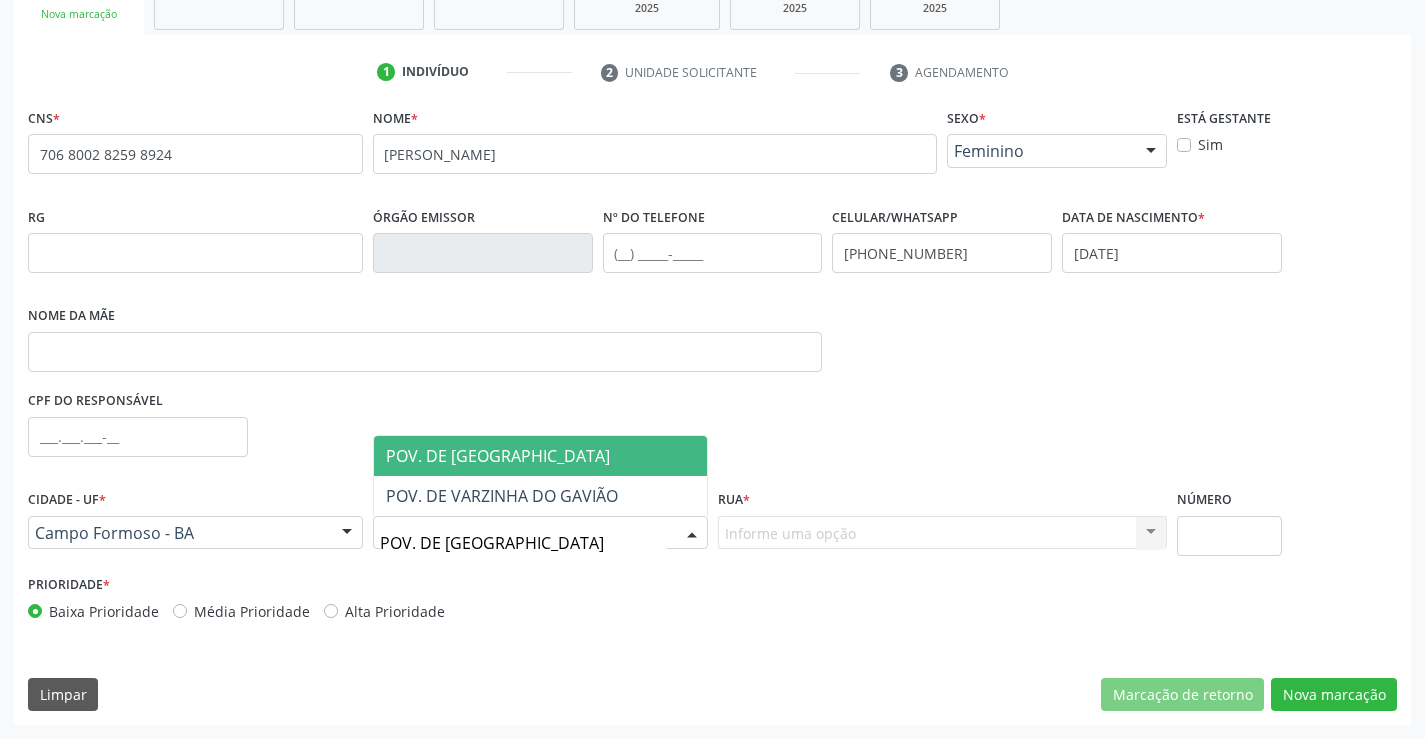 click on "POV. DE [GEOGRAPHIC_DATA]" at bounding box center [498, 456] 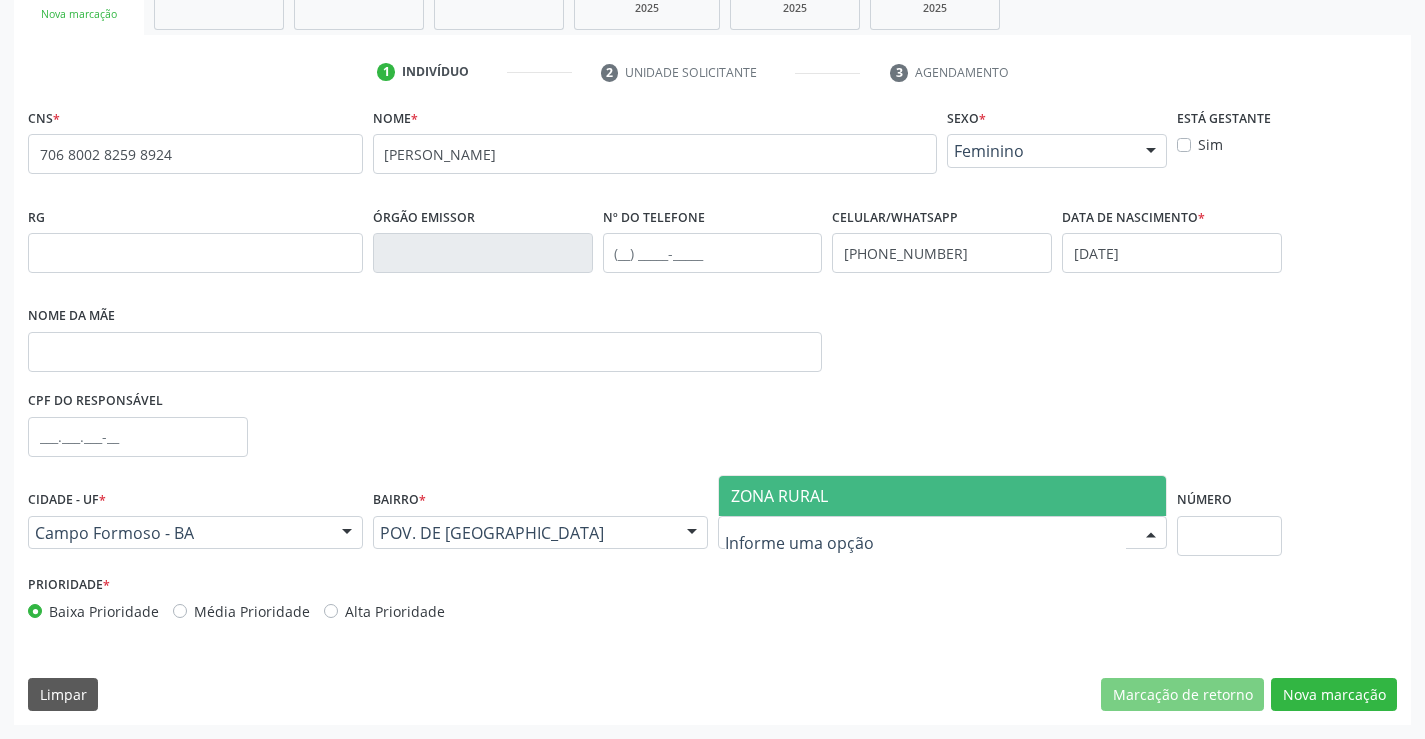click on "ZONA RURAL" at bounding box center [779, 496] 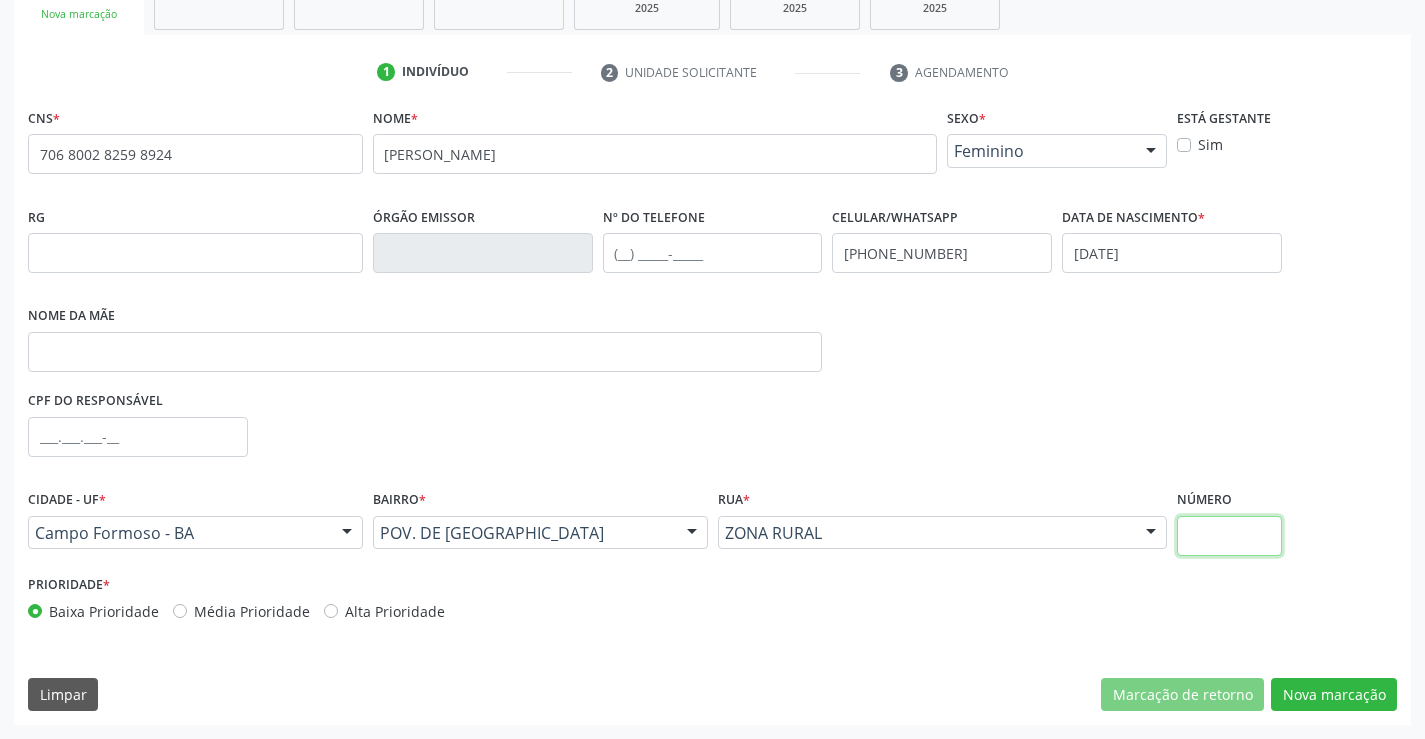 click at bounding box center (1229, 536) 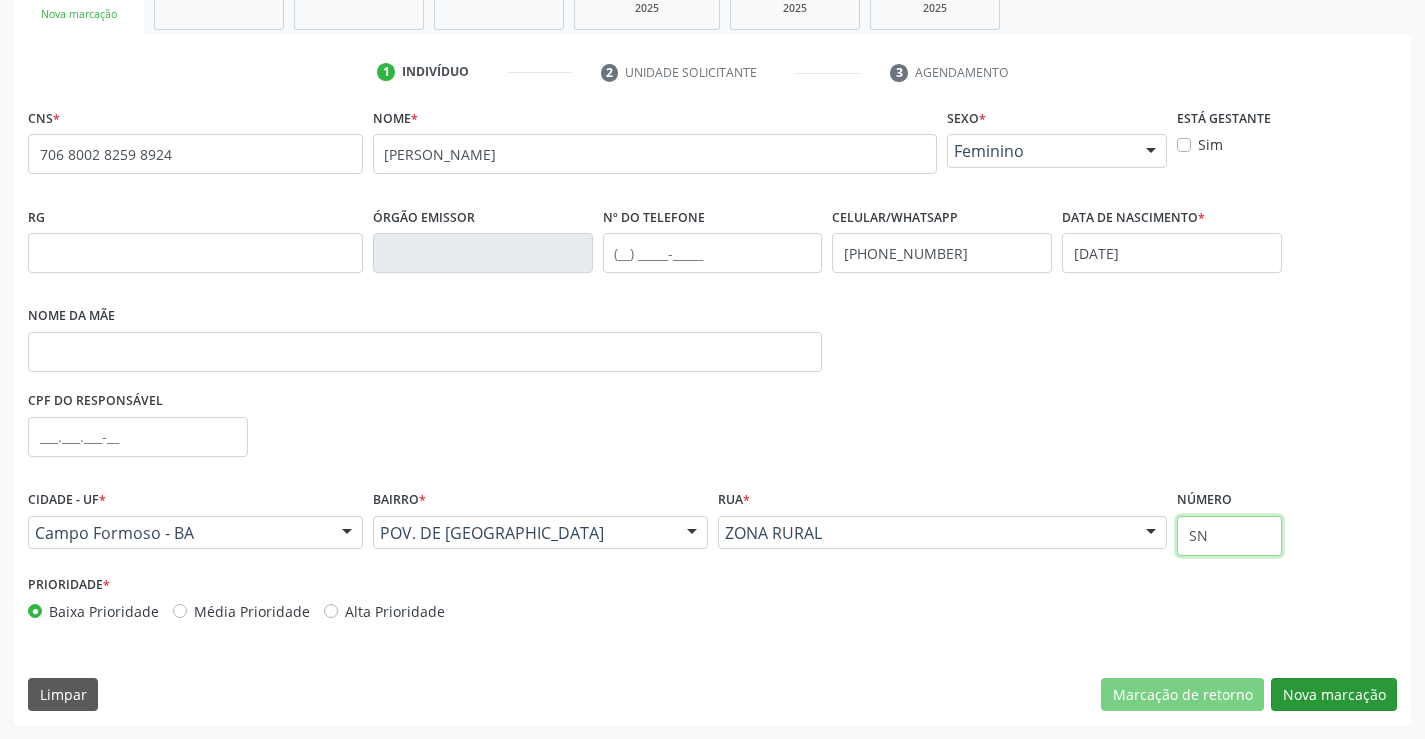 type on "SN" 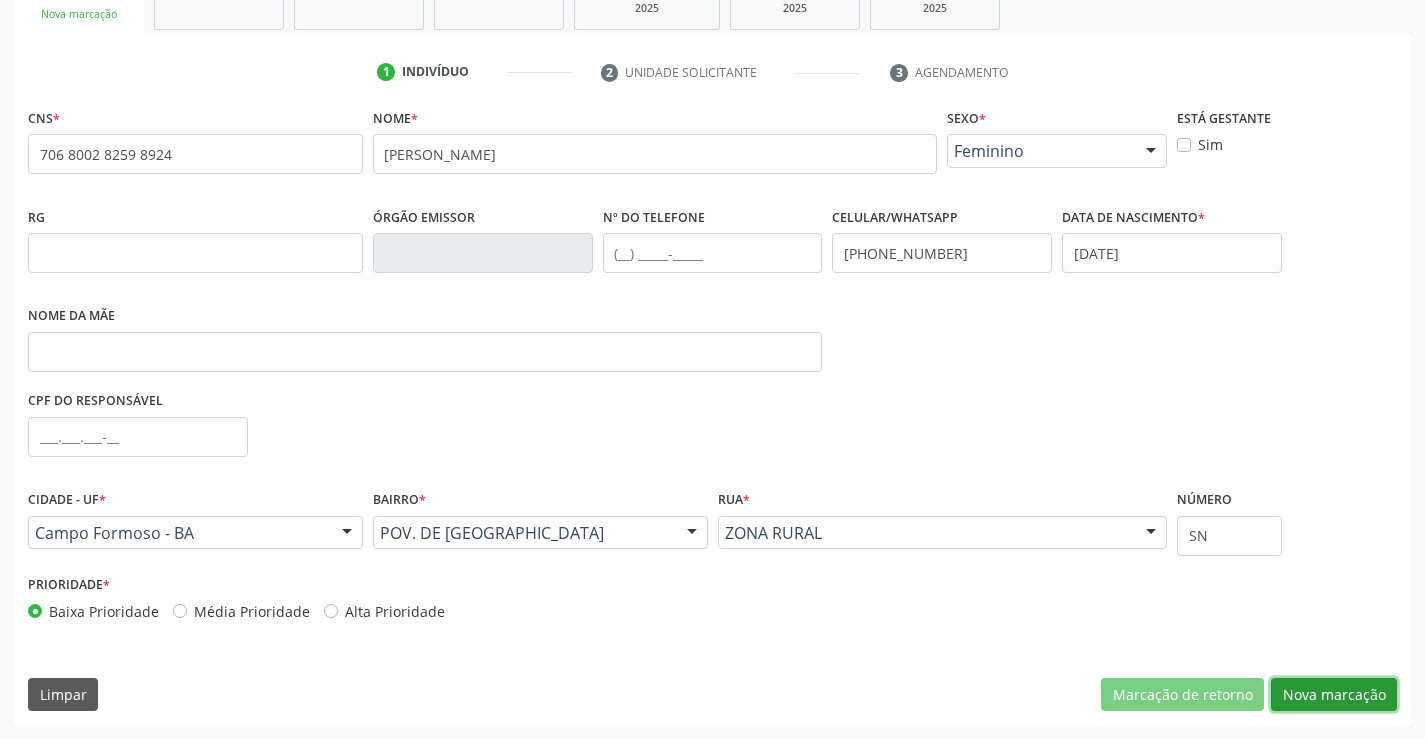 click on "Nova marcação" at bounding box center [1334, 695] 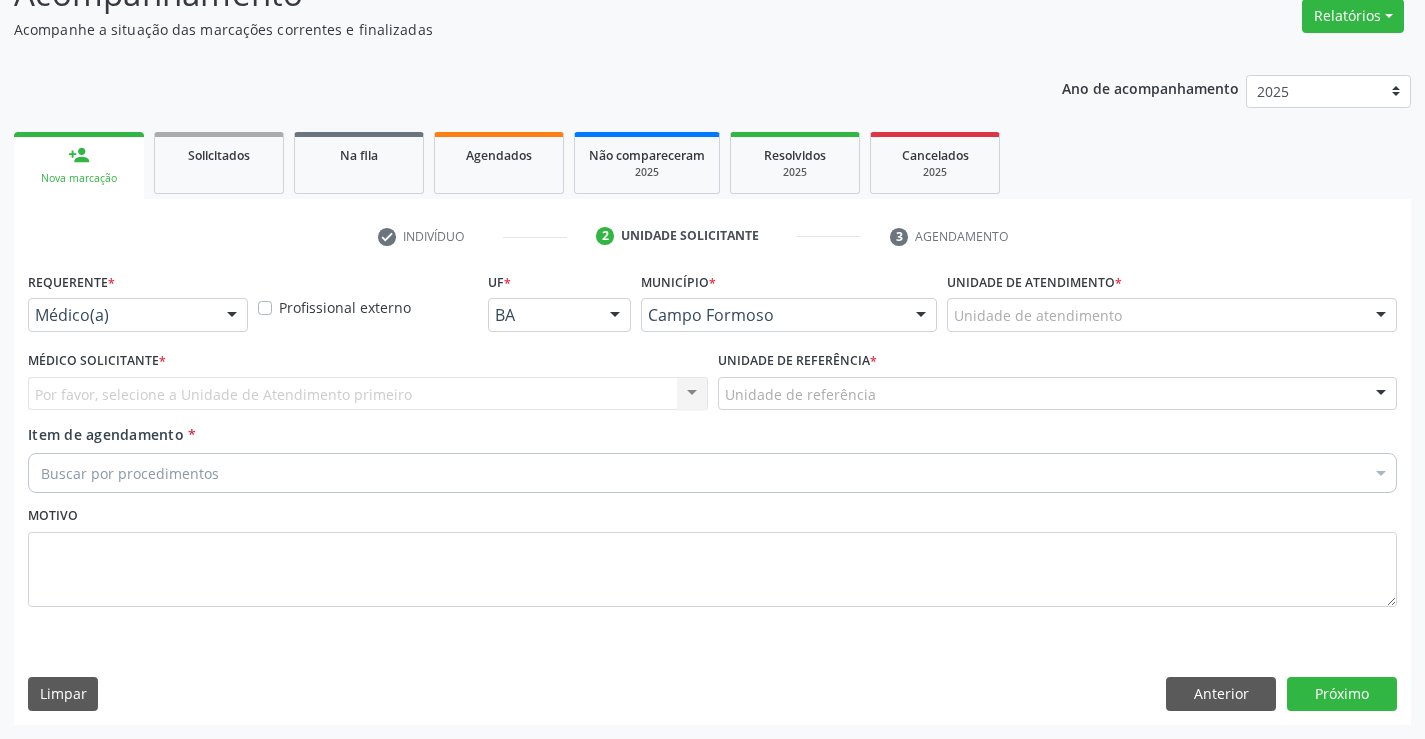 scroll, scrollTop: 167, scrollLeft: 0, axis: vertical 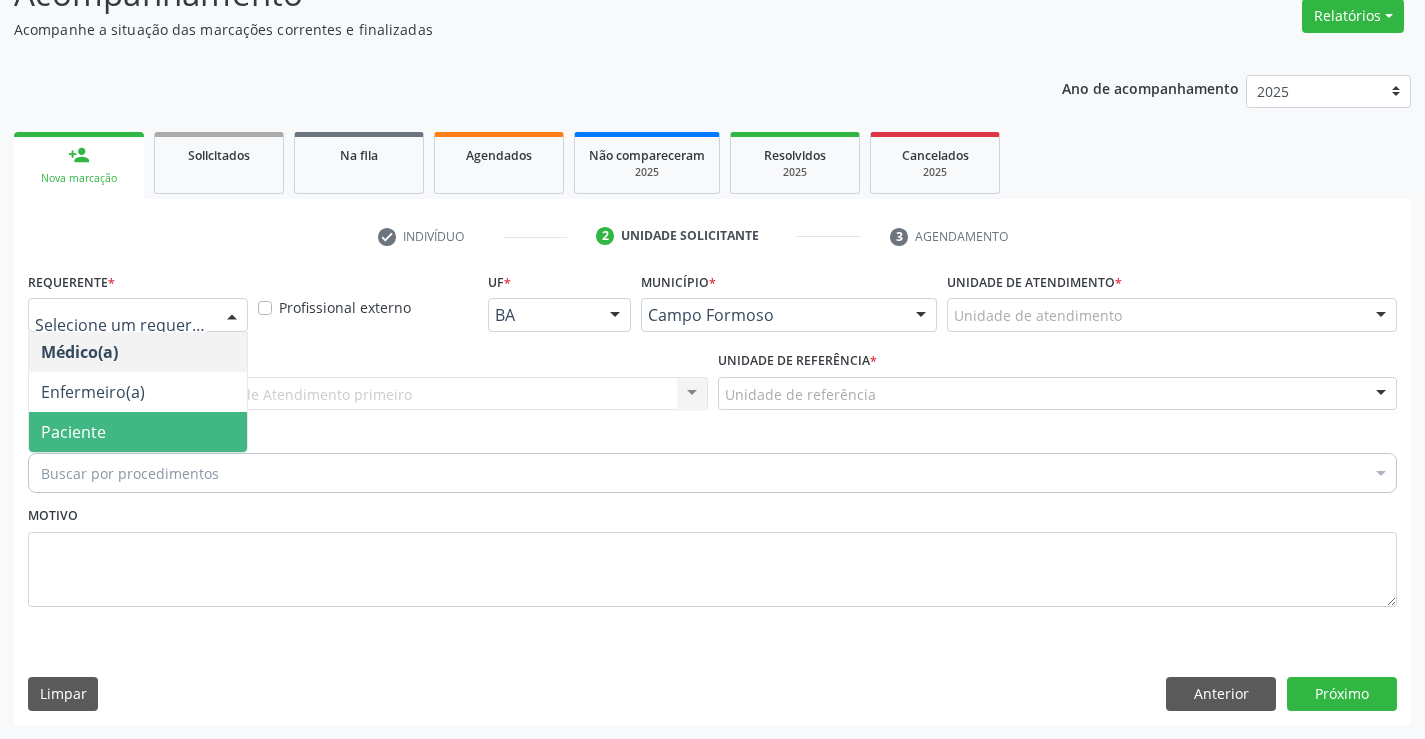 click on "Paciente" at bounding box center (138, 432) 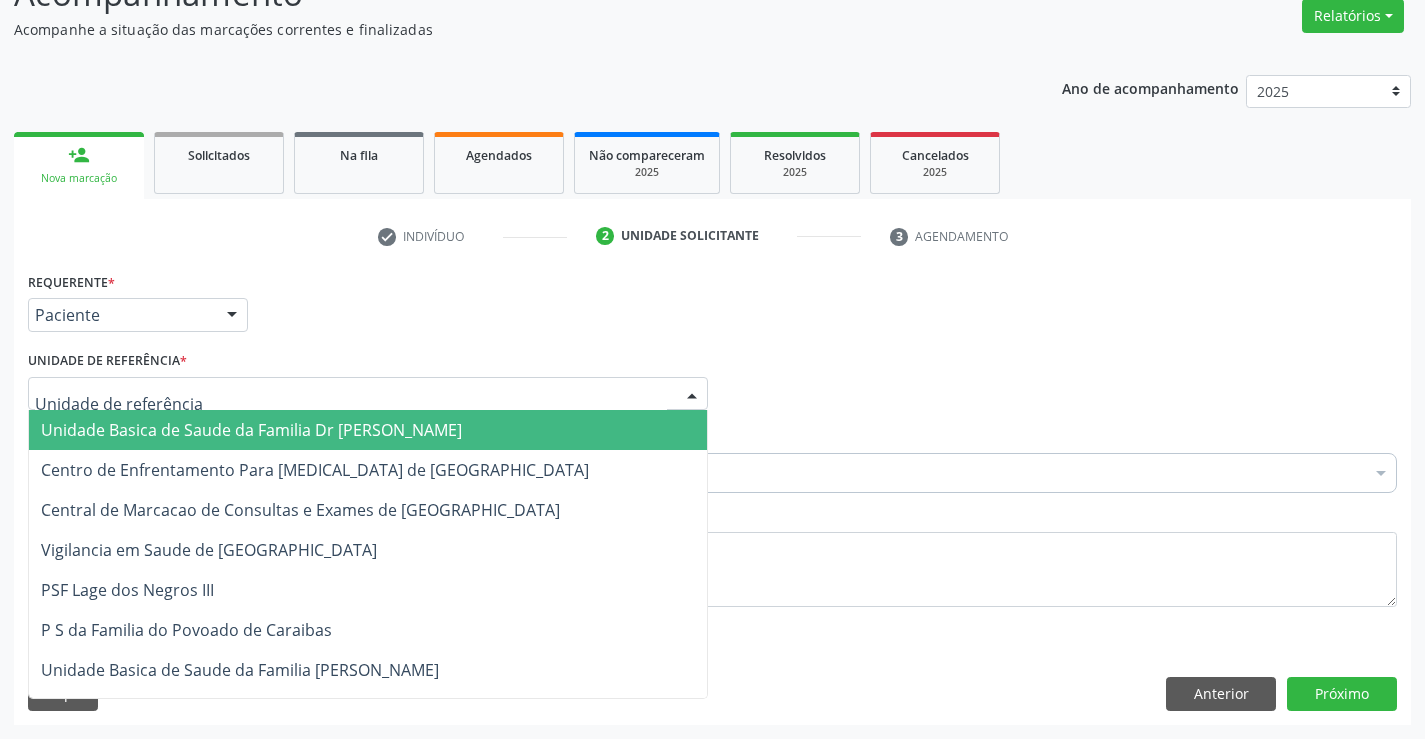 click at bounding box center [368, 394] 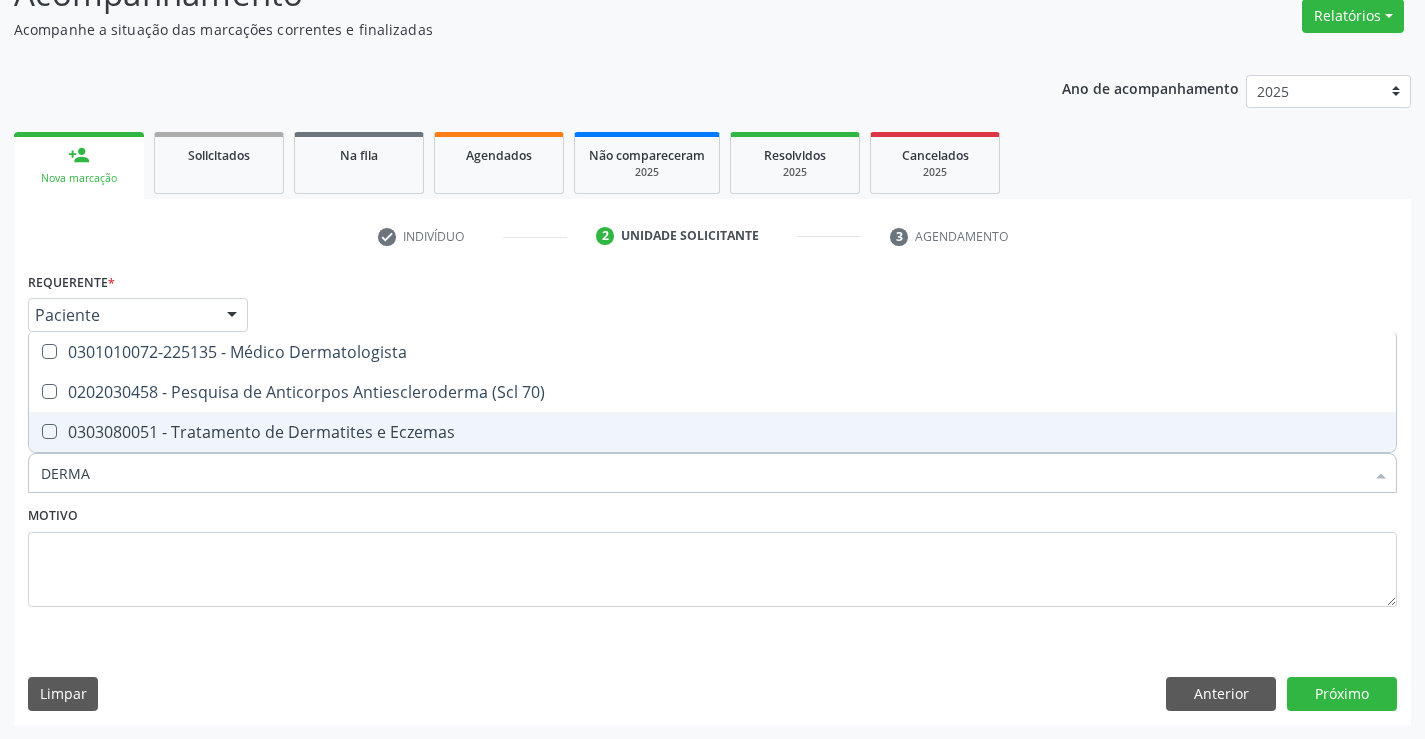 type on "DERMAT" 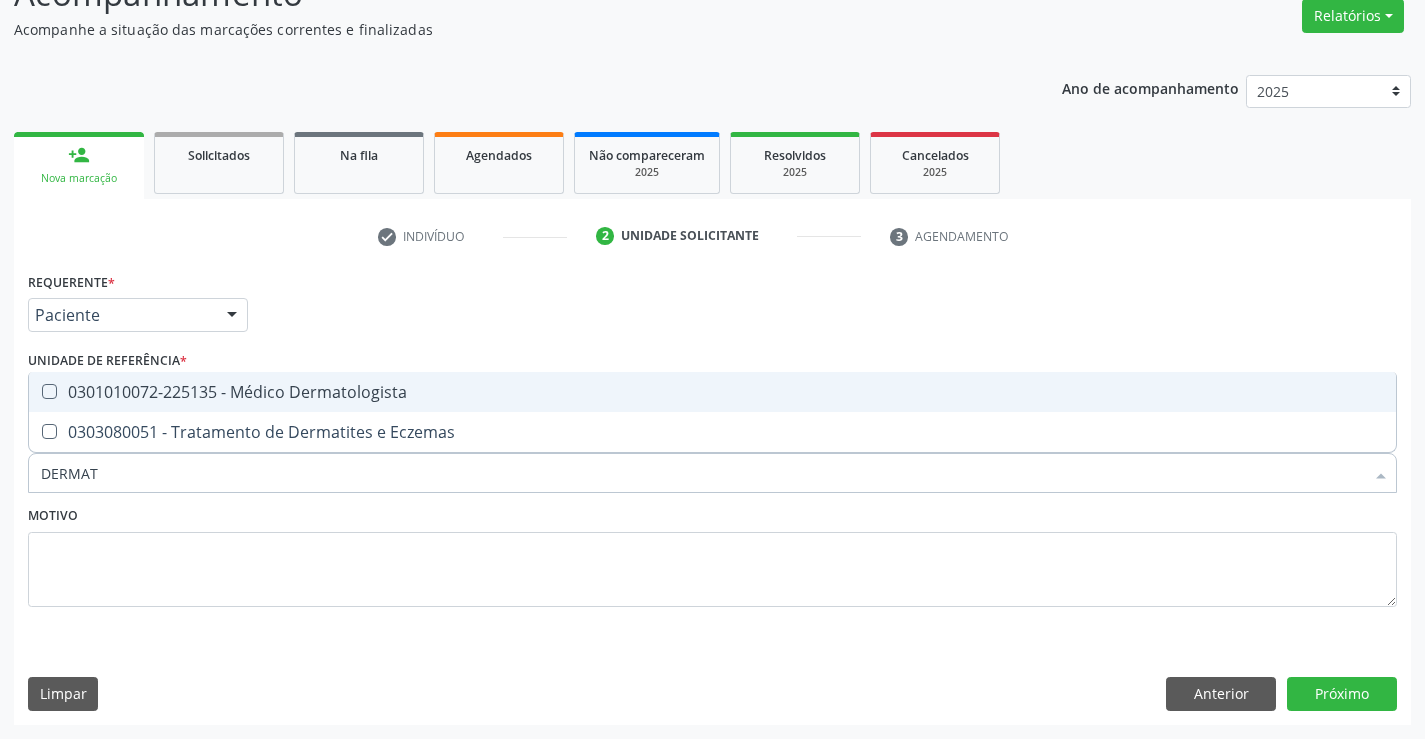 click on "0301010072-225135 - Médico Dermatologista" at bounding box center (712, 392) 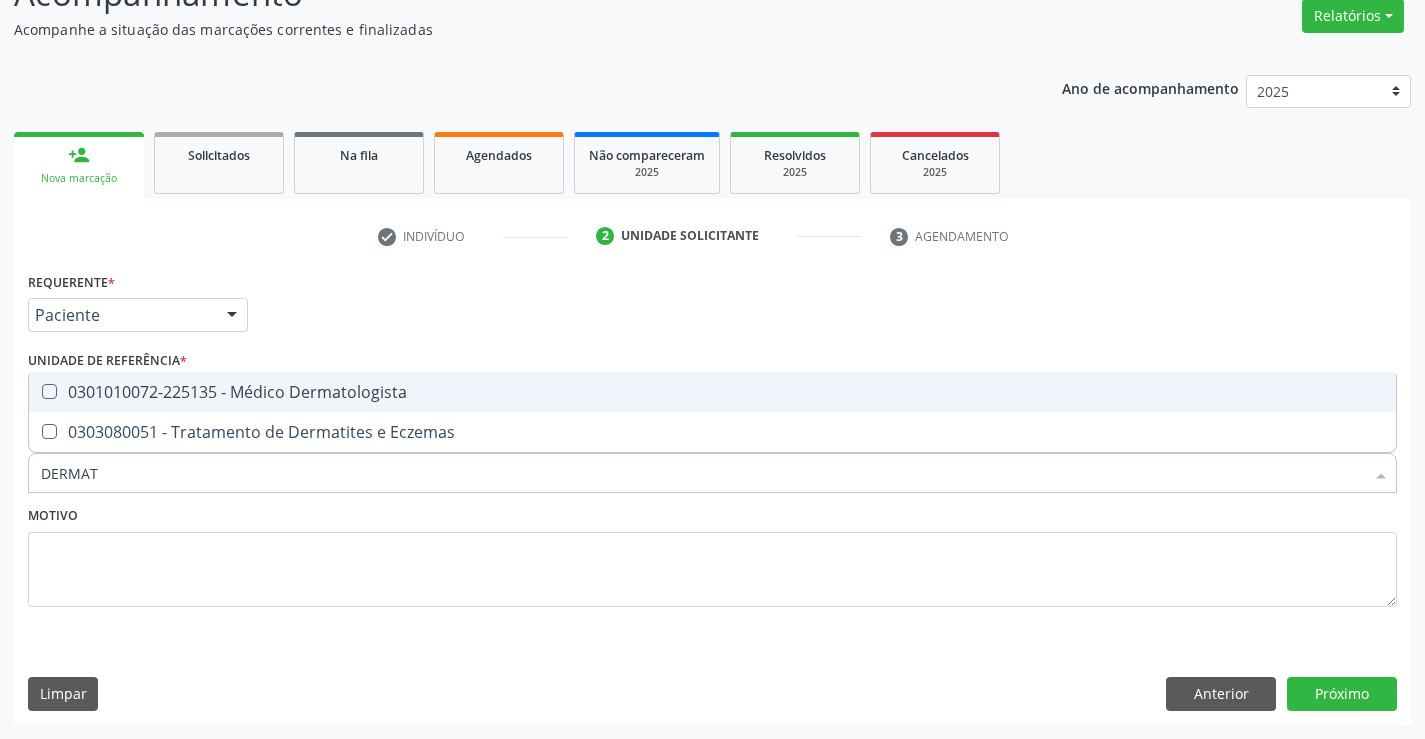 checkbox on "true" 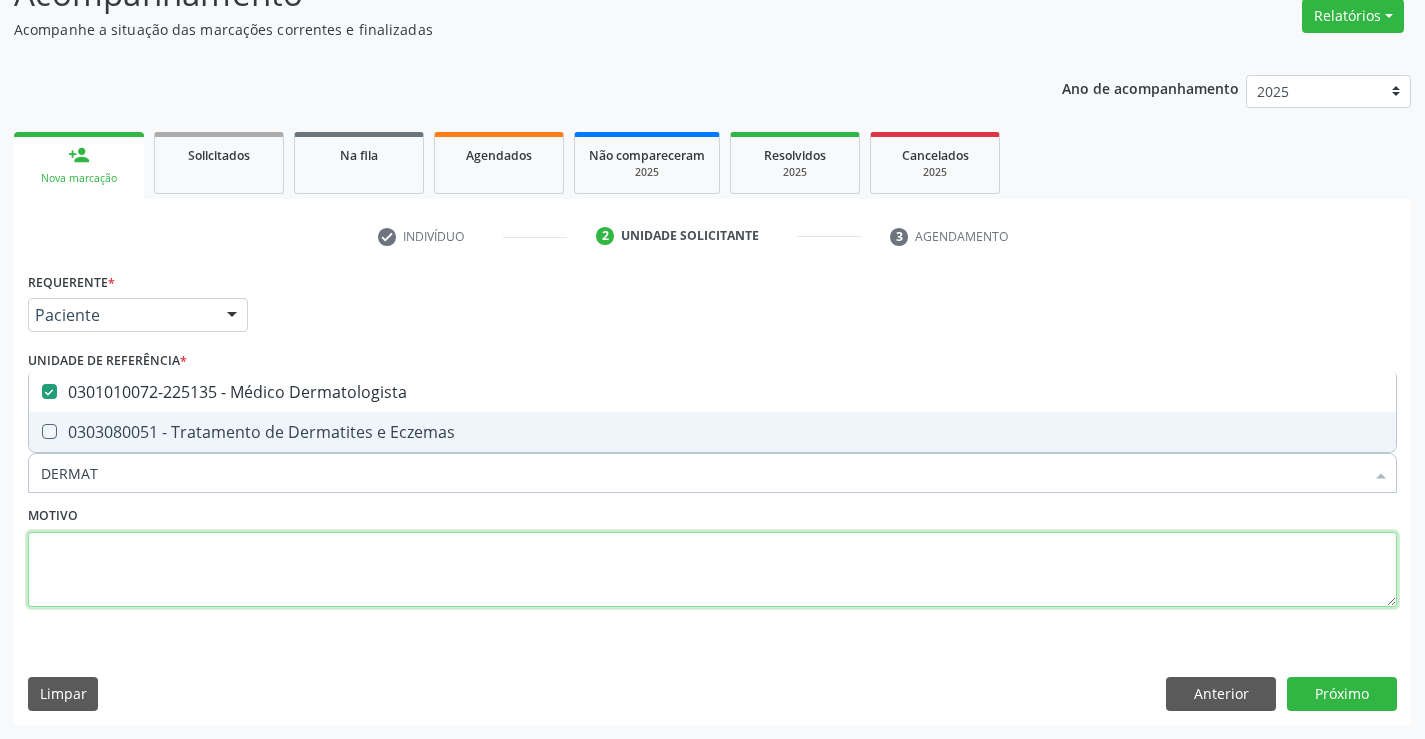 click at bounding box center [712, 570] 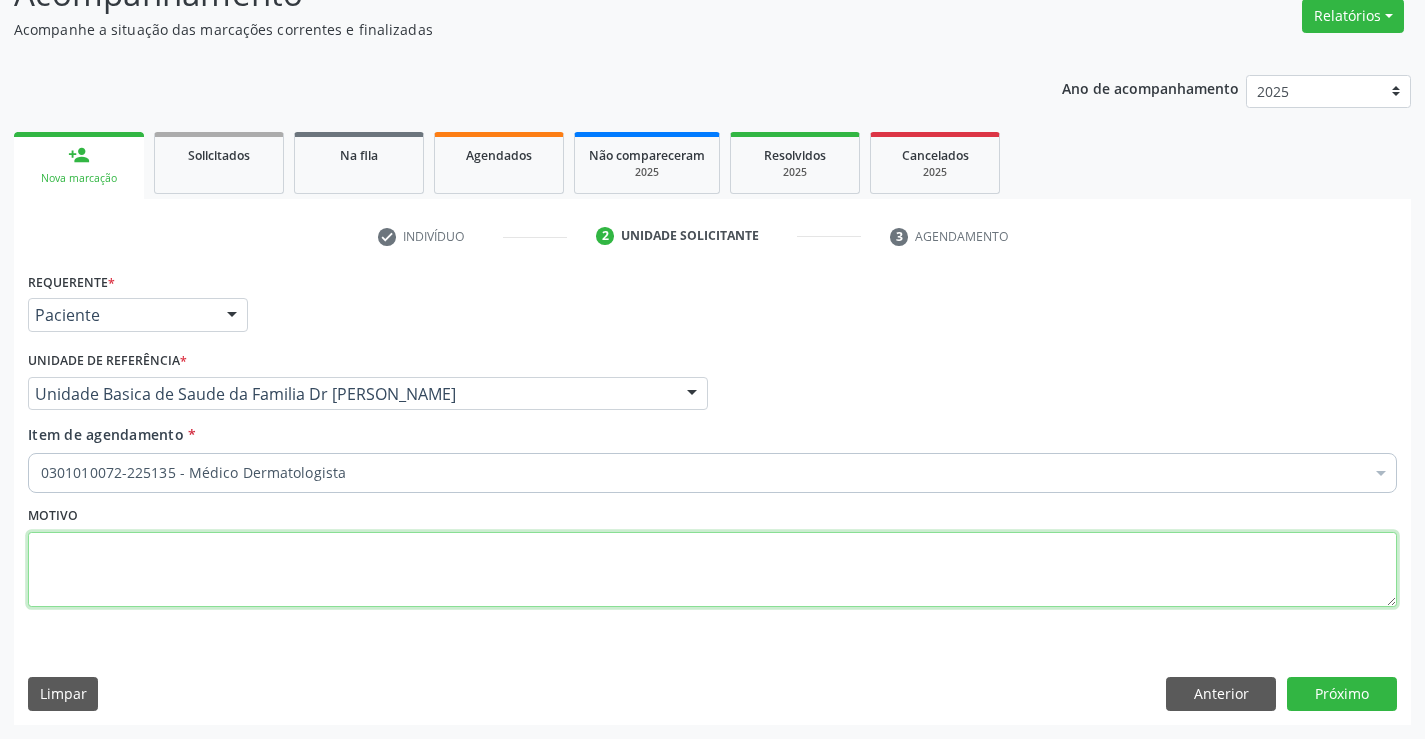 checkbox on "true" 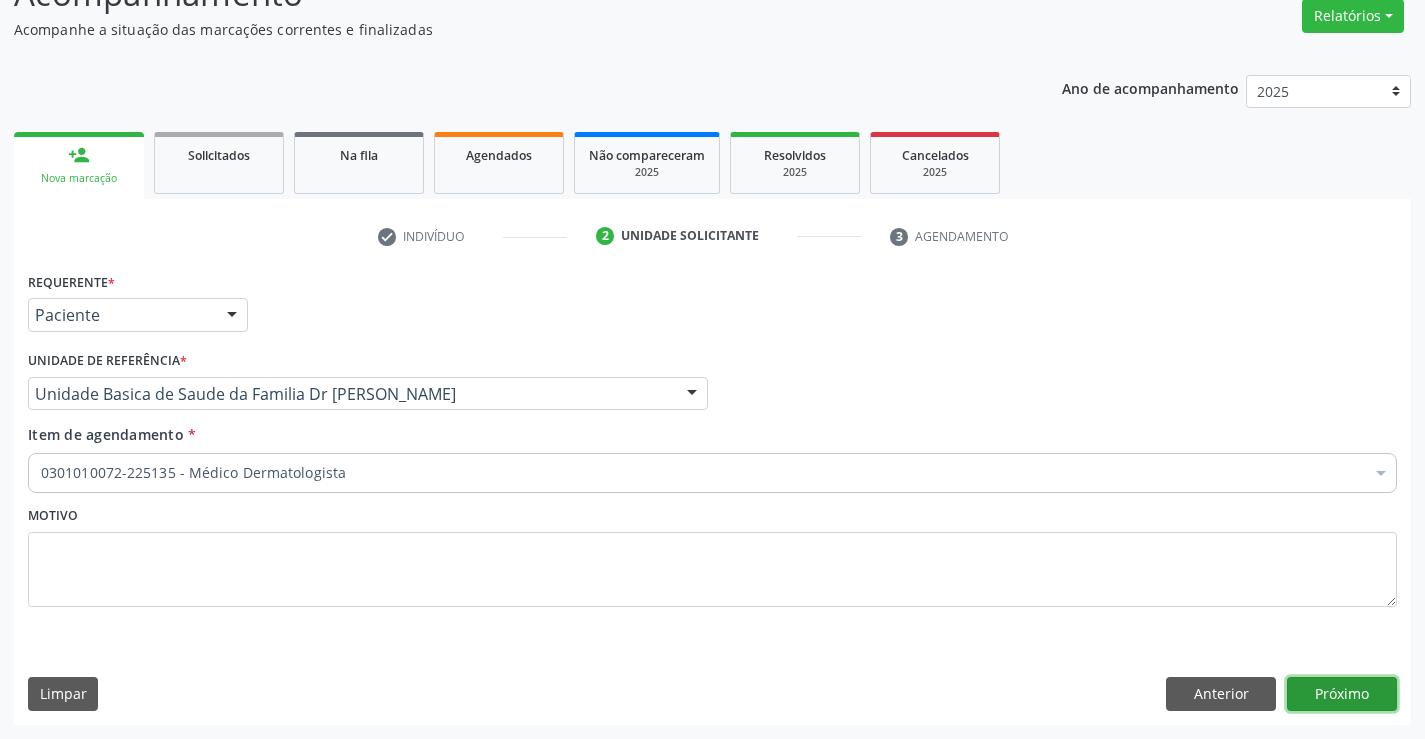 click on "Próximo" at bounding box center (1342, 694) 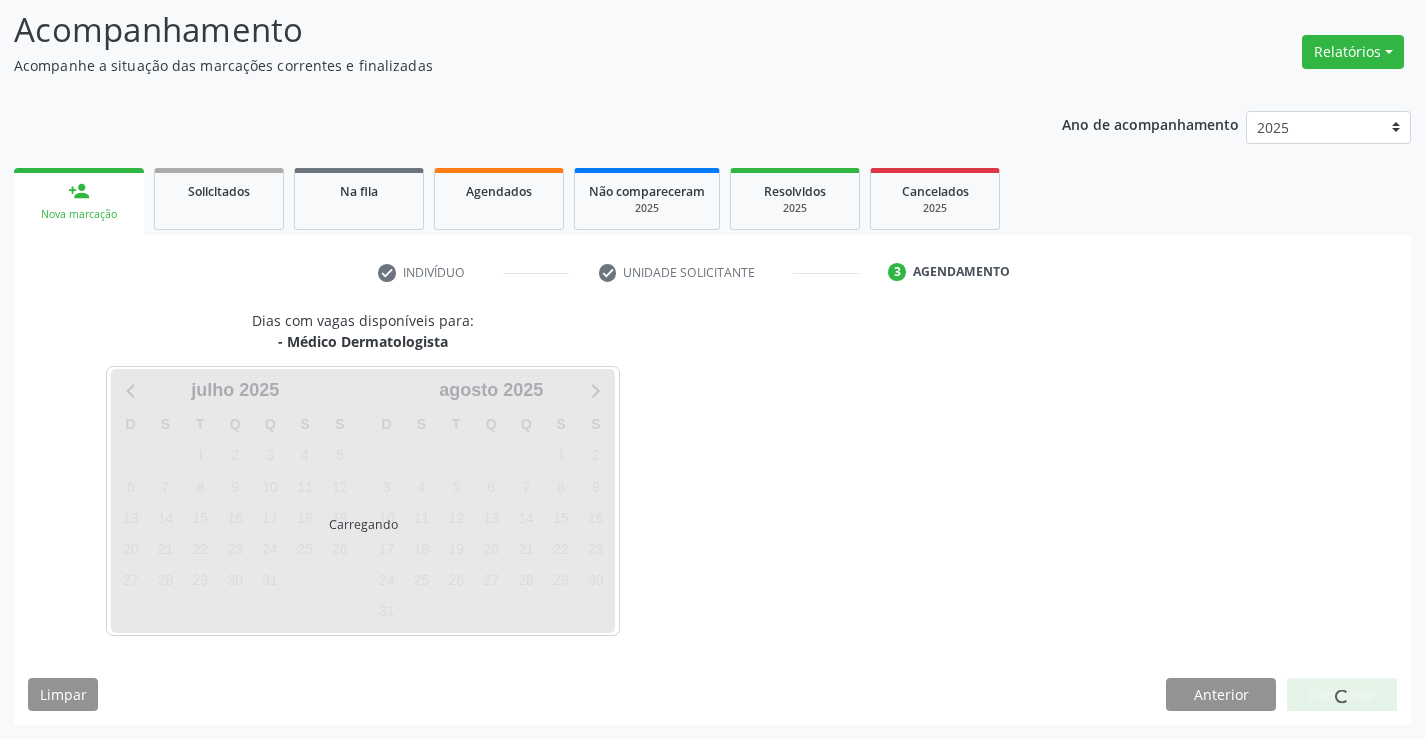 scroll, scrollTop: 167, scrollLeft: 0, axis: vertical 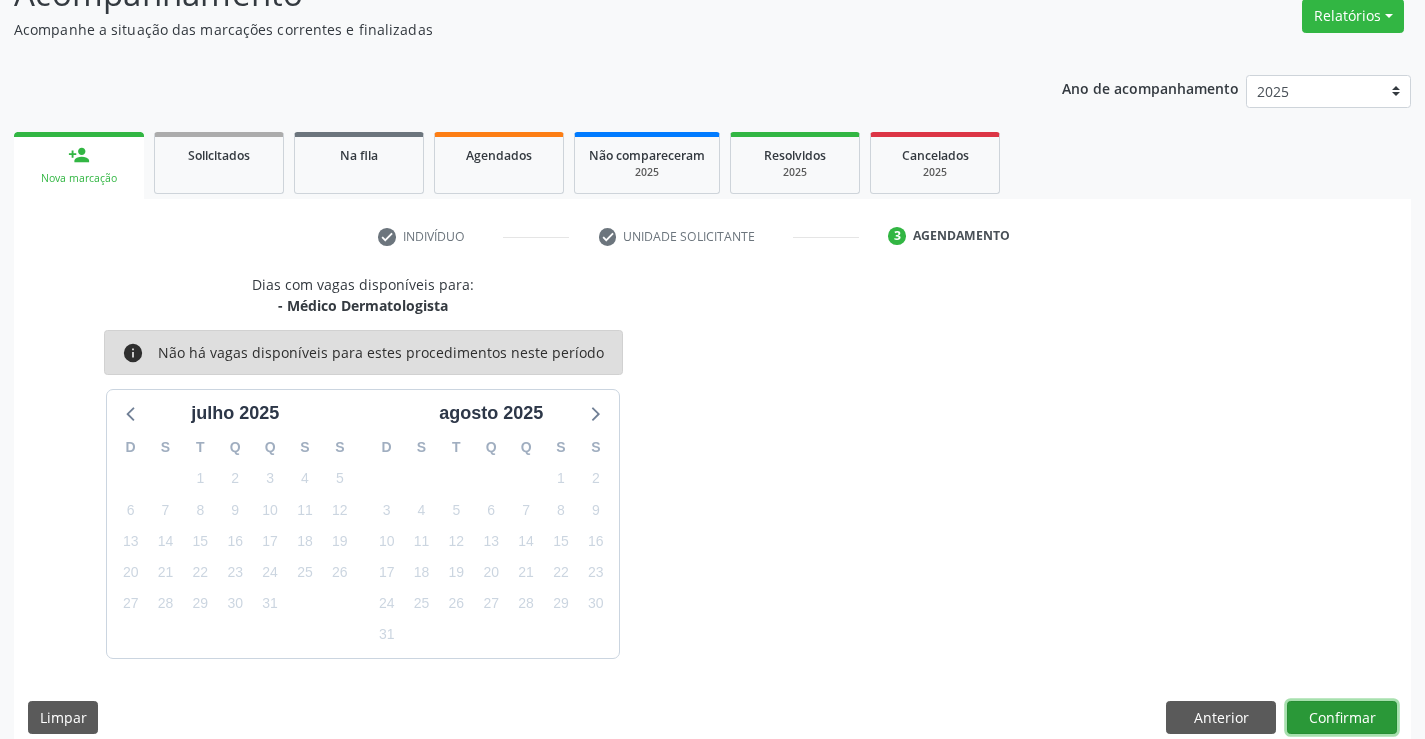 click on "Confirmar" at bounding box center [1342, 718] 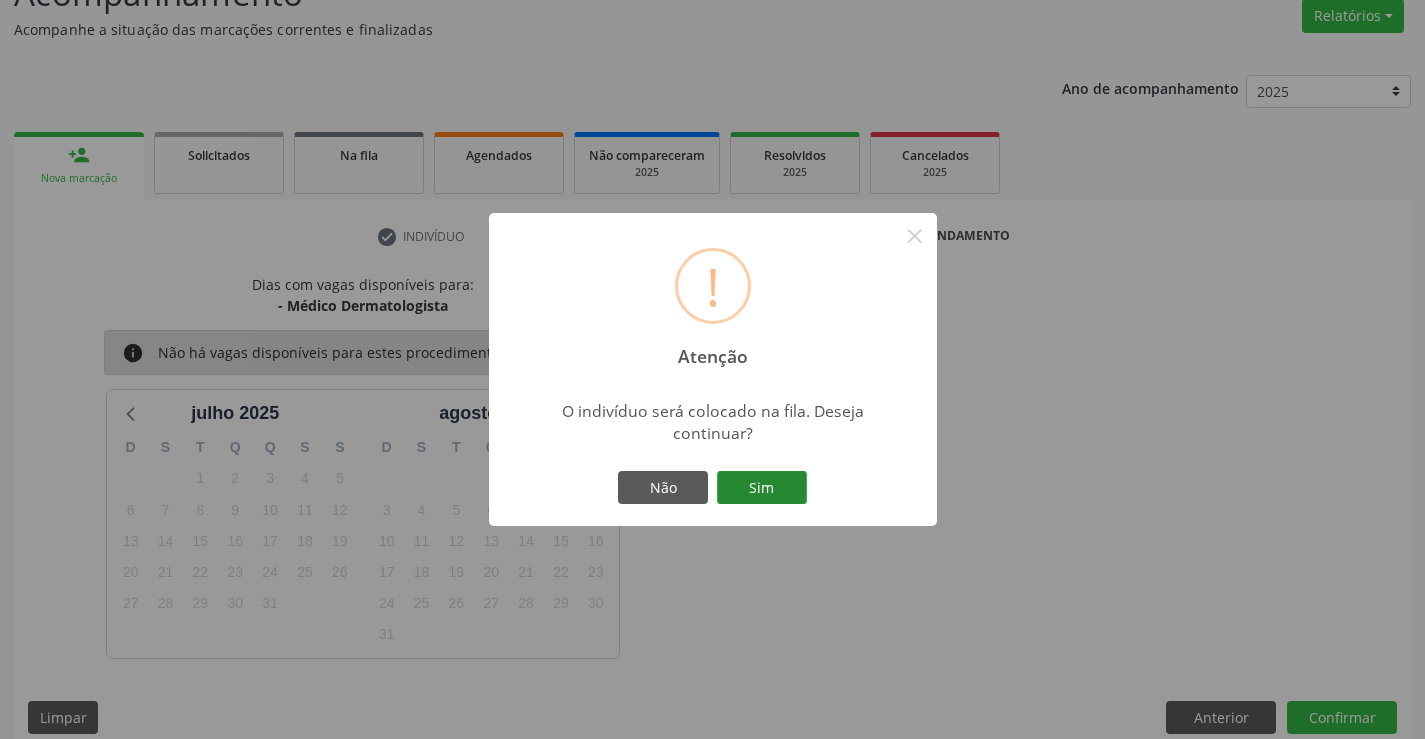 click on "Sim" at bounding box center [762, 488] 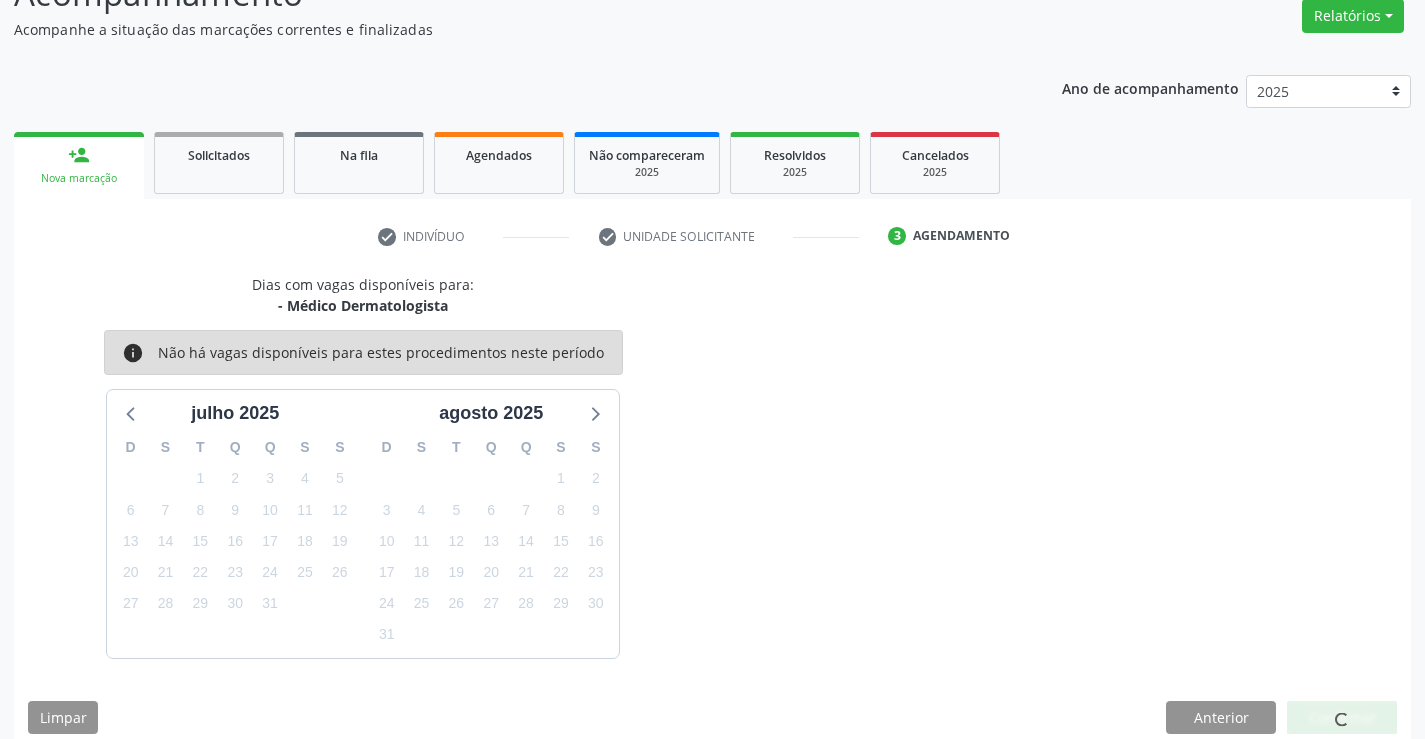 scroll, scrollTop: 0, scrollLeft: 0, axis: both 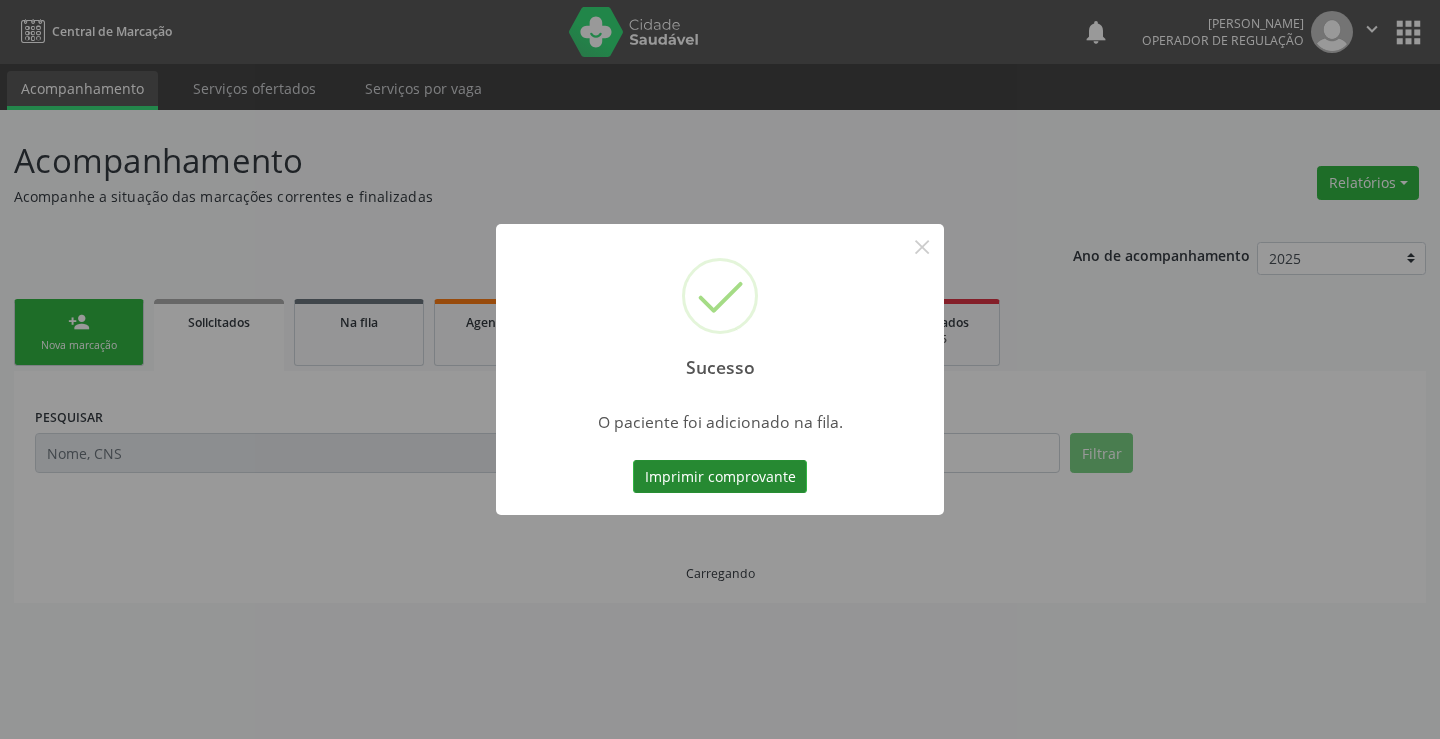 click on "Imprimir comprovante" at bounding box center [720, 477] 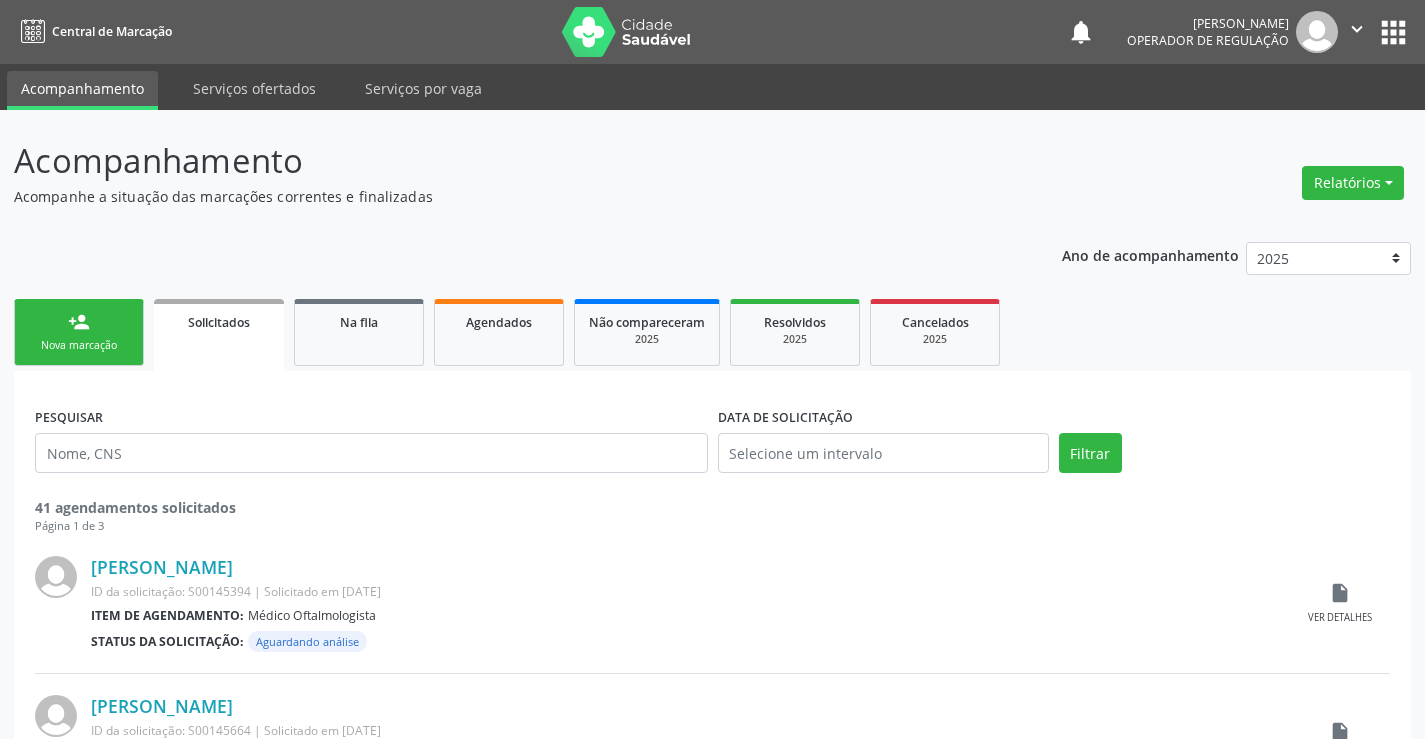 click on "person_add
Nova marcação" at bounding box center [79, 332] 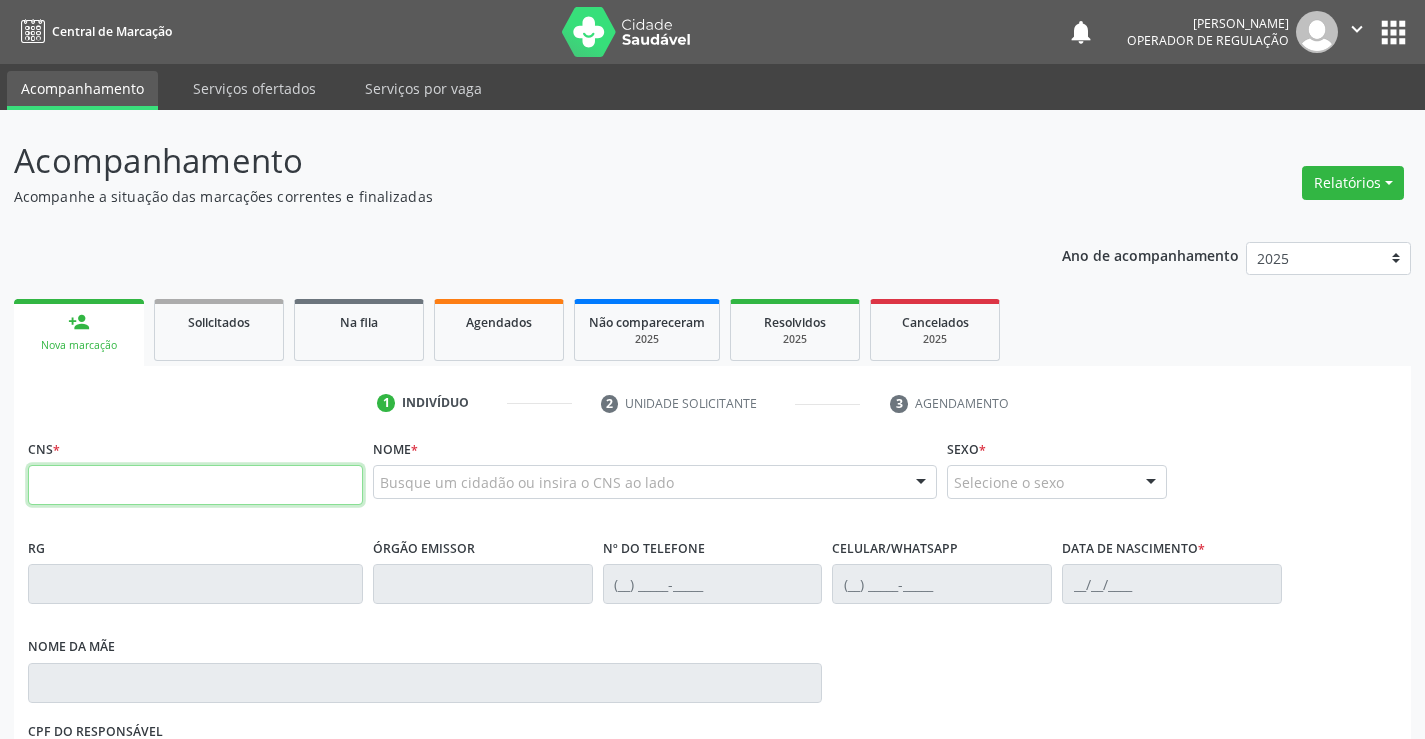 drag, startPoint x: 116, startPoint y: 485, endPoint x: 402, endPoint y: 485, distance: 286 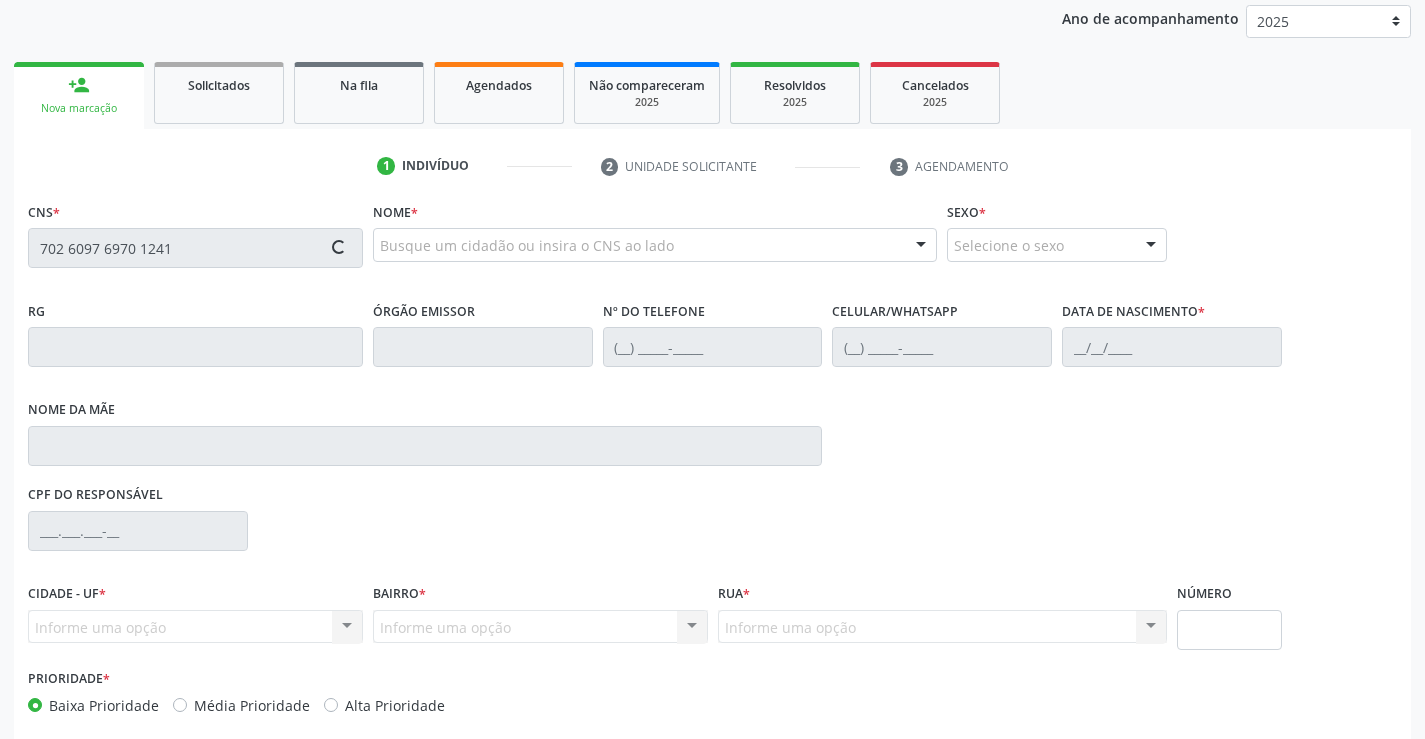 scroll, scrollTop: 331, scrollLeft: 0, axis: vertical 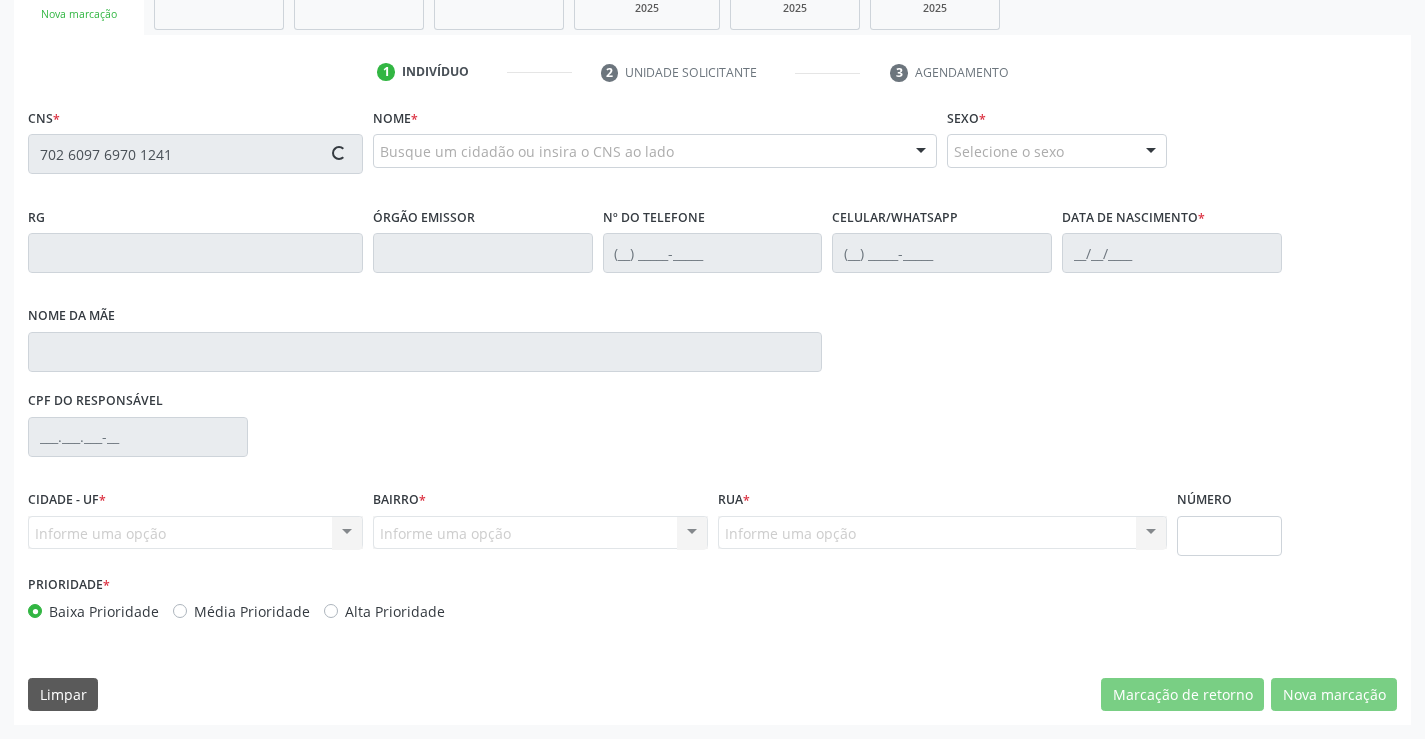 type on "702 6097 6970 1241" 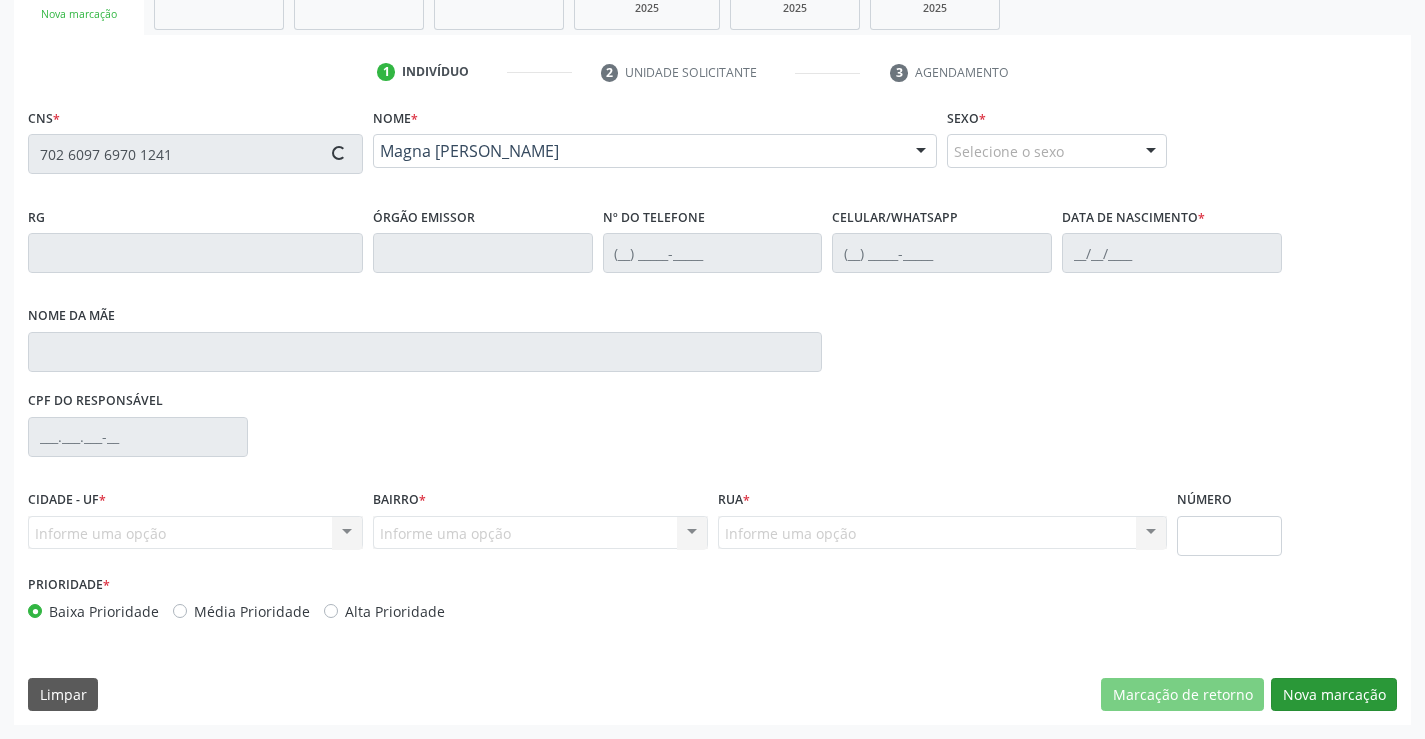 type on "(74) 99147-6378" 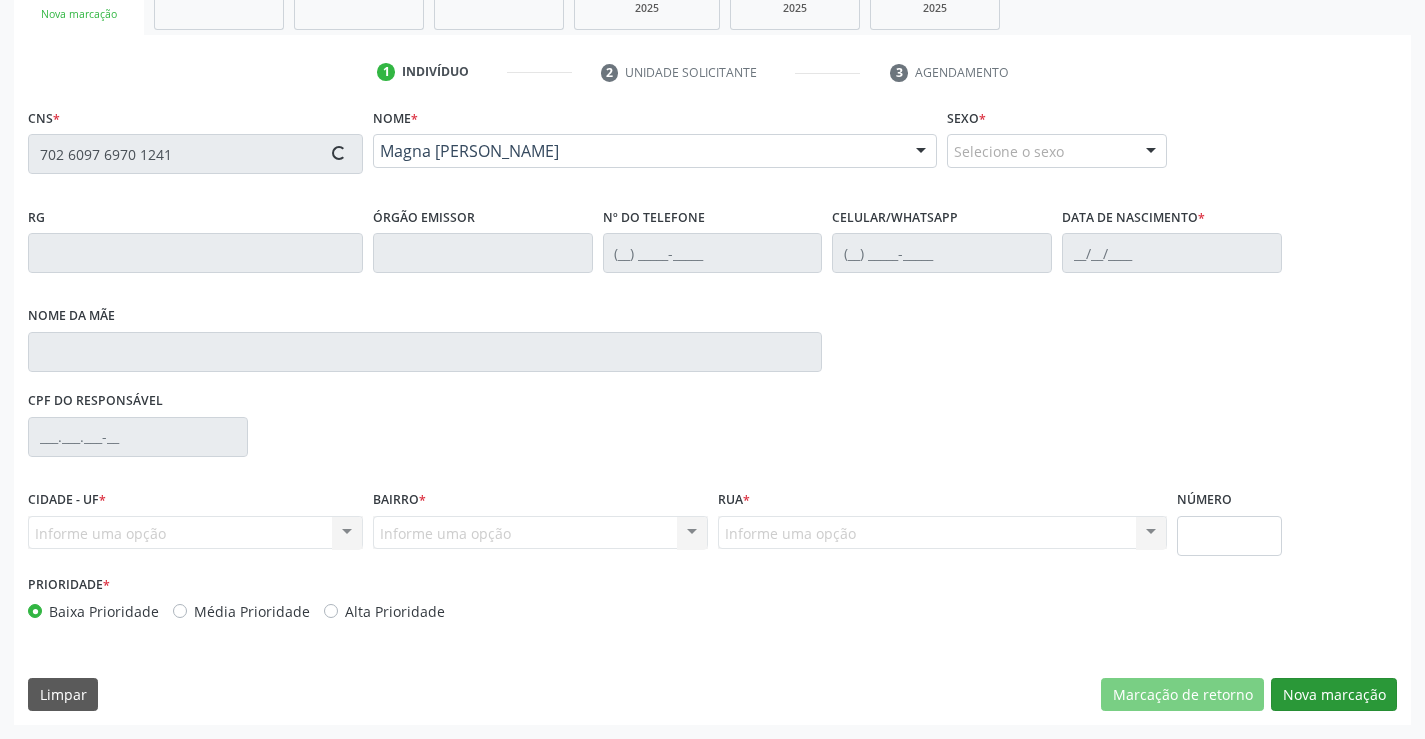 type on "22/06/1997" 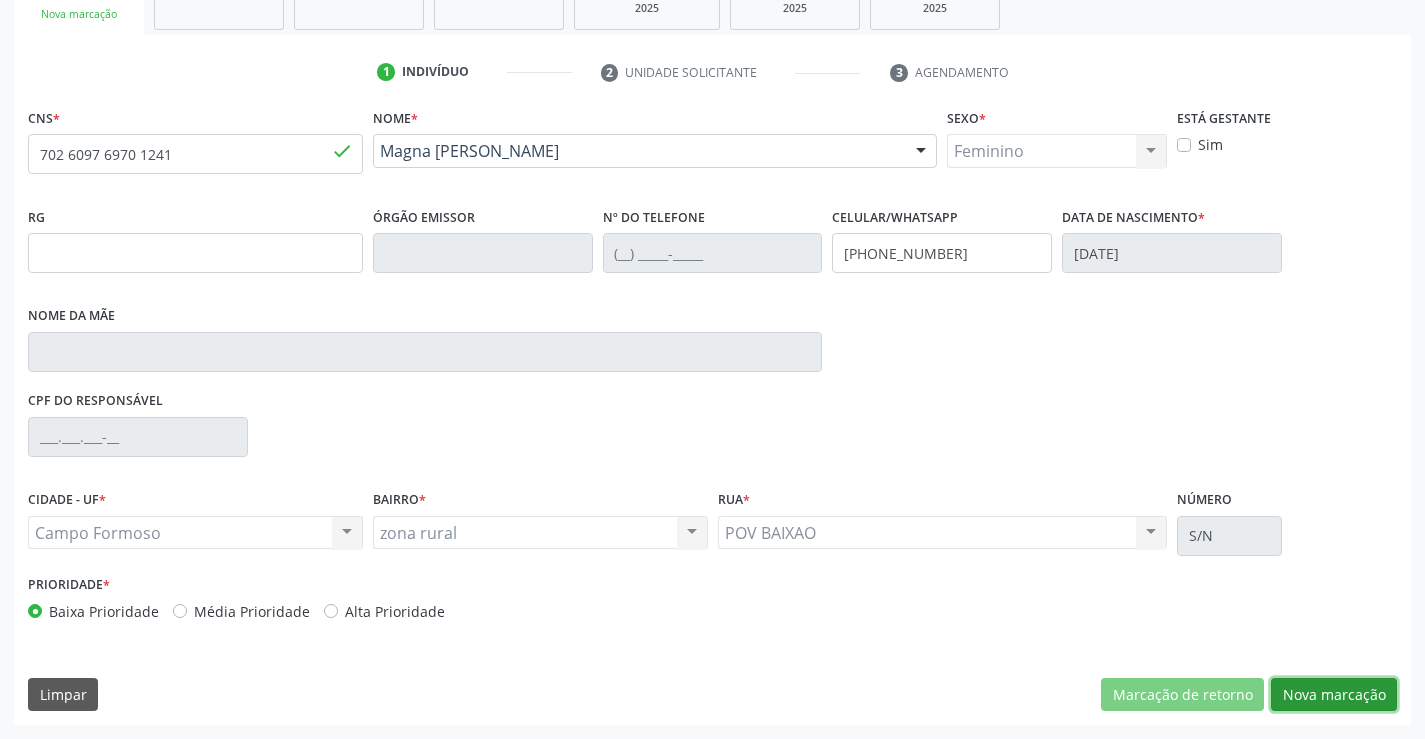 drag, startPoint x: 1357, startPoint y: 690, endPoint x: 1358, endPoint y: 675, distance: 15.033297 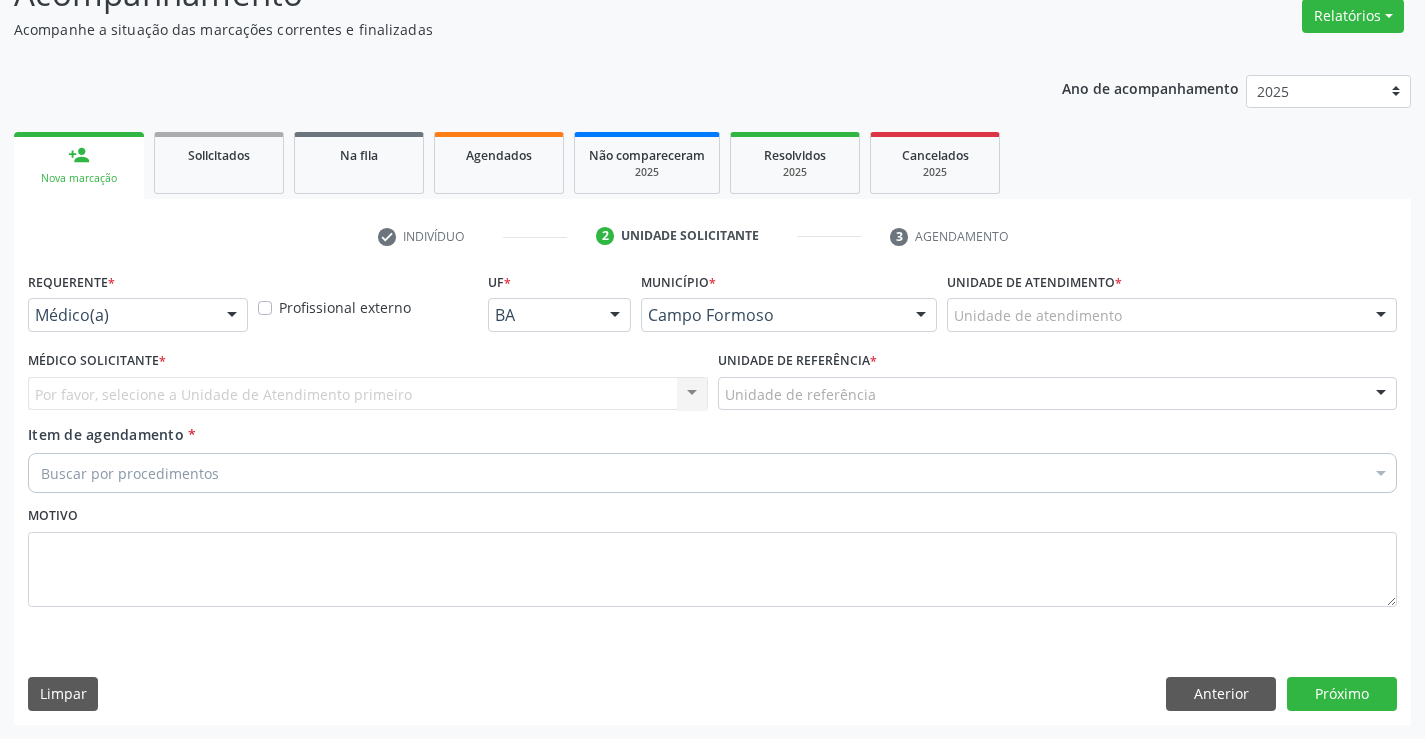 scroll, scrollTop: 167, scrollLeft: 0, axis: vertical 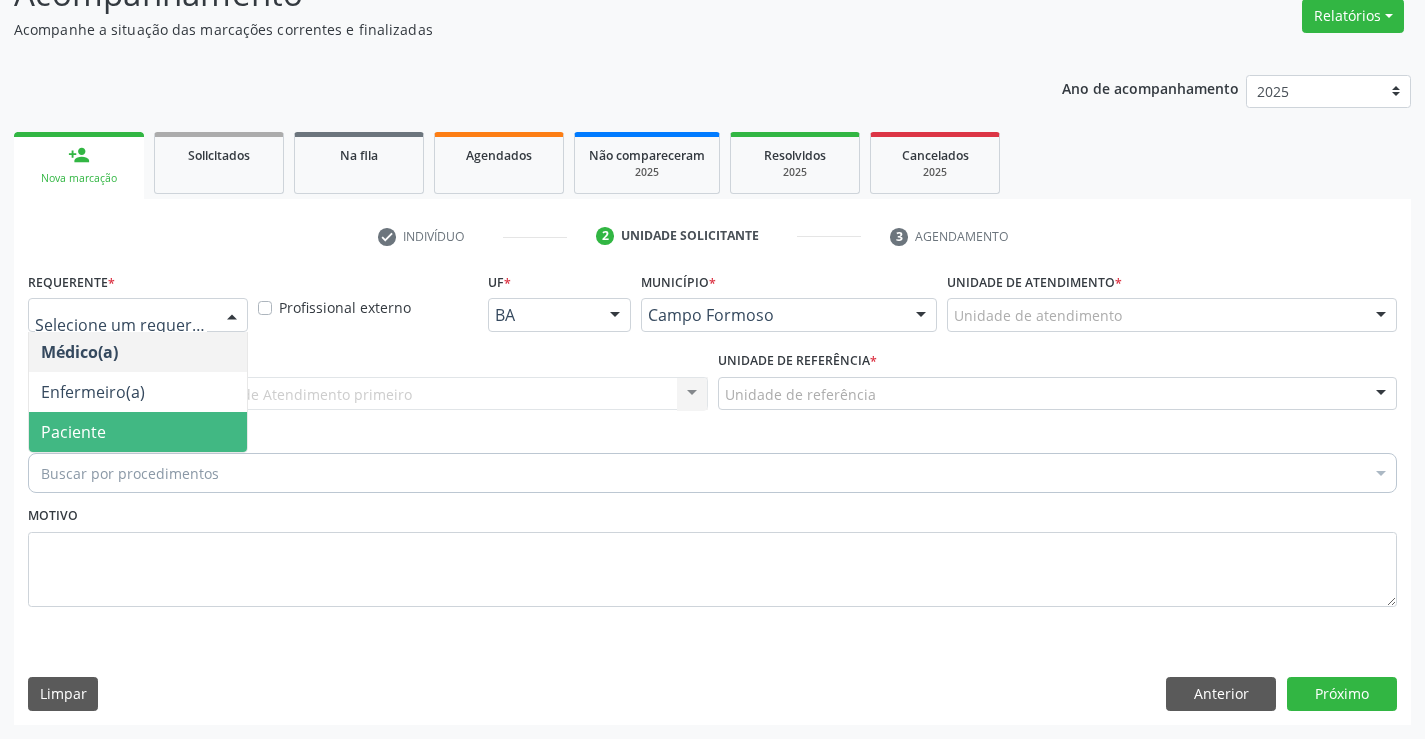 click on "Paciente" at bounding box center (138, 432) 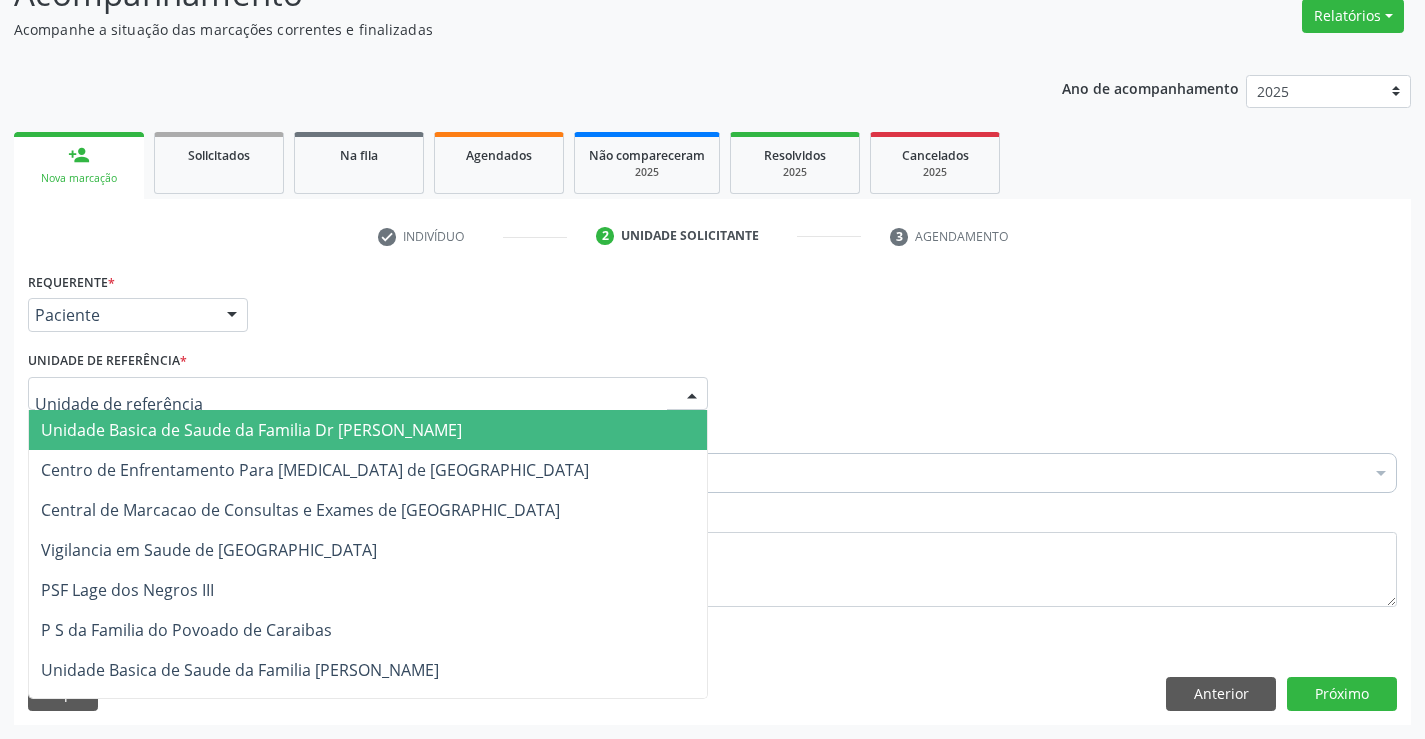 click at bounding box center (368, 394) 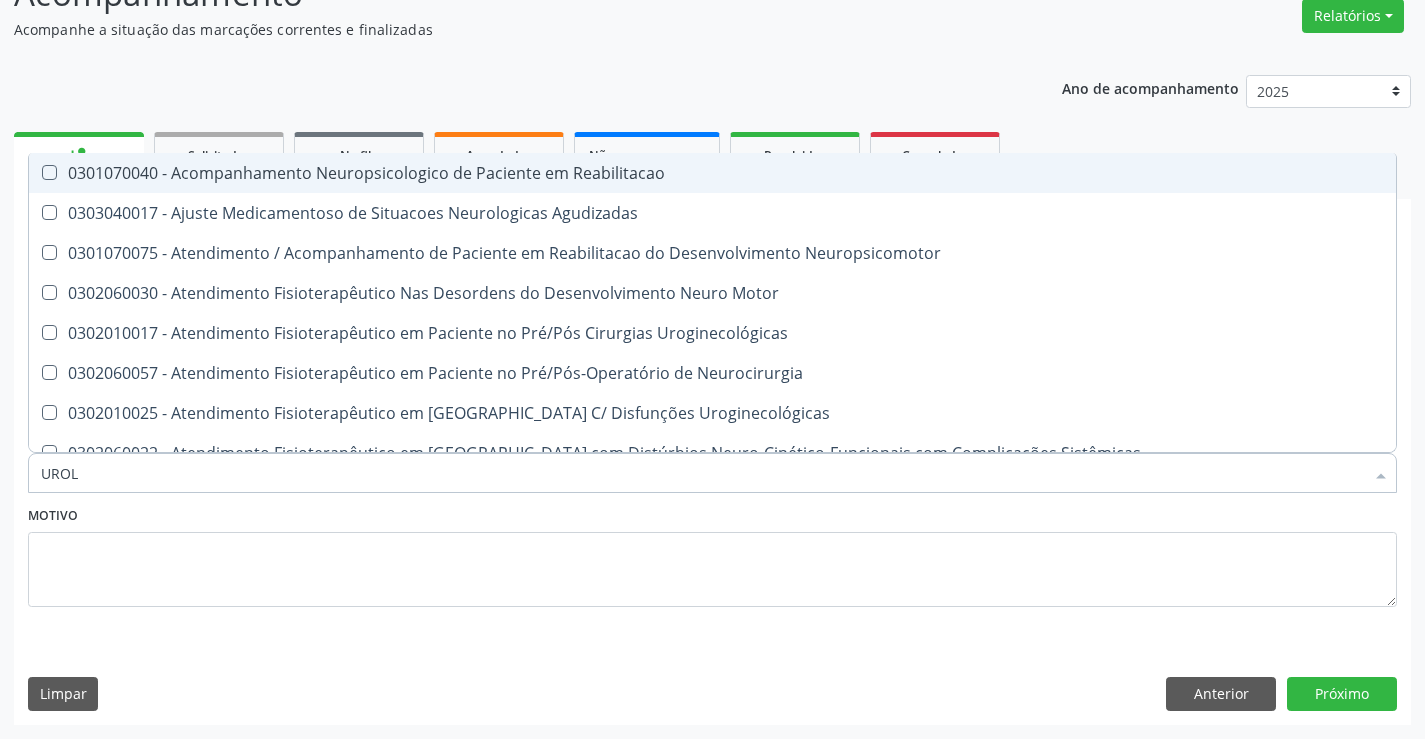 type on "UROLO" 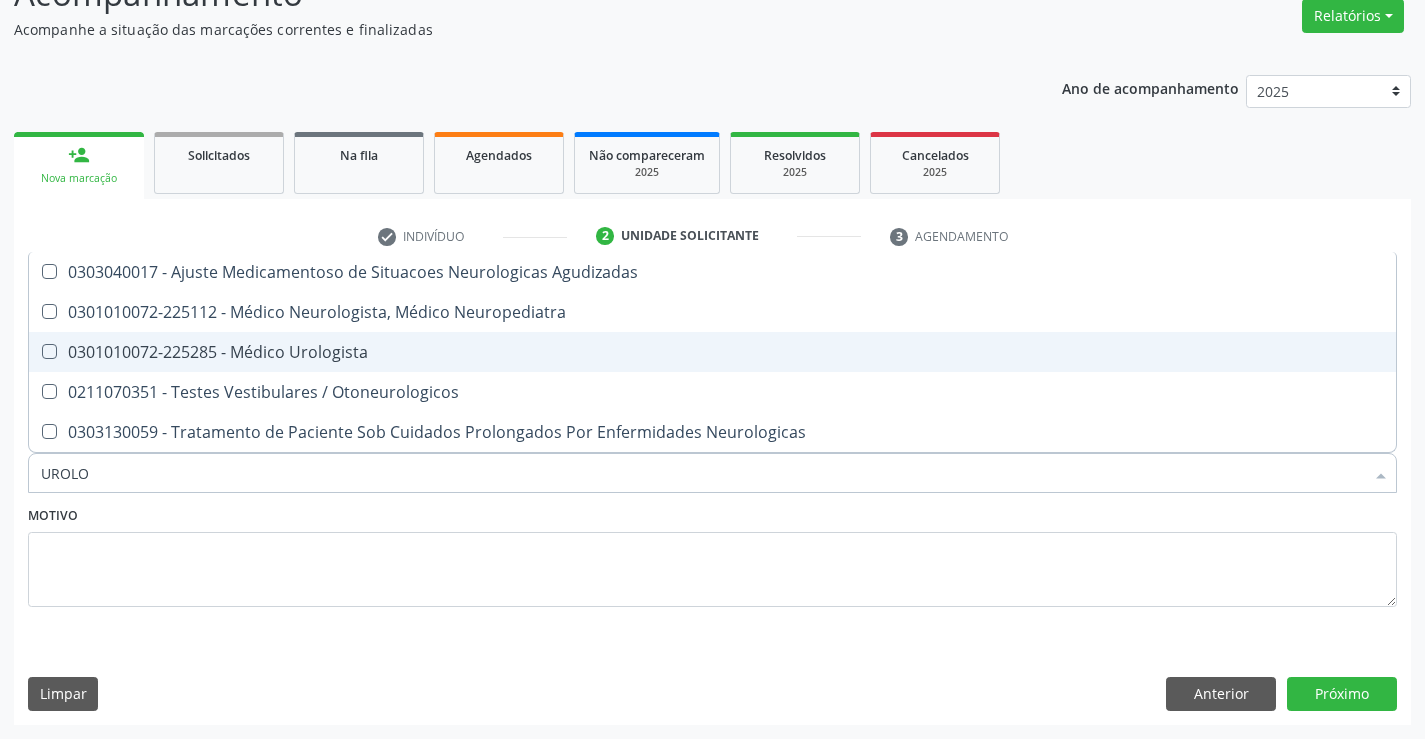 click on "0301010072-225285 - Médico Urologista" at bounding box center (712, 352) 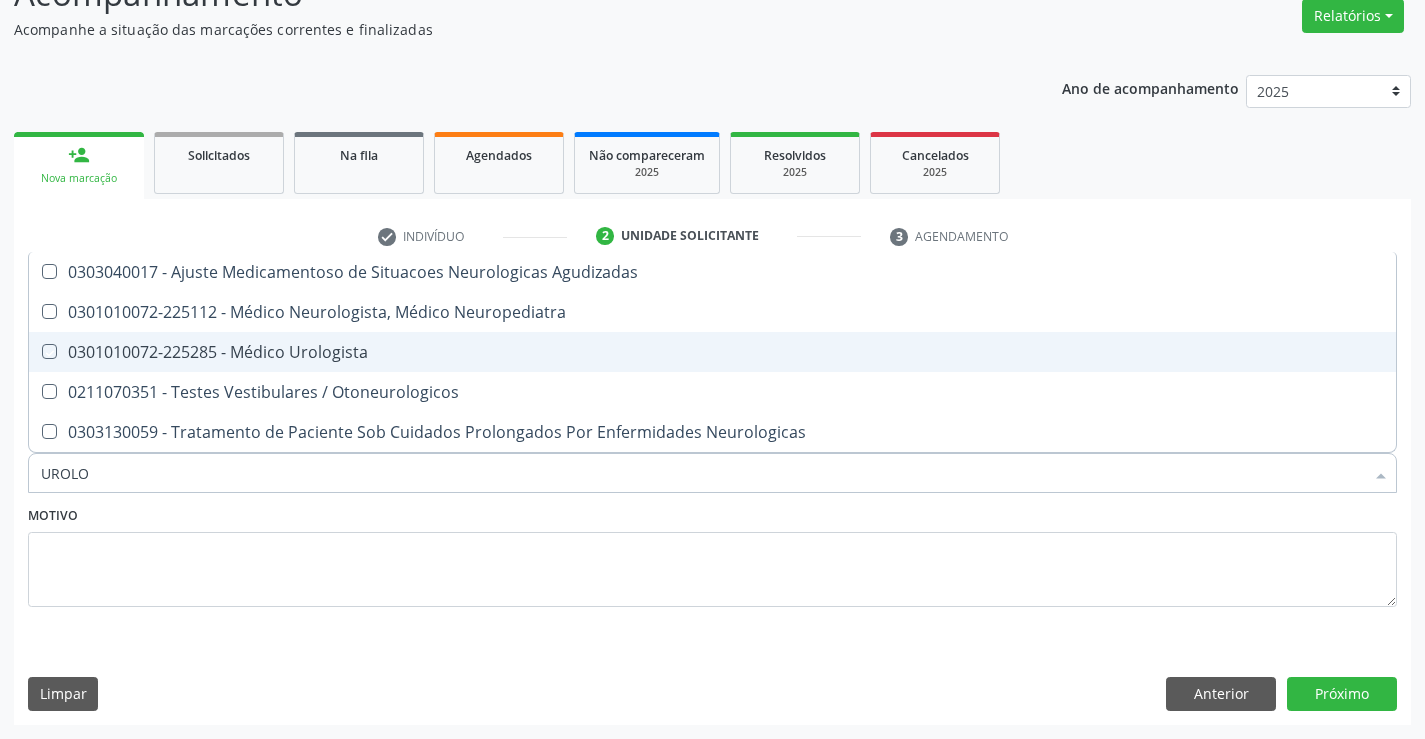 checkbox on "true" 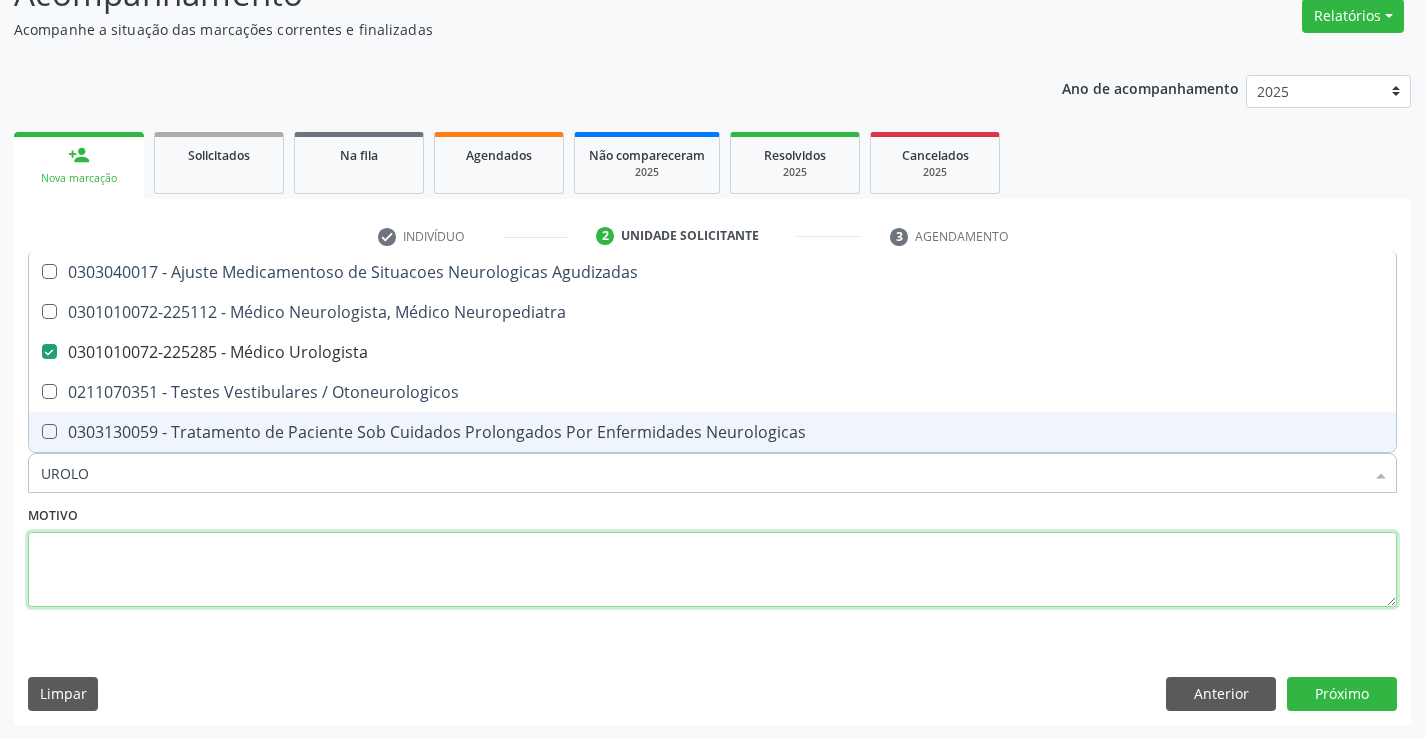 click at bounding box center (712, 570) 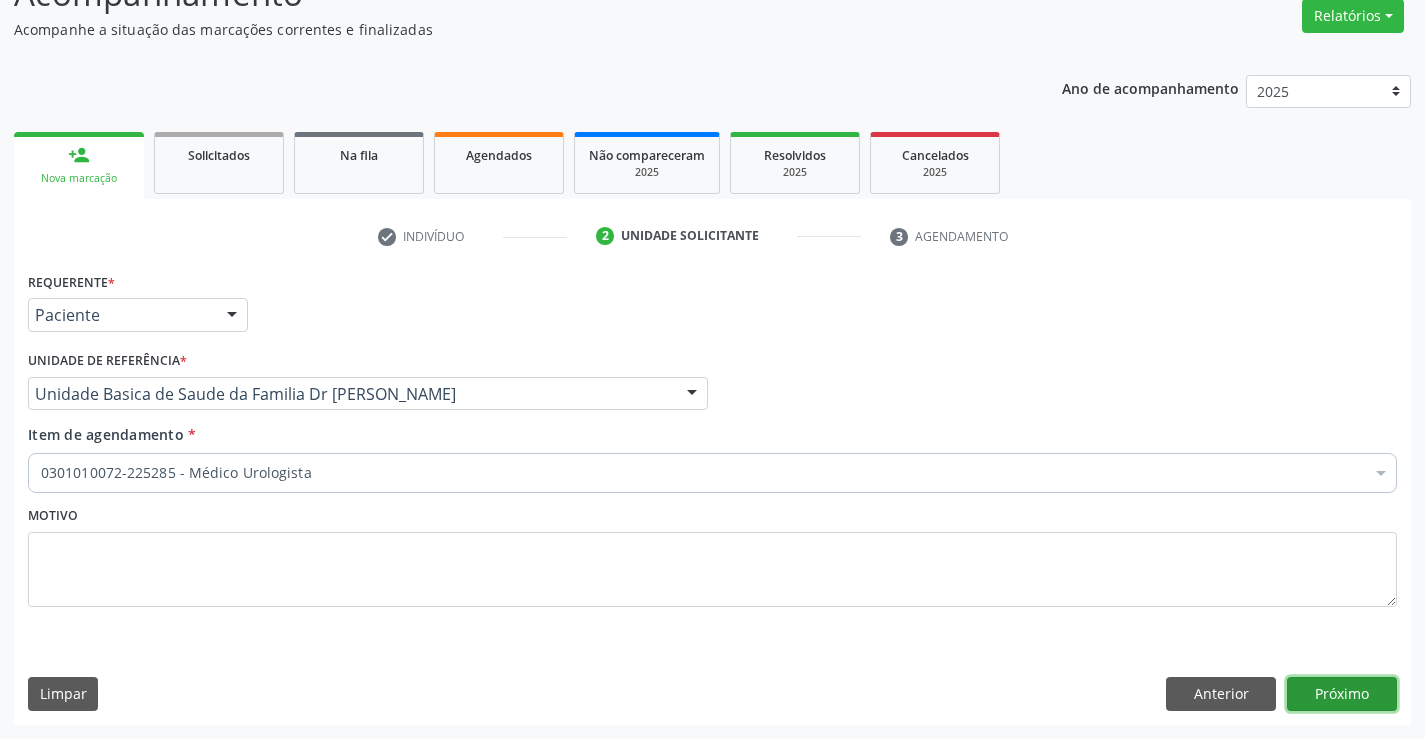 click on "Próximo" at bounding box center (1342, 694) 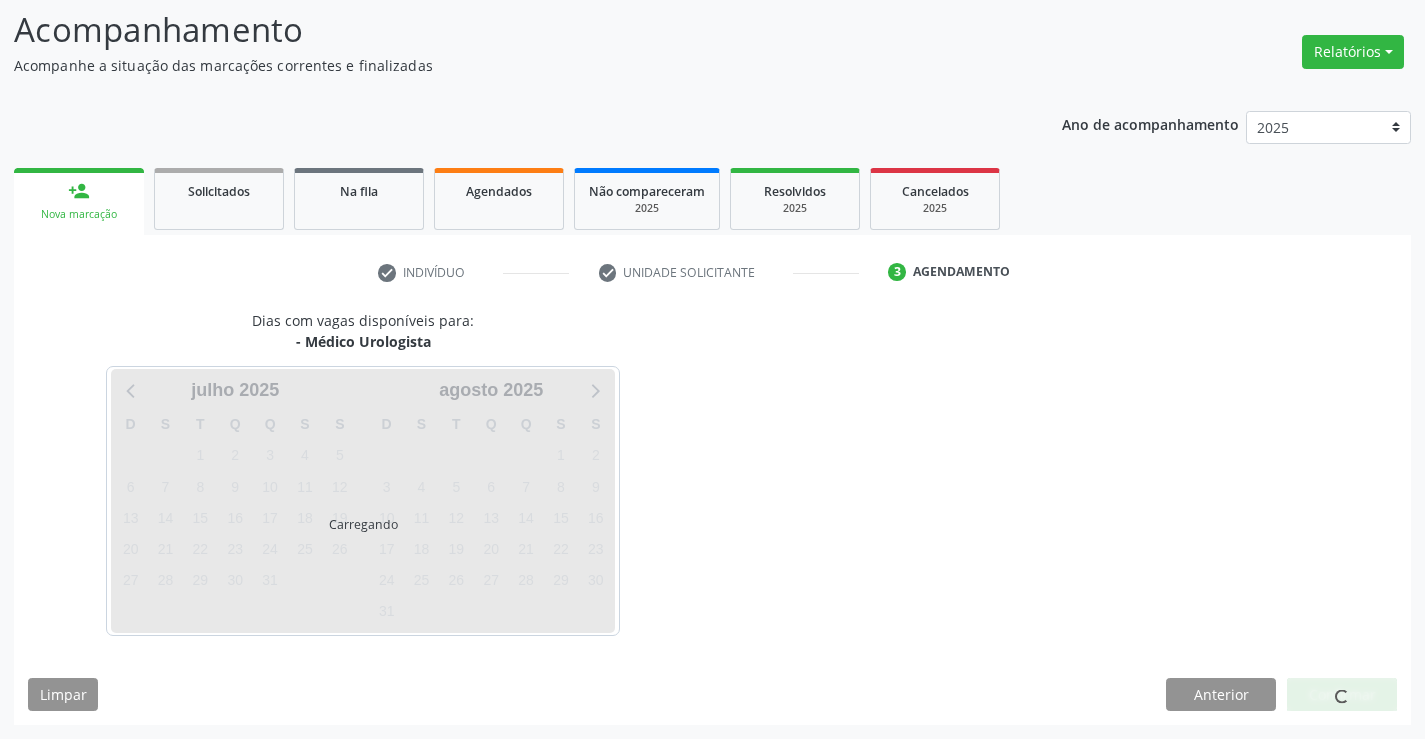 scroll, scrollTop: 131, scrollLeft: 0, axis: vertical 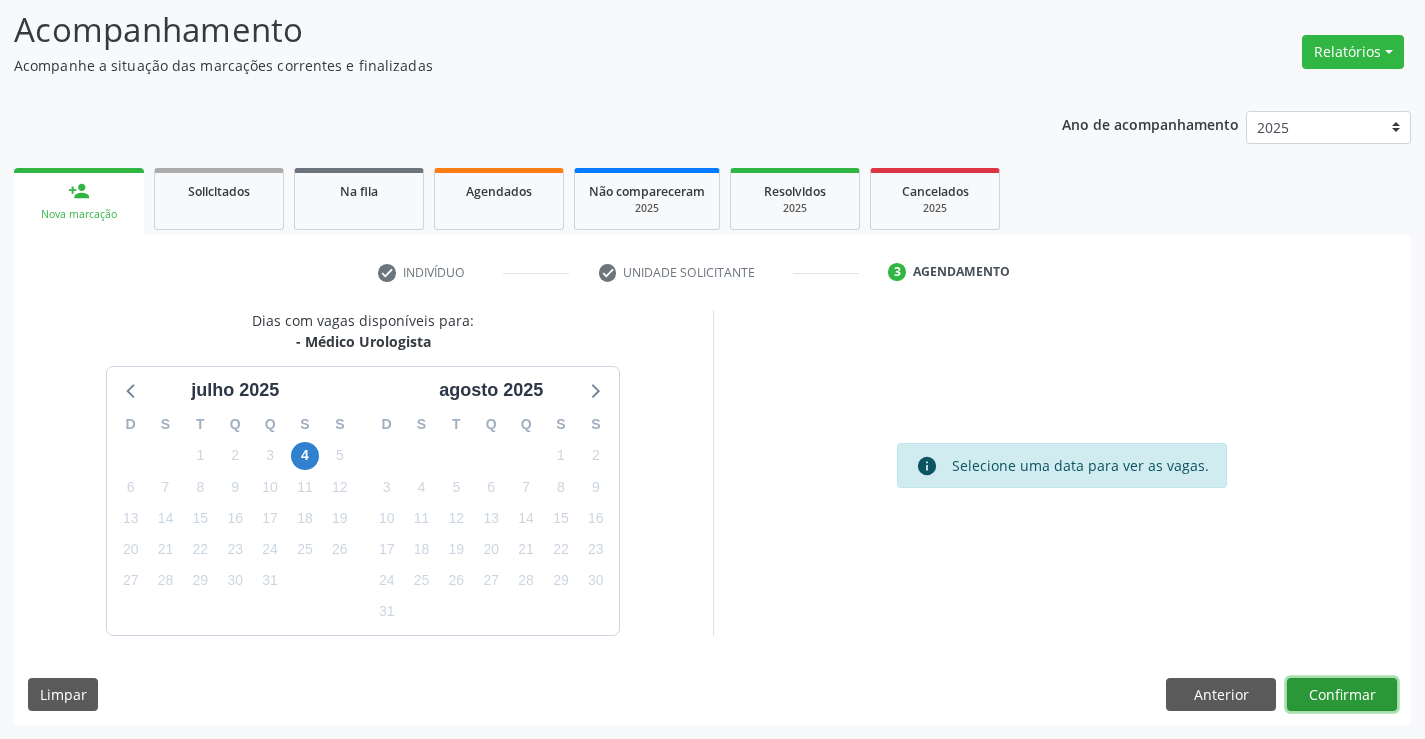 click on "Confirmar" at bounding box center (1342, 695) 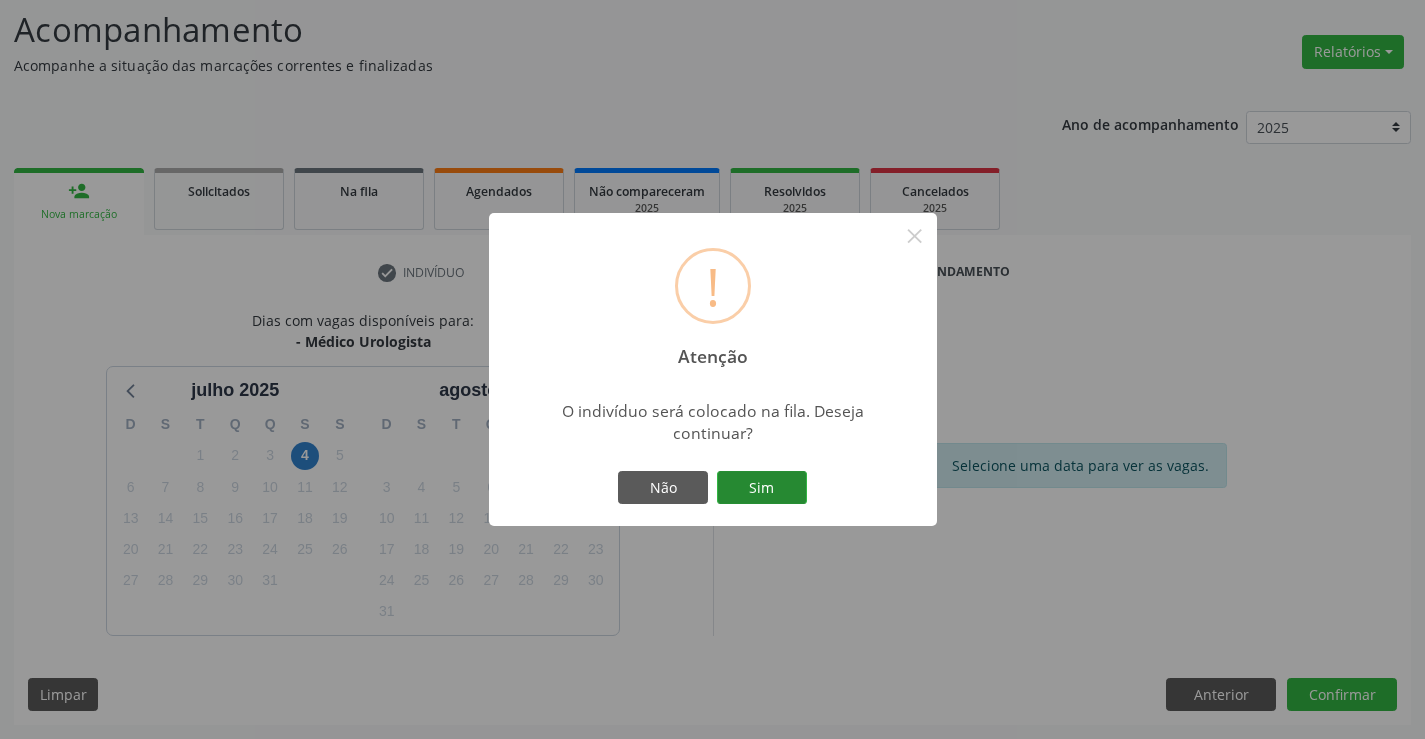 click on "Sim" at bounding box center (762, 488) 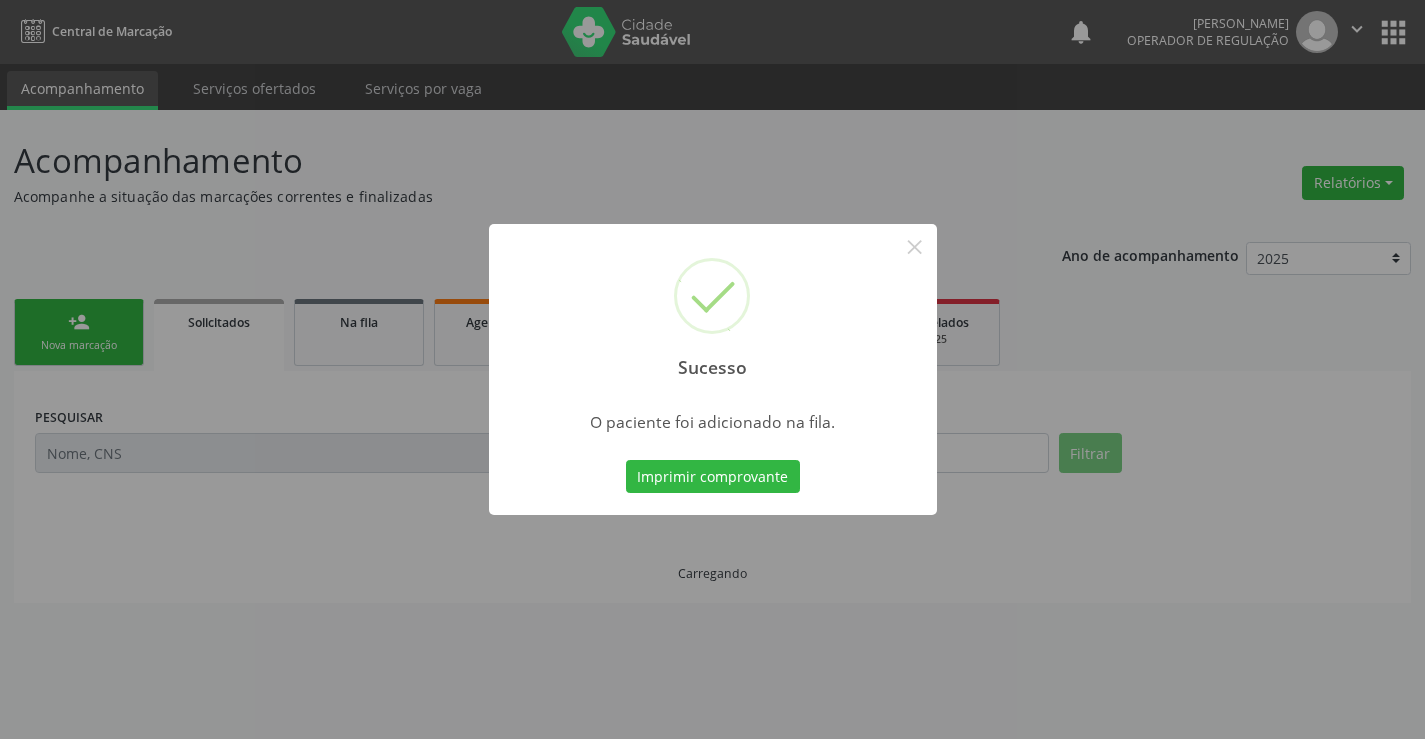 scroll, scrollTop: 0, scrollLeft: 0, axis: both 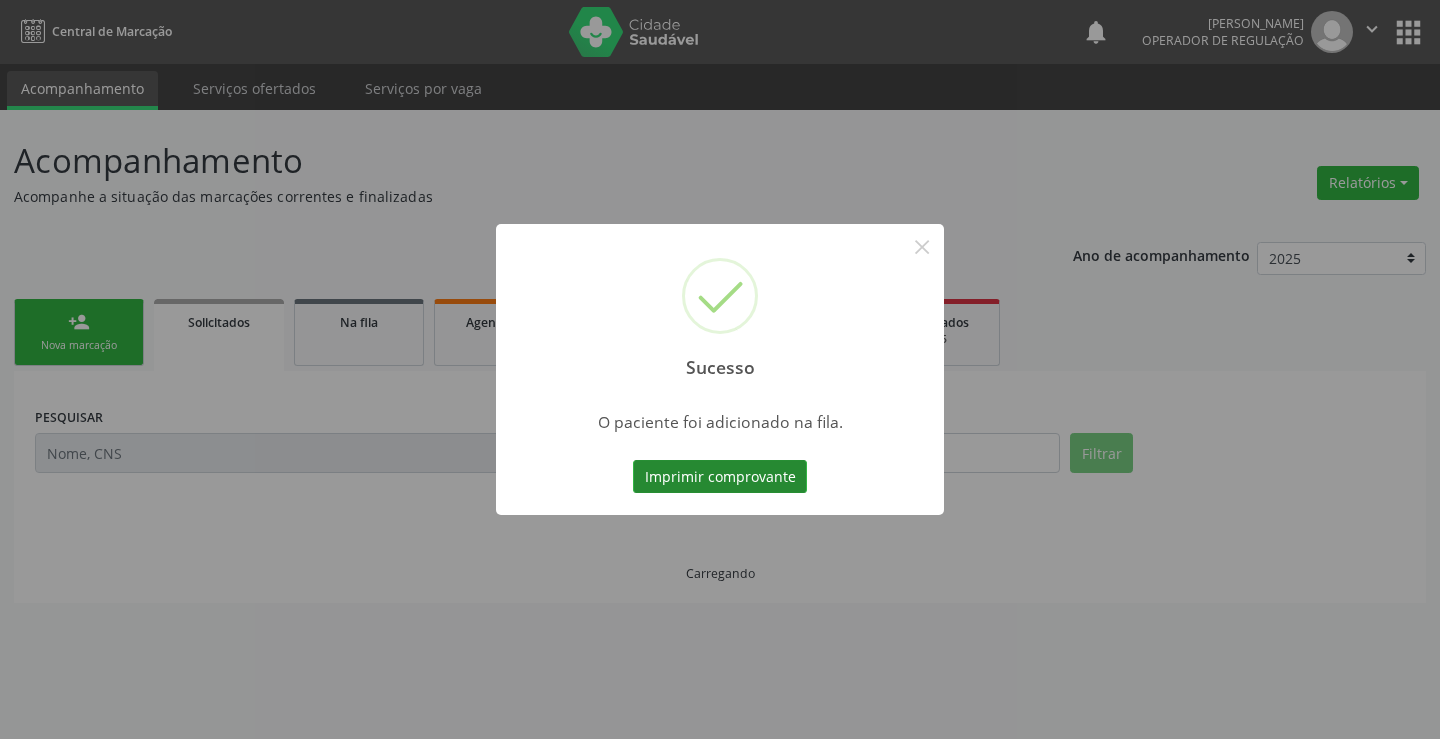 click on "Imprimir comprovante" at bounding box center (720, 477) 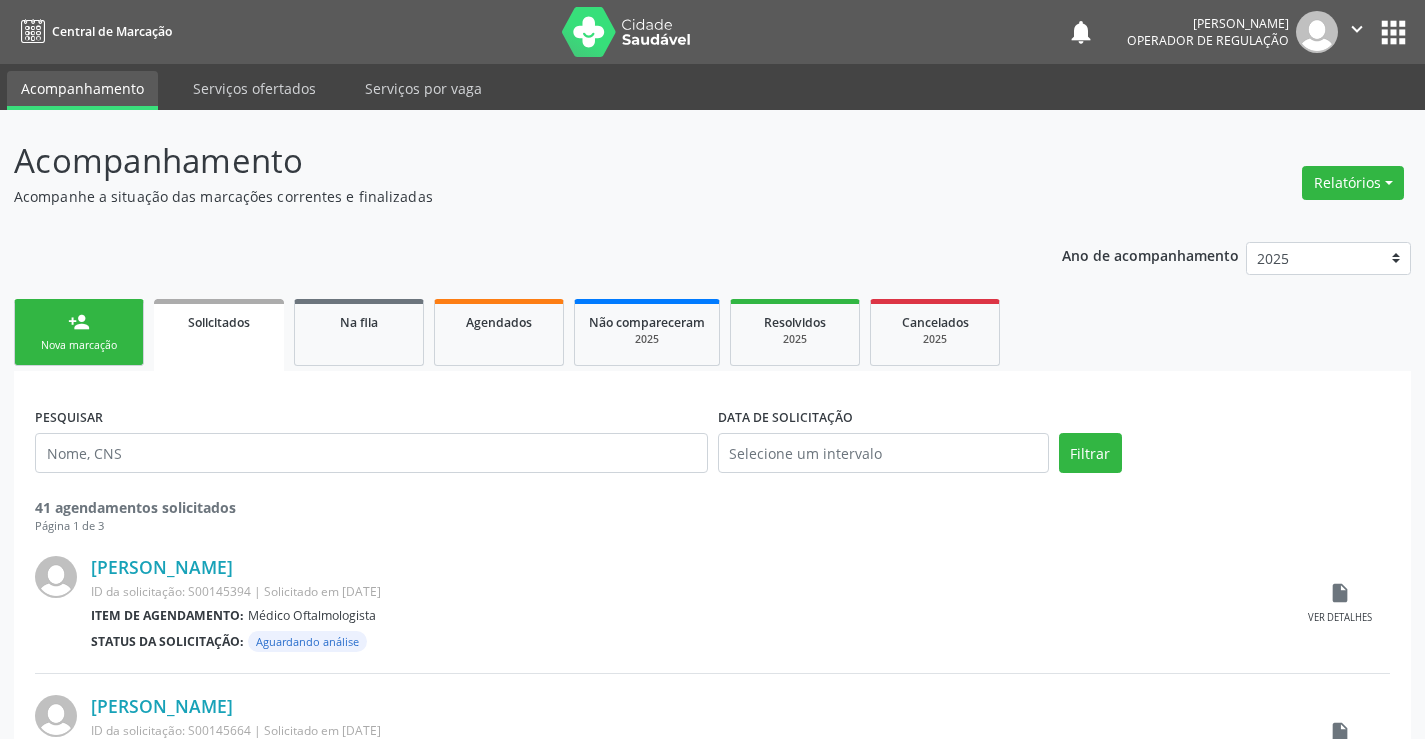 click on "person_add
Nova marcação" at bounding box center (79, 332) 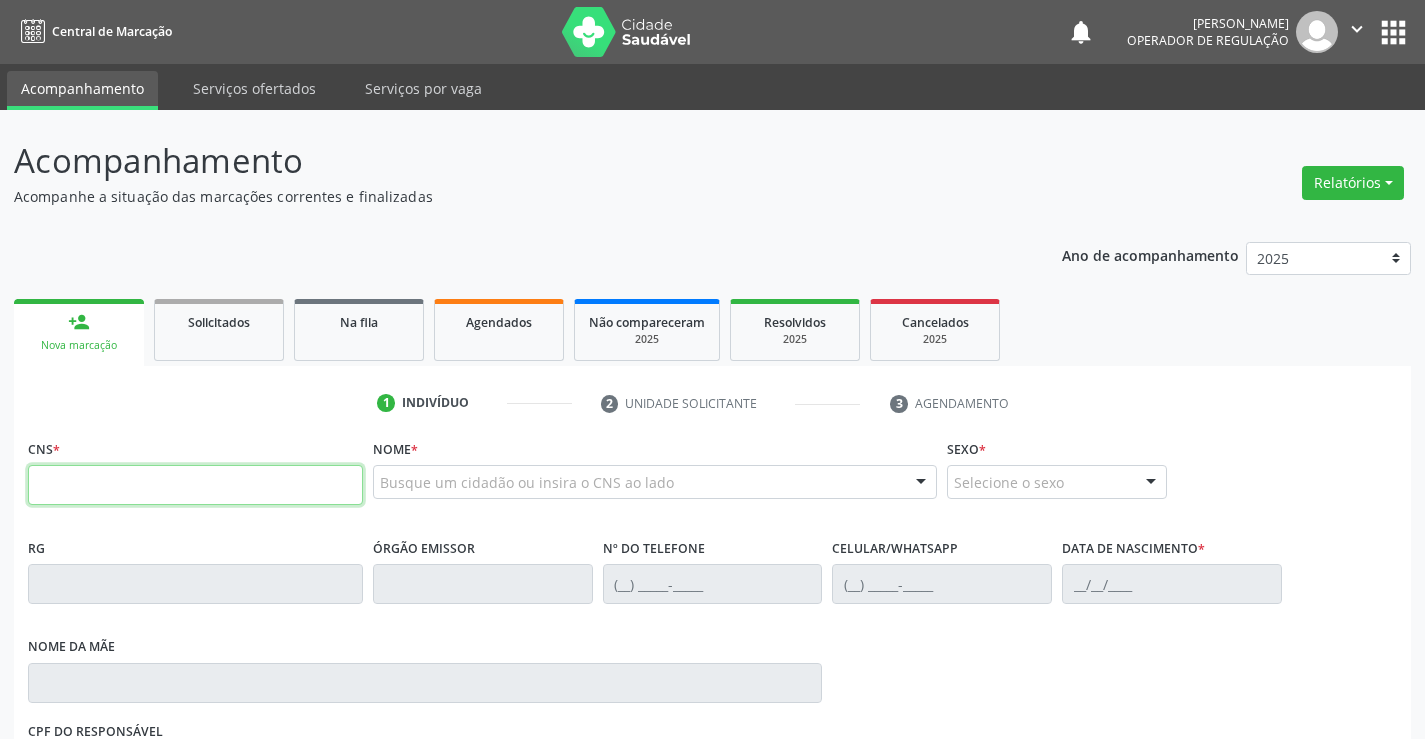 click at bounding box center [195, 485] 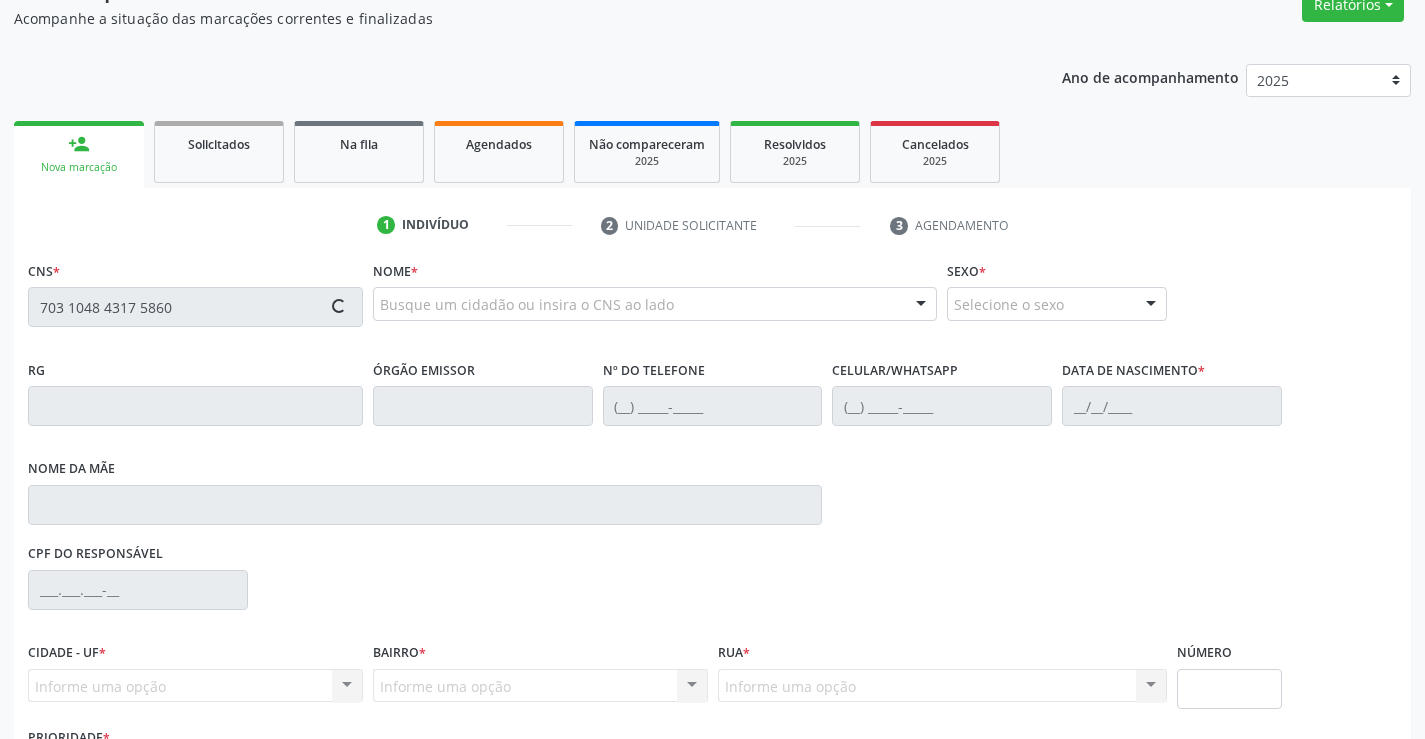 scroll, scrollTop: 331, scrollLeft: 0, axis: vertical 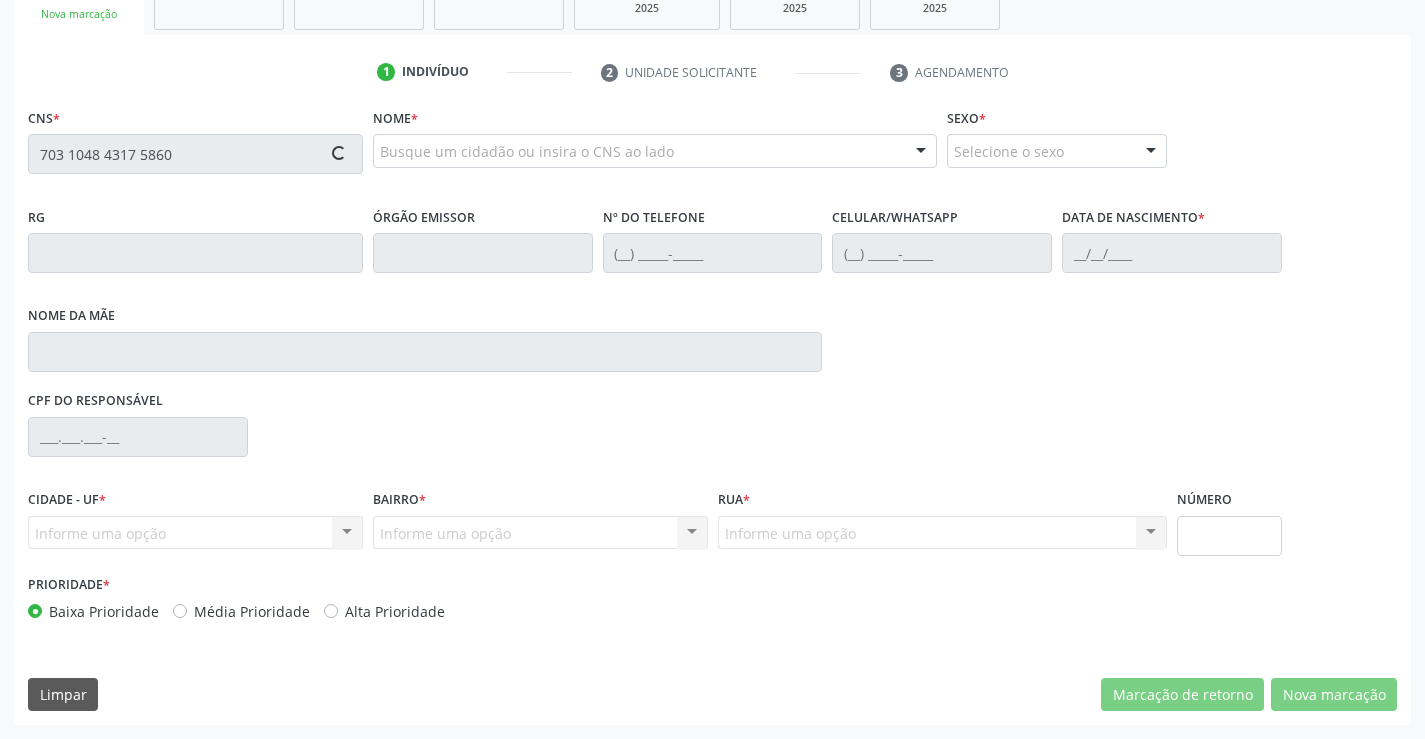 type on "703 1048 4317 5860" 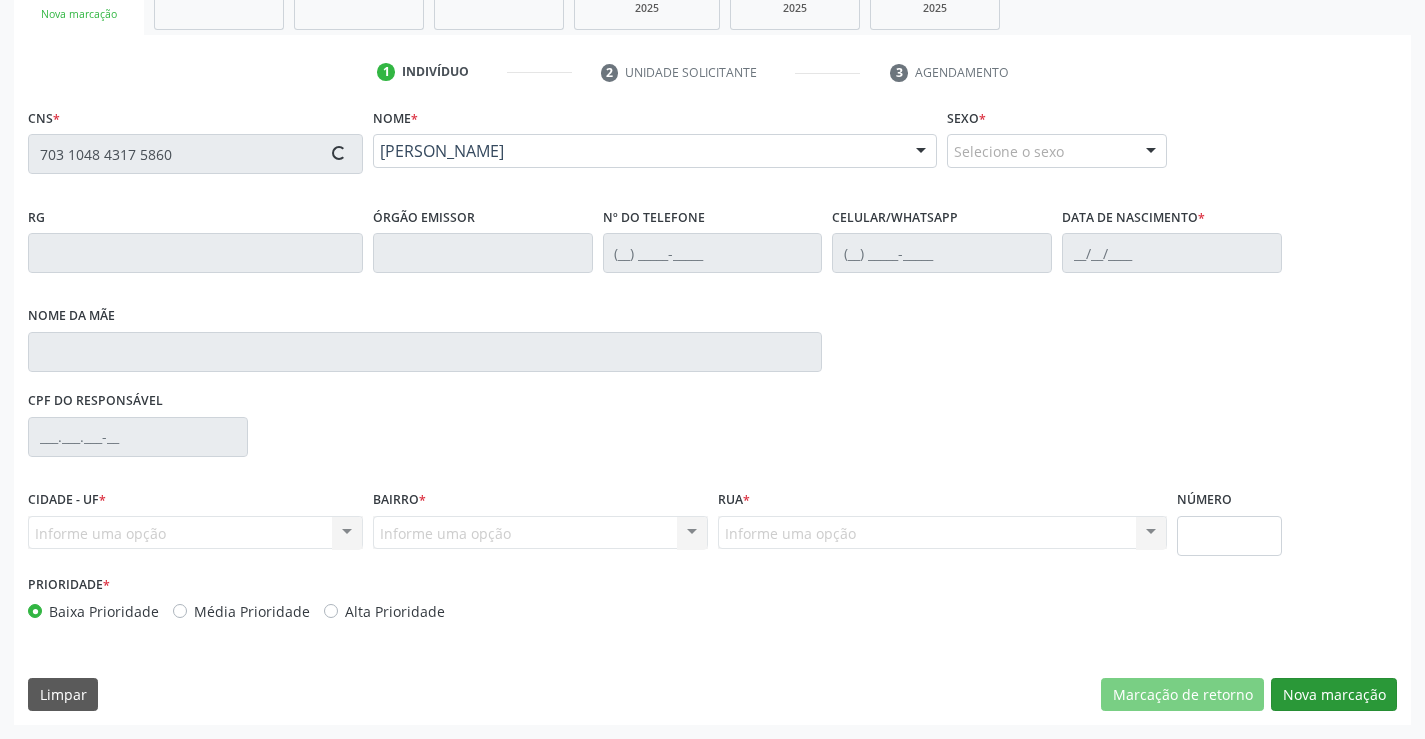 type on "1176436295" 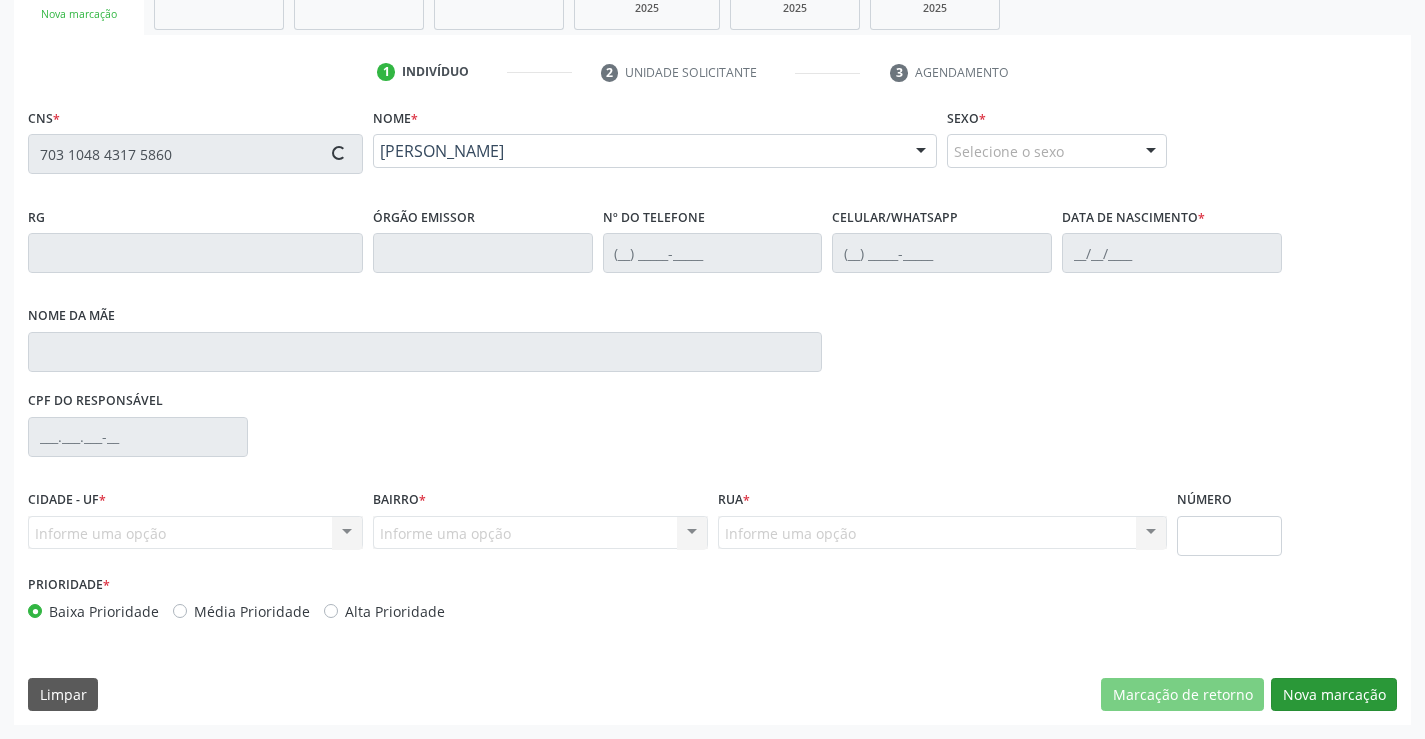 type on "(74) 99147-2172" 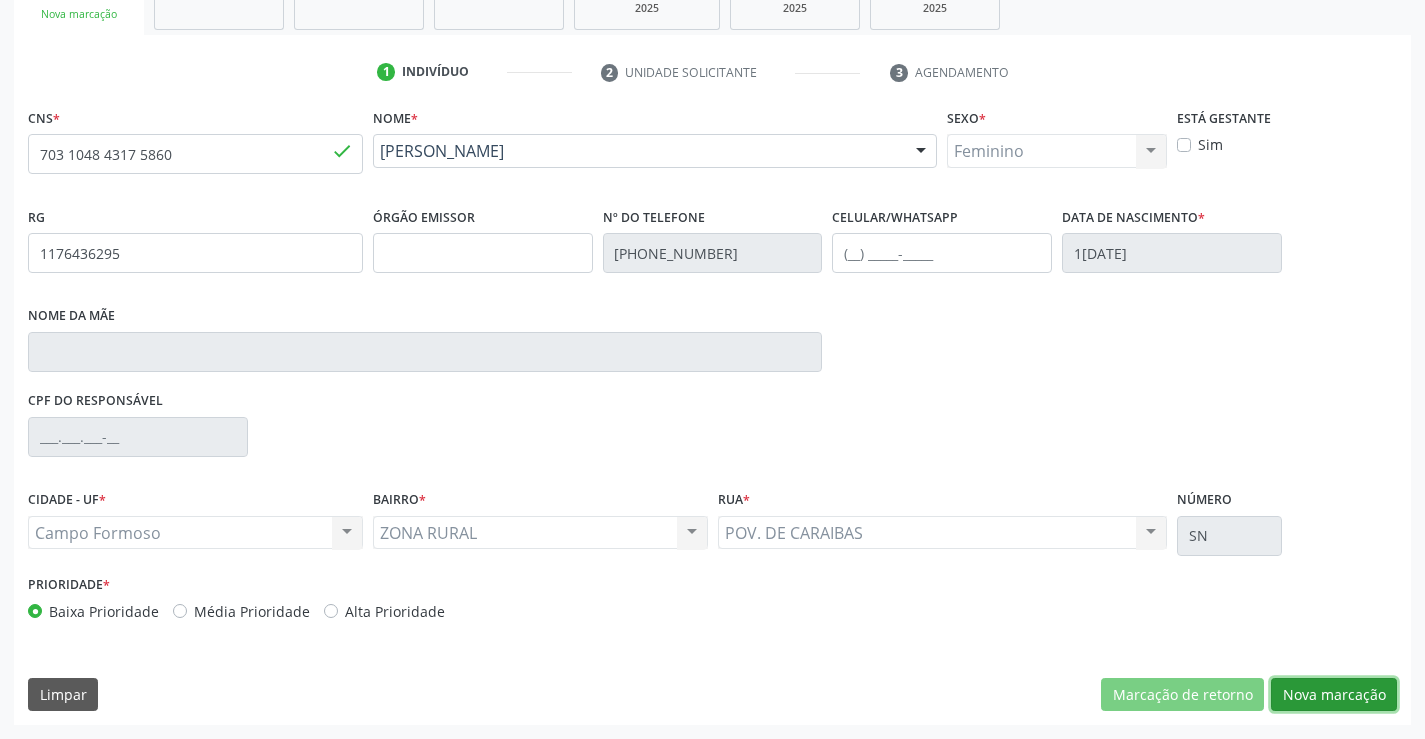 click on "Nova marcação" at bounding box center [1334, 695] 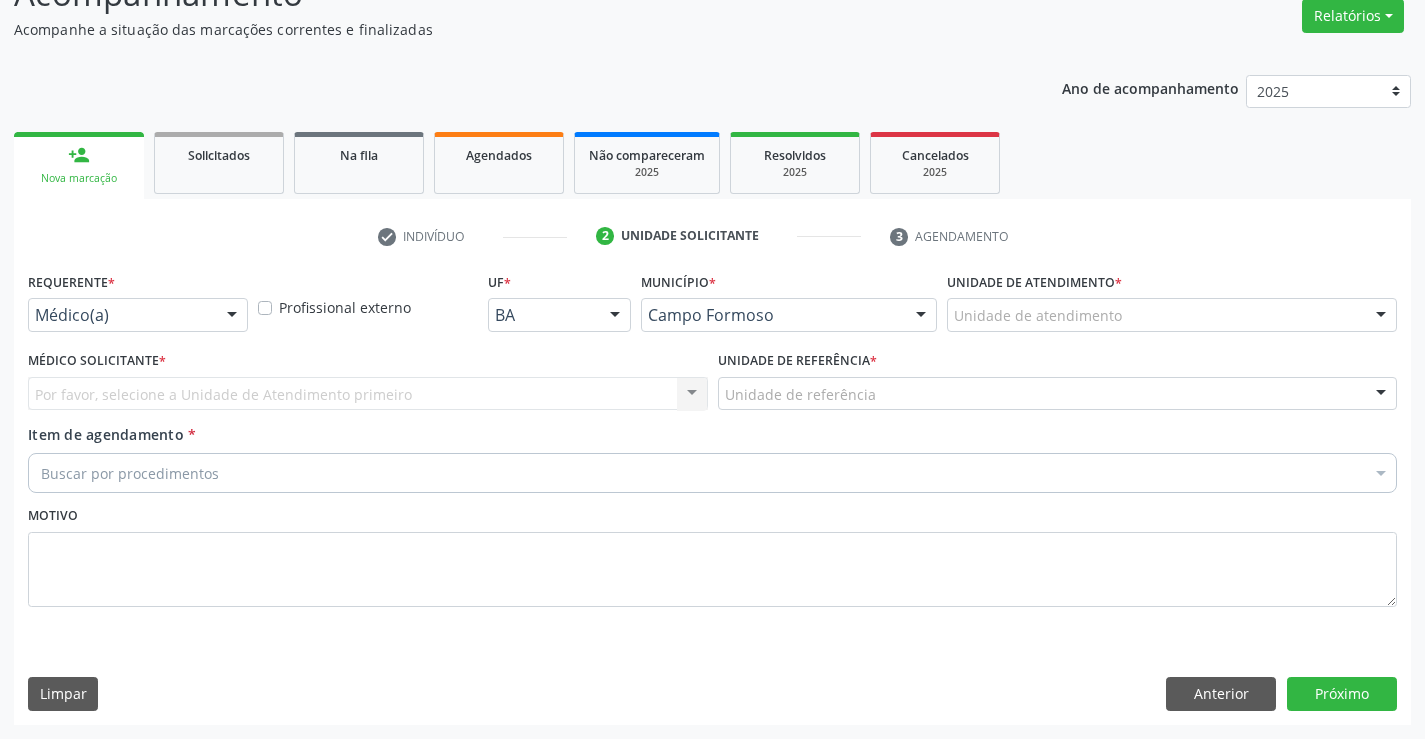 scroll, scrollTop: 167, scrollLeft: 0, axis: vertical 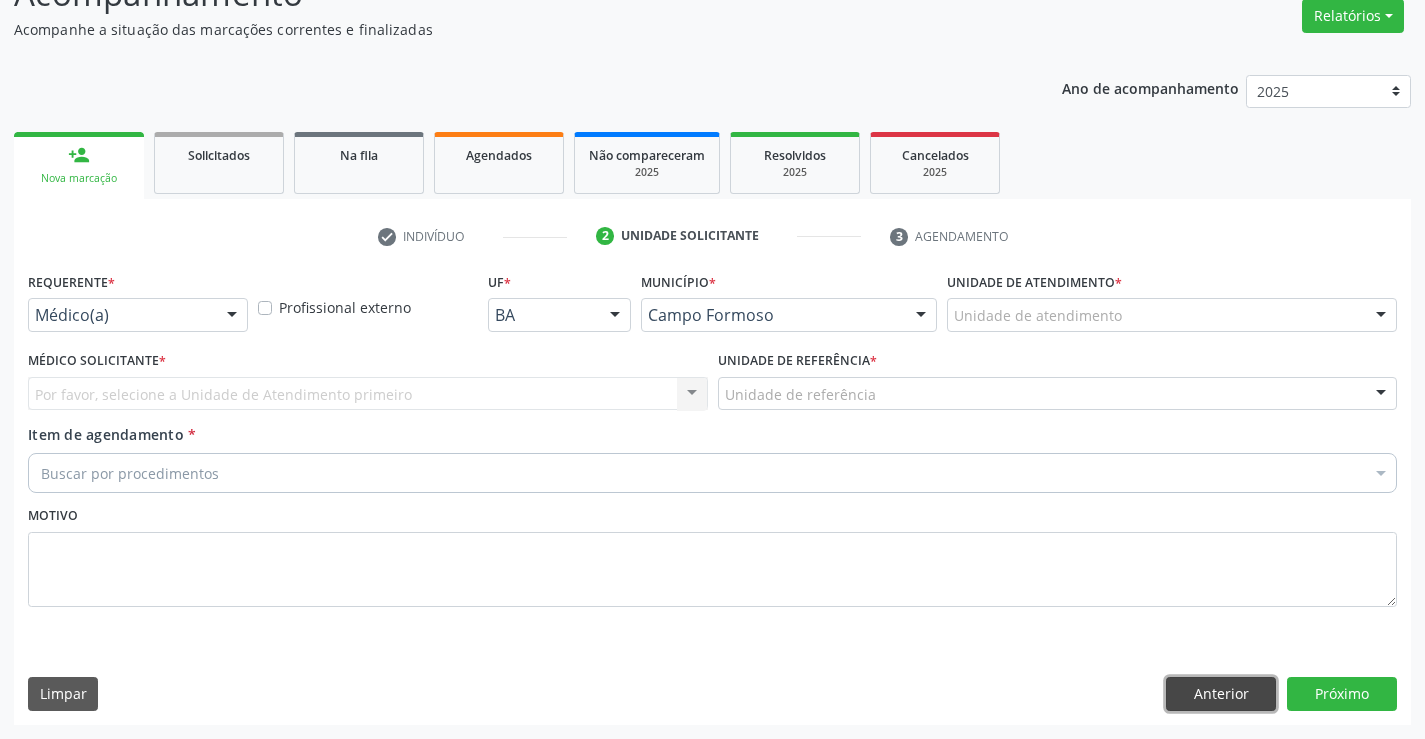 click on "Anterior" at bounding box center (1221, 694) 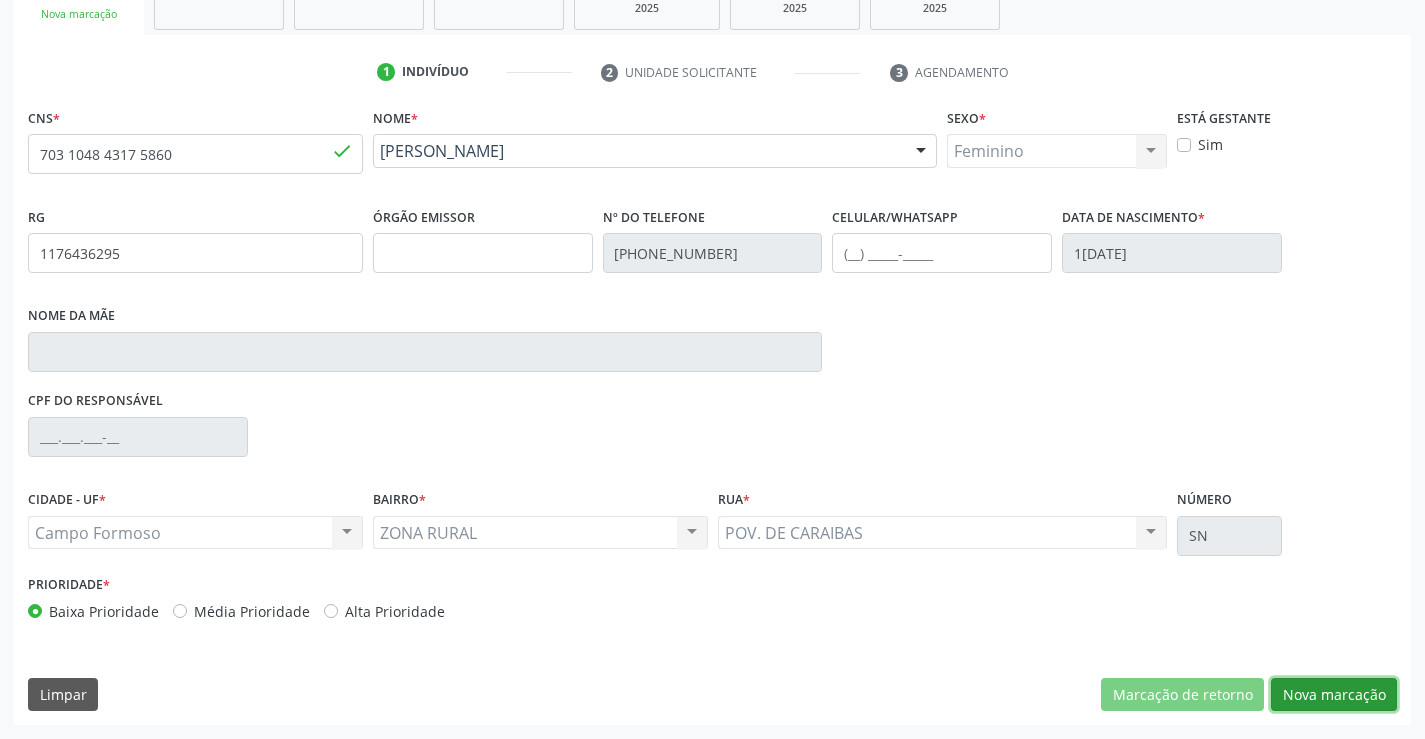 click on "Nova marcação" at bounding box center (1334, 695) 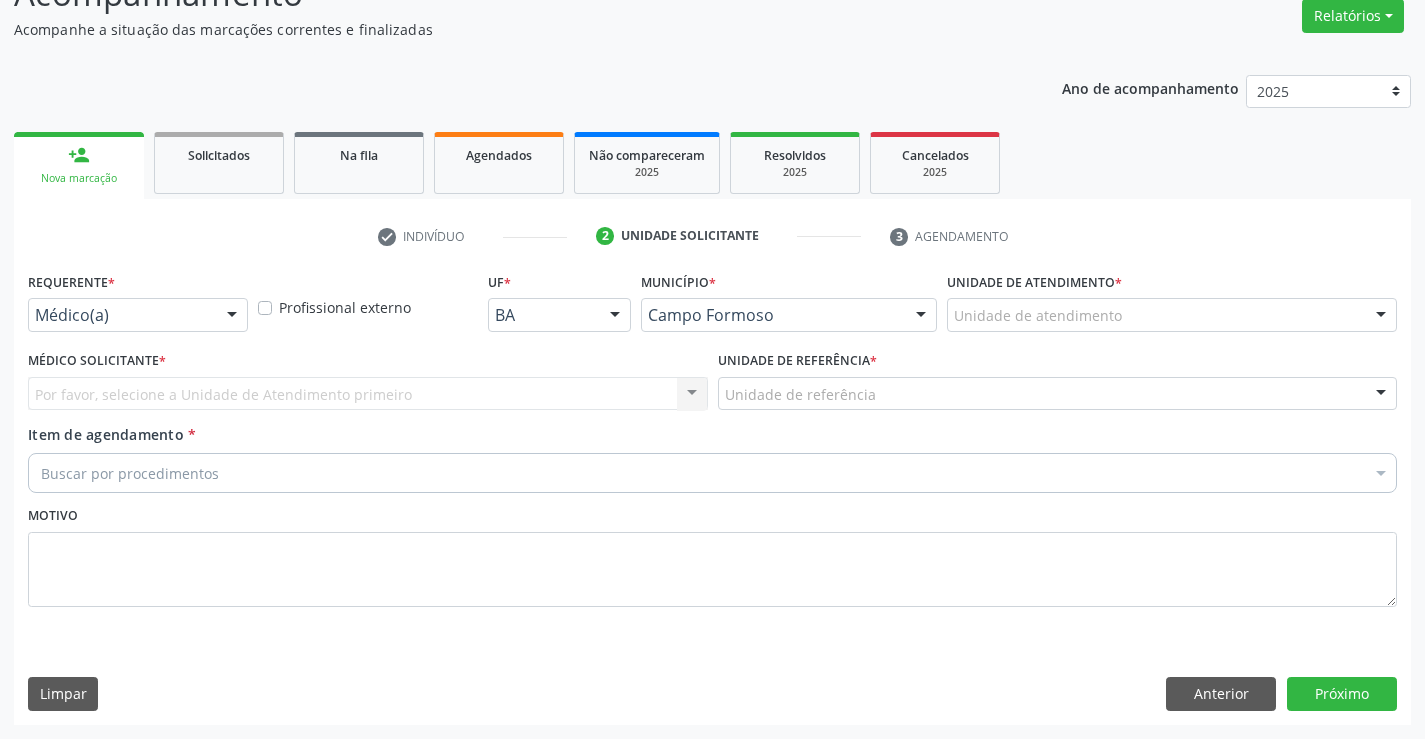 scroll, scrollTop: 167, scrollLeft: 0, axis: vertical 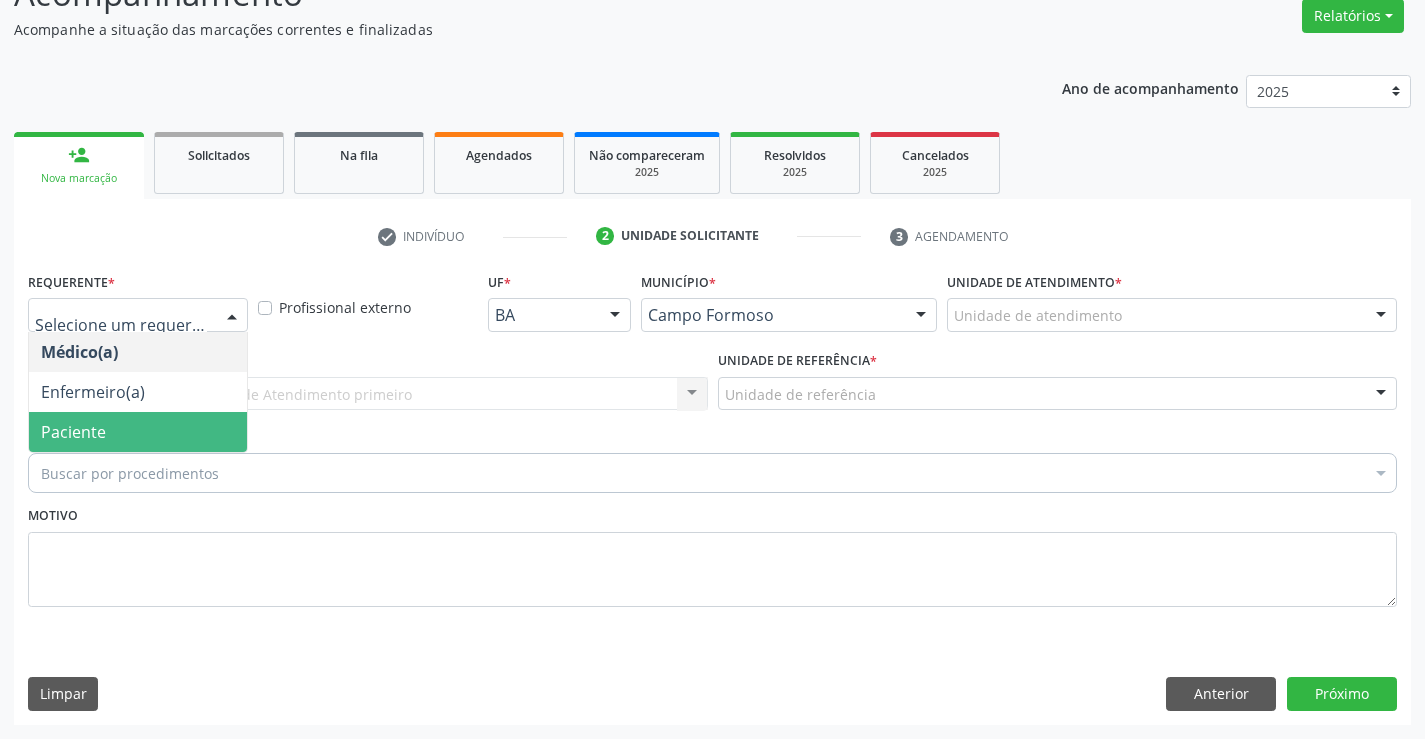 click on "Paciente" at bounding box center (138, 432) 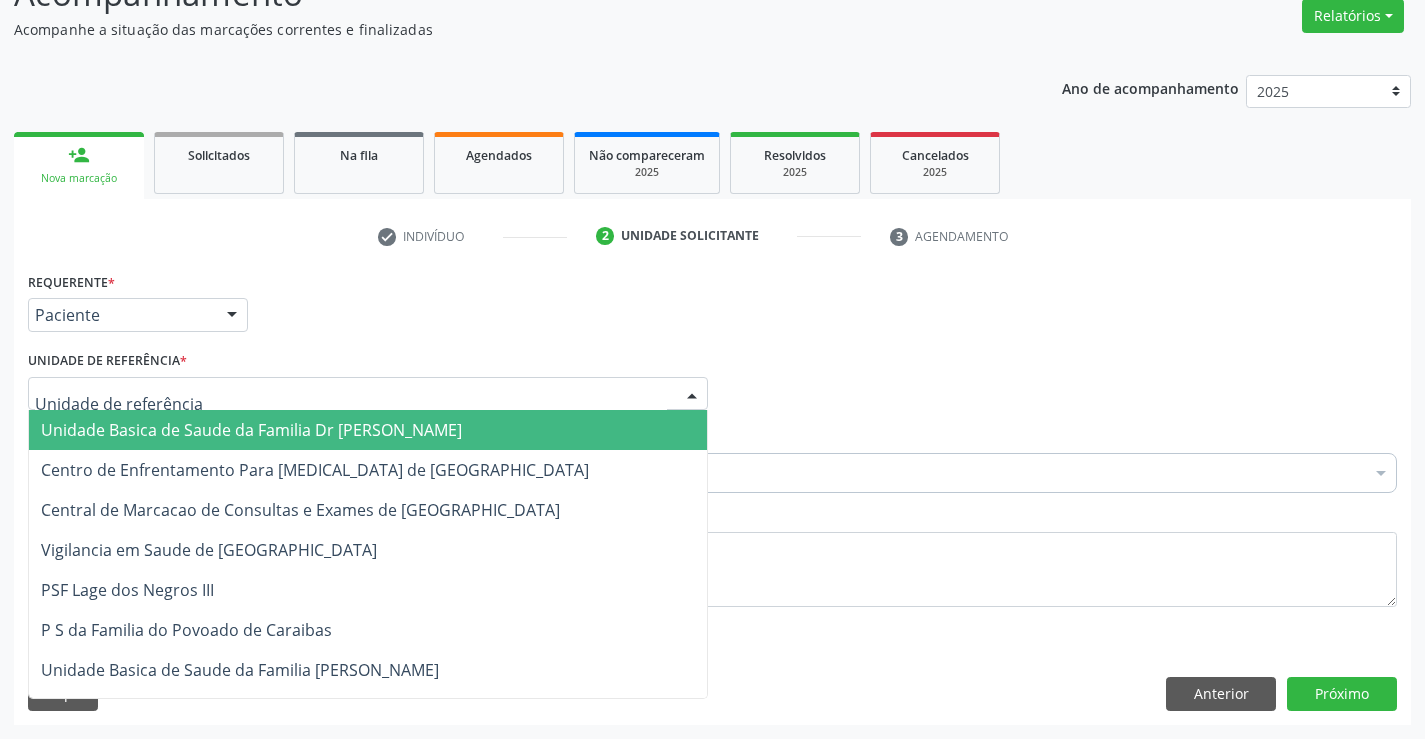 click at bounding box center [368, 394] 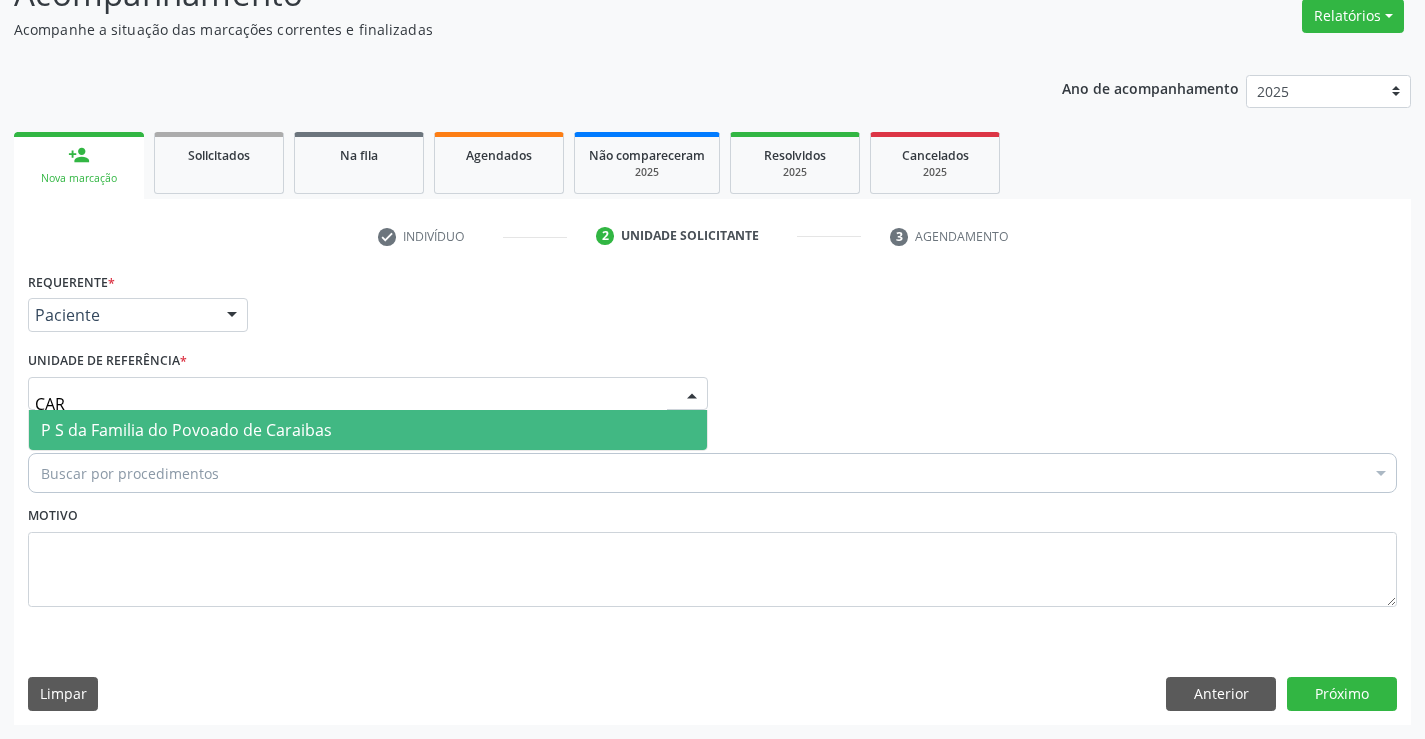 type on "CARA" 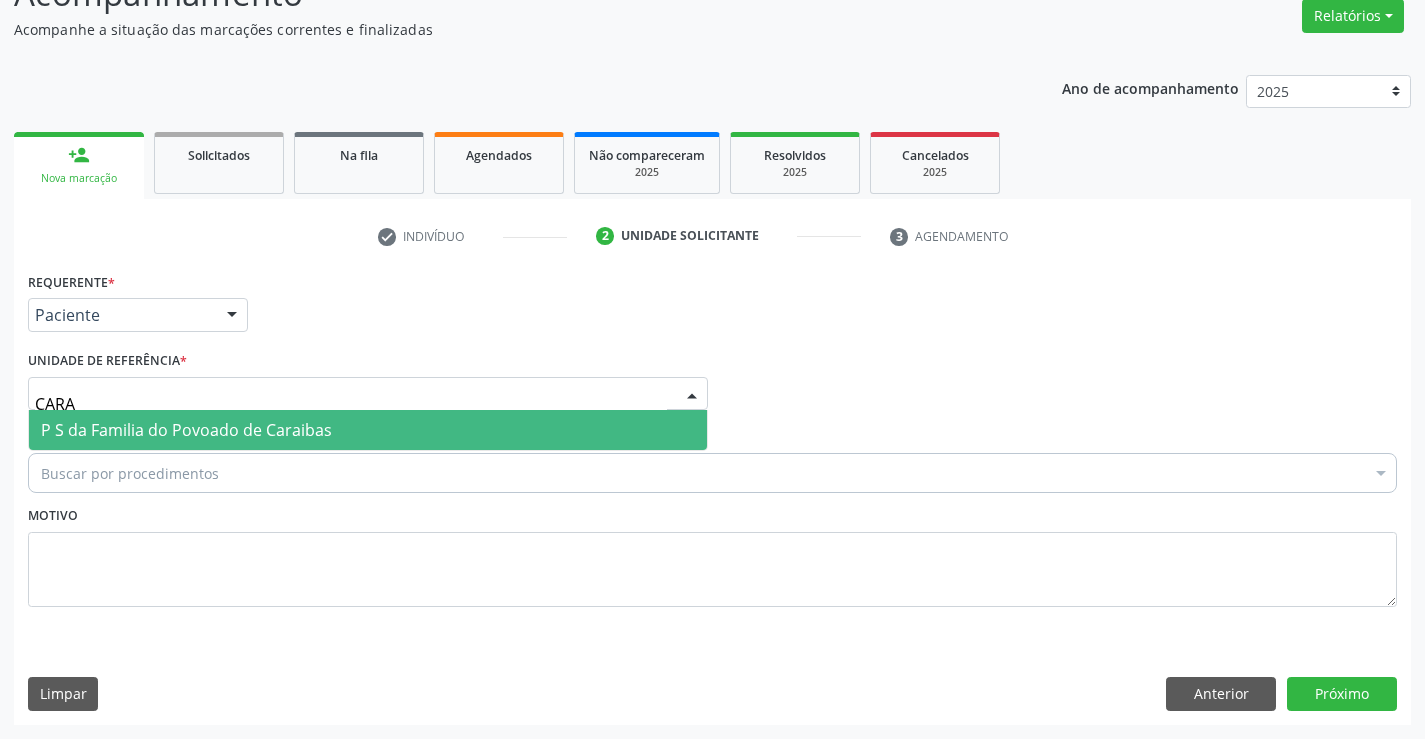 click on "P S da Familia do Povoado de Caraibas" at bounding box center [186, 430] 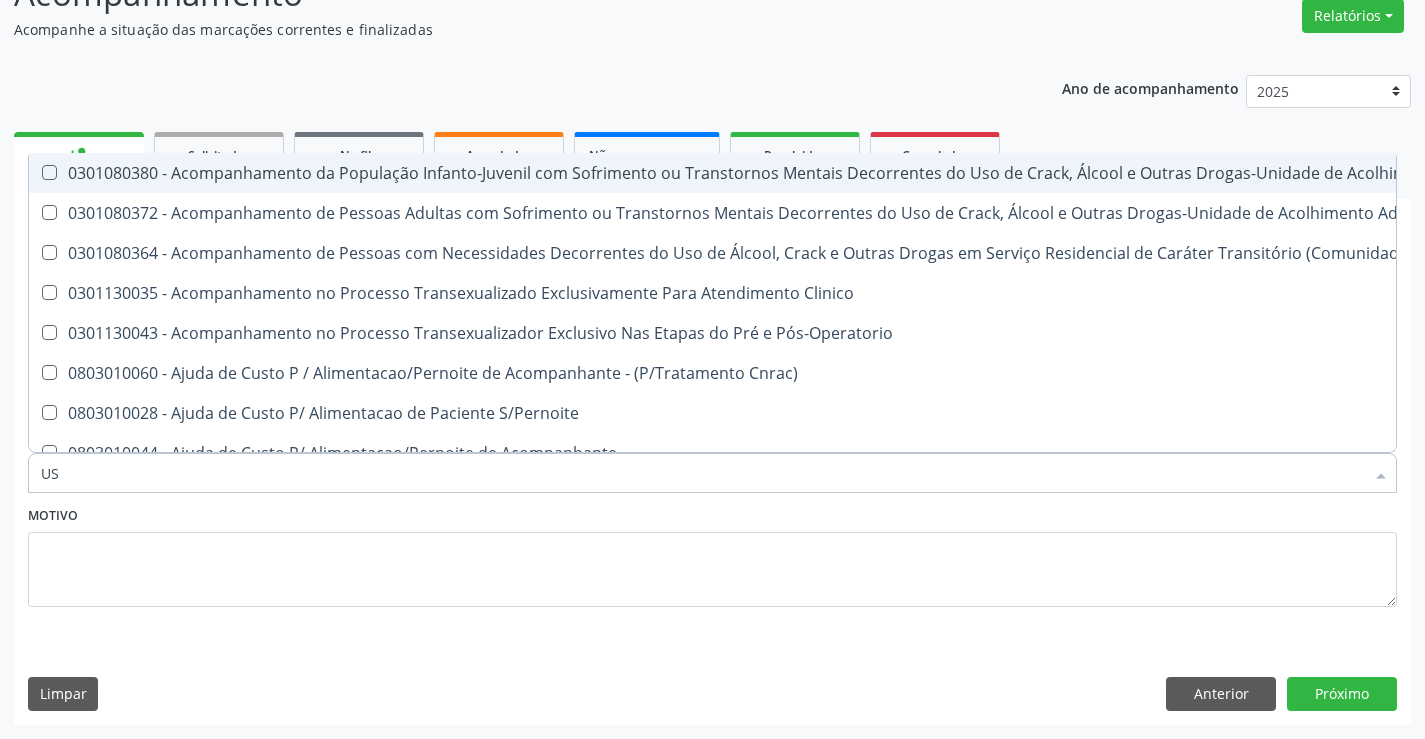 type on "USG" 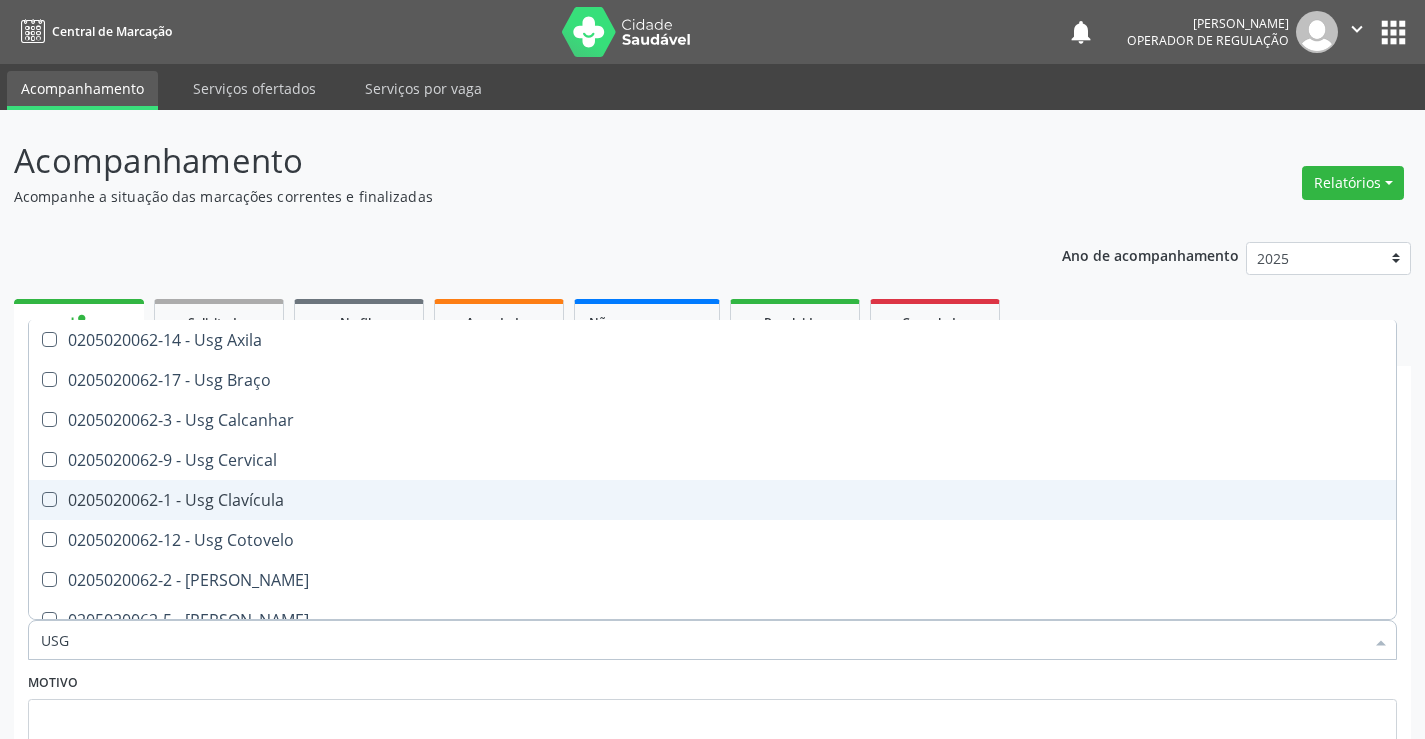 scroll, scrollTop: 167, scrollLeft: 0, axis: vertical 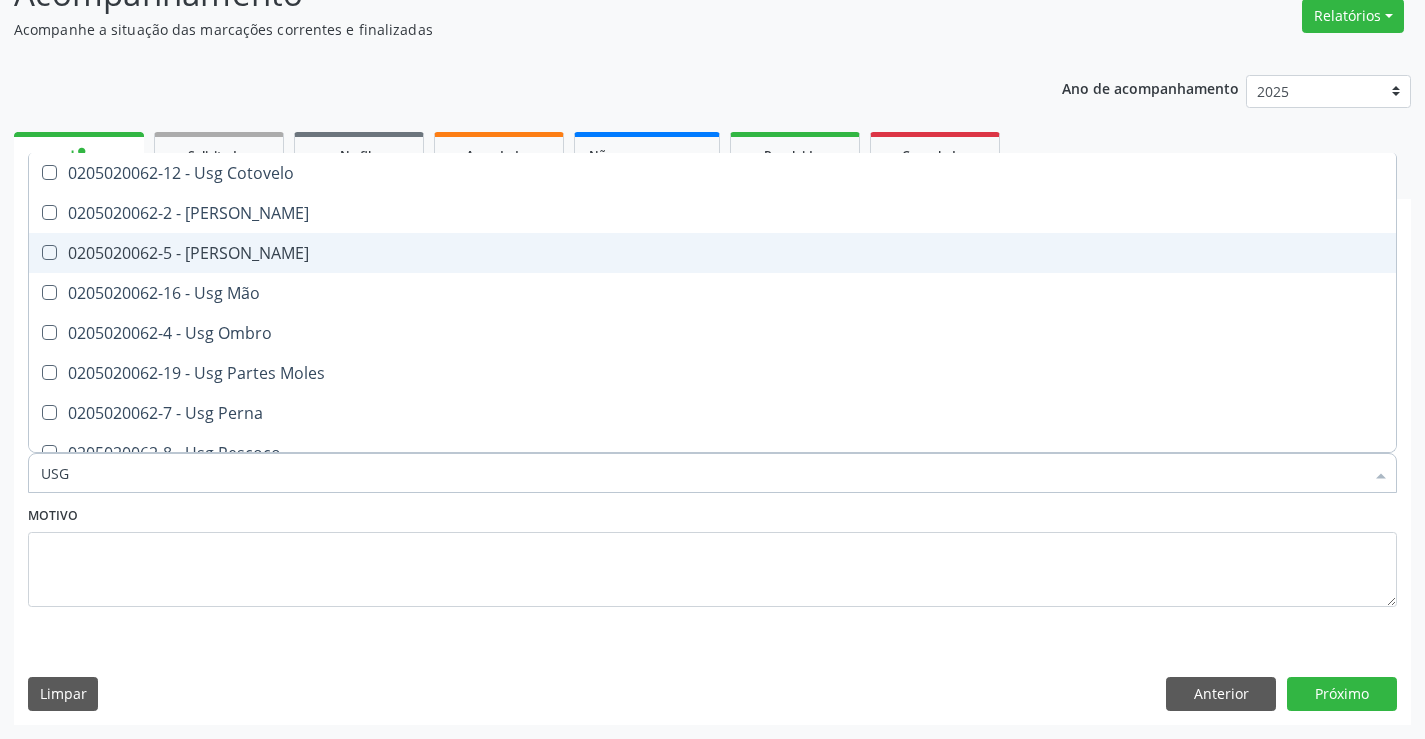 click on "0205020062-5 - [PERSON_NAME]" at bounding box center (712, 253) 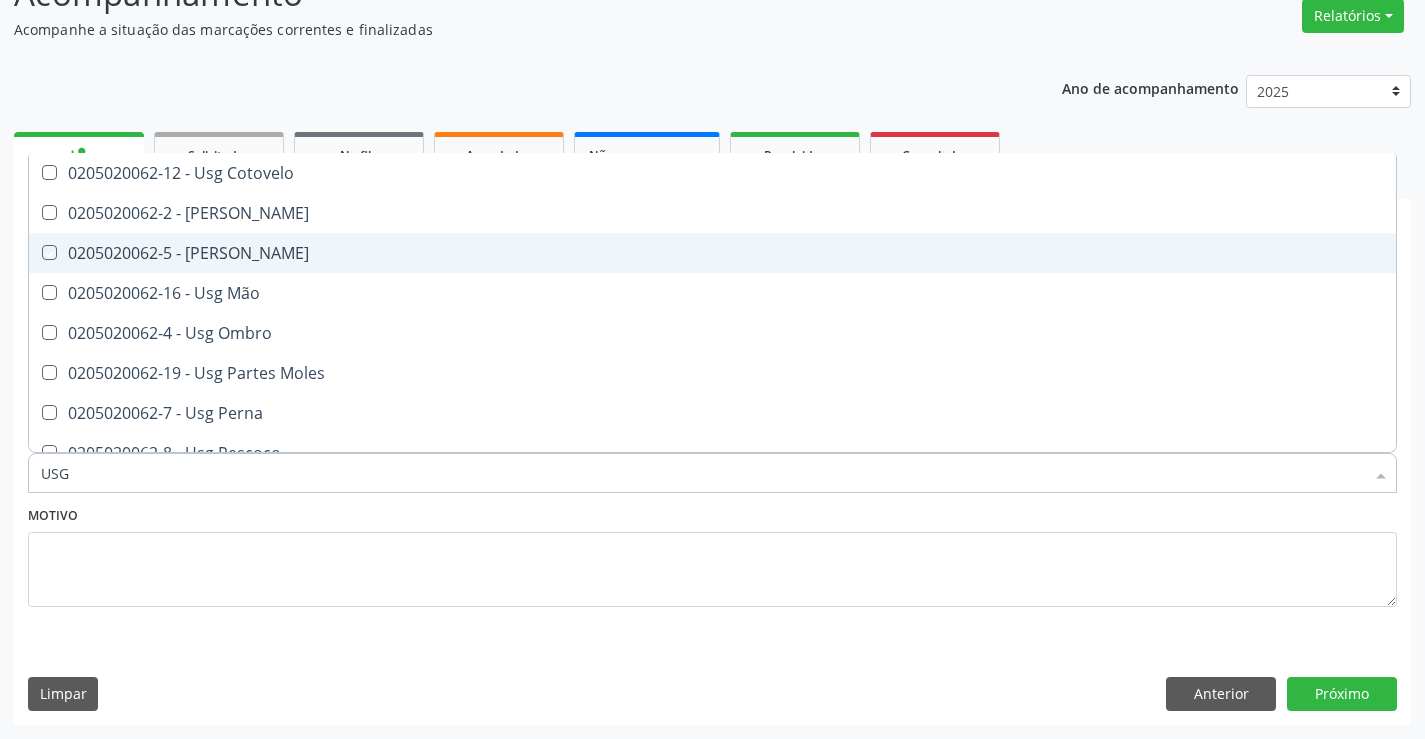 checkbox on "true" 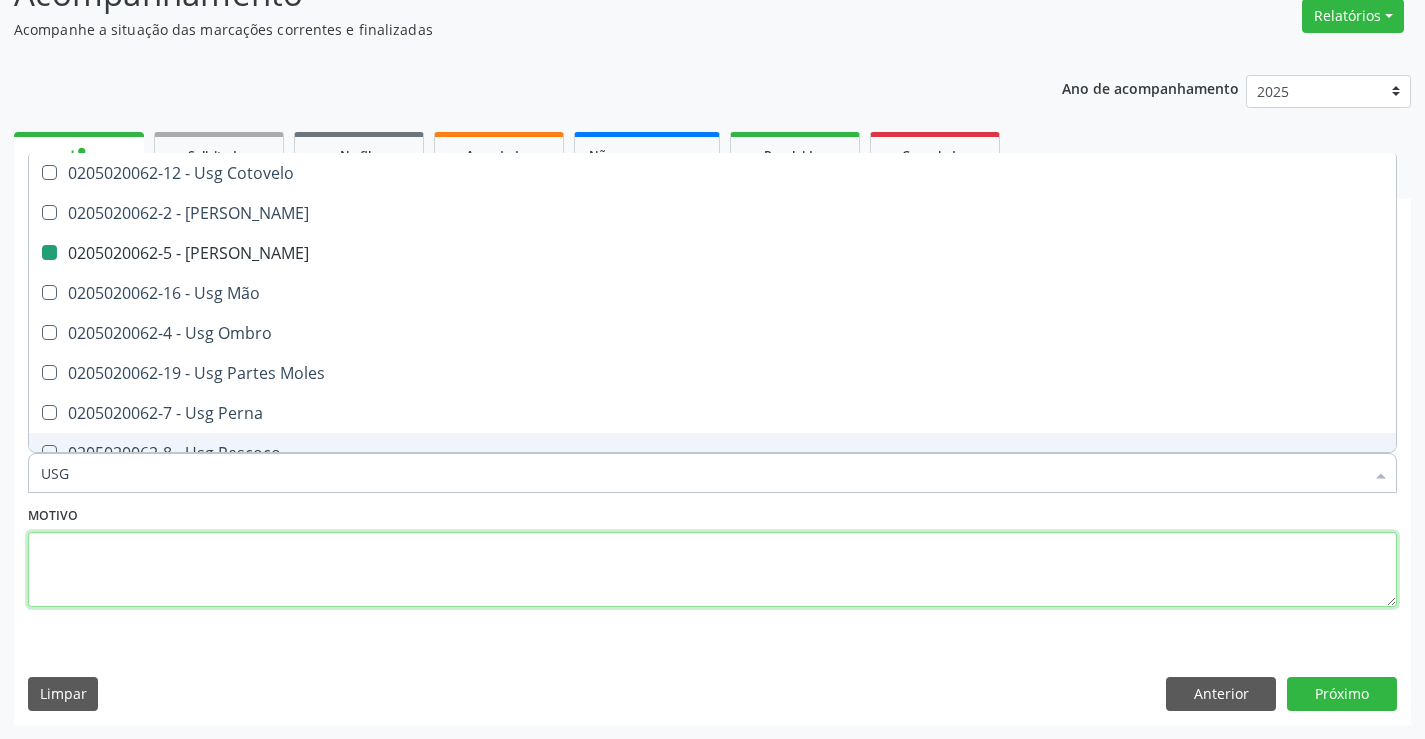 drag, startPoint x: 330, startPoint y: 543, endPoint x: 51, endPoint y: 237, distance: 414.0978 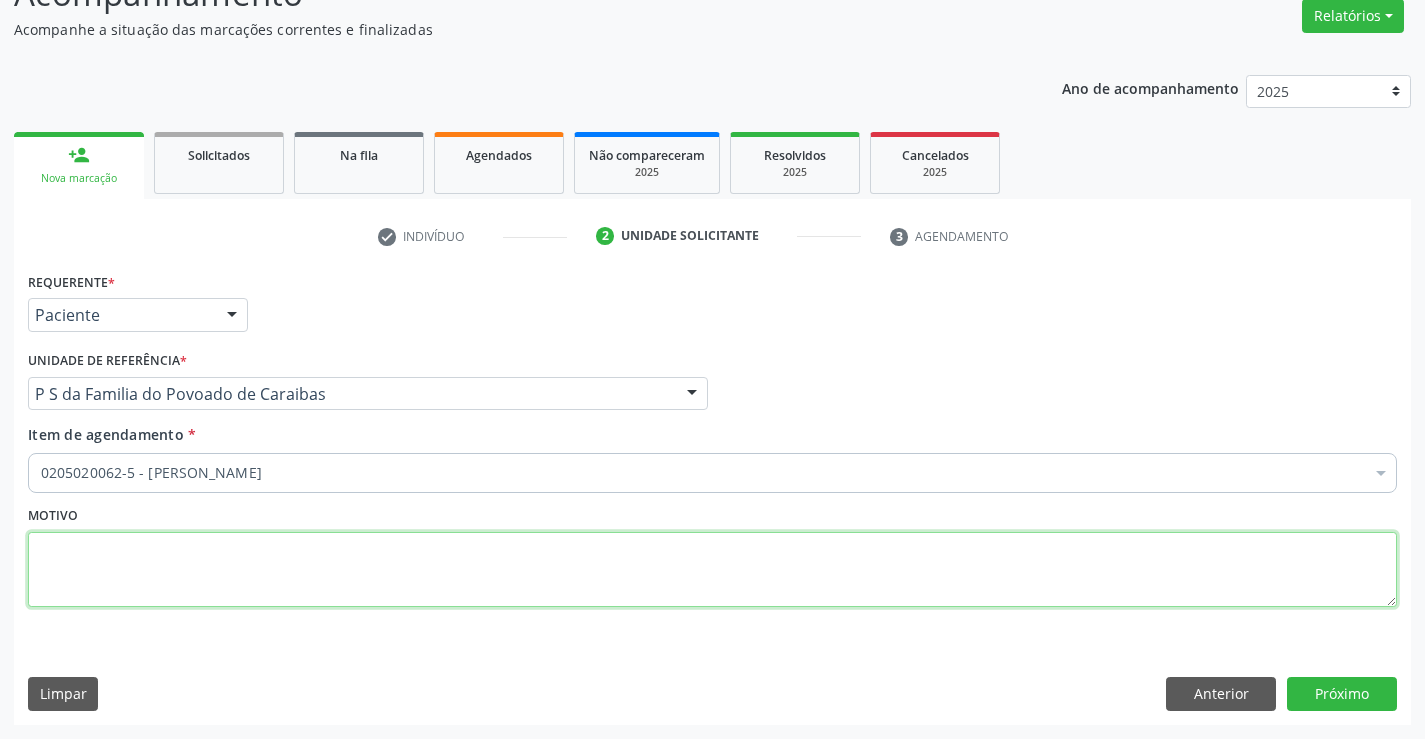 scroll, scrollTop: 0, scrollLeft: 0, axis: both 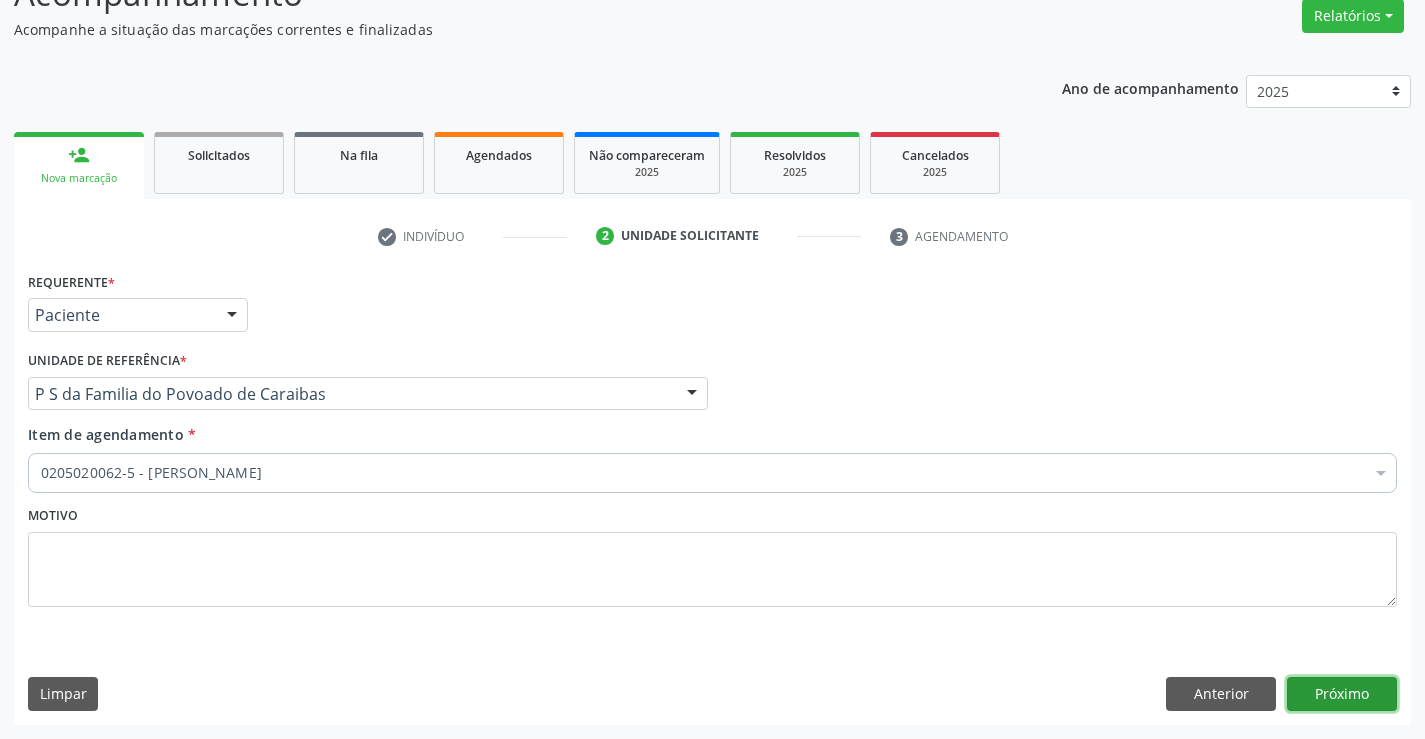 click on "Próximo" at bounding box center (1342, 694) 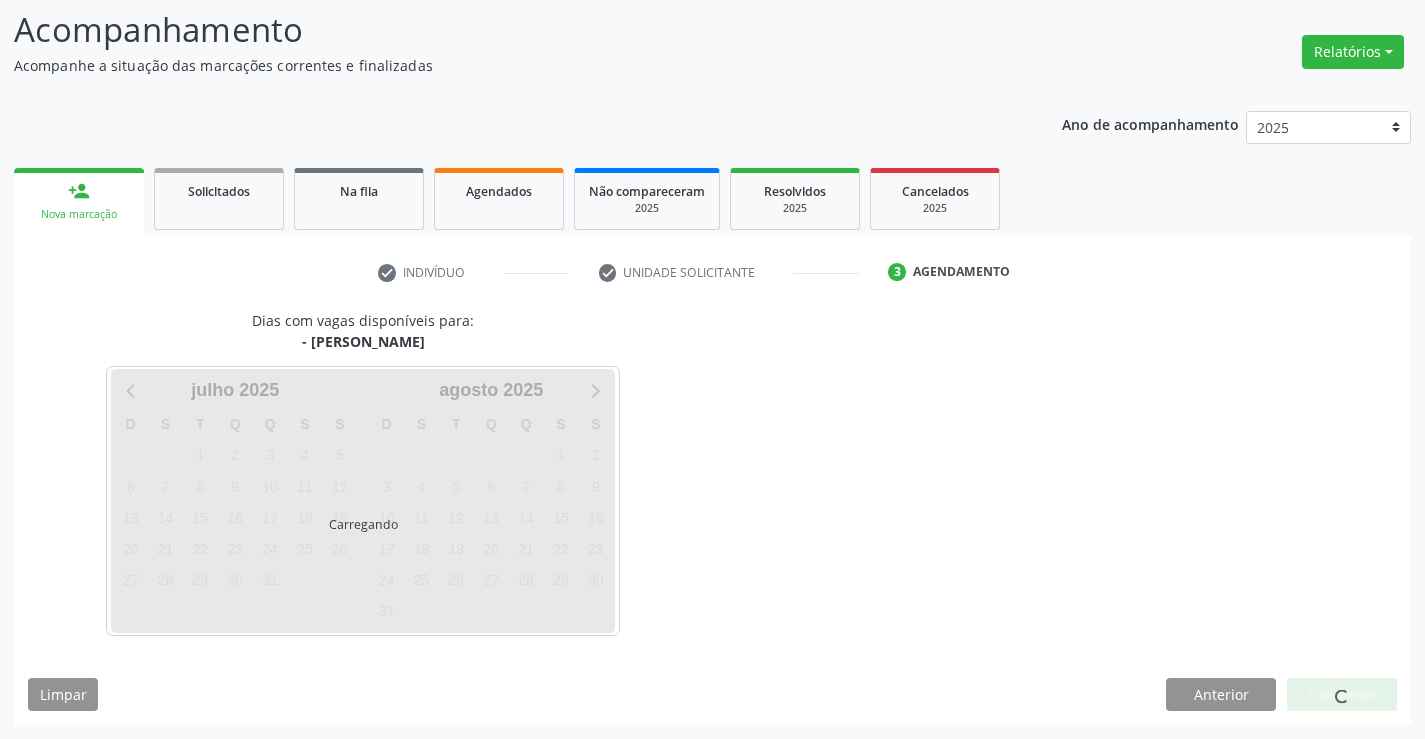 scroll, scrollTop: 131, scrollLeft: 0, axis: vertical 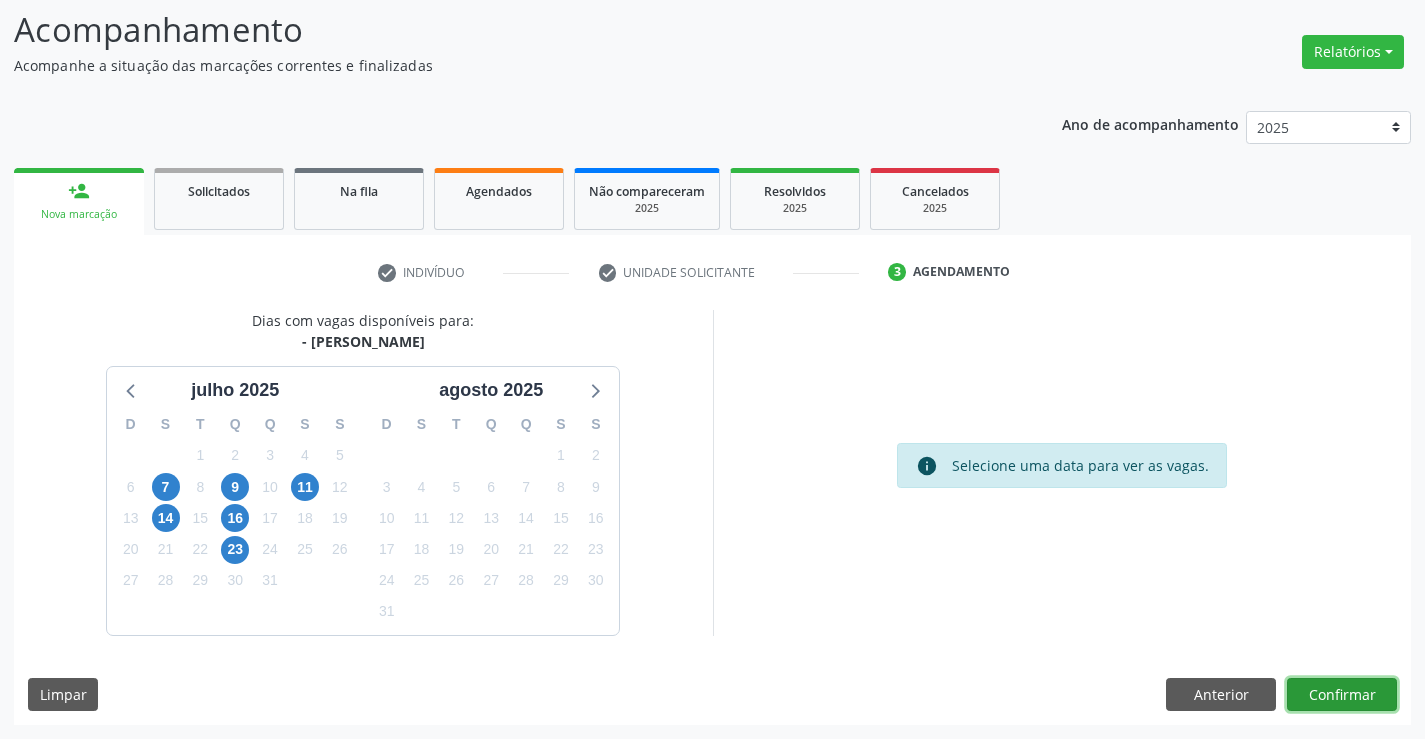 click on "Confirmar" at bounding box center [1342, 695] 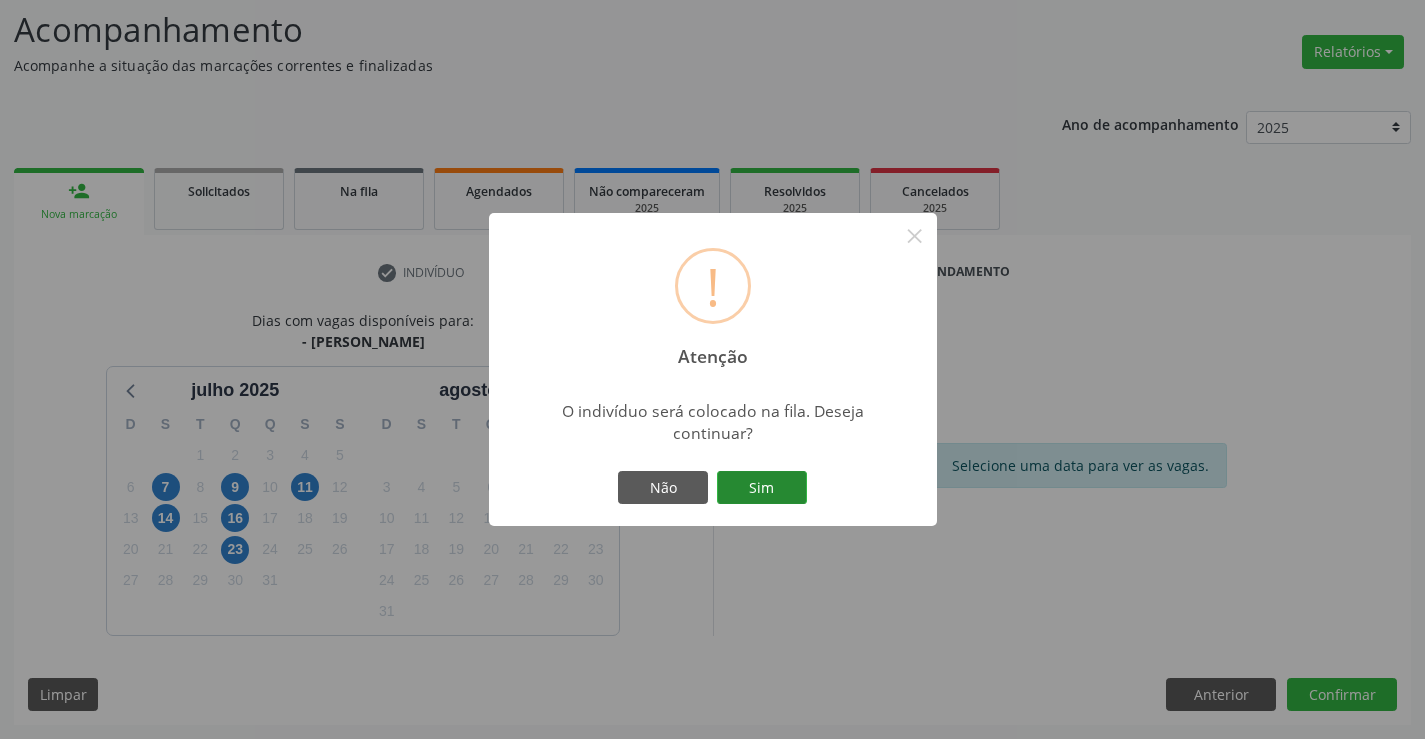 click on "Sim" at bounding box center [762, 488] 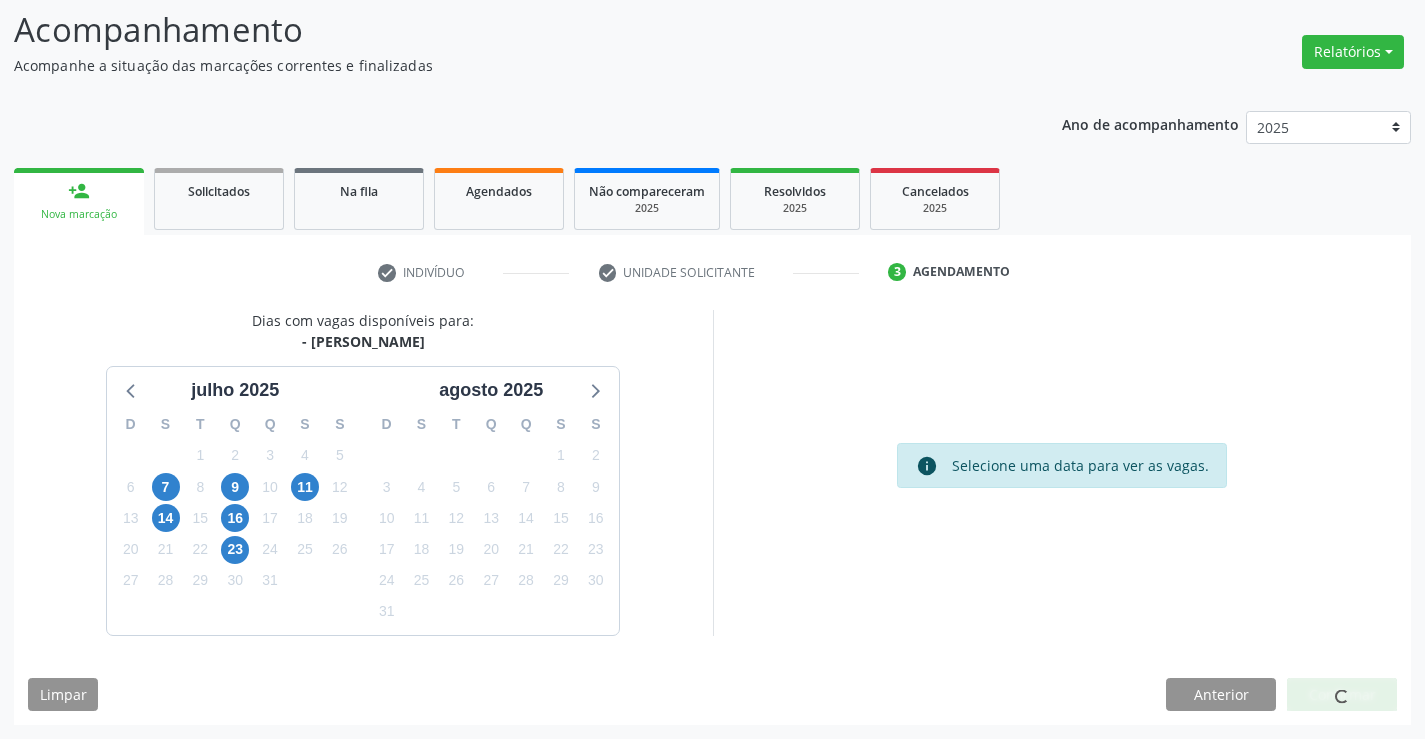 scroll, scrollTop: 0, scrollLeft: 0, axis: both 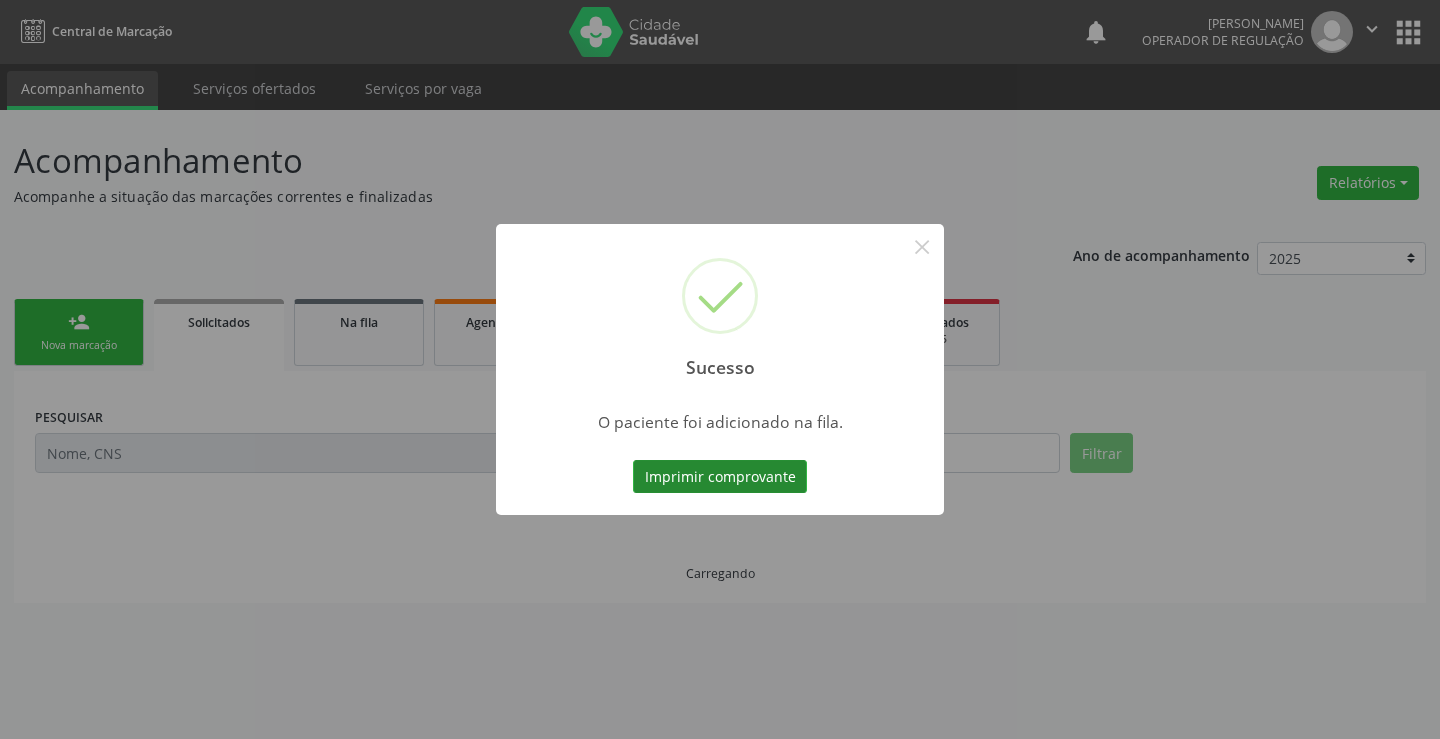 click on "Imprimir comprovante" at bounding box center (720, 477) 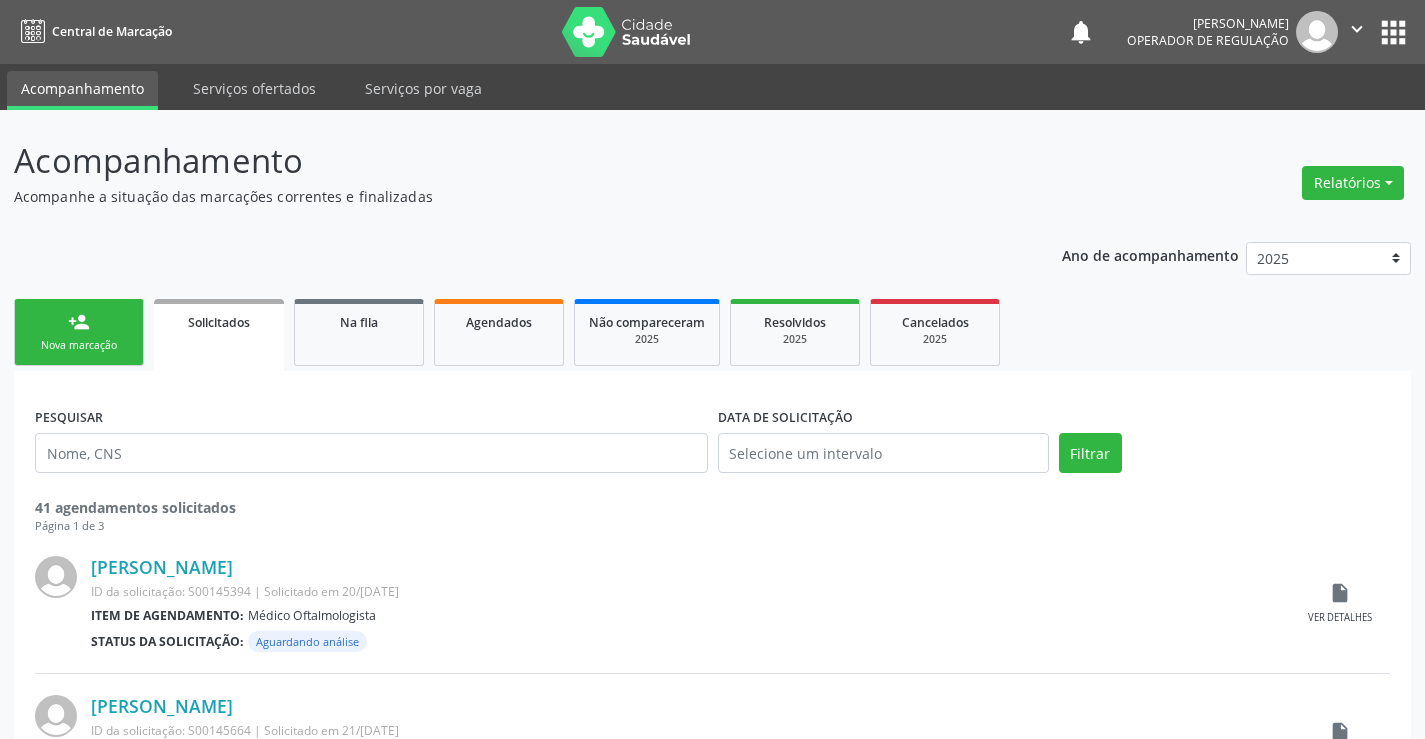 click on "person_add
Nova marcação" at bounding box center [79, 332] 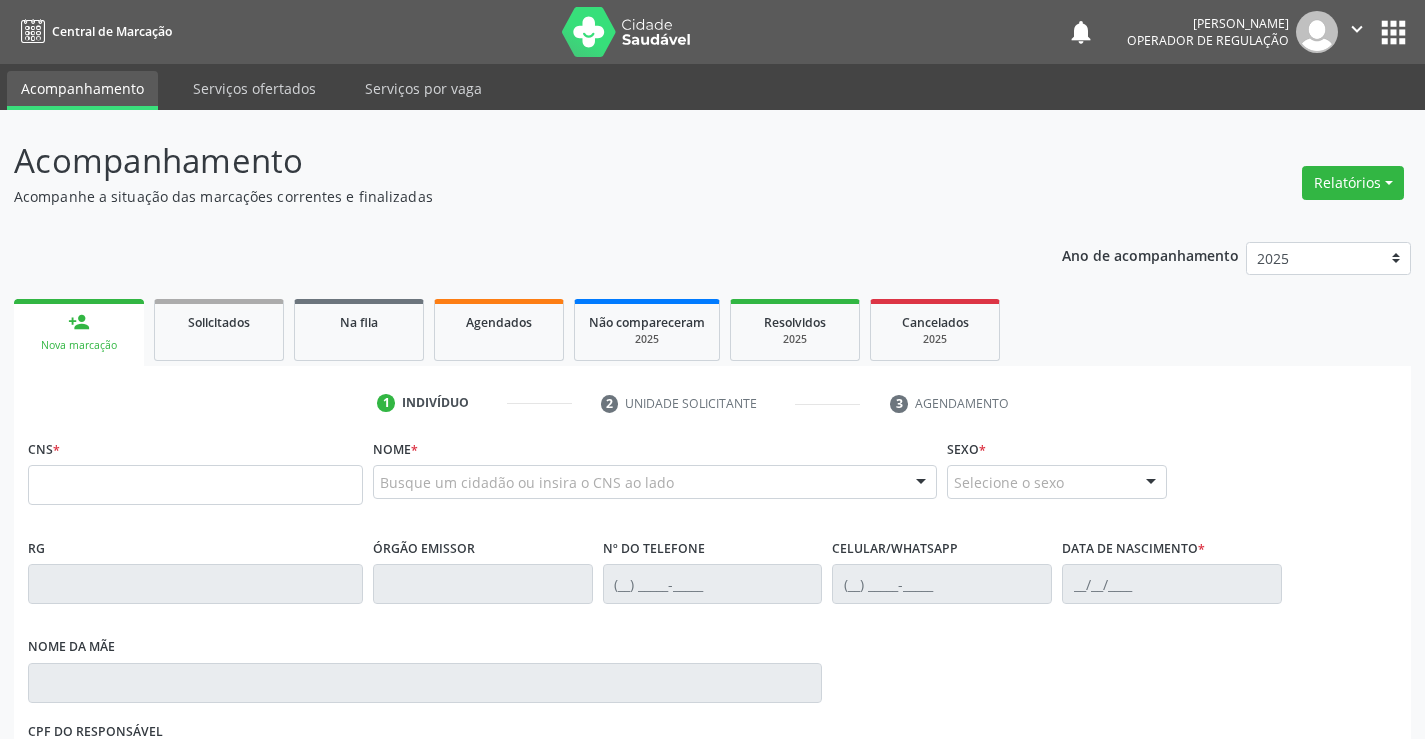 click on "person_add
Nova marcação" at bounding box center (79, 332) 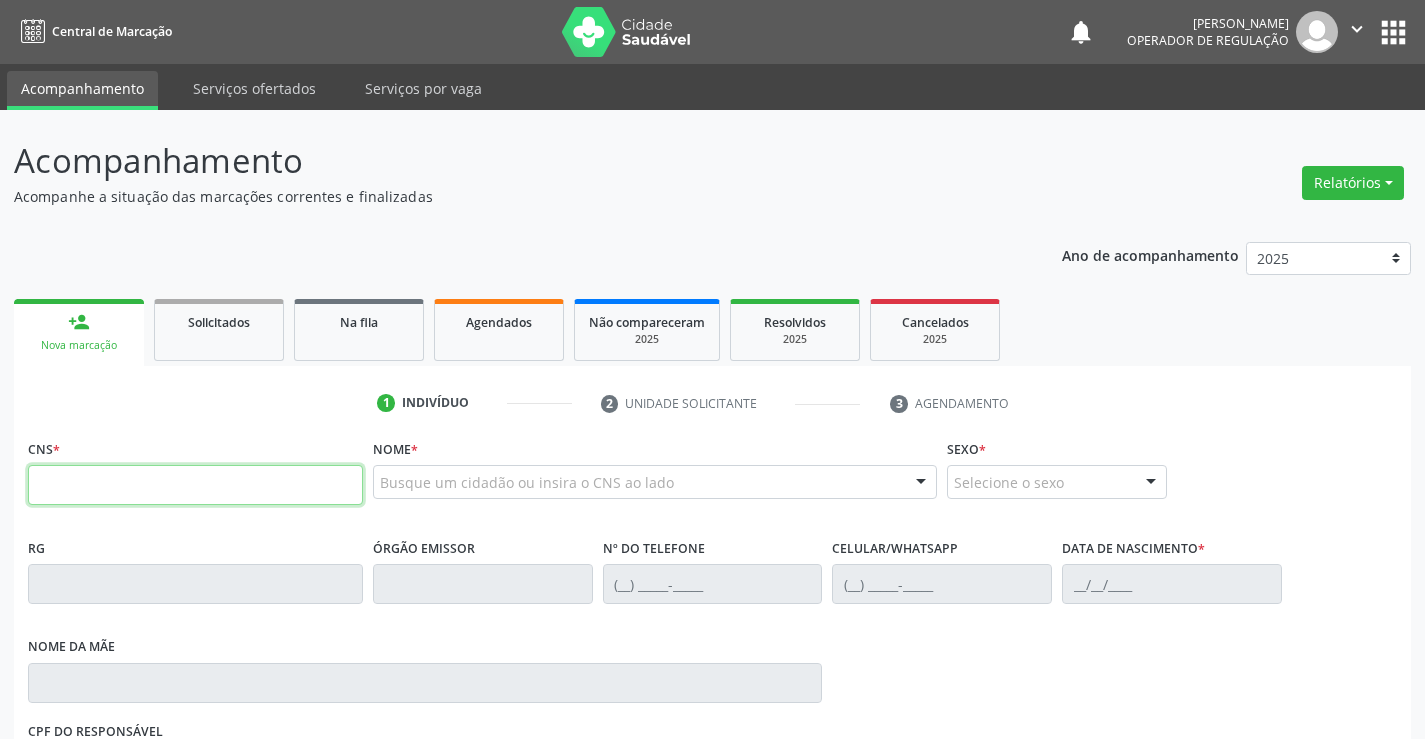 drag, startPoint x: 158, startPoint y: 479, endPoint x: 171, endPoint y: 477, distance: 13.152946 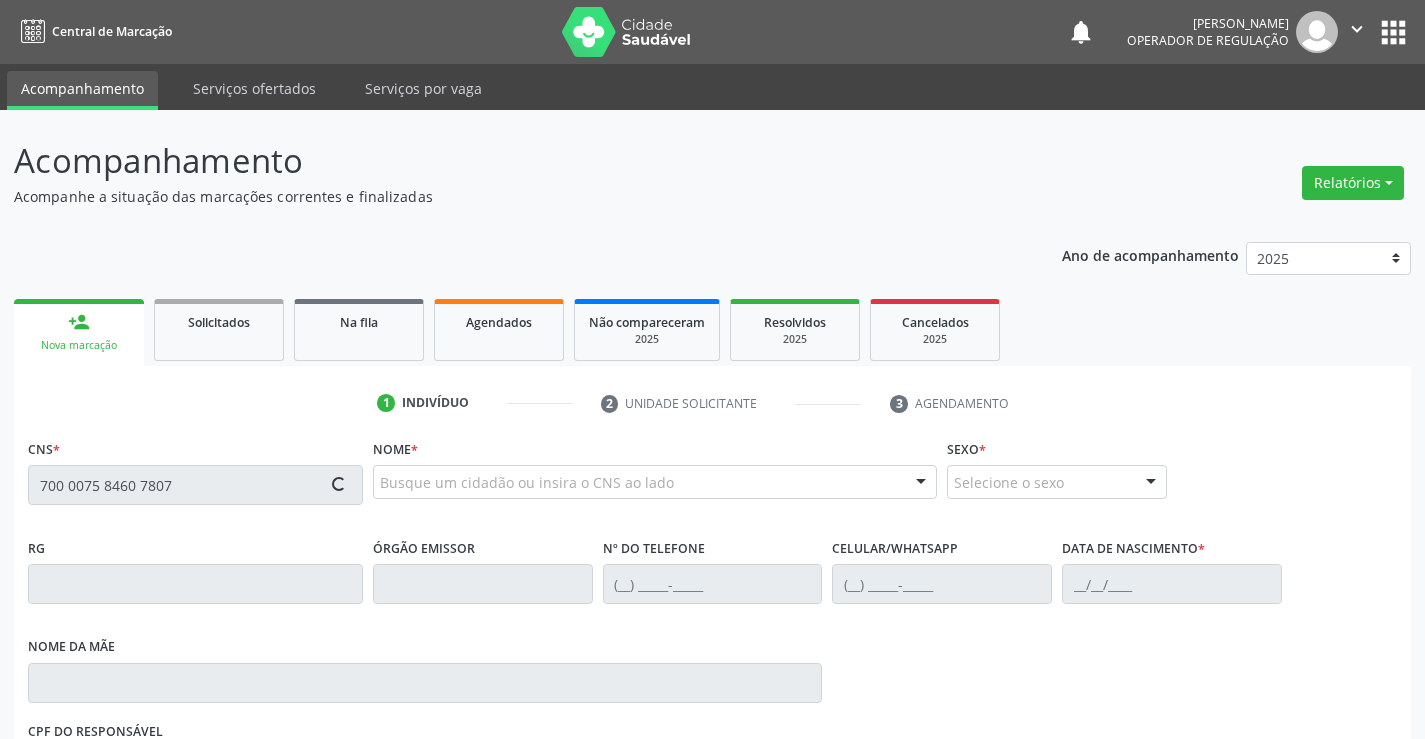 type on "700 0075 8460 7807" 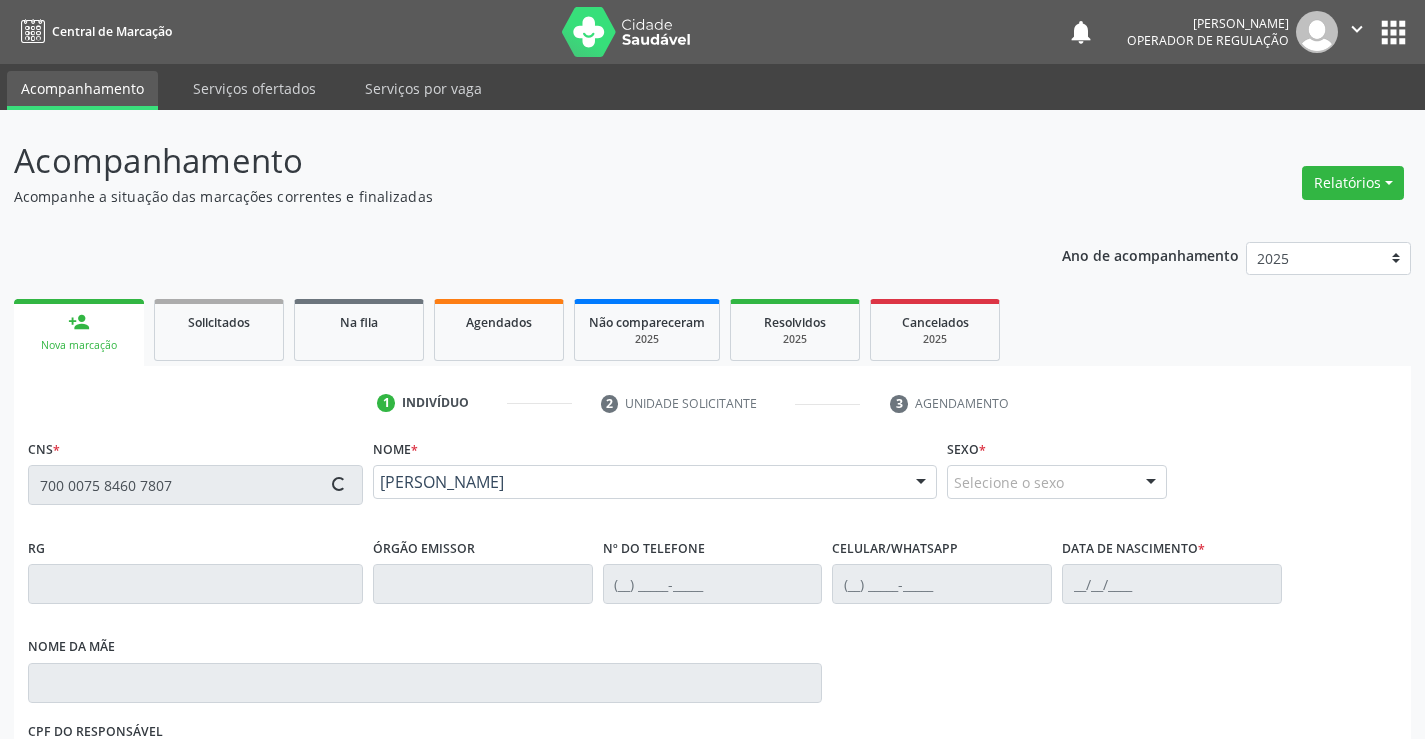 type on "1678953628" 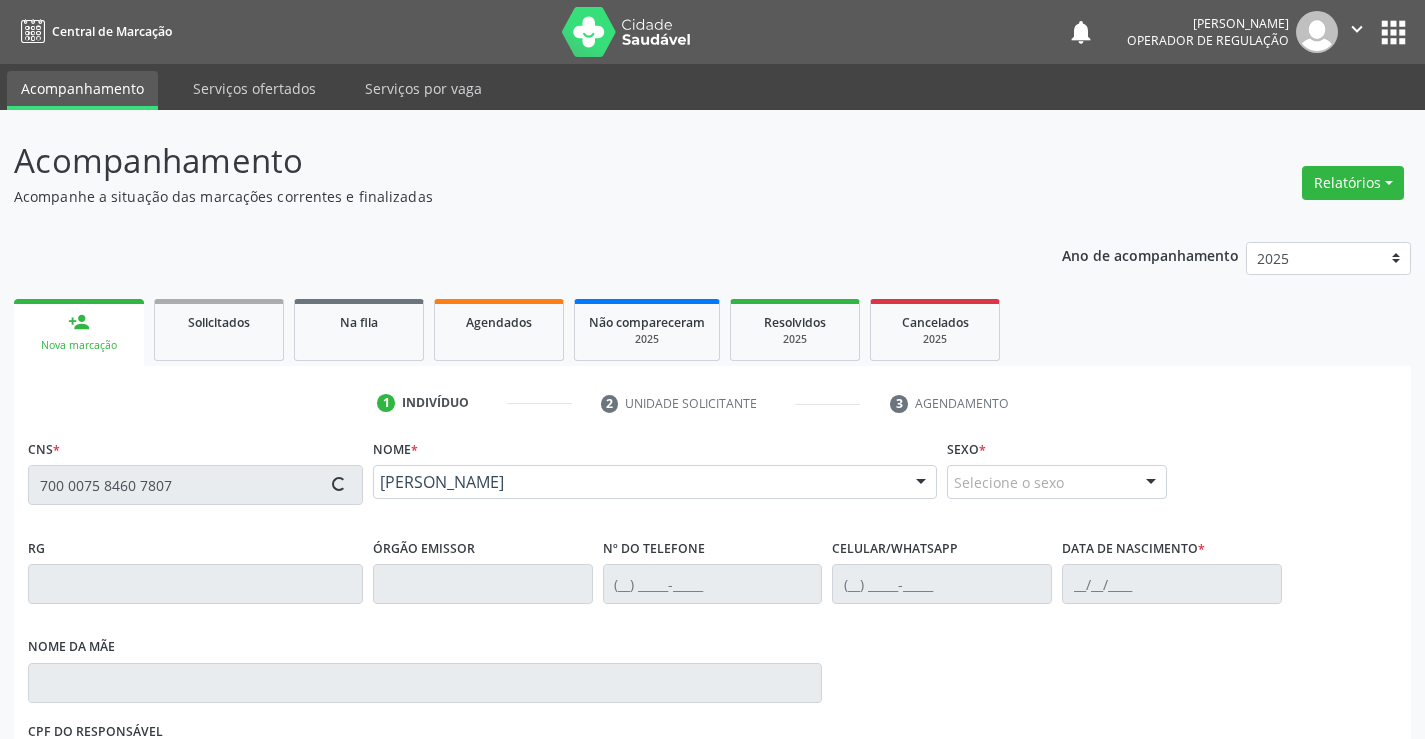 type on "(74) 9198-7464" 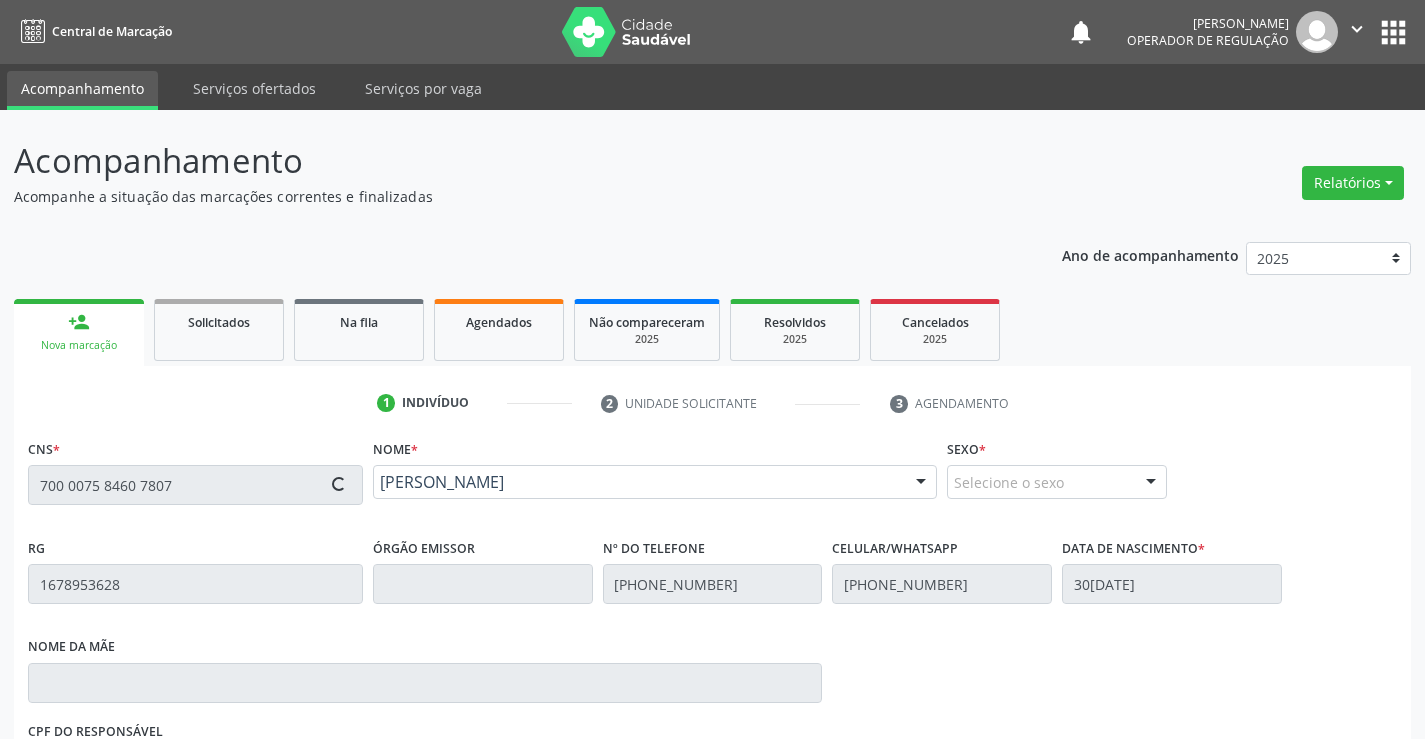 type on "S/N" 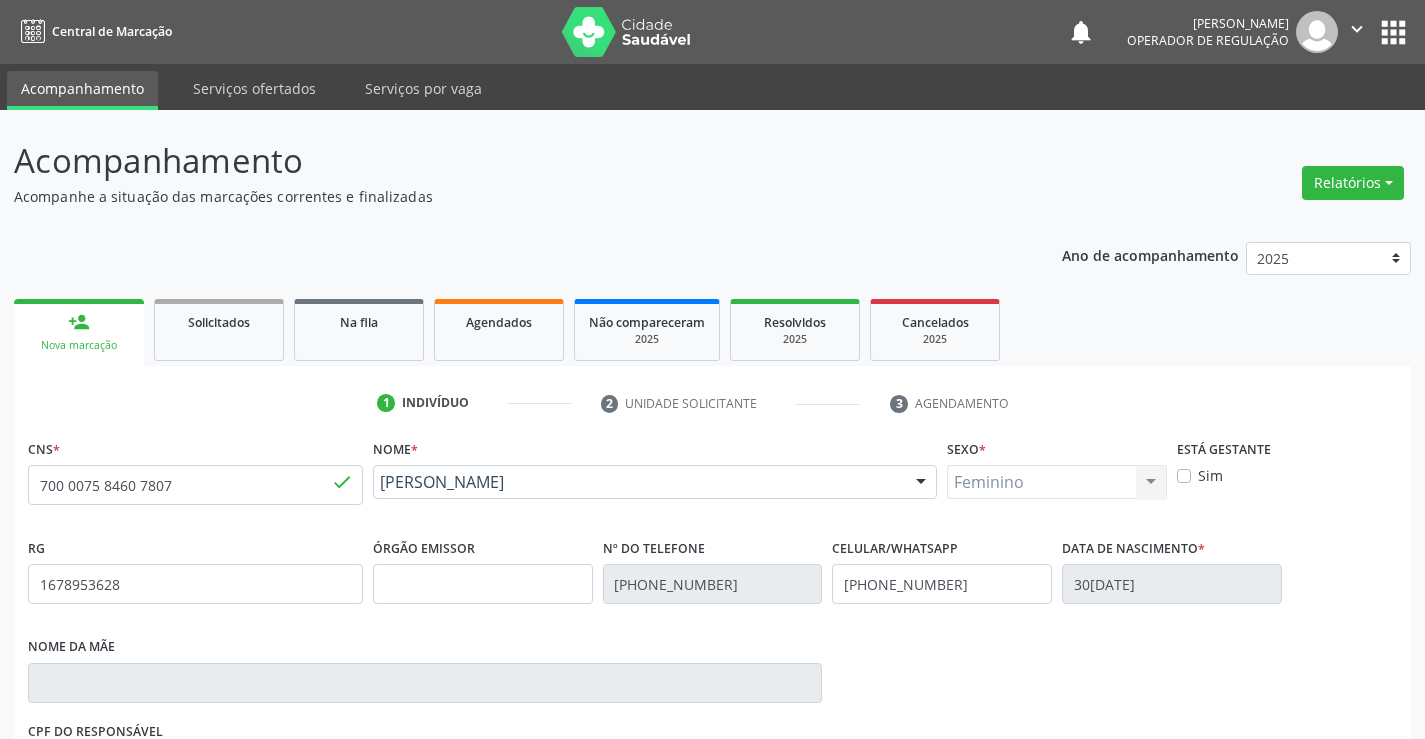 scroll, scrollTop: 331, scrollLeft: 0, axis: vertical 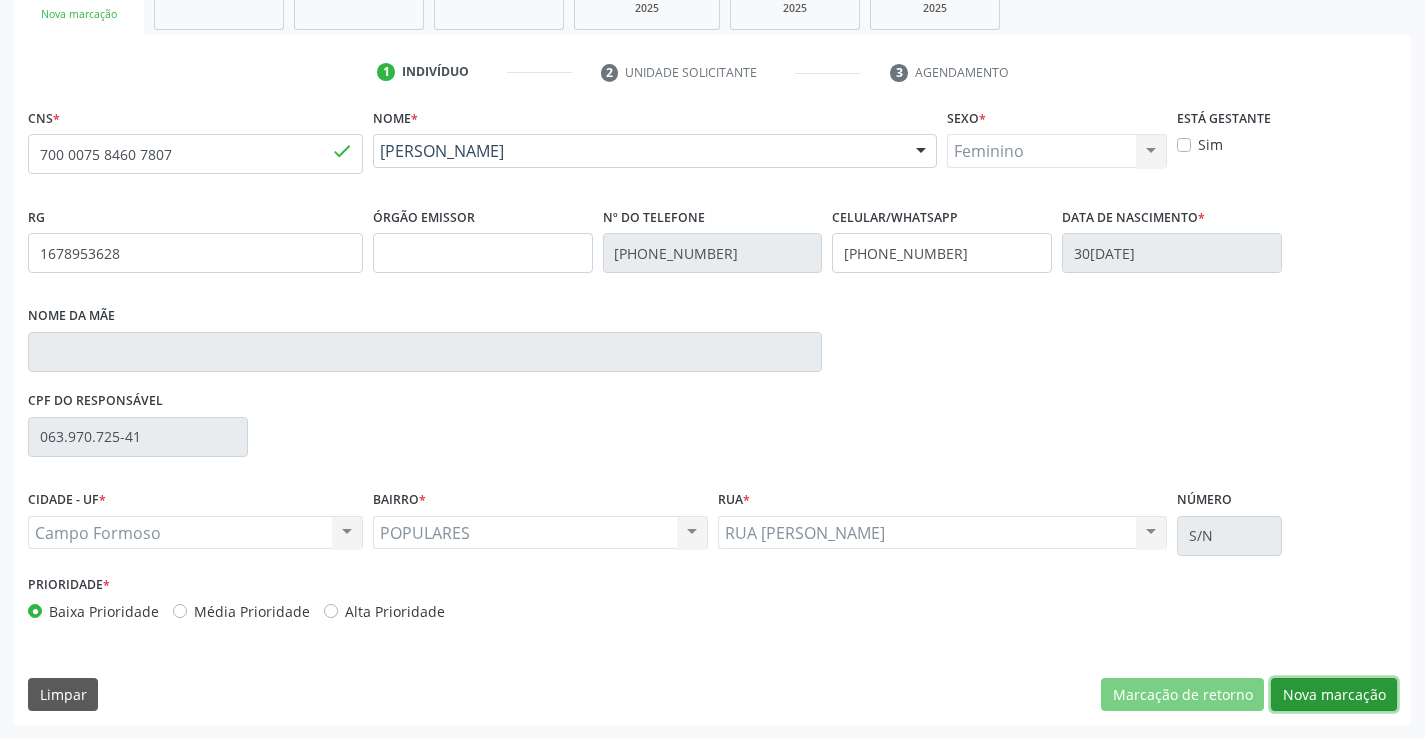 click on "Nova marcação" at bounding box center (1334, 695) 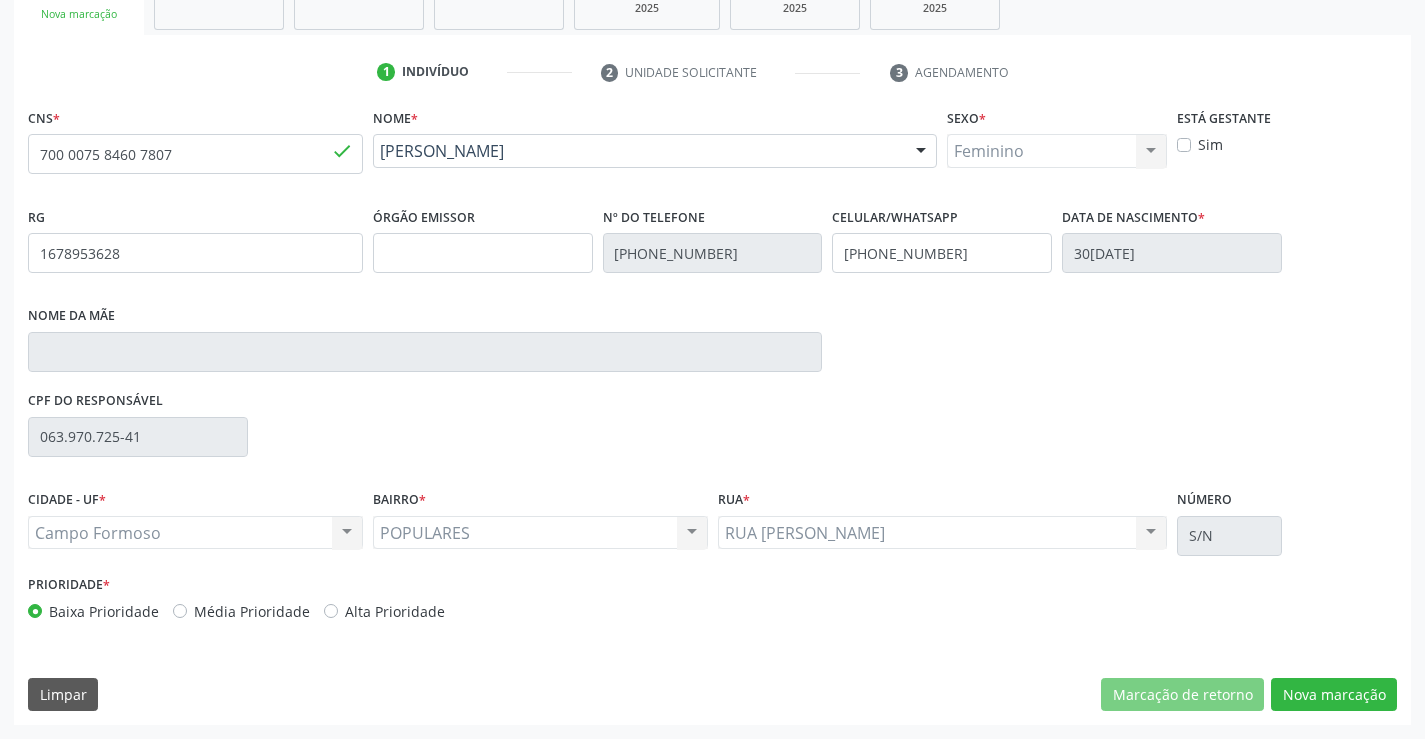 scroll, scrollTop: 167, scrollLeft: 0, axis: vertical 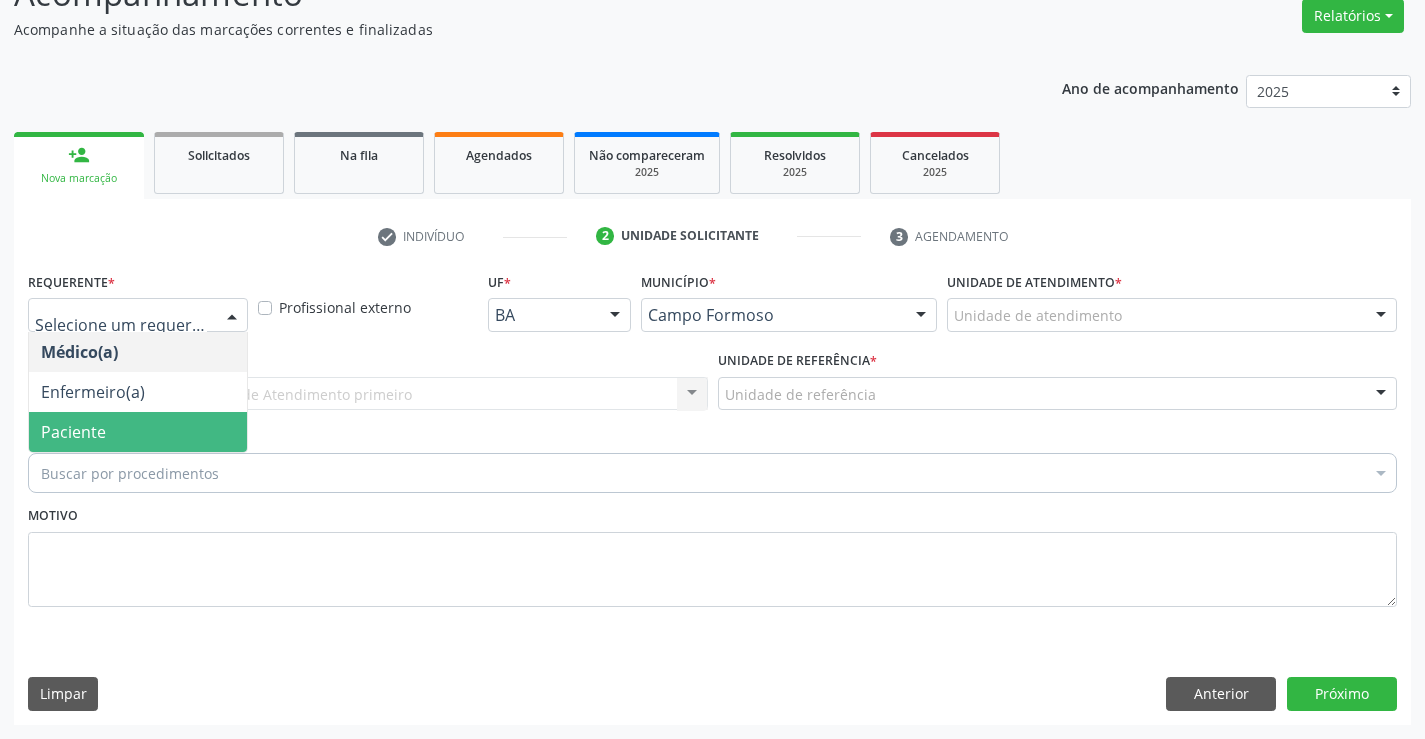 click on "Paciente" at bounding box center [138, 432] 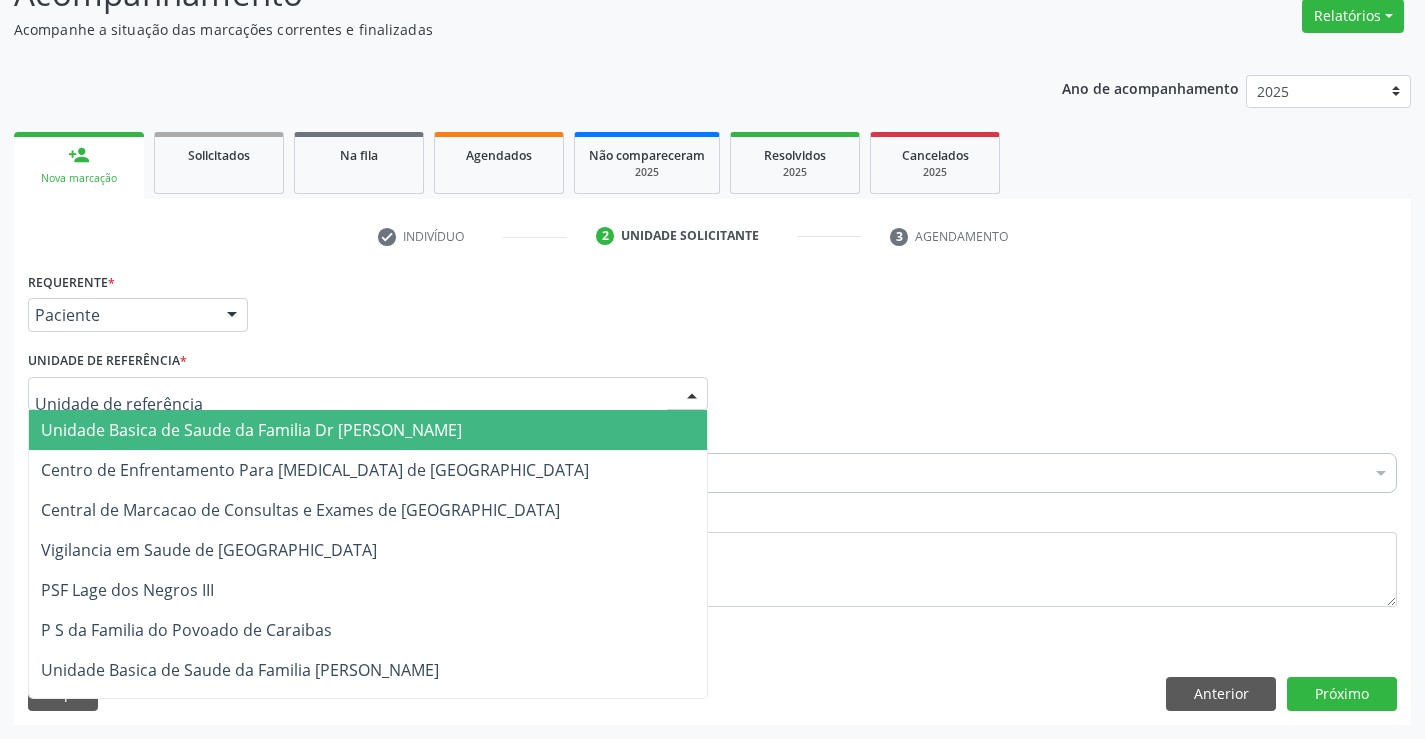 click at bounding box center (368, 394) 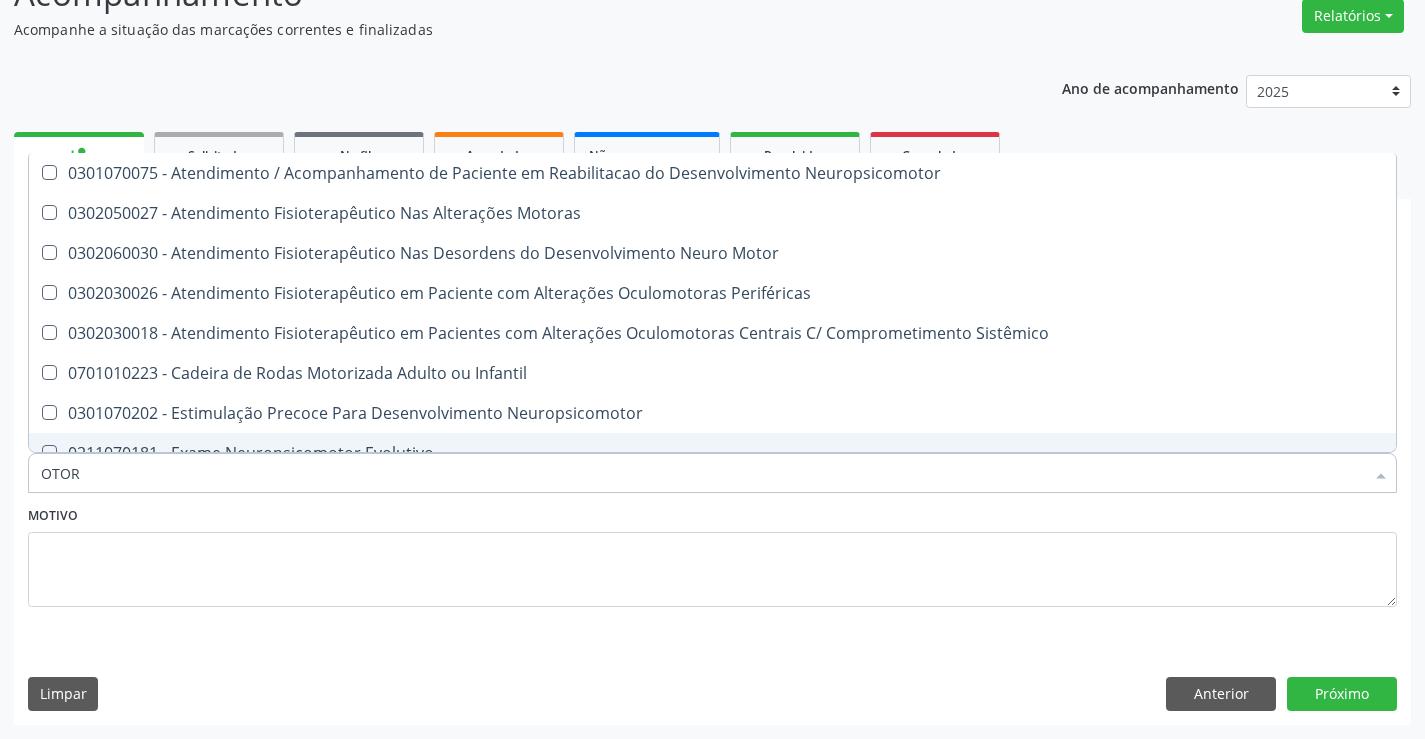 type on "OTORR" 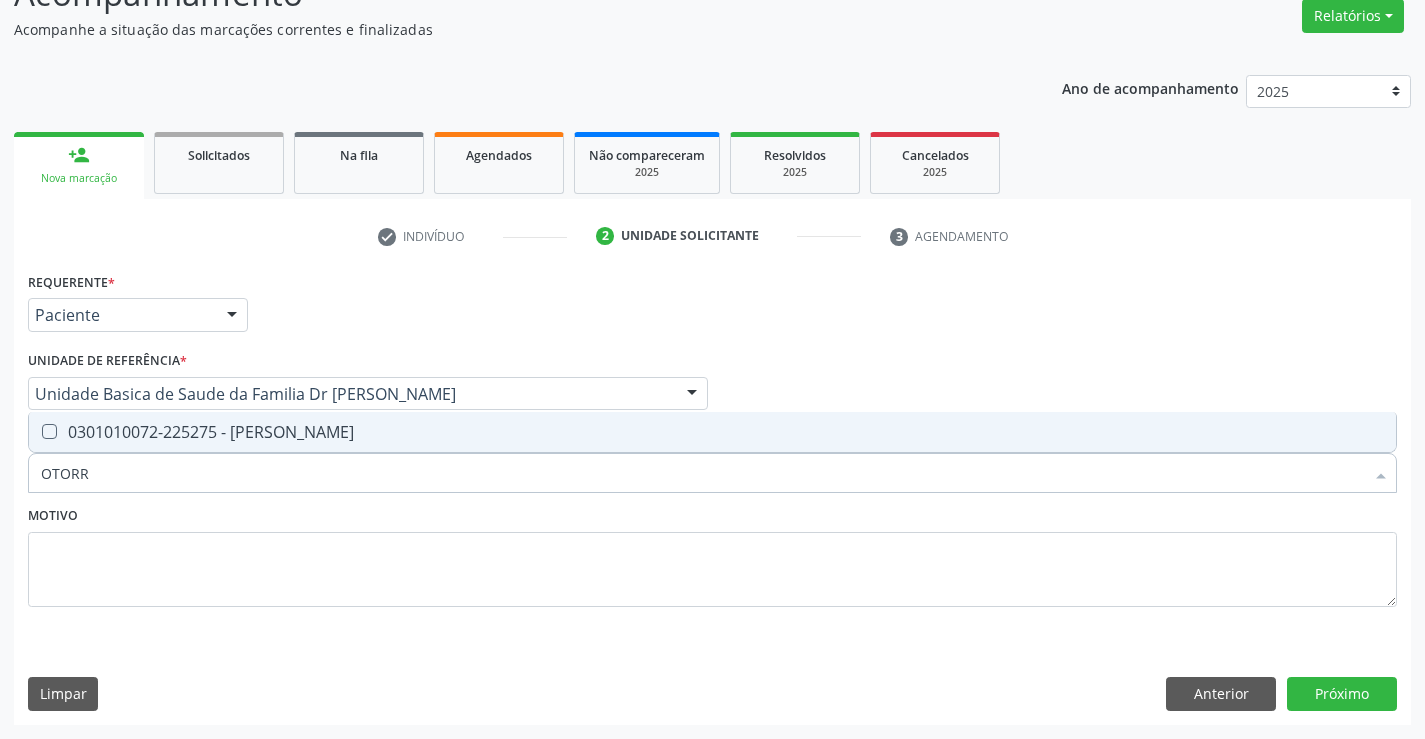 click on "0301010072-225275 - Médico Otorrinolaringologista" at bounding box center [712, 432] 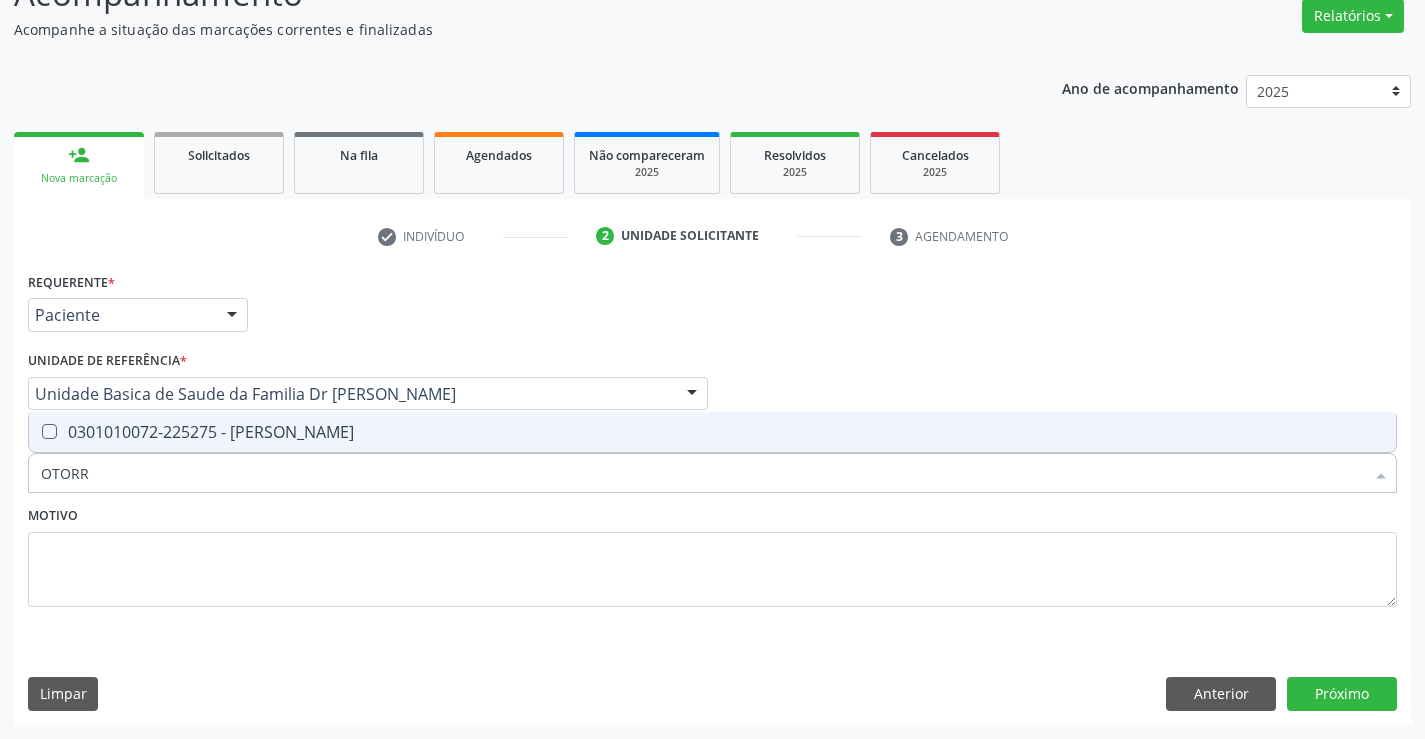 checkbox on "true" 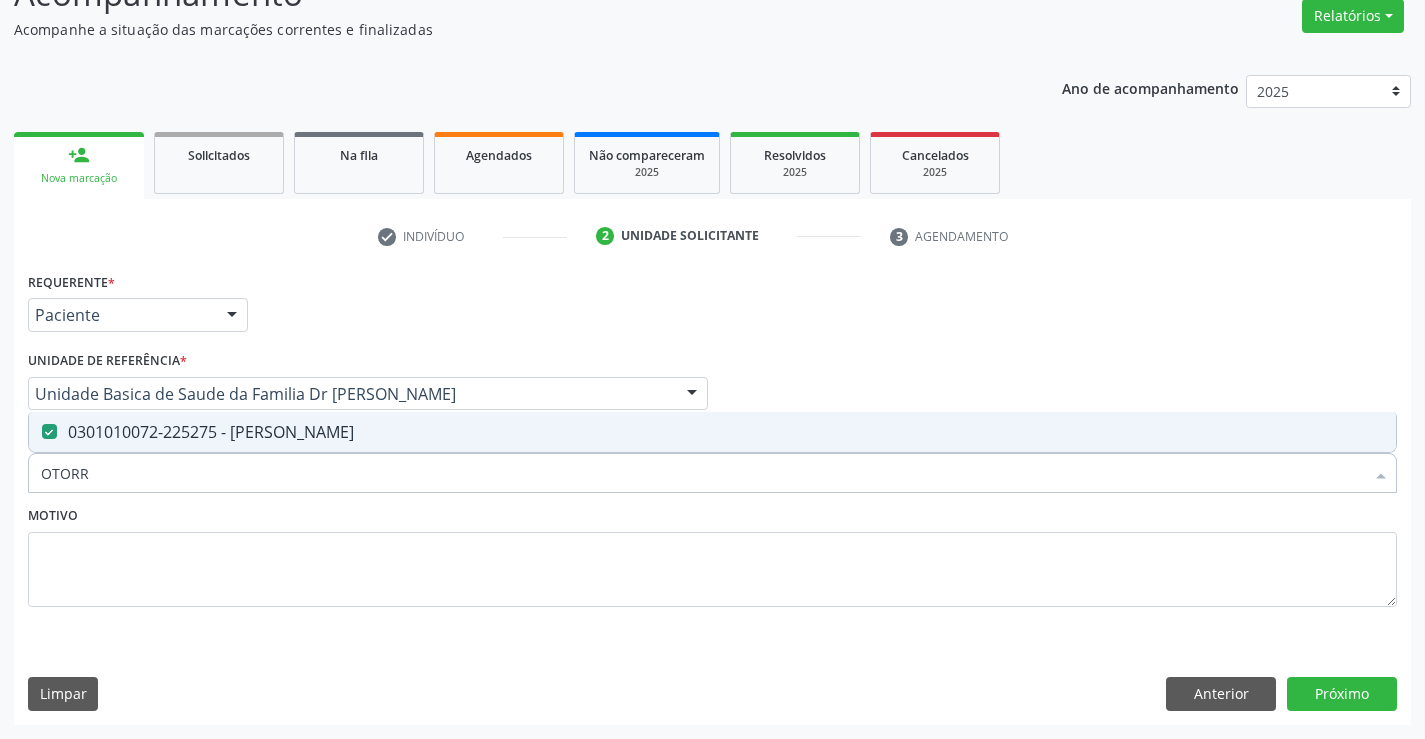 type on "OTORR" 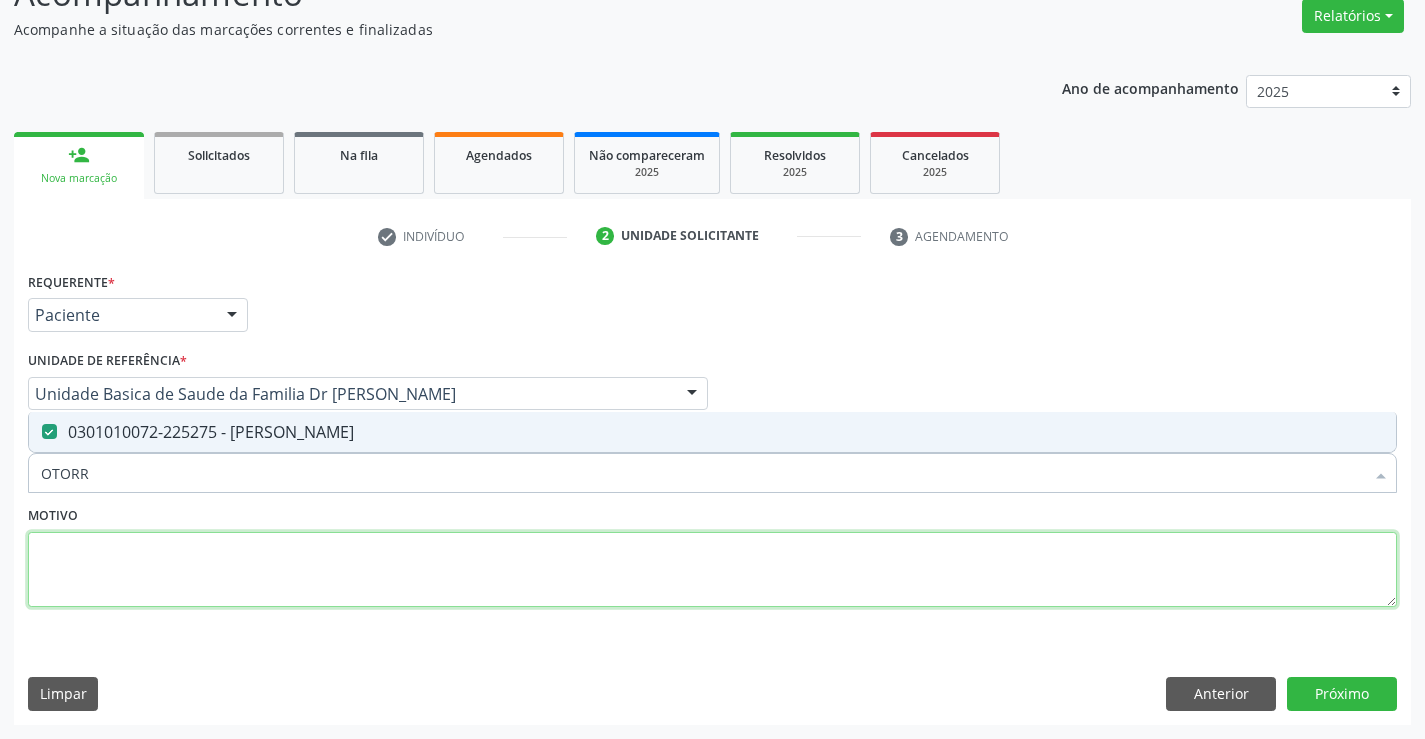 click at bounding box center (712, 570) 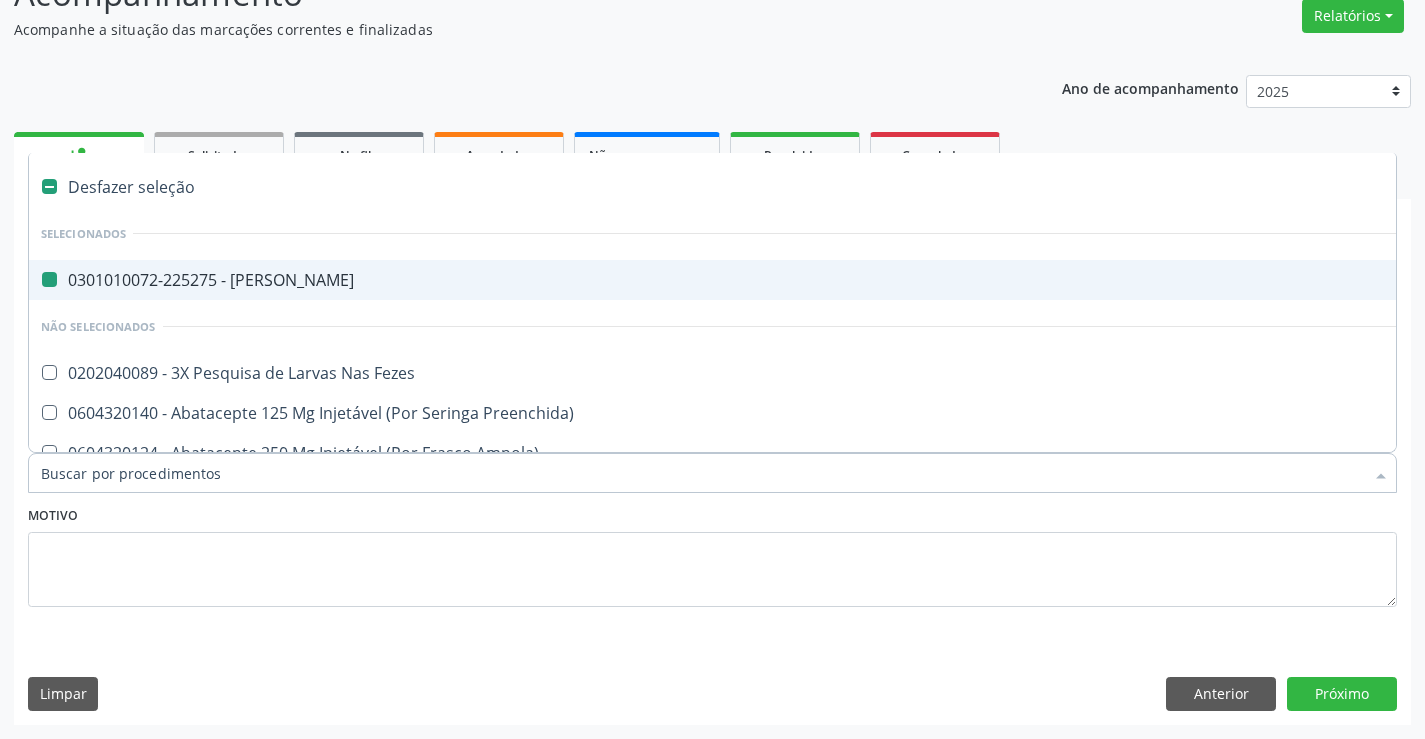 type on "U" 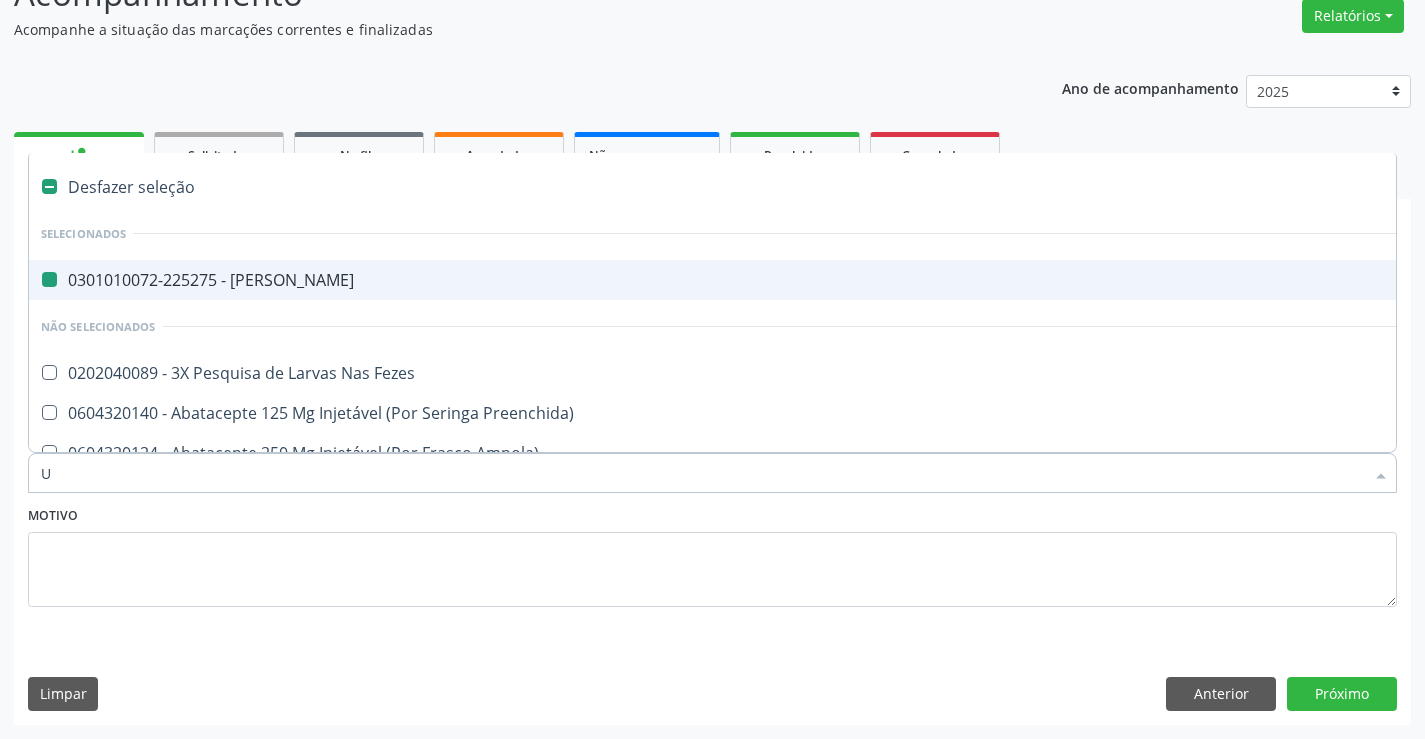 checkbox on "false" 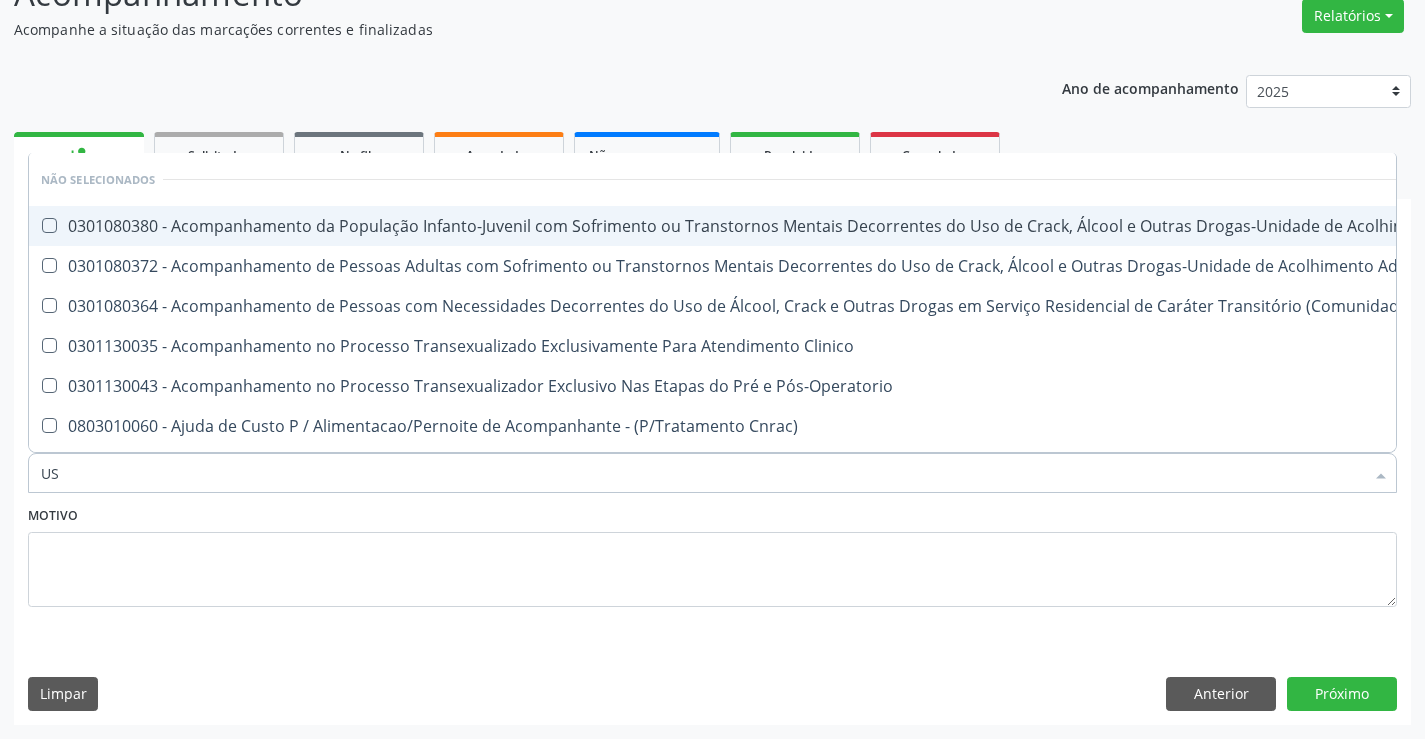 type on "USG" 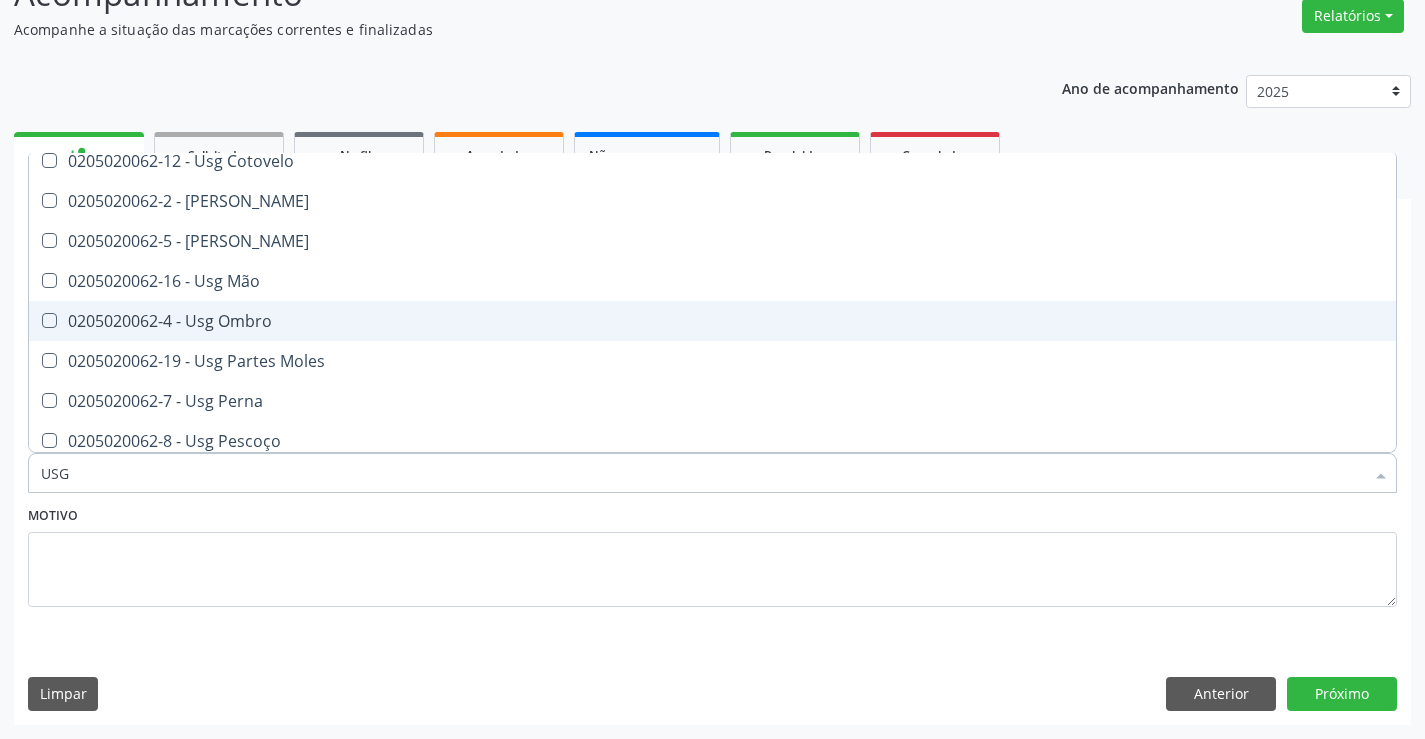 scroll, scrollTop: 300, scrollLeft: 0, axis: vertical 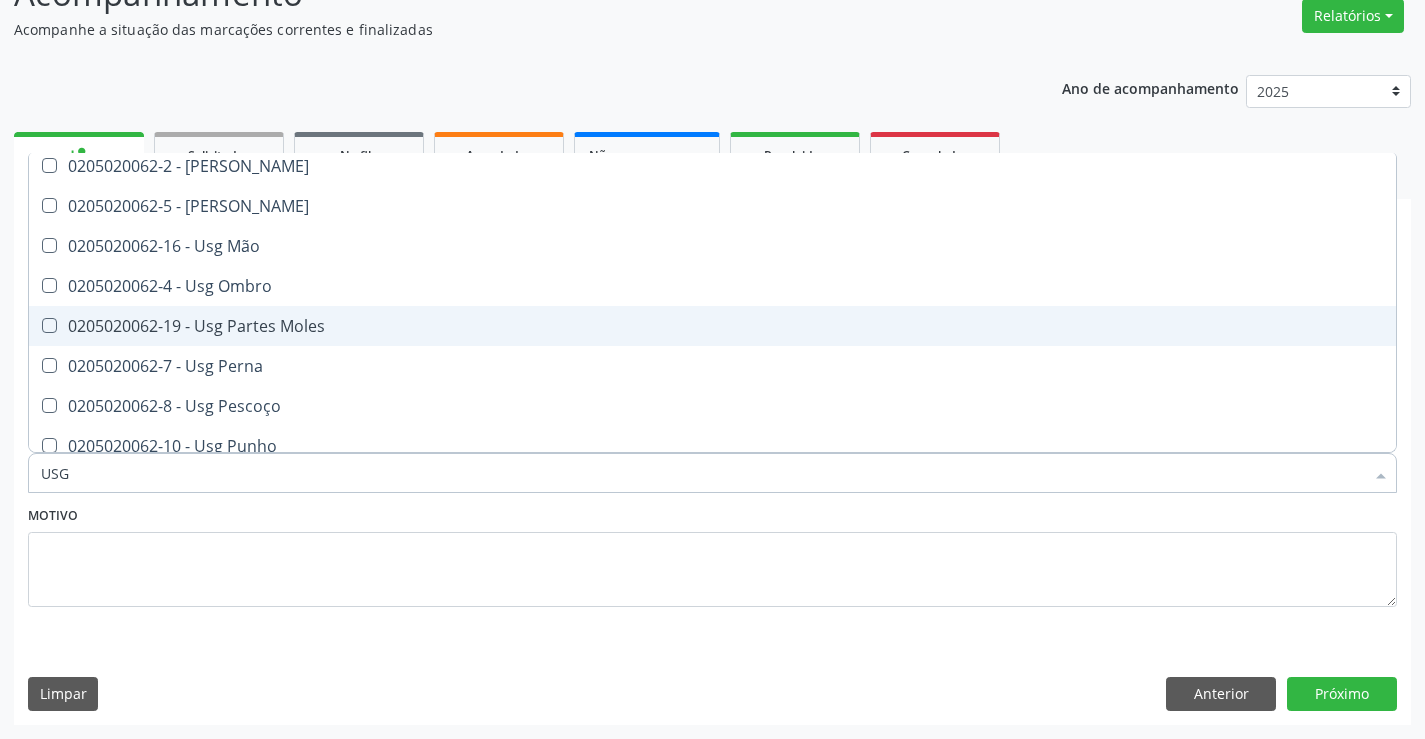 click on "0205020062-19 - Usg Partes Moles" at bounding box center [712, 326] 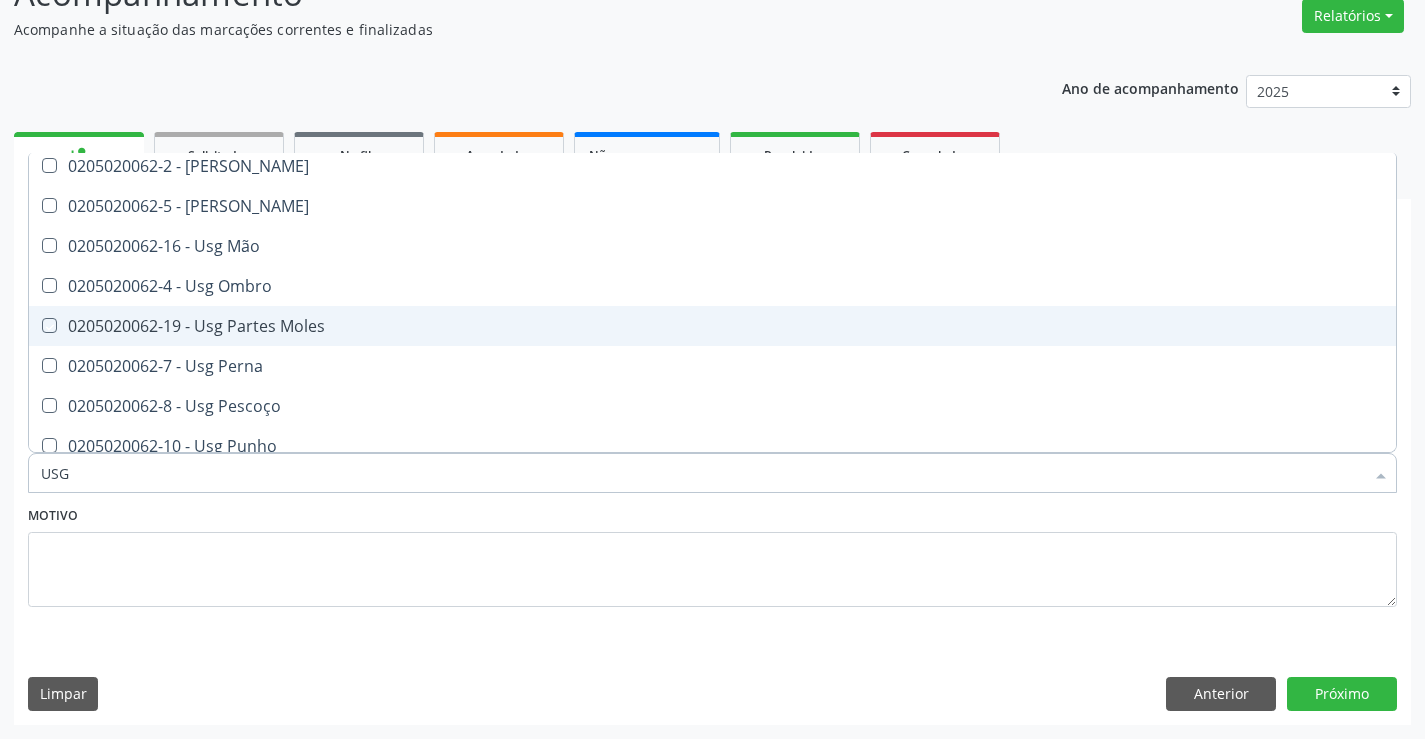 checkbox on "true" 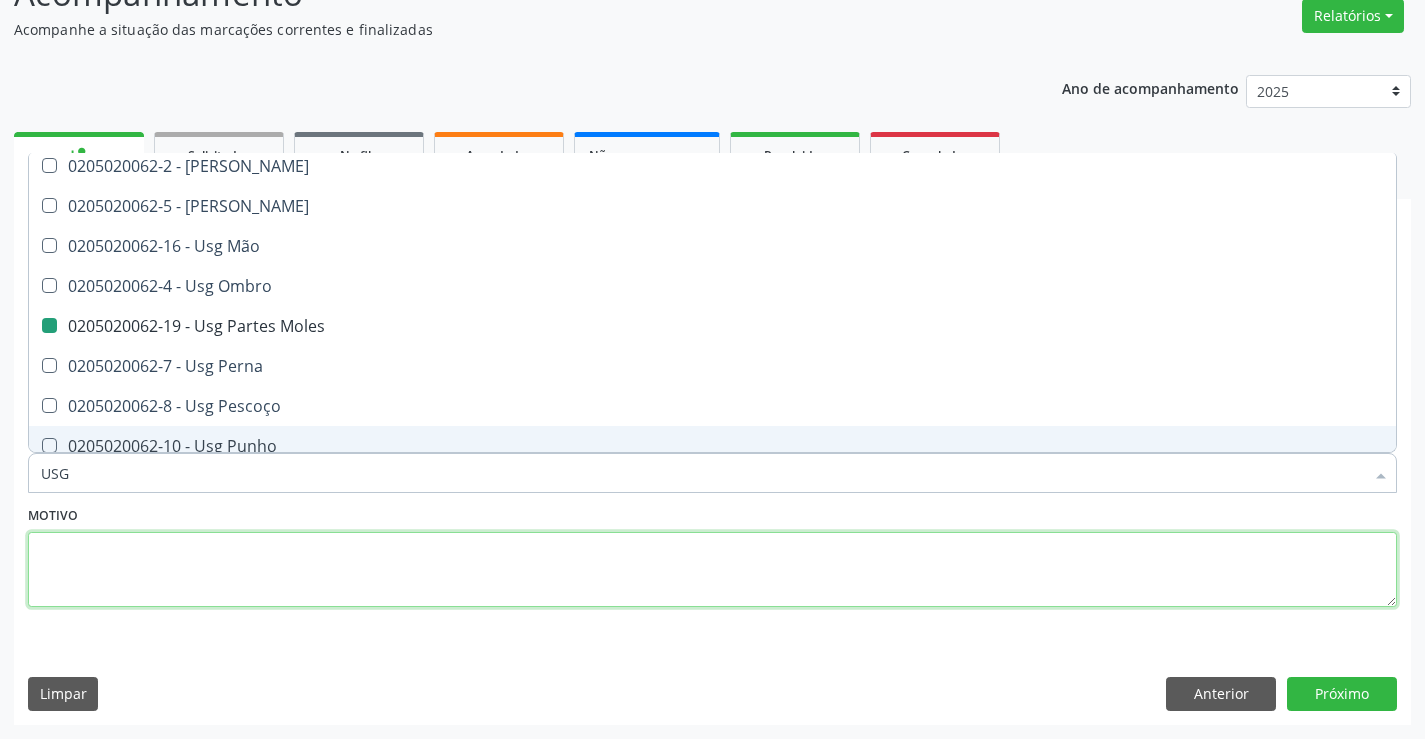 click at bounding box center (712, 570) 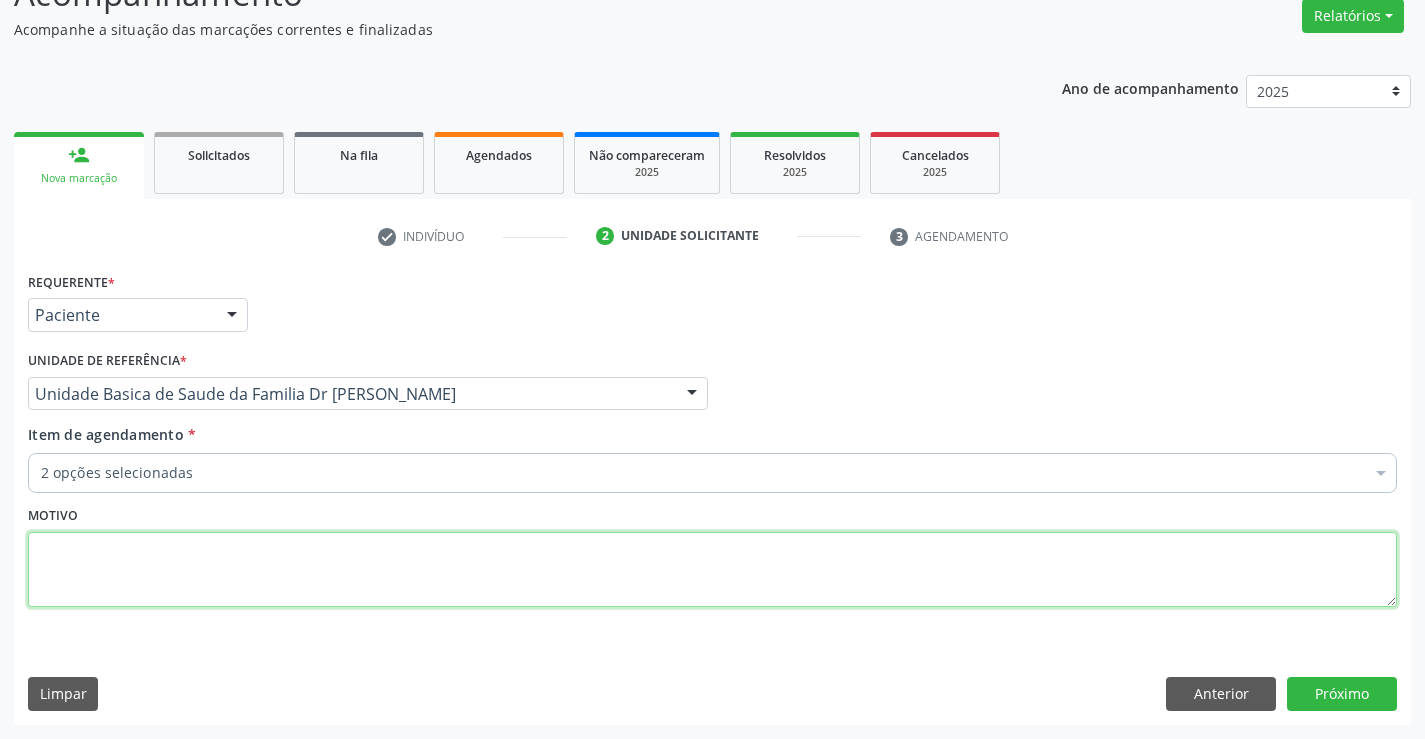 scroll, scrollTop: 0, scrollLeft: 0, axis: both 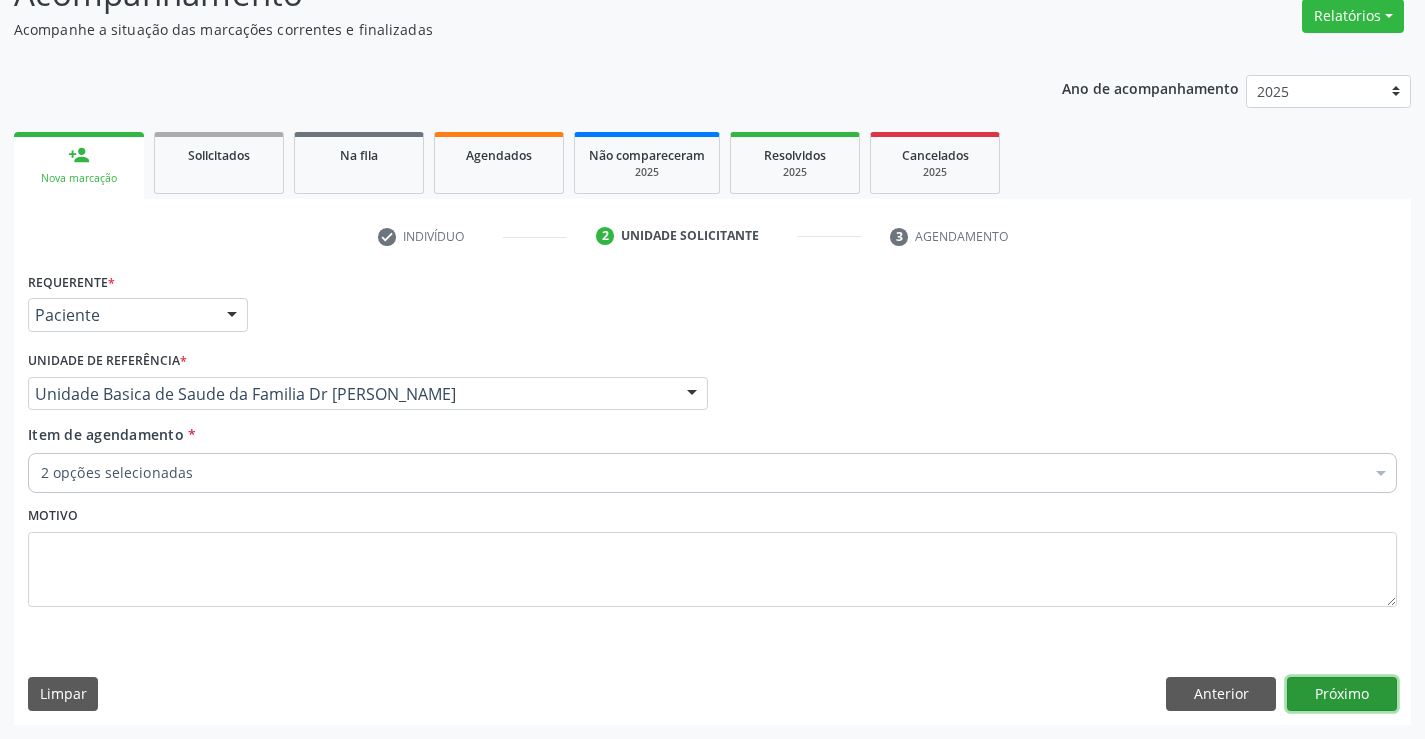 click on "Próximo" at bounding box center (1342, 694) 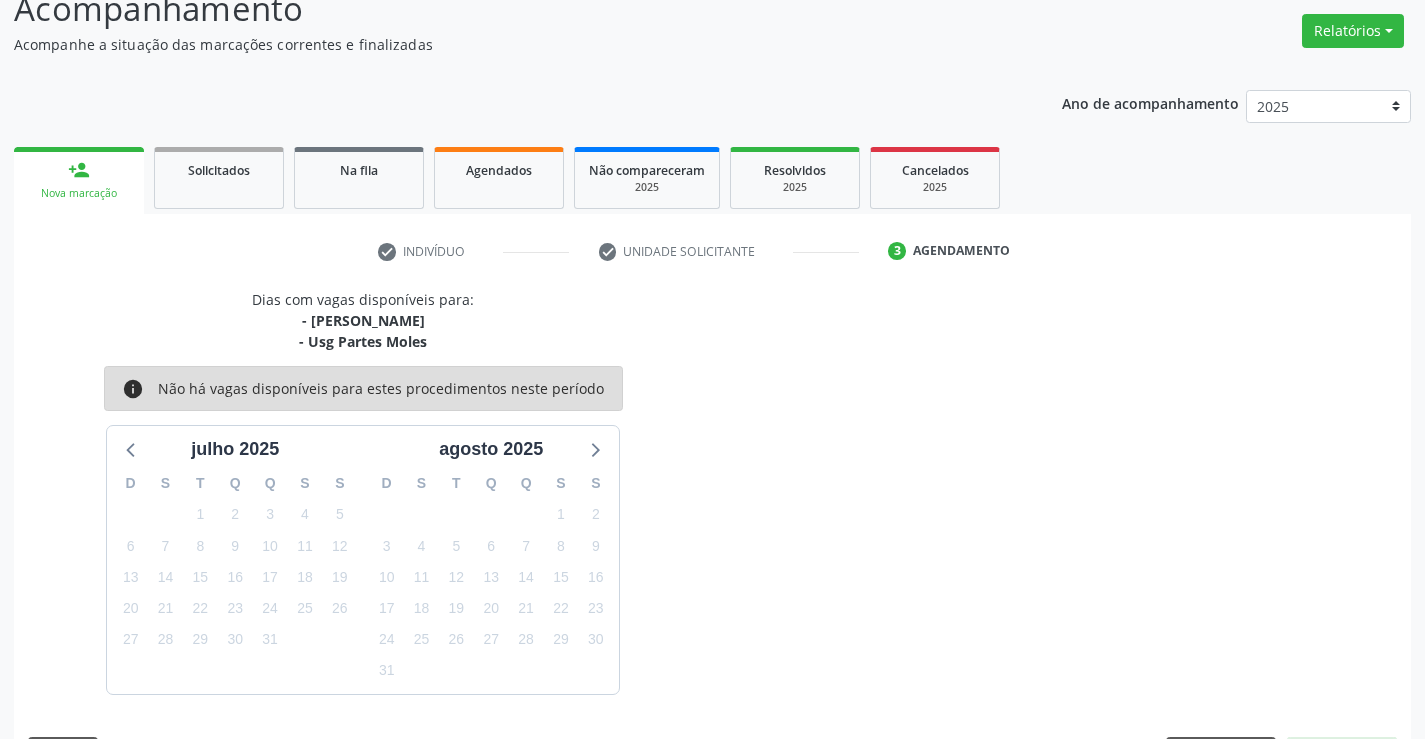 scroll, scrollTop: 167, scrollLeft: 0, axis: vertical 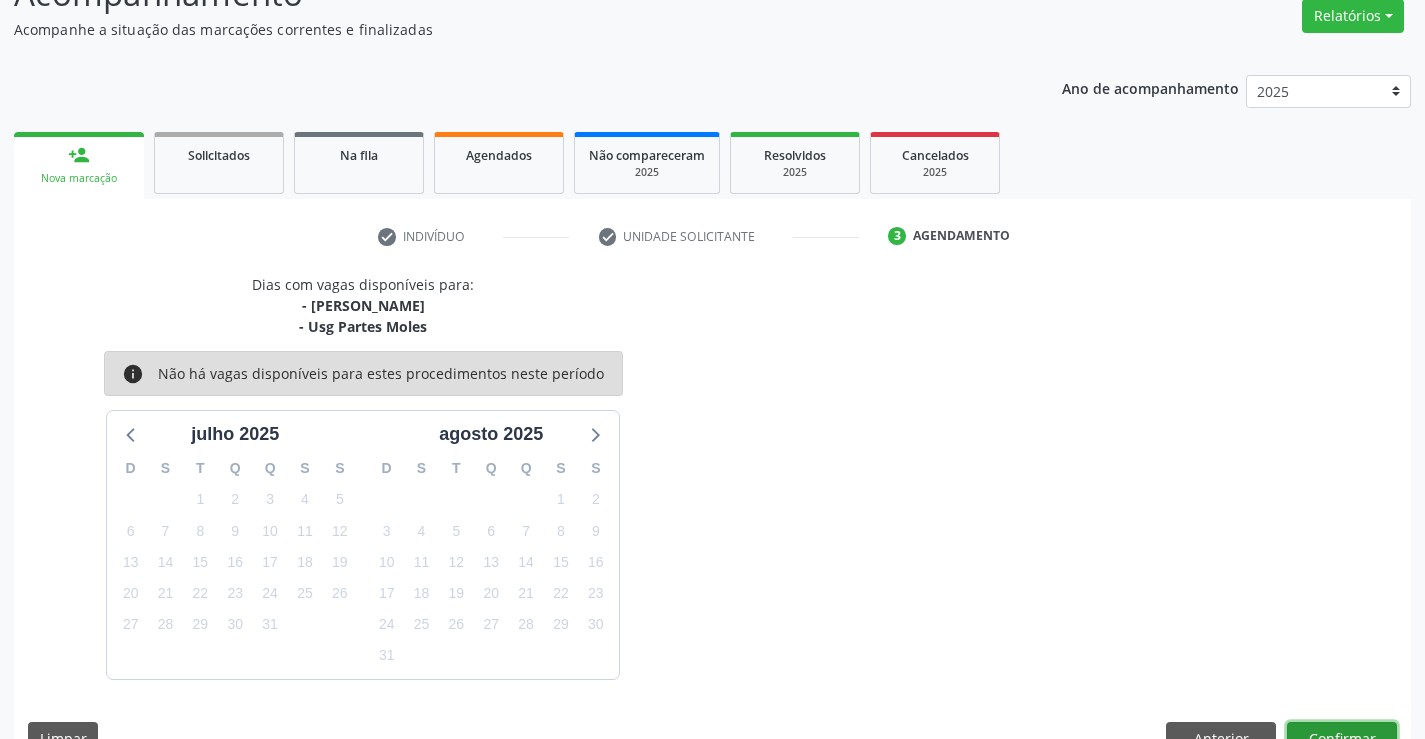 click on "Confirmar" at bounding box center [1342, 739] 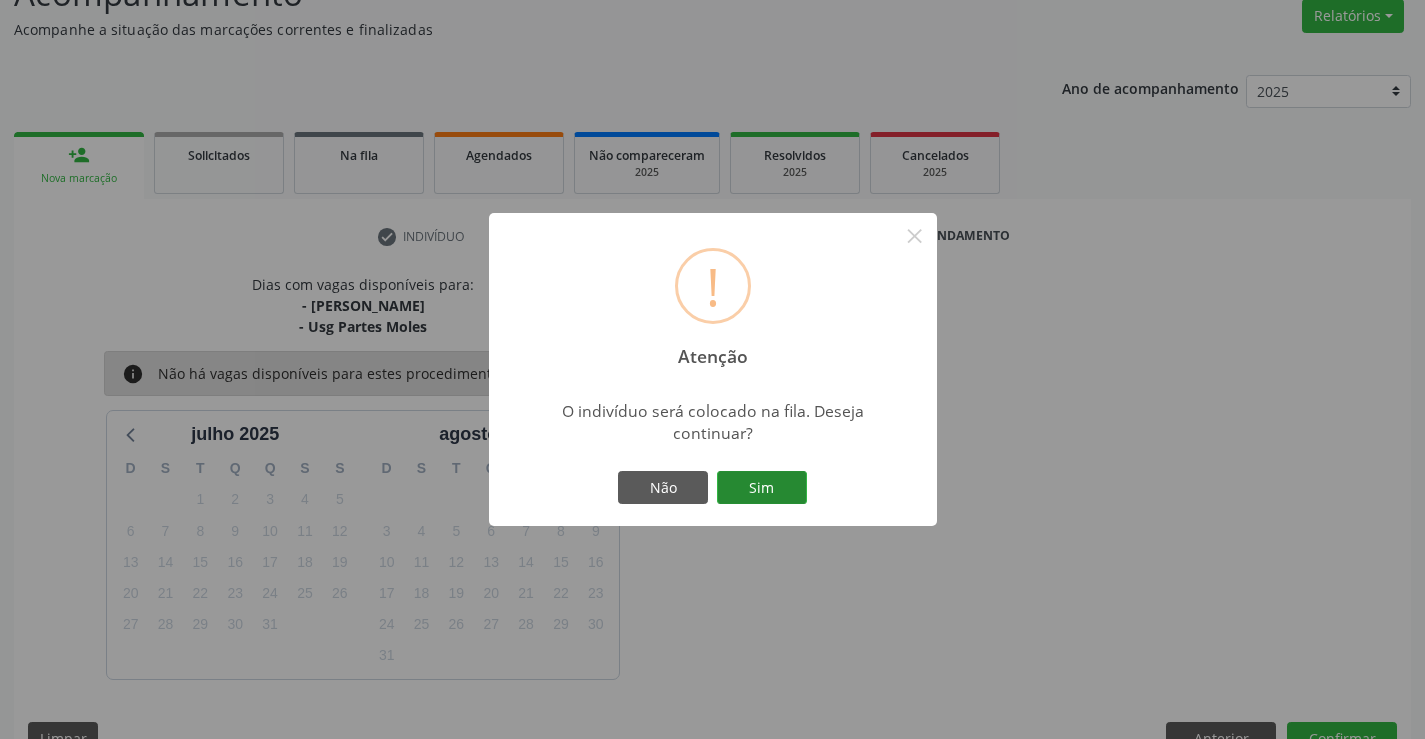 click on "Sim" at bounding box center [762, 488] 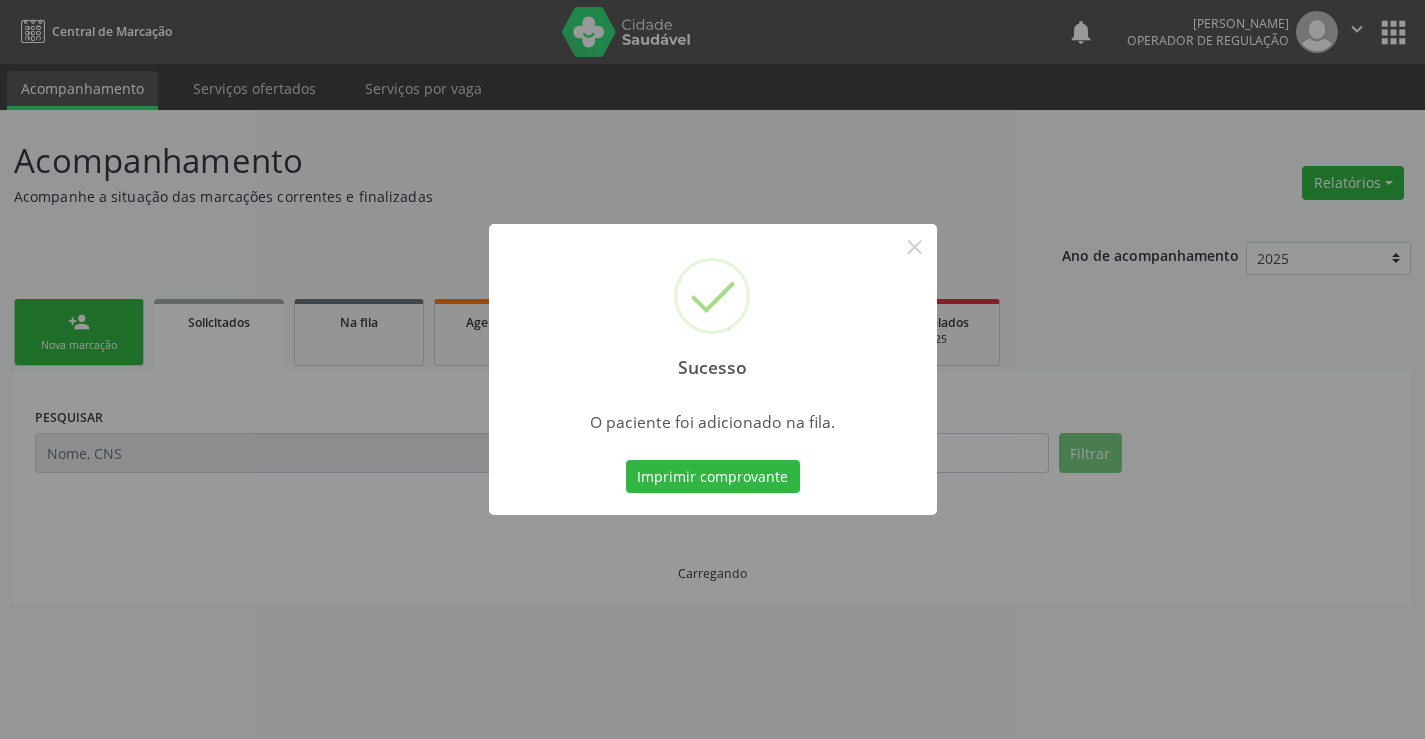 scroll, scrollTop: 0, scrollLeft: 0, axis: both 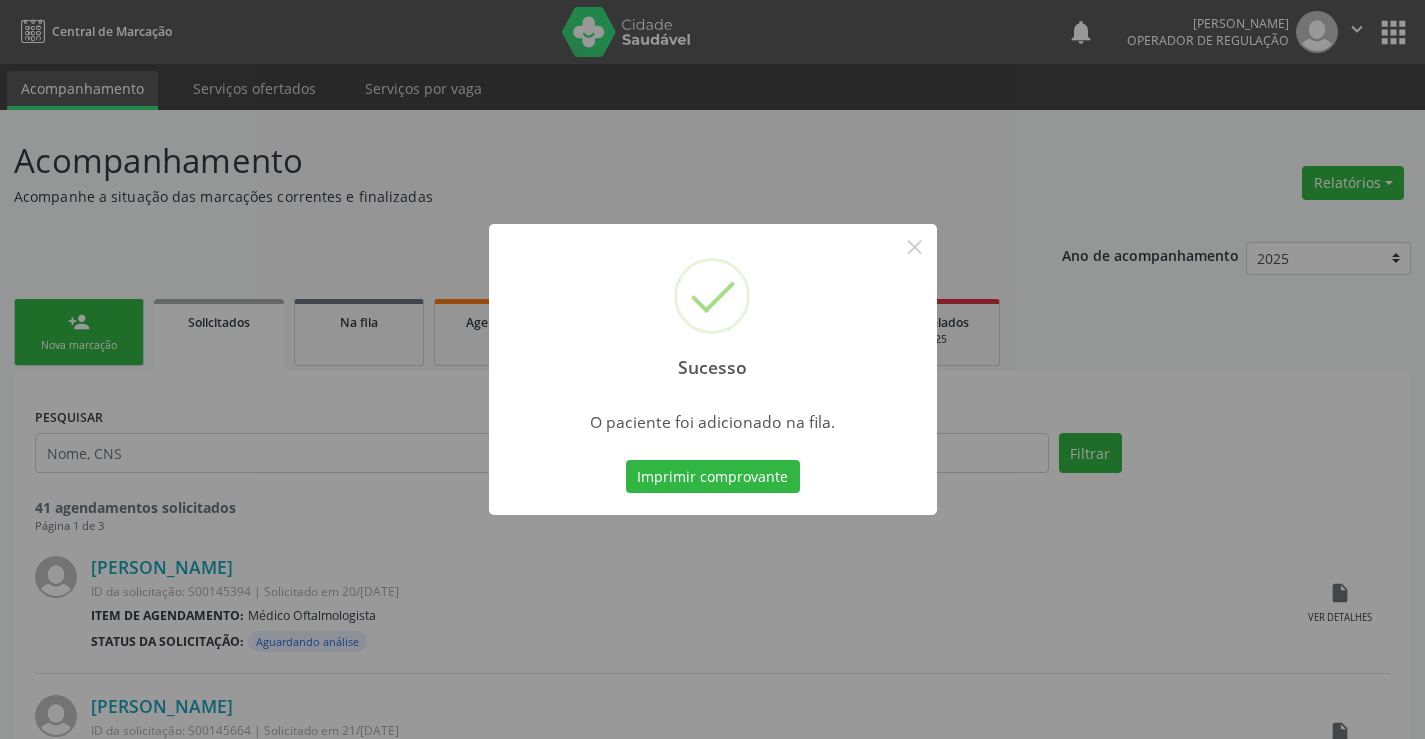 click on "Imprimir comprovante" at bounding box center [713, 477] 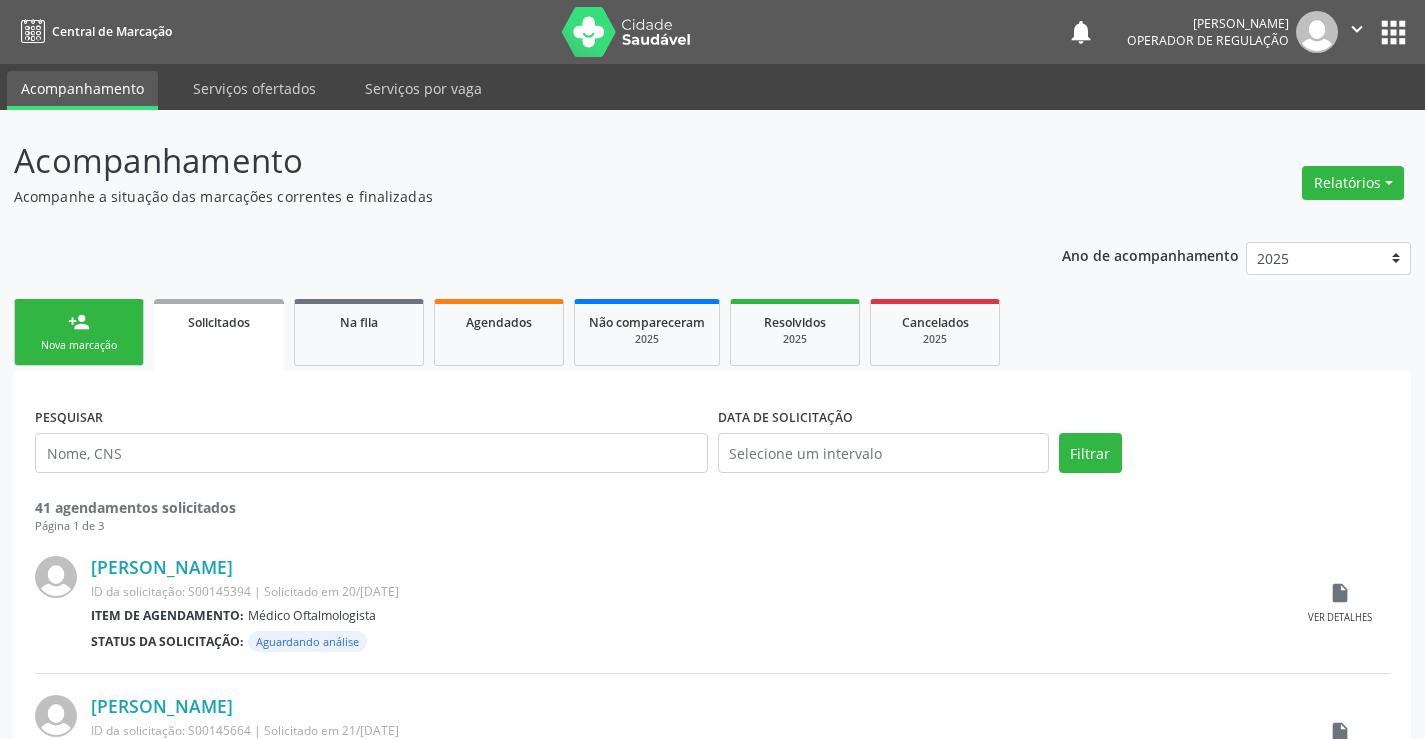 click on "person_add
Nova marcação" at bounding box center (79, 332) 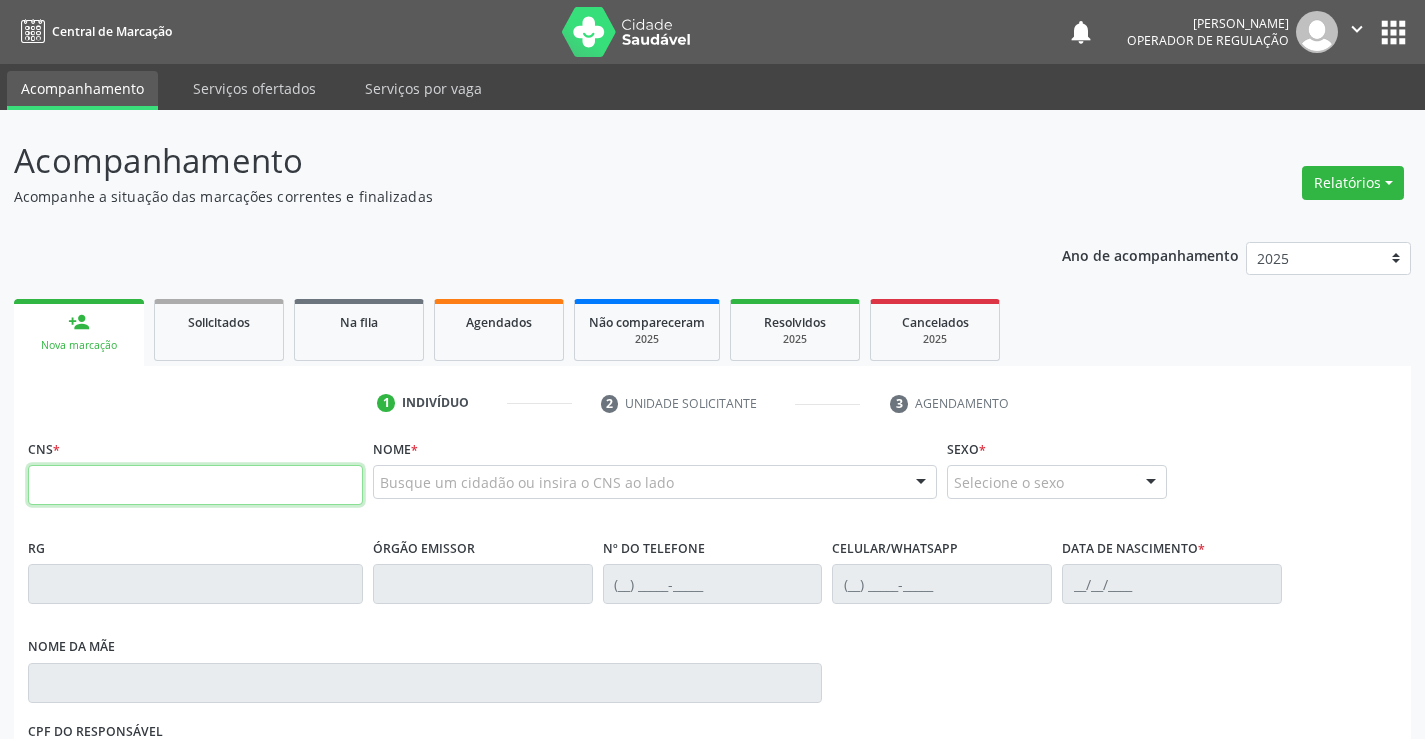 click at bounding box center [195, 485] 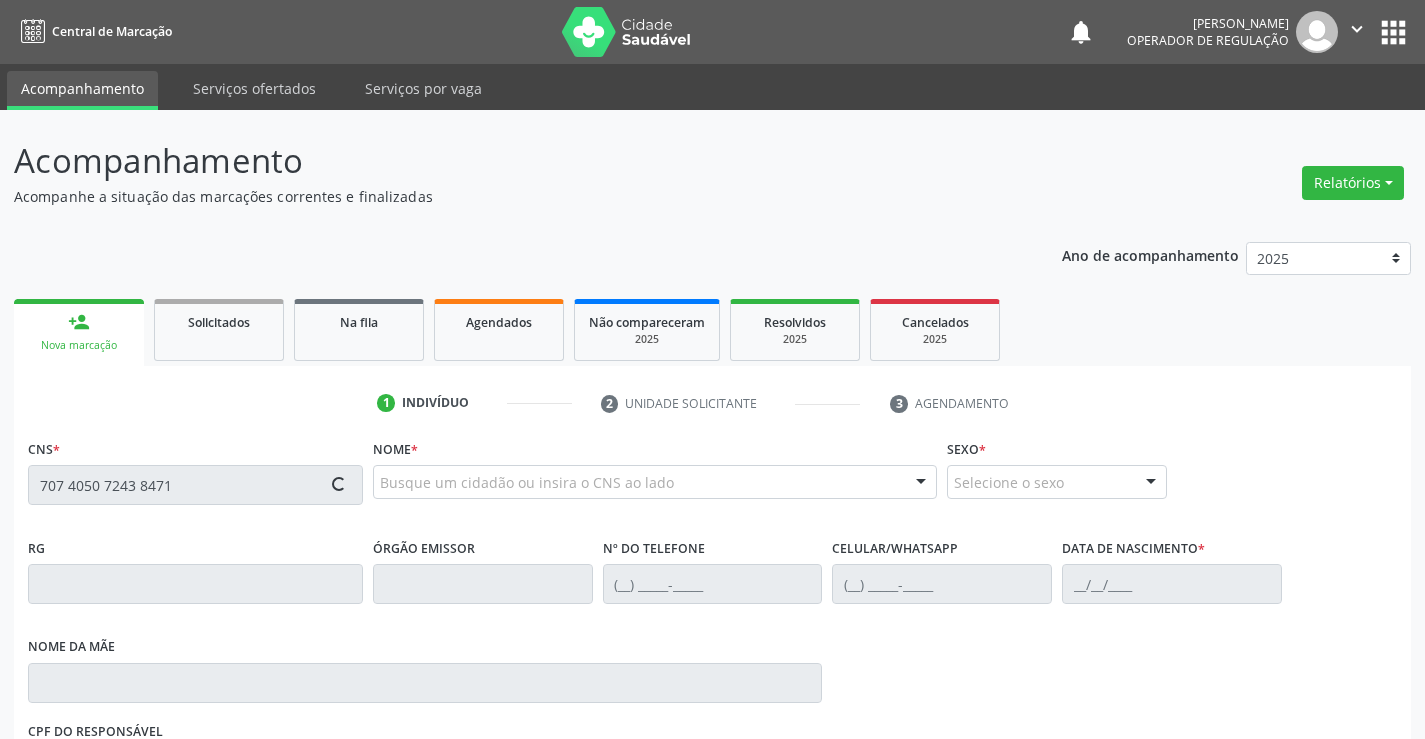 type on "707 4050 7243 8471" 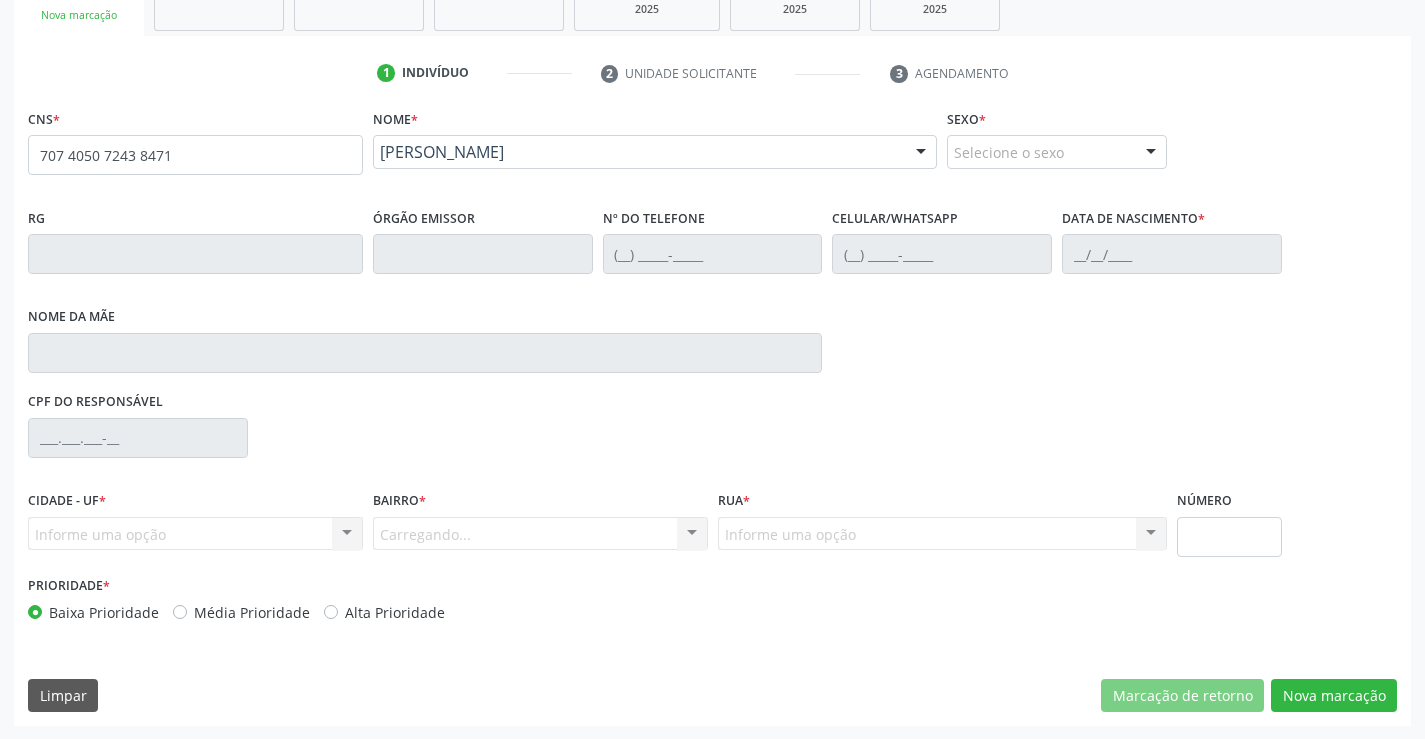 scroll, scrollTop: 331, scrollLeft: 0, axis: vertical 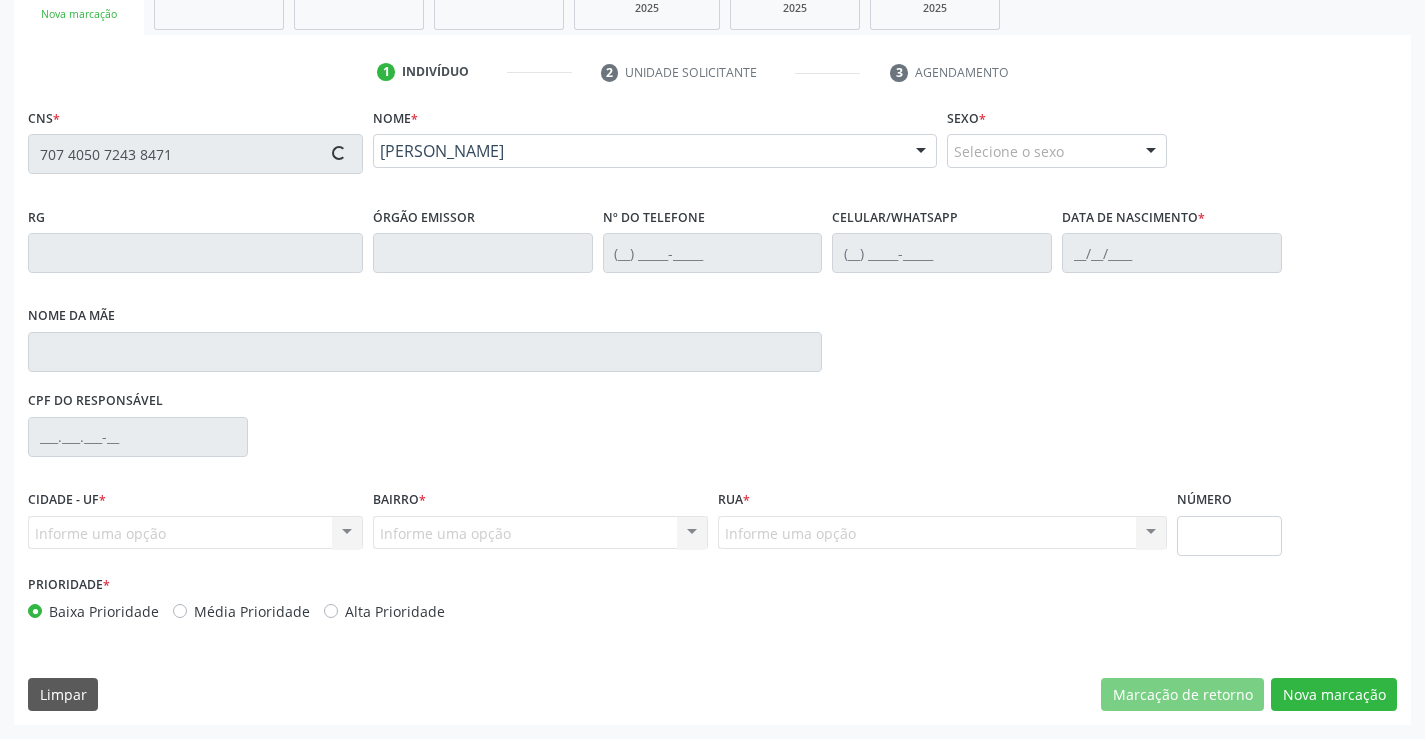 type on "1660523109" 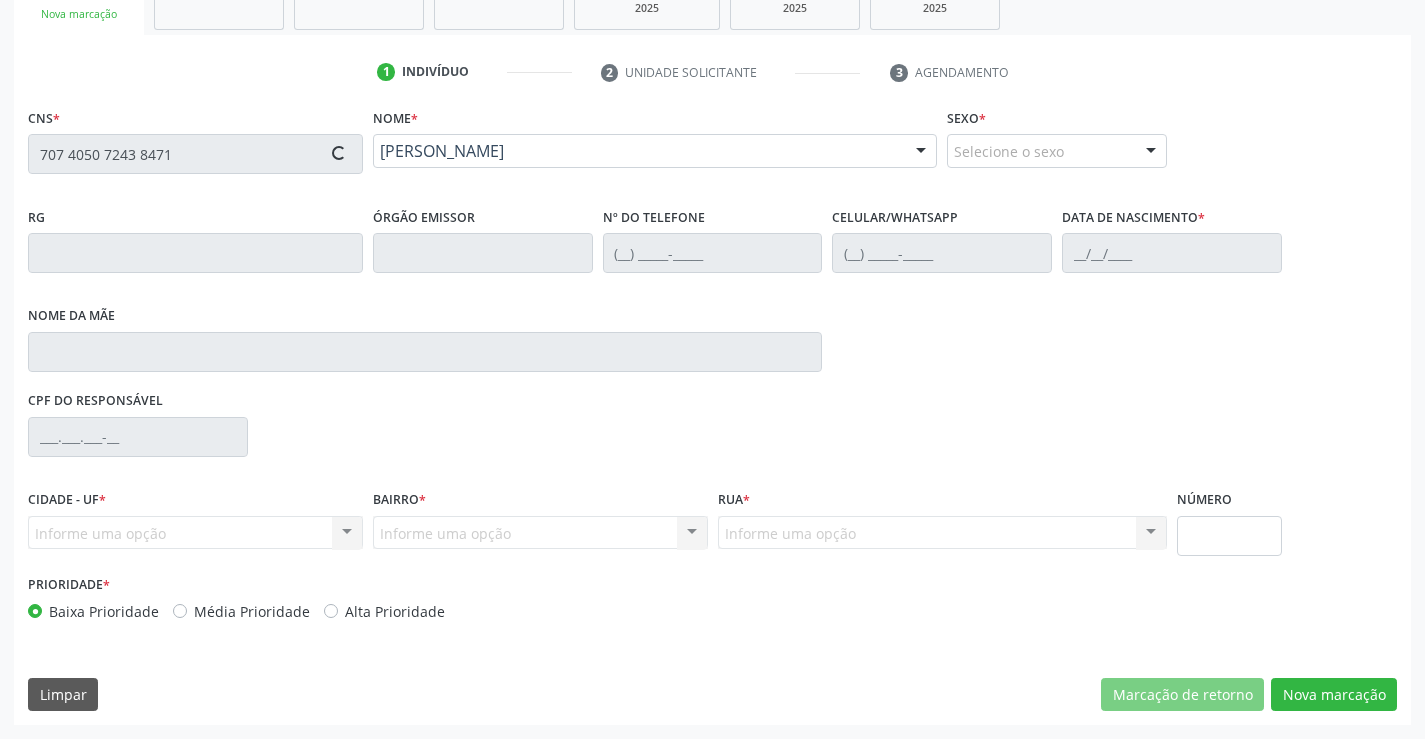 type on "(11) 99651-4812" 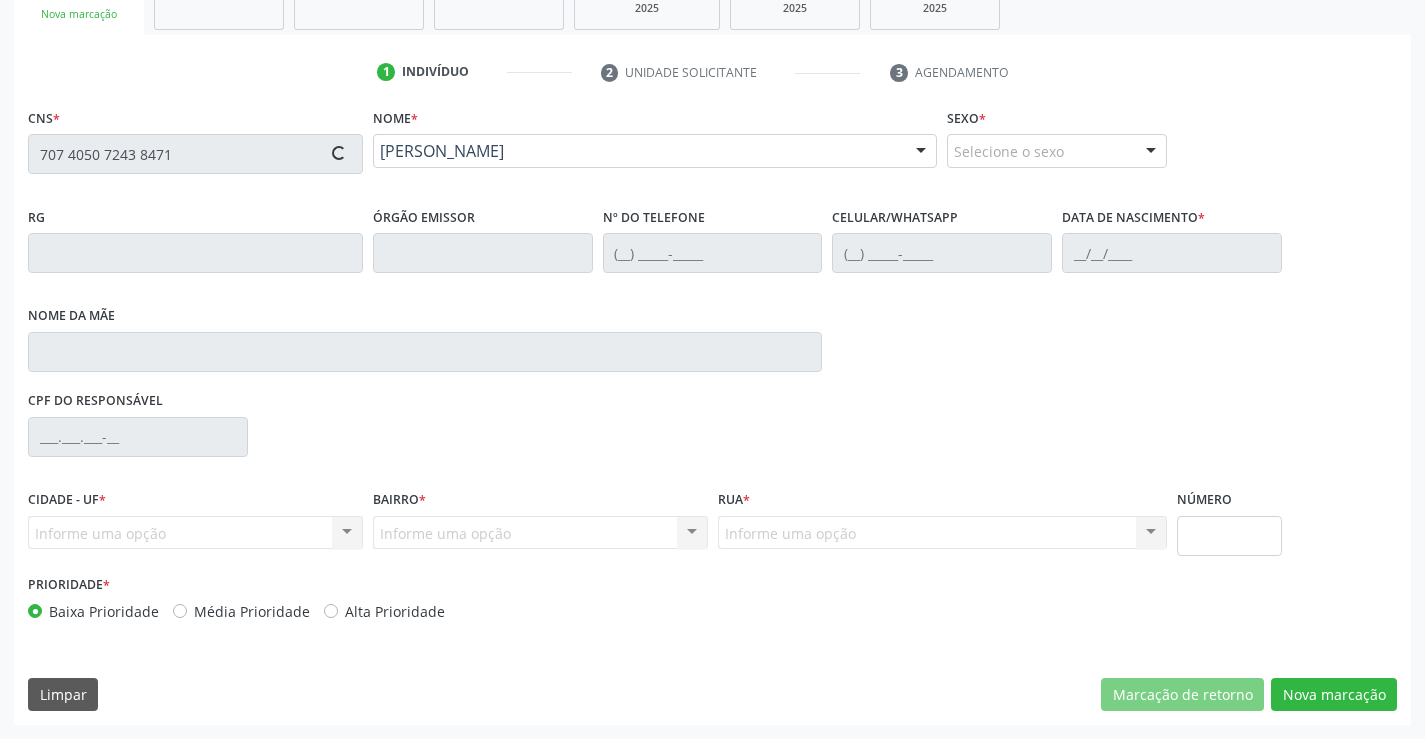 type on "073.370.565-08" 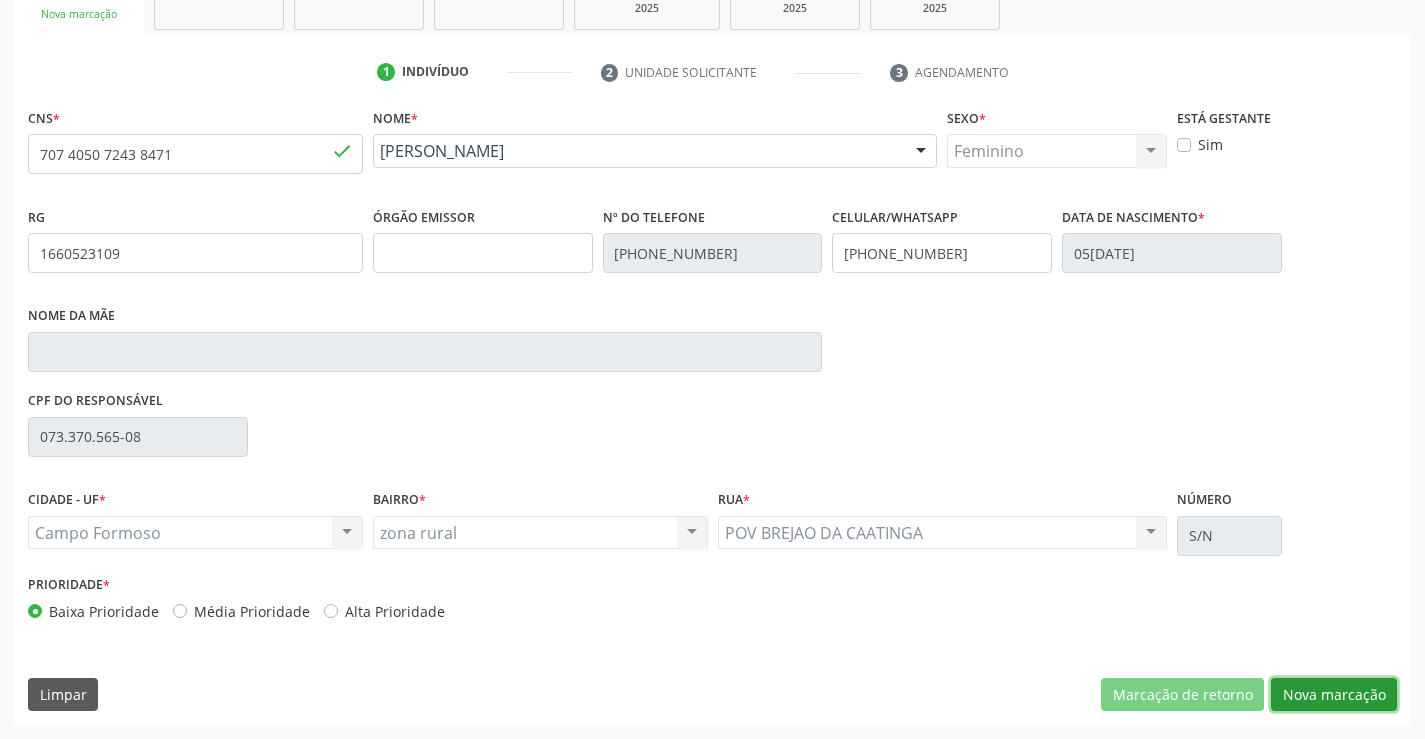 click on "Nova marcação" at bounding box center (1334, 695) 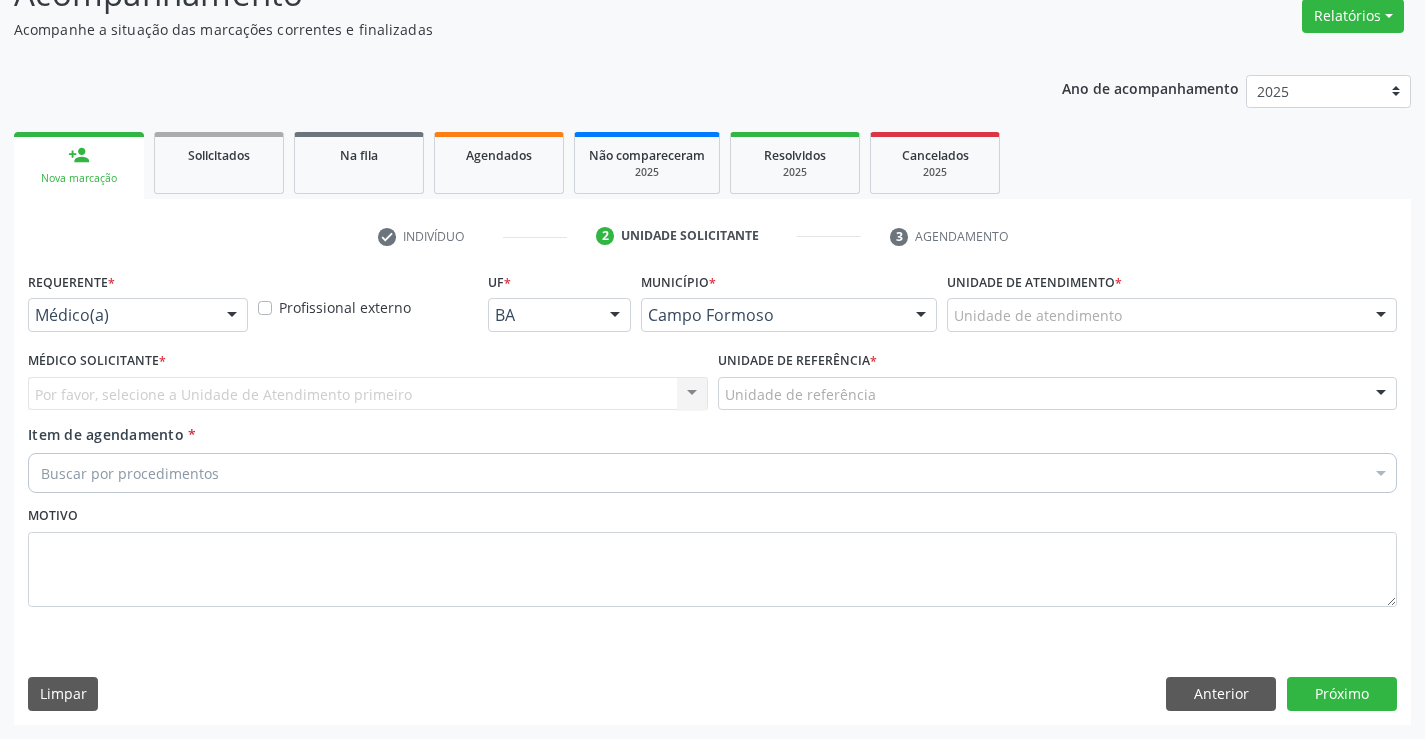 scroll, scrollTop: 167, scrollLeft: 0, axis: vertical 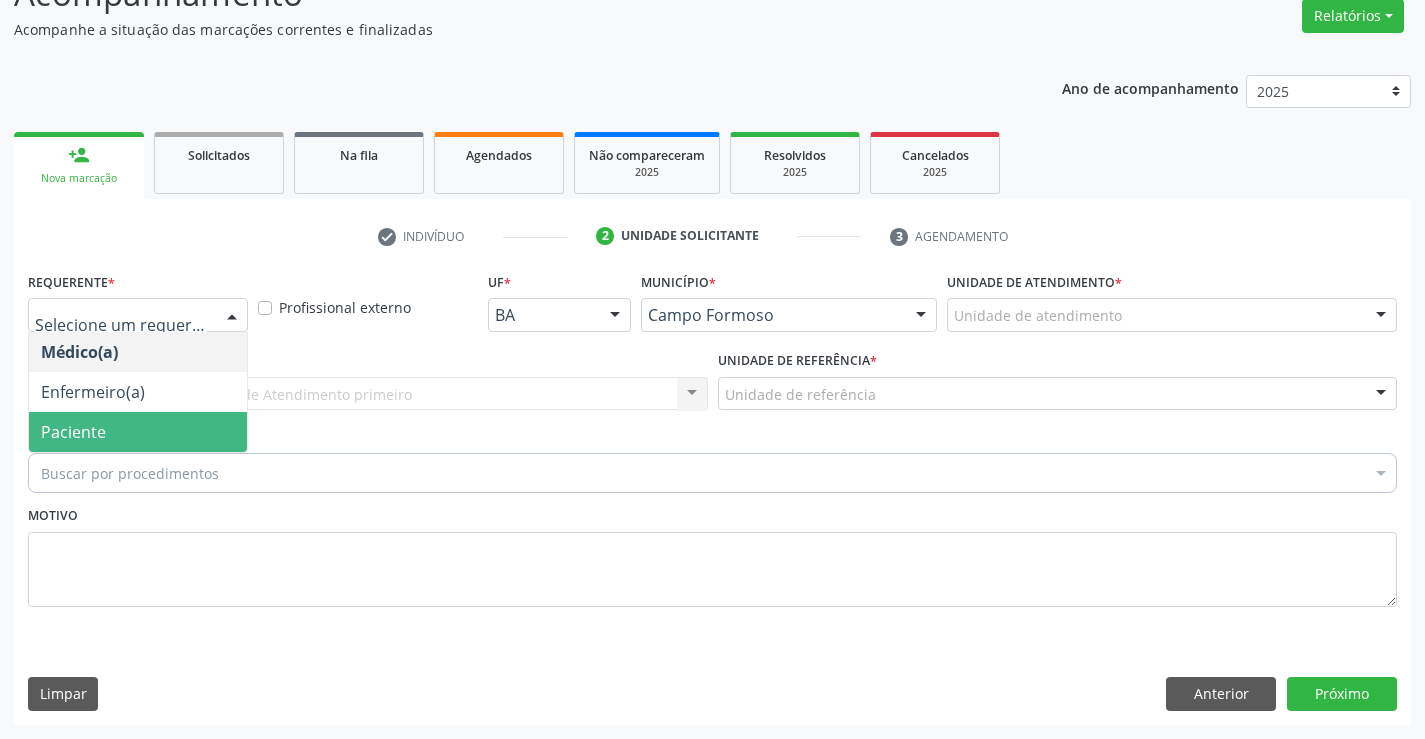 click on "Paciente" at bounding box center (73, 432) 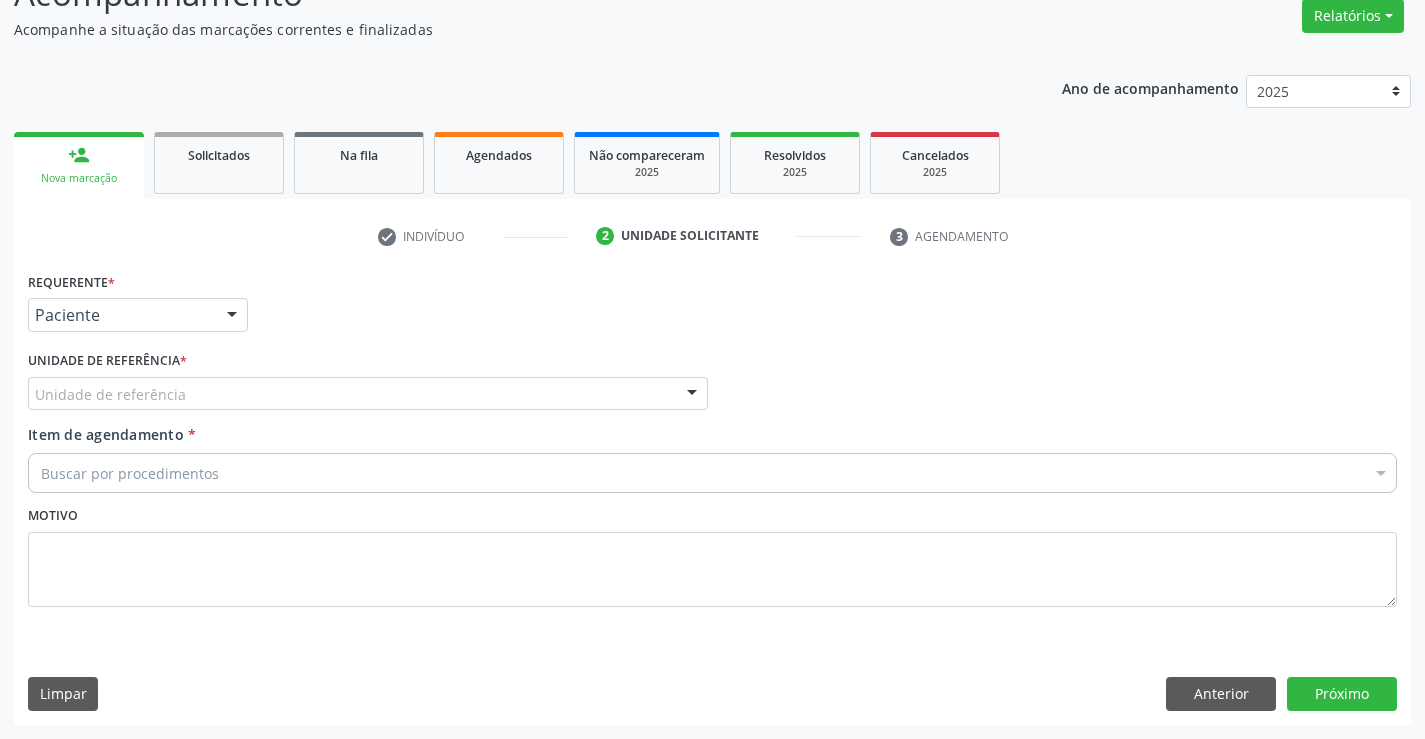 click on "Unidade de referência" at bounding box center [368, 394] 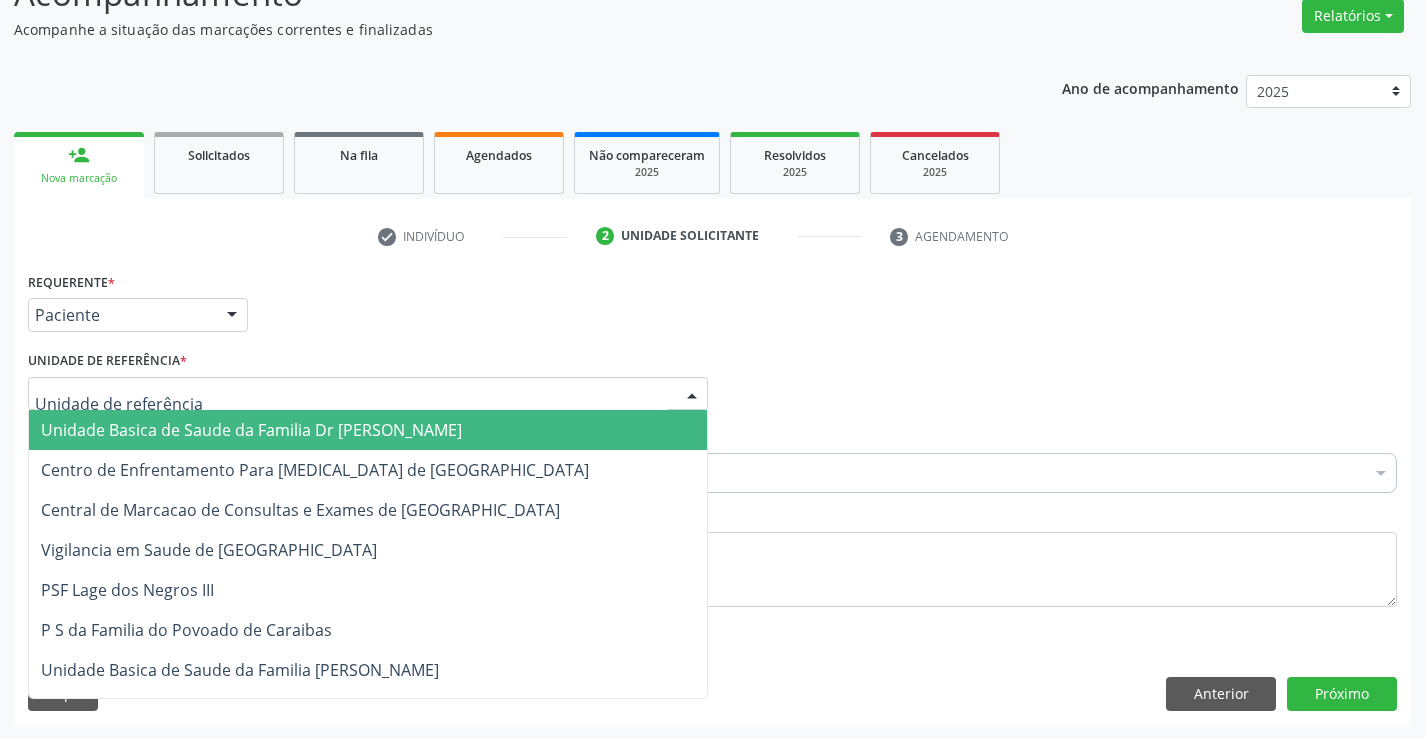 click on "Unidade Basica de Saude da Familia Dr [PERSON_NAME]" at bounding box center [251, 430] 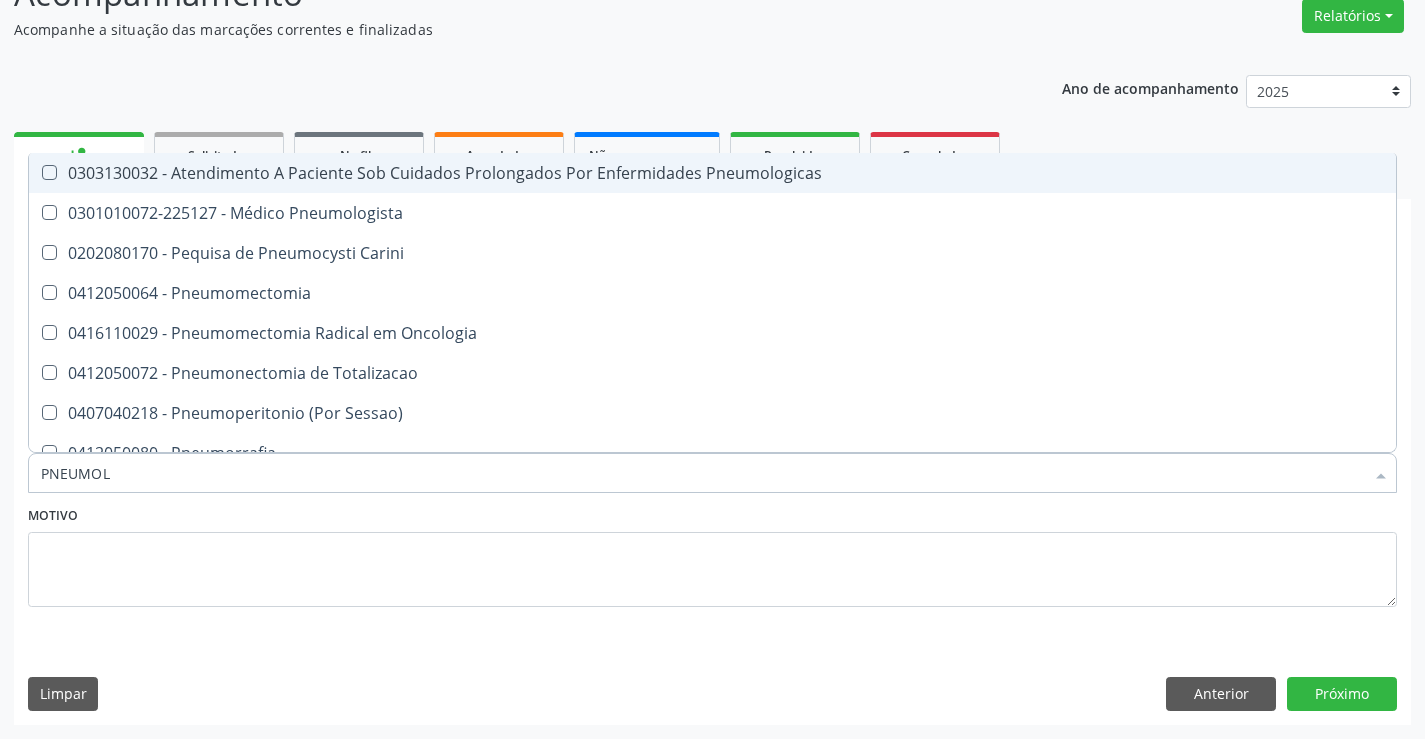 type on "PNEUMOLO" 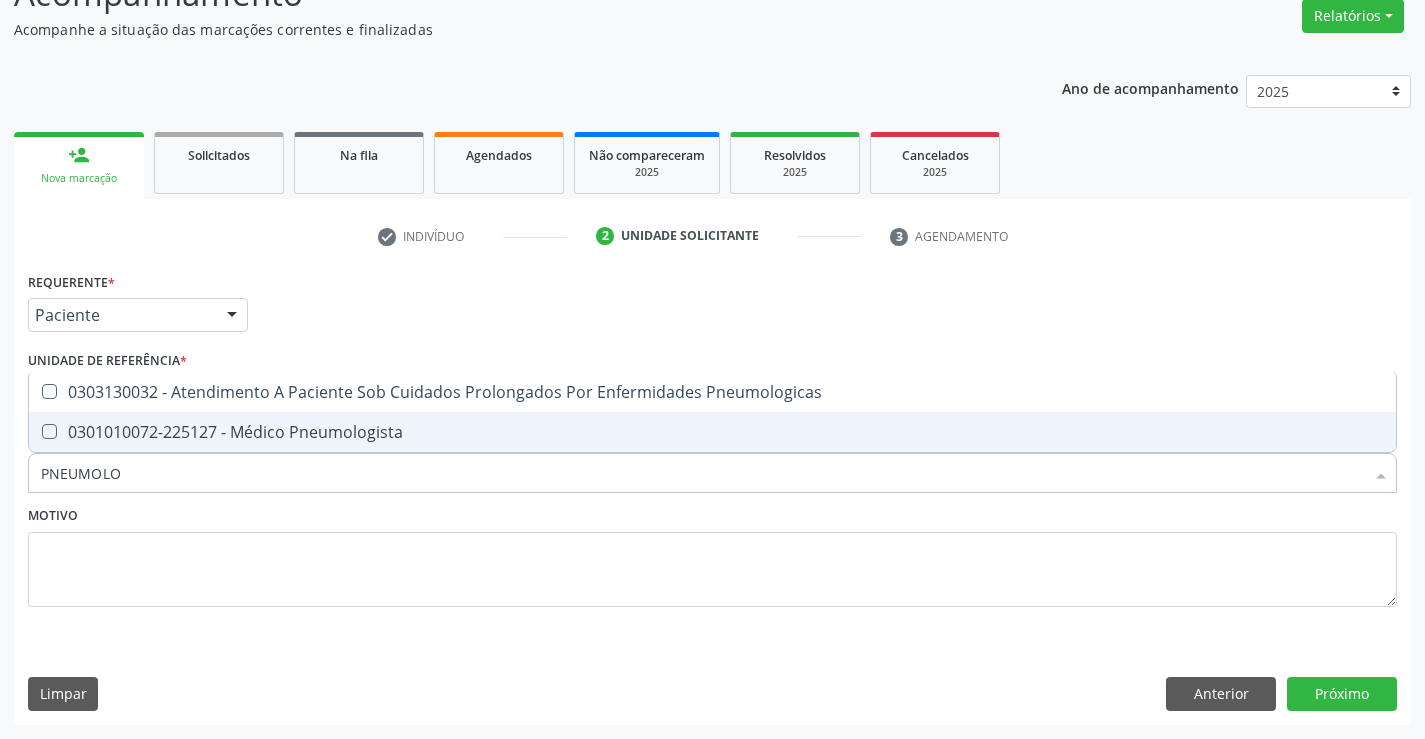 click on "0301010072-225127 - Médico Pneumologista" at bounding box center [712, 432] 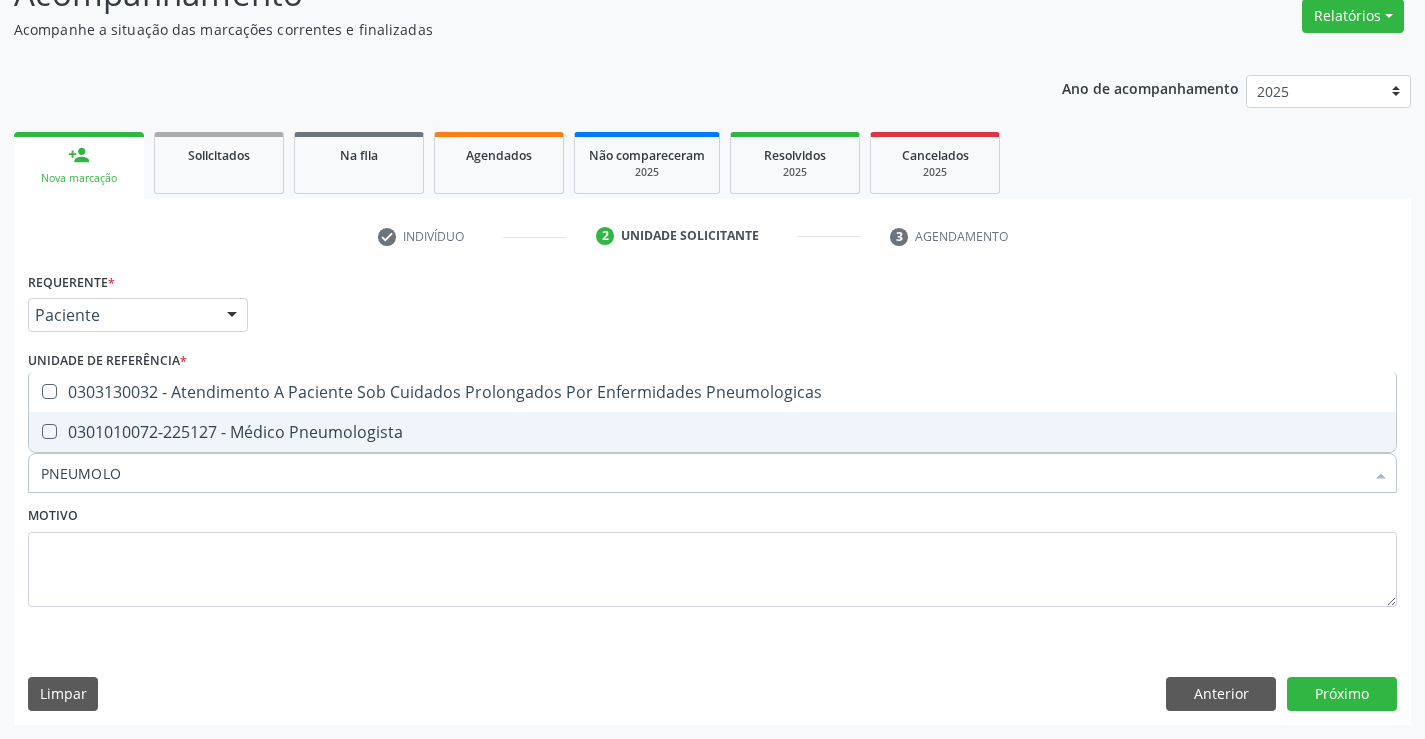 checkbox on "true" 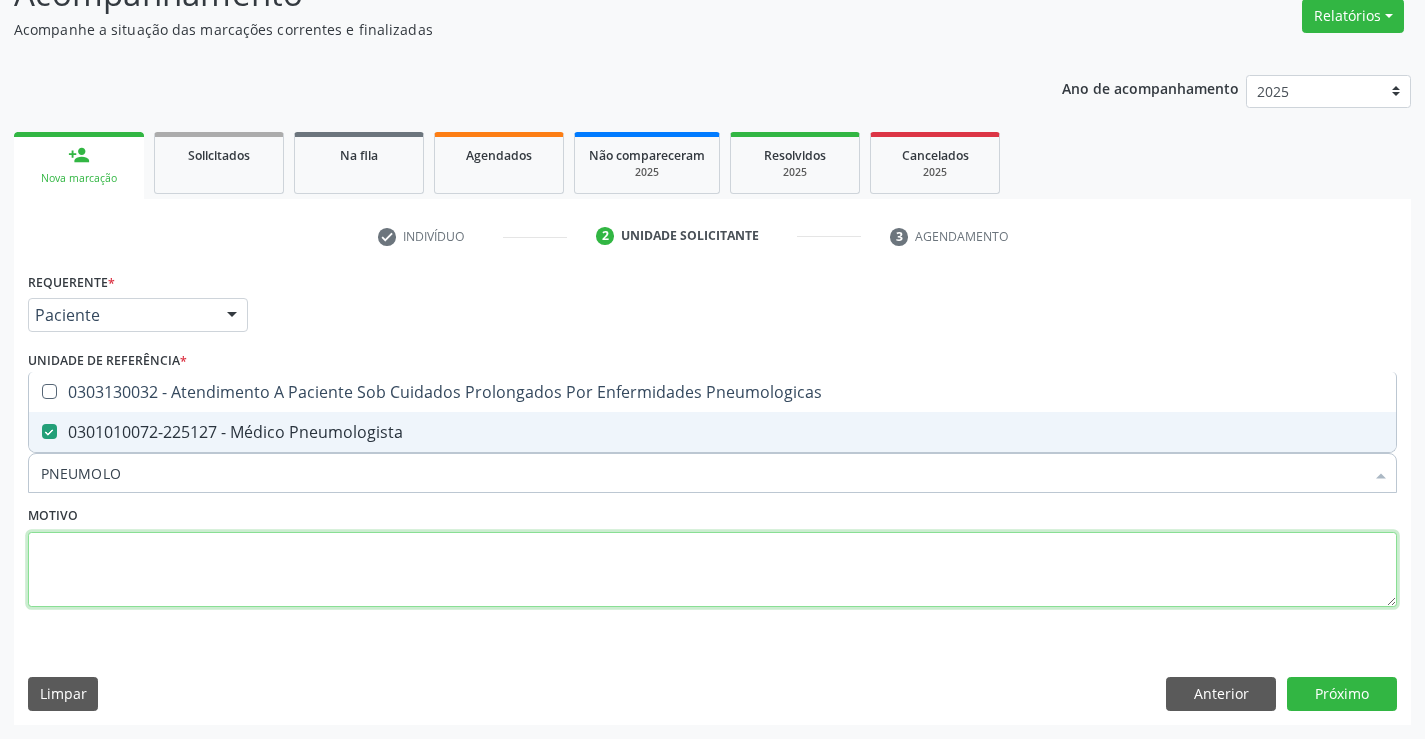 click at bounding box center (712, 570) 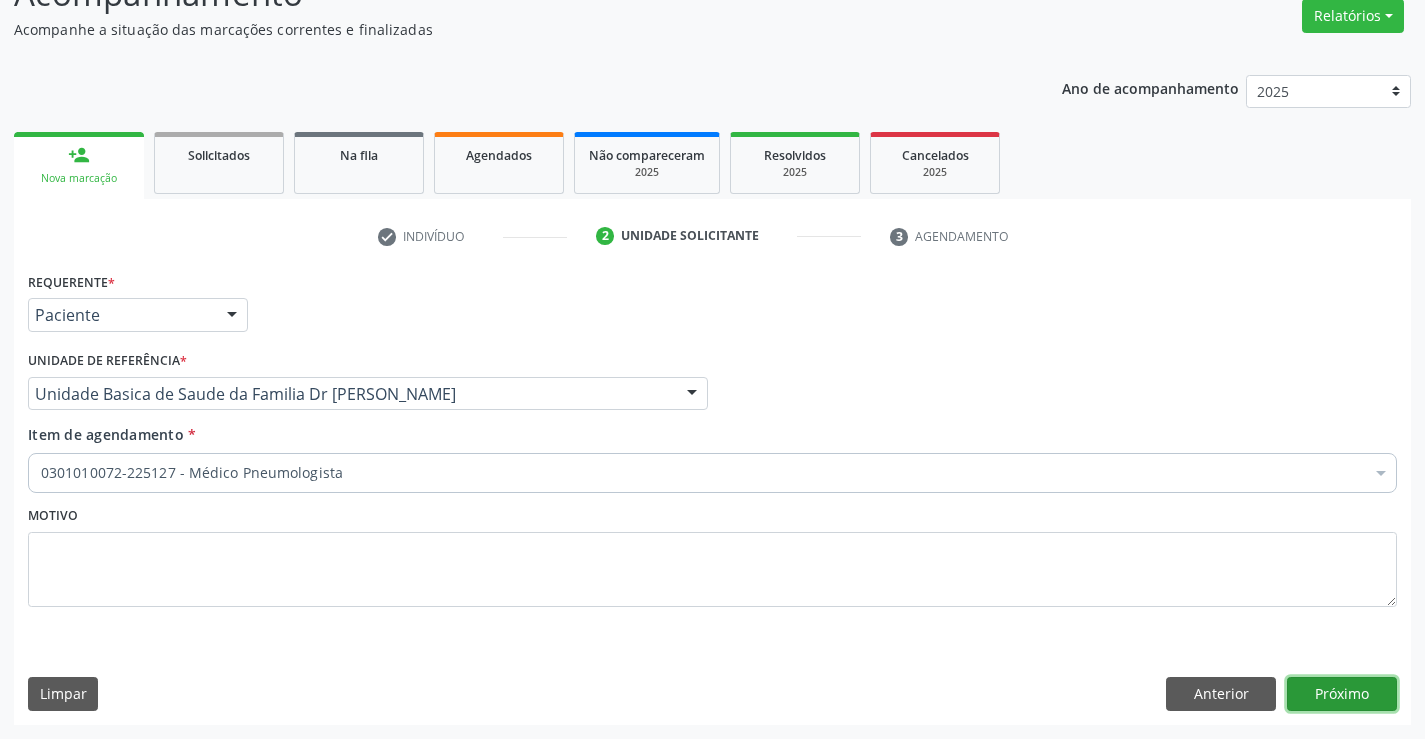 click on "Próximo" at bounding box center [1342, 694] 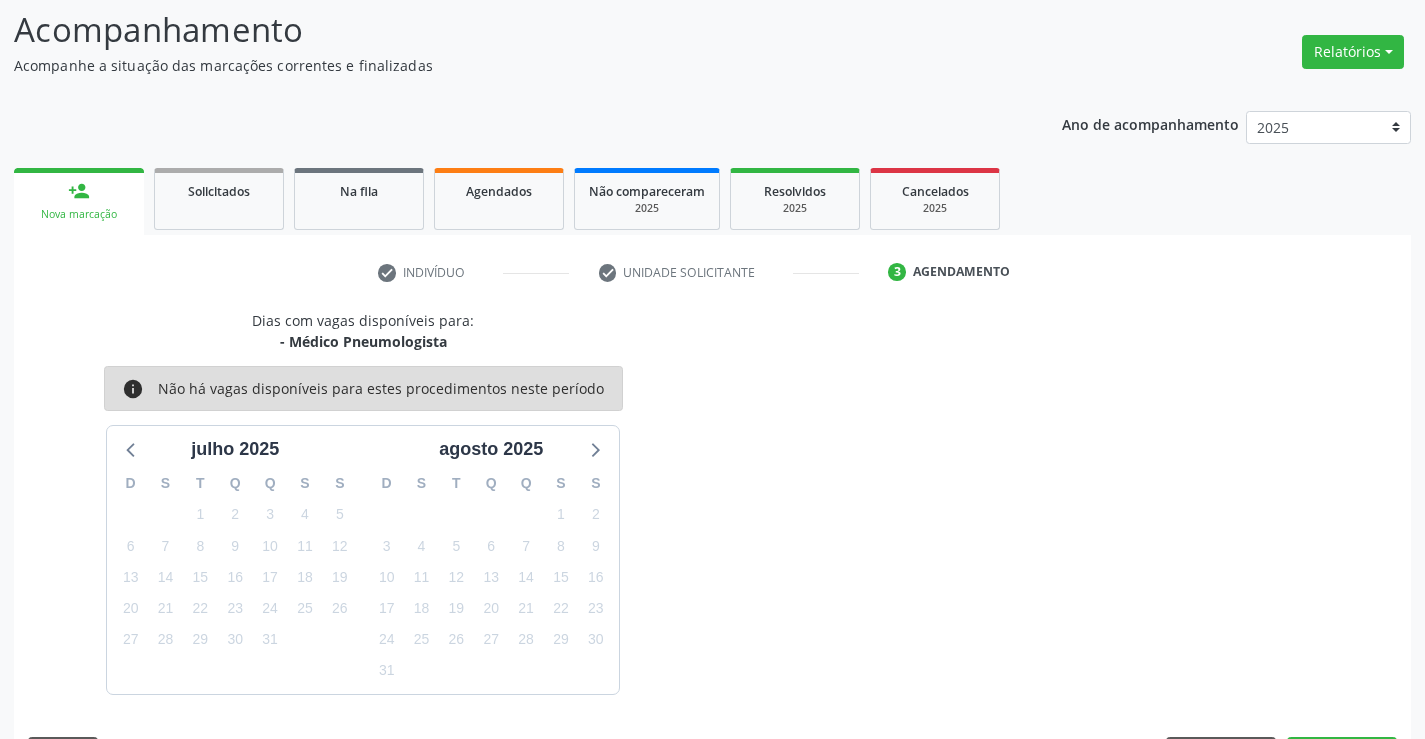 scroll, scrollTop: 167, scrollLeft: 0, axis: vertical 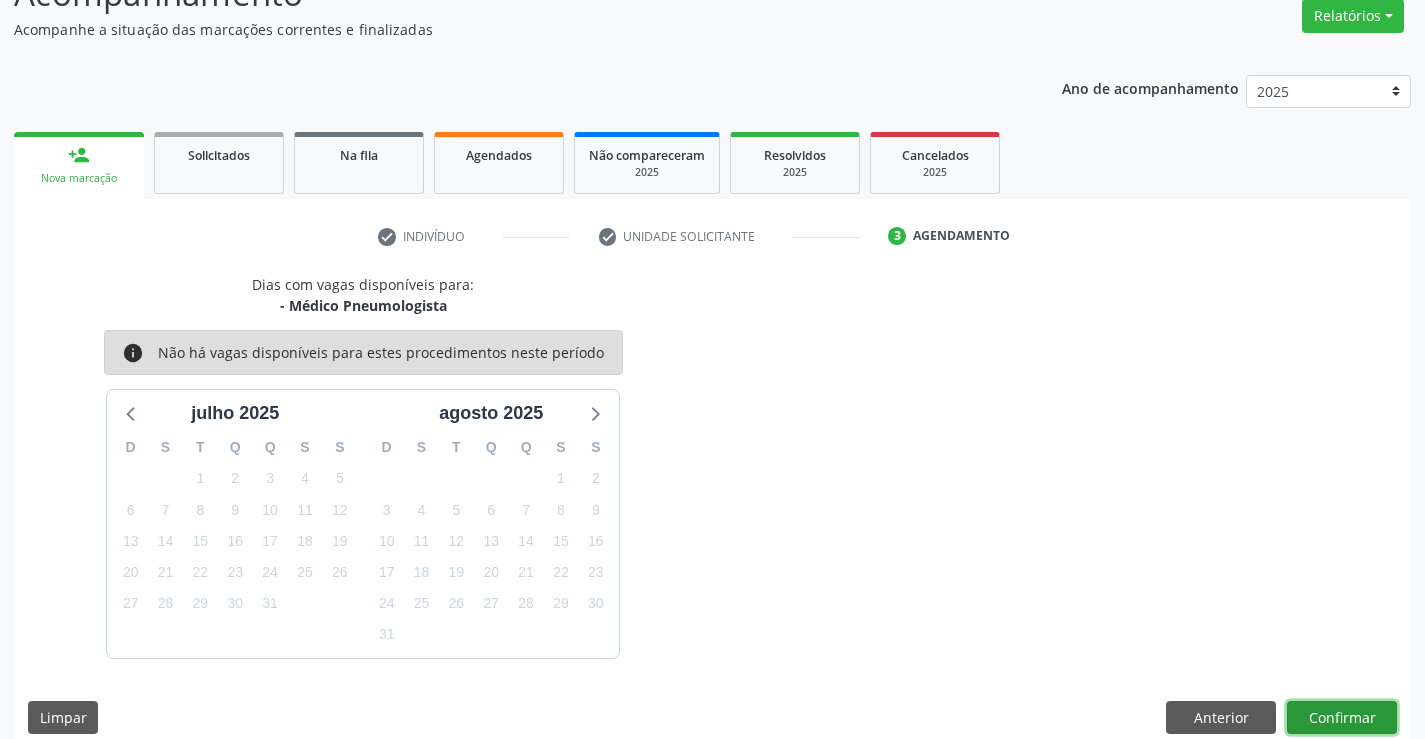 click on "Confirmar" at bounding box center [1342, 718] 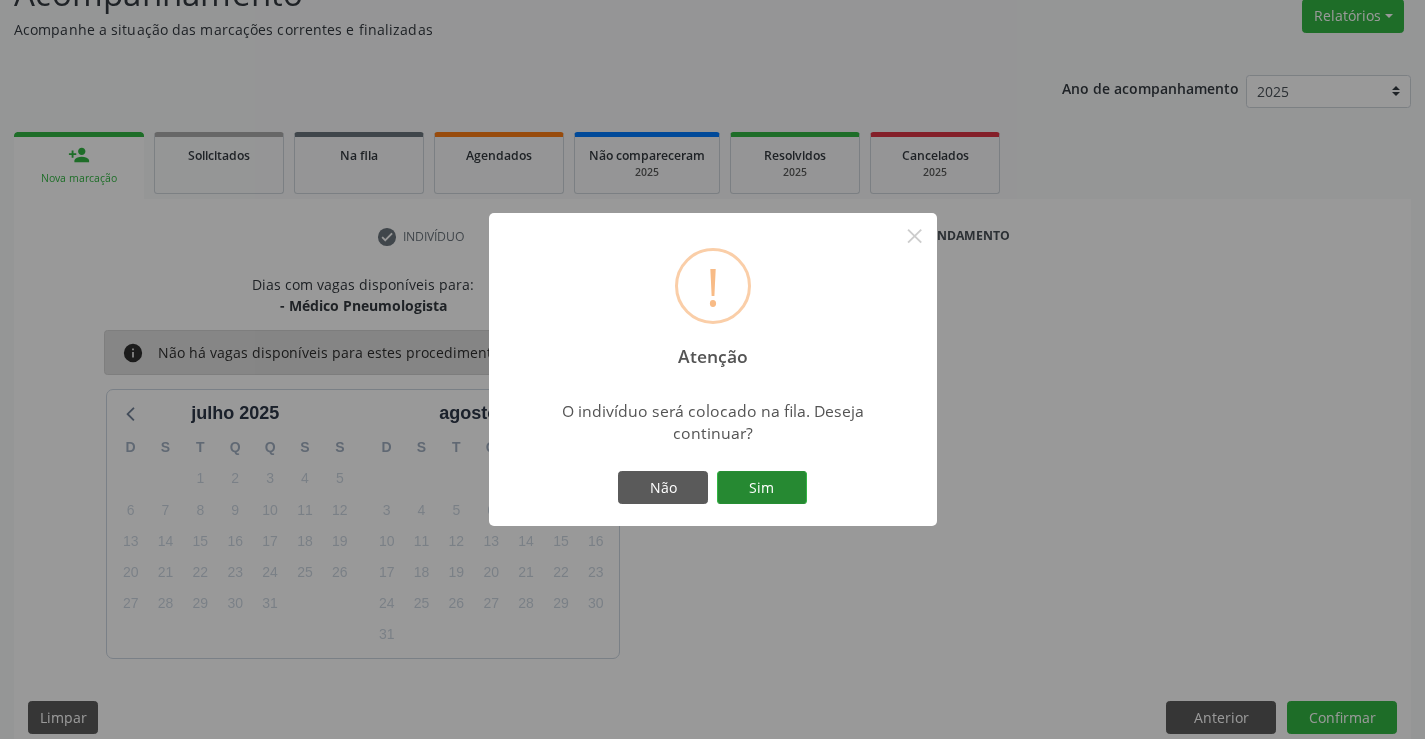 click on "Sim" at bounding box center [762, 488] 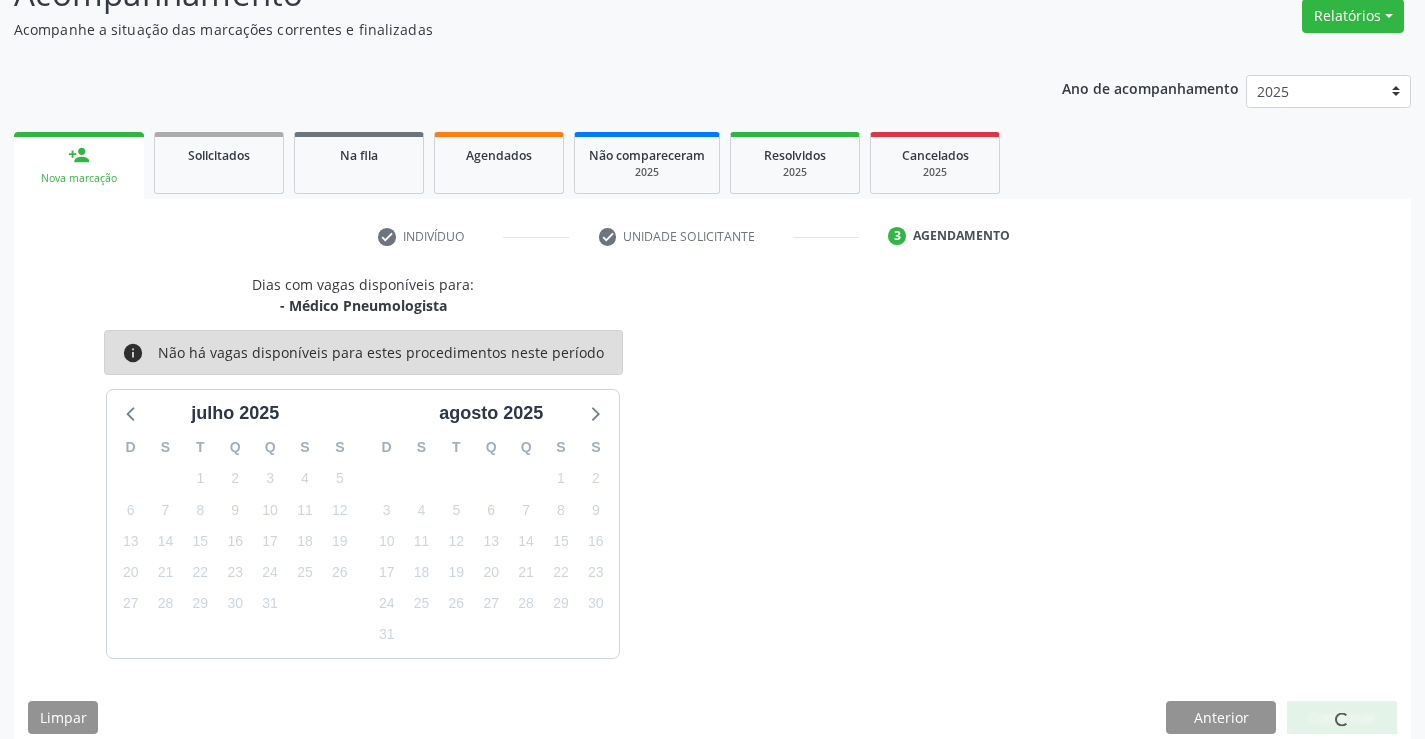 scroll, scrollTop: 0, scrollLeft: 0, axis: both 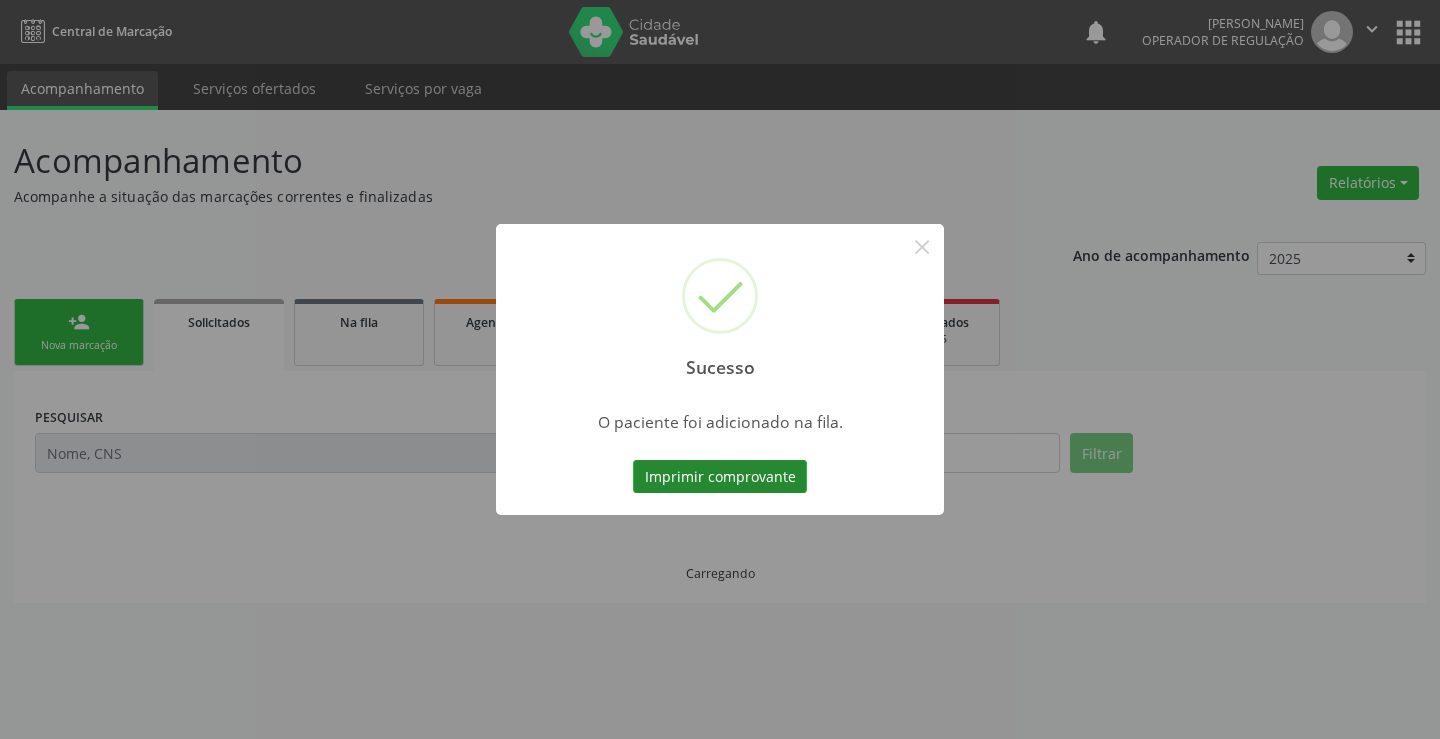 click on "Imprimir comprovante" at bounding box center [720, 477] 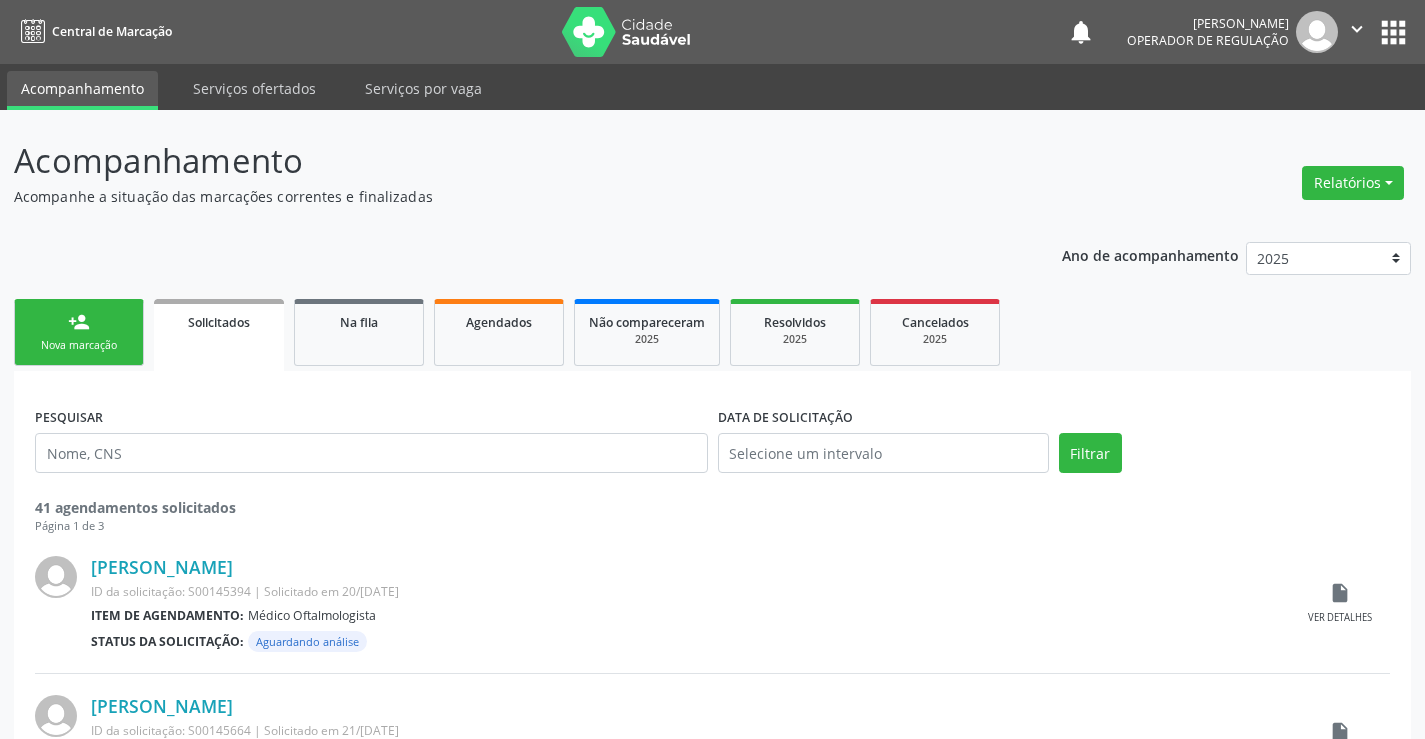 click on "person_add
Nova marcação" at bounding box center (79, 332) 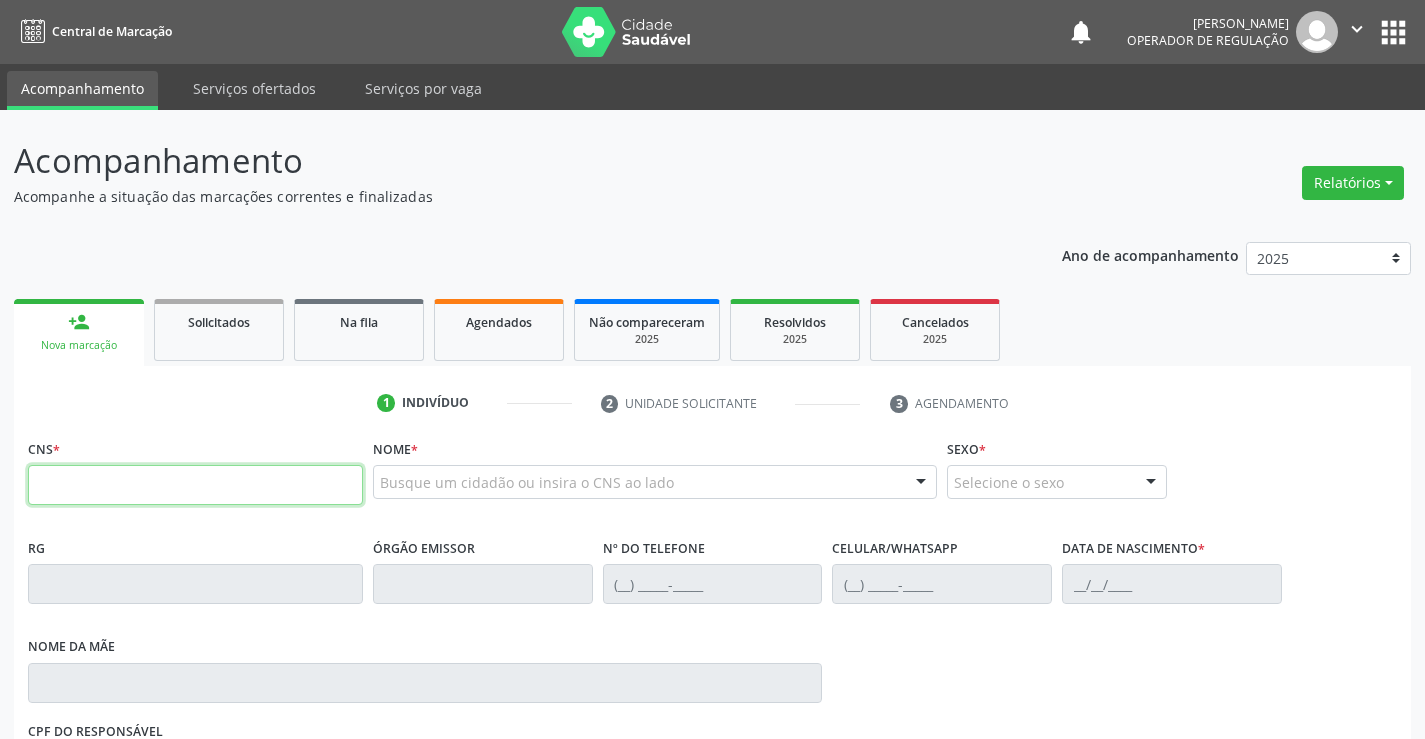click at bounding box center (195, 485) 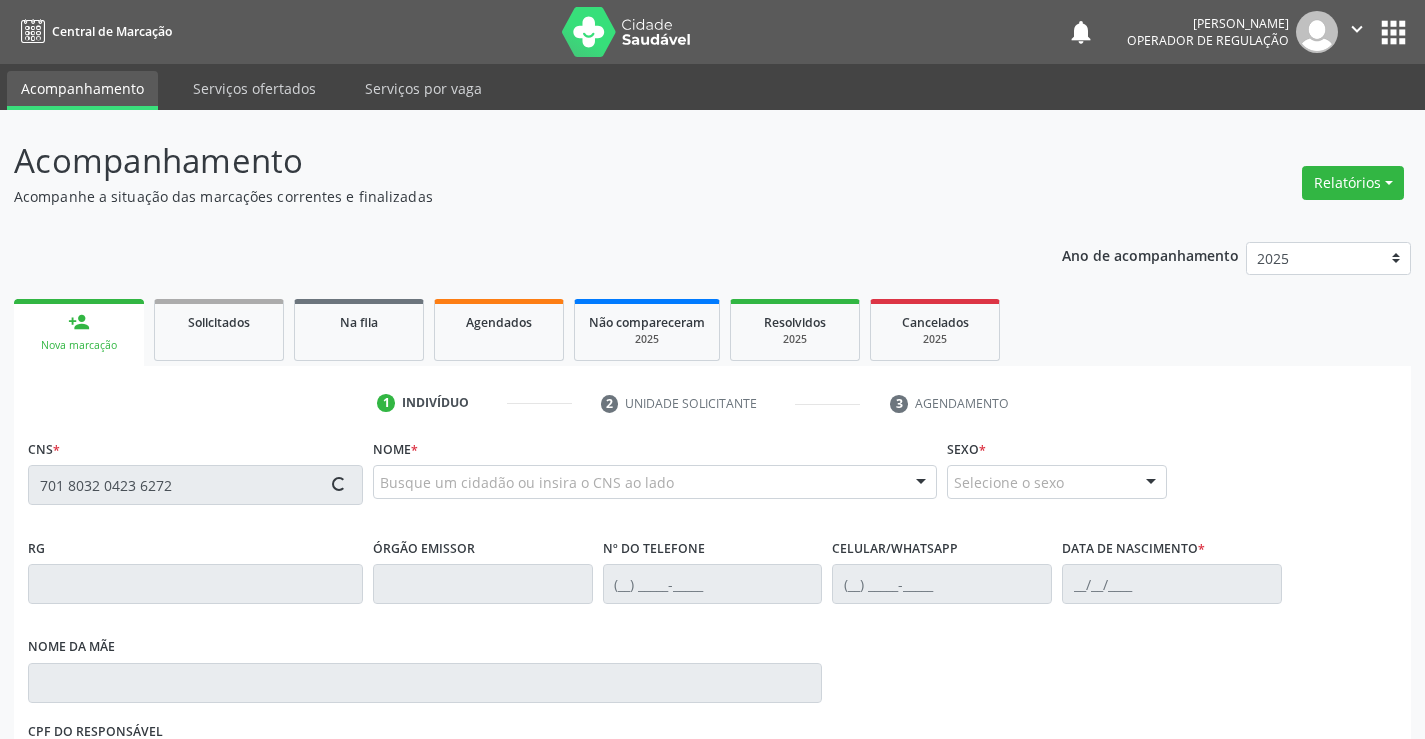 type on "701 8032 0423 6272" 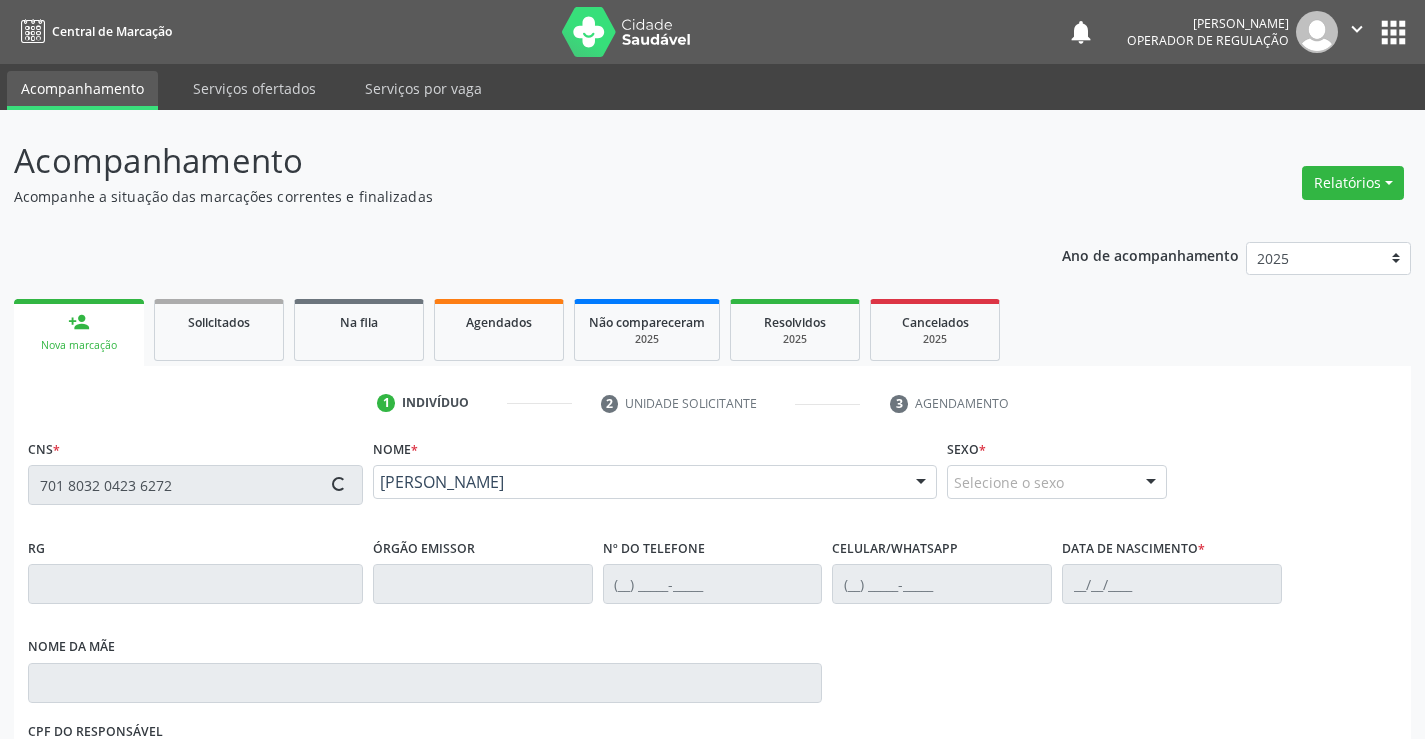 scroll, scrollTop: 331, scrollLeft: 0, axis: vertical 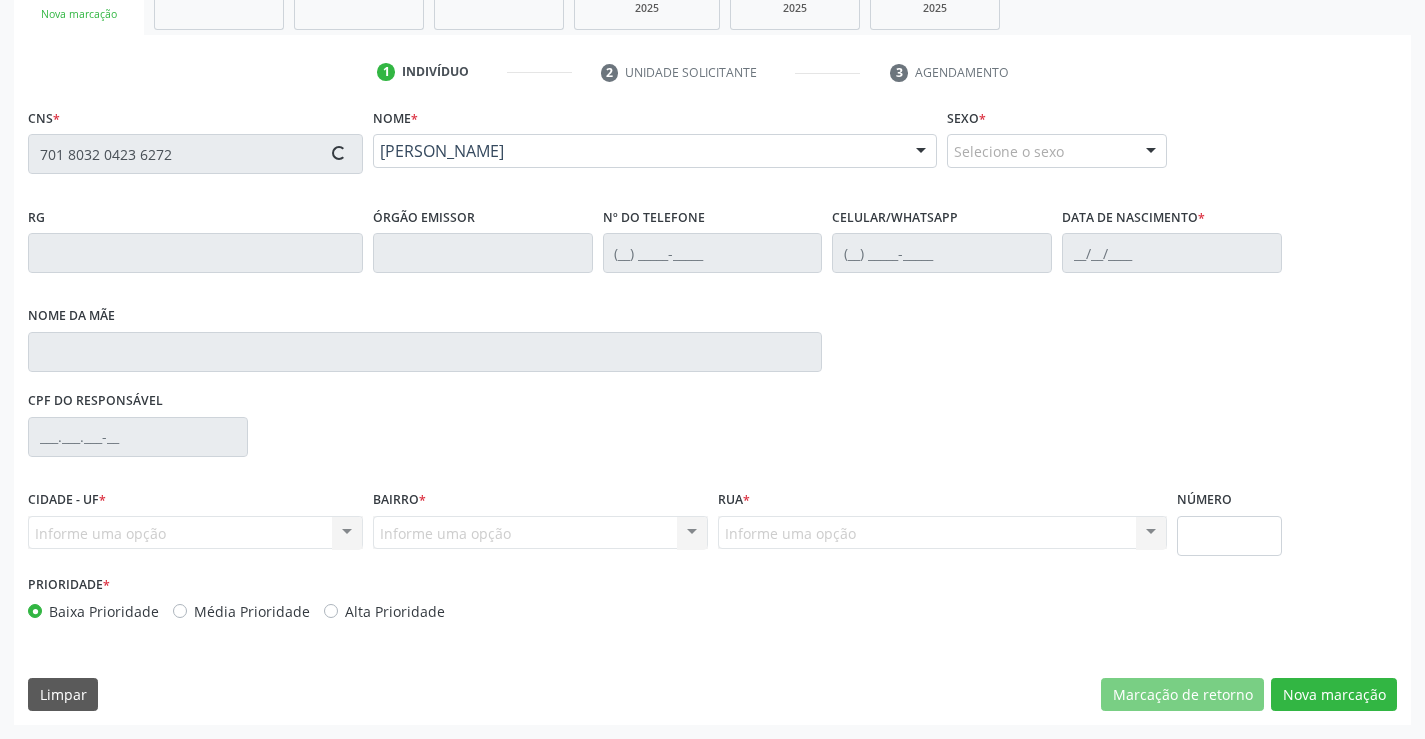 type on "0834619148" 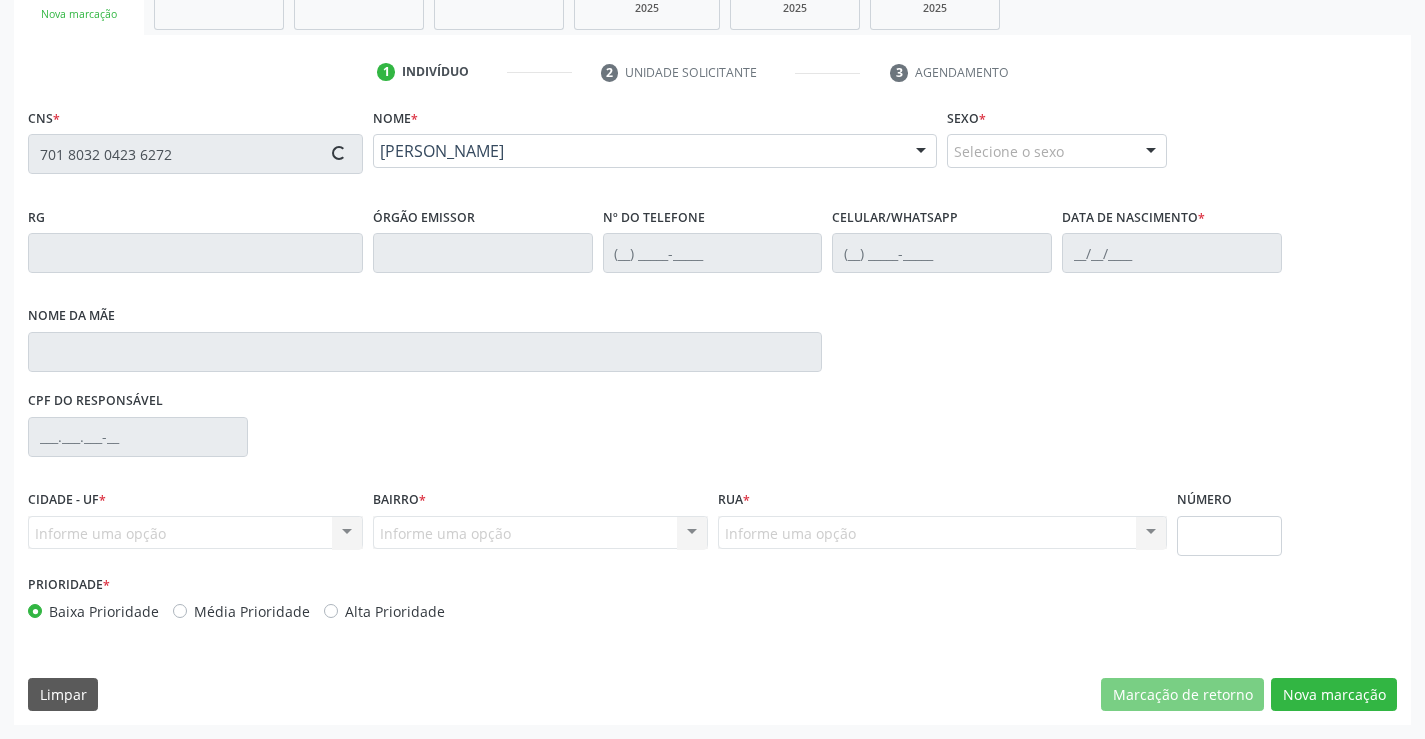 type on "(74) 8836-2830" 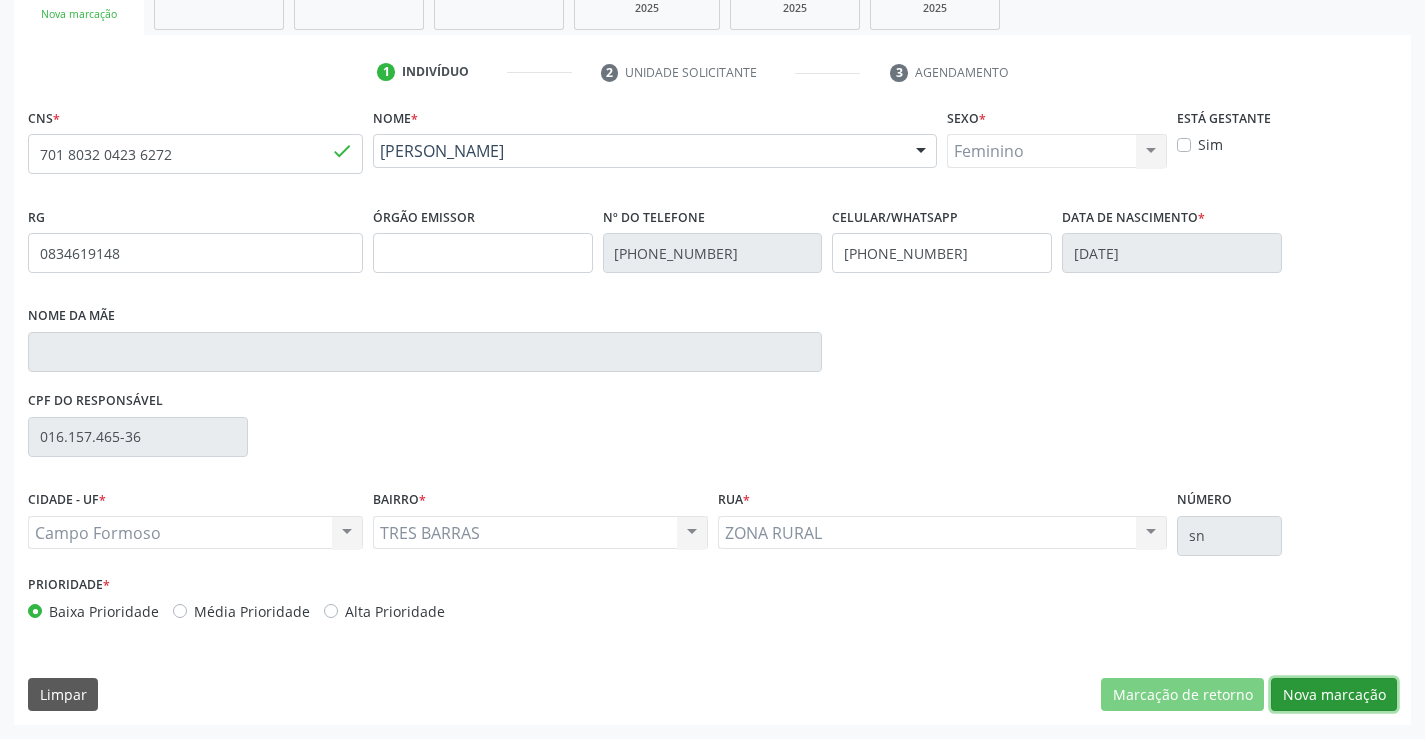 click on "Nova marcação" at bounding box center (1334, 695) 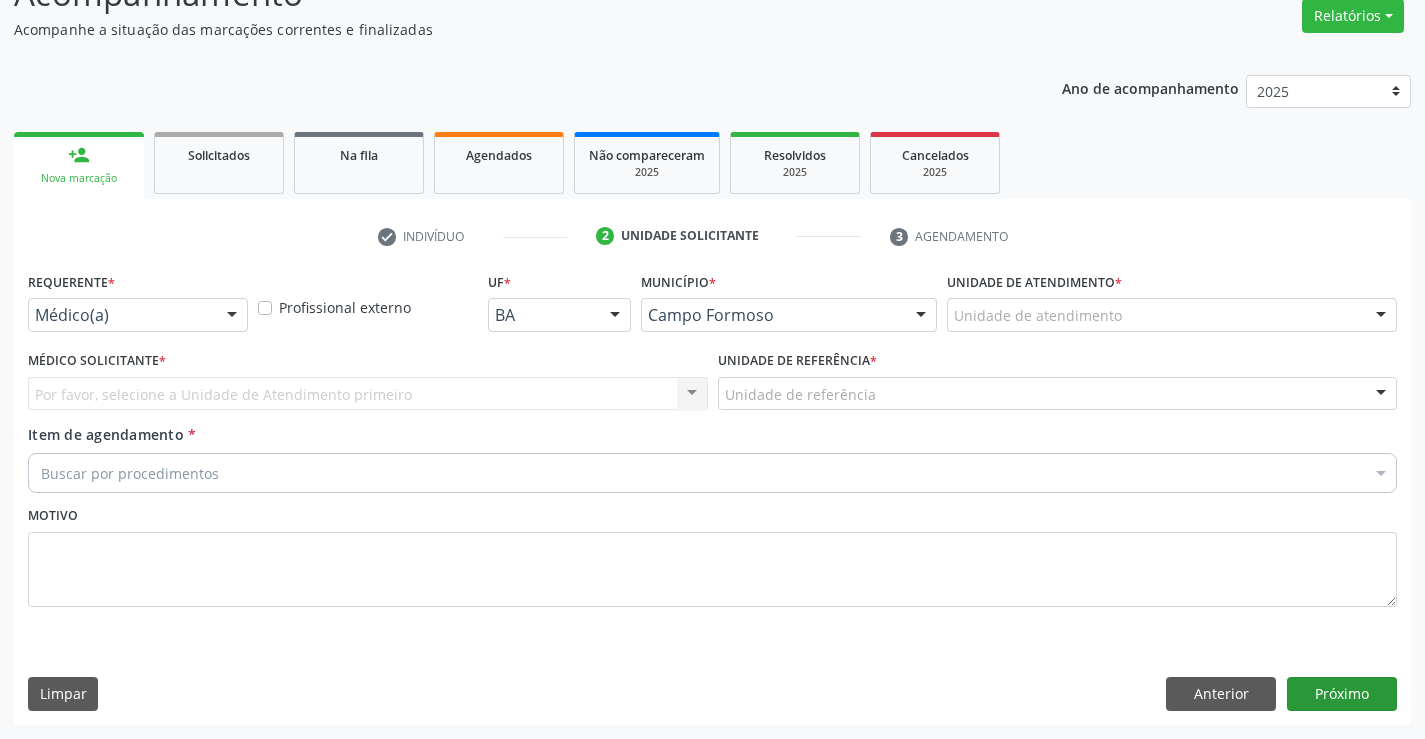 scroll, scrollTop: 167, scrollLeft: 0, axis: vertical 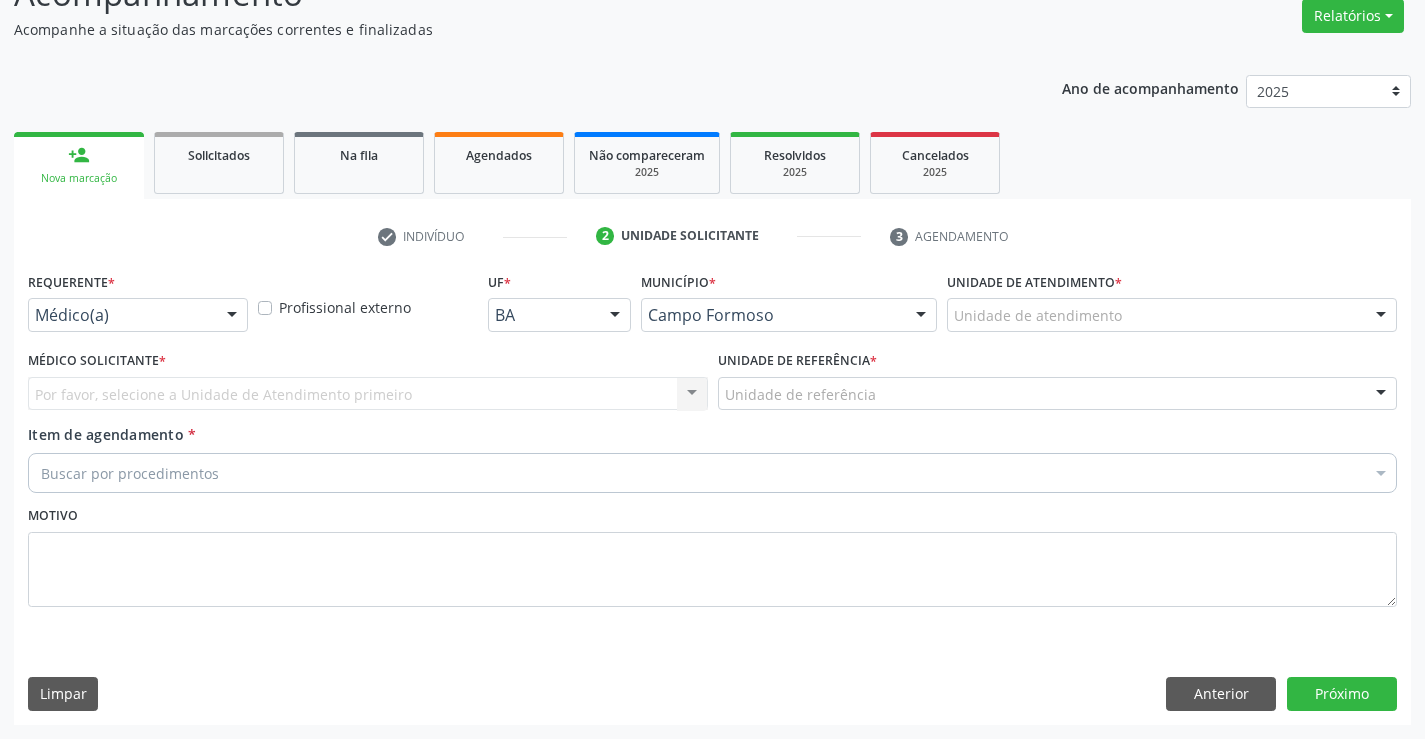 click on "Médico(a)" at bounding box center [138, 315] 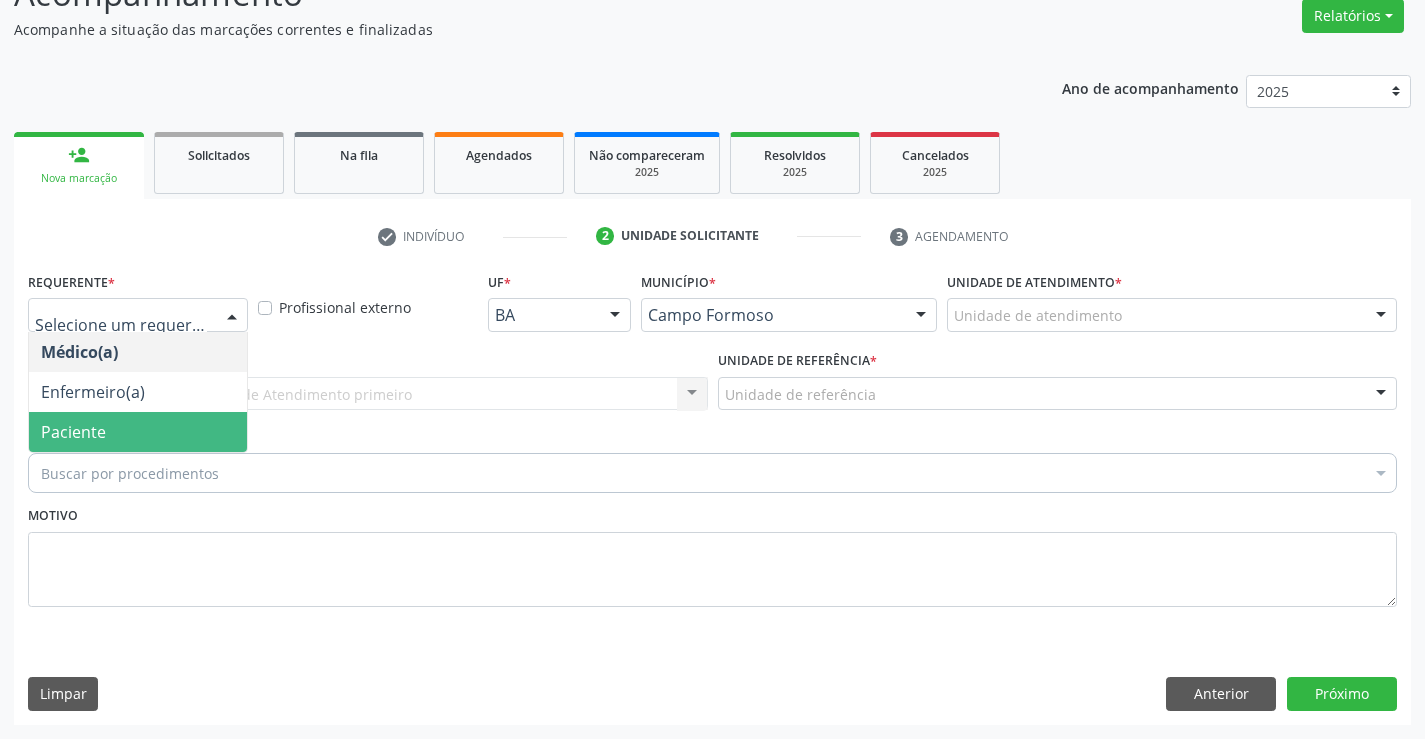 click on "Paciente" at bounding box center [138, 432] 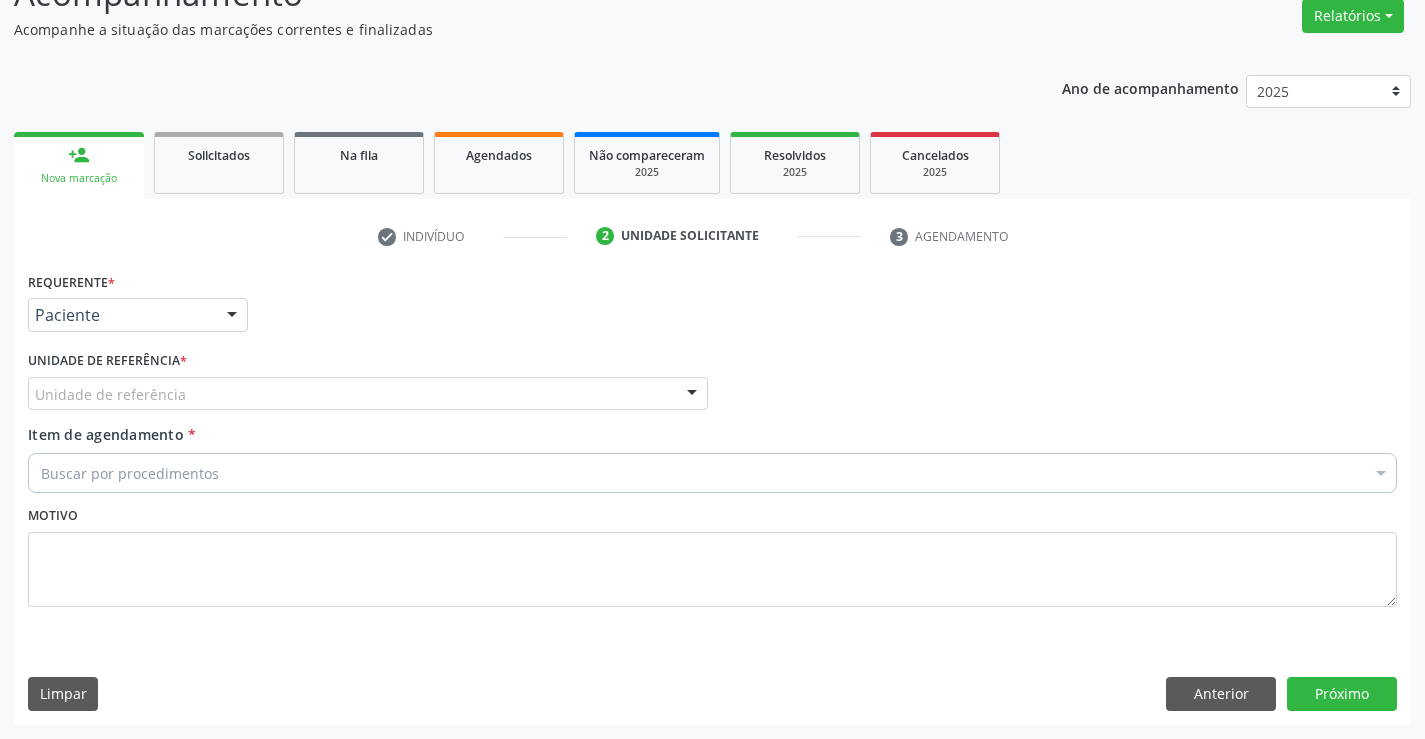 click on "Unidade de referência" at bounding box center [368, 394] 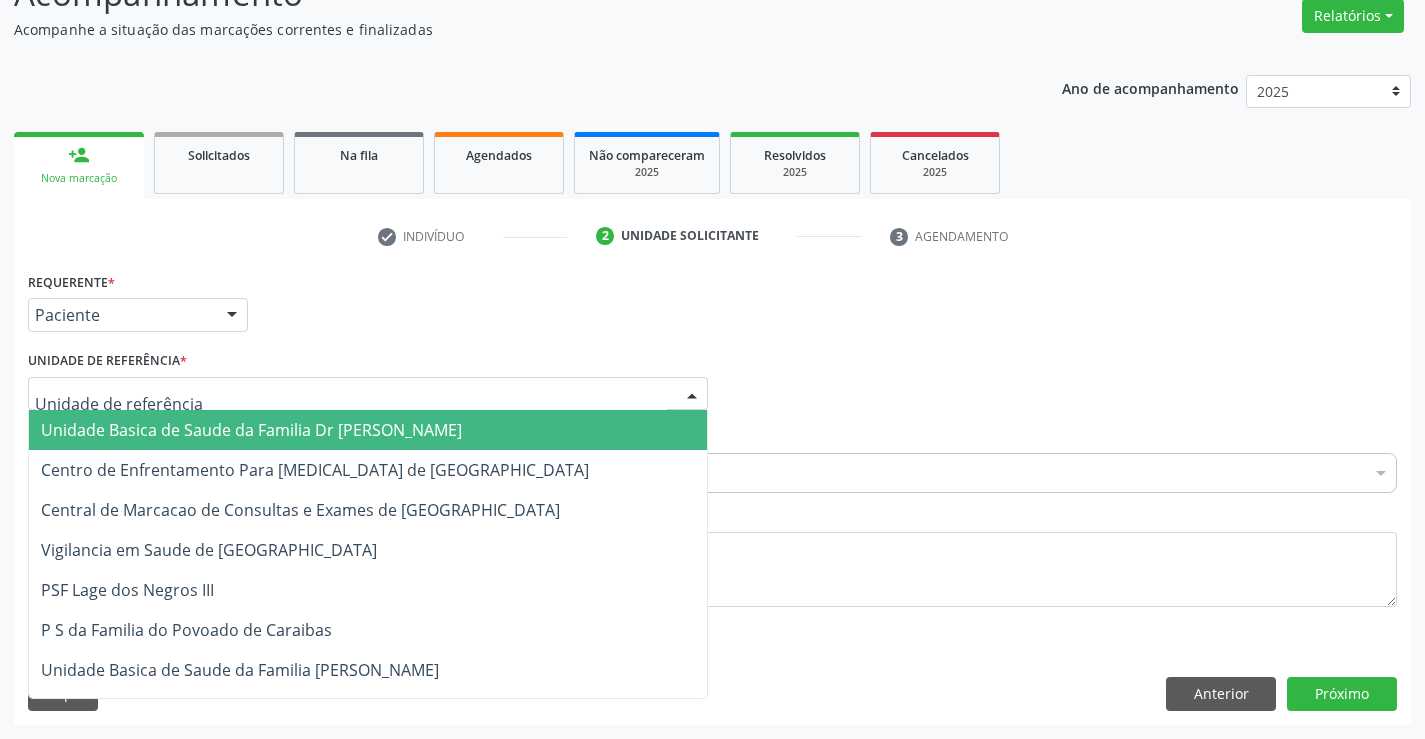 click on "Unidade Basica de Saude da Familia Dr [PERSON_NAME]" at bounding box center [251, 430] 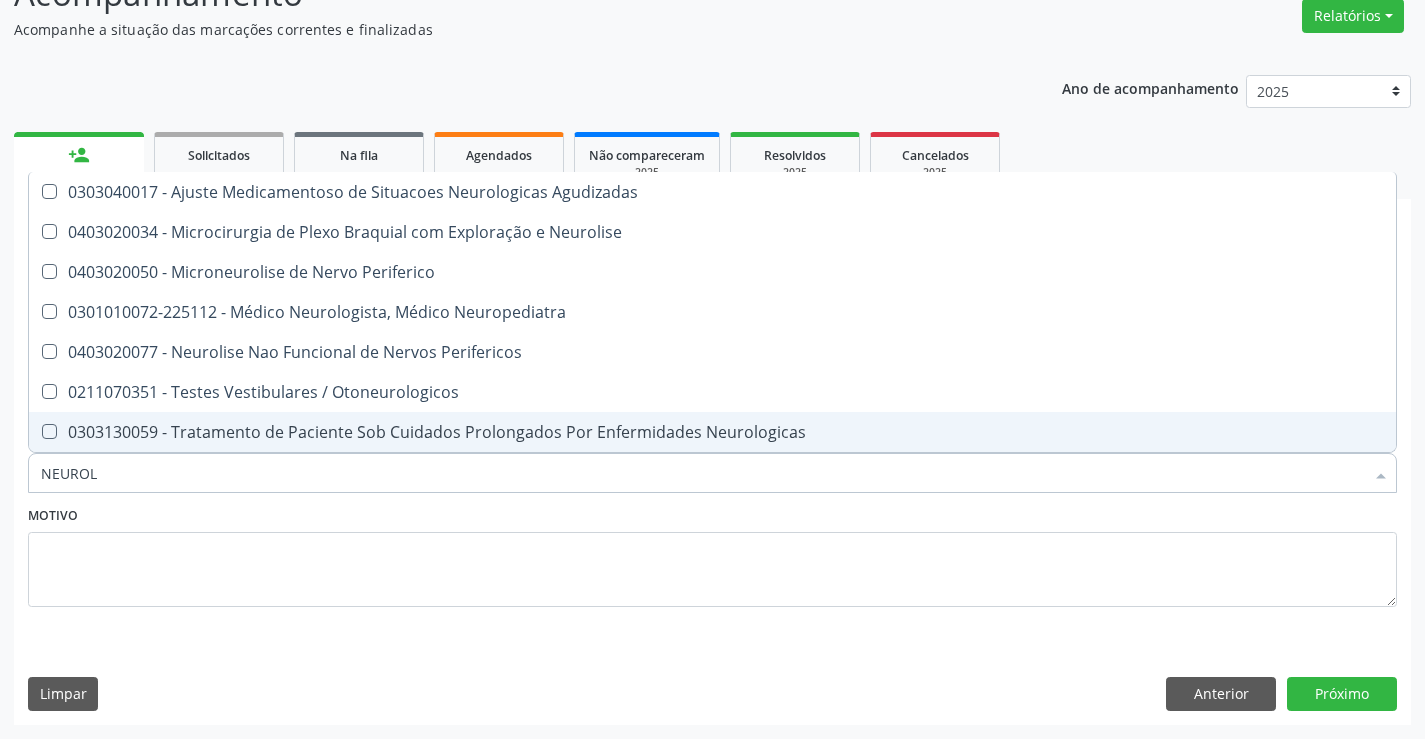 type on "NEUROLO" 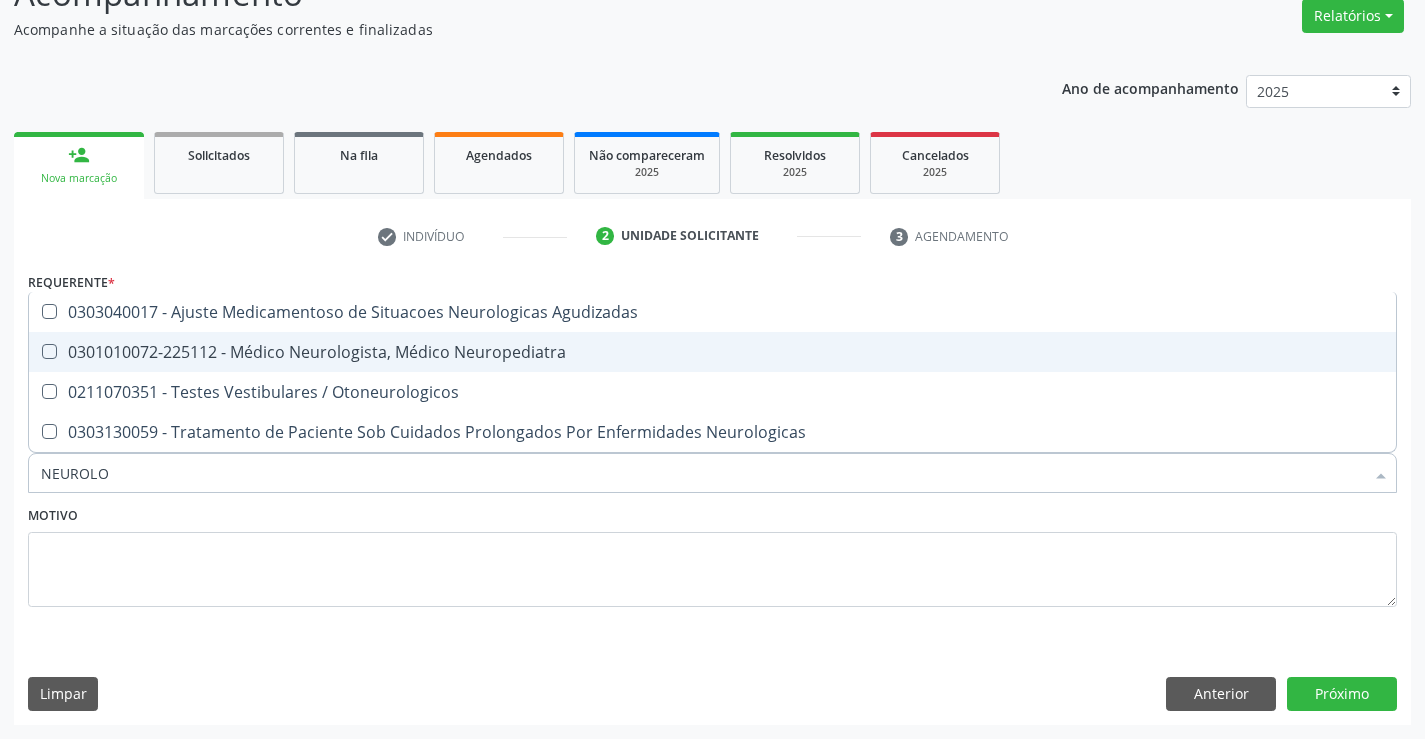 click on "0301010072-225112 - Médico Neurologista, Médico Neuropediatra" at bounding box center [712, 352] 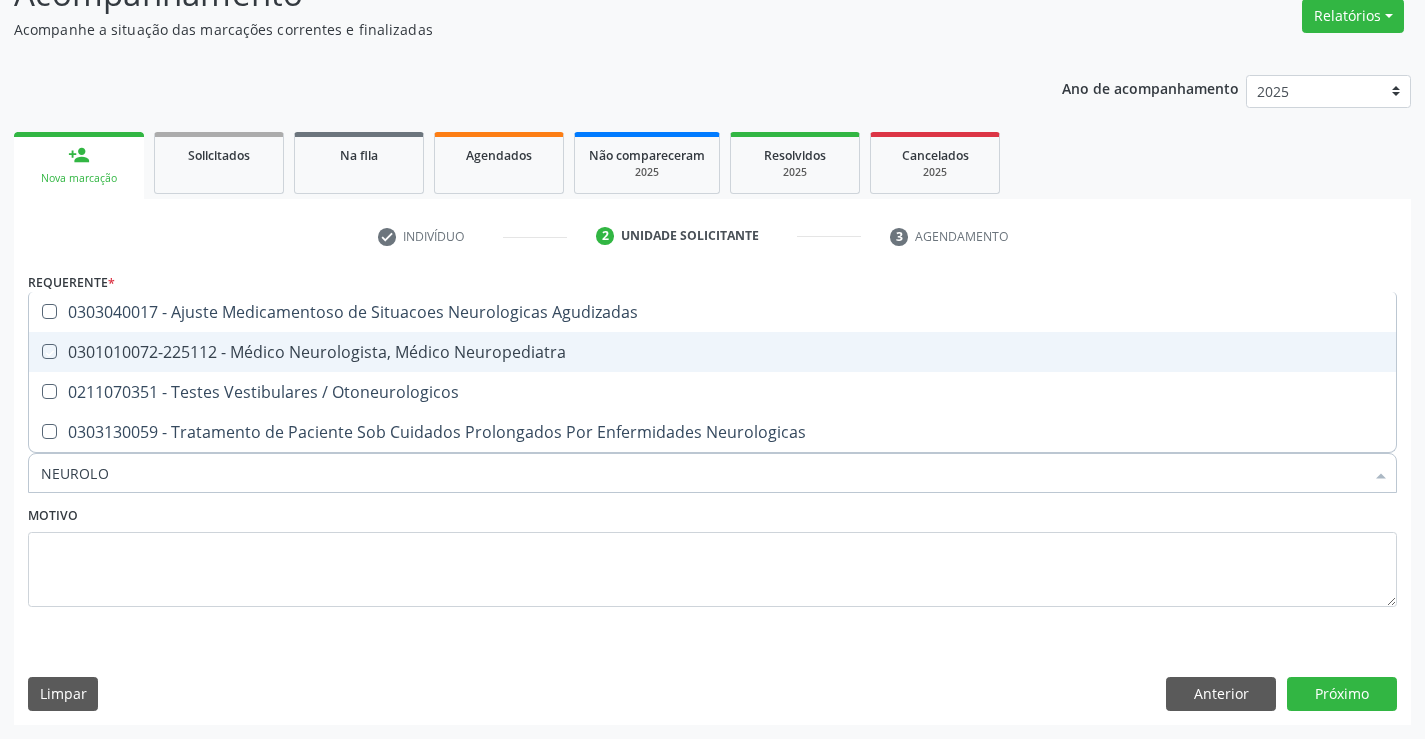 checkbox on "true" 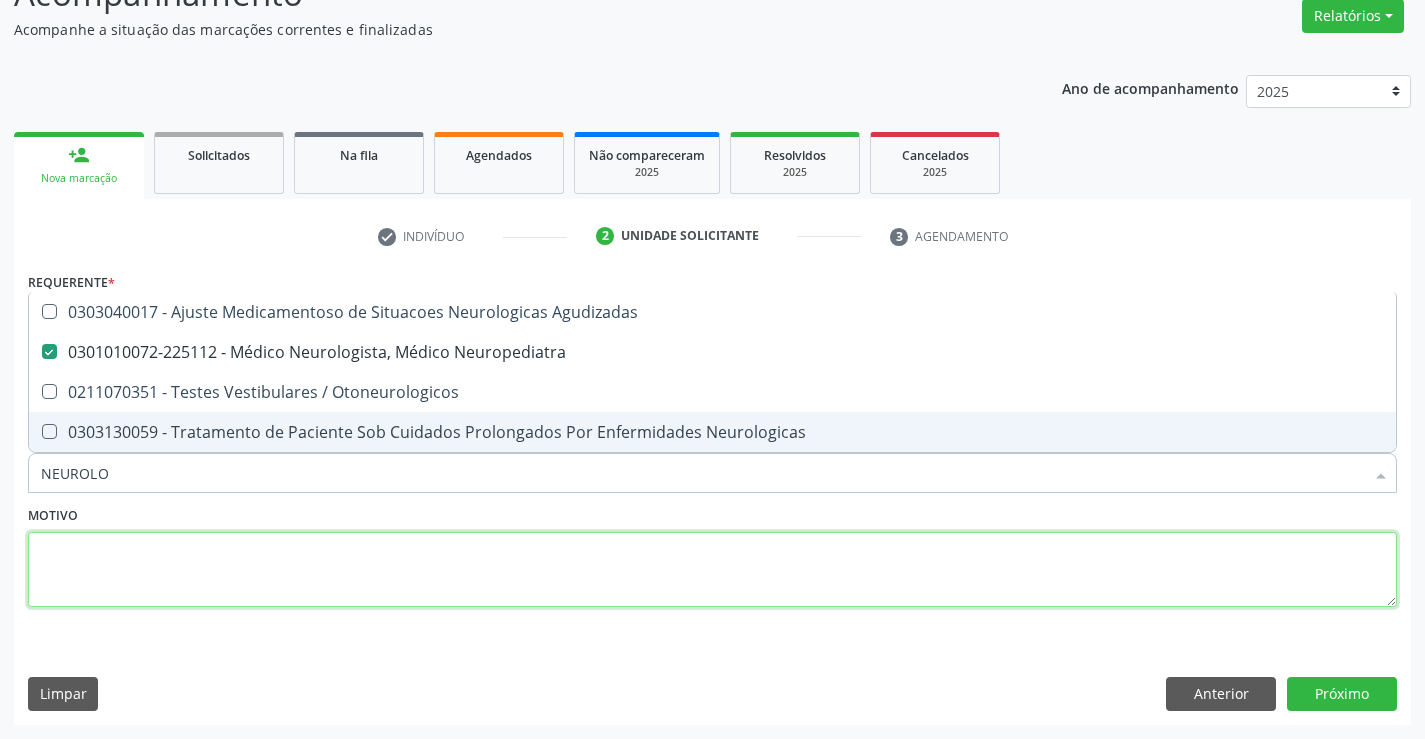 click at bounding box center (712, 570) 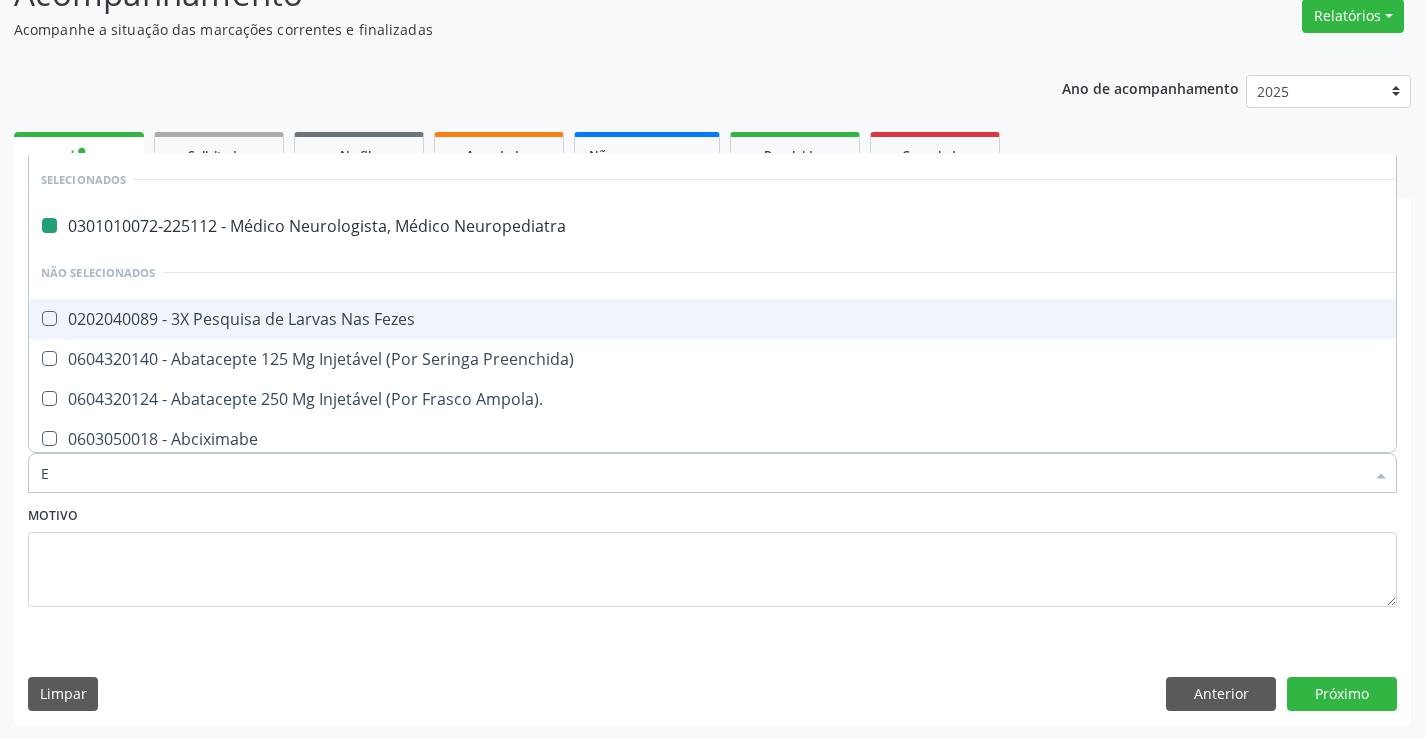 type on "EC" 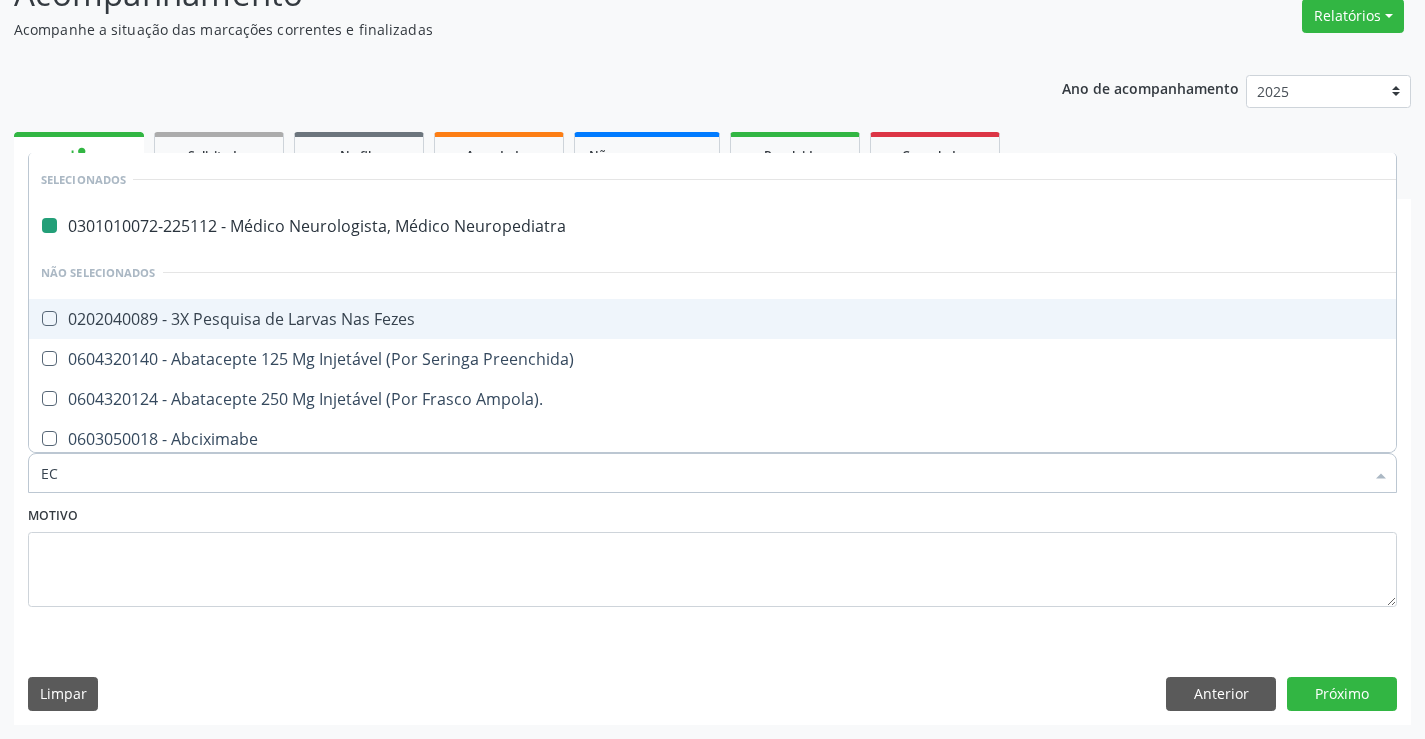 checkbox on "false" 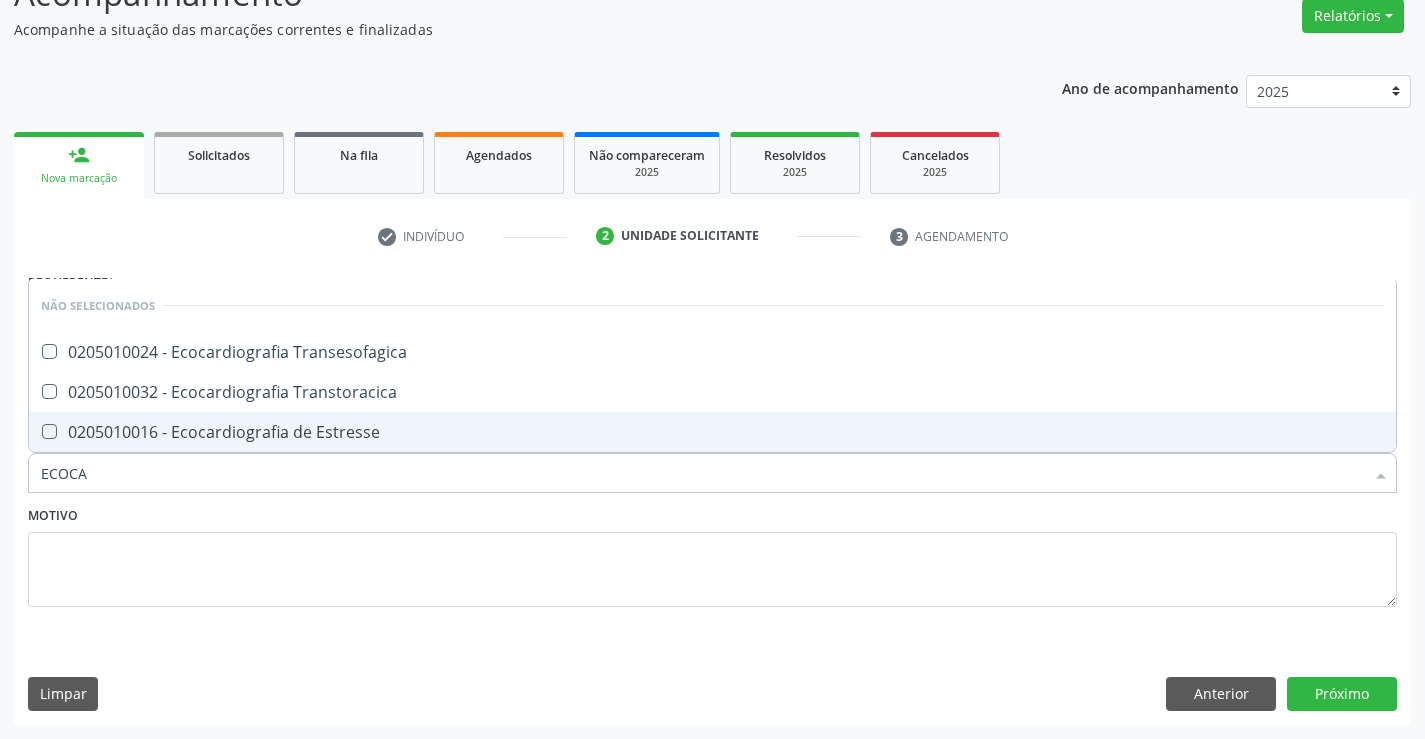 type on "ECOCAR" 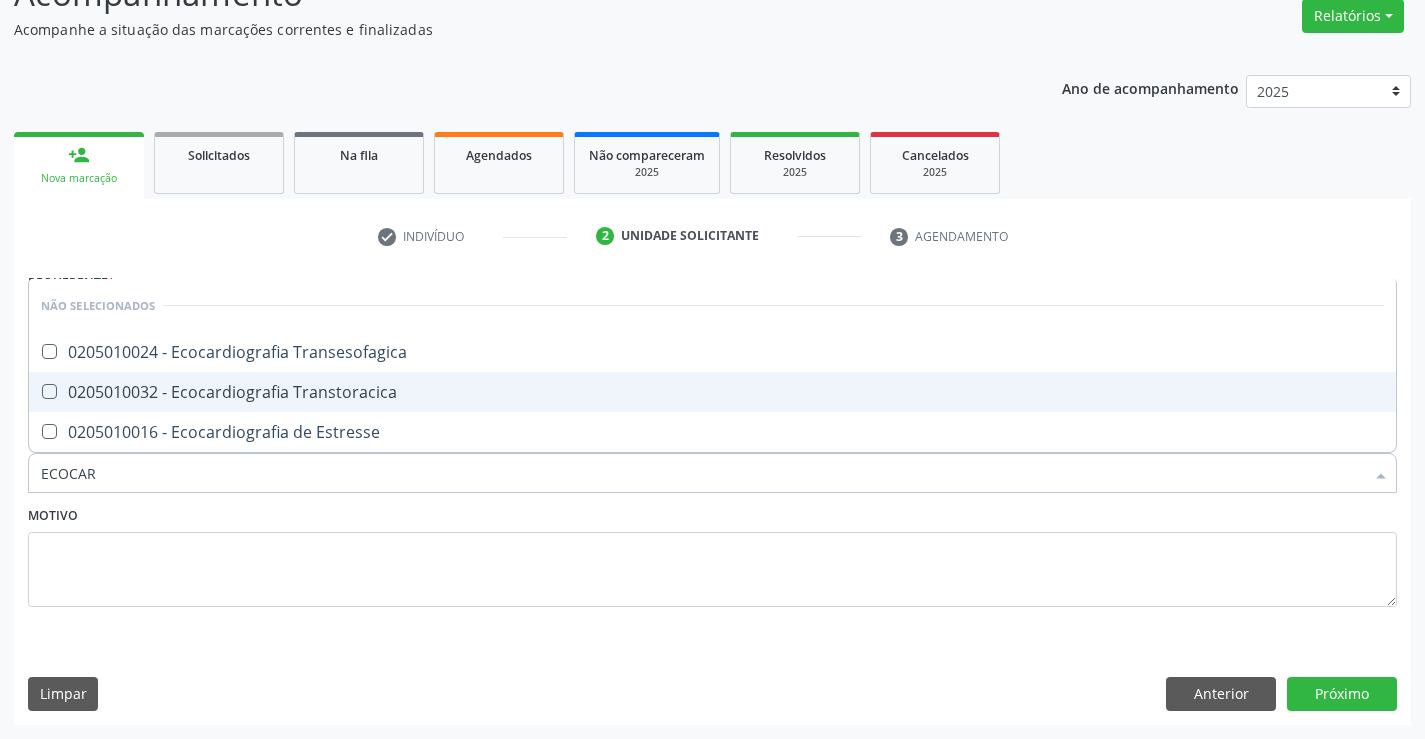 click on "0205010032 - Ecocardiografia Transtoracica" at bounding box center [712, 392] 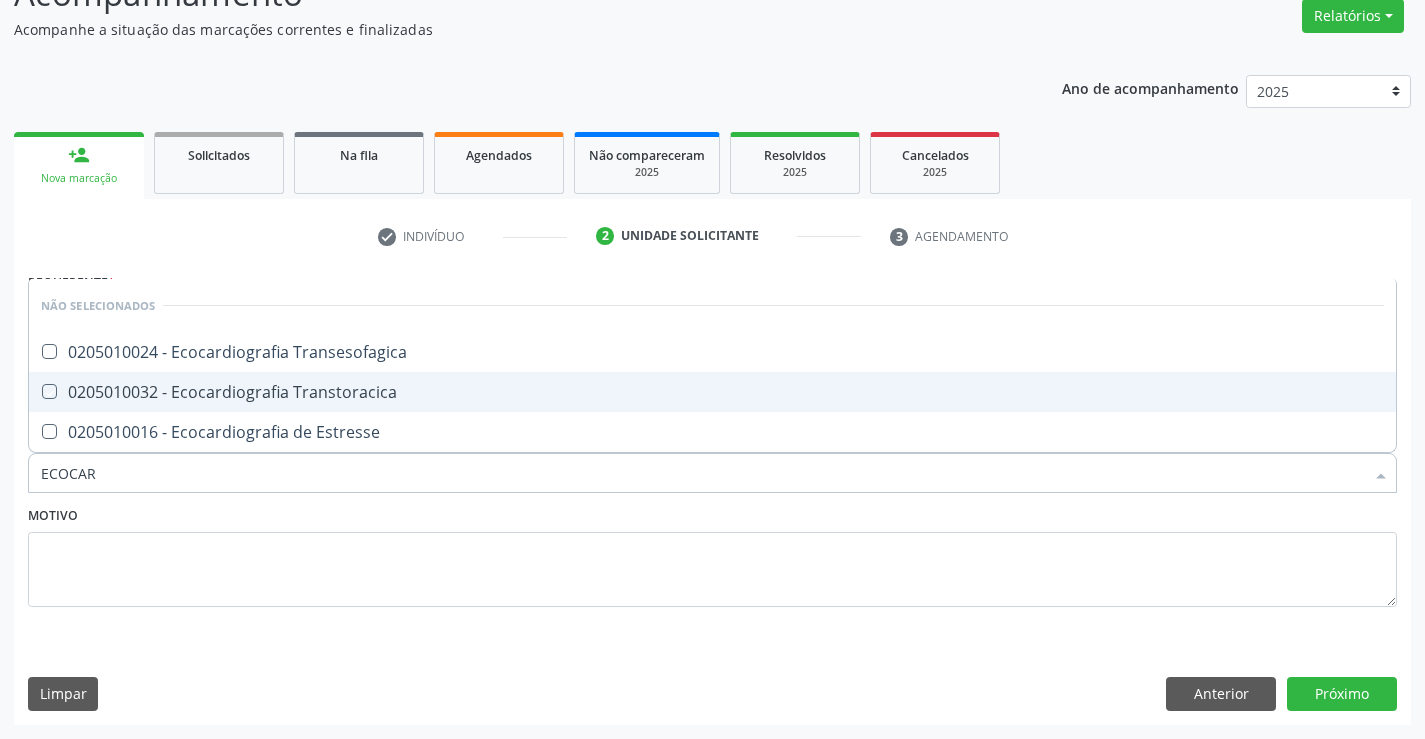 checkbox on "true" 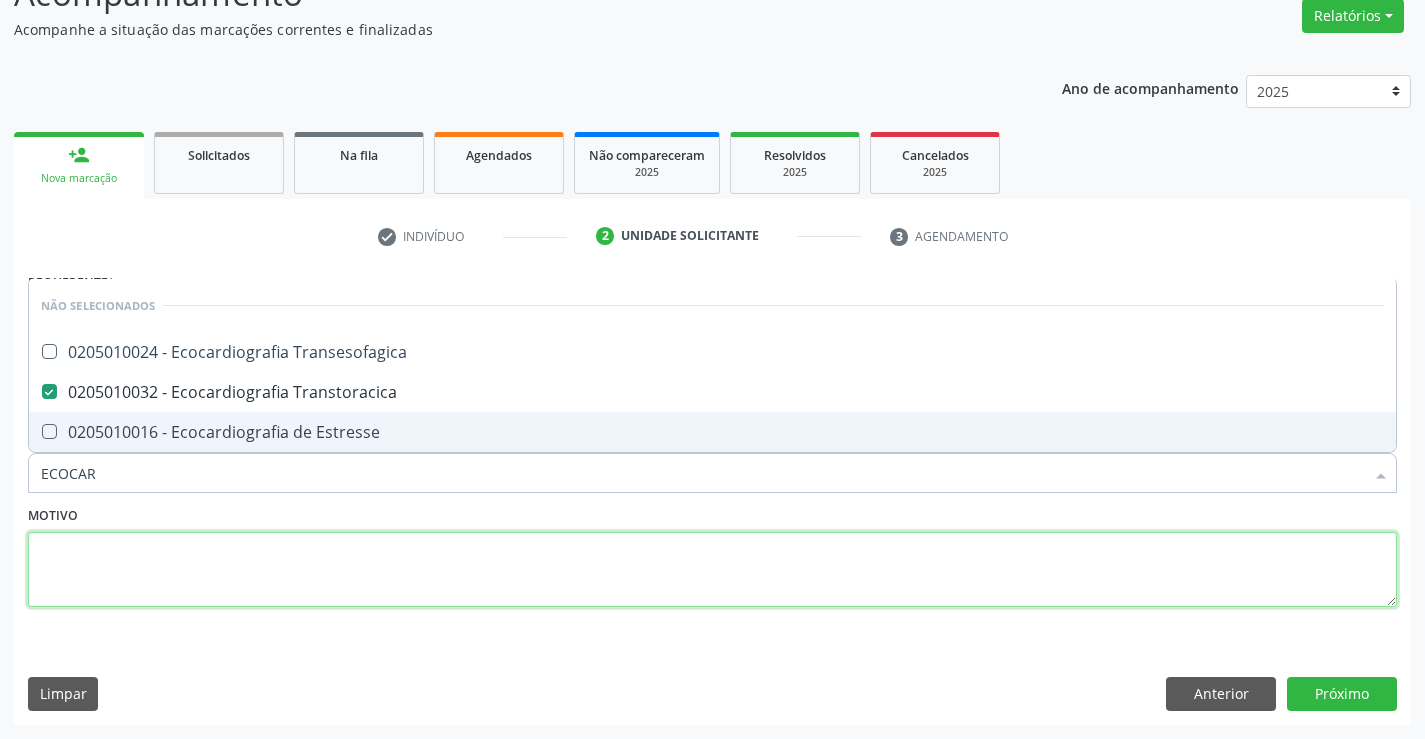 click at bounding box center (712, 570) 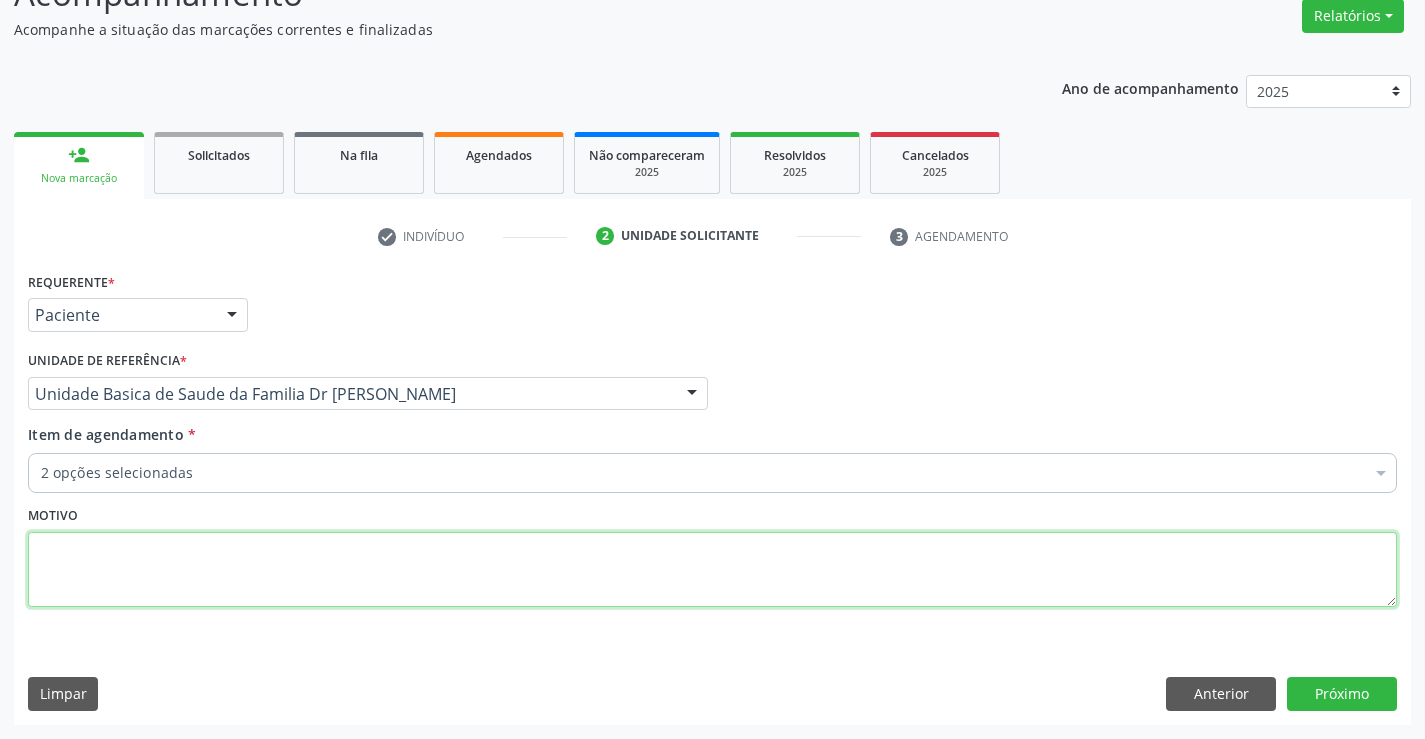 checkbox on "true" 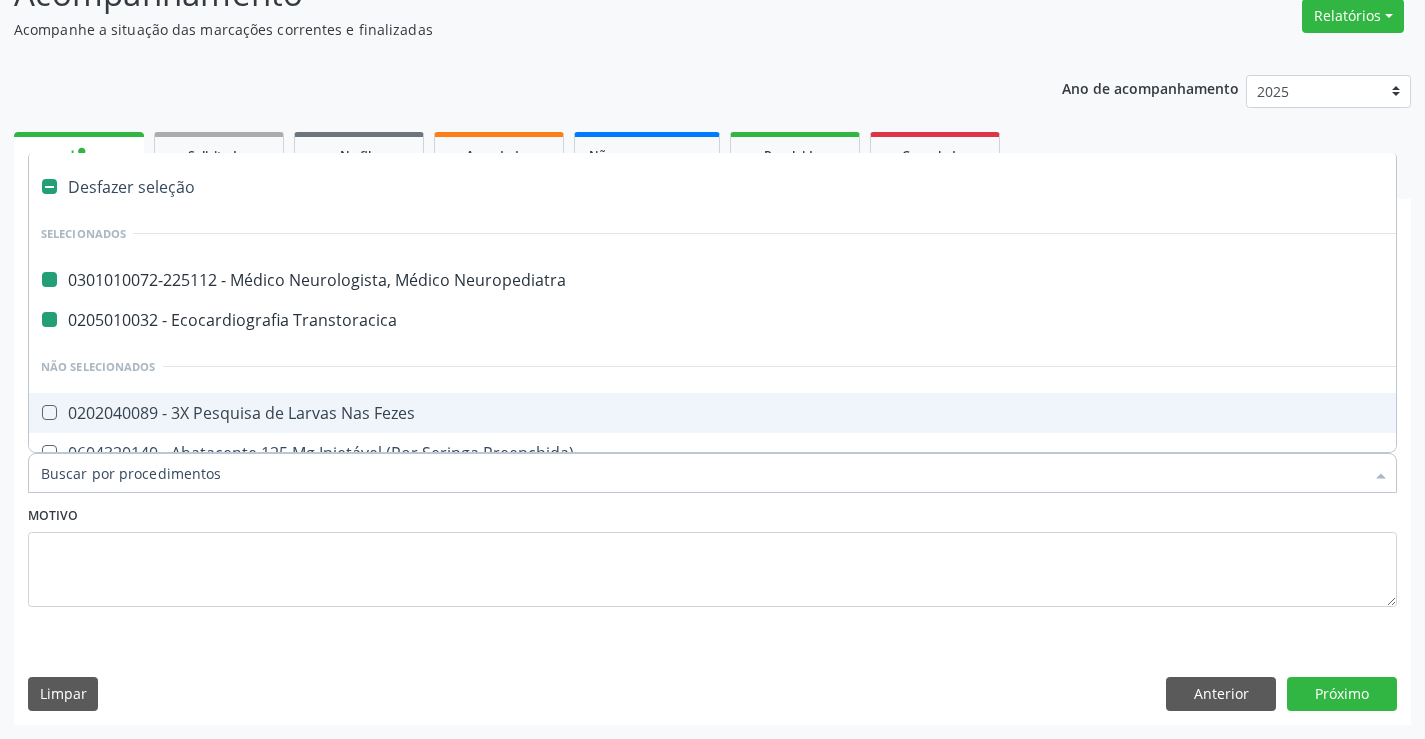 type on "H" 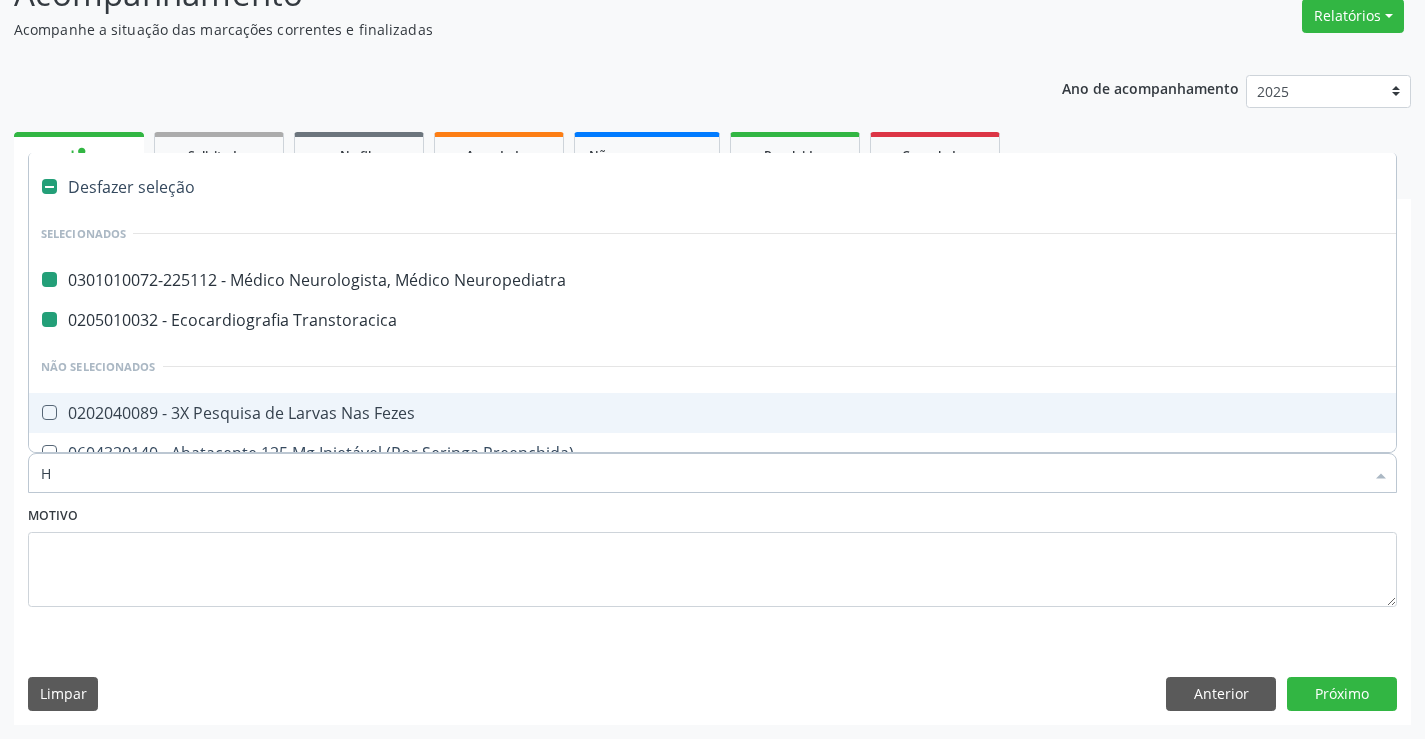 checkbox on "false" 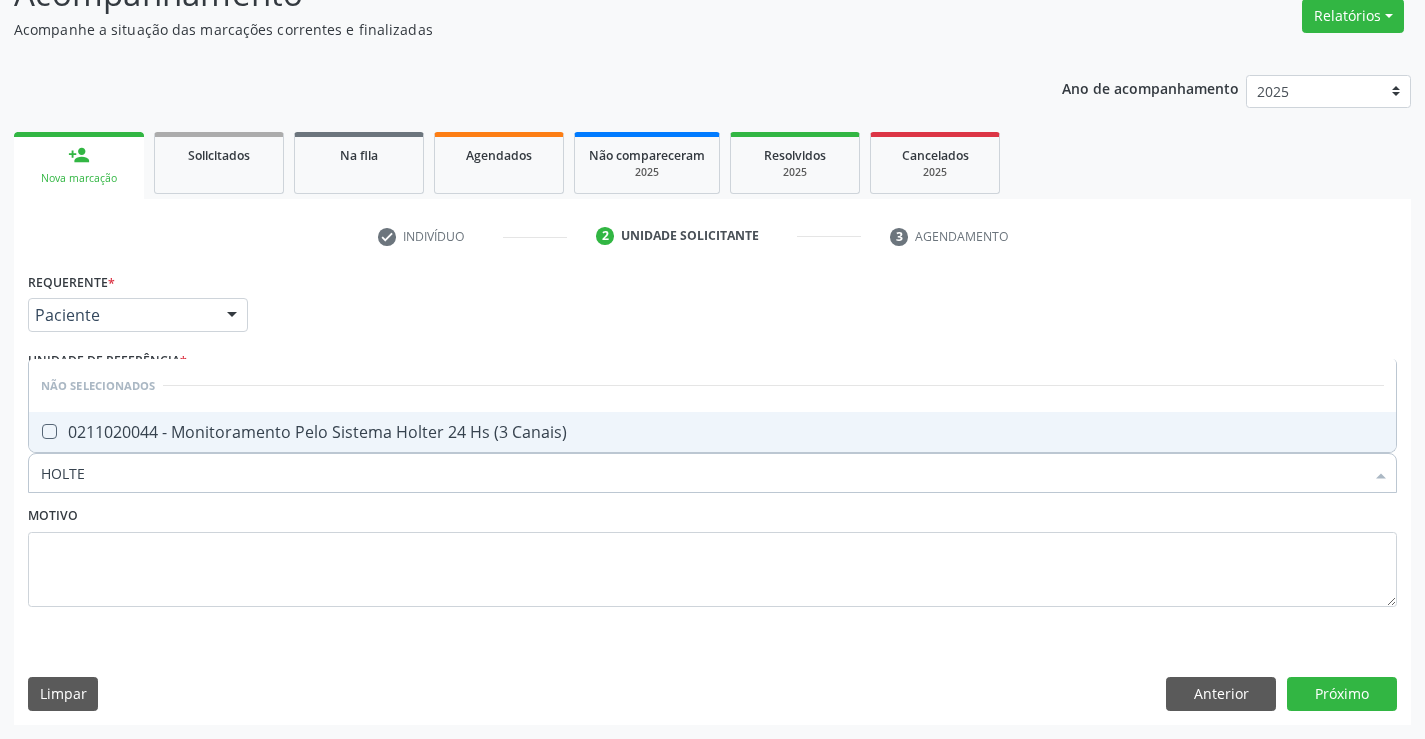 type on "HOLTER" 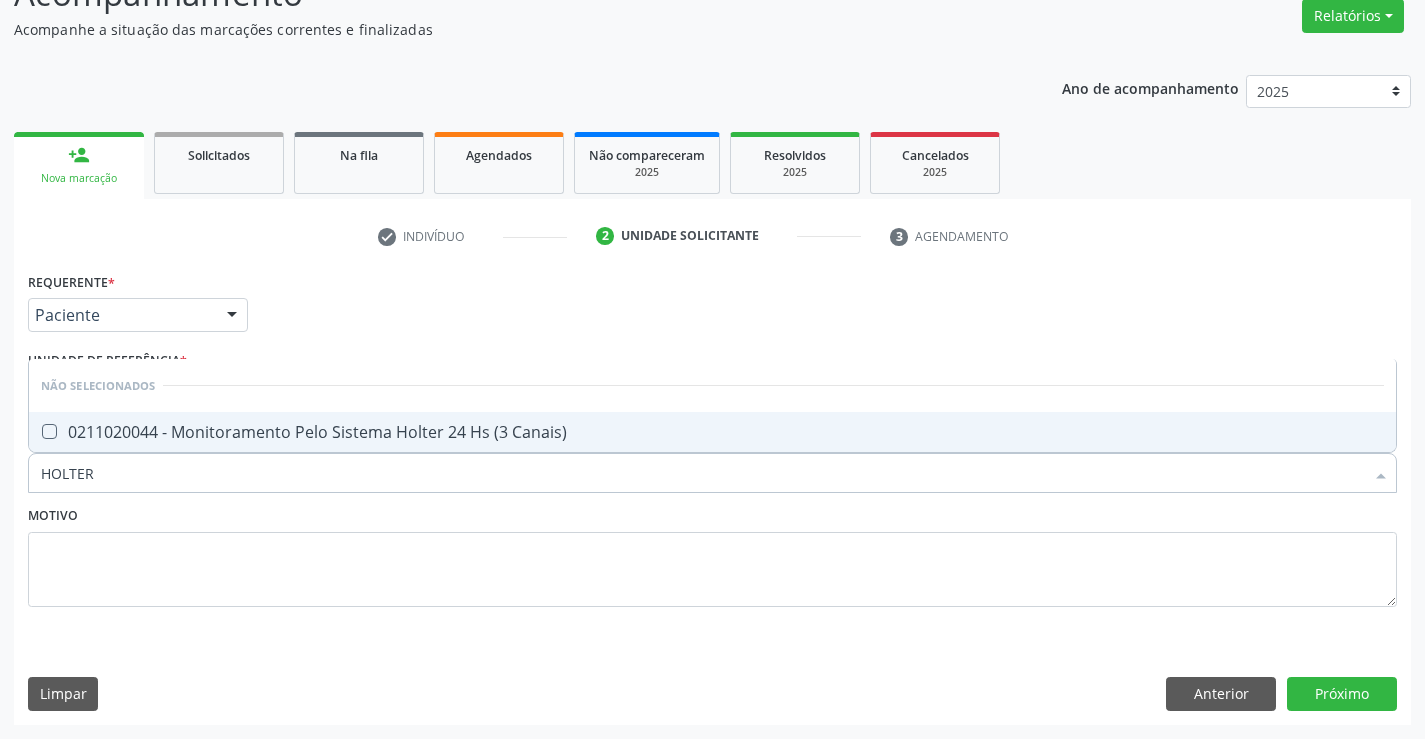click on "0211020044 - Monitoramento Pelo Sistema Holter 24 Hs (3 Canais)" at bounding box center (712, 432) 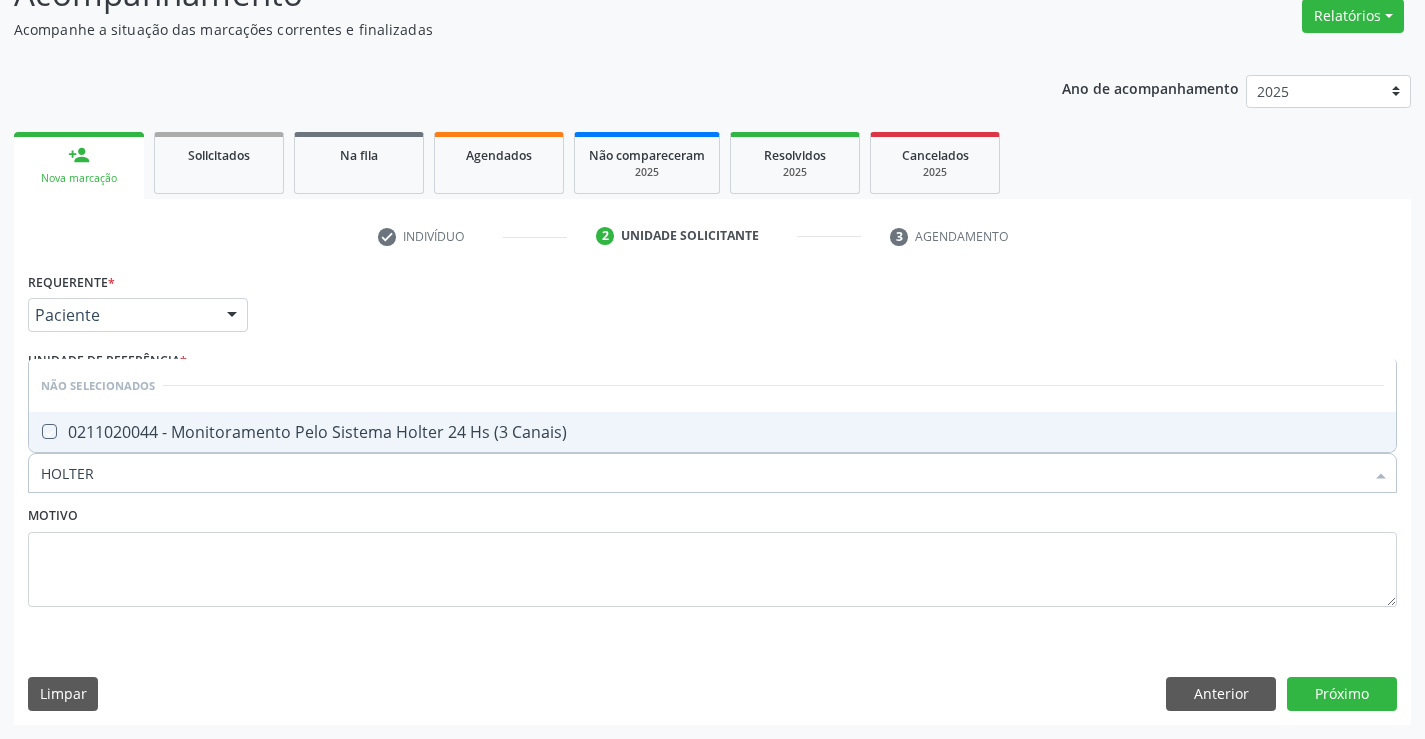 checkbox on "true" 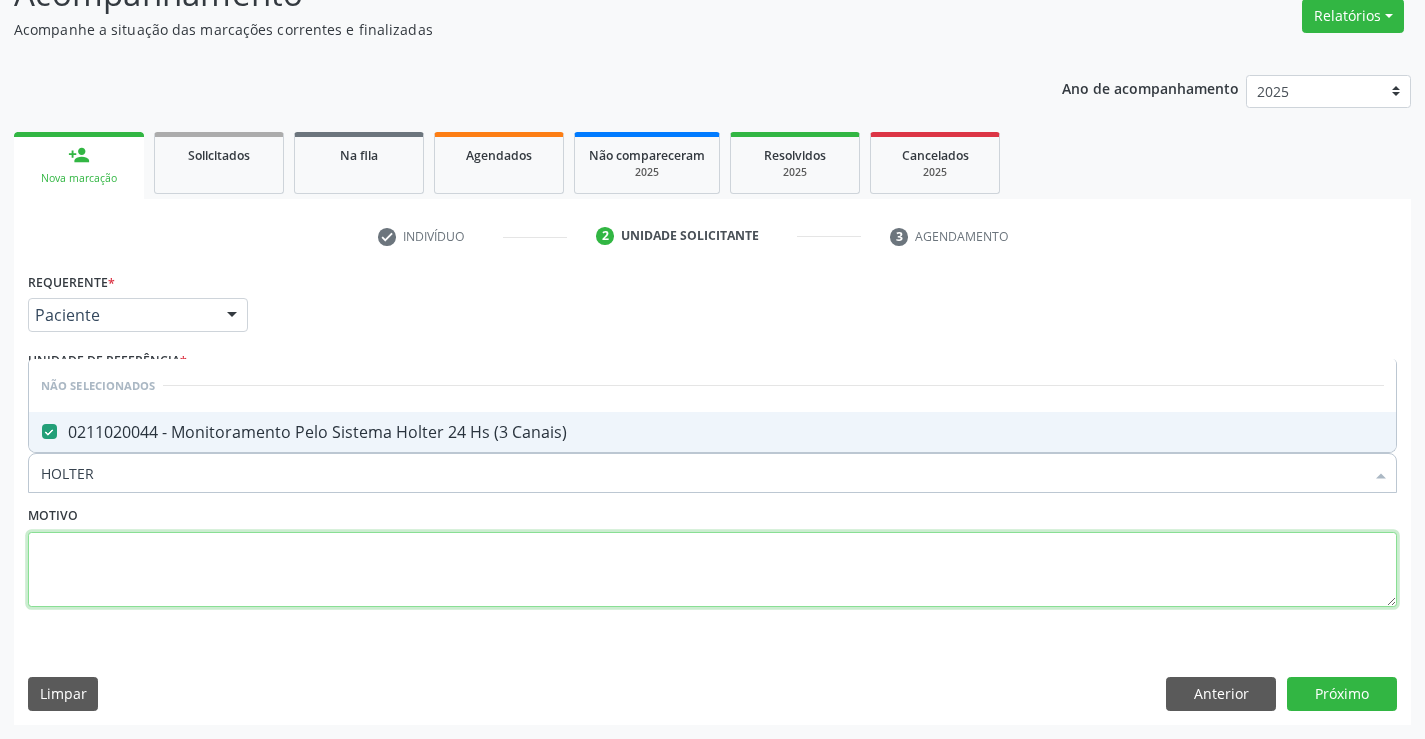 click at bounding box center [712, 570] 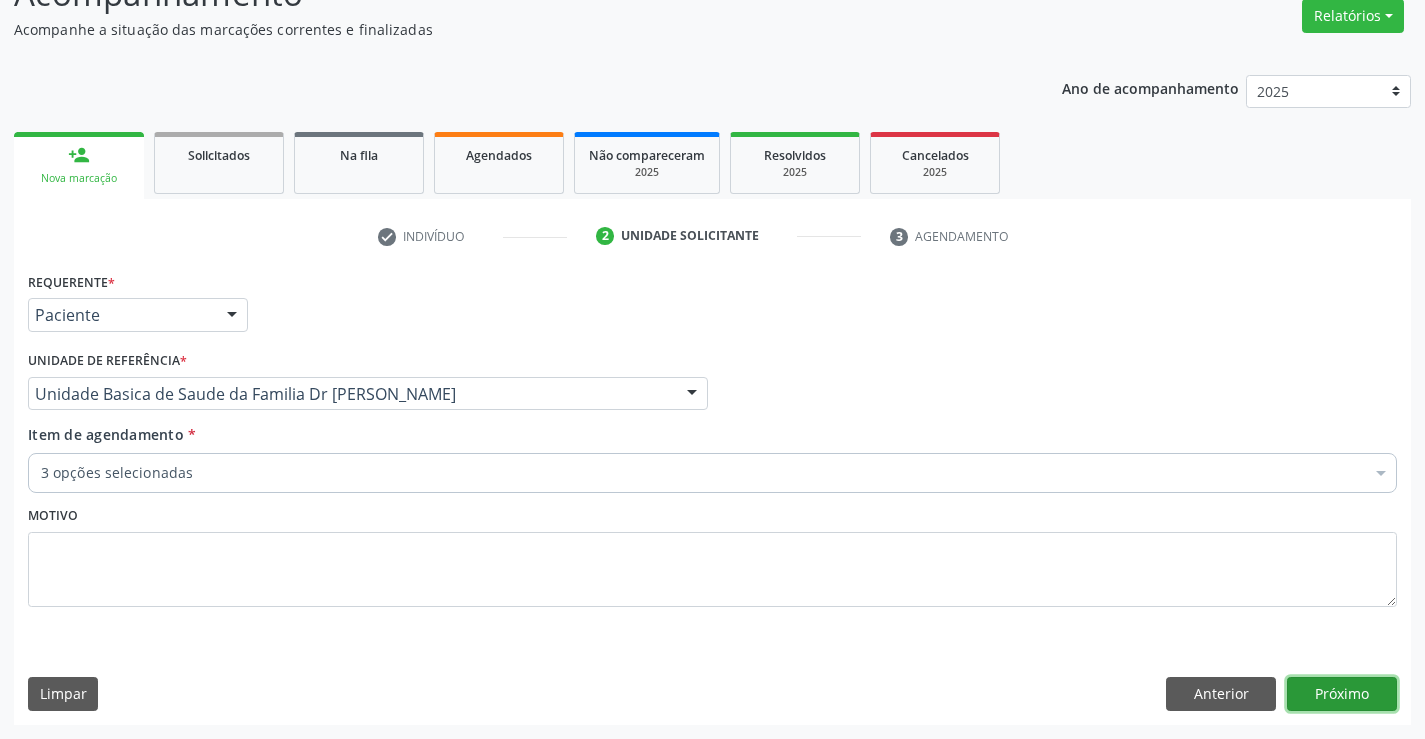 click on "Próximo" at bounding box center [1342, 694] 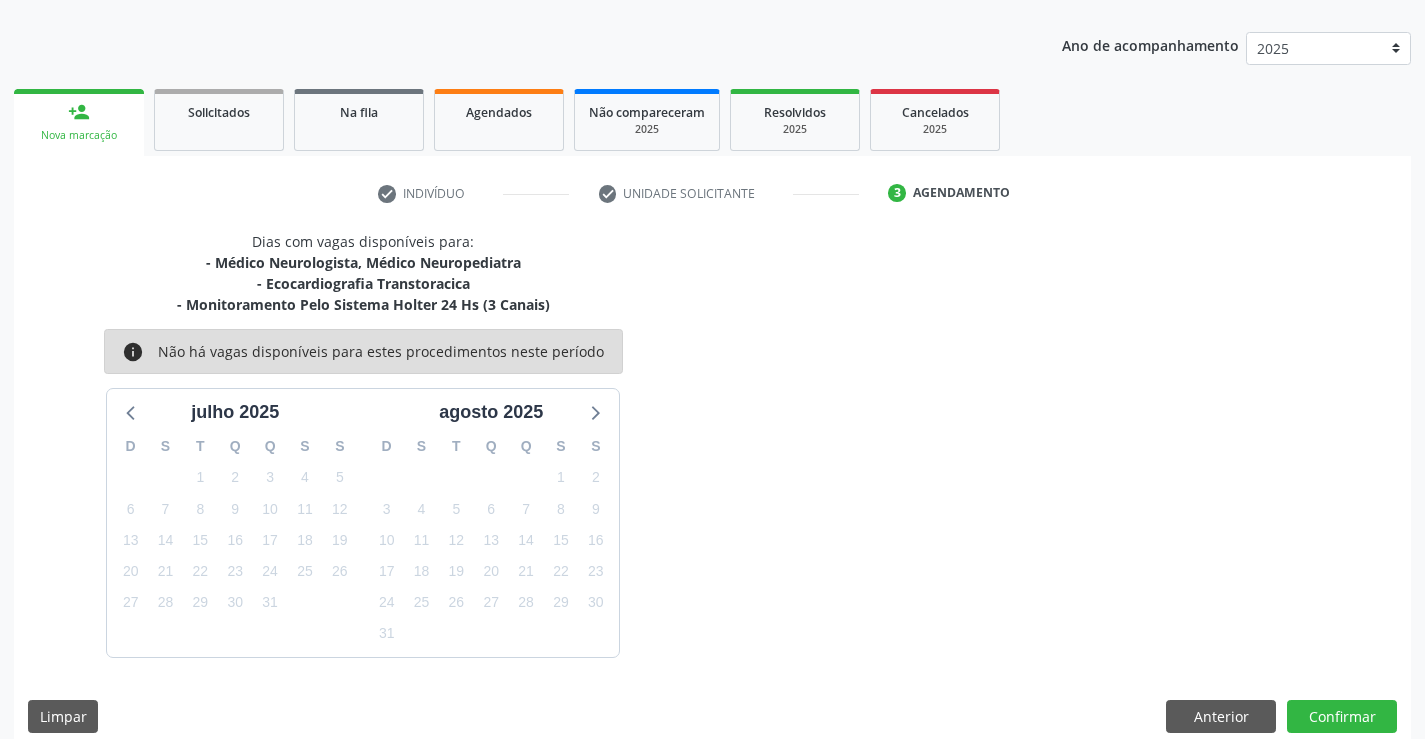 scroll, scrollTop: 232, scrollLeft: 0, axis: vertical 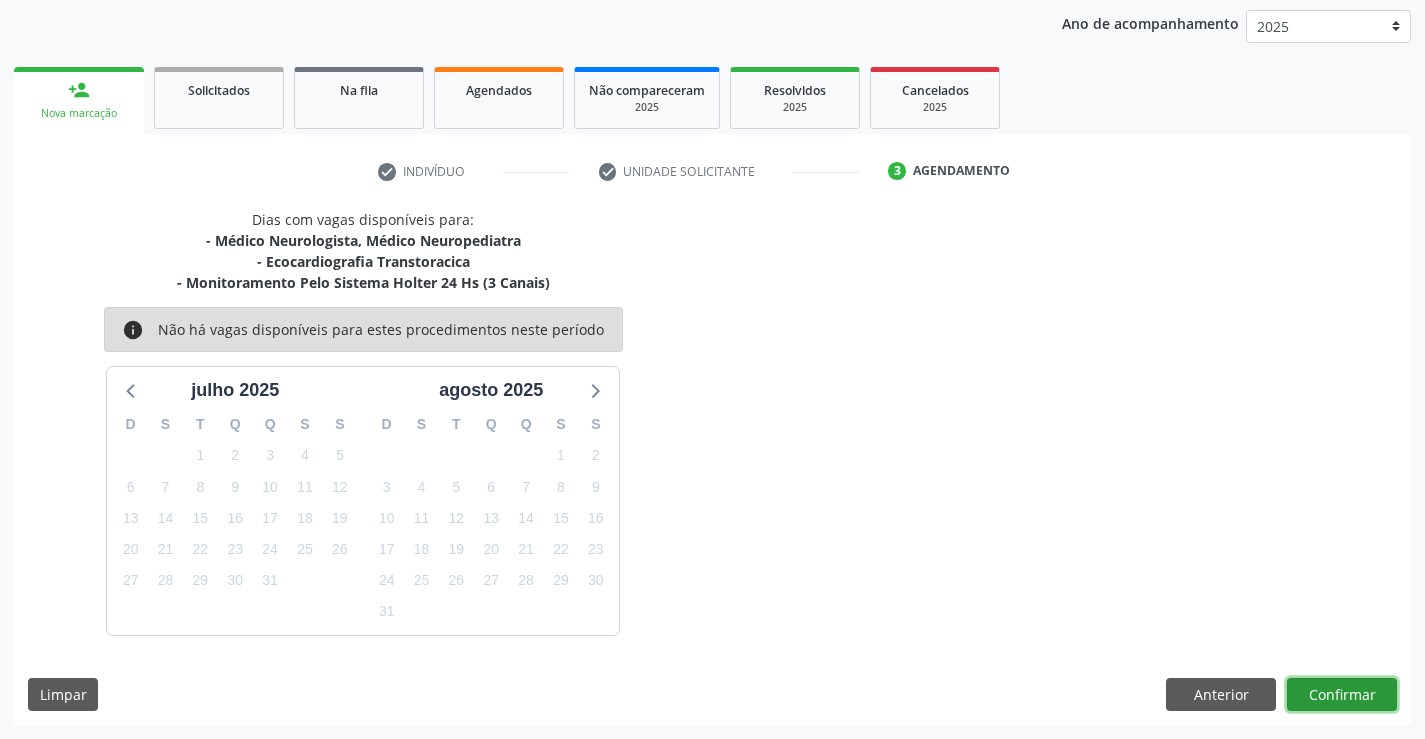 click on "Confirmar" at bounding box center [1342, 695] 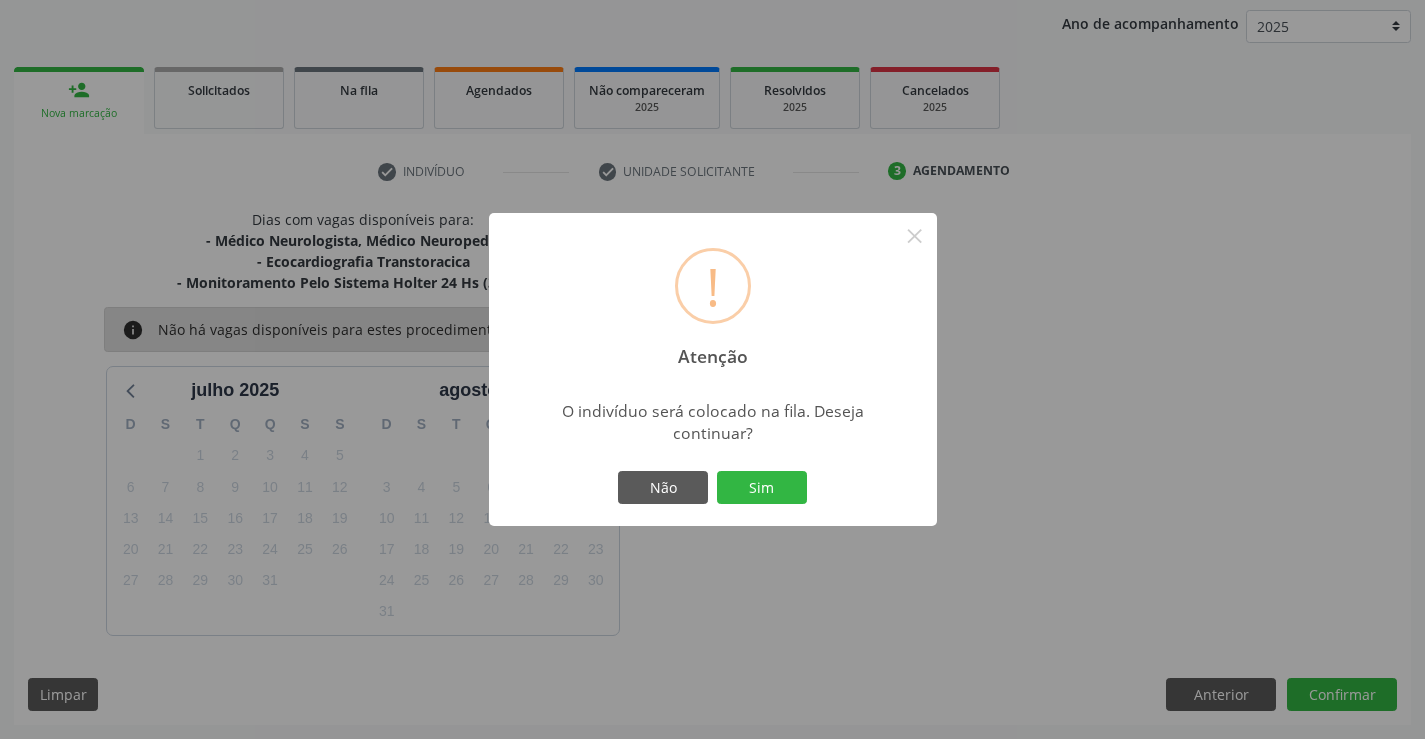 click on "Não Sim" at bounding box center (713, 488) 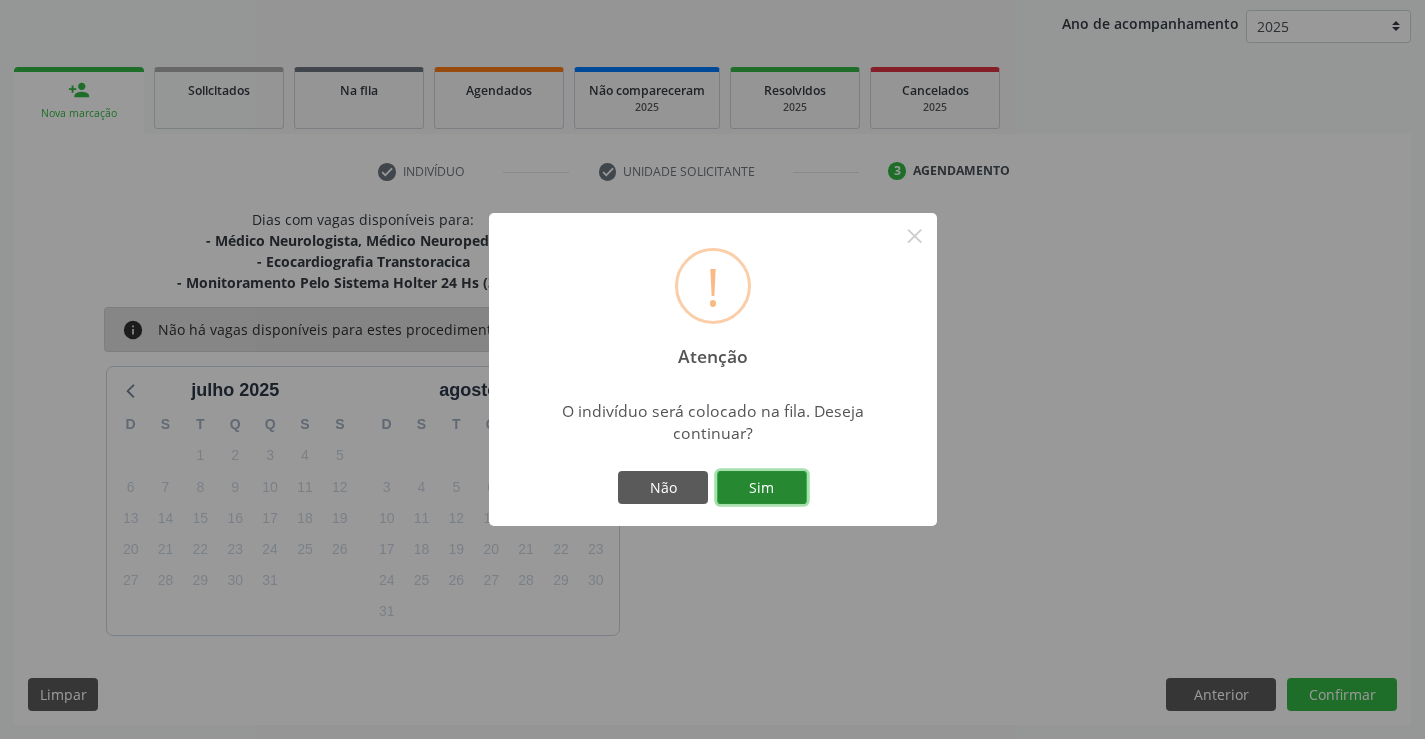 click on "Sim" at bounding box center [762, 488] 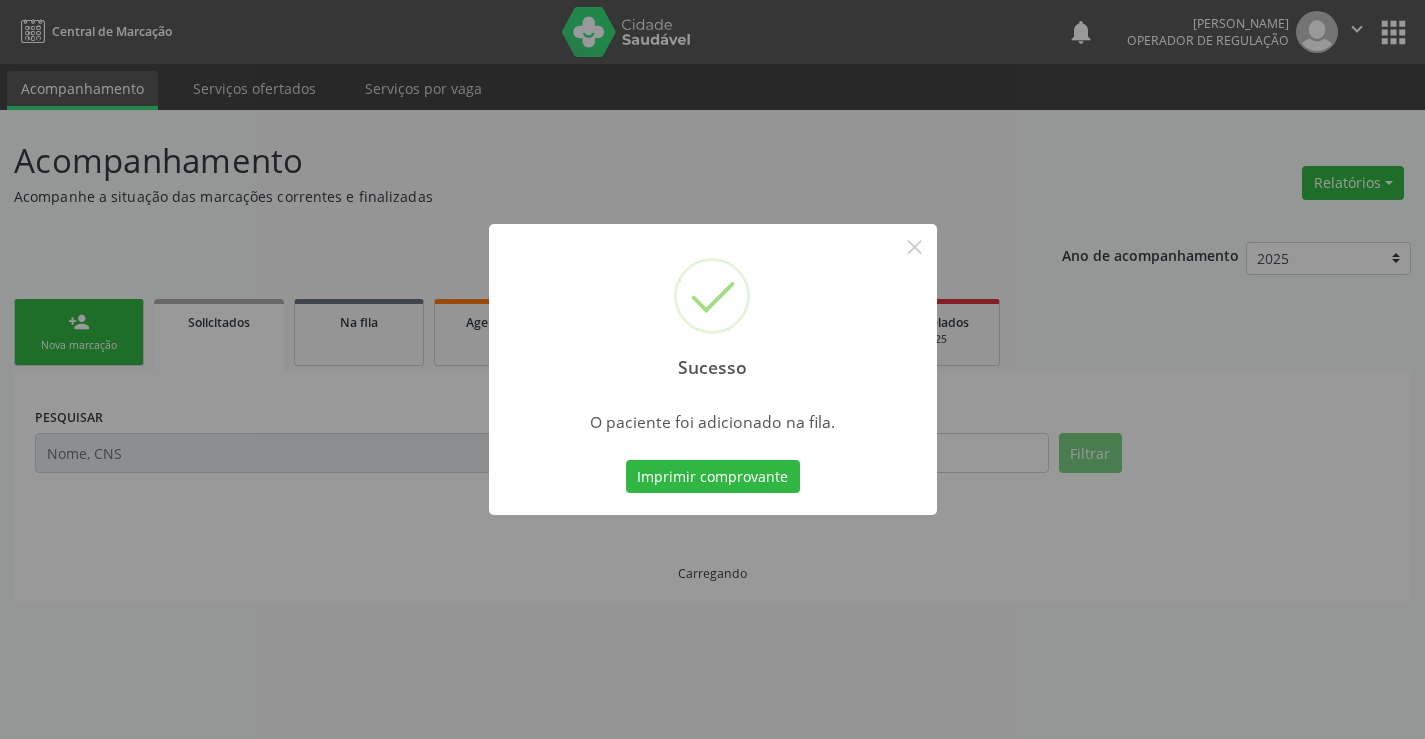 scroll, scrollTop: 0, scrollLeft: 0, axis: both 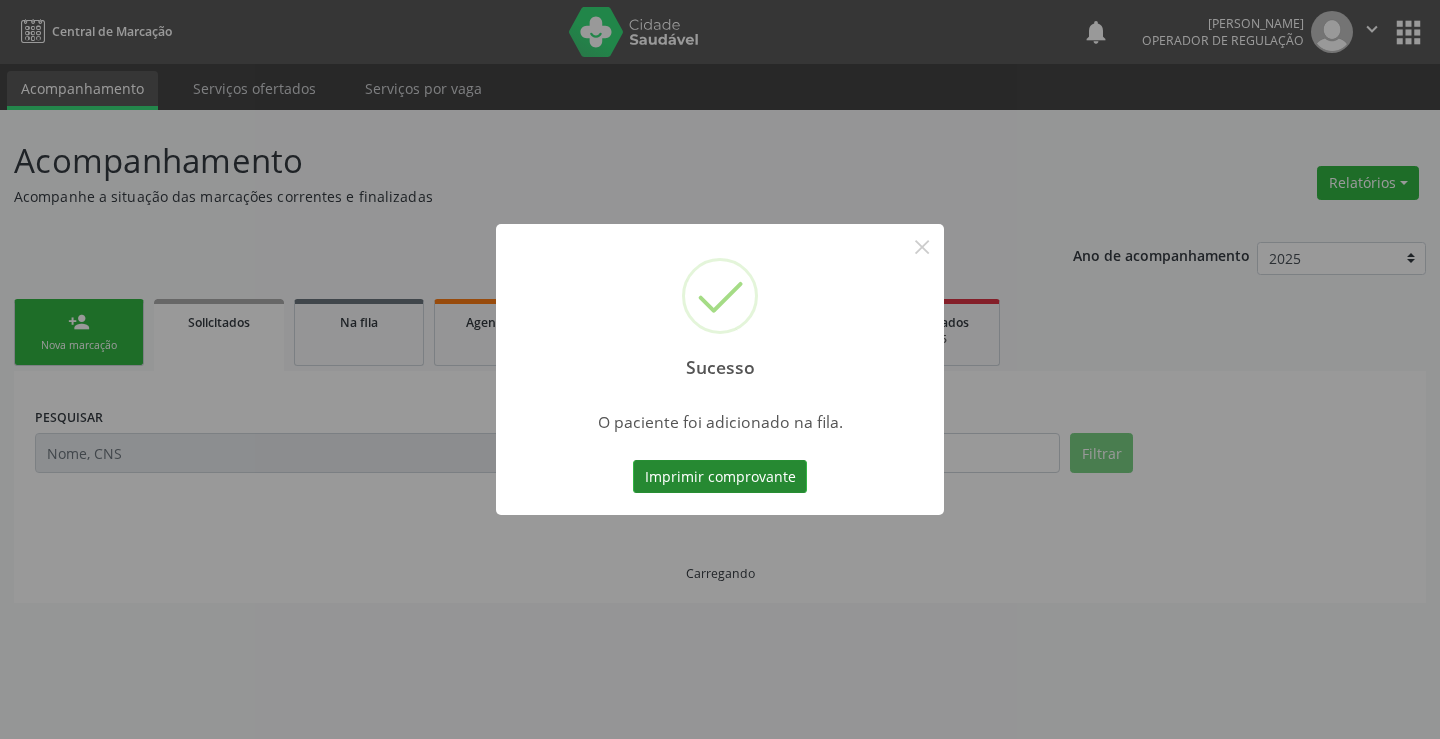 click on "Imprimir comprovante" at bounding box center (720, 477) 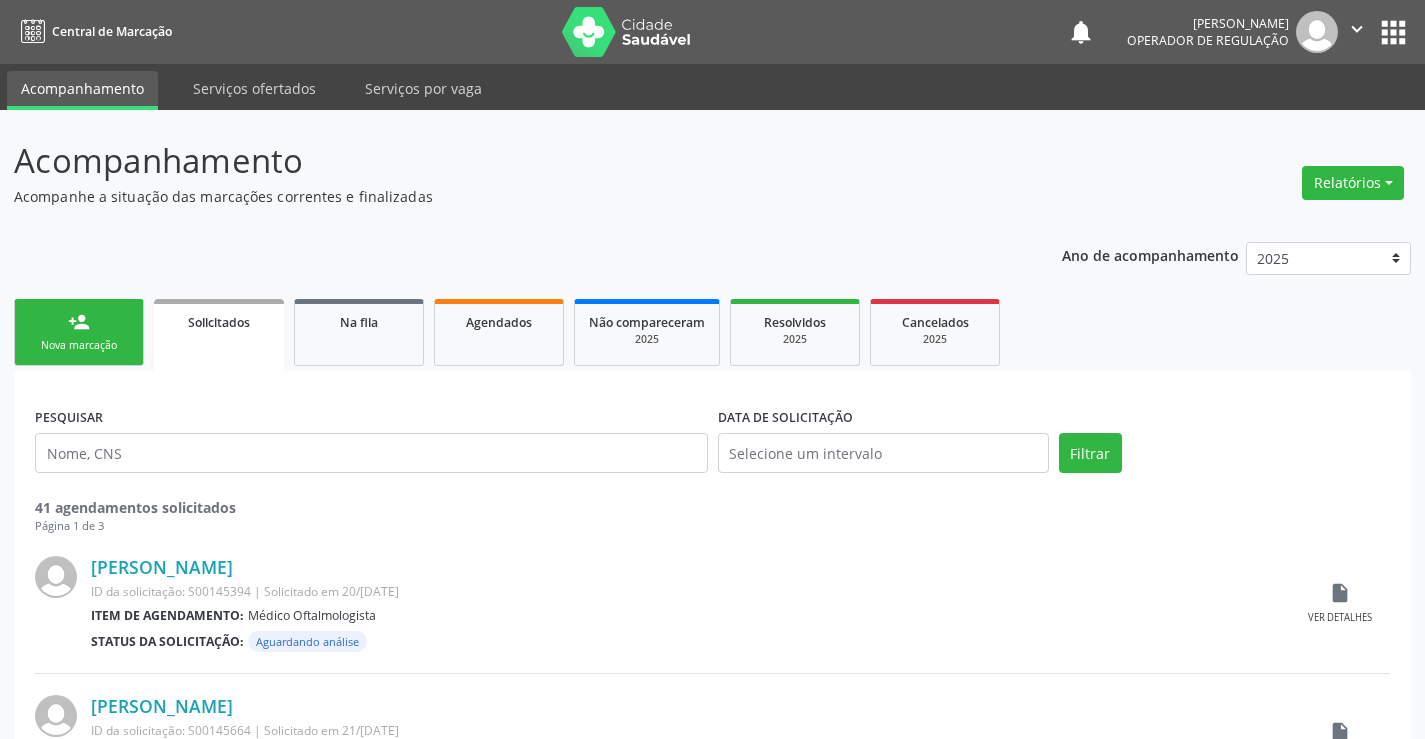 click on "Nova marcação" at bounding box center (79, 345) 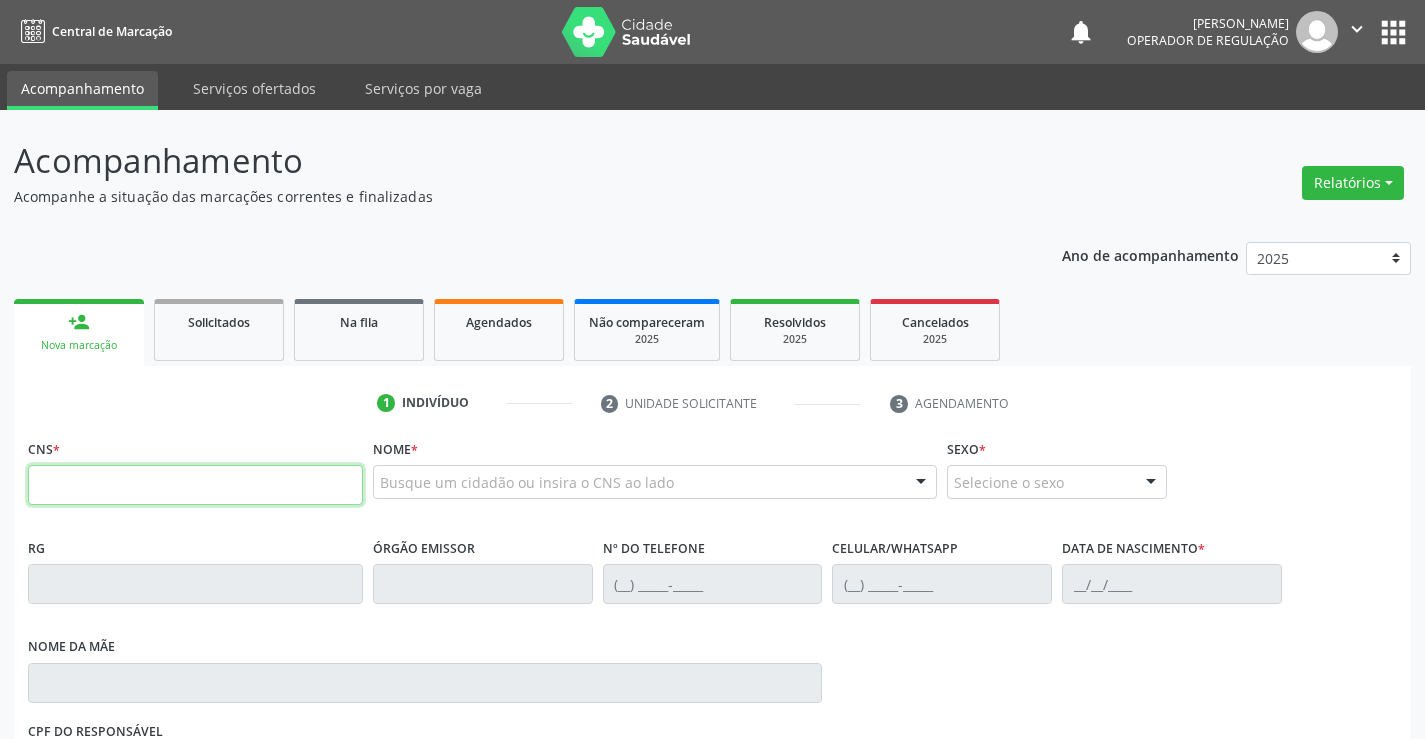 click at bounding box center [195, 485] 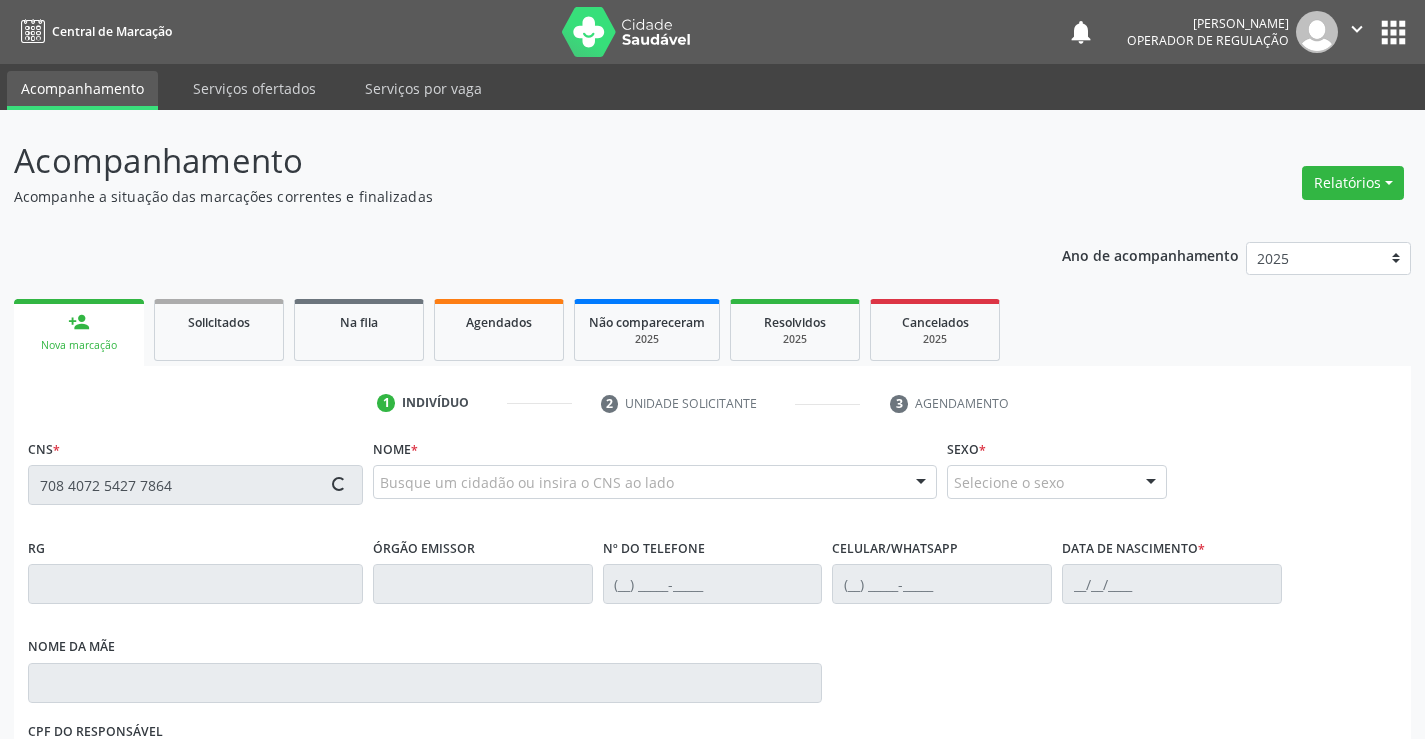 type on "708 4072 5427 7864" 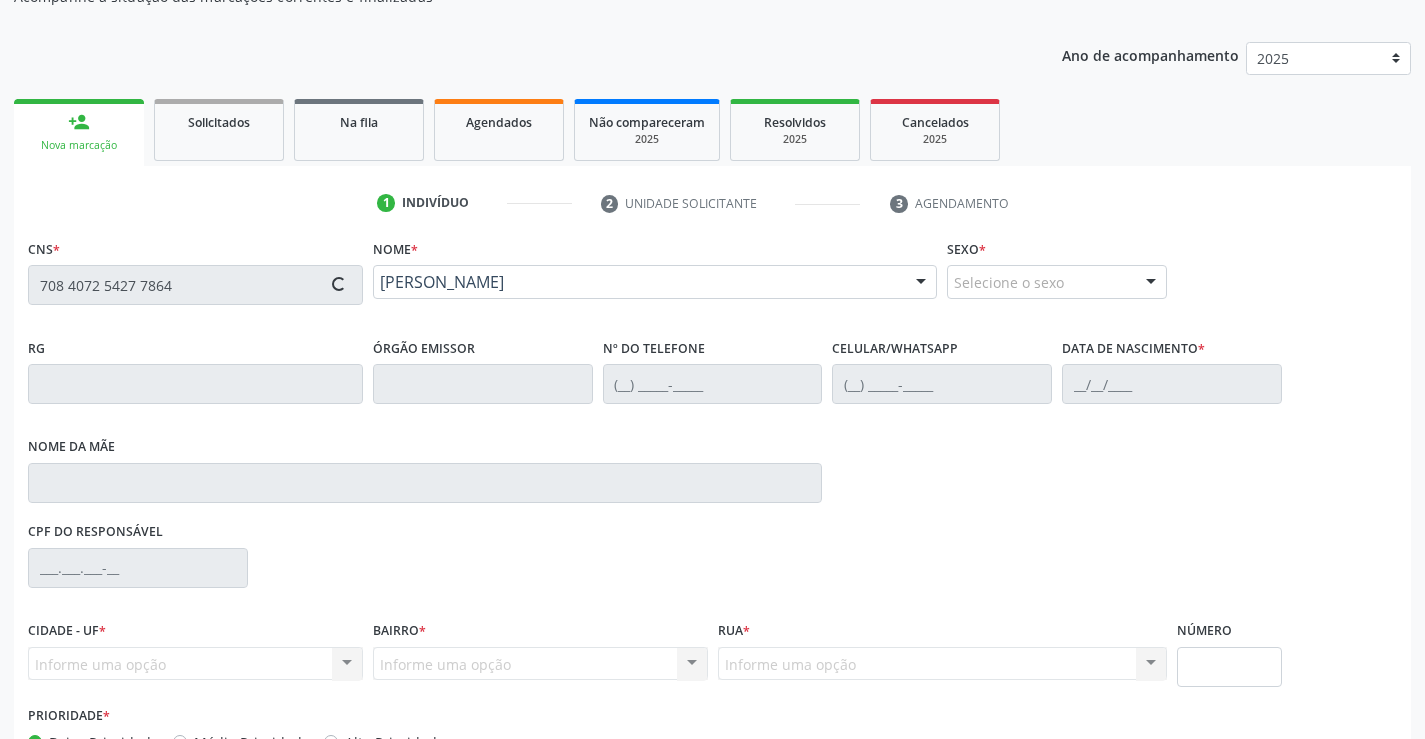 type on "1165491737" 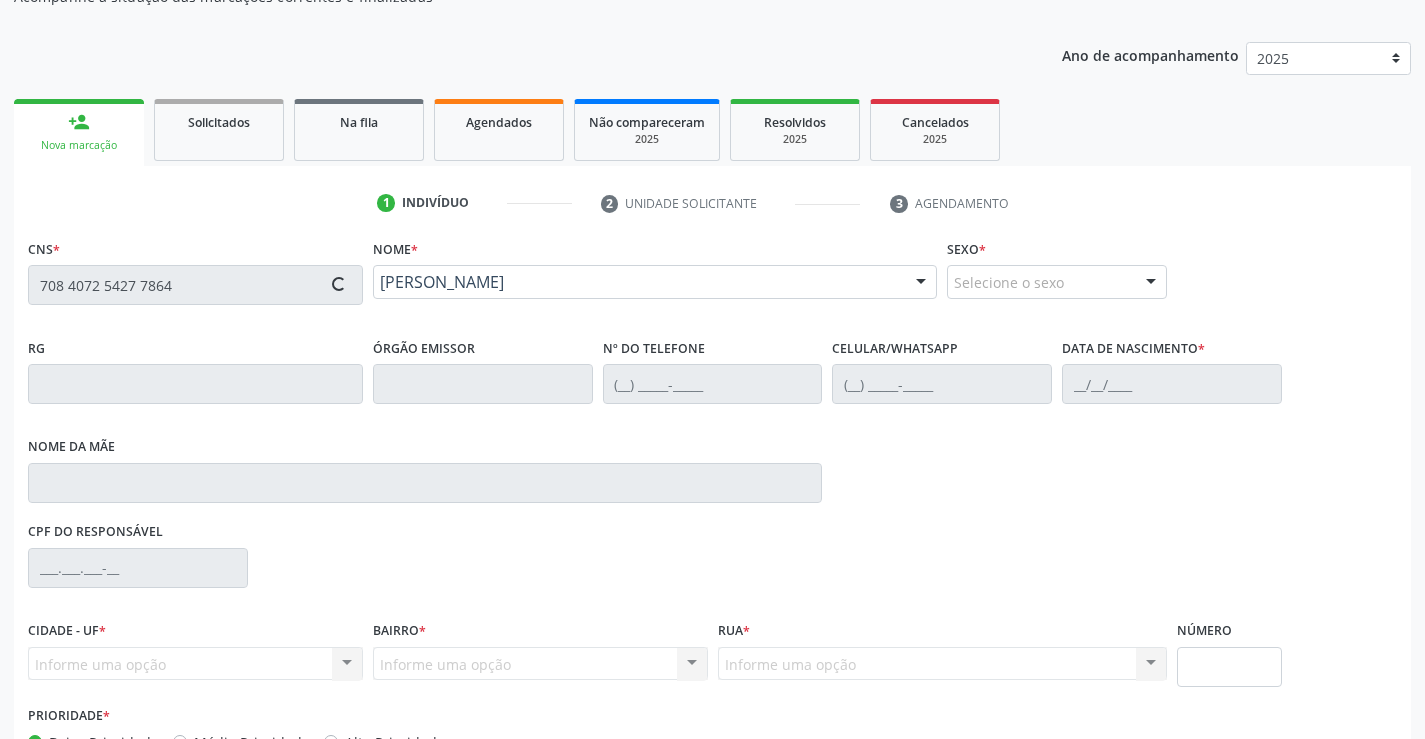 type on "[PHONE_NUMBER]" 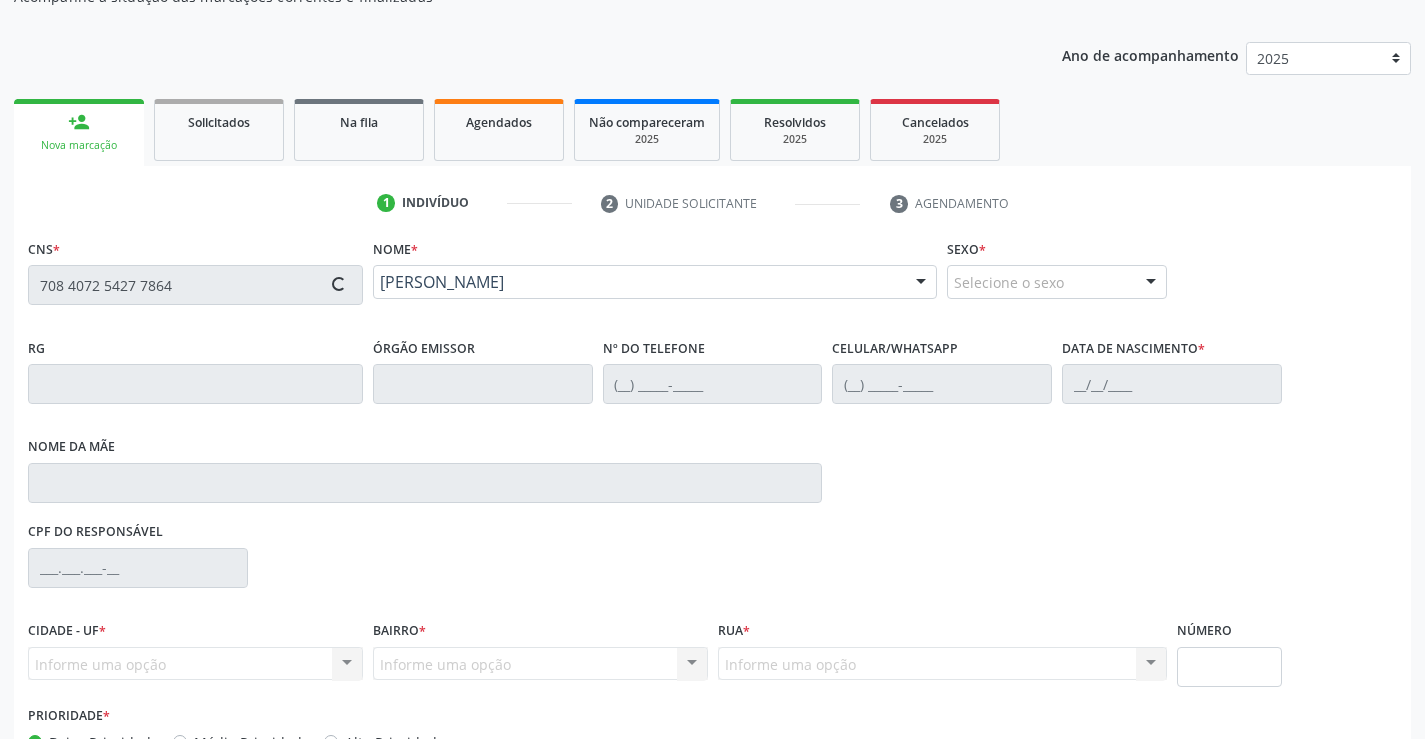 type on "SN" 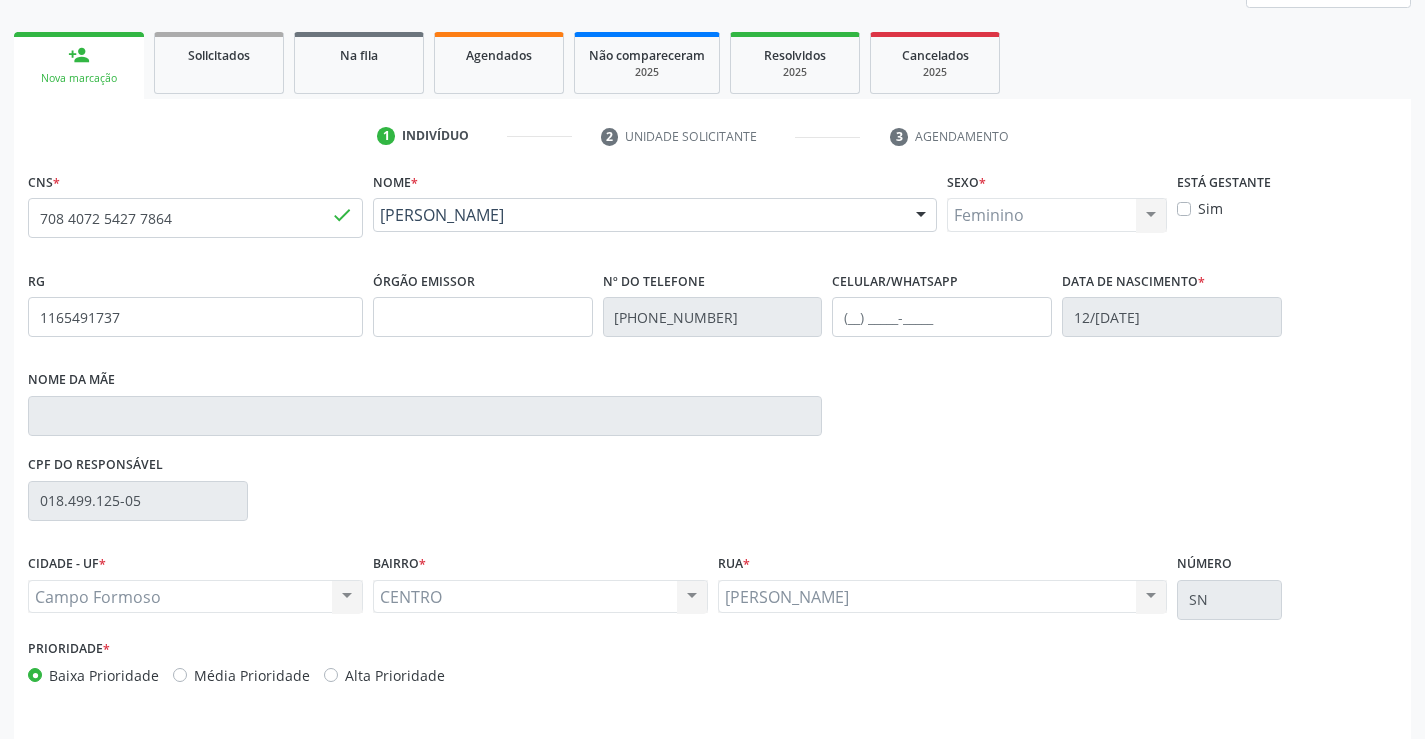 scroll, scrollTop: 331, scrollLeft: 0, axis: vertical 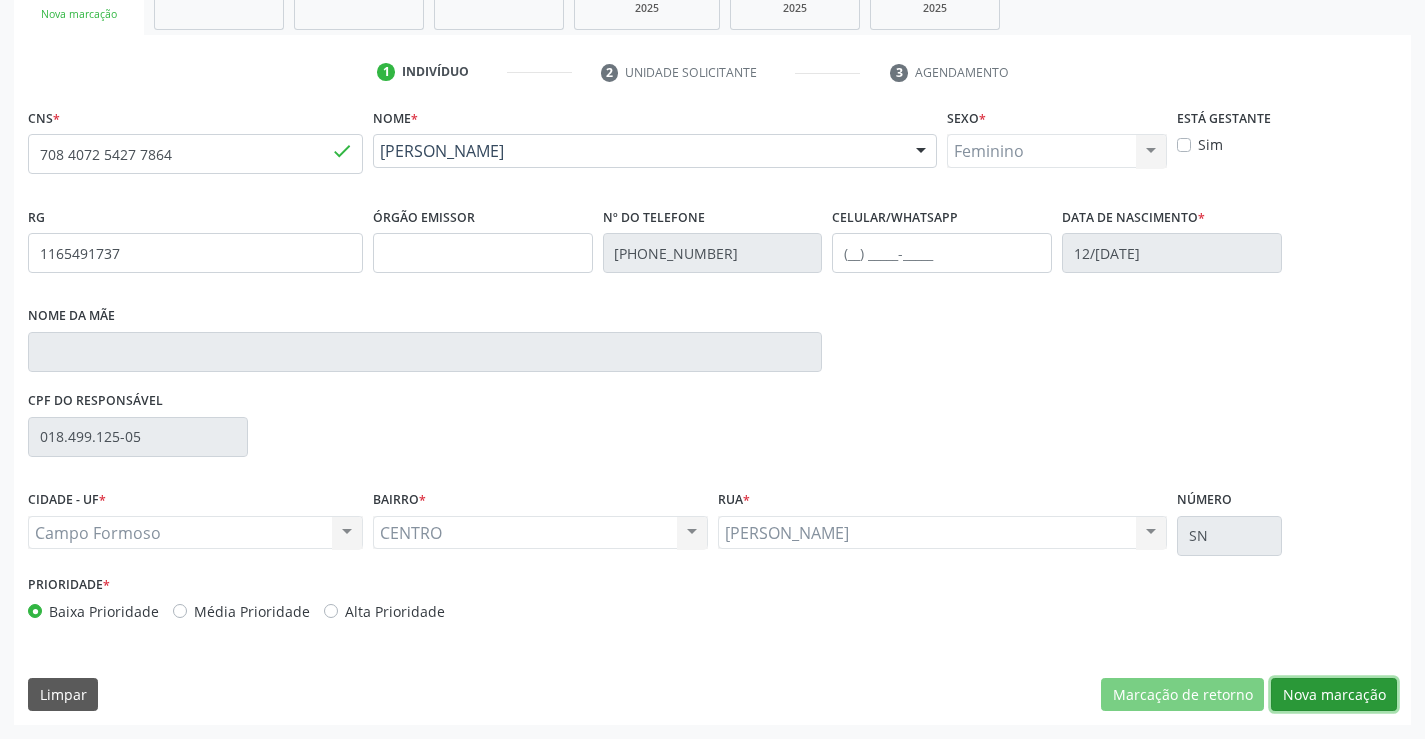 click on "Nova marcação" at bounding box center (1334, 695) 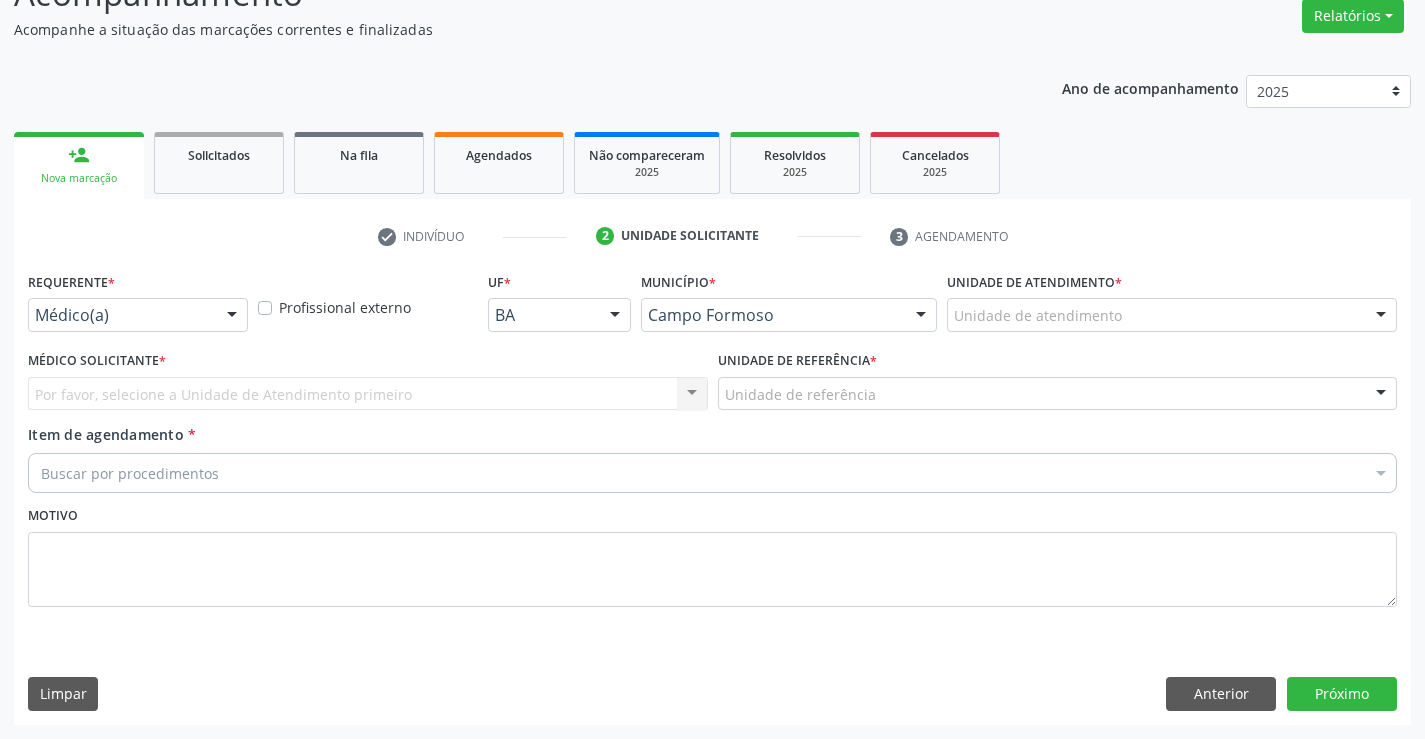 scroll, scrollTop: 167, scrollLeft: 0, axis: vertical 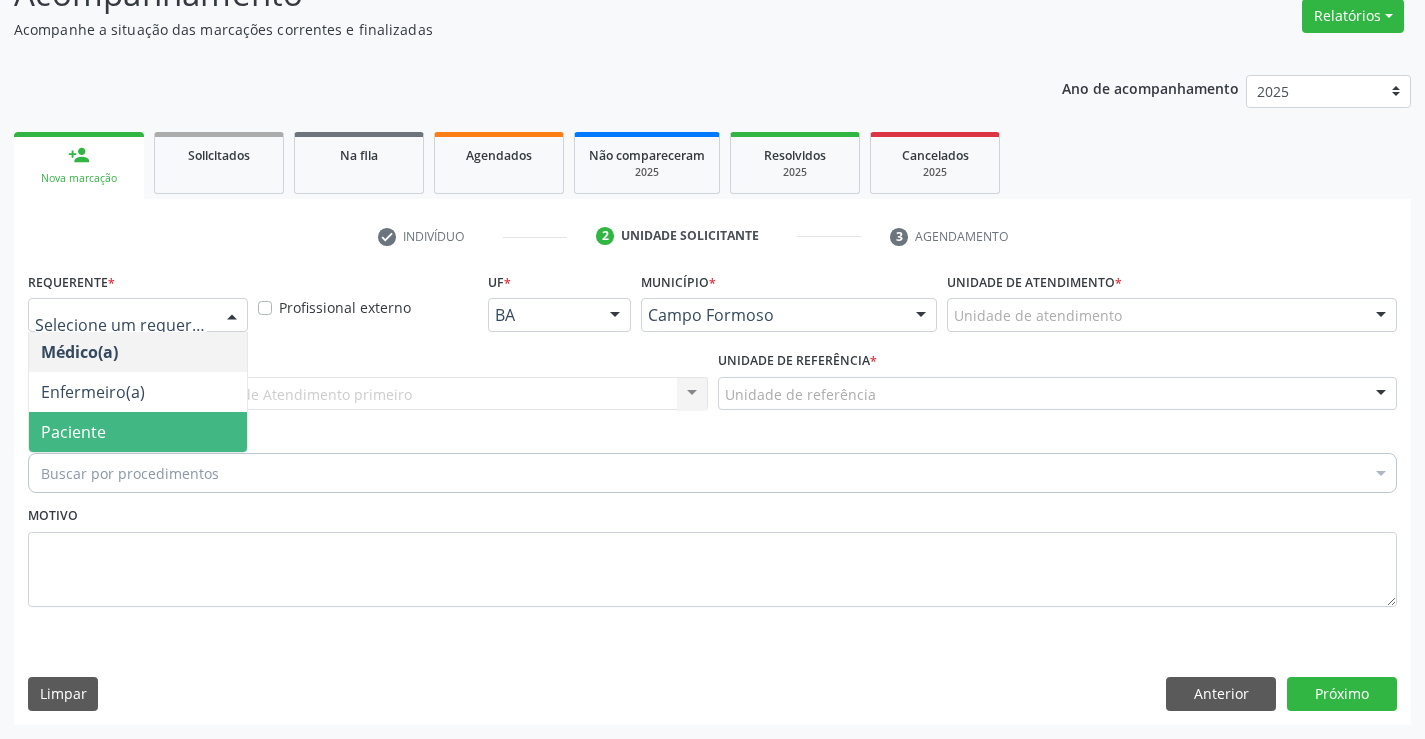 click on "Paciente" at bounding box center (73, 432) 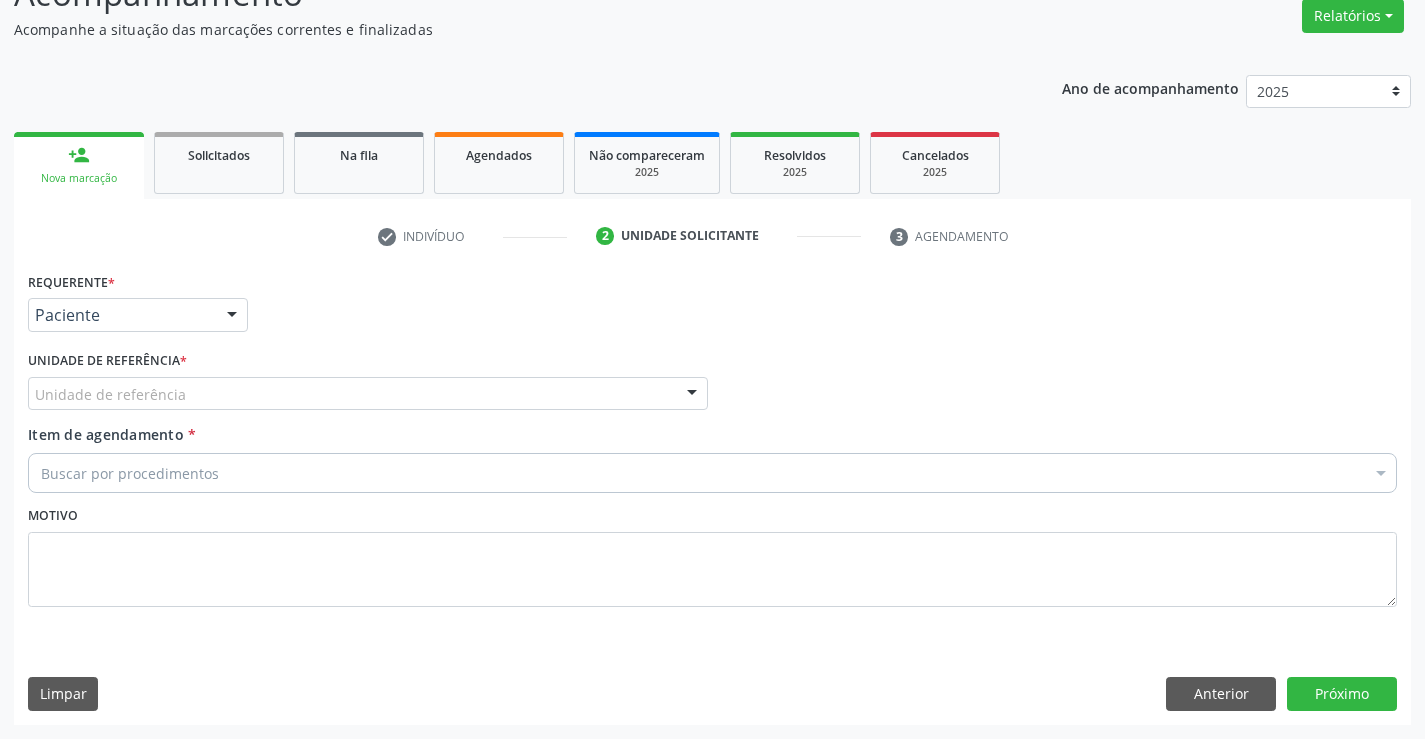 click on "Unidade de referência" at bounding box center [368, 394] 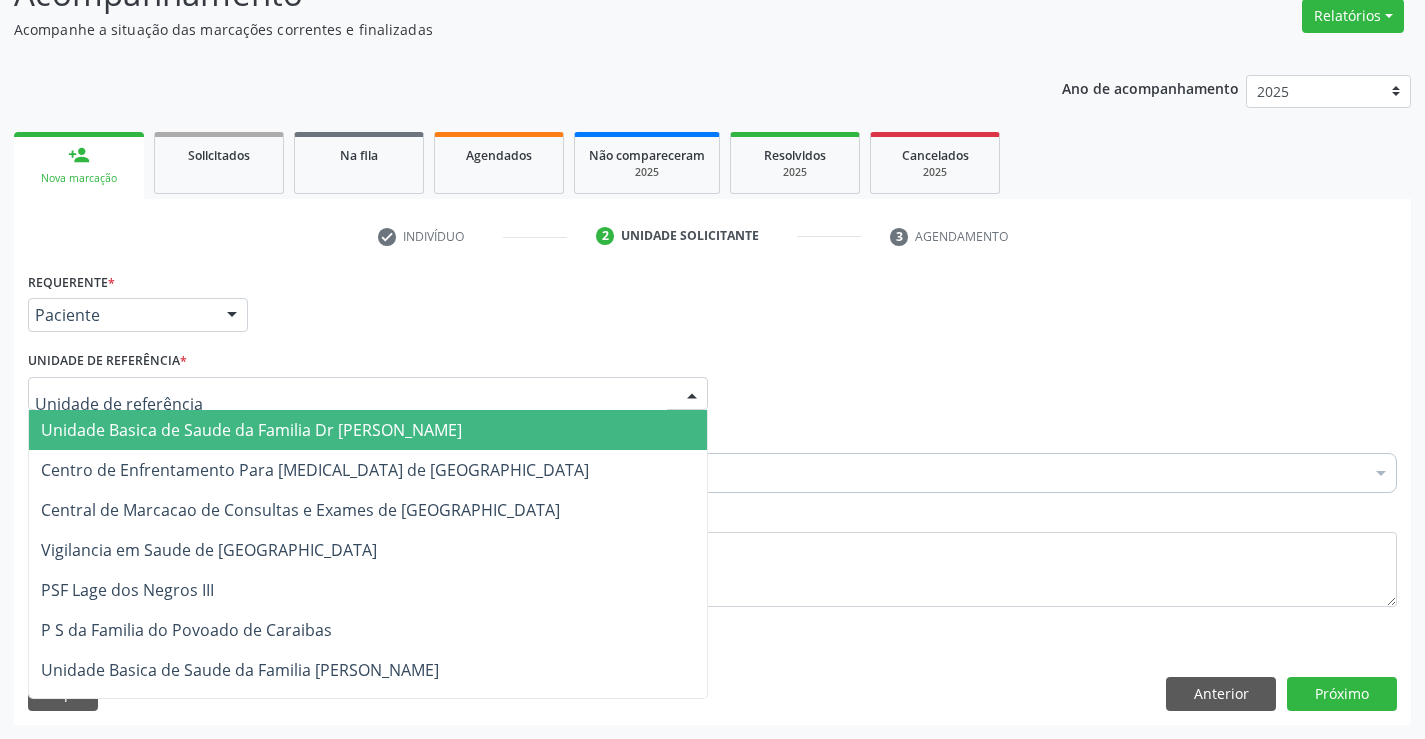 click on "Unidade Basica de Saude da Familia Dr [PERSON_NAME]" at bounding box center (251, 430) 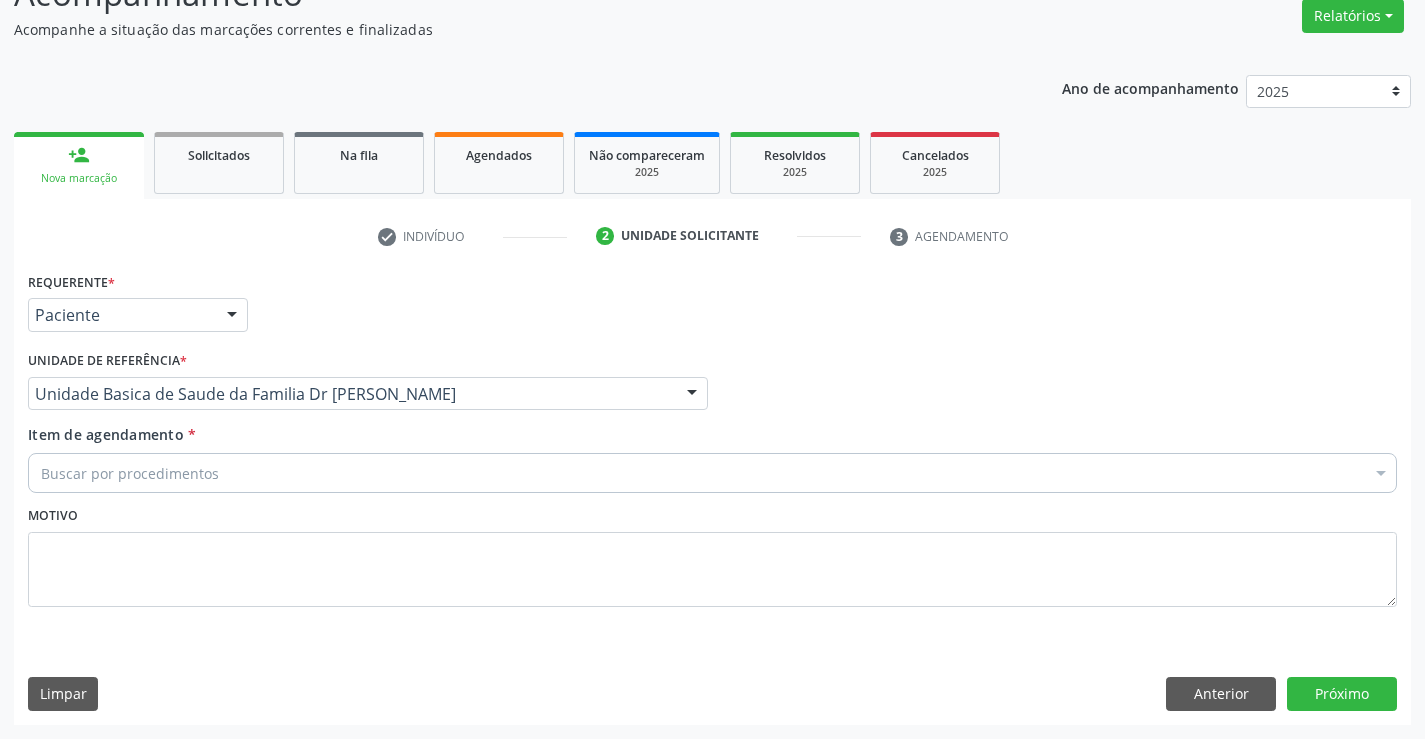 click on "Buscar por procedimentos" at bounding box center (712, 473) 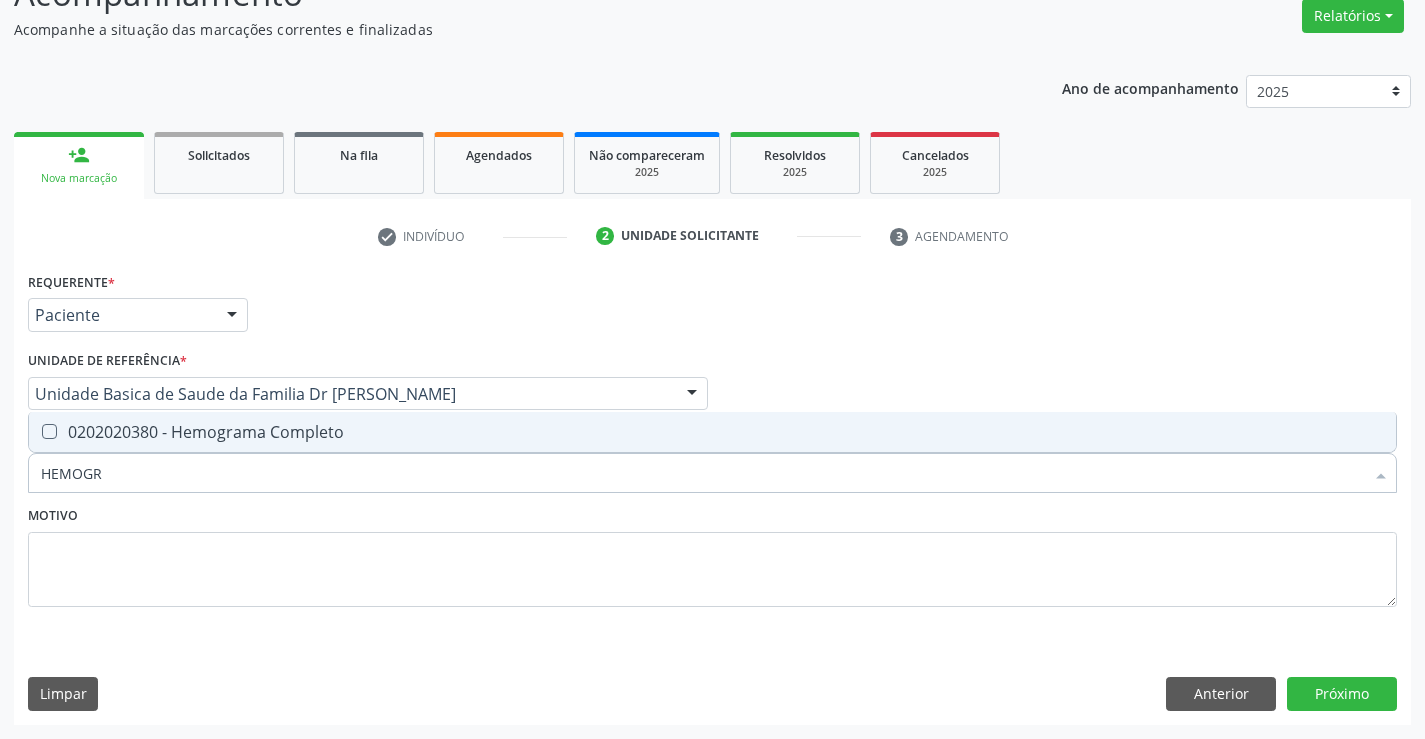type on "HEMOGRA" 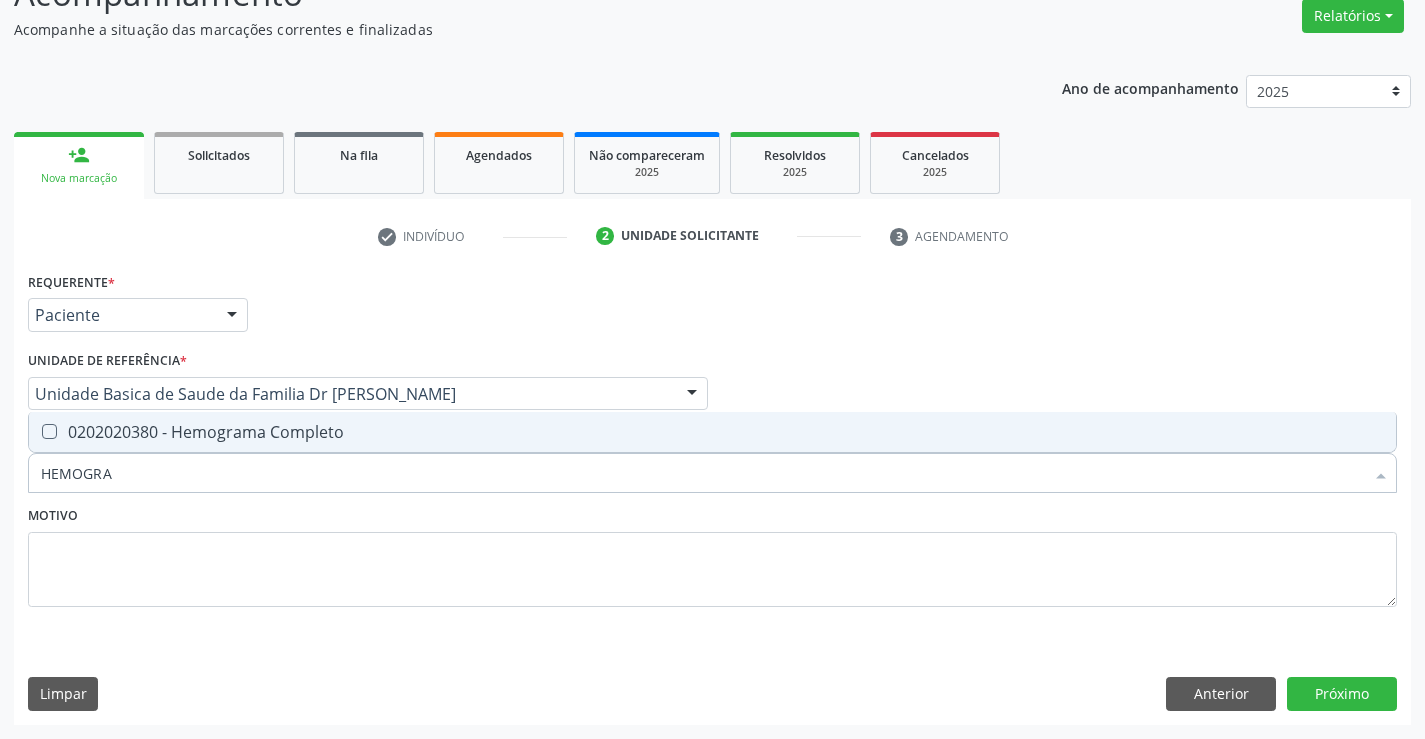 click on "0202020380 - Hemograma Completo" at bounding box center [712, 432] 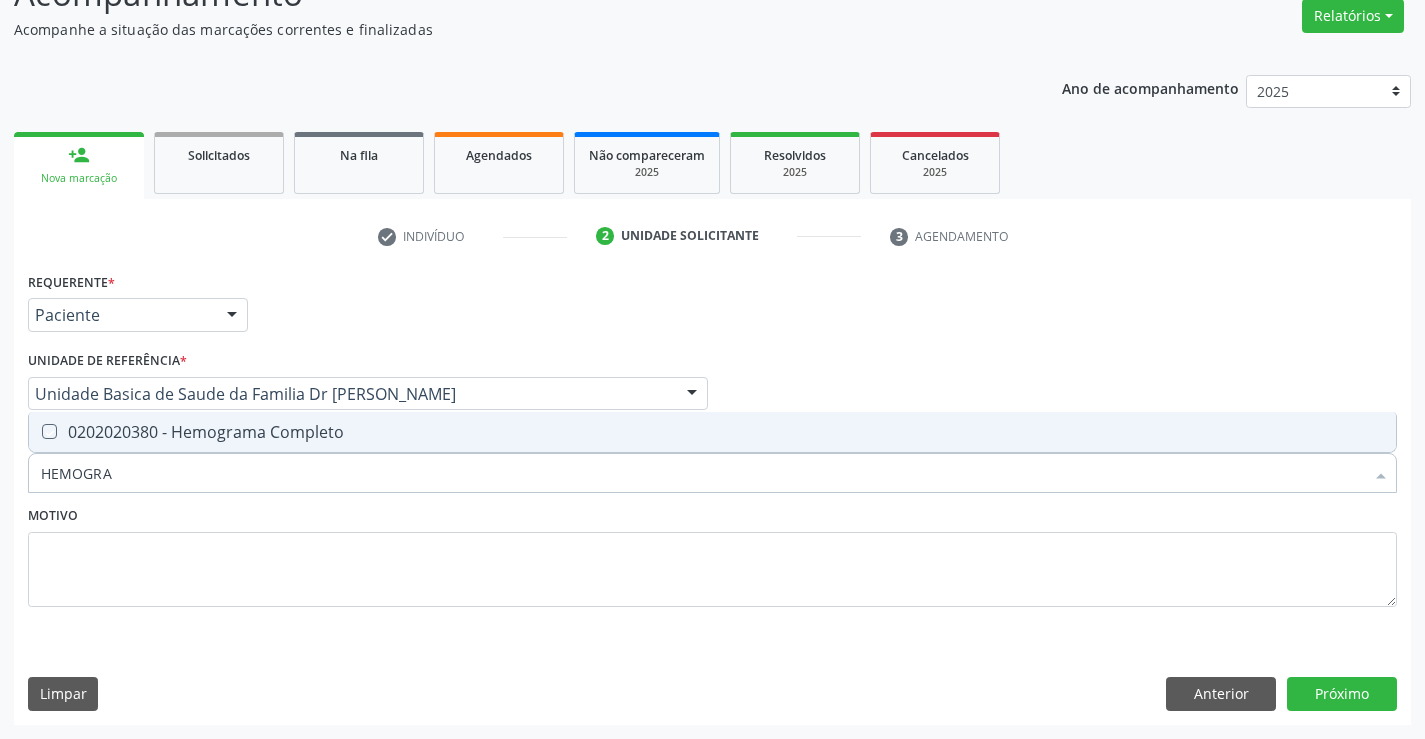 checkbox on "true" 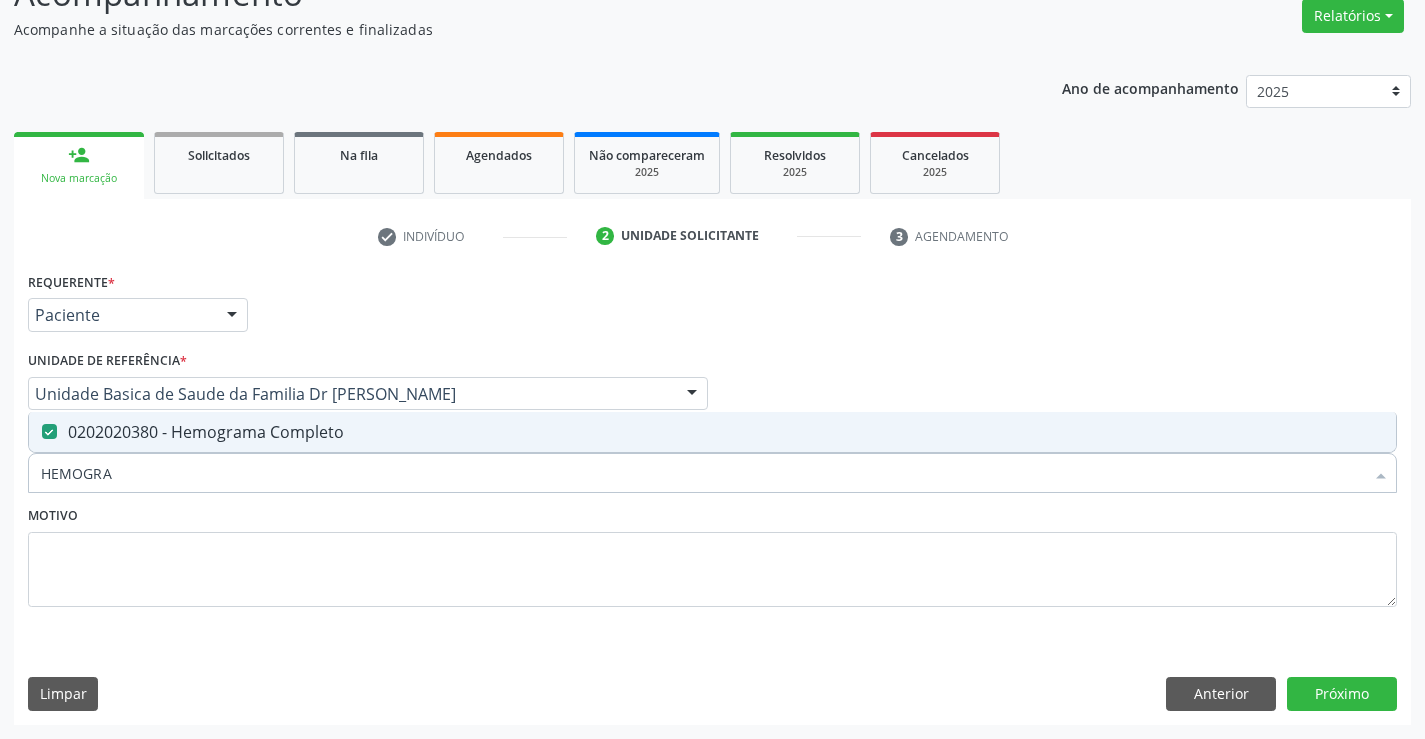 type on "HEMOGRA" 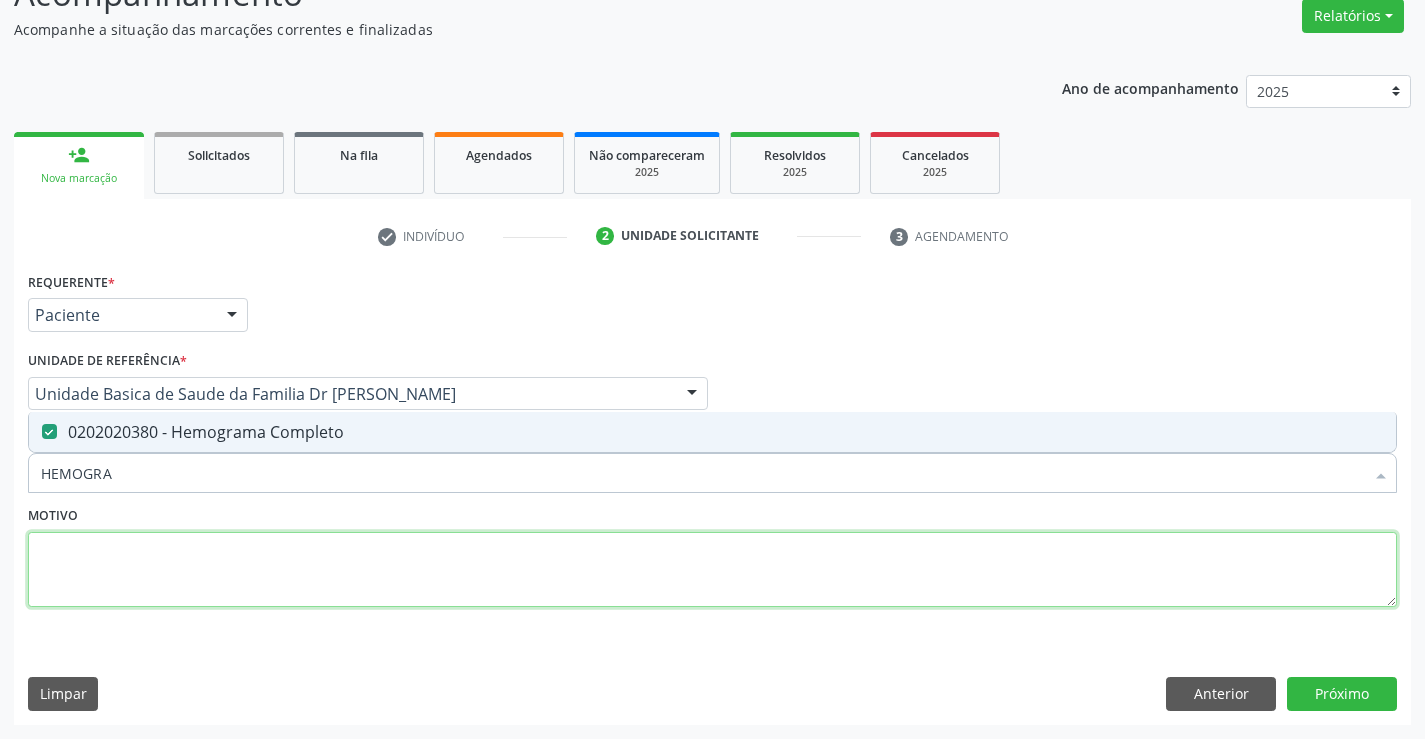click at bounding box center [712, 570] 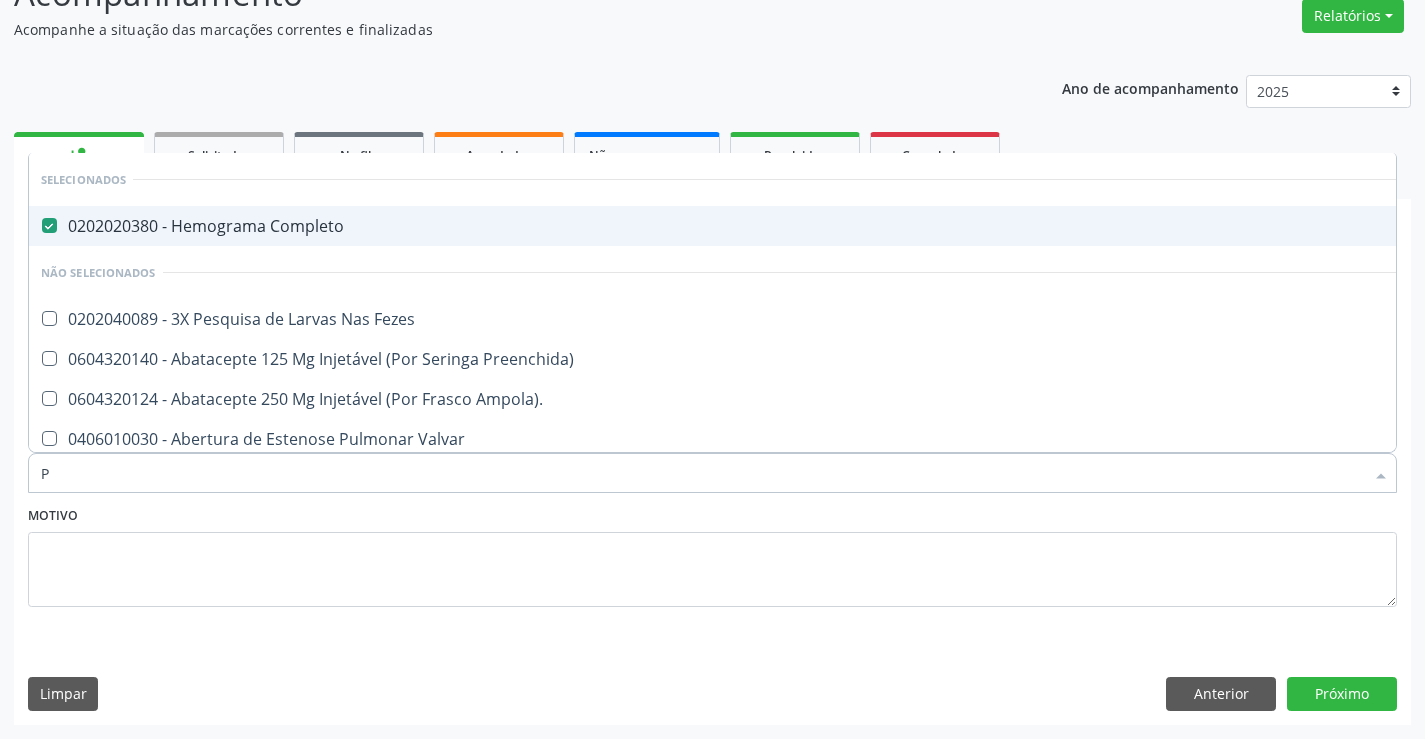 type on "PL" 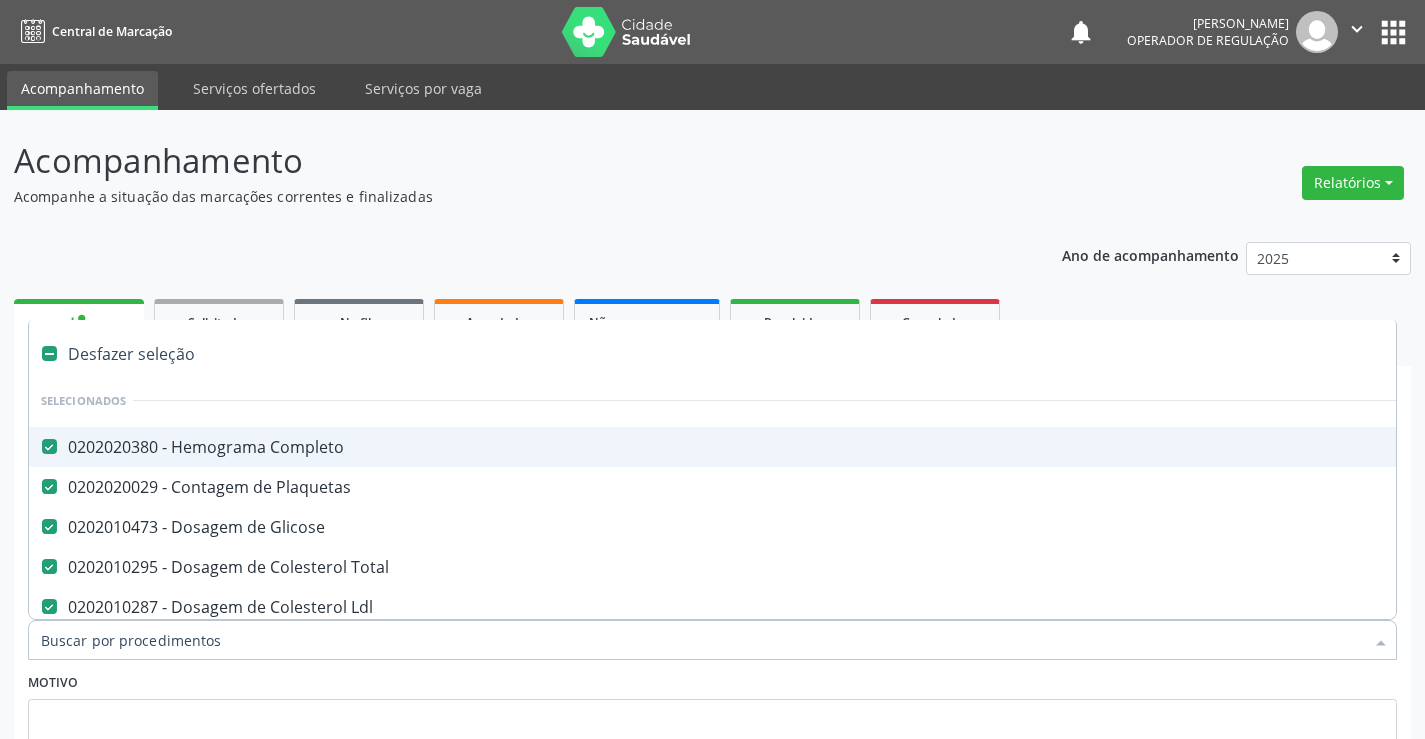 scroll, scrollTop: 167, scrollLeft: 0, axis: vertical 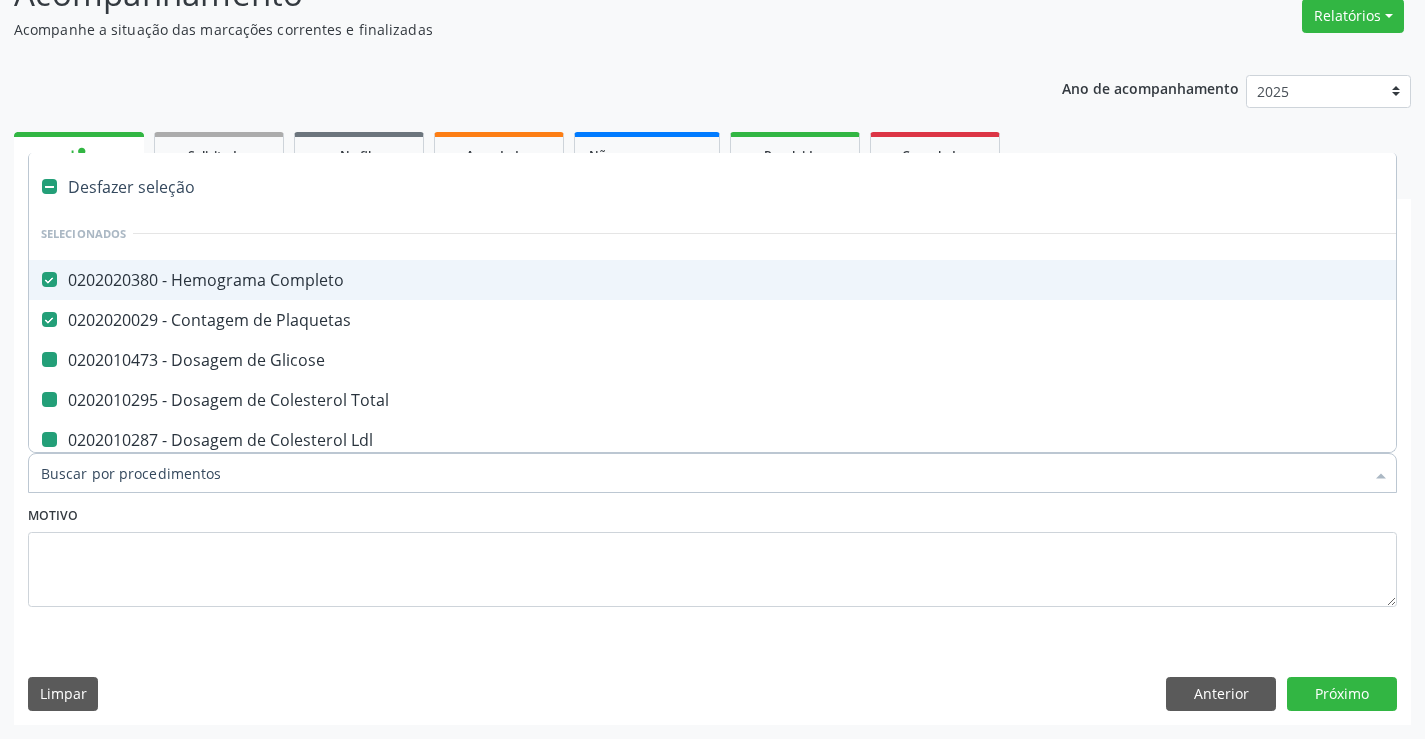type on "U" 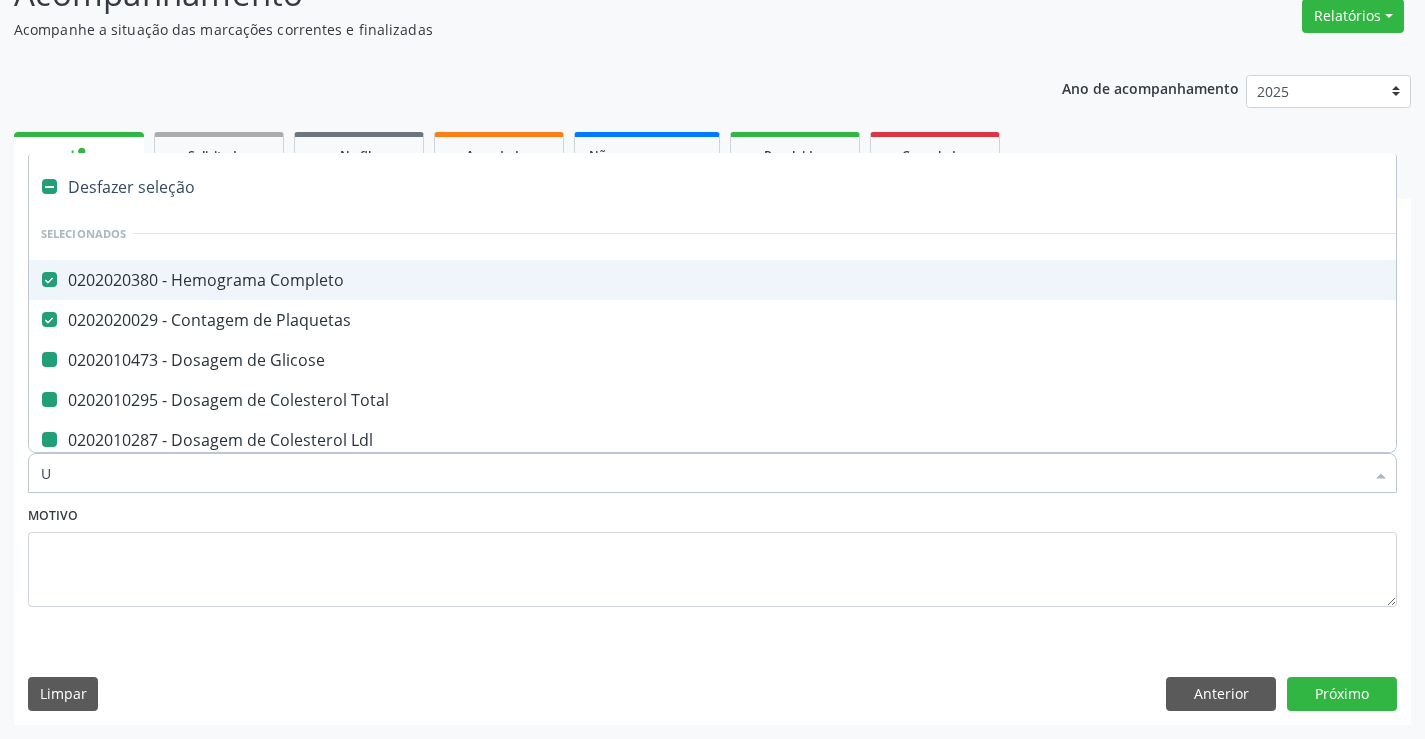 checkbox on "false" 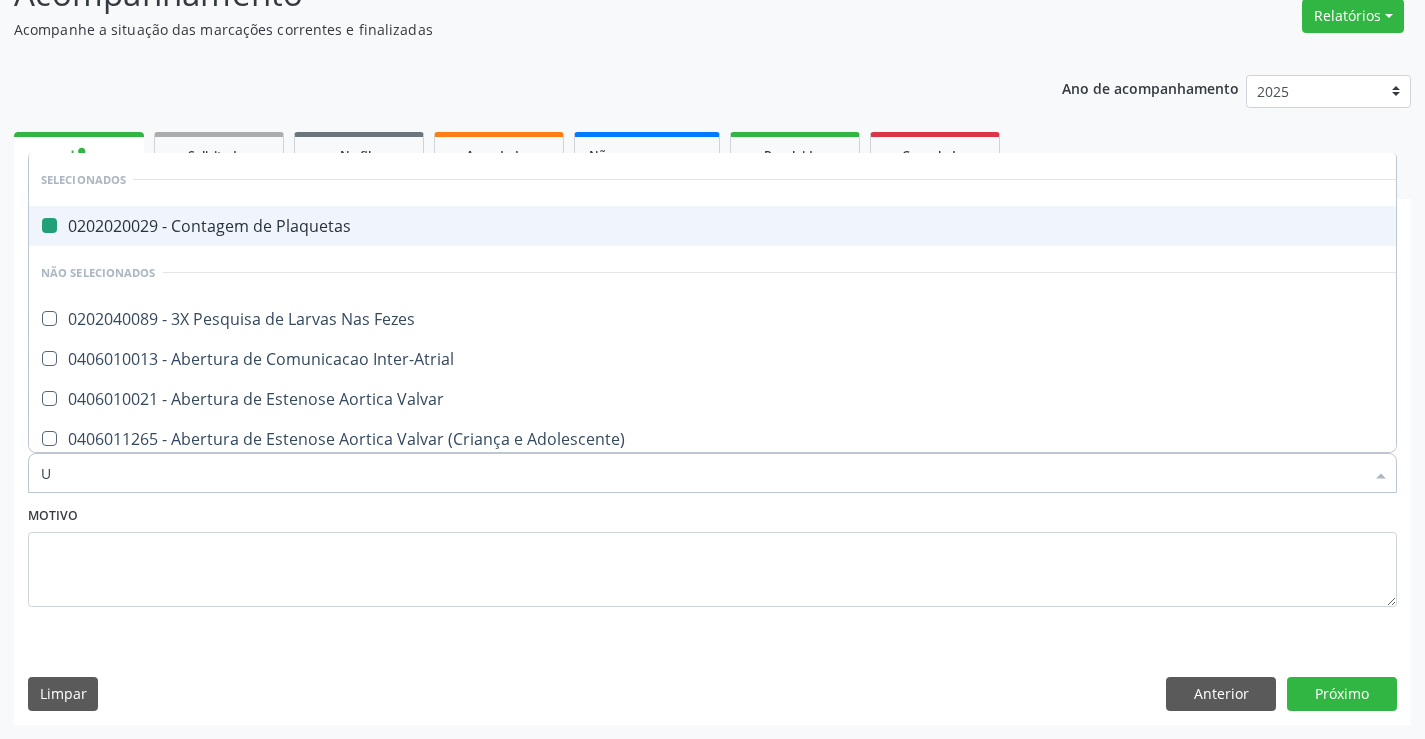 type on "UR" 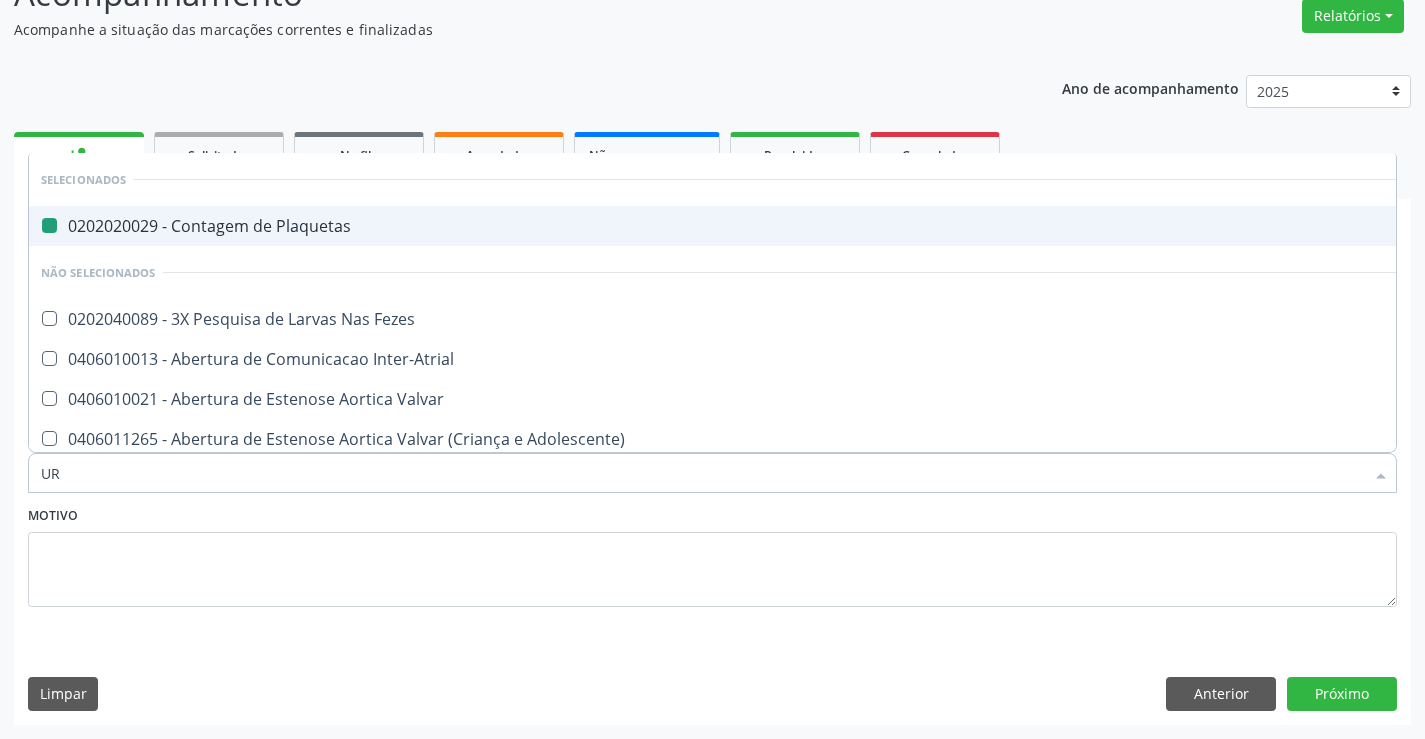 checkbox on "false" 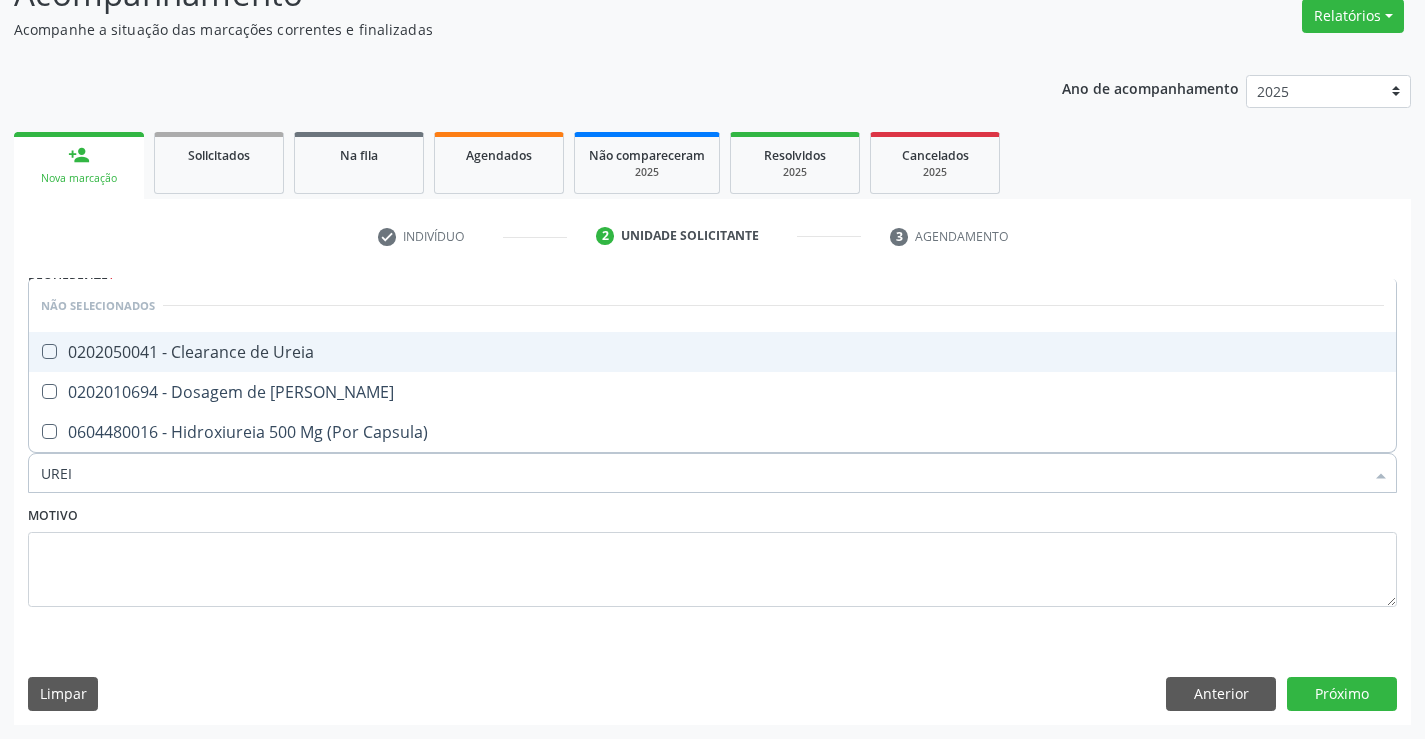 type on "UREIA" 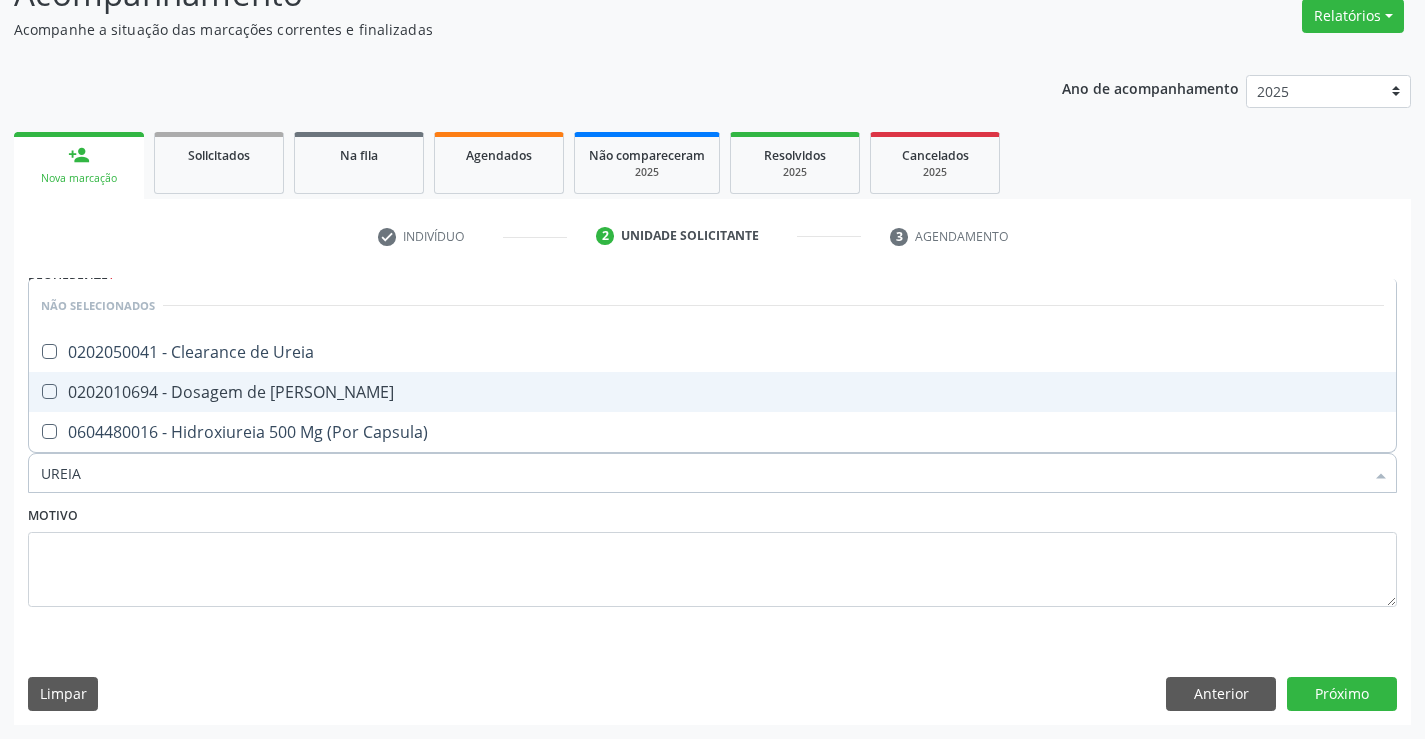 click on "0202010694 - Dosagem de [PERSON_NAME]" at bounding box center [712, 392] 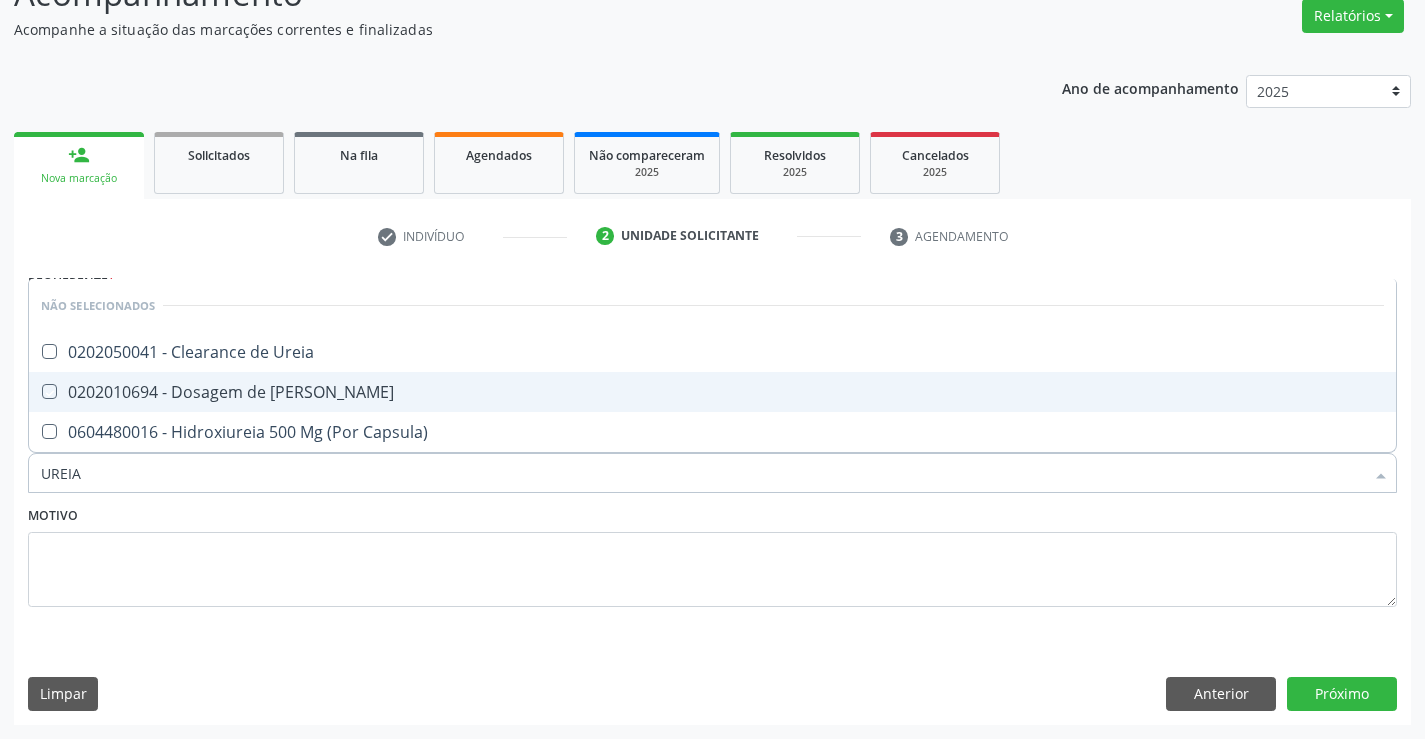 checkbox on "true" 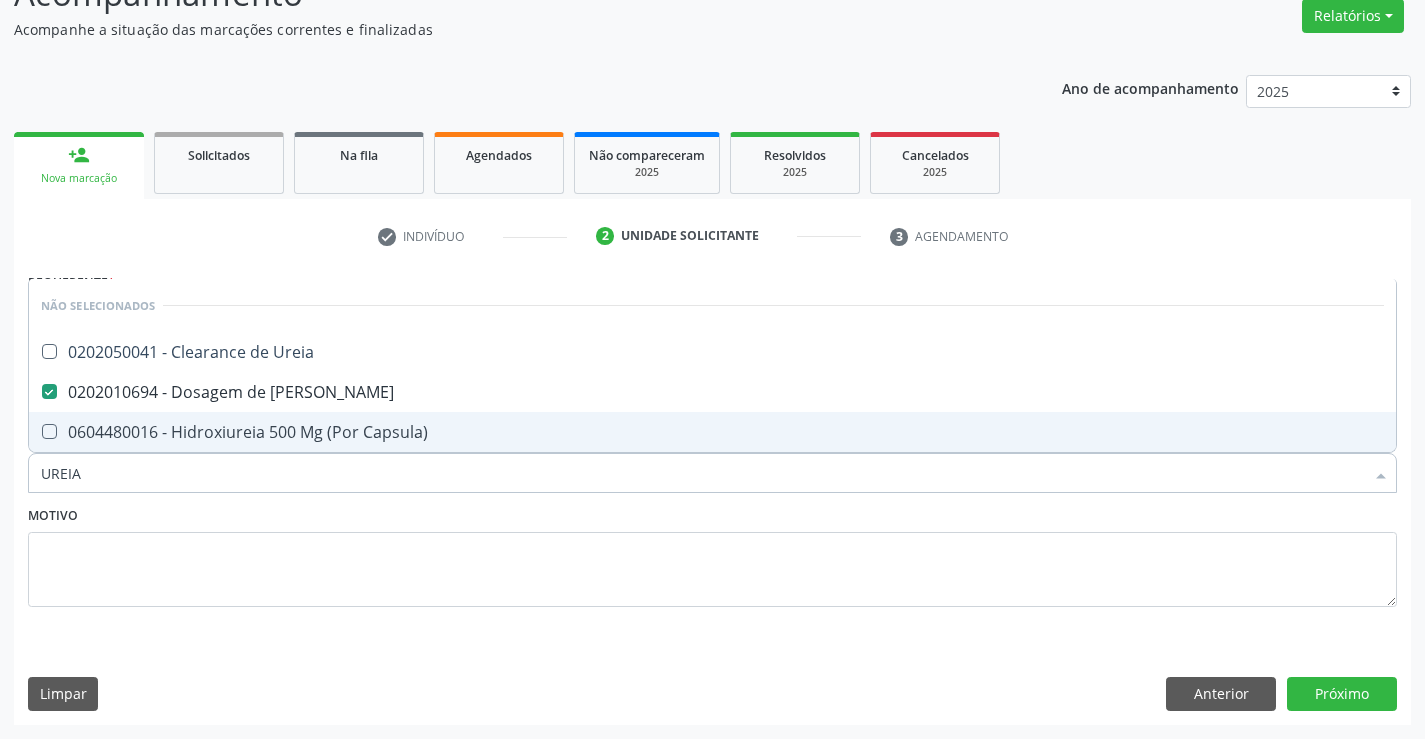 type on "UREIA" 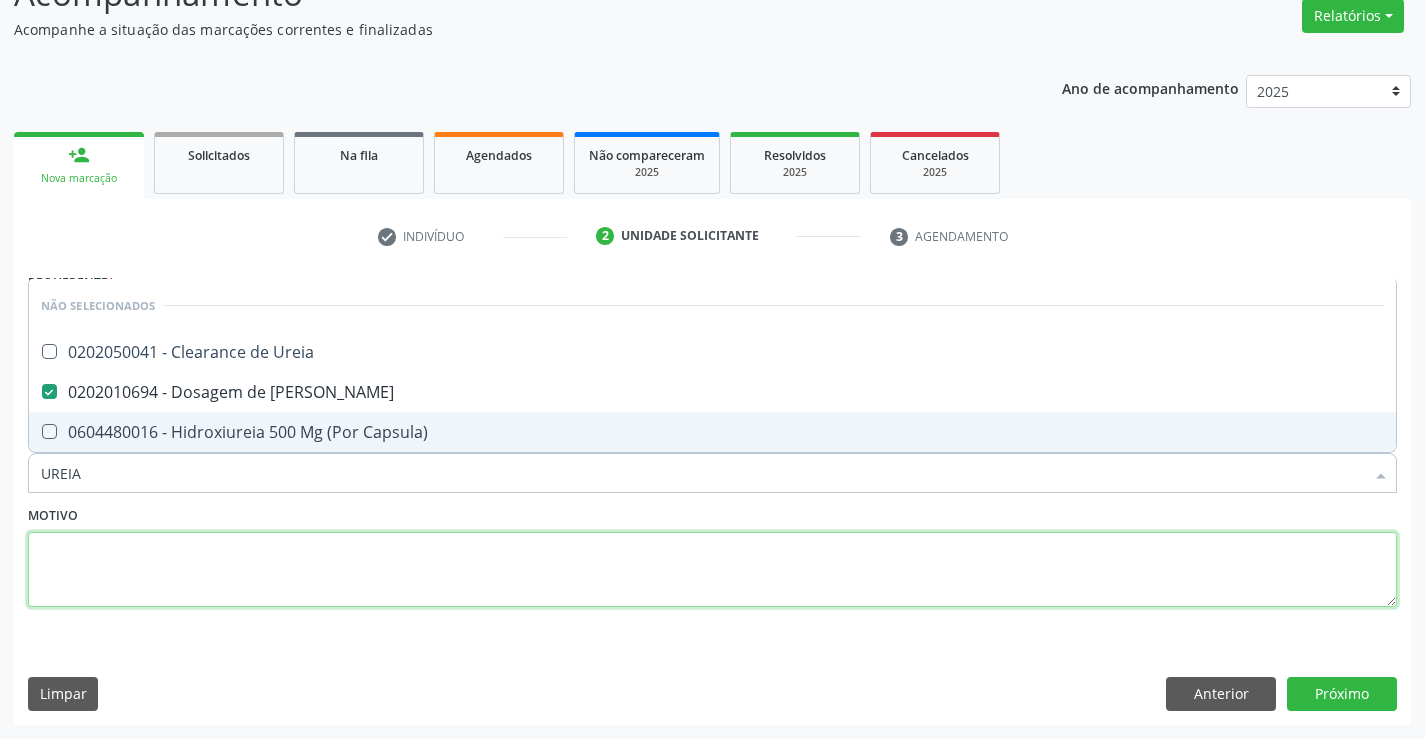 click at bounding box center [712, 570] 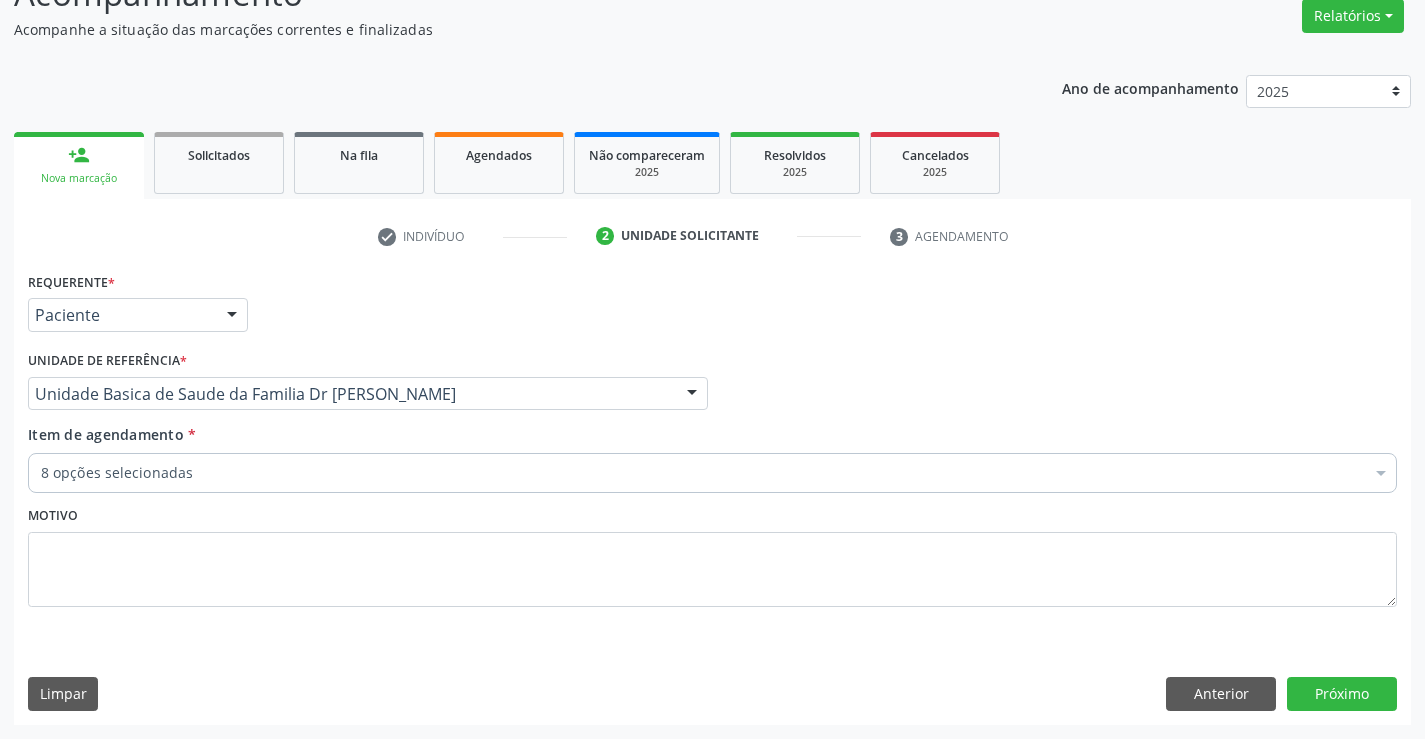 click on "8 opções selecionadas" at bounding box center (712, 473) 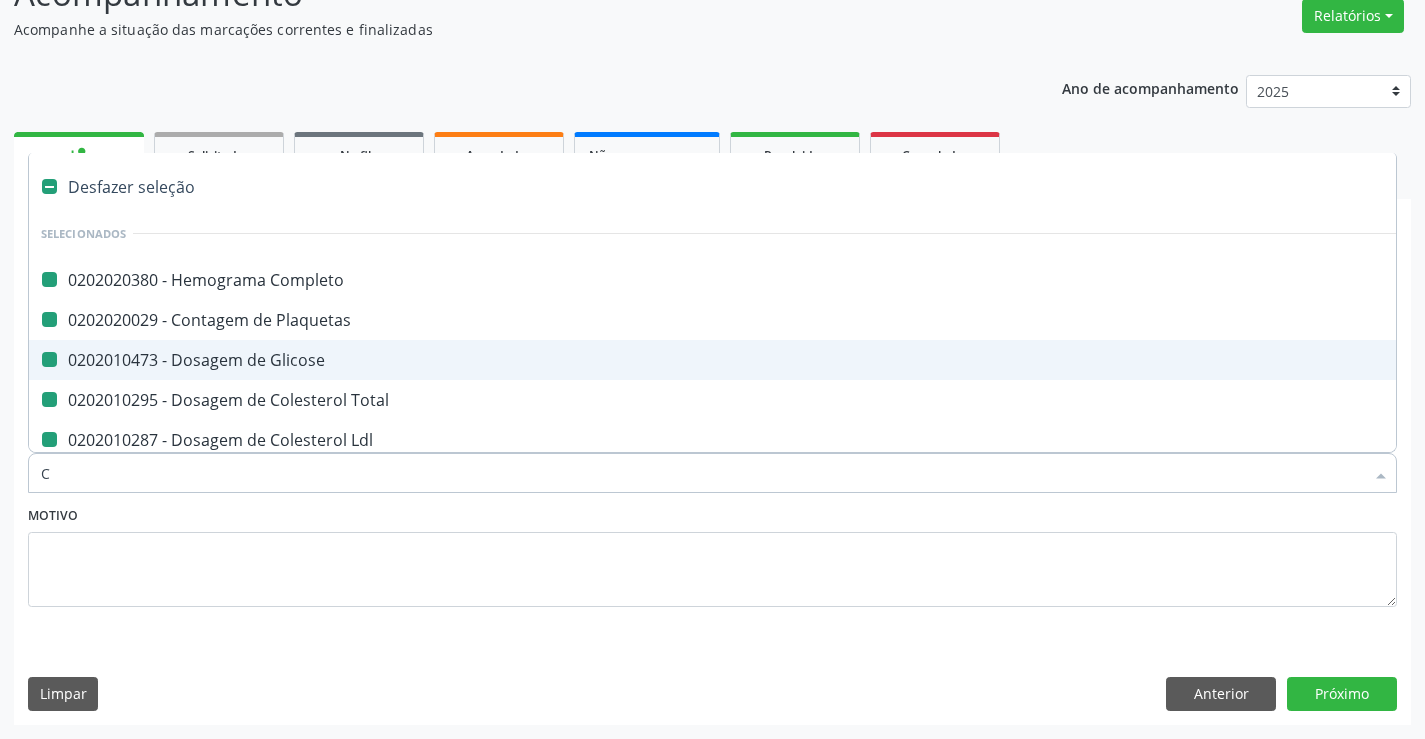 type on "CR" 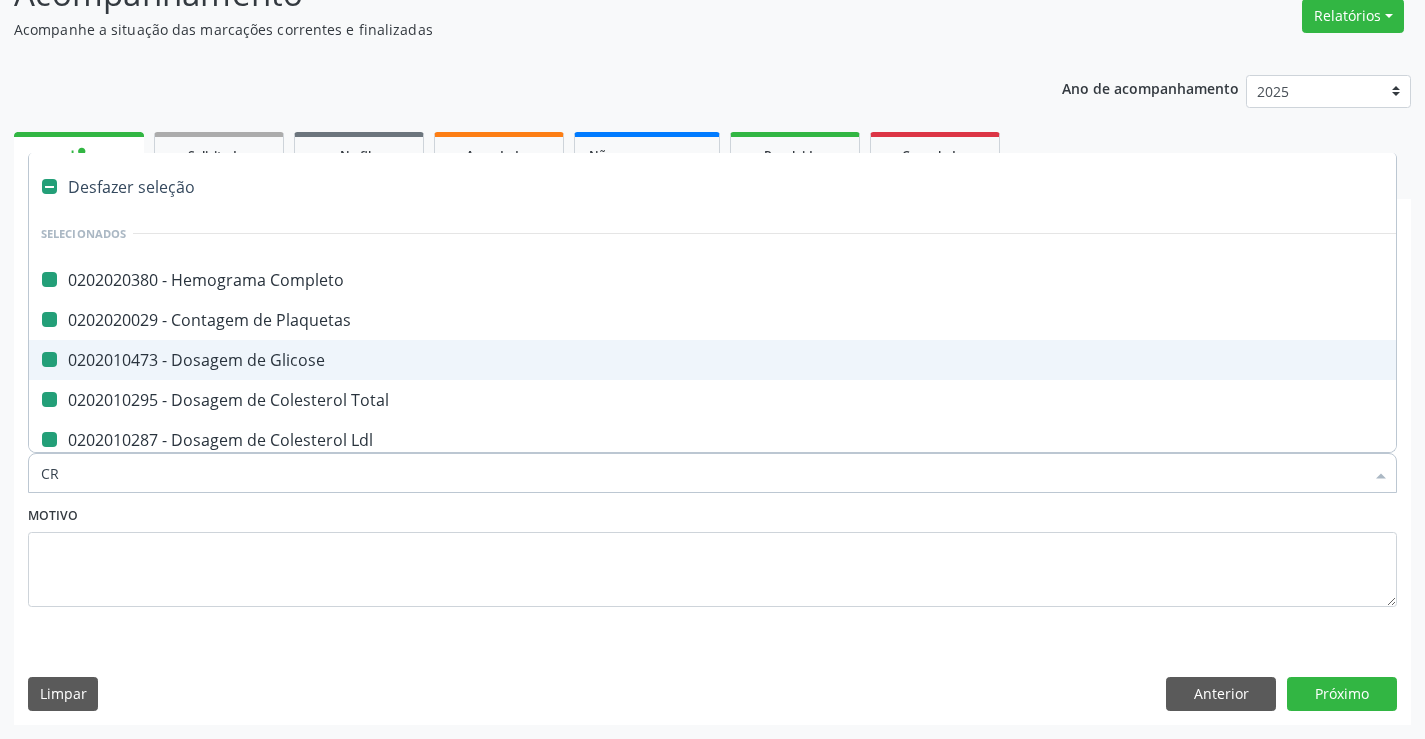 checkbox on "false" 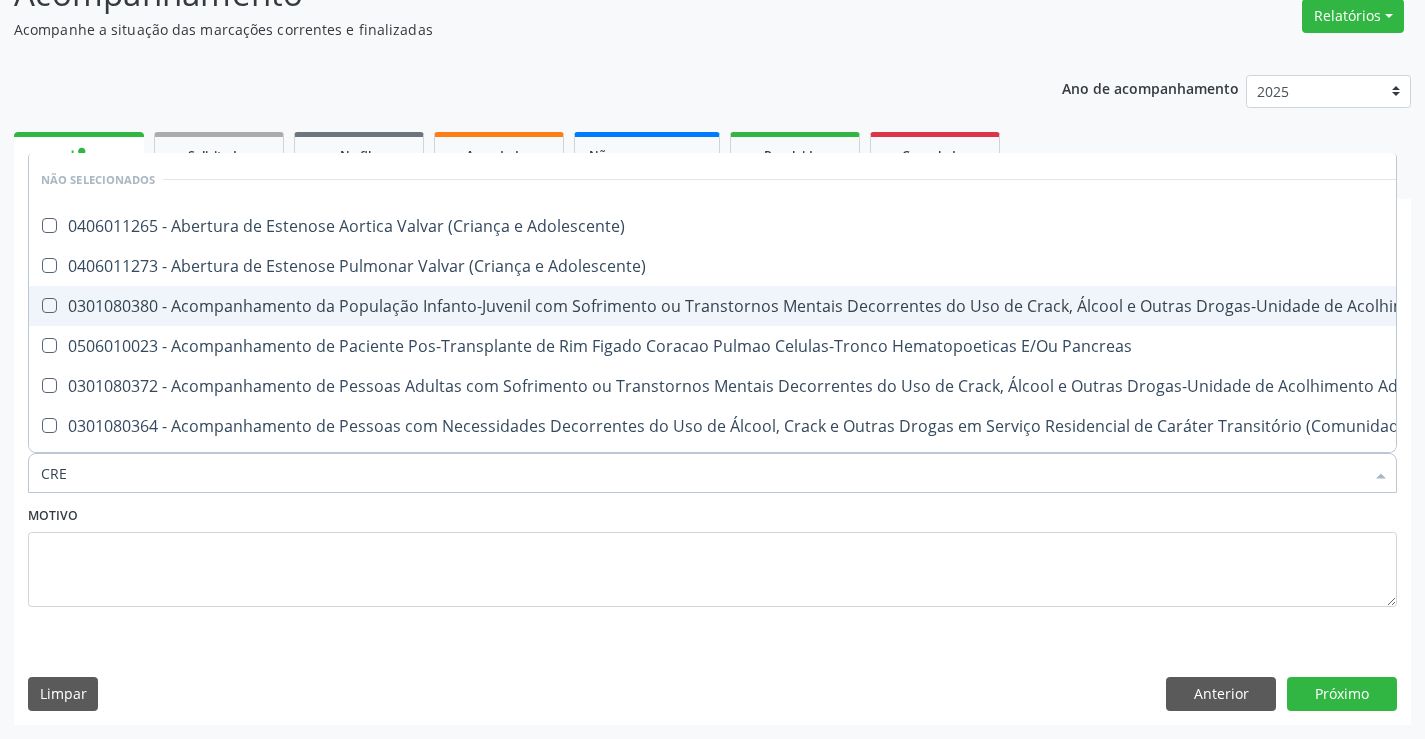 type on "CREA" 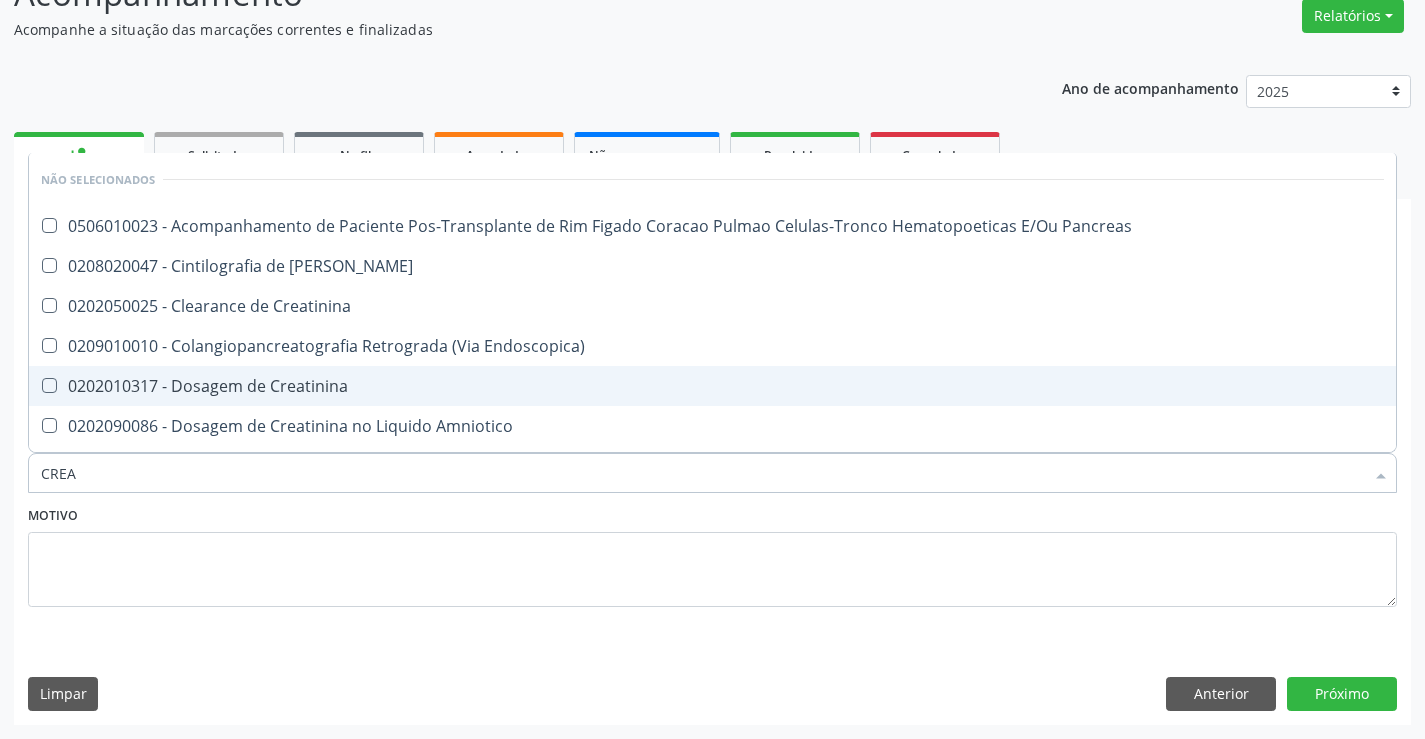 click on "0202010317 - Dosagem de Creatinina" at bounding box center (712, 386) 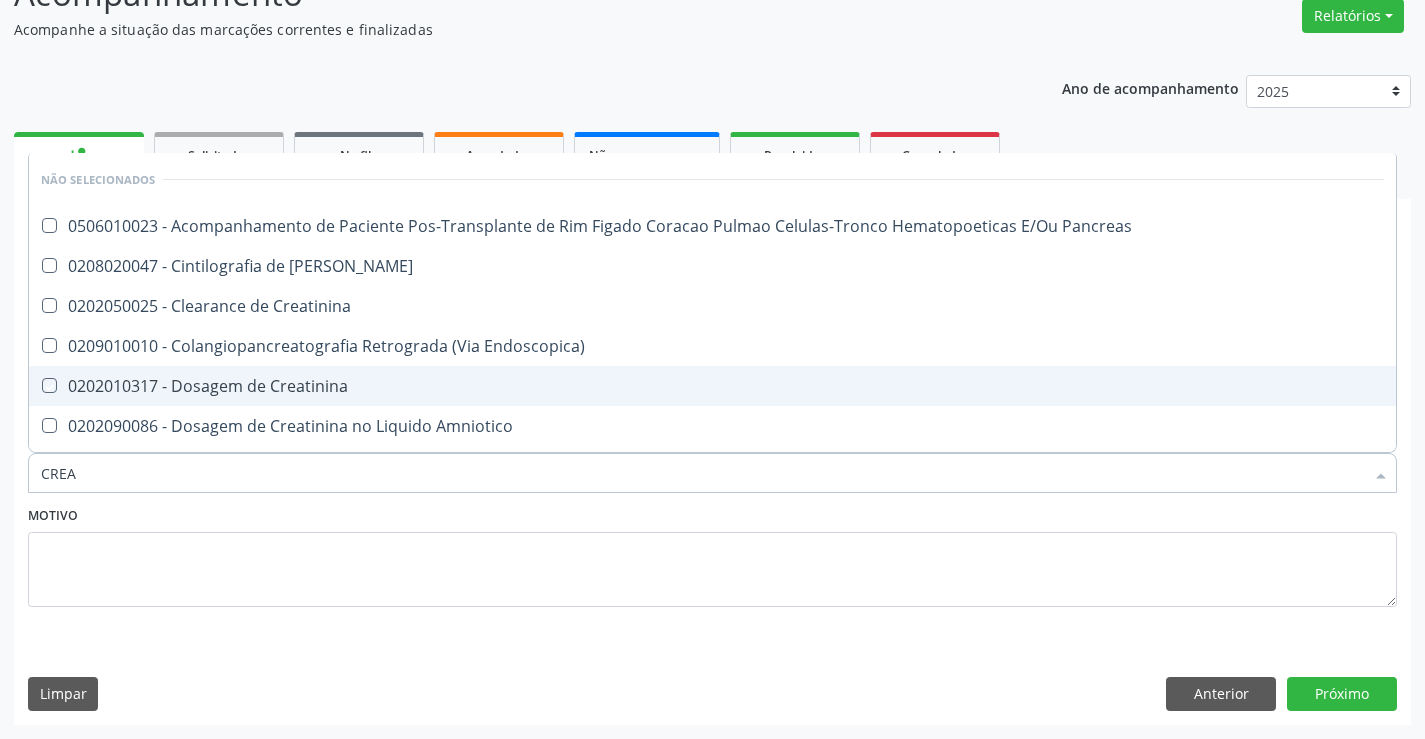 checkbox on "true" 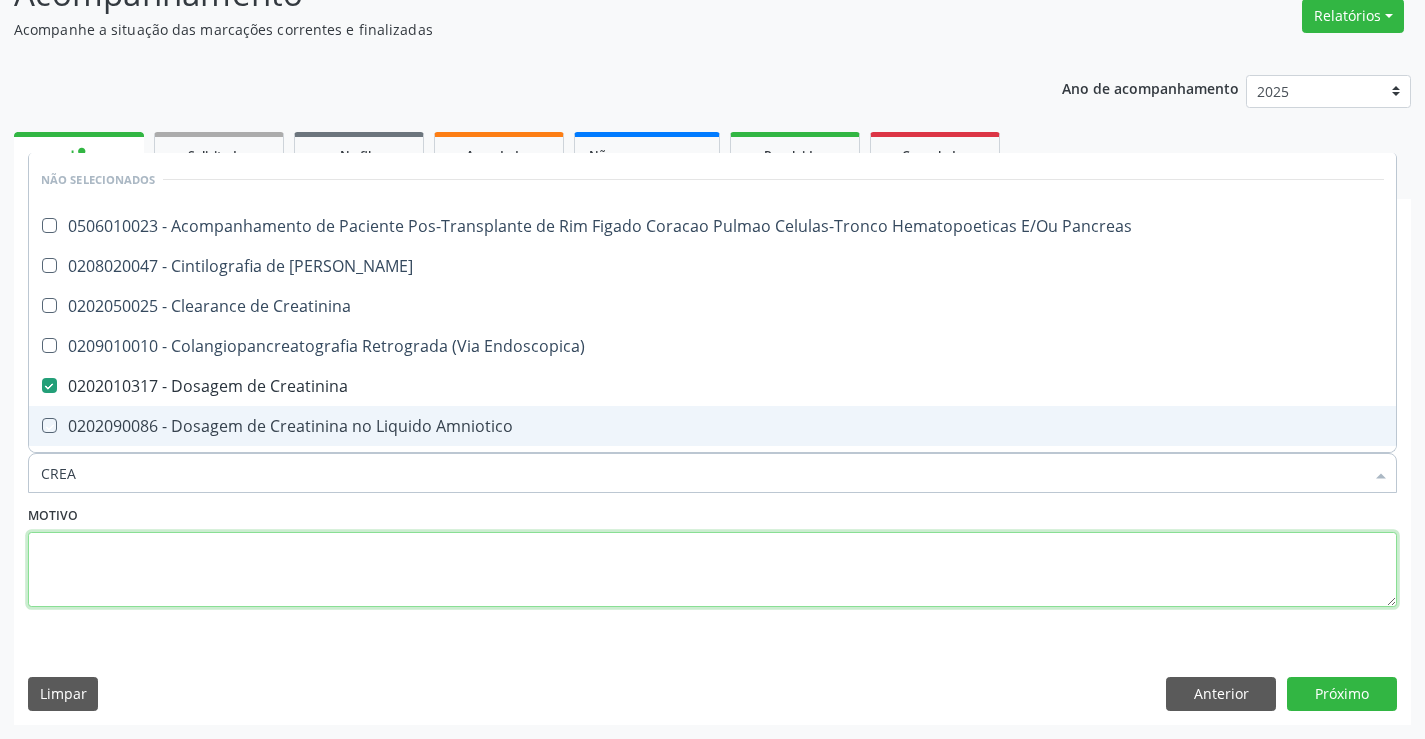 click at bounding box center (712, 570) 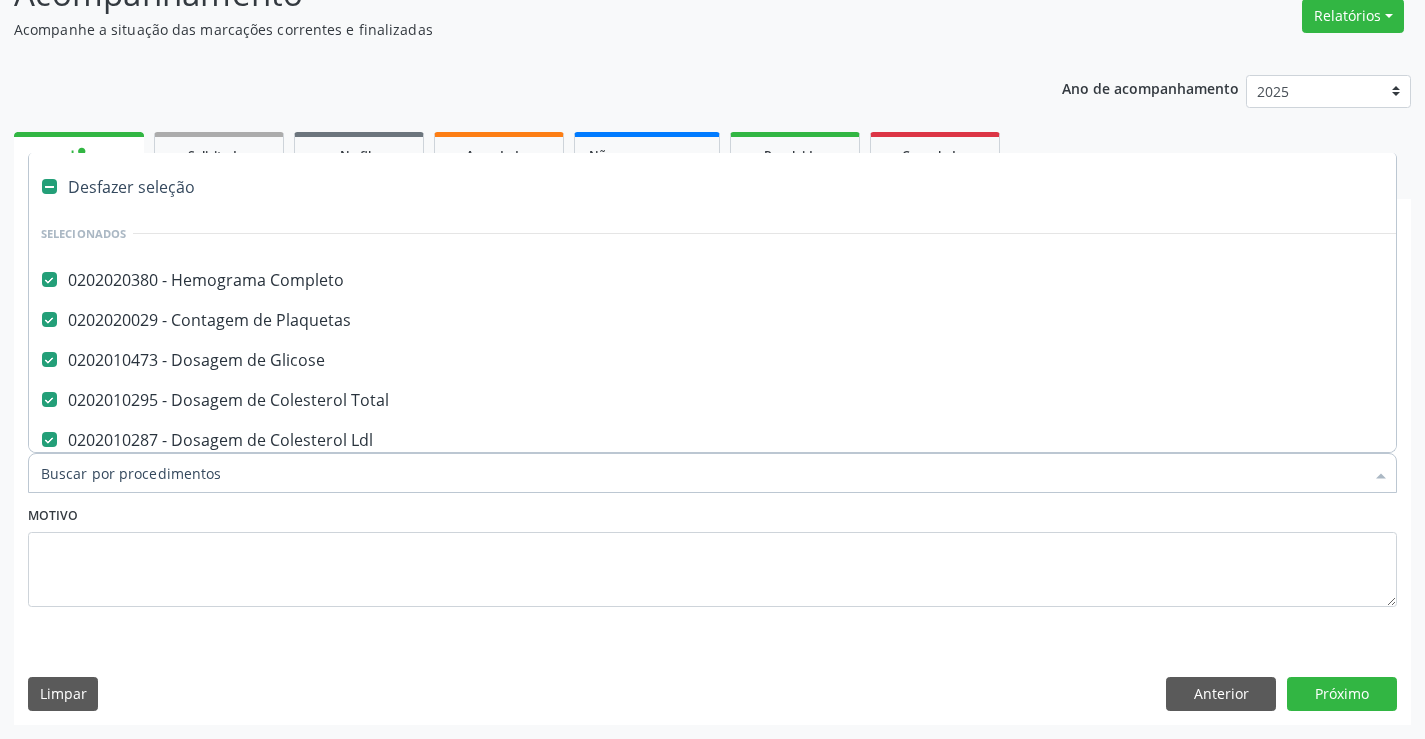 click on "Motivo" at bounding box center [712, 561] 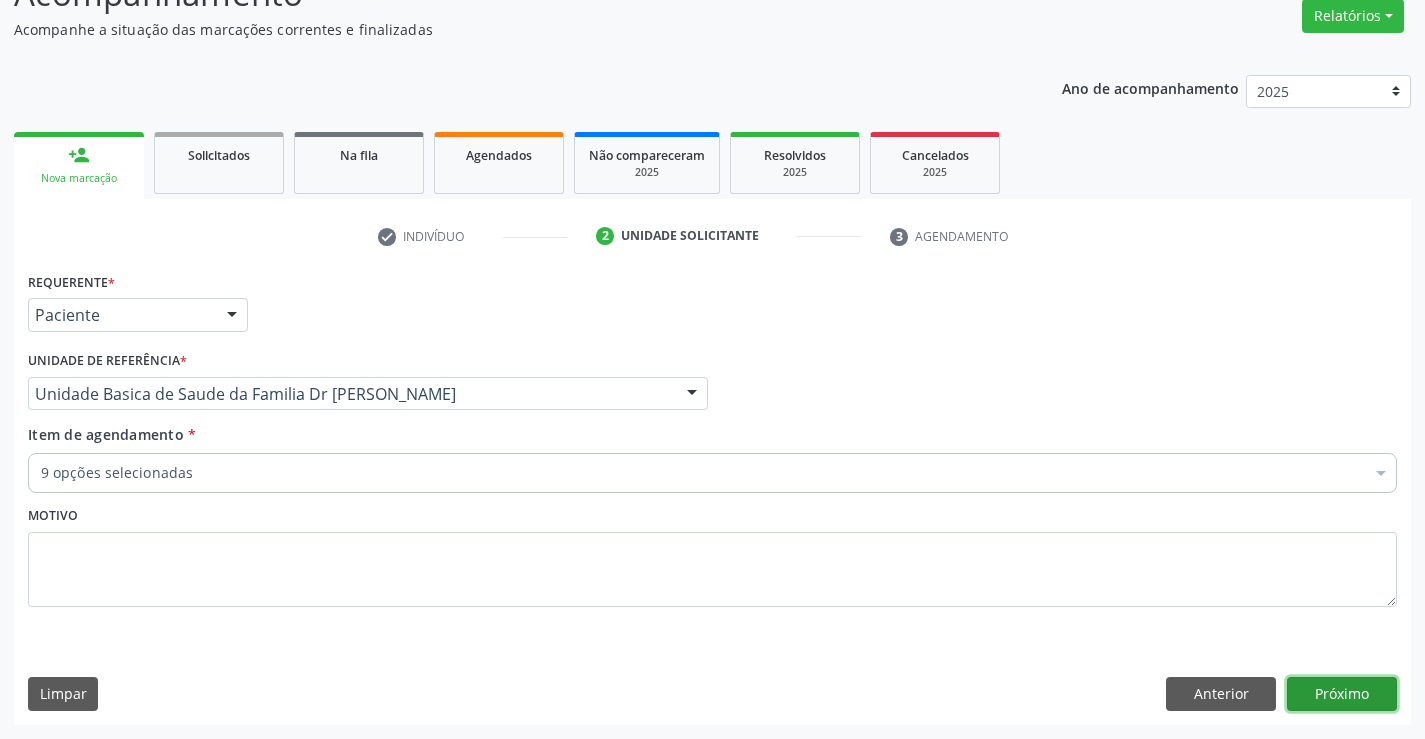 click on "Próximo" at bounding box center (1342, 694) 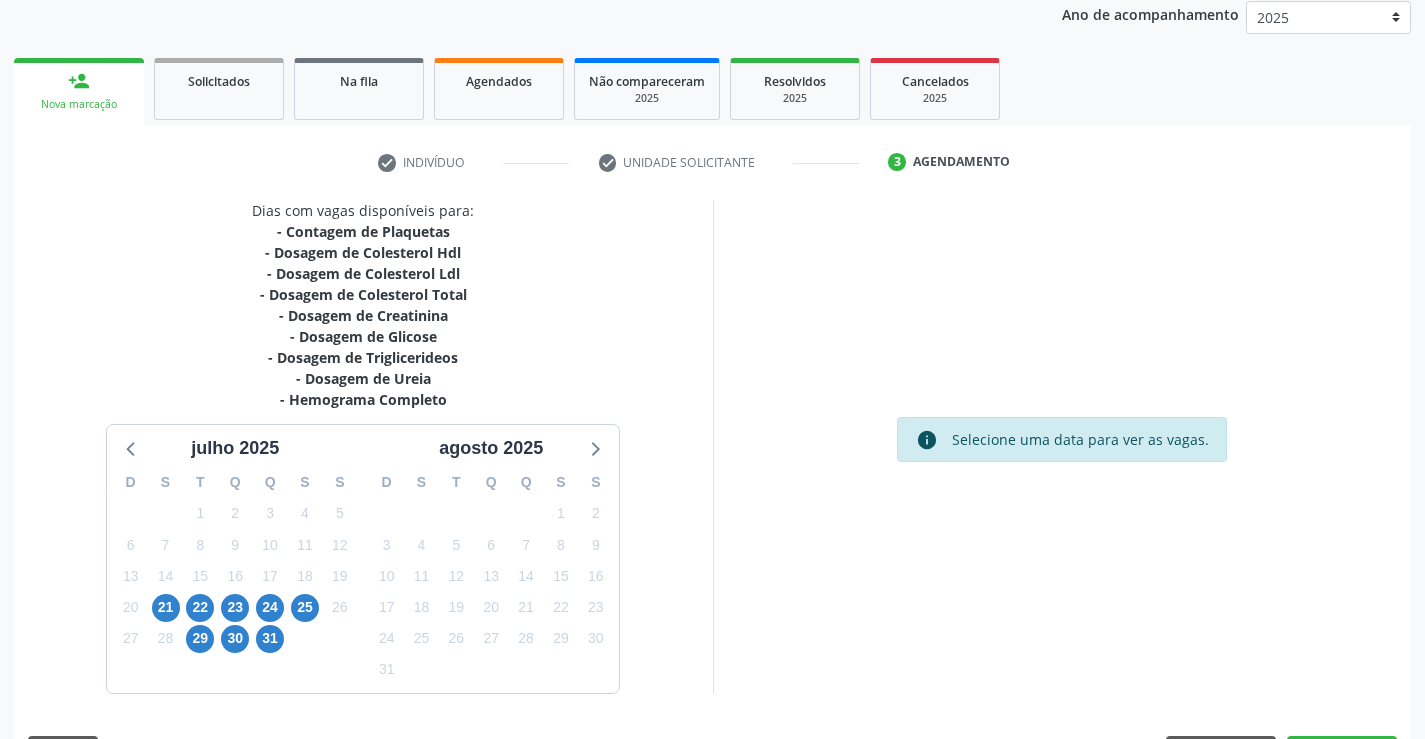 scroll, scrollTop: 299, scrollLeft: 0, axis: vertical 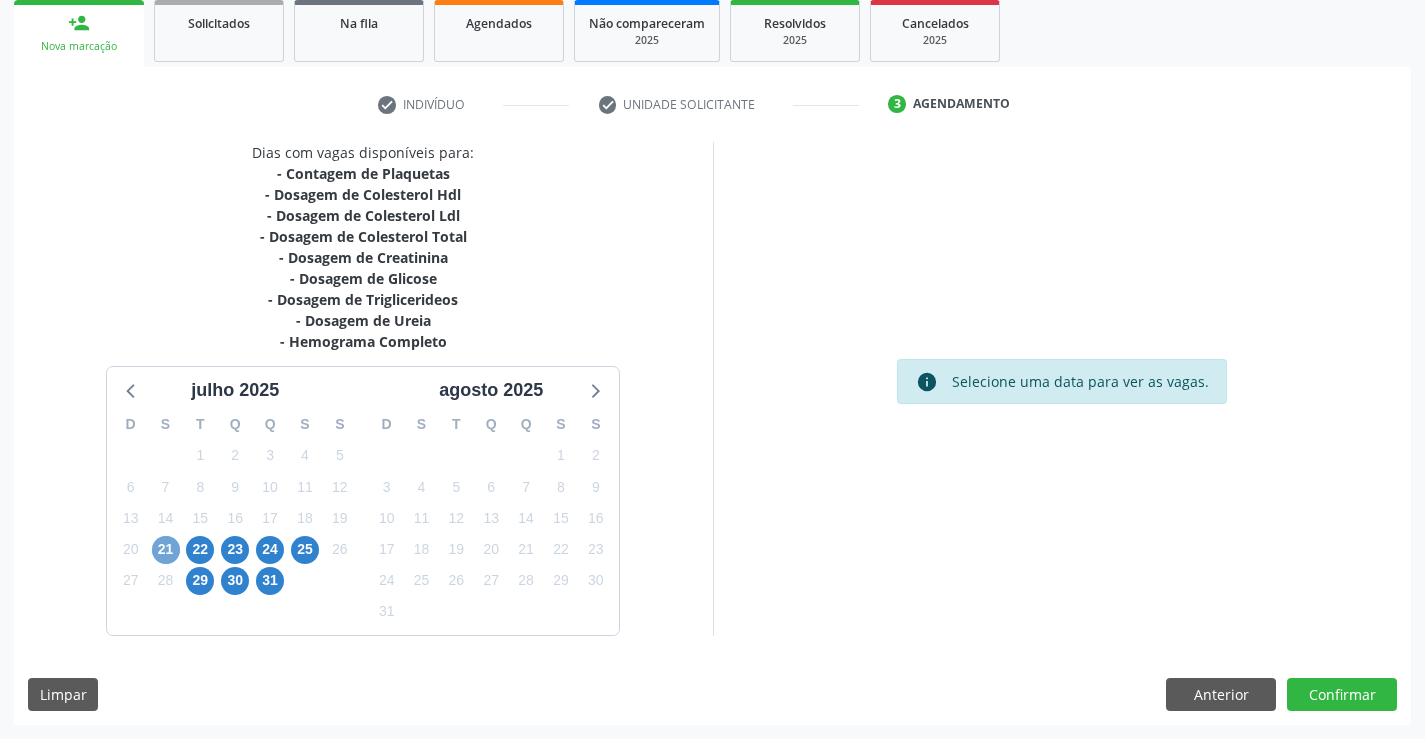 click on "21" at bounding box center (166, 550) 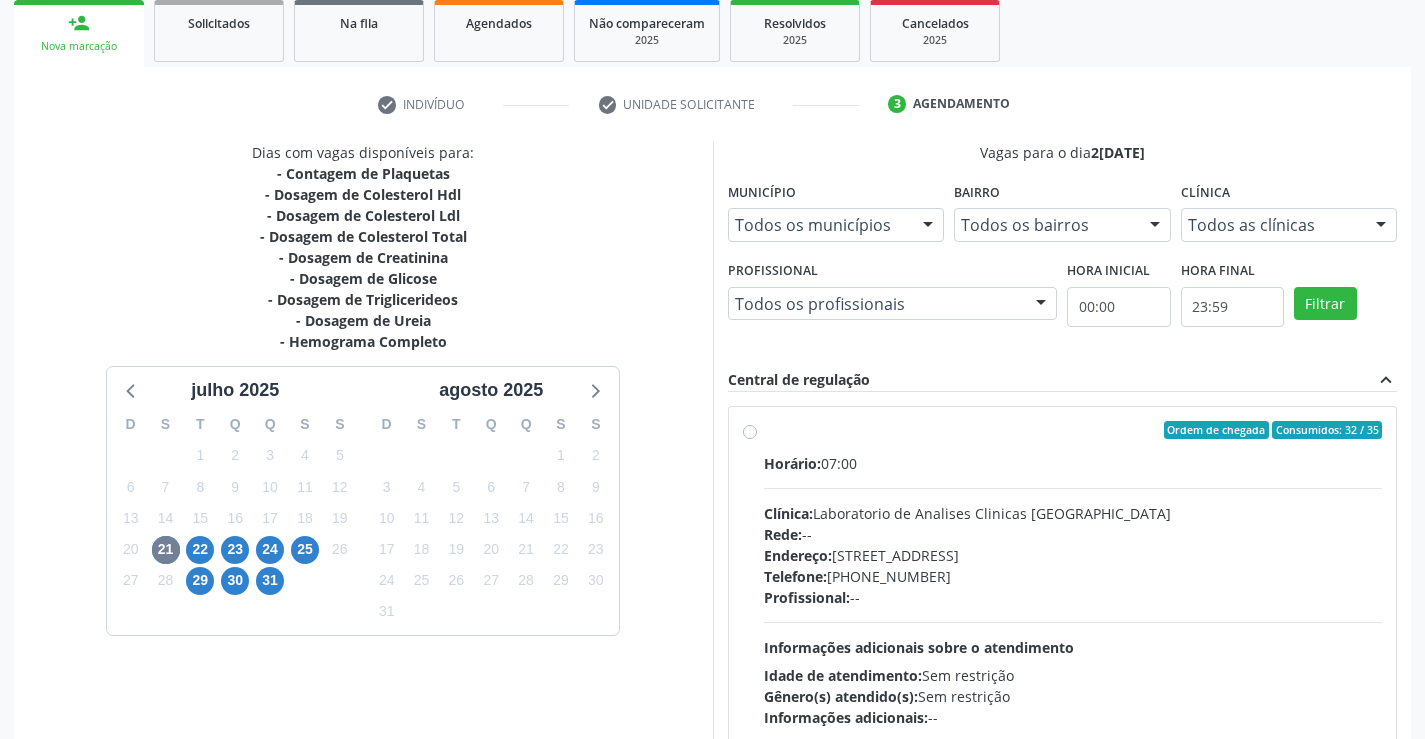 click on "Horário:   07:00" at bounding box center [1073, 463] 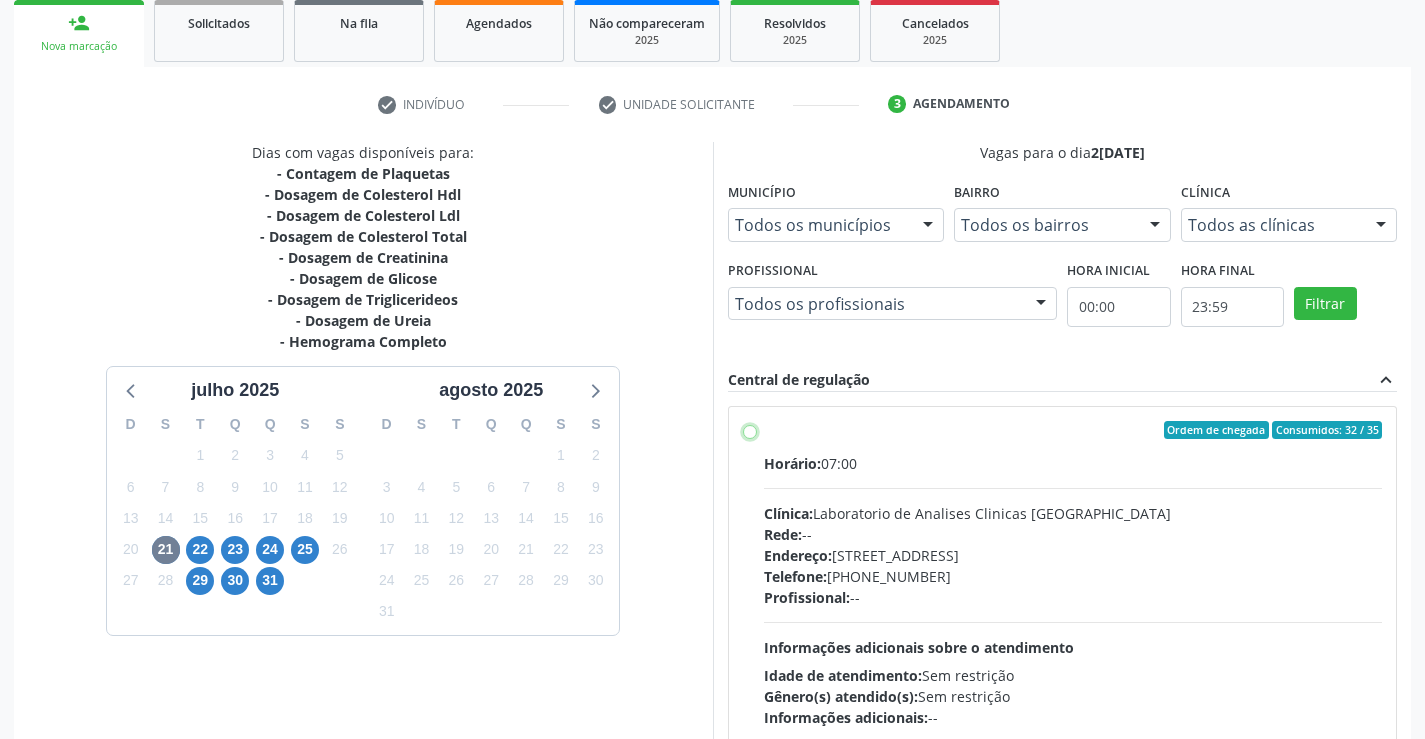 click on "Ordem de chegada
Consumidos: 32 / 35
Horário:   07:00
Clínica:  Laboratorio de Analises Clinicas [GEOGRAPHIC_DATA]
Rede:
--
Endereço:   [STREET_ADDRESS]
Telefone:   [PHONE_NUMBER]
Profissional:
--
Informações adicionais sobre o atendimento
Idade de atendimento:
Sem restrição
Gênero(s) atendido(s):
Sem restrição
Informações adicionais:
--" at bounding box center [750, 430] 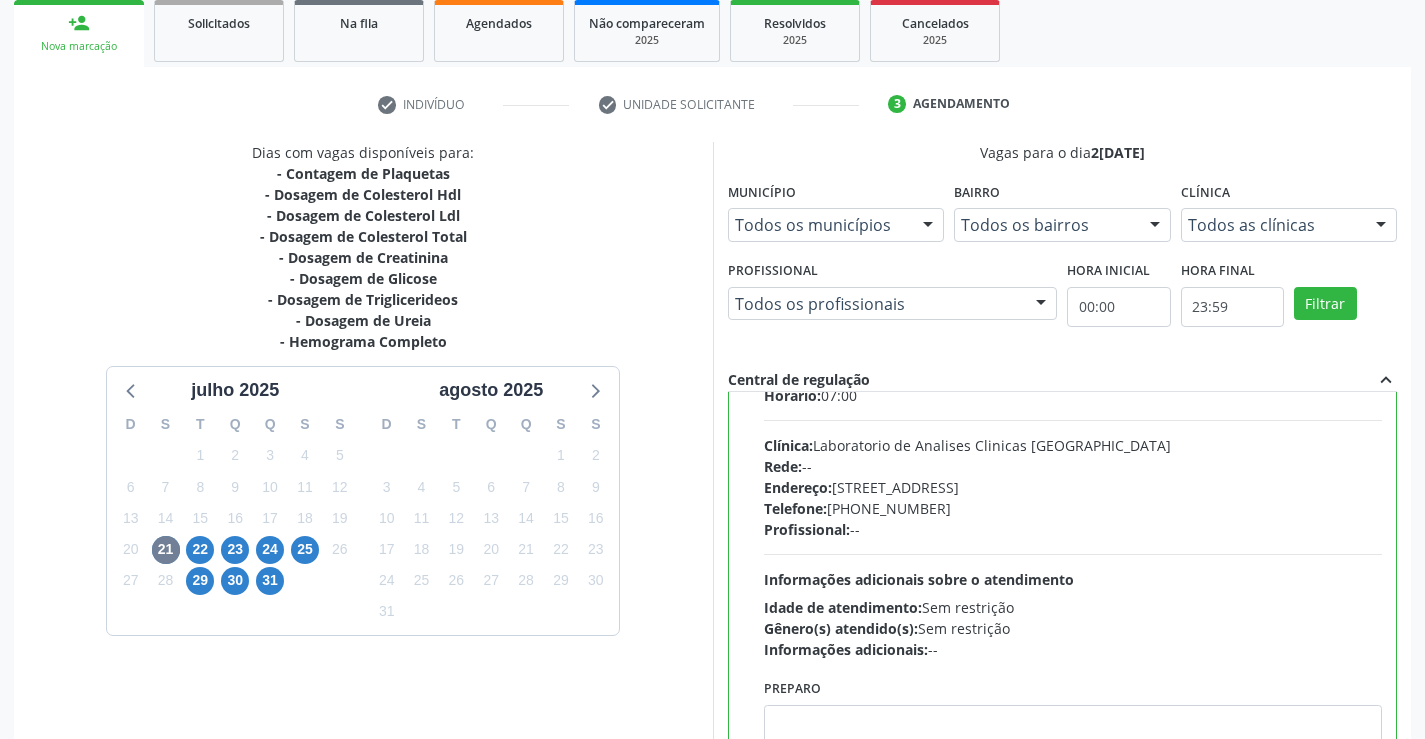 scroll, scrollTop: 99, scrollLeft: 0, axis: vertical 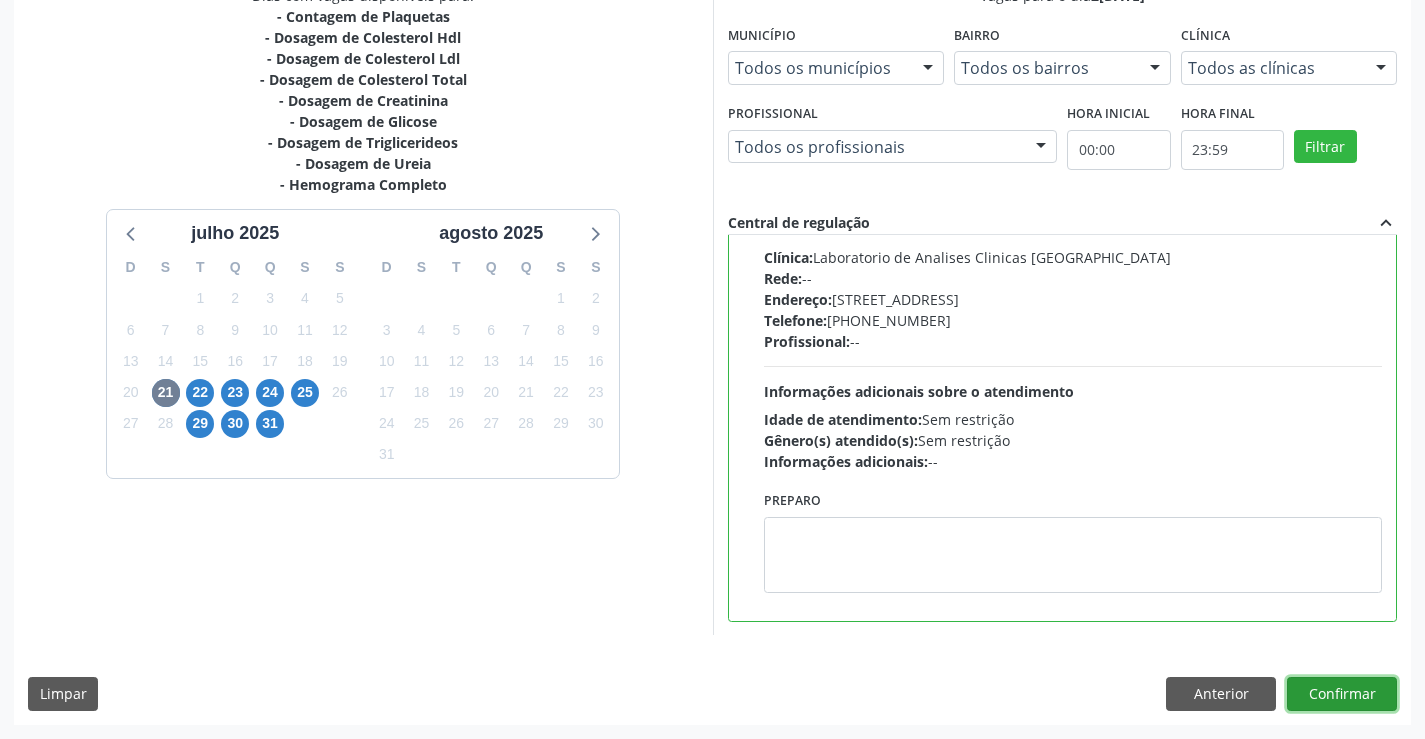 click on "Confirmar" at bounding box center (1342, 694) 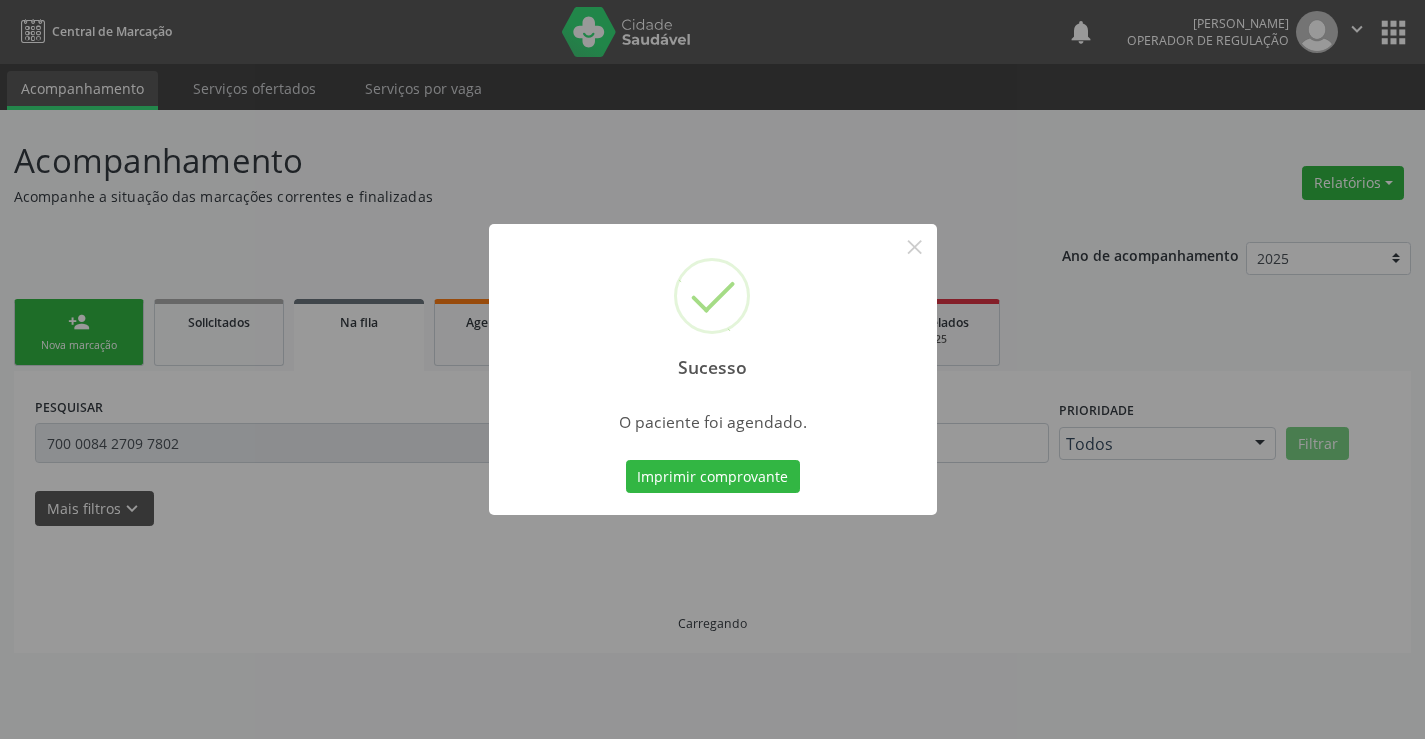 scroll, scrollTop: 0, scrollLeft: 0, axis: both 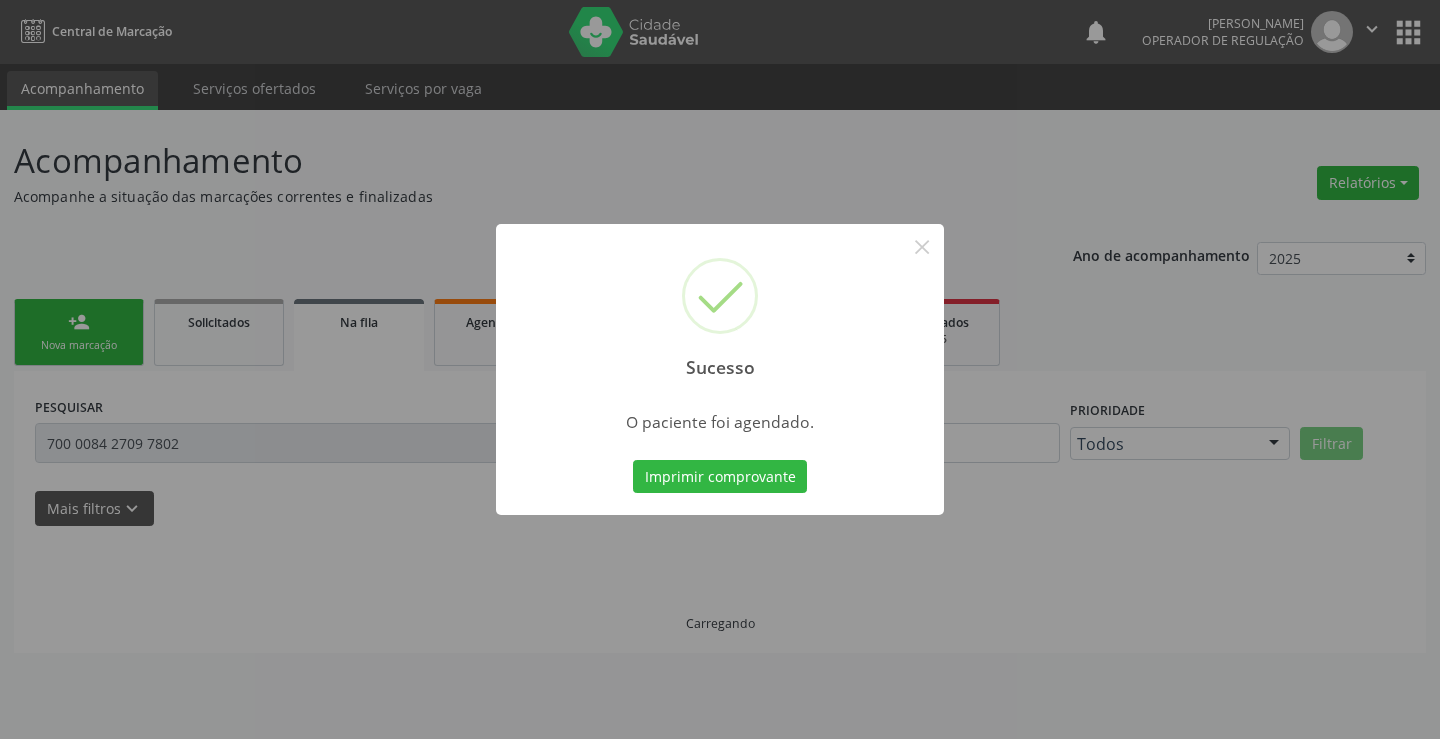 type 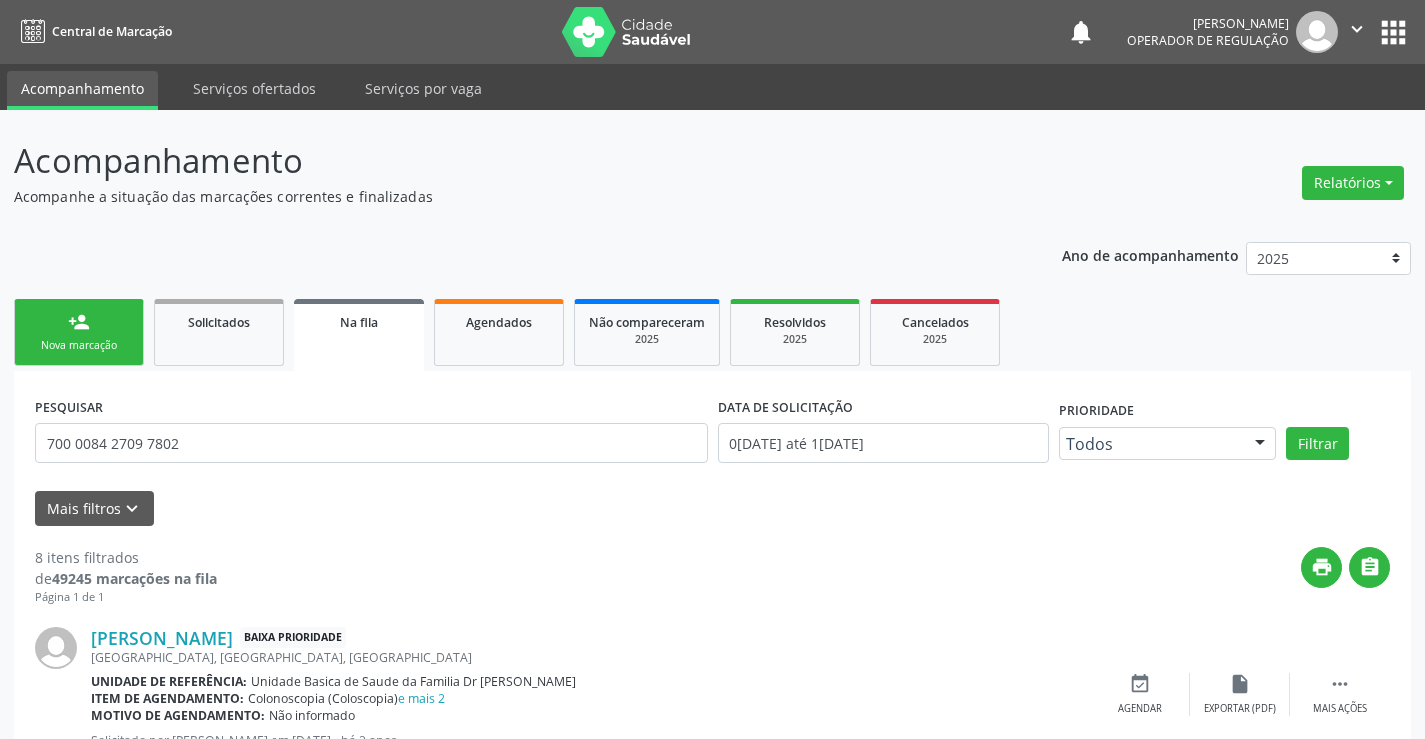 click on "person_add
Nova marcação" at bounding box center (79, 332) 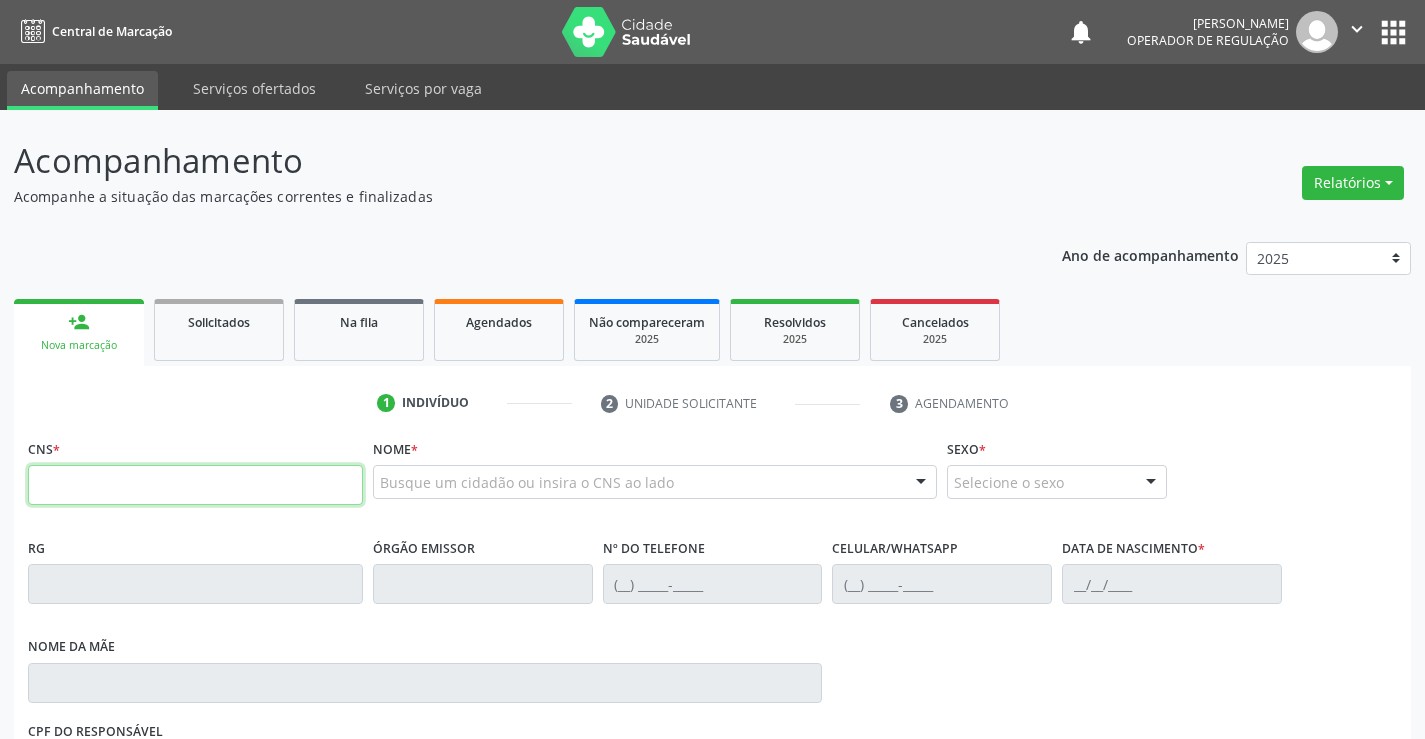 click at bounding box center [195, 485] 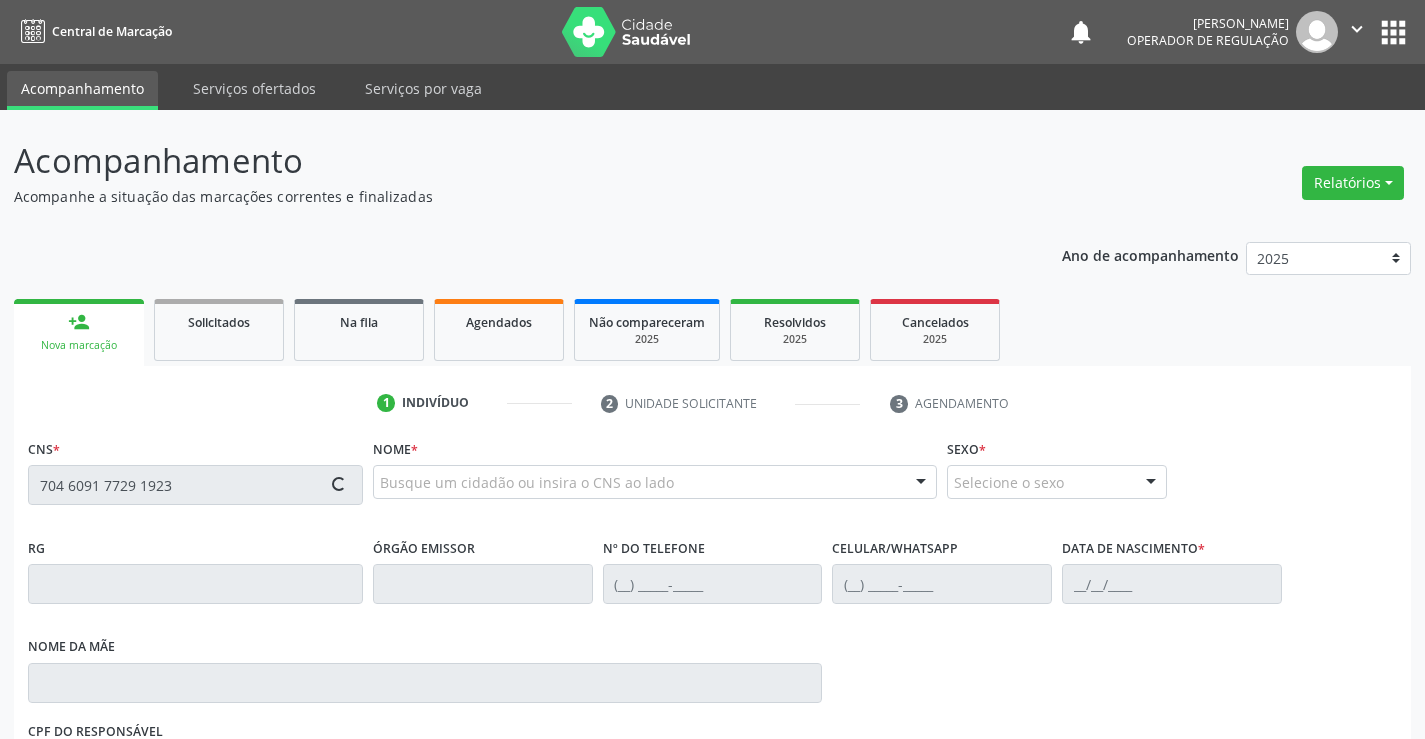 scroll, scrollTop: 331, scrollLeft: 0, axis: vertical 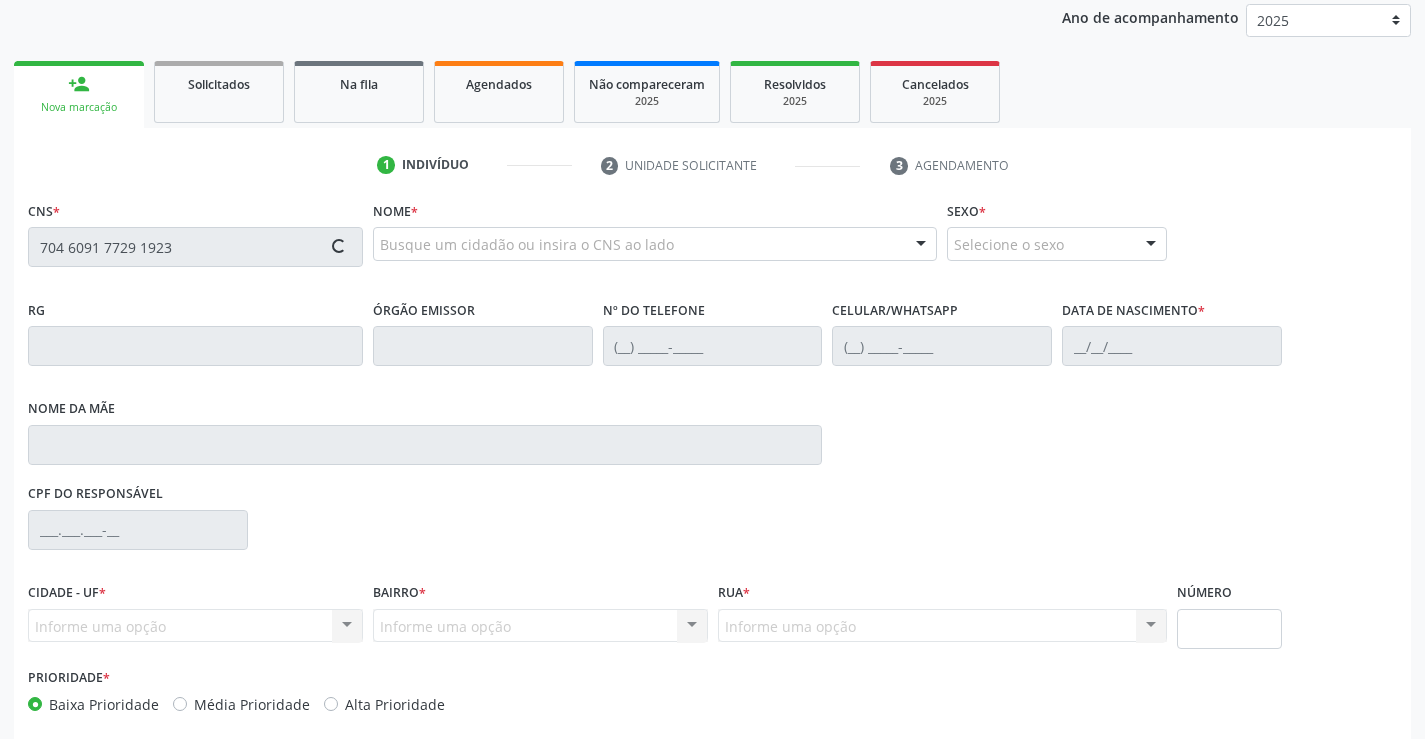 type on "704 6091 7729 1923" 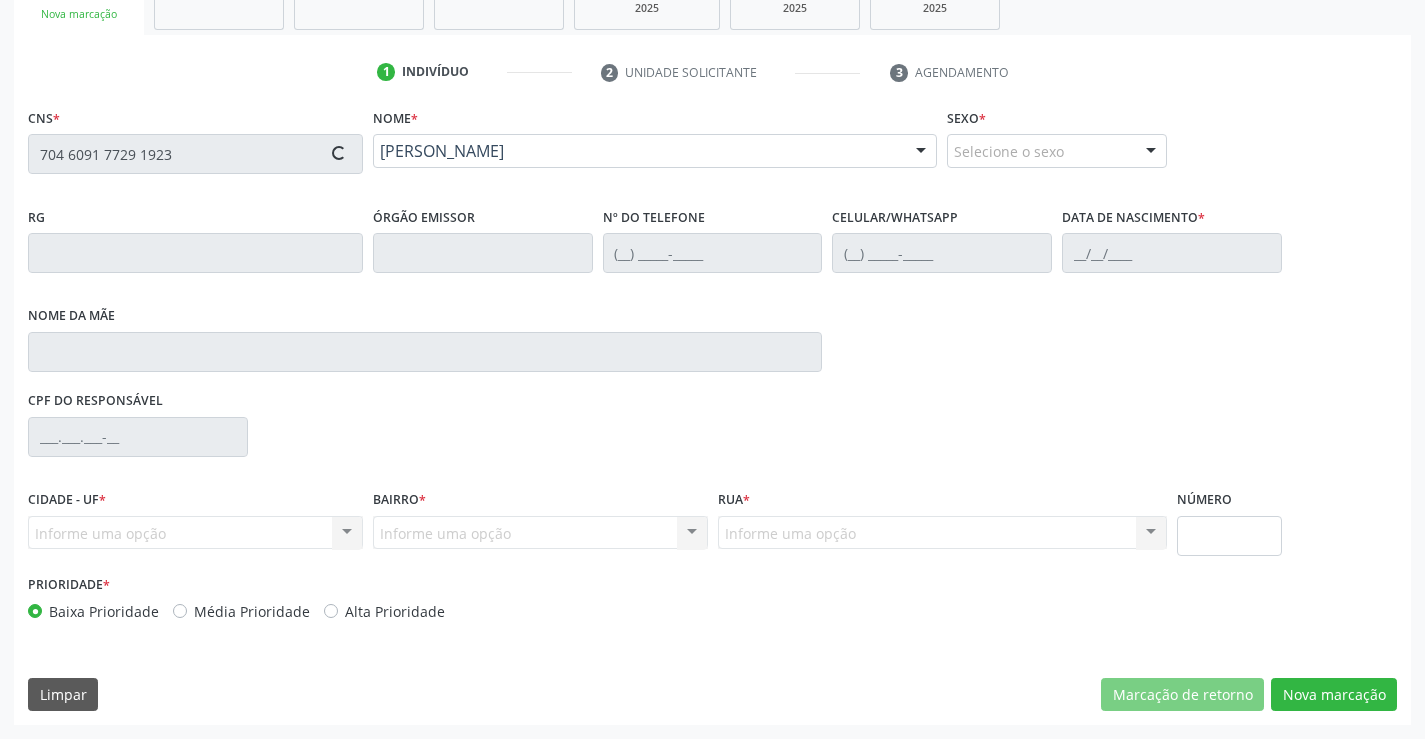 type on "0943708346" 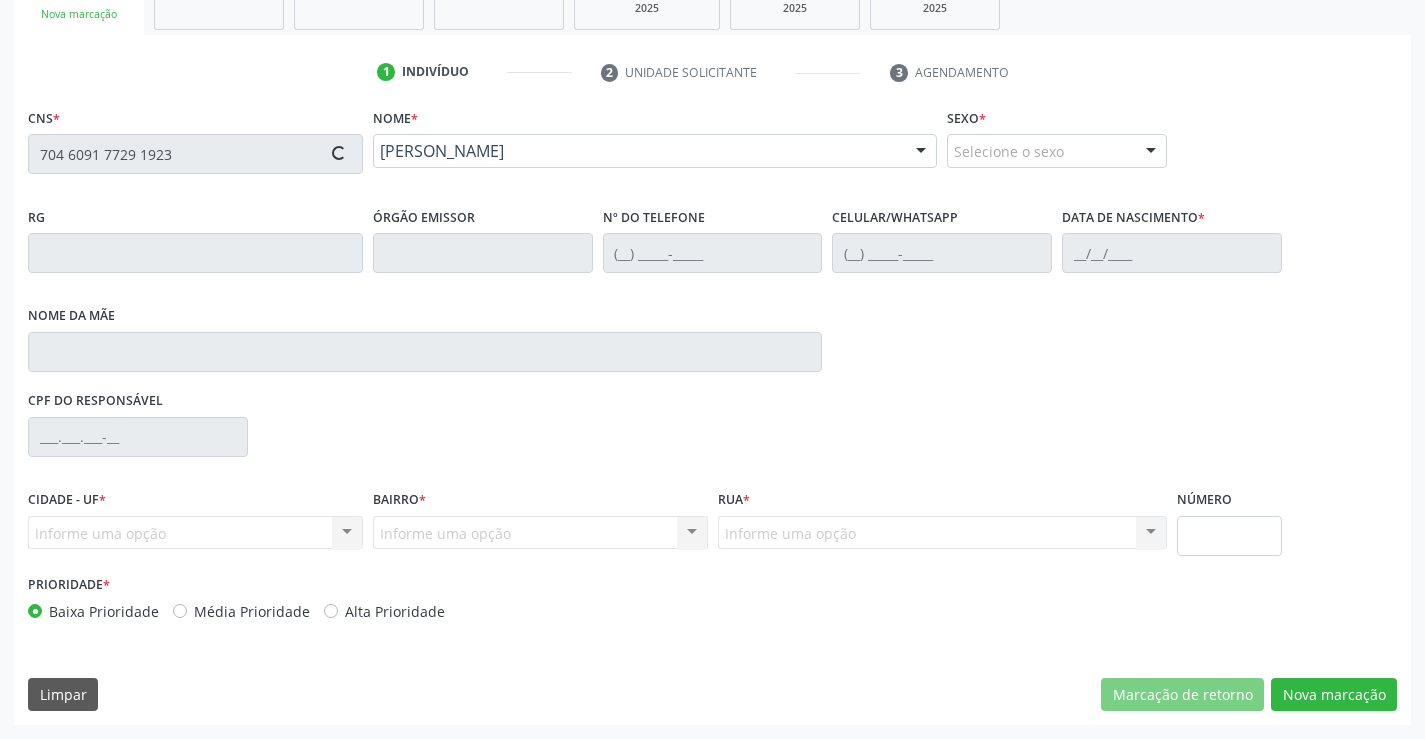 type on "[PHONE_NUMBER]" 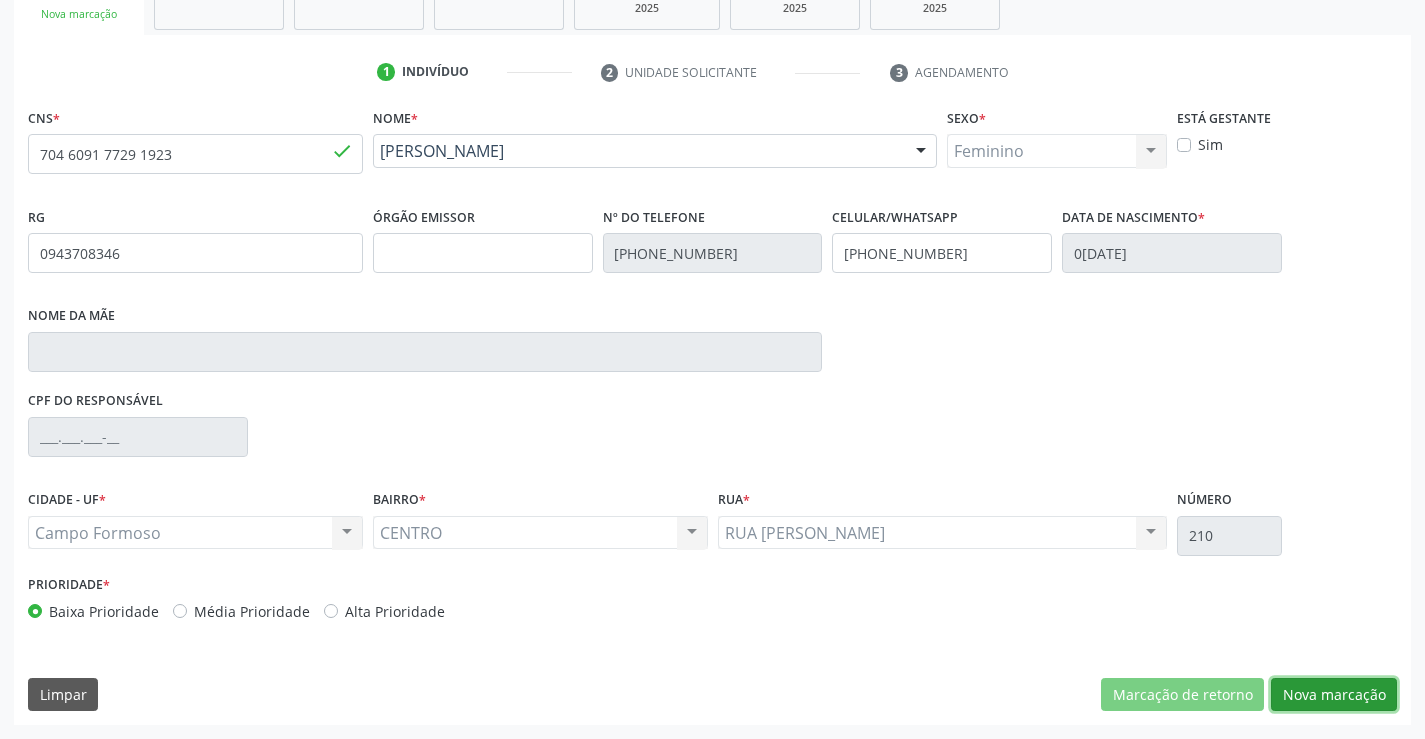 click on "Nova marcação" at bounding box center [1334, 695] 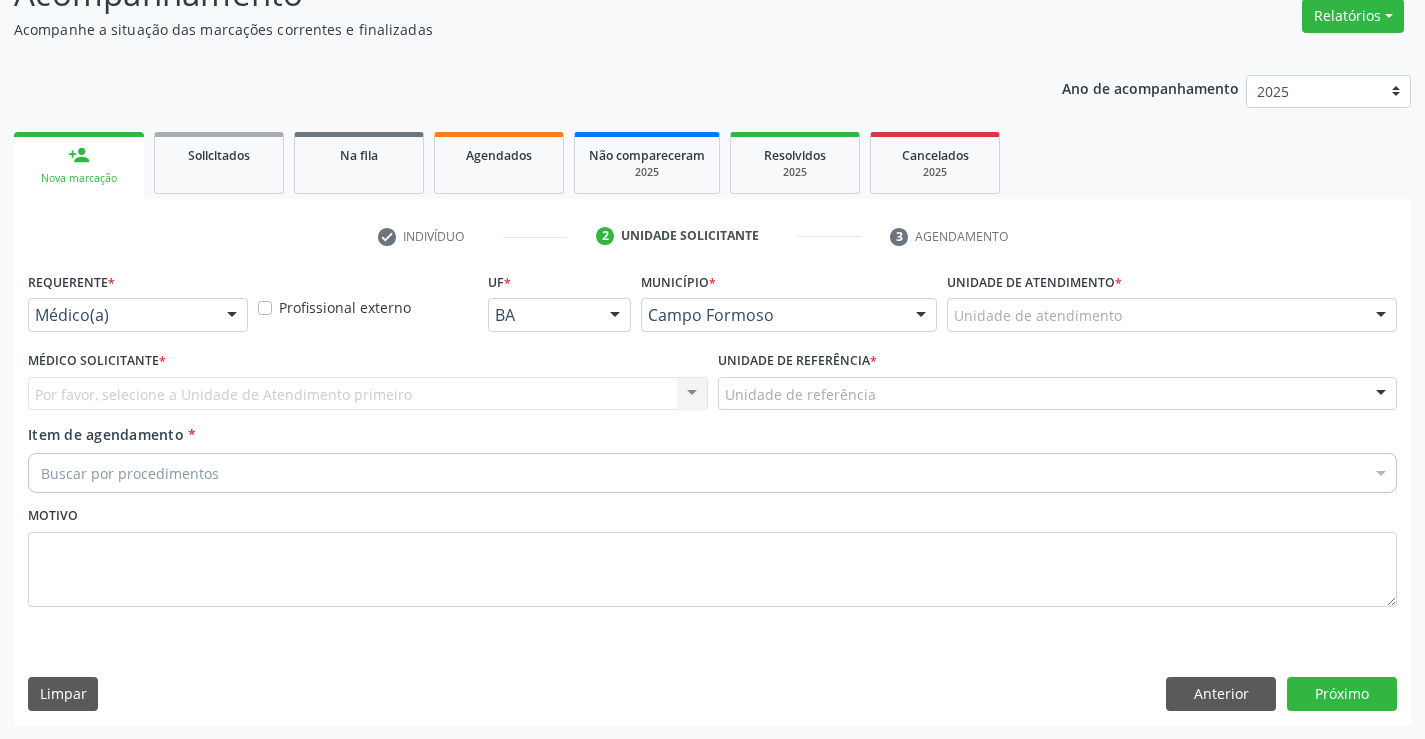 scroll, scrollTop: 167, scrollLeft: 0, axis: vertical 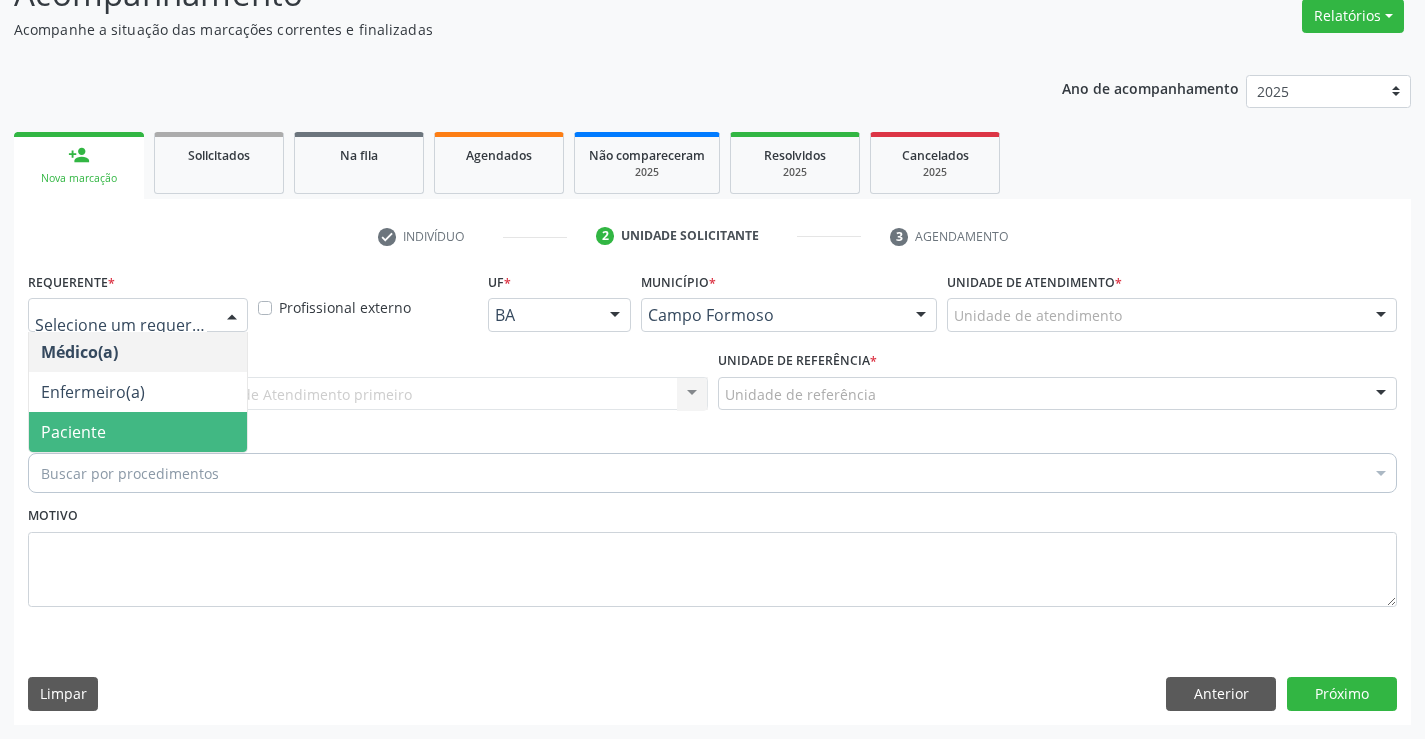 click on "Paciente" at bounding box center [138, 432] 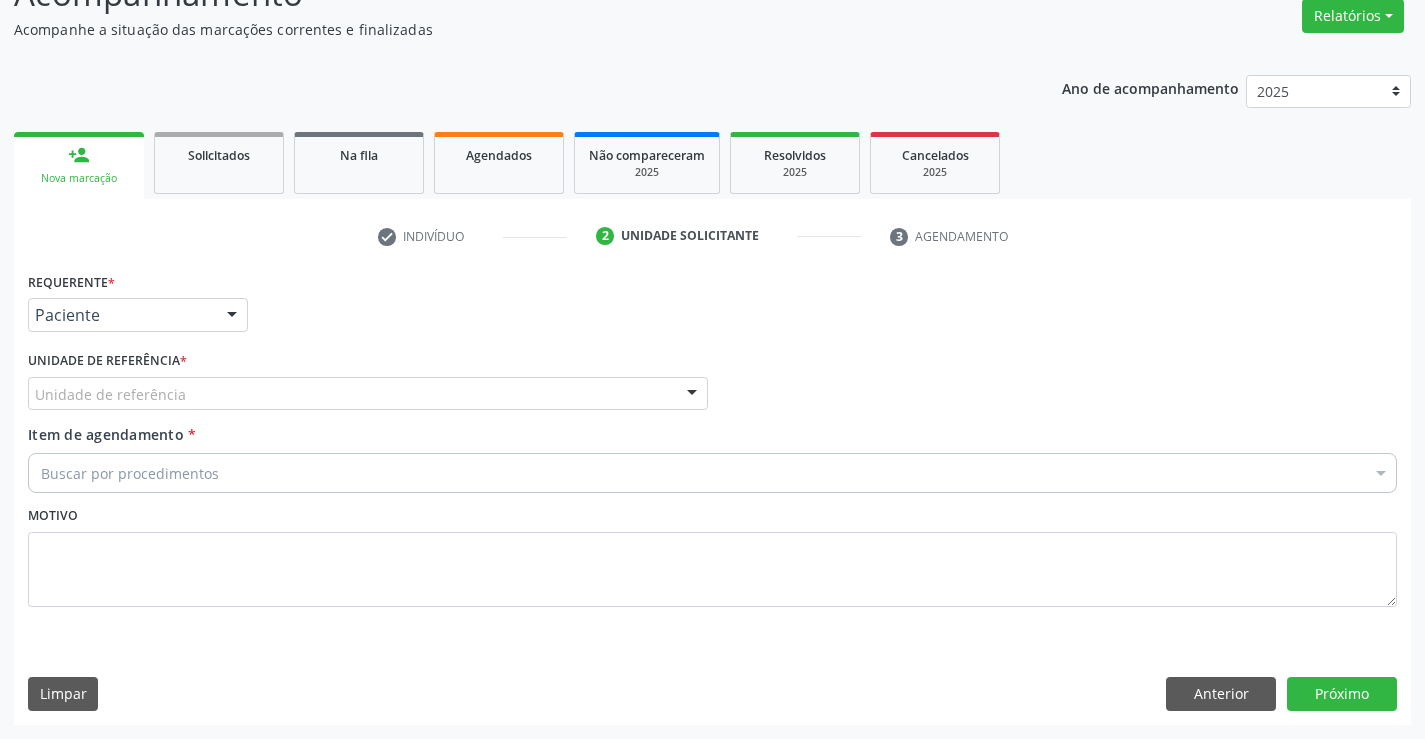 click on "Unidade de referência
*
Unidade de referência
Unidade Basica de Saude da Familia Dr [PERSON_NAME]   Centro de Enfrentamento Para [MEDICAL_DATA] de Campo Formoso   Central de [GEOGRAPHIC_DATA] de Consultas e Exames de Campo Formoso   Vigilancia em Saude de [GEOGRAPHIC_DATA]   PSF Lage dos Negros III   P S da Familia do Povoado de Caraibas   Unidade Basica de Saude da Familia [PERSON_NAME]   P S de Curral da [GEOGRAPHIC_DATA] Oseas Manoel da Silva   Farmacia Basica   Unidade Basica de Saude da Familia de Brejao da Caatinga   P S da Familia do Povoado de Pocos   P S da Familia do Povoado de Tiquara   P S da Familia do Povoado de Sao Tome   P S de Lages dos [DEMOGRAPHIC_DATA]   P S da Familia do Povoado de [GEOGRAPHIC_DATA]   P S de Curral Velho   Centro de Saude Mutirao   Caps Centro de [GEOGRAPHIC_DATA] Psicossocial   Unidade Odontologica Movel   Unidade Basica de Saude da Familia Limoeiro   Unidade Basica de Saude da Familia Izabel Godinho de Freitas   Unidade Basica de Saude da Familia de Olho Dagua das Pombas" at bounding box center (368, 385) 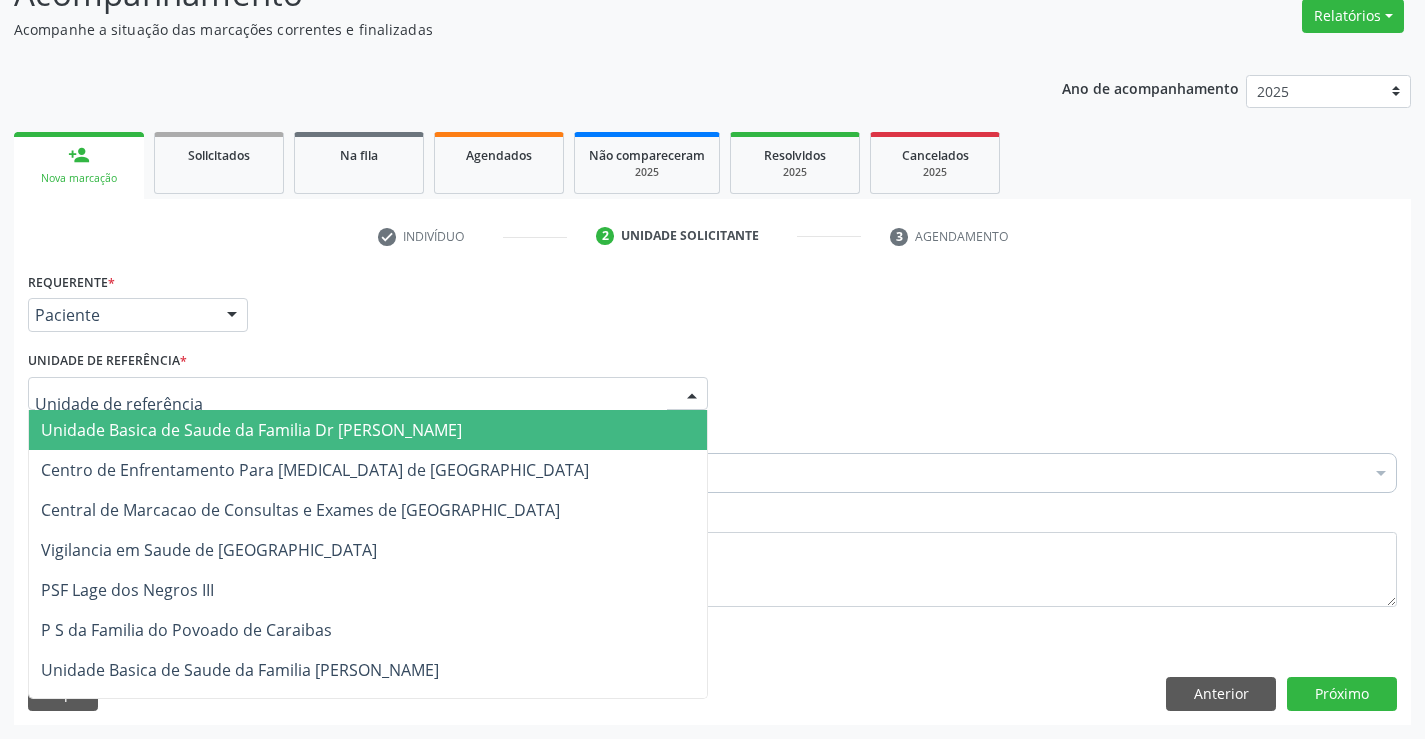 click at bounding box center (368, 394) 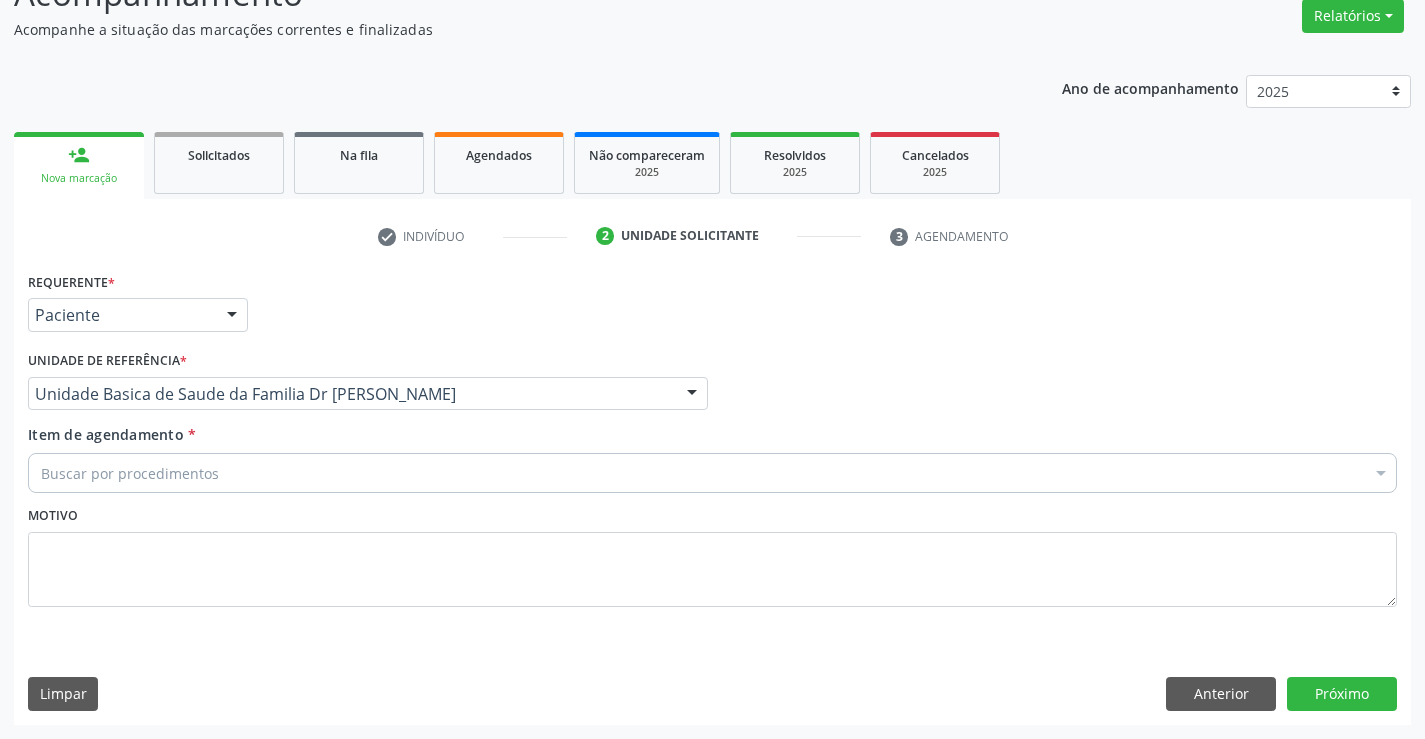 click on "Buscar por procedimentos" at bounding box center (712, 473) 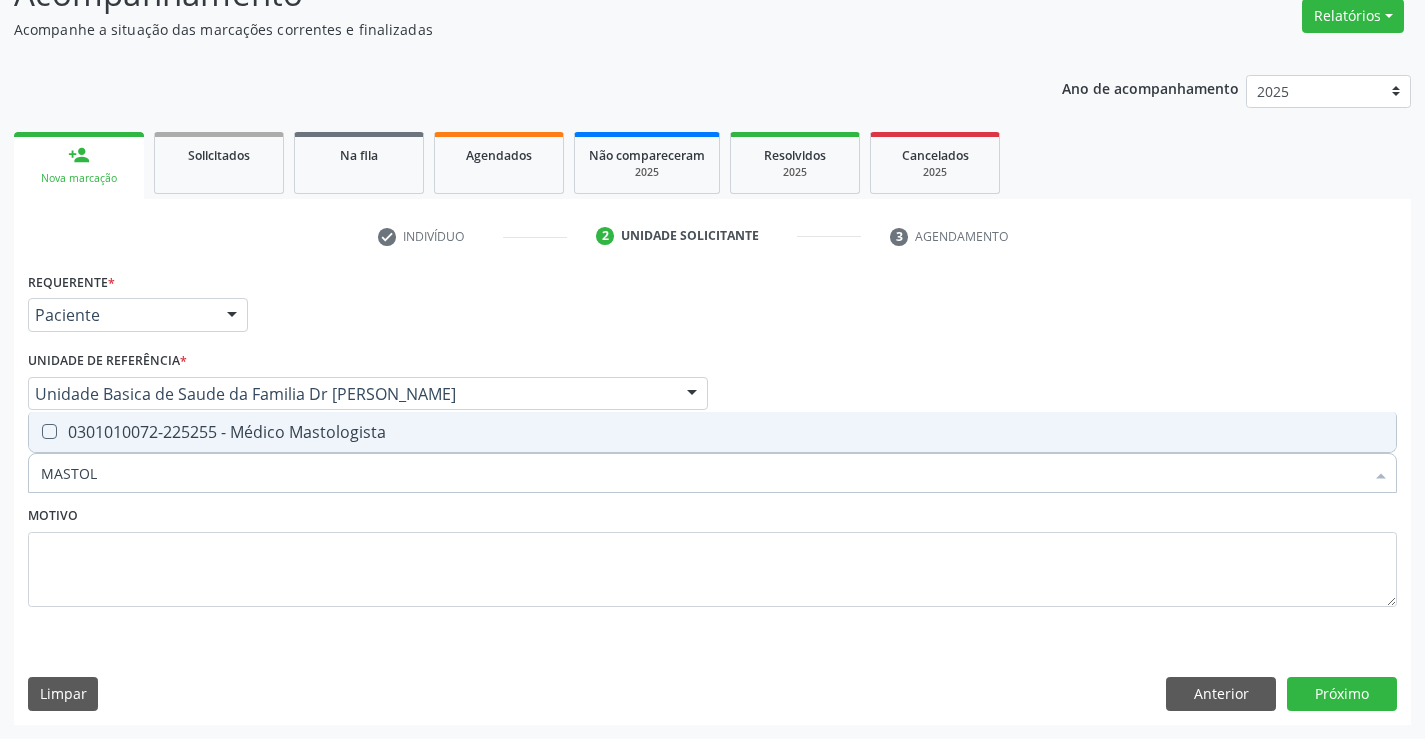 type on "MASTOLO" 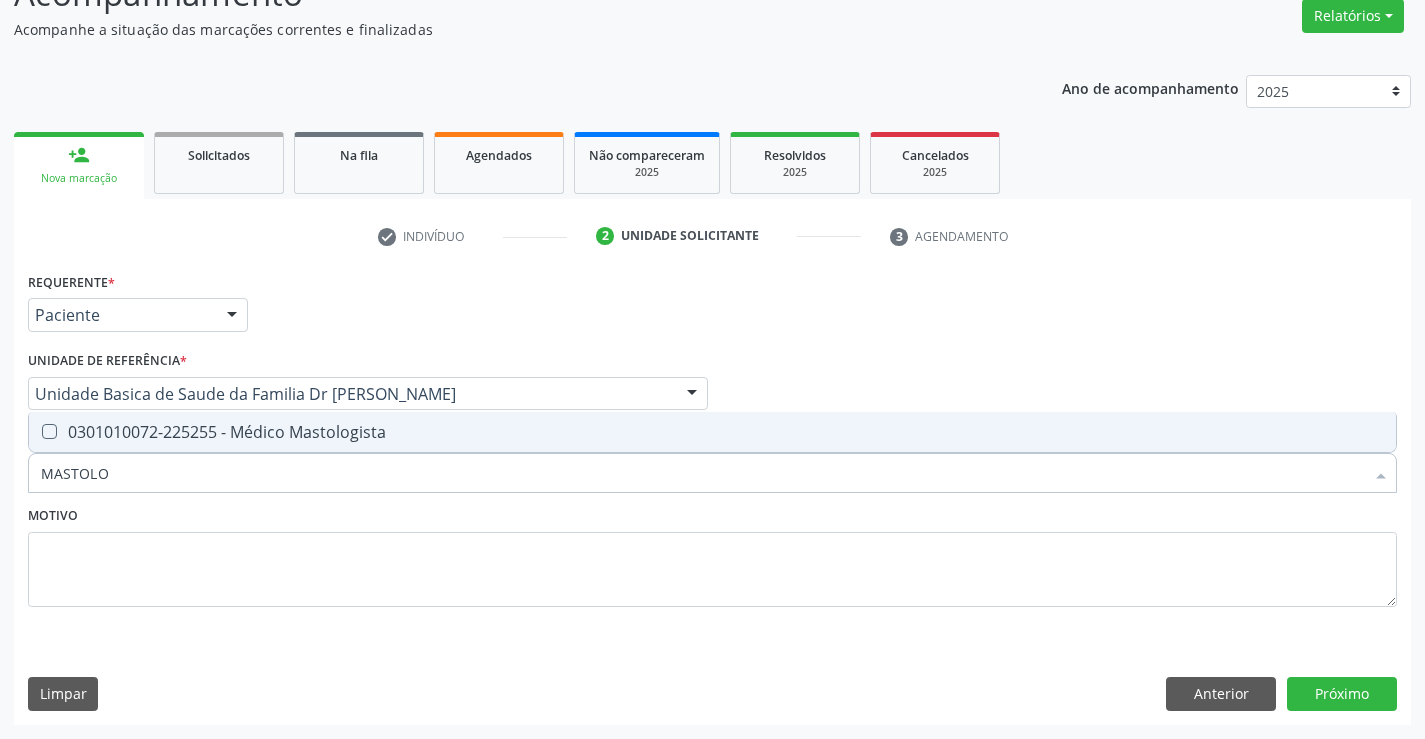 click on "0301010072-225255 - Médico Mastologista" at bounding box center [712, 432] 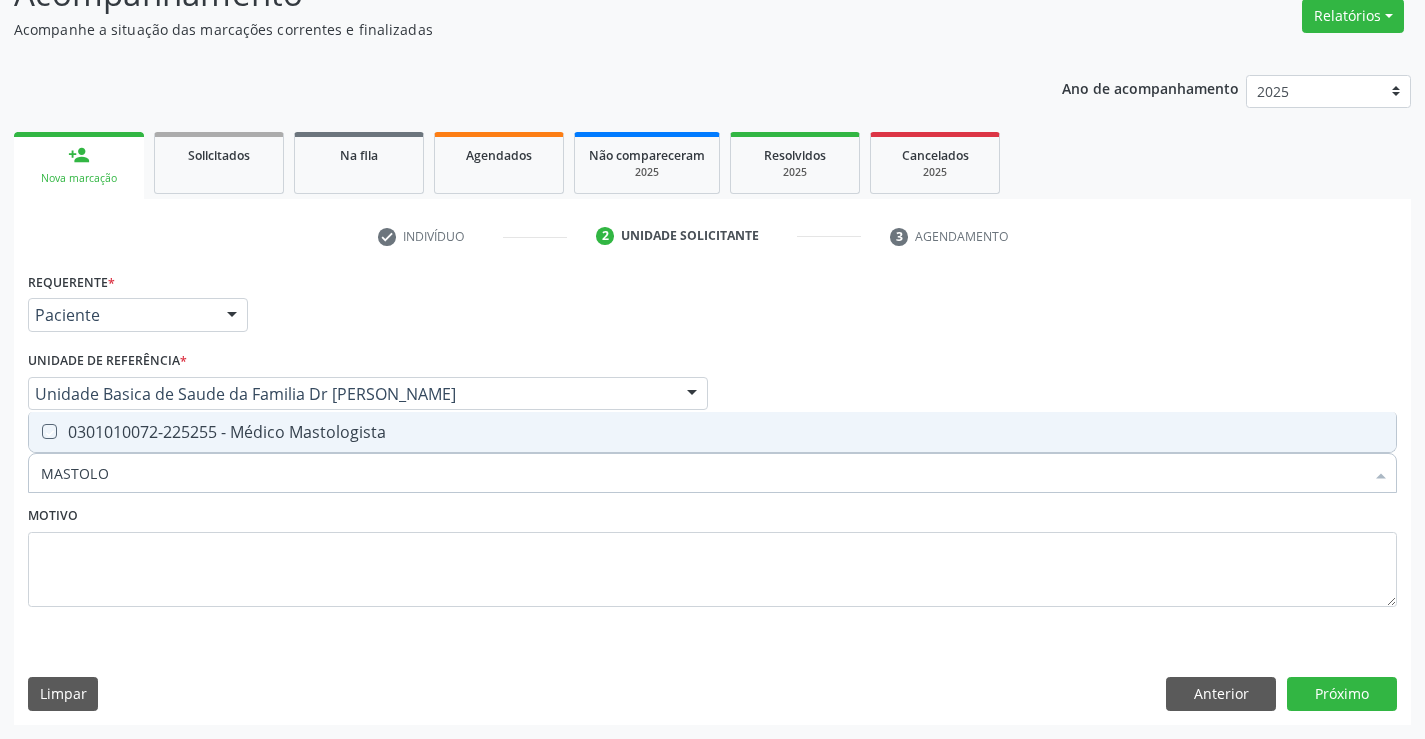 checkbox on "true" 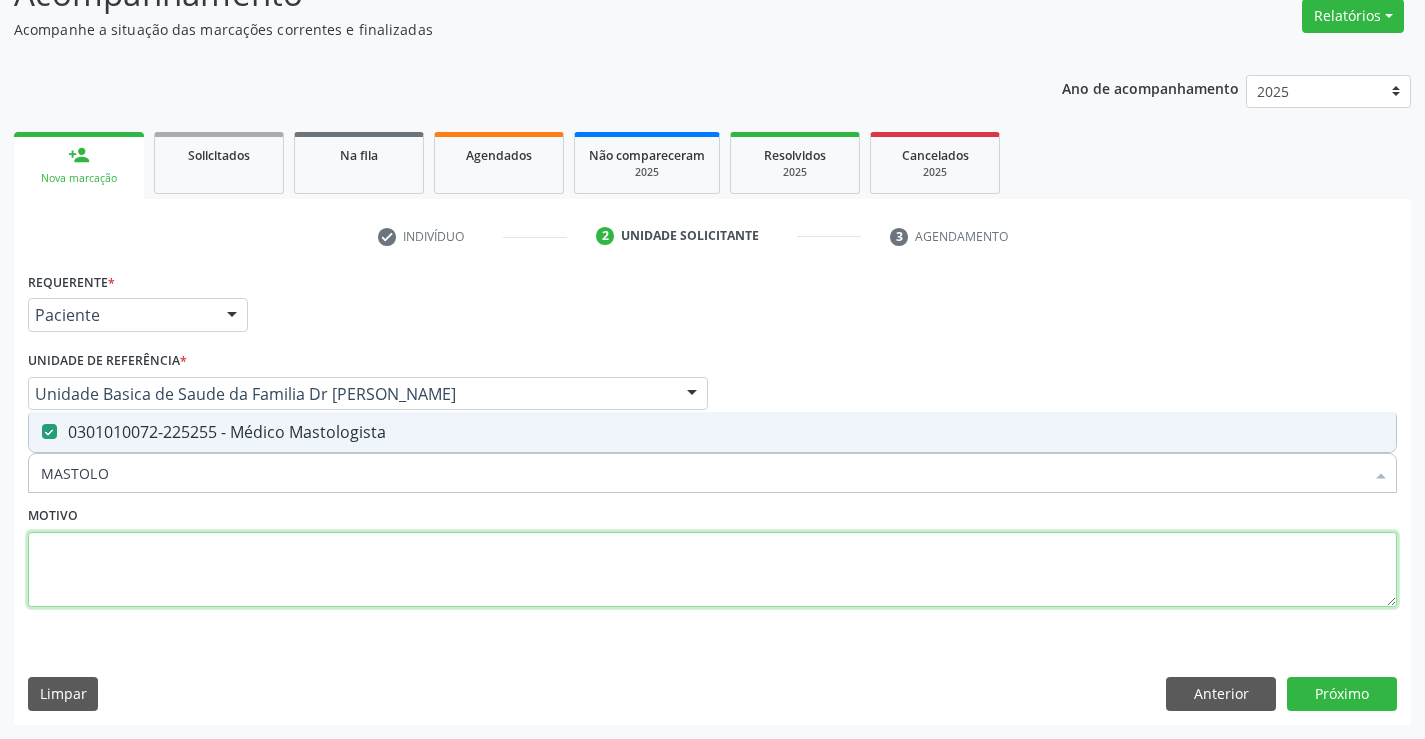 click at bounding box center [712, 570] 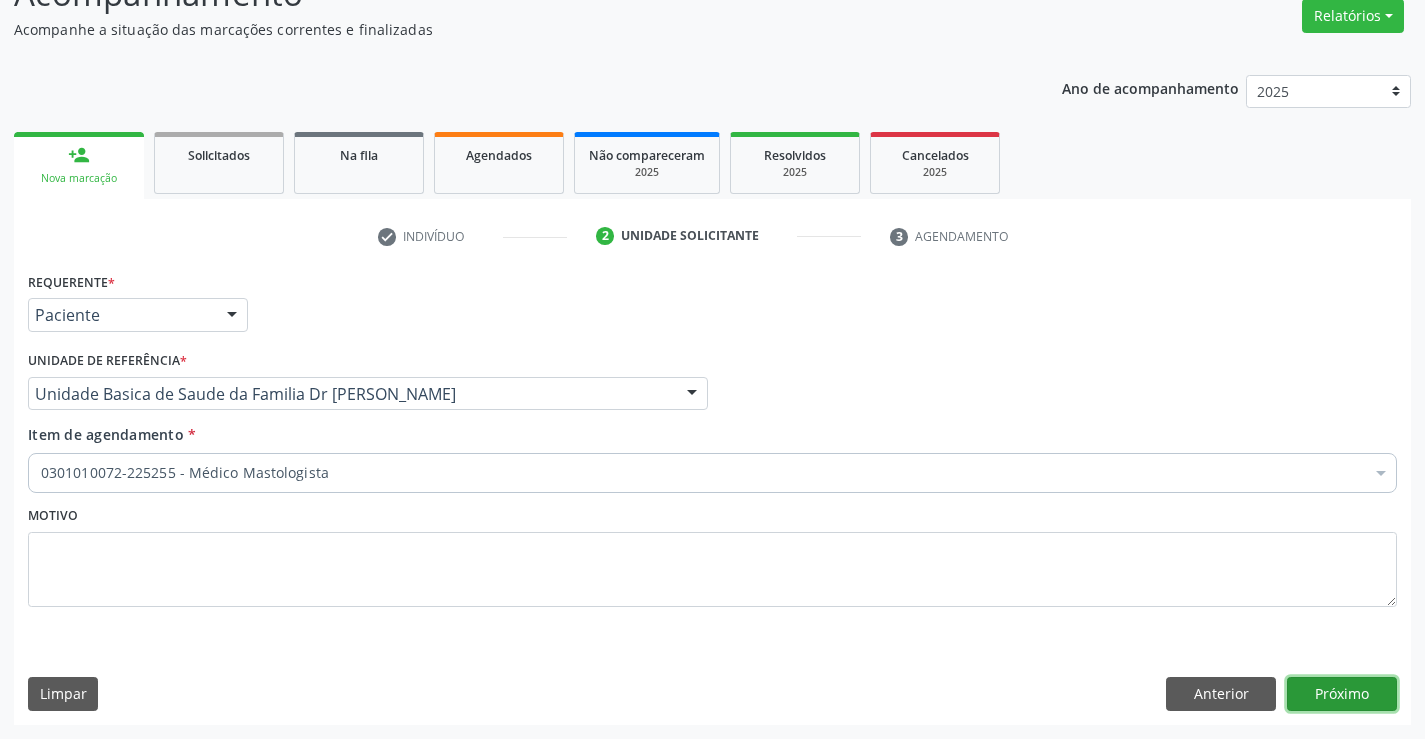 click on "Próximo" at bounding box center (1342, 694) 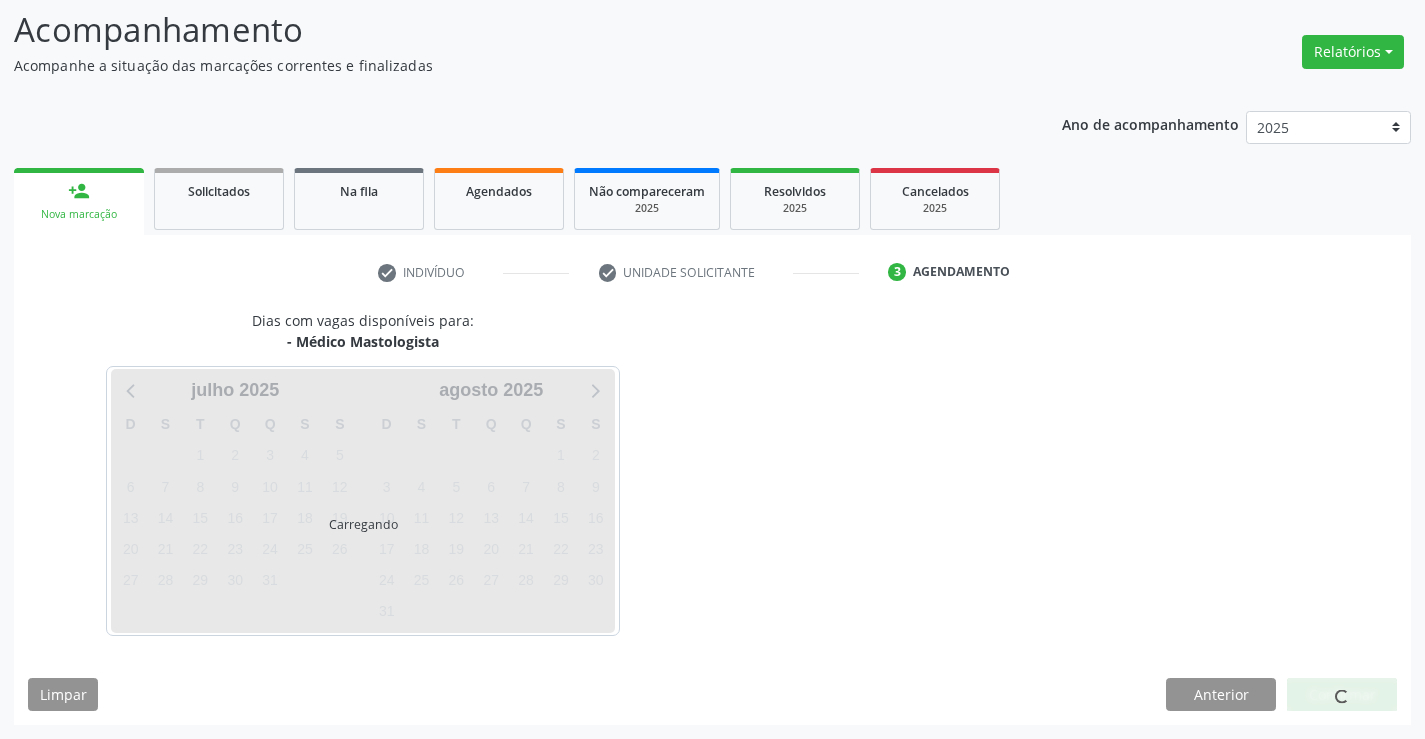scroll, scrollTop: 167, scrollLeft: 0, axis: vertical 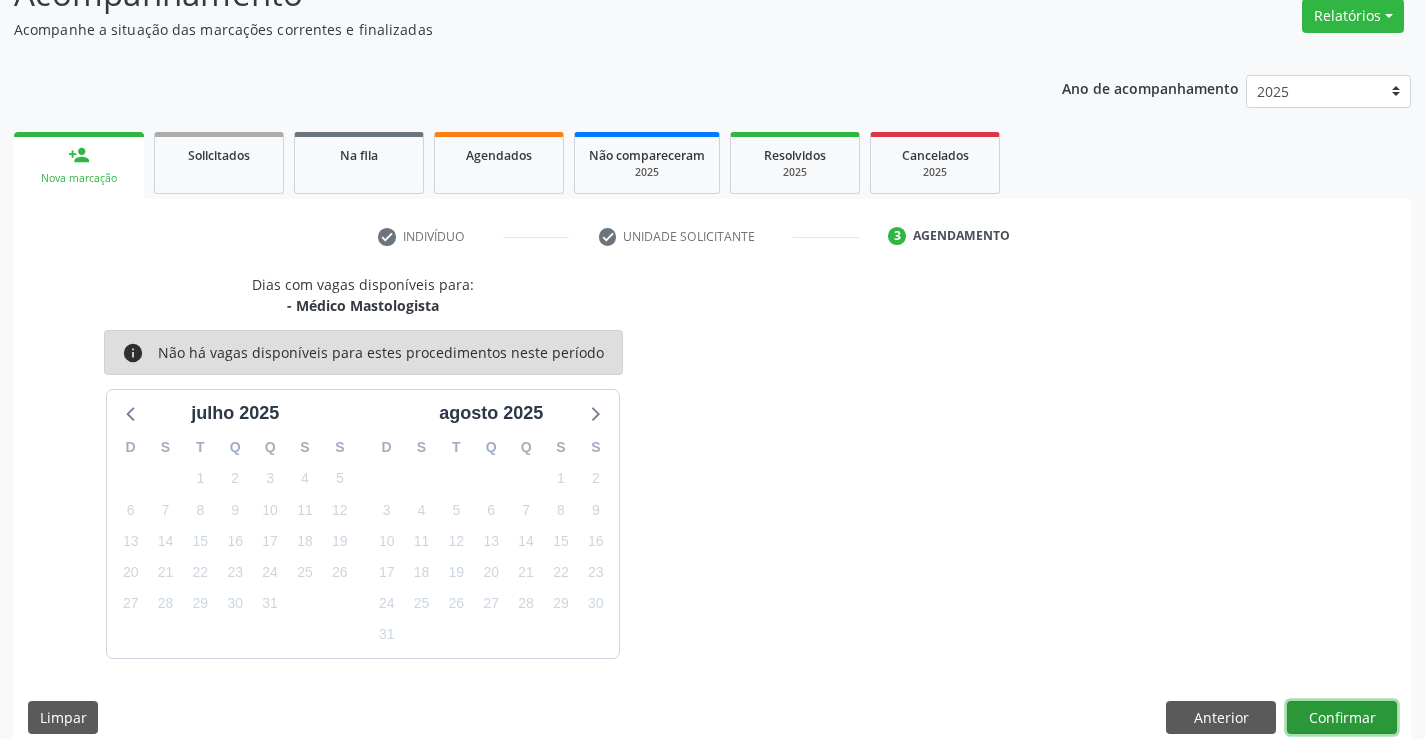 click on "Confirmar" at bounding box center (1342, 718) 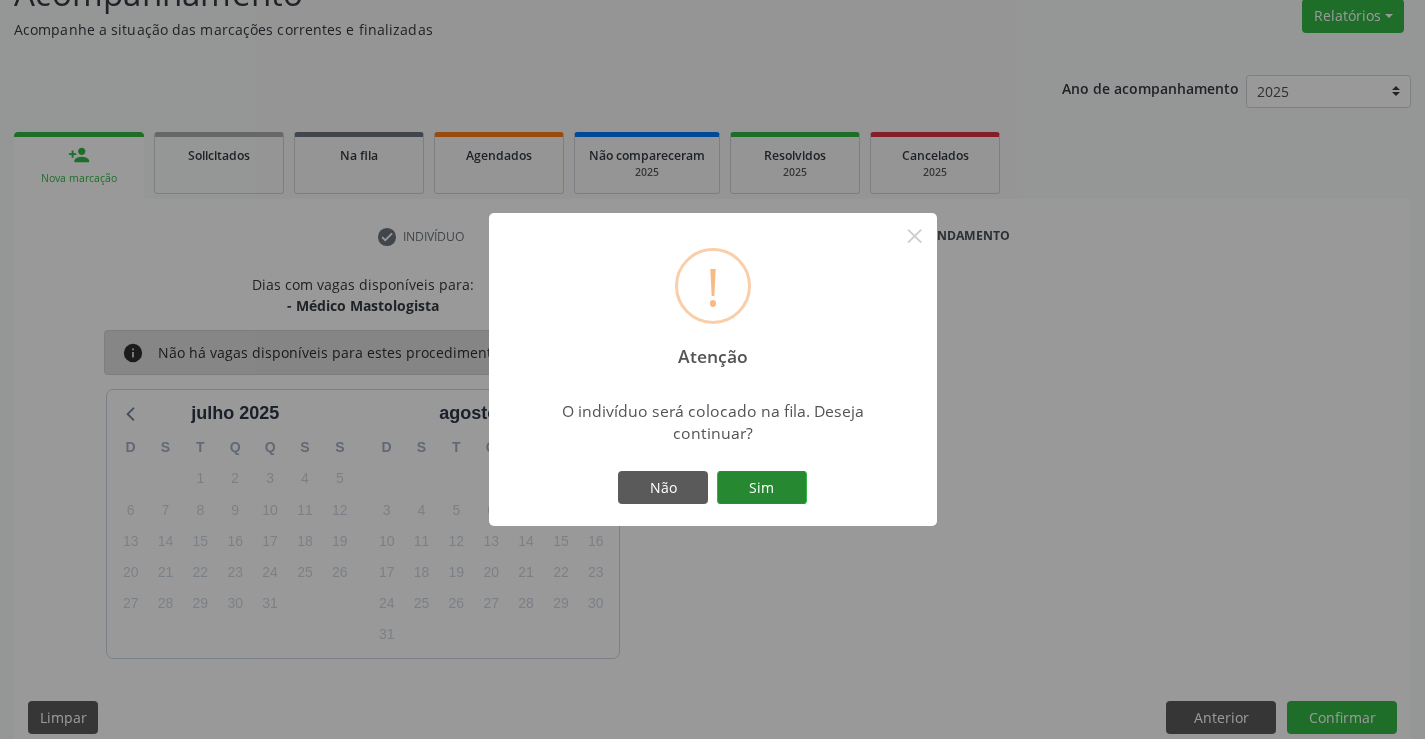 click on "Sim" at bounding box center (762, 488) 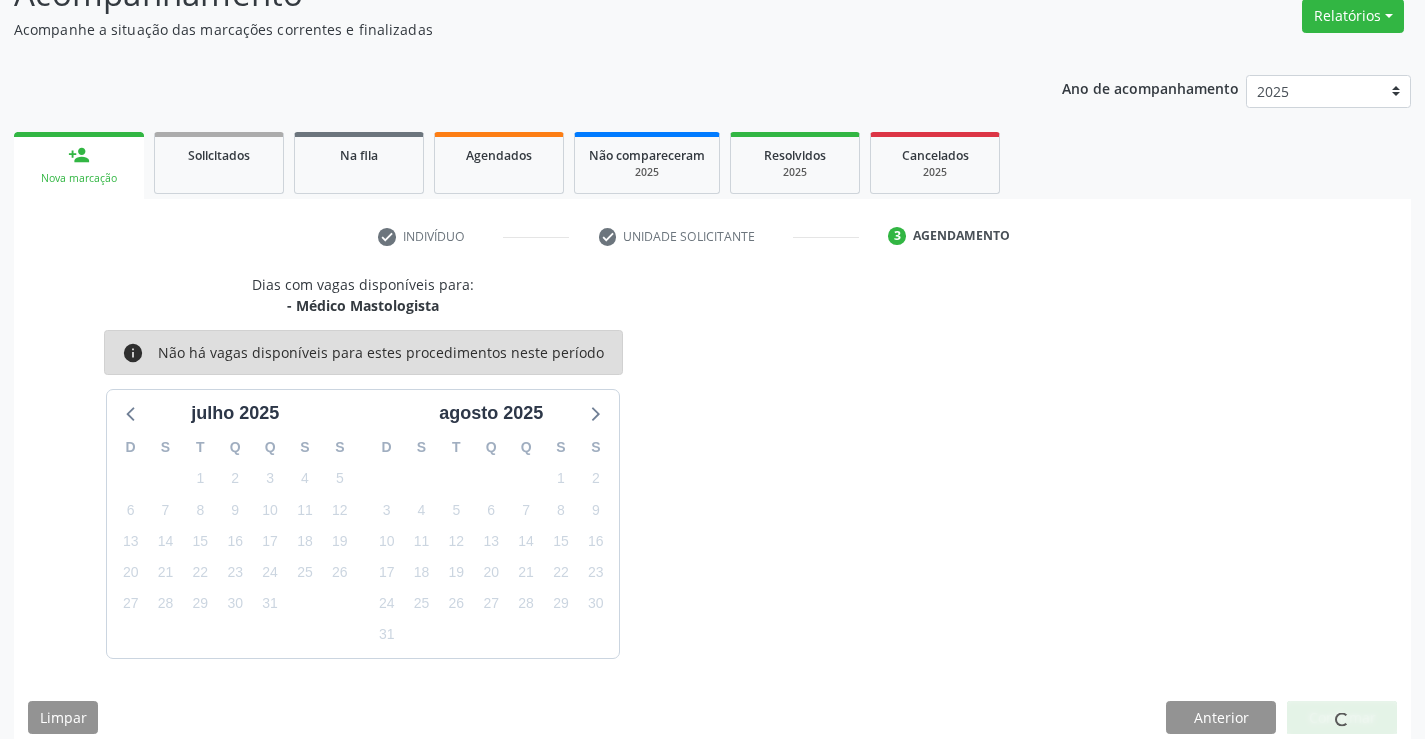 scroll, scrollTop: 0, scrollLeft: 0, axis: both 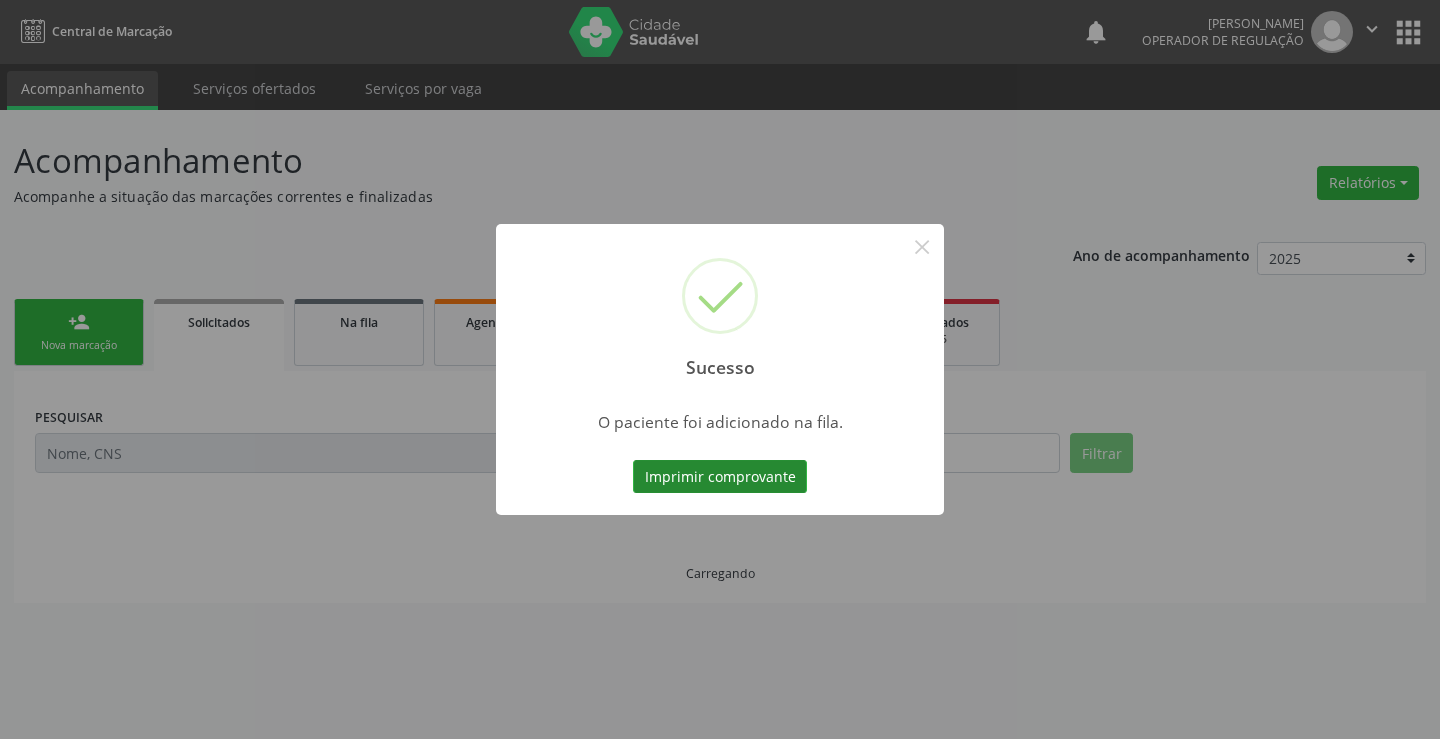 click on "Imprimir comprovante" at bounding box center [720, 477] 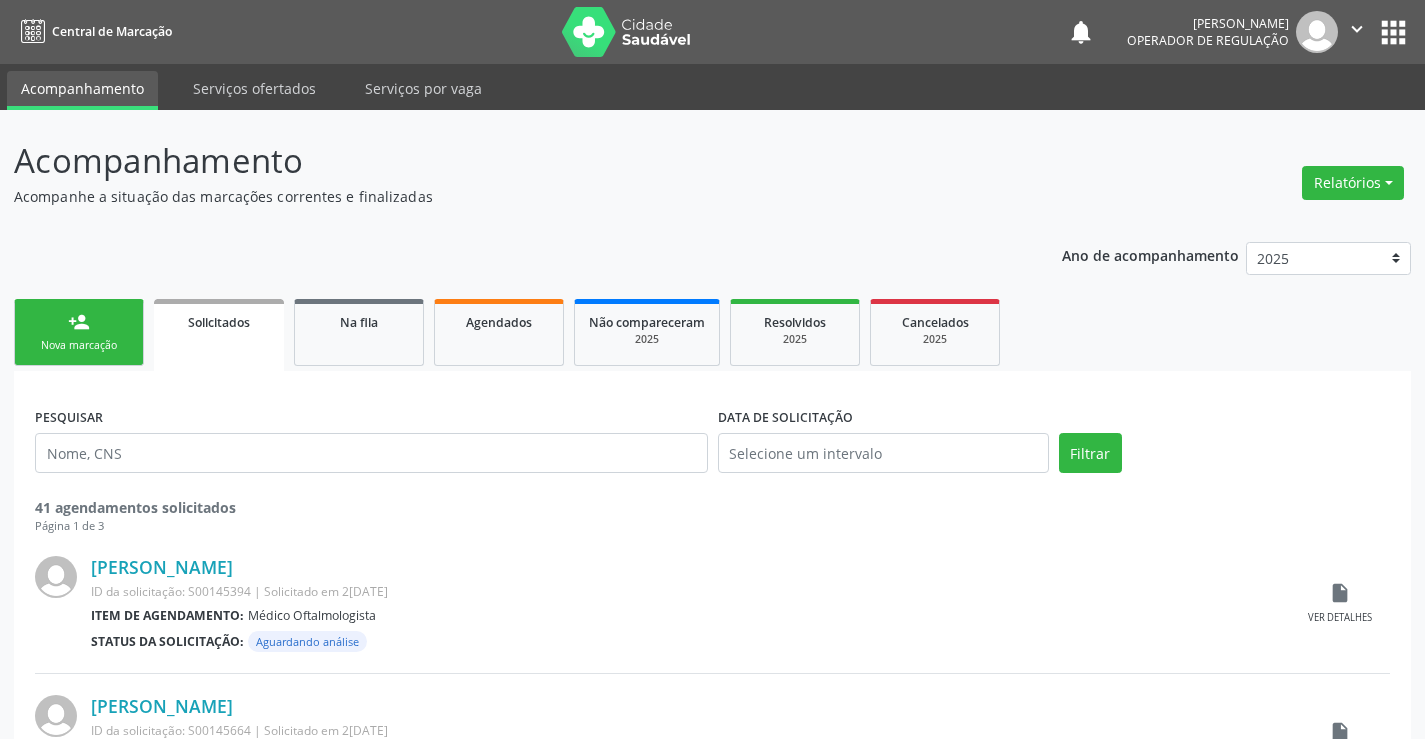click on "person_add
Nova marcação" at bounding box center [79, 332] 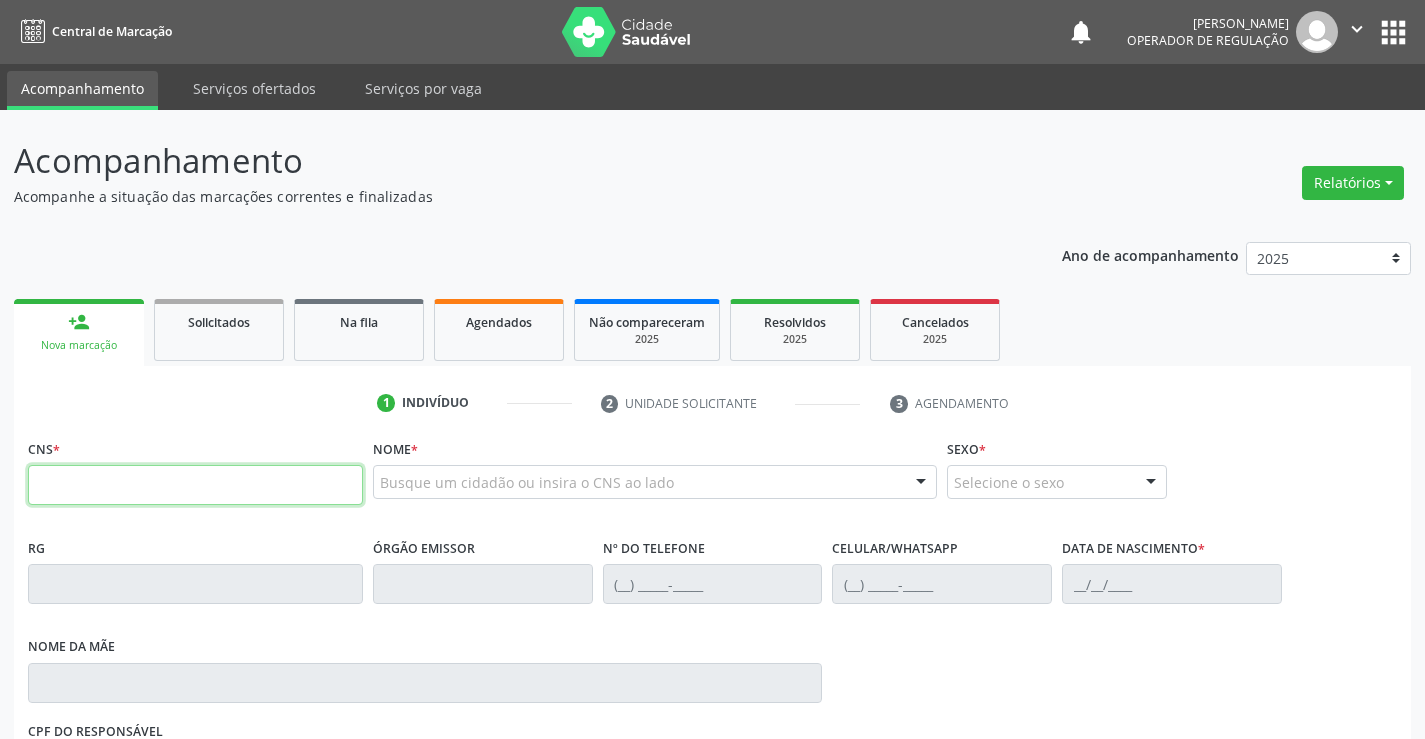 click at bounding box center [195, 485] 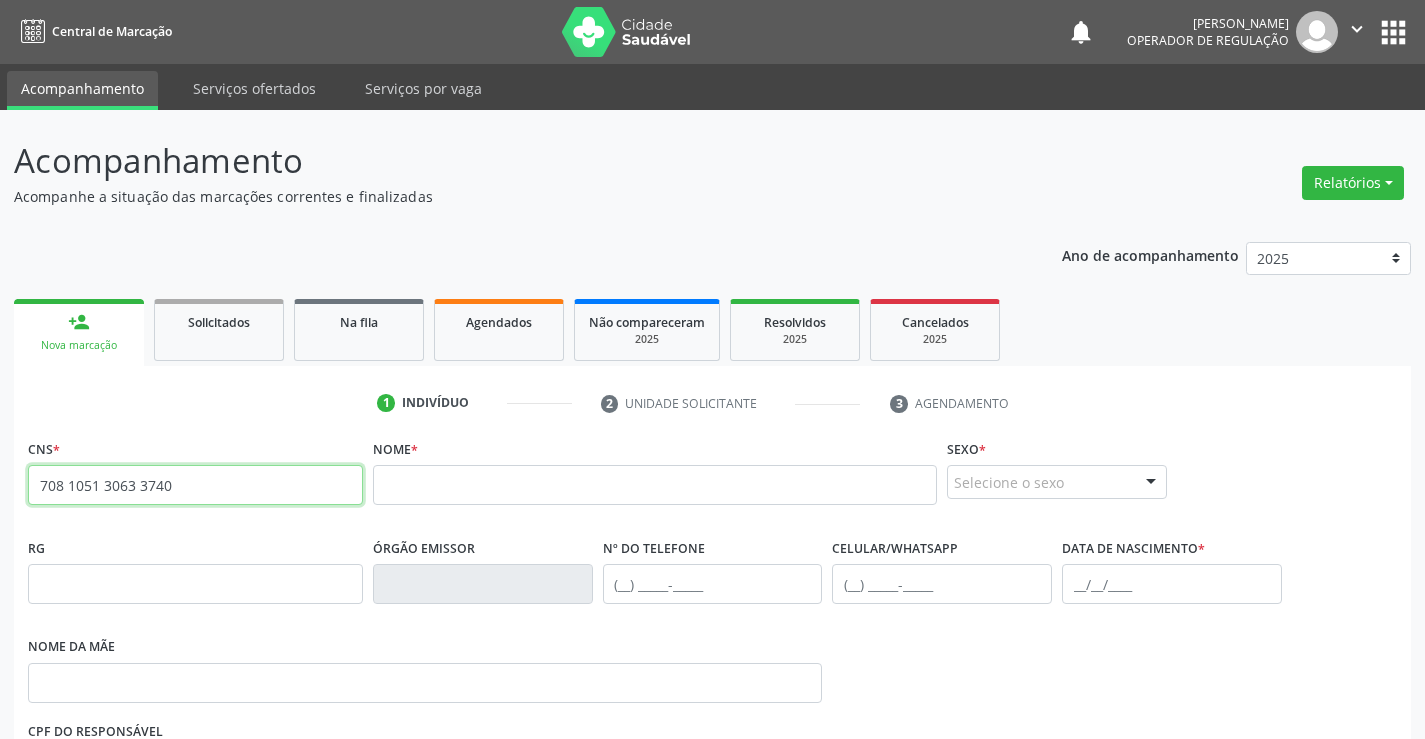 click on "708 1051 3063 3740" at bounding box center [195, 485] 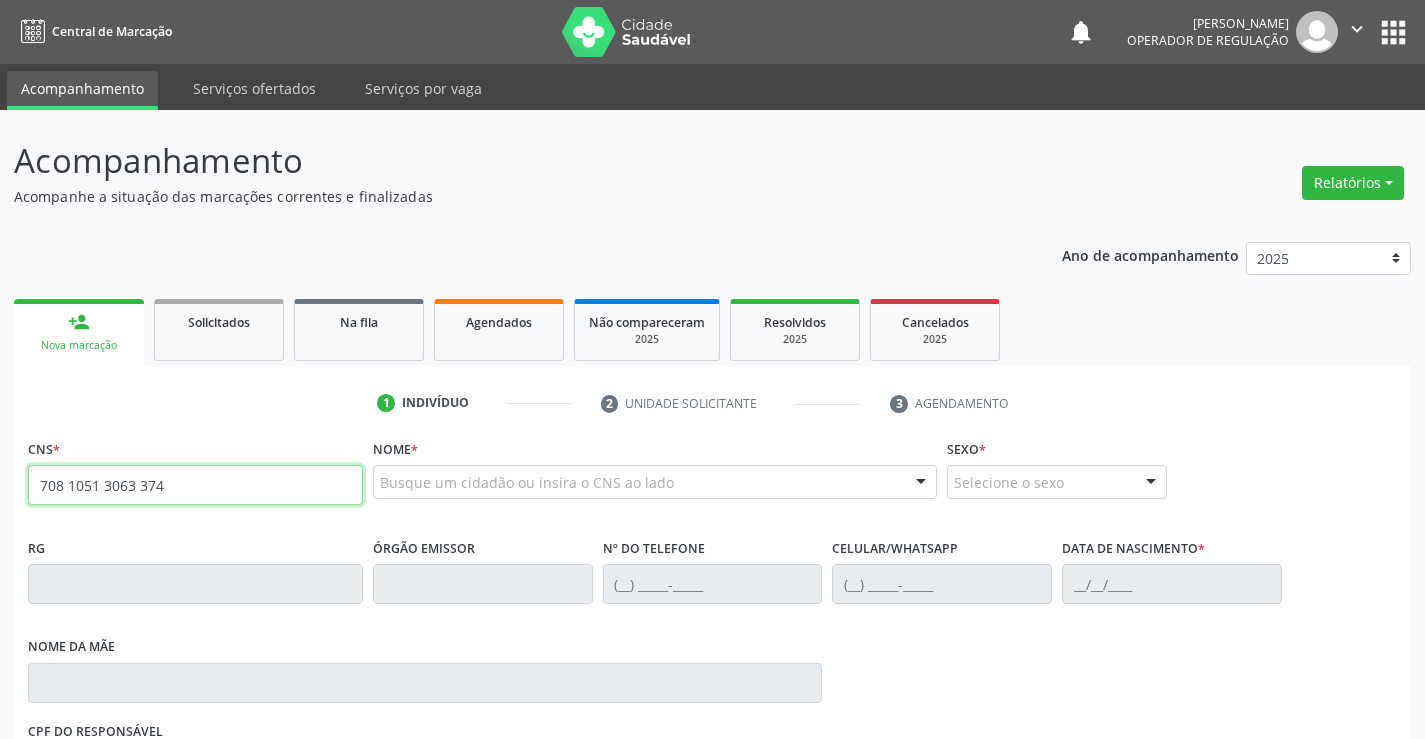 type on "708 1051 3063 3740" 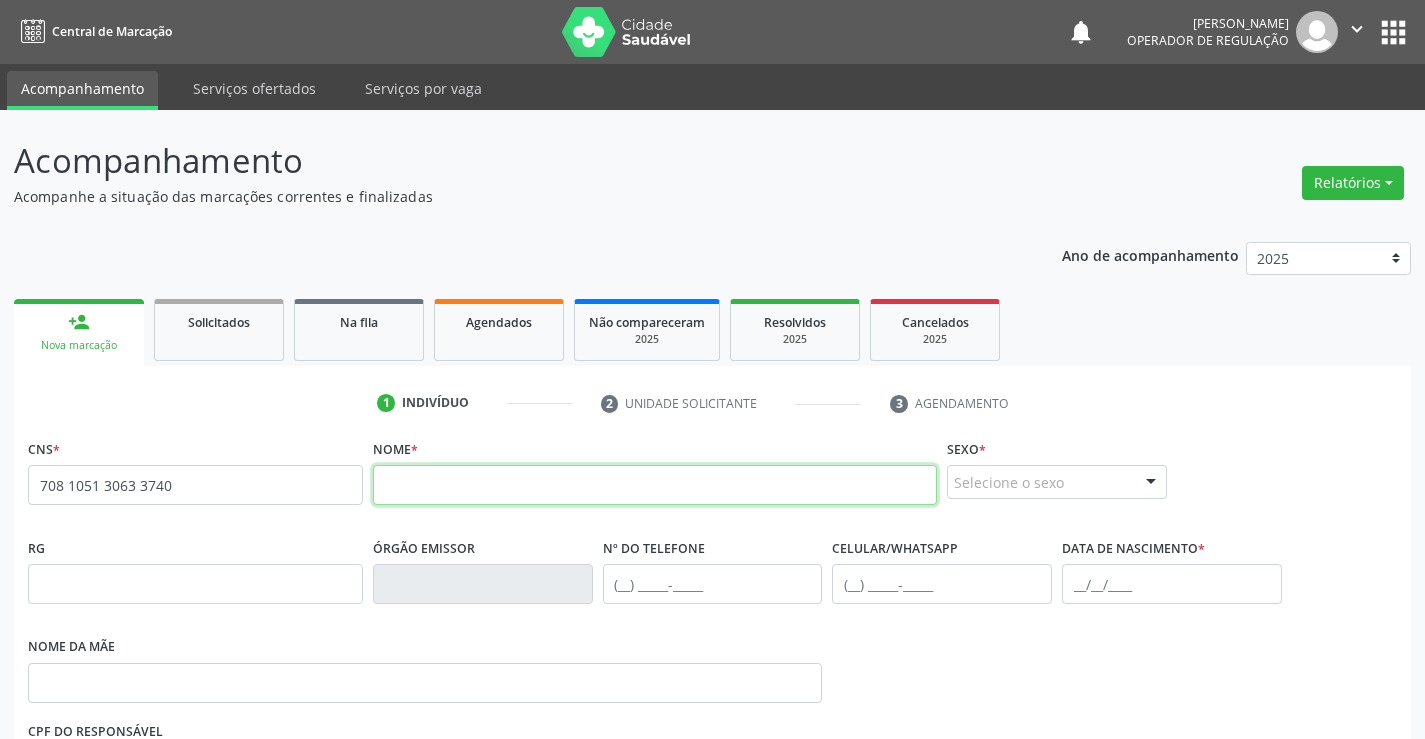 click at bounding box center [655, 485] 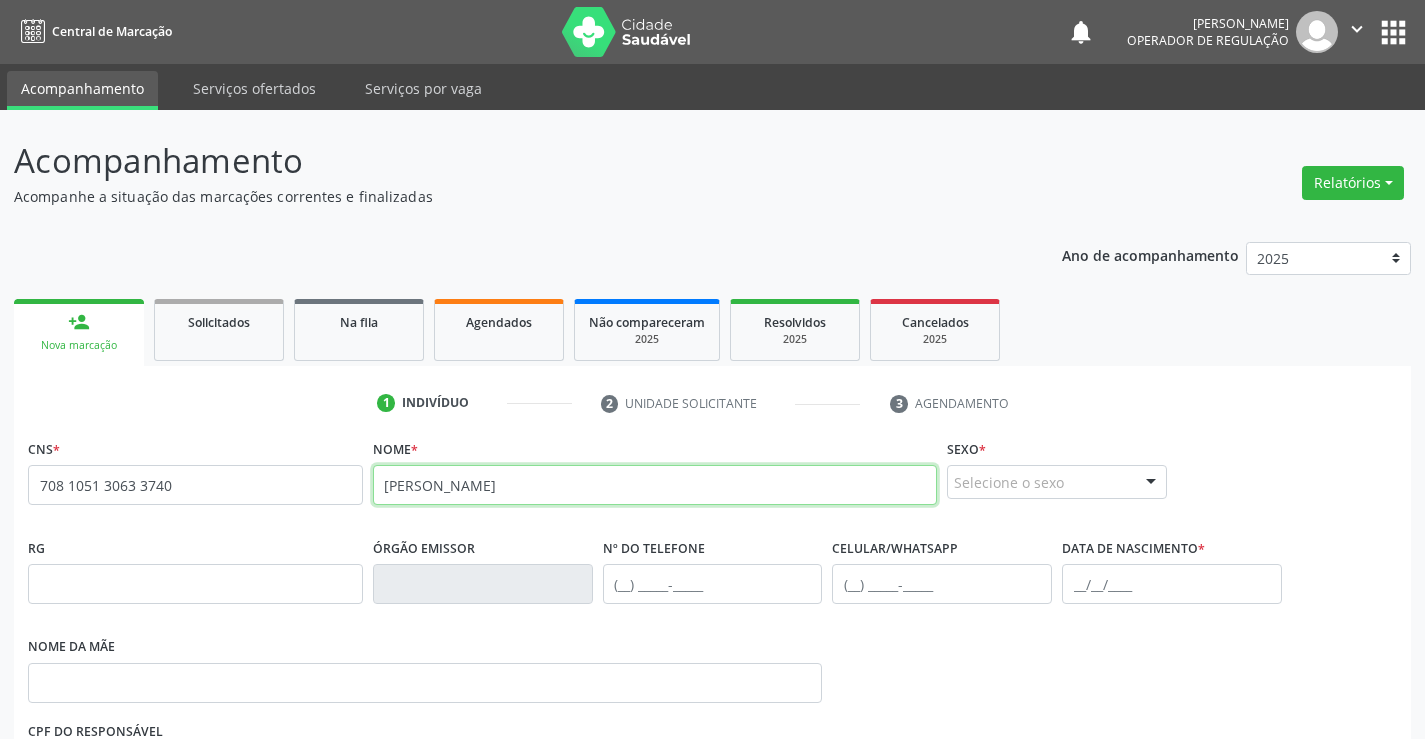 click on "[PERSON_NAME]" at bounding box center [655, 485] 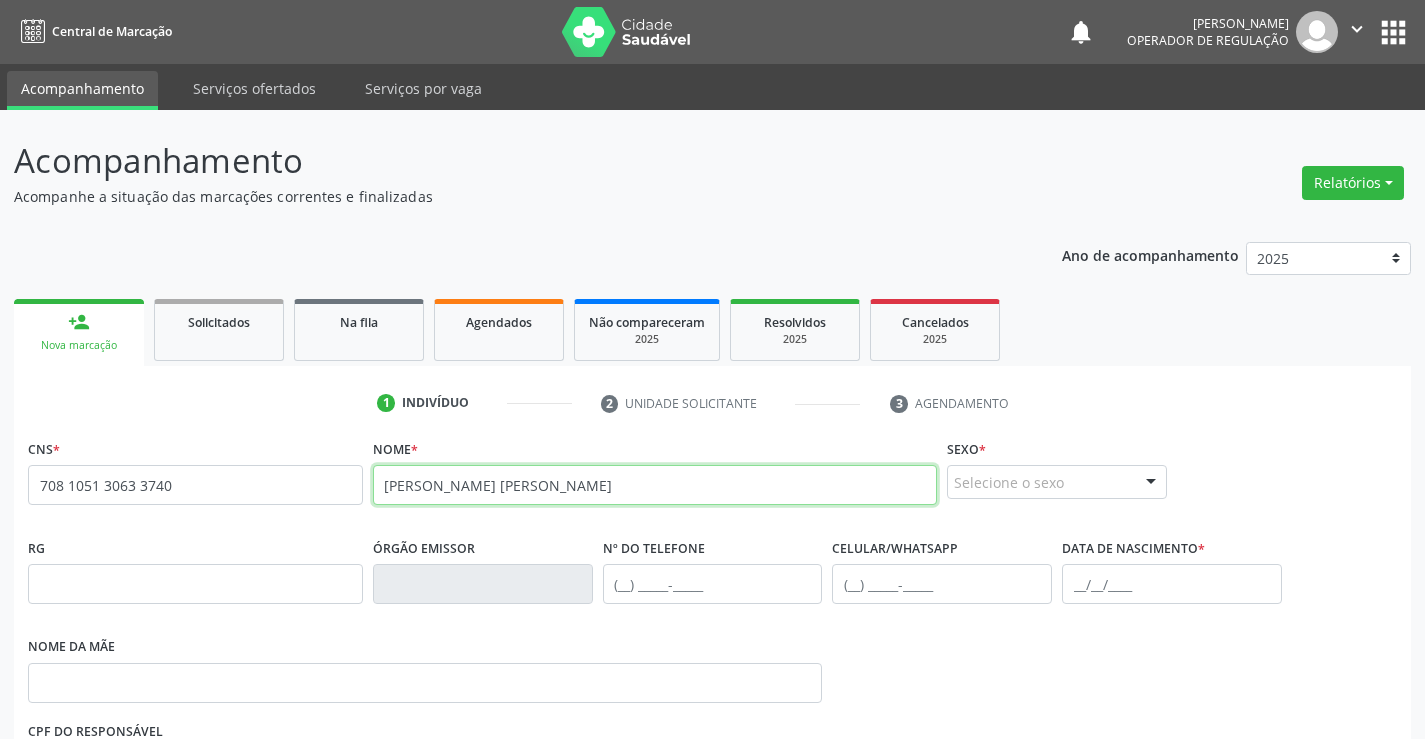 type on "[PERSON_NAME] [PERSON_NAME]" 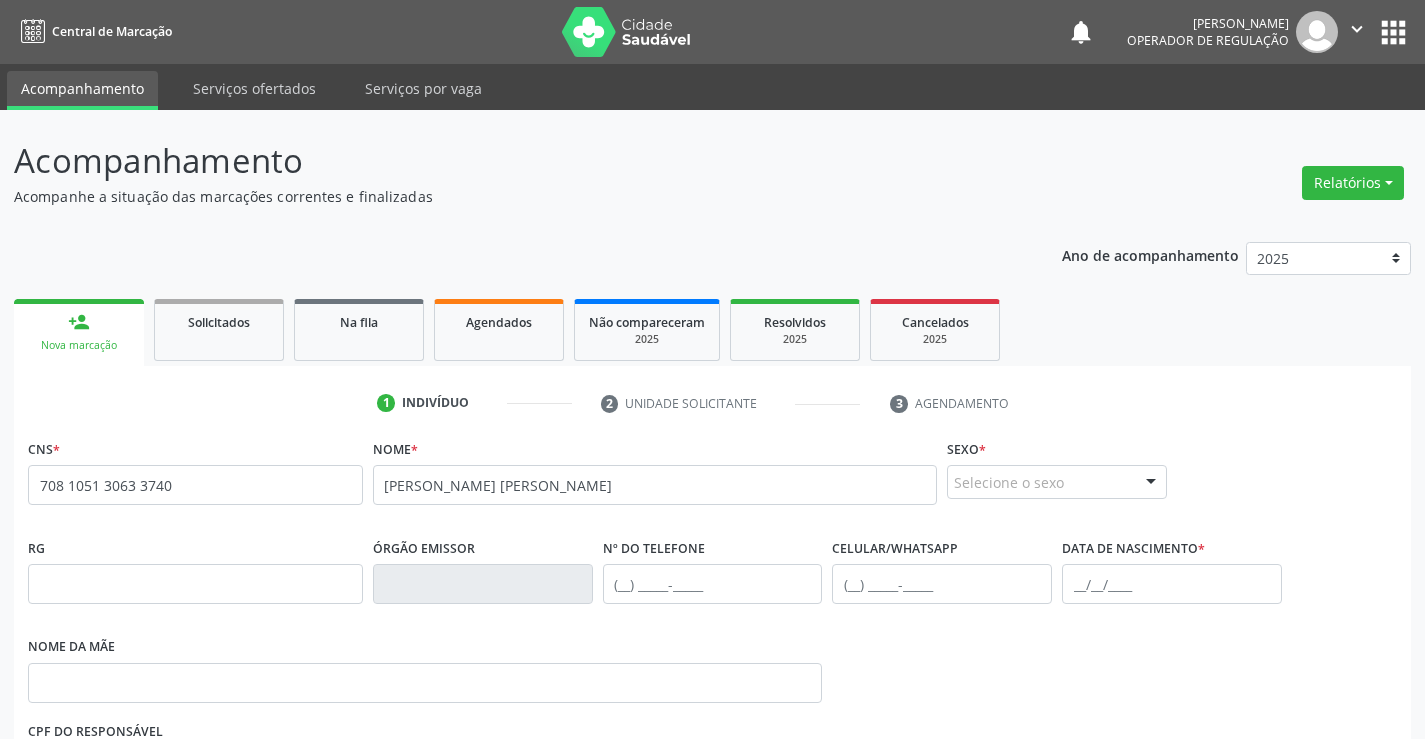 click on "Selecione o sexo" at bounding box center [1057, 482] 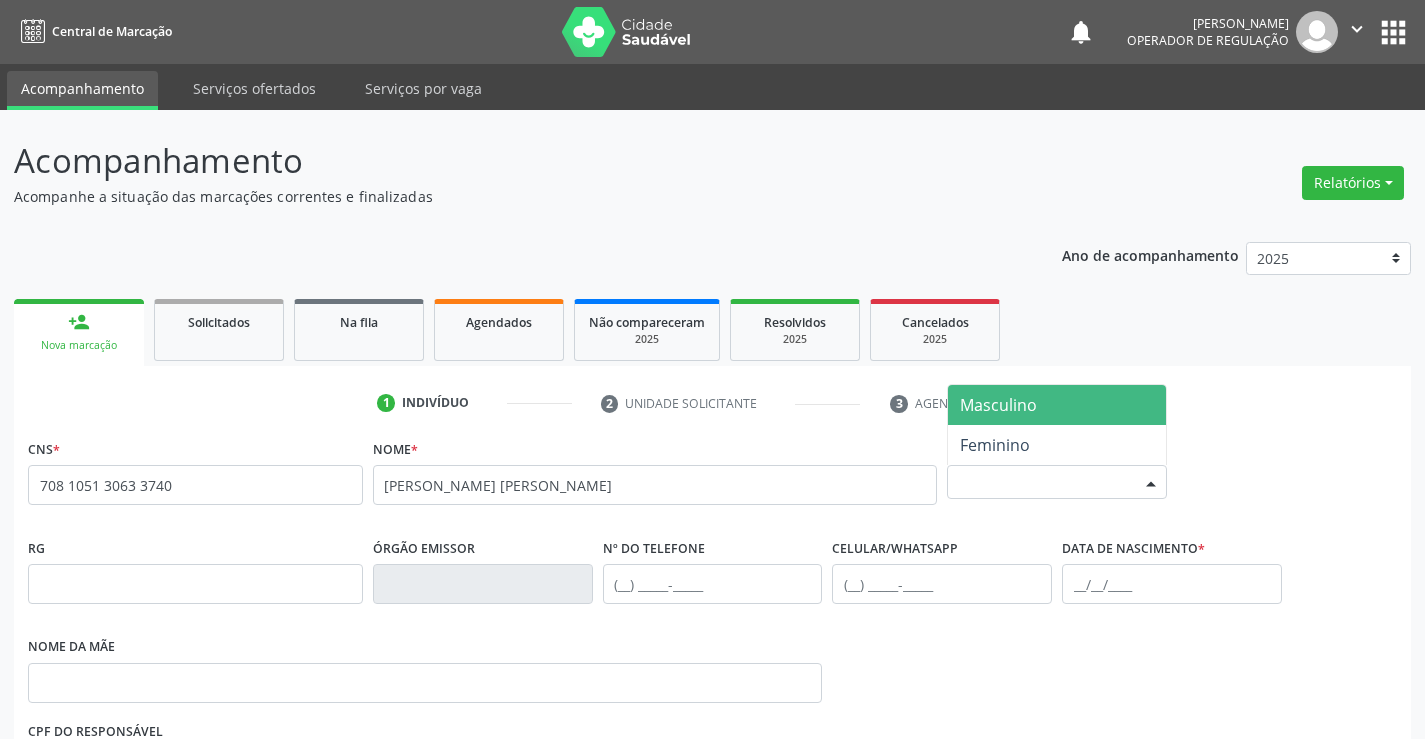 click on "Masculino" at bounding box center [998, 405] 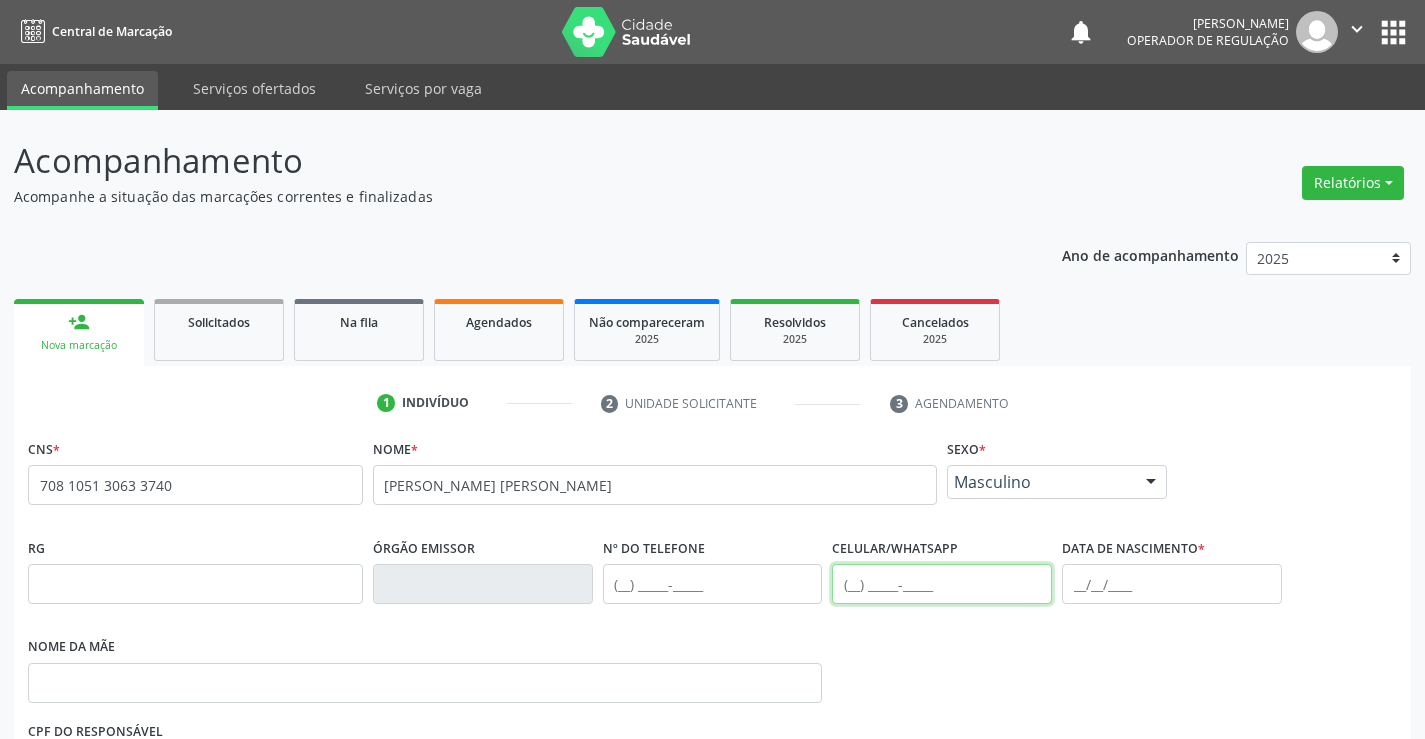 click at bounding box center [942, 584] 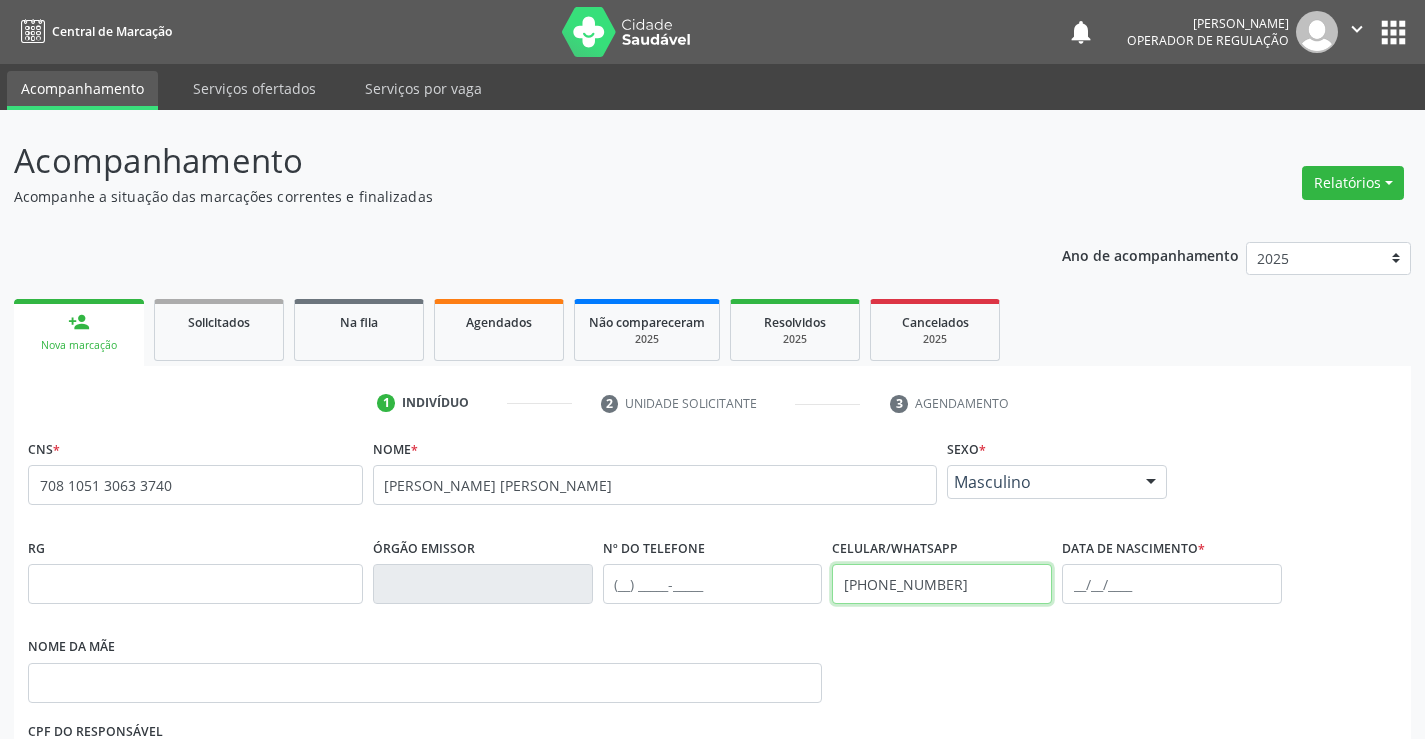 type on "[PHONE_NUMBER]" 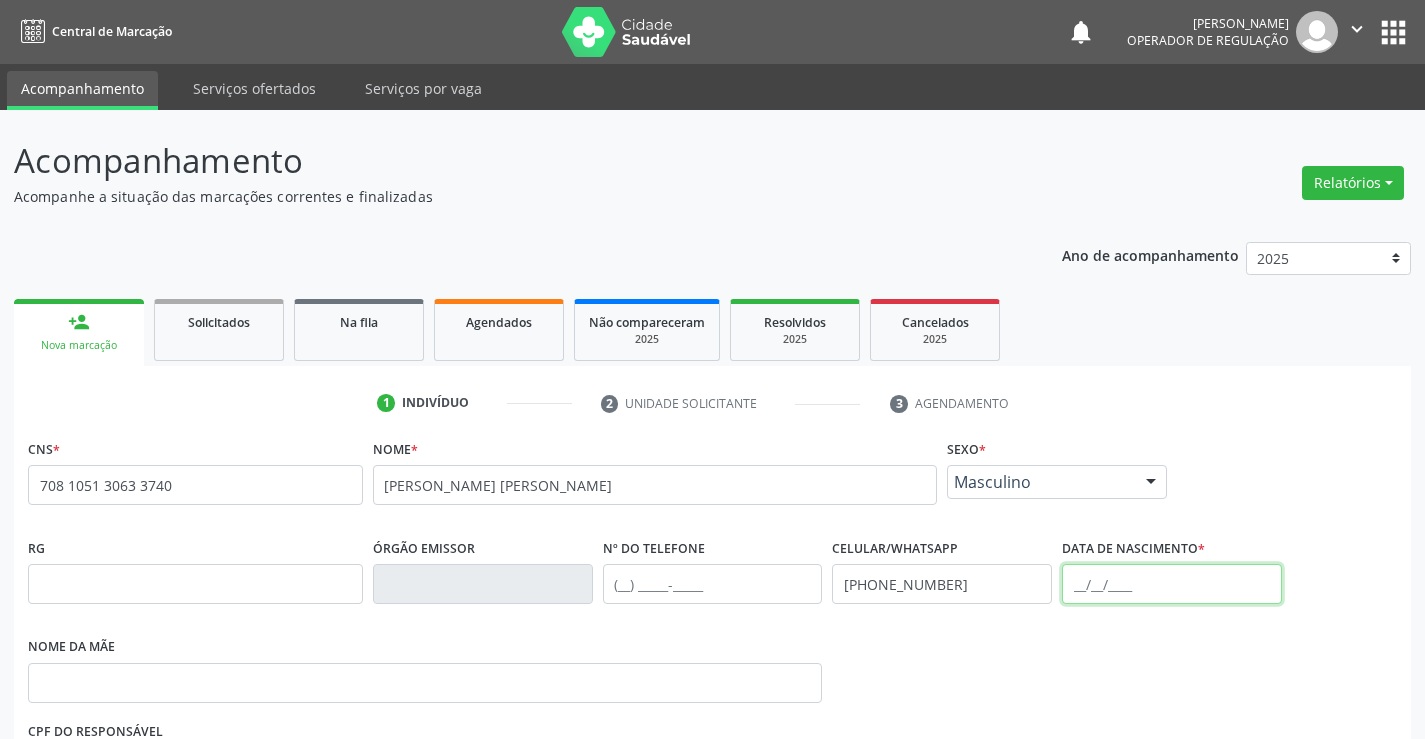 click at bounding box center [1172, 584] 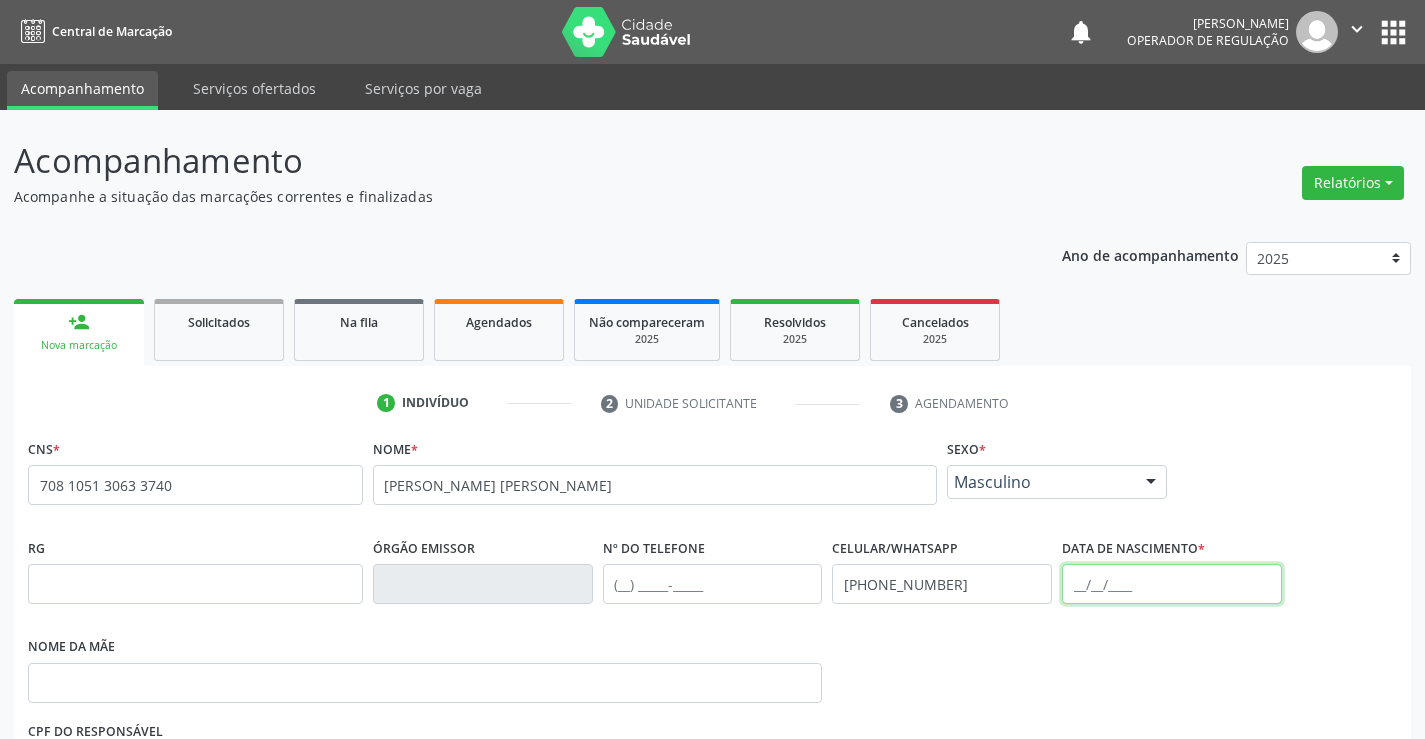 type on "8" 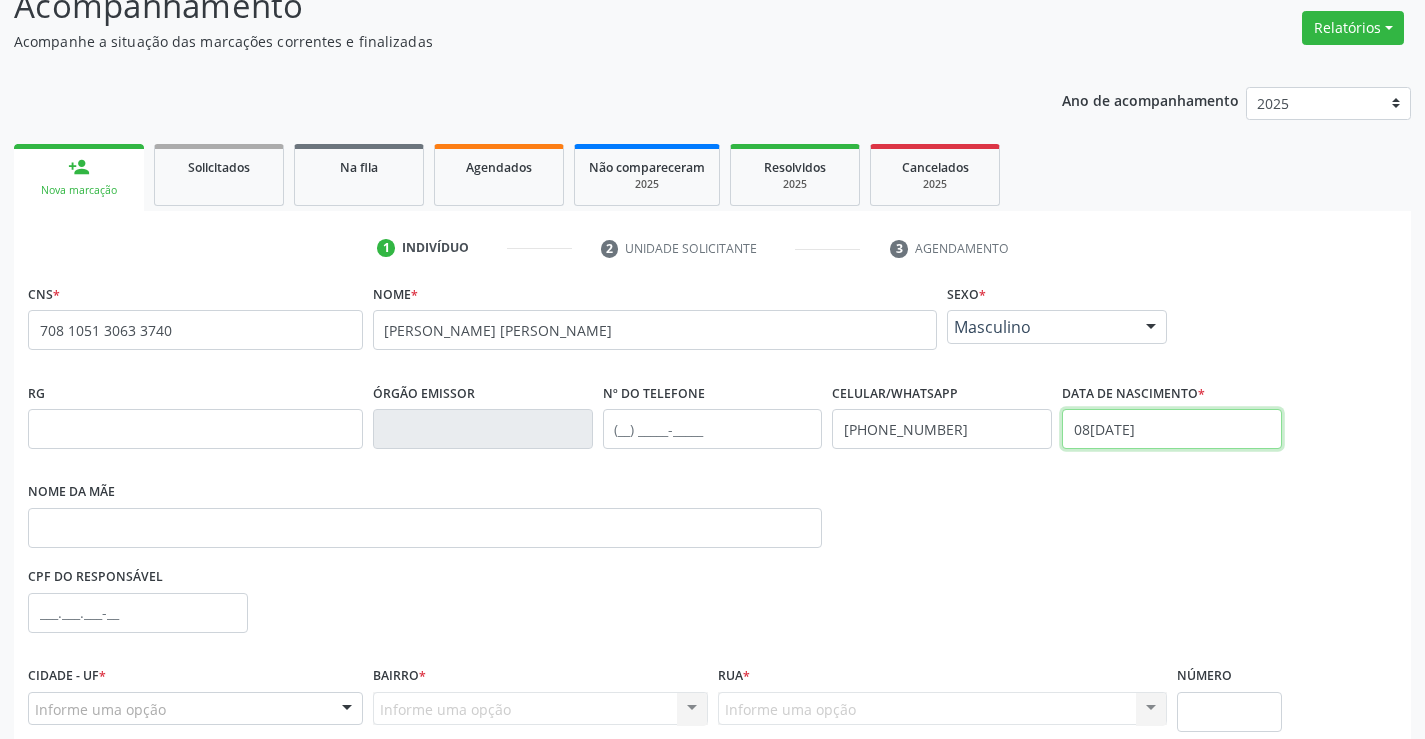 scroll, scrollTop: 331, scrollLeft: 0, axis: vertical 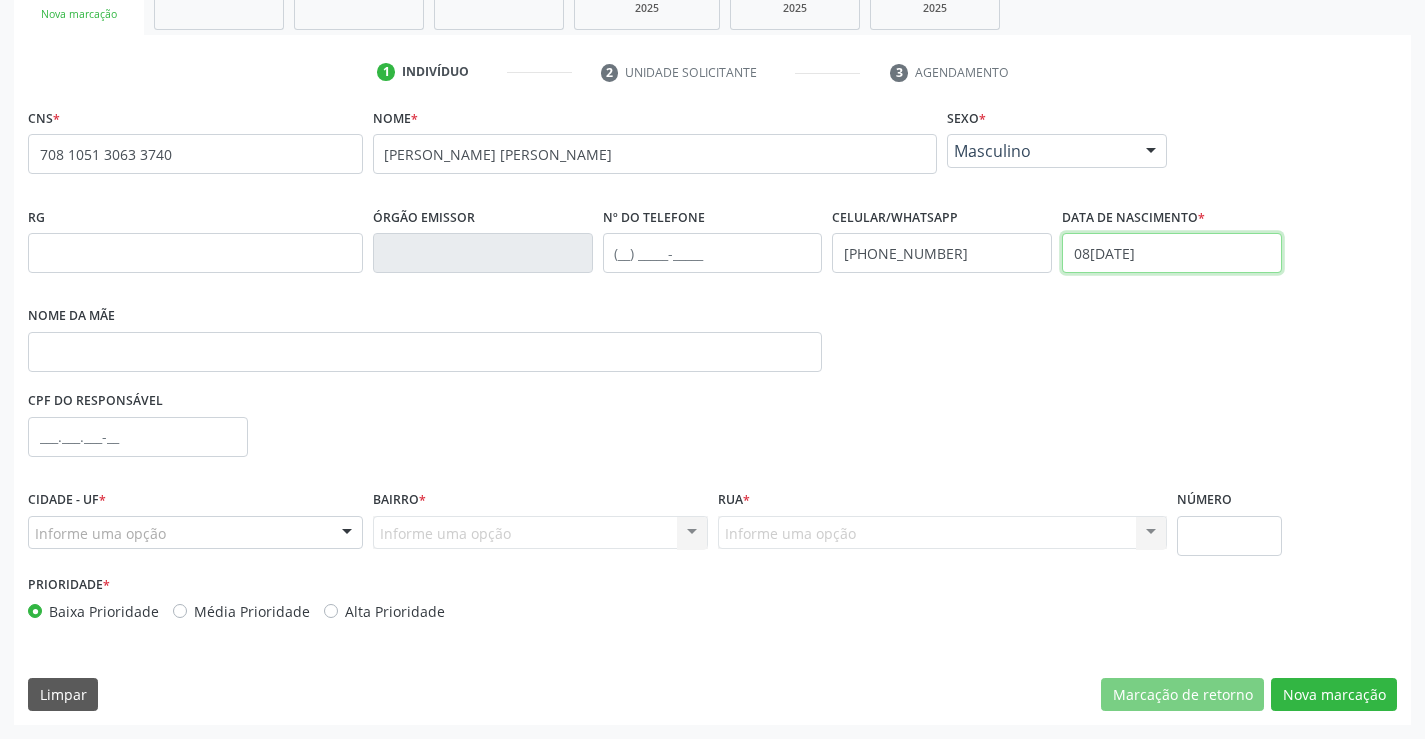 type on "08[DATE]" 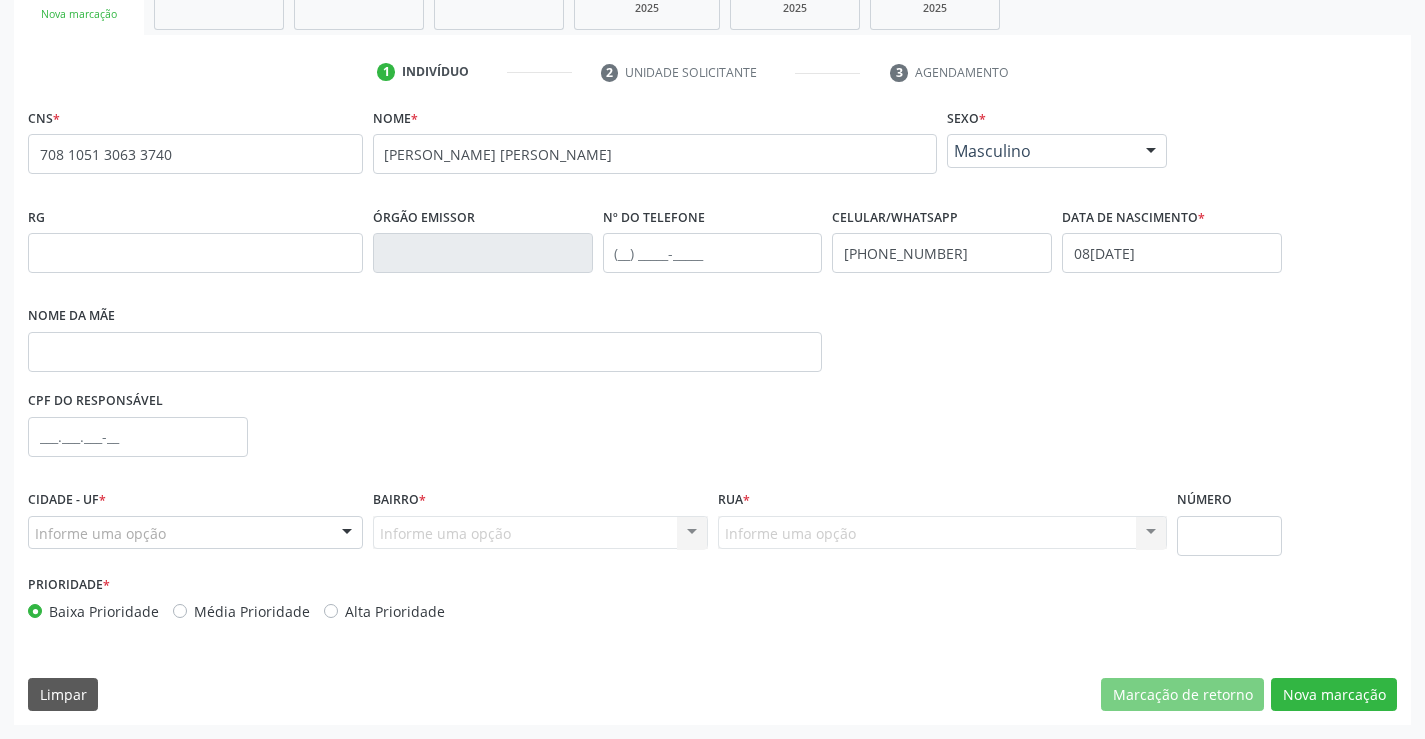 click on "Cidade - UF
*
Informe uma opção
Campo Formoso - [GEOGRAPHIC_DATA] resultado encontrado para: "   "
Nenhuma opção encontrada" at bounding box center (195, 527) 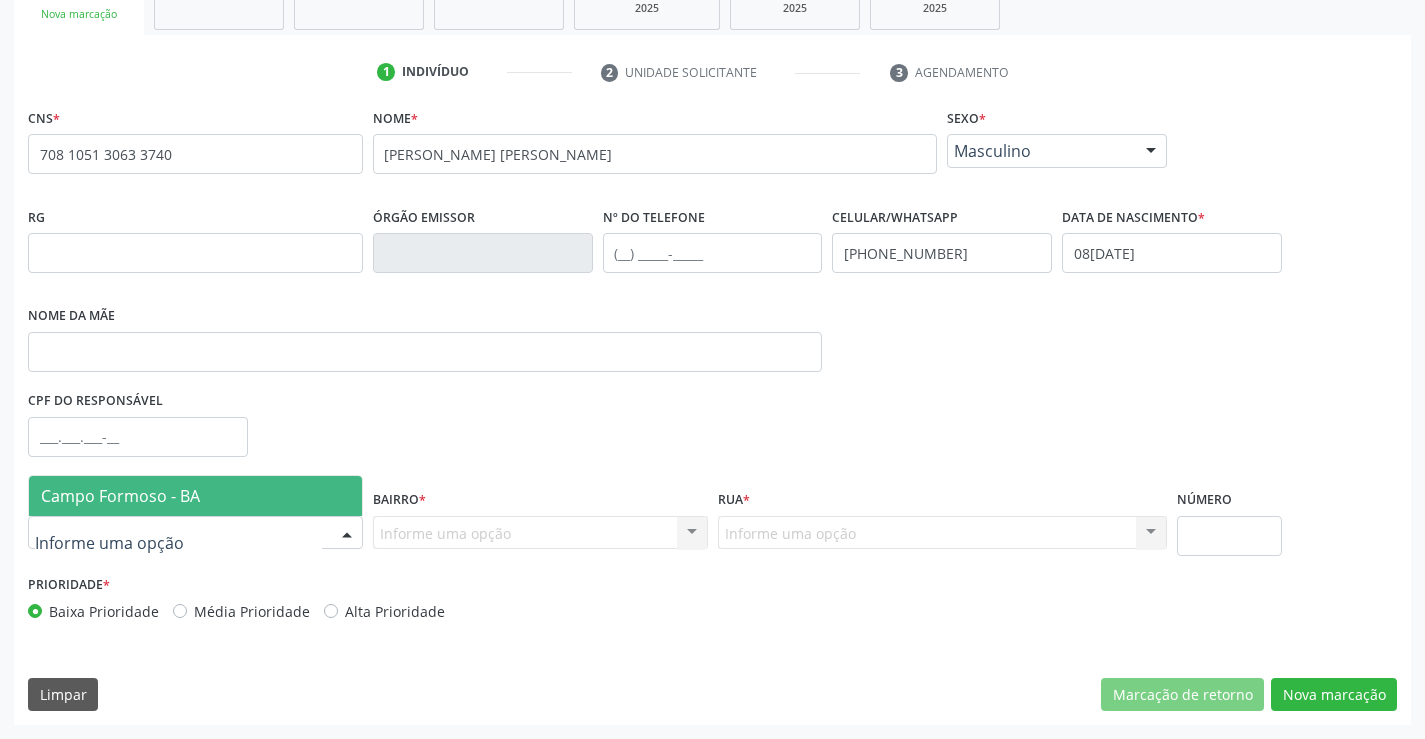 click at bounding box center (347, 534) 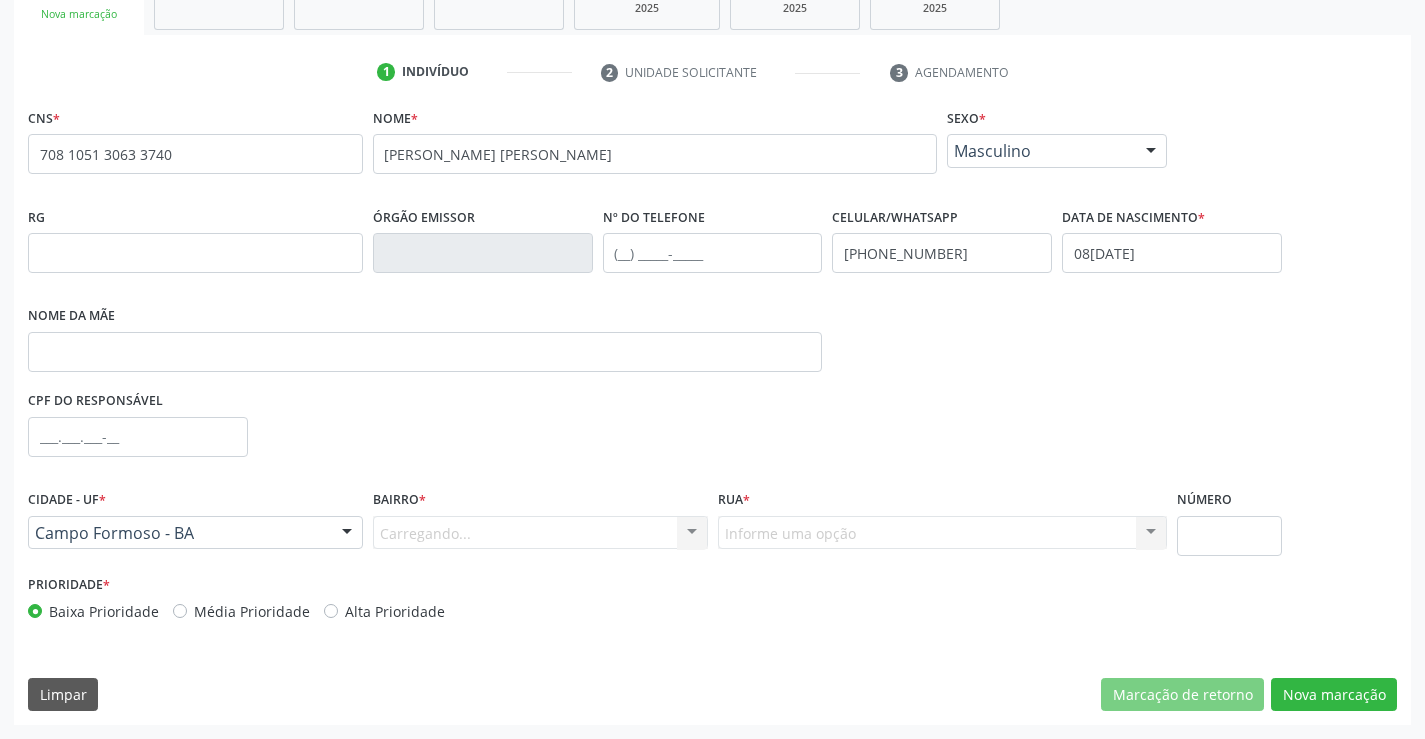 click on "Carregando...
Nenhum resultado encontrado para: "   "
Nenhuma opção encontrada. Digite para adicionar." at bounding box center (540, 533) 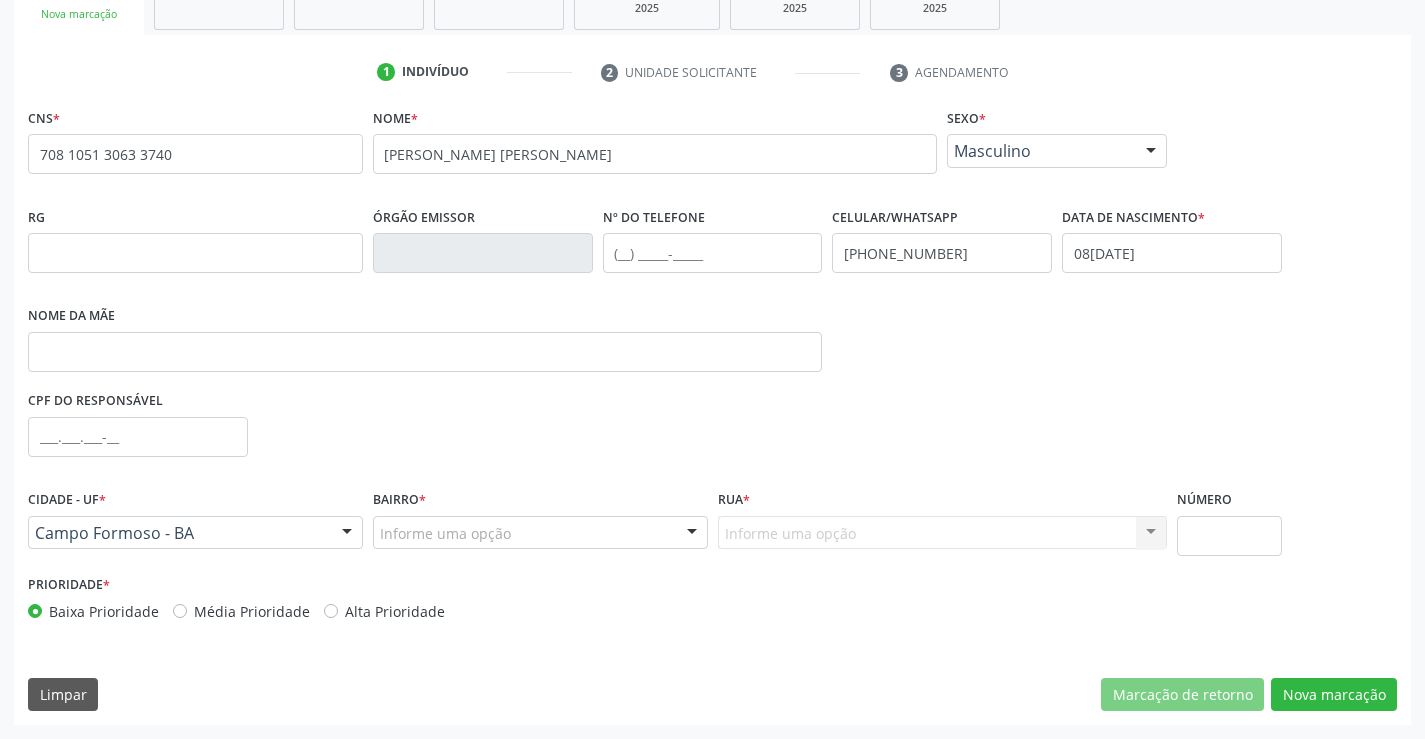 click at bounding box center [692, 534] 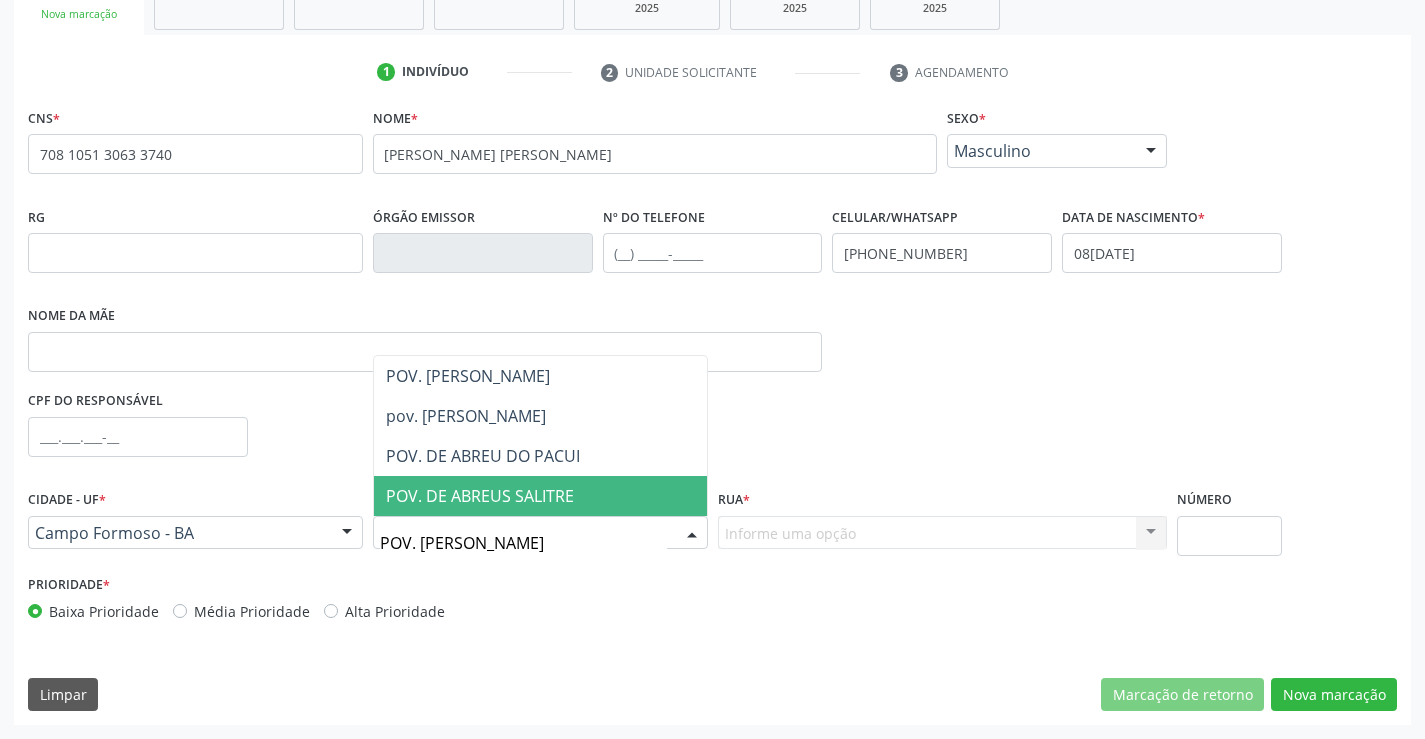 type on "POV. [PERSON_NAME]" 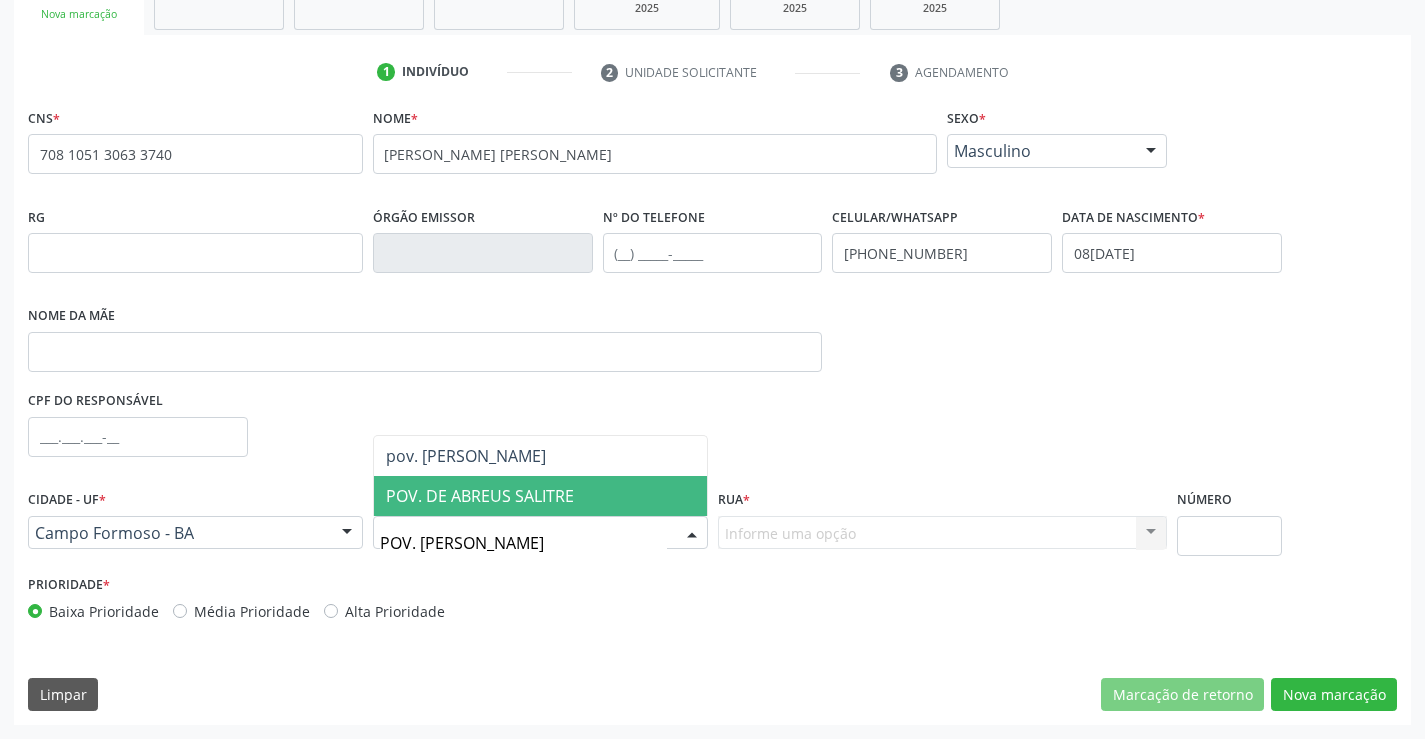 click on "POV. DE ABREUS SALITRE" at bounding box center [480, 496] 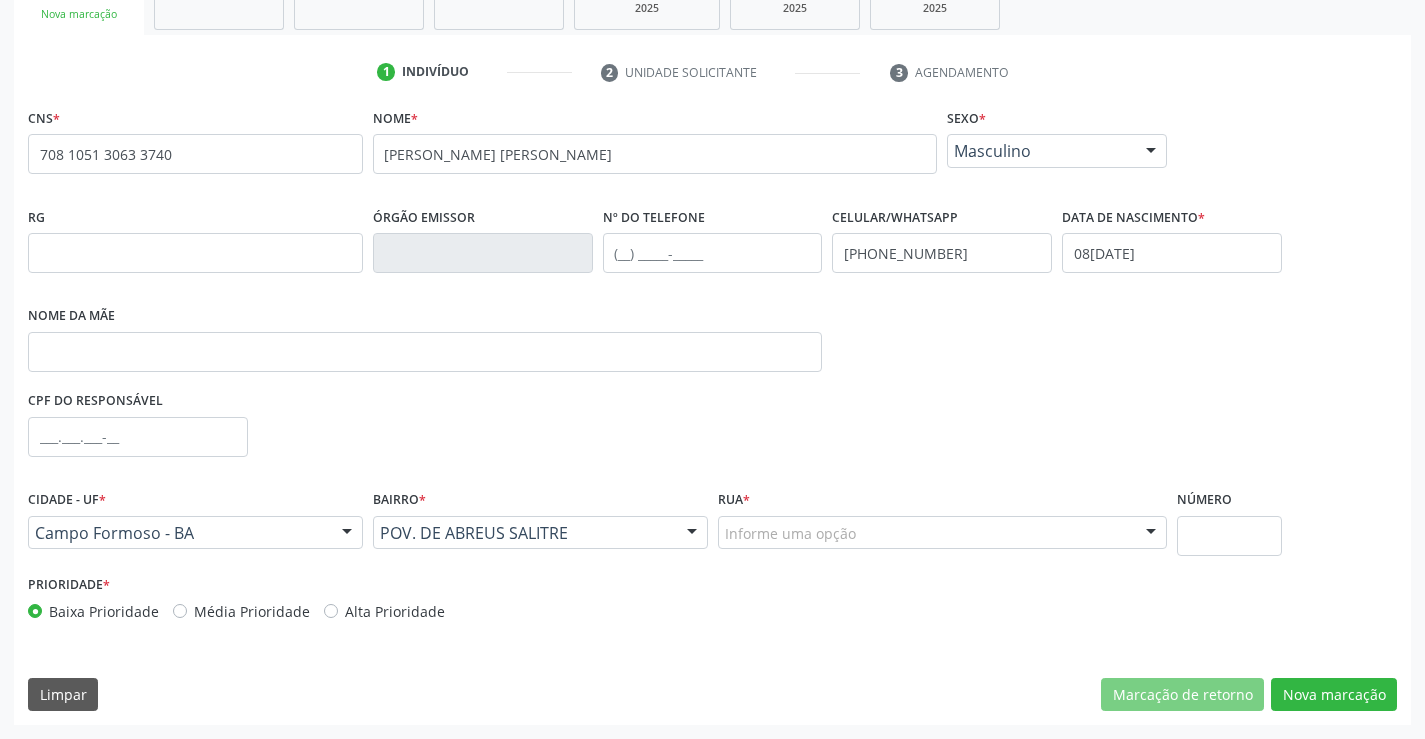 click on "Informe uma opção" at bounding box center (943, 533) 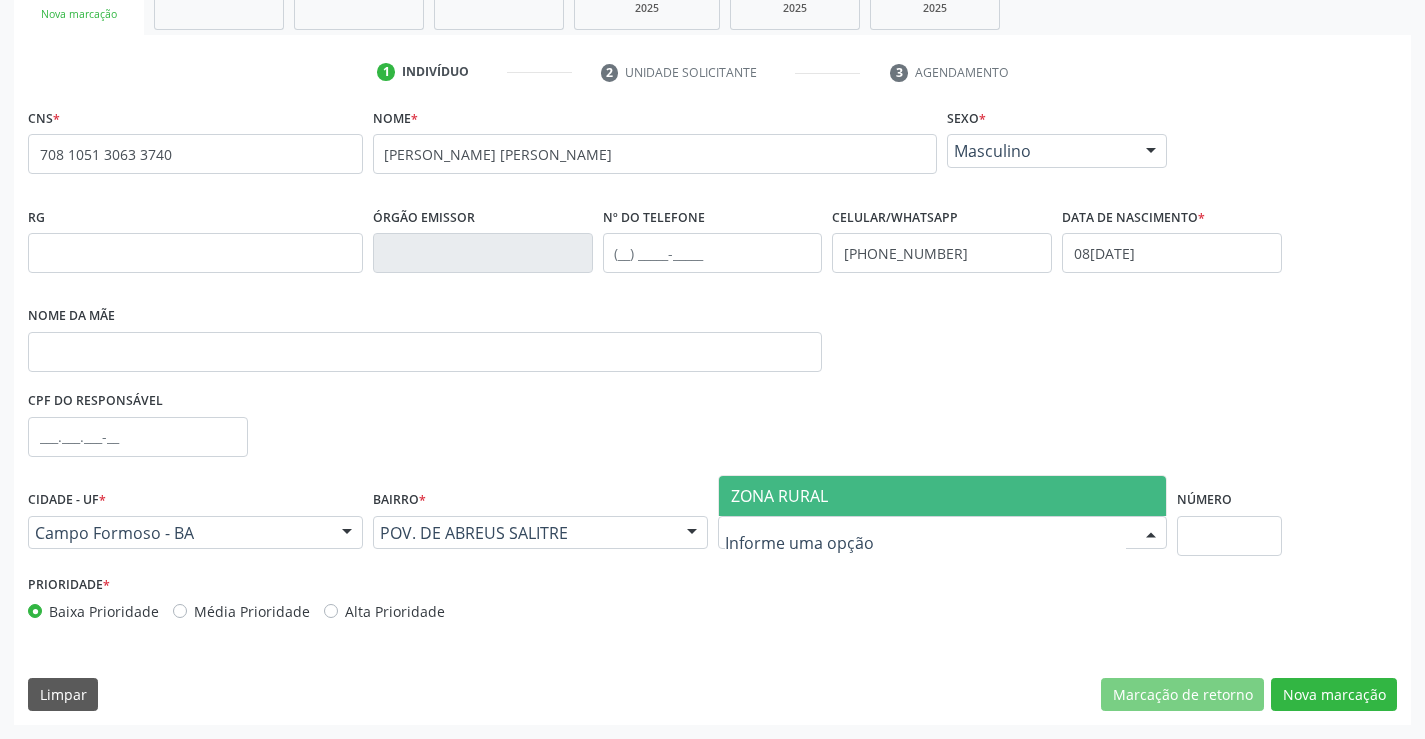 click on "ZONA RURAL" at bounding box center [779, 496] 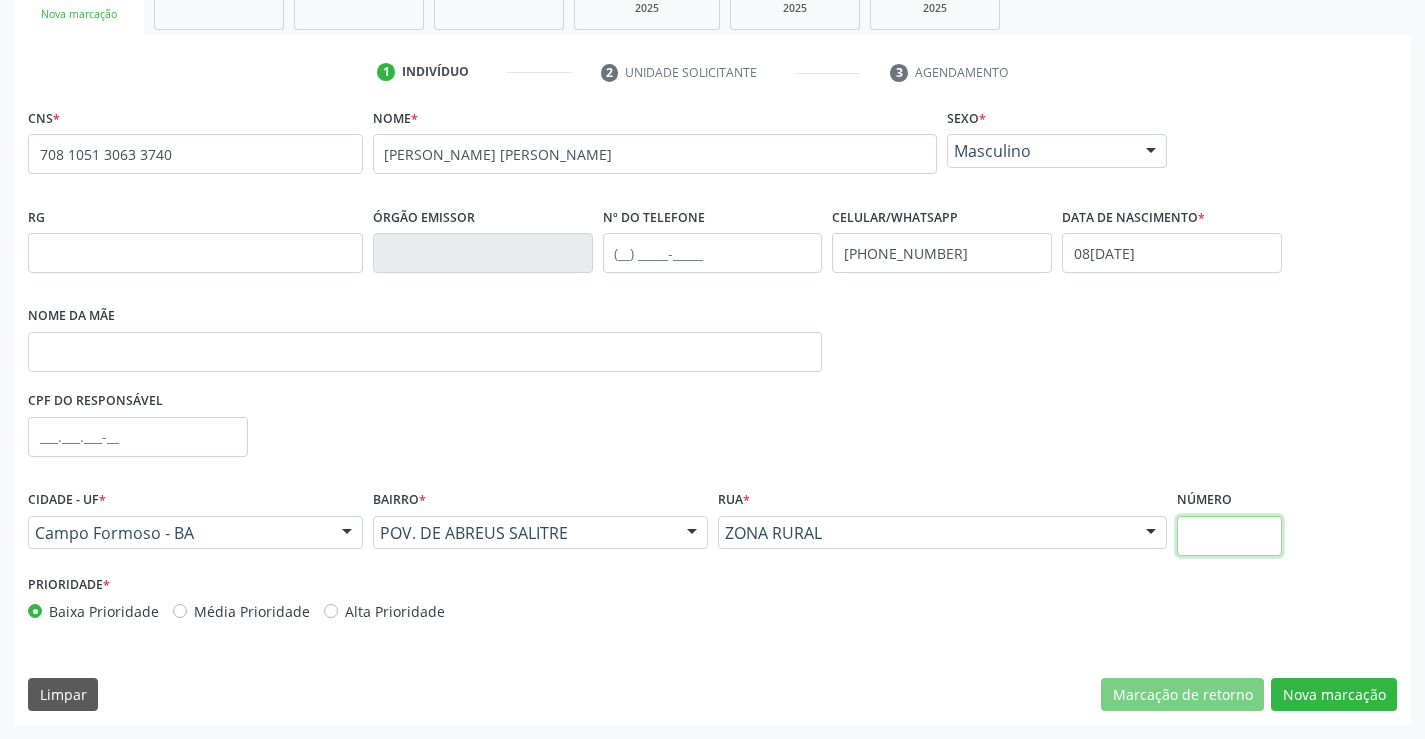 click at bounding box center [1229, 536] 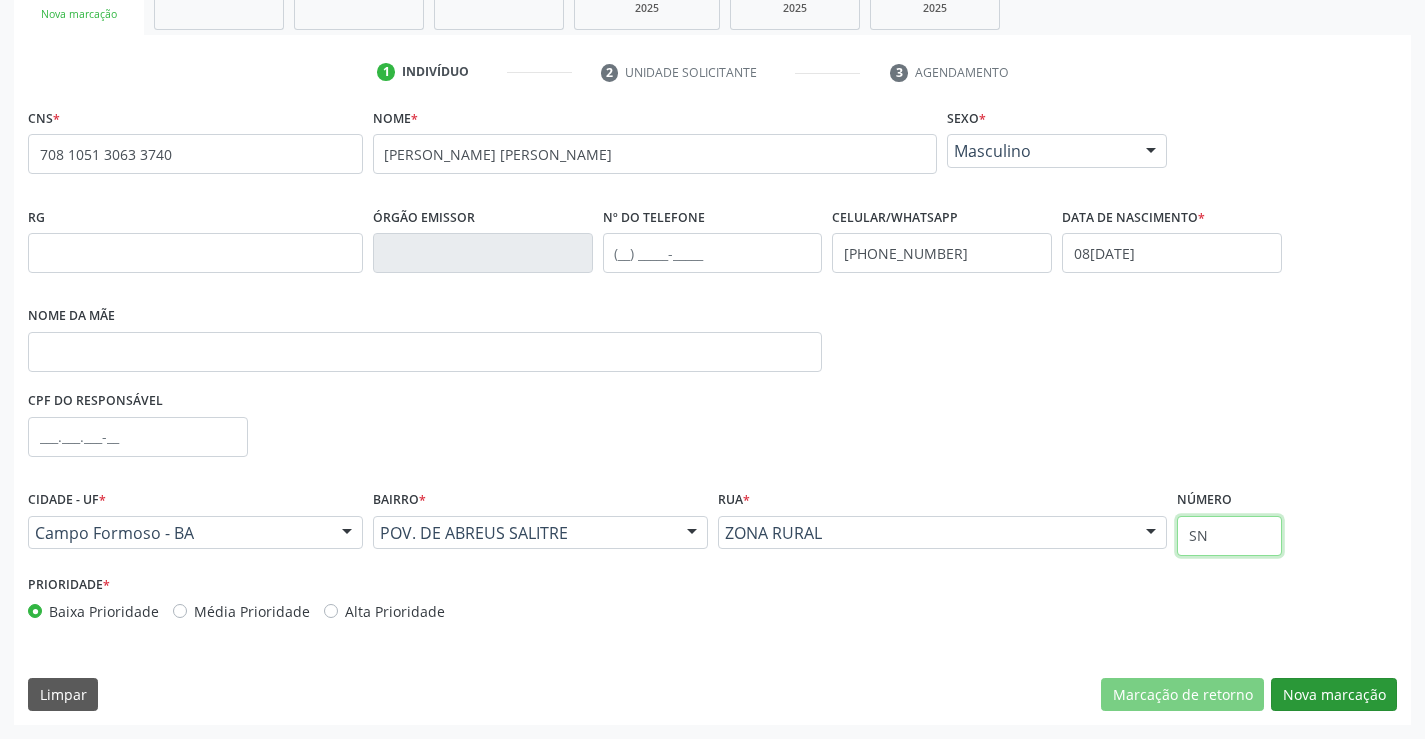 type on "SN" 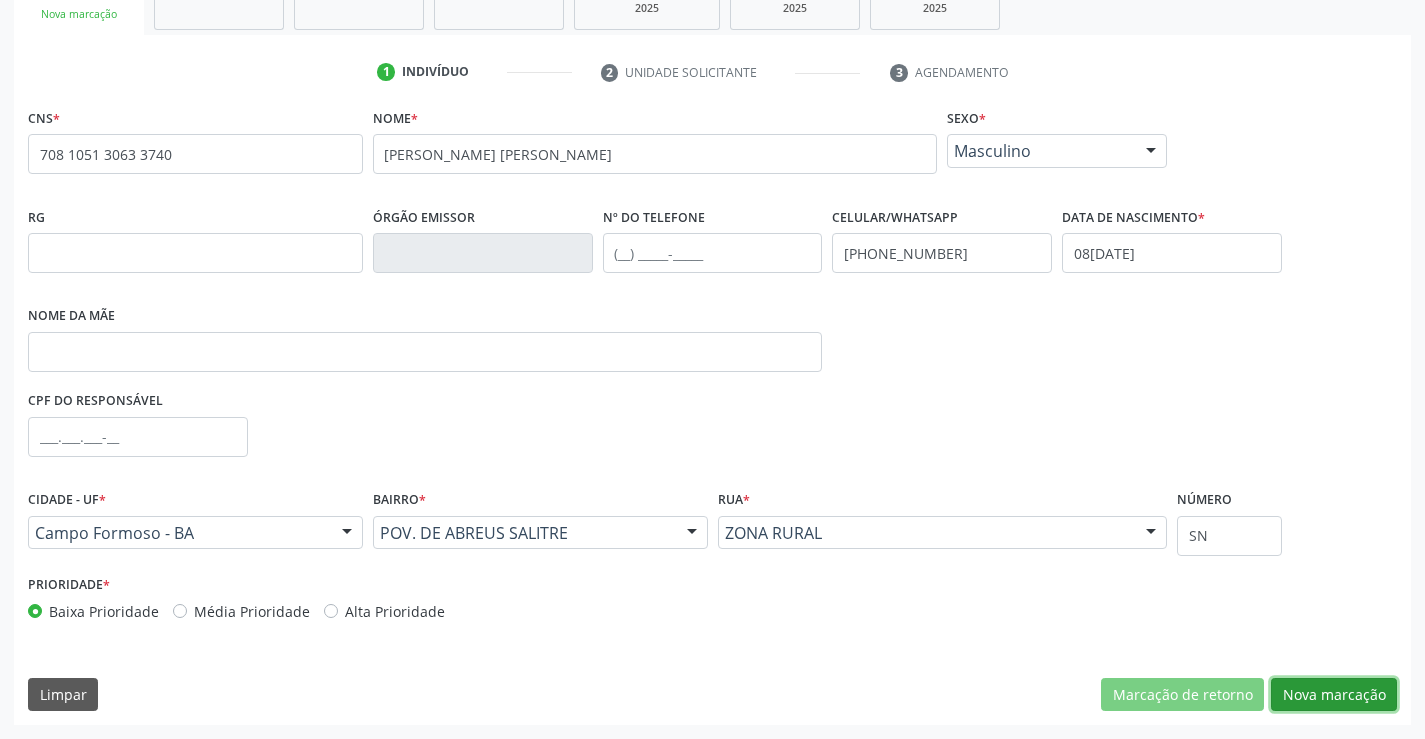 click on "Nova marcação" at bounding box center [1334, 695] 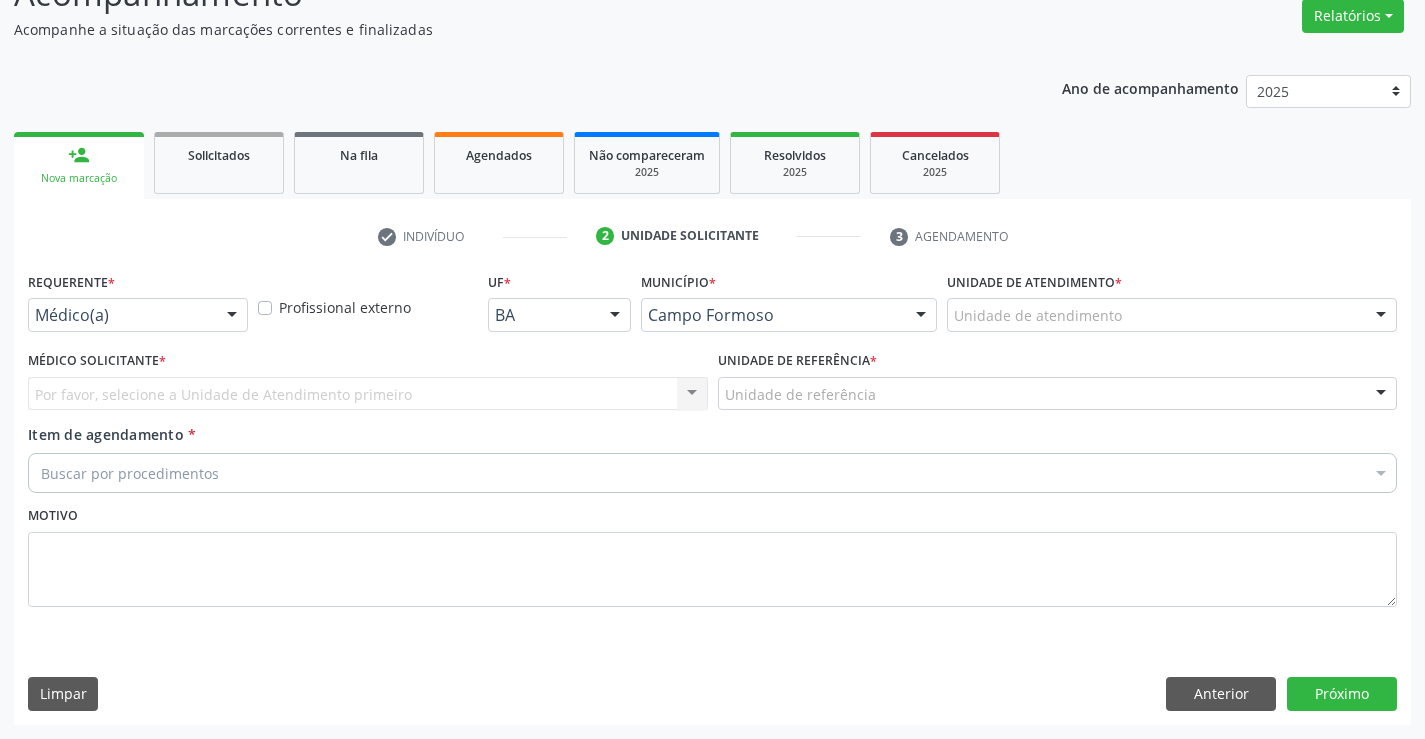 scroll, scrollTop: 167, scrollLeft: 0, axis: vertical 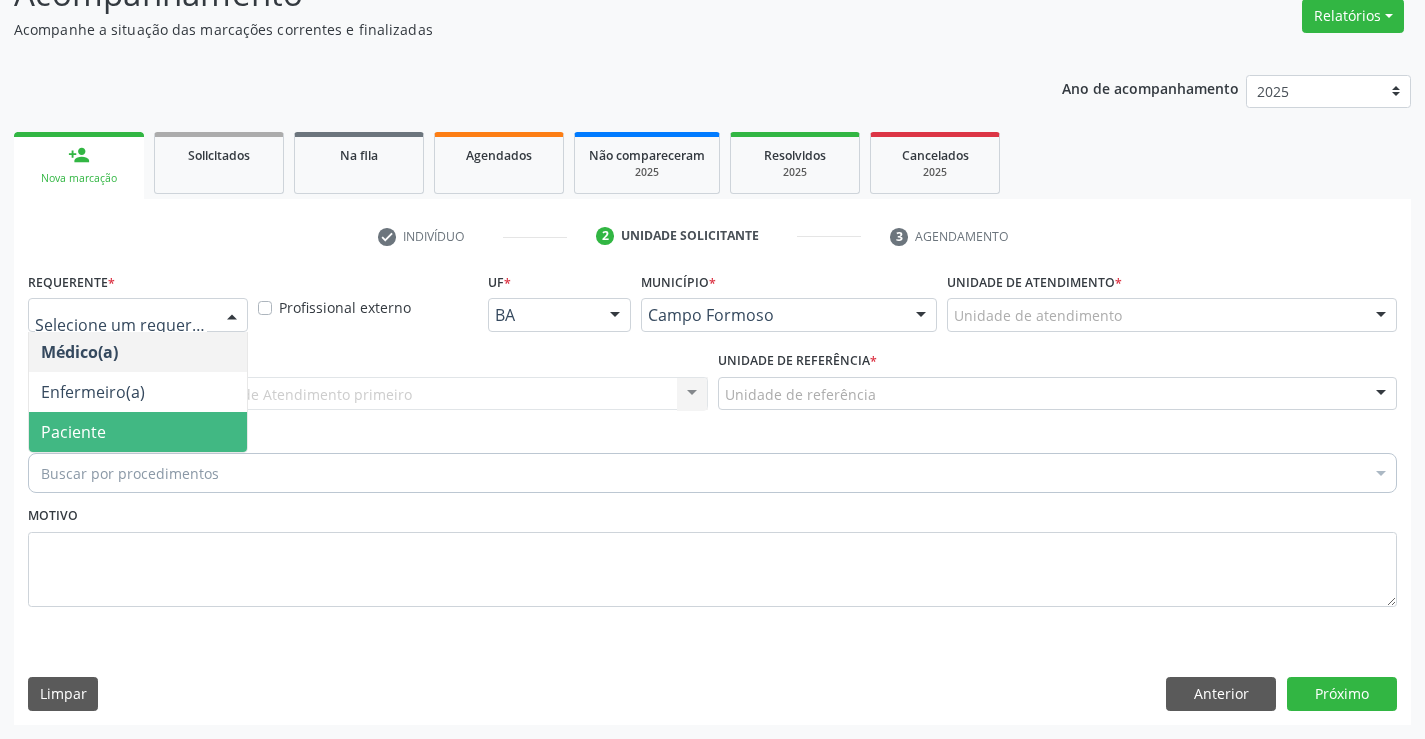 click on "Paciente" at bounding box center (138, 432) 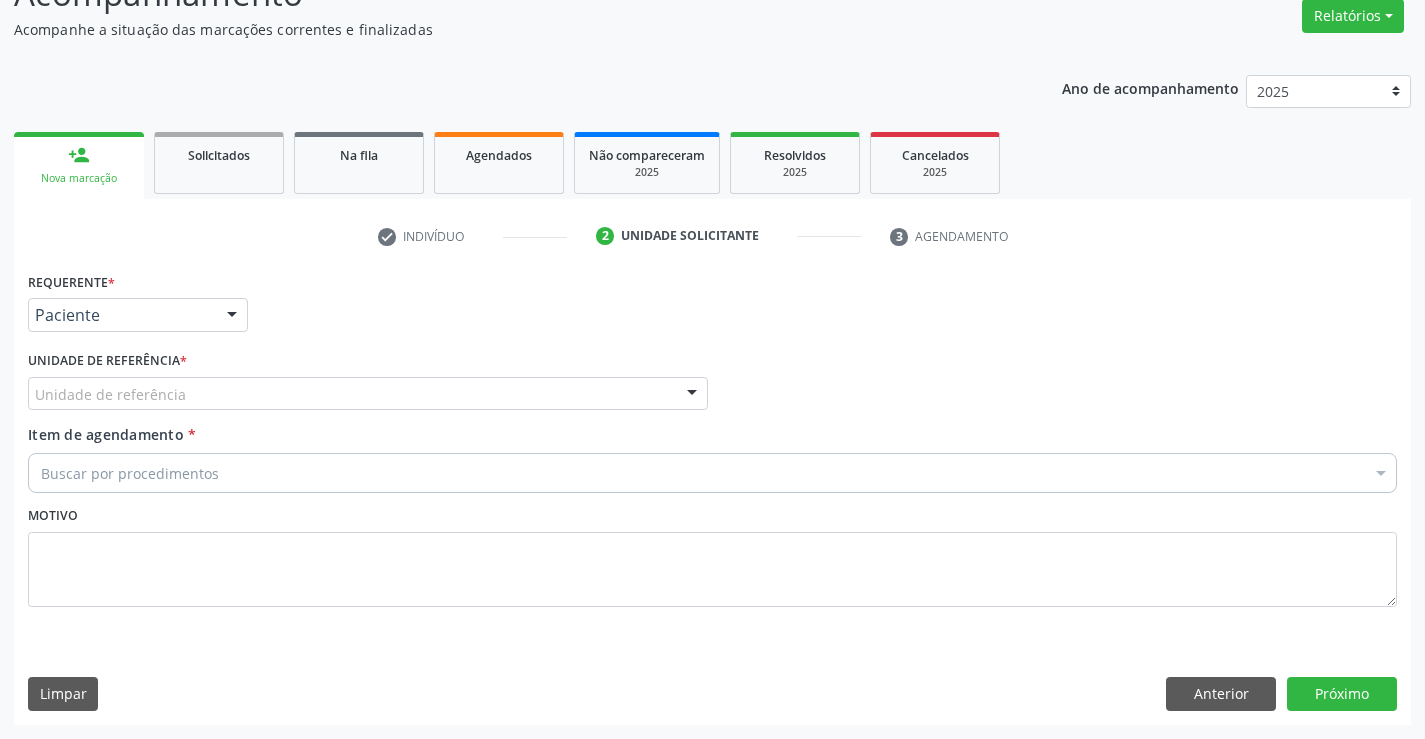 click on "Unidade de referência" at bounding box center [368, 394] 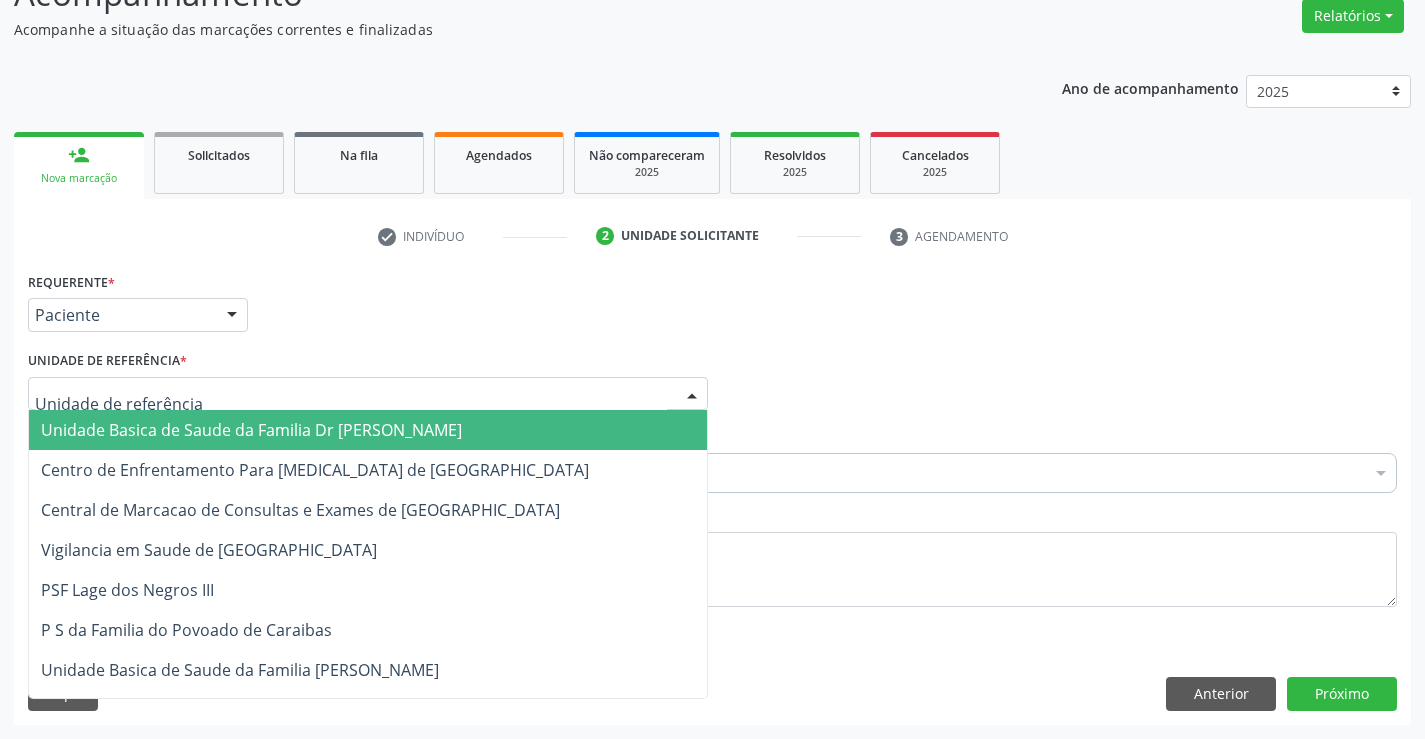 click on "Unidade Basica de Saude da Familia Dr [PERSON_NAME]" at bounding box center [251, 430] 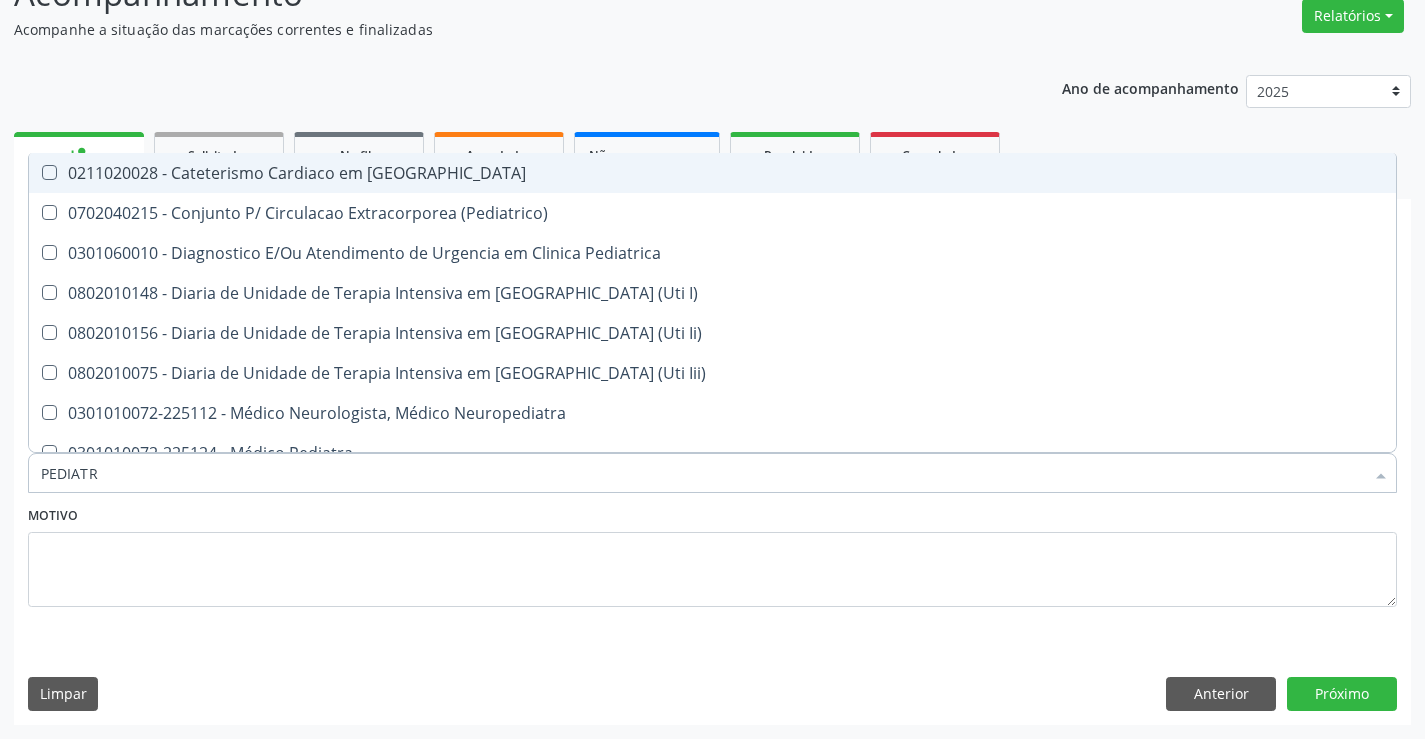 type on "PEDIATRA" 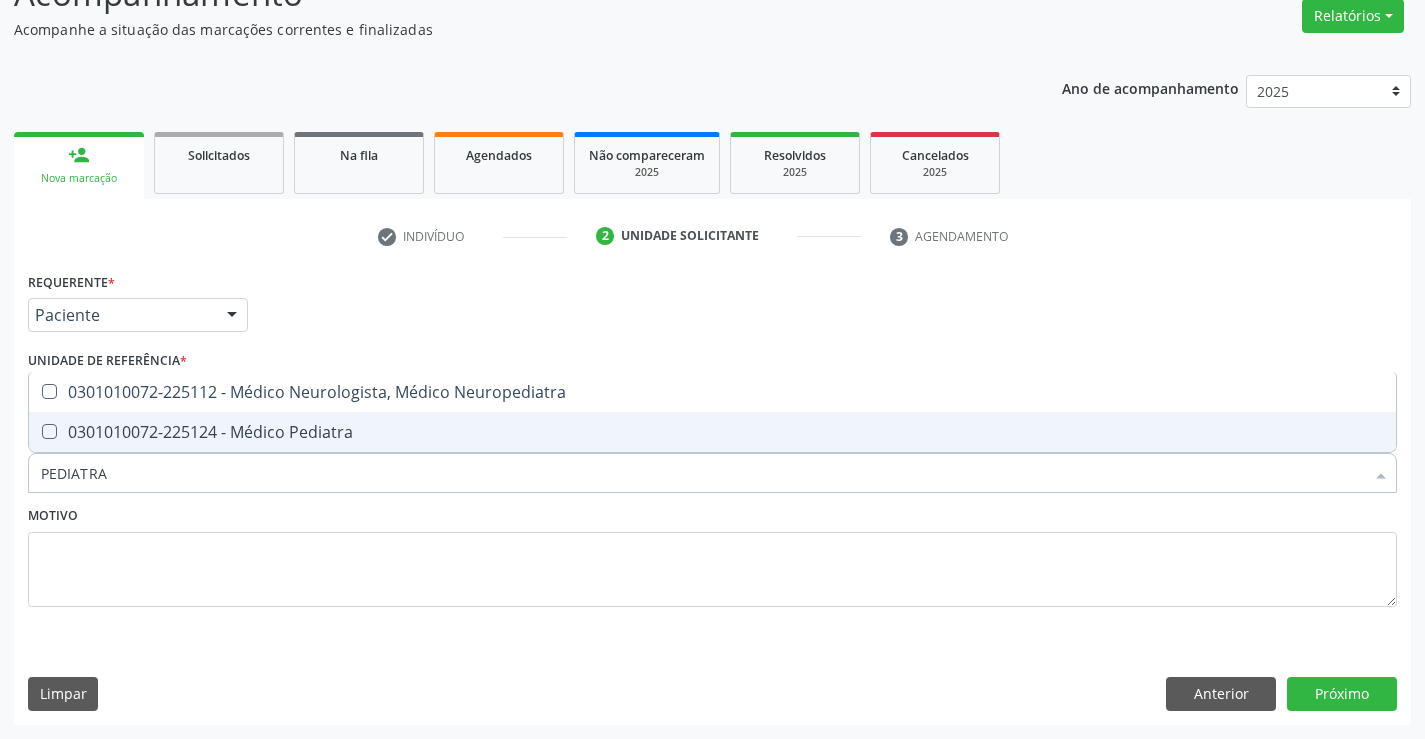 click on "0301010072-225124 - Médico Pediatra" at bounding box center [712, 432] 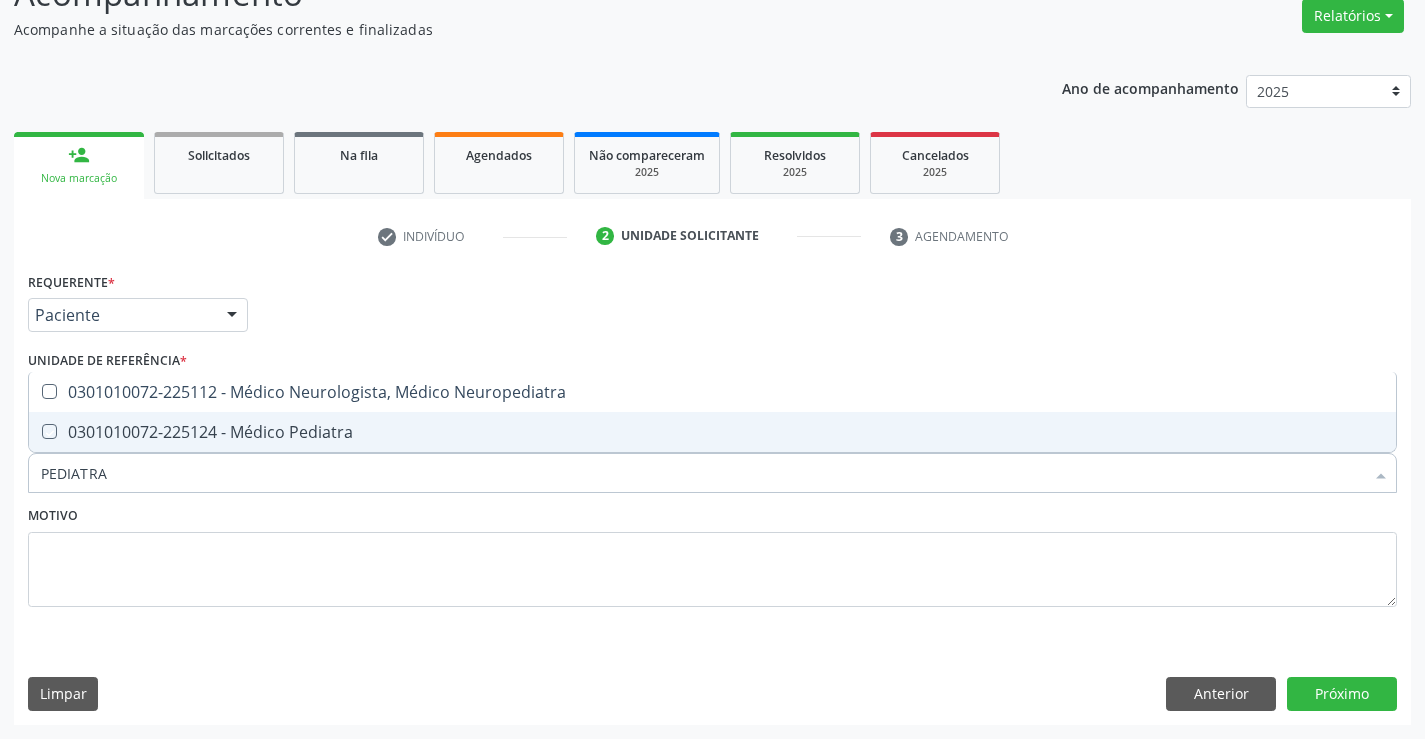 checkbox on "true" 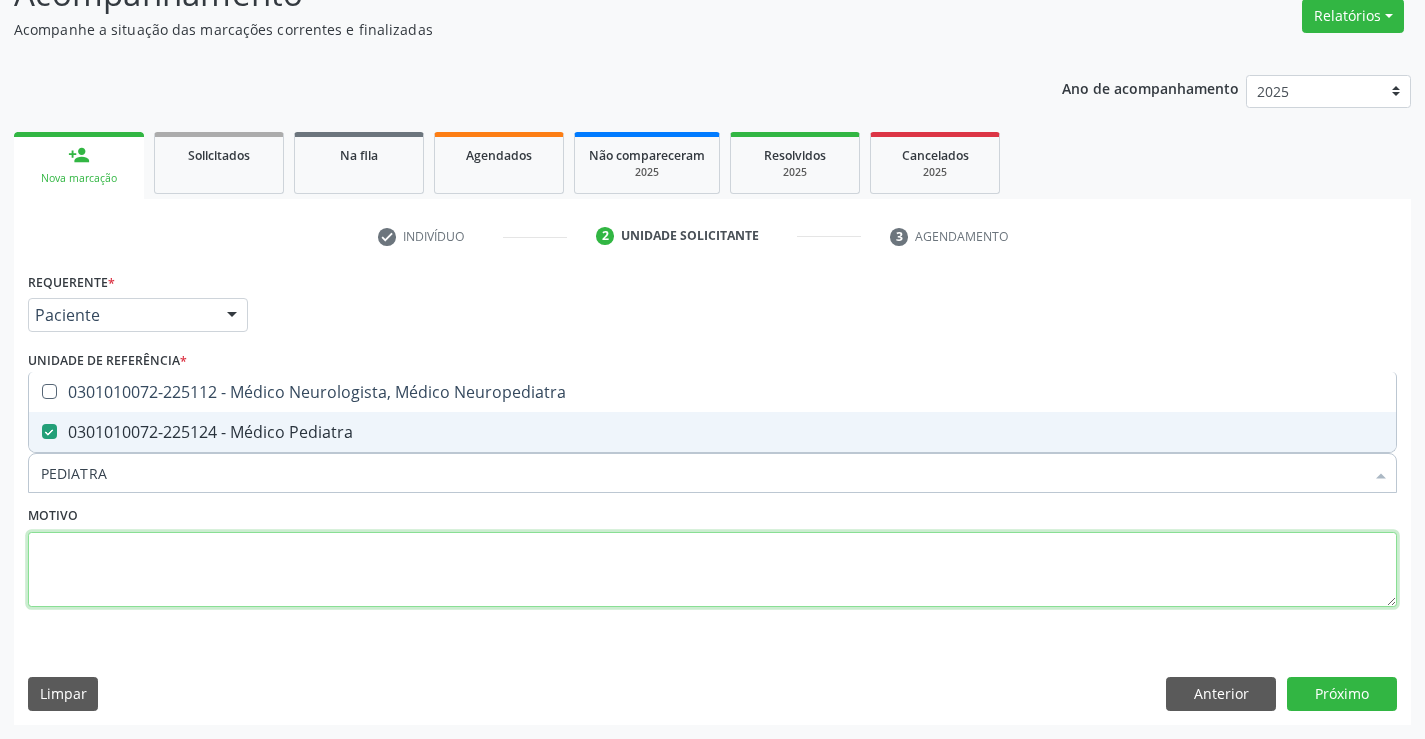 click at bounding box center (712, 570) 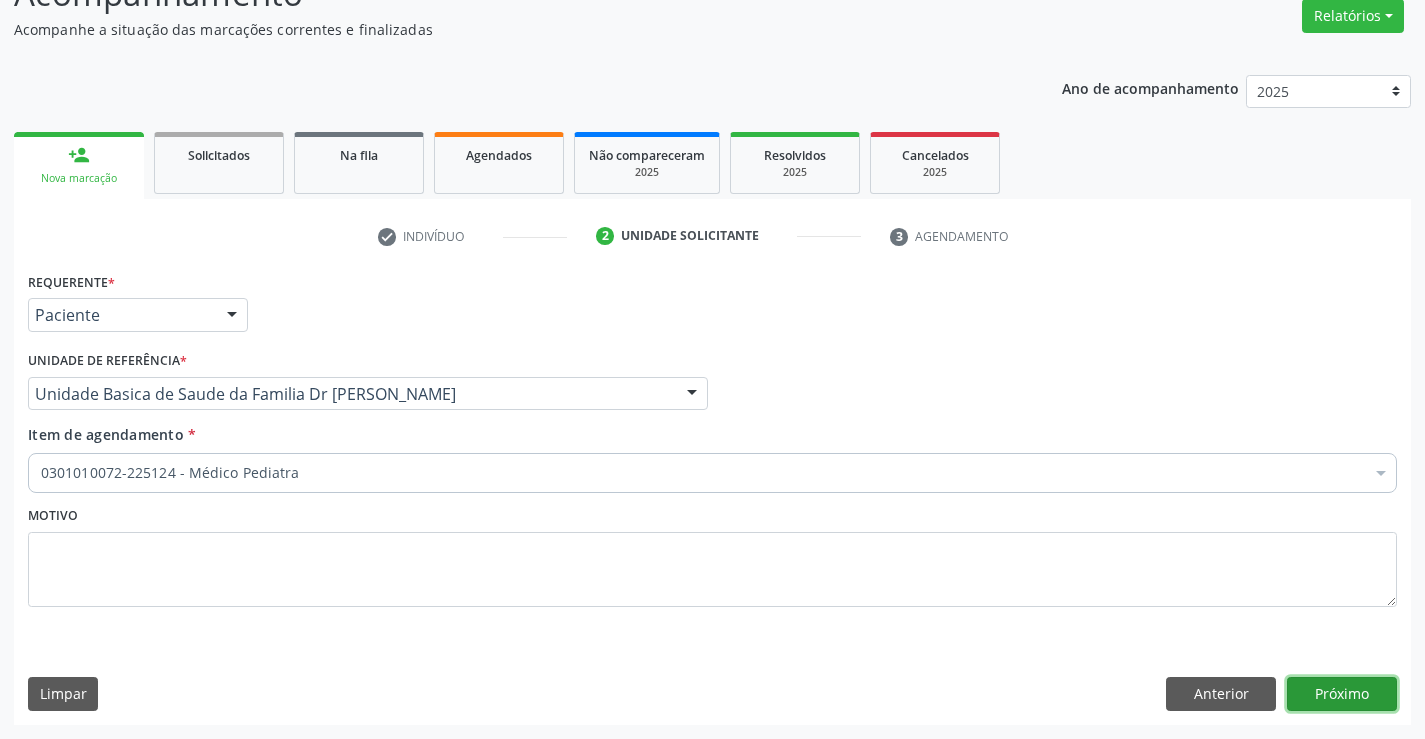 click on "Próximo" at bounding box center (1342, 694) 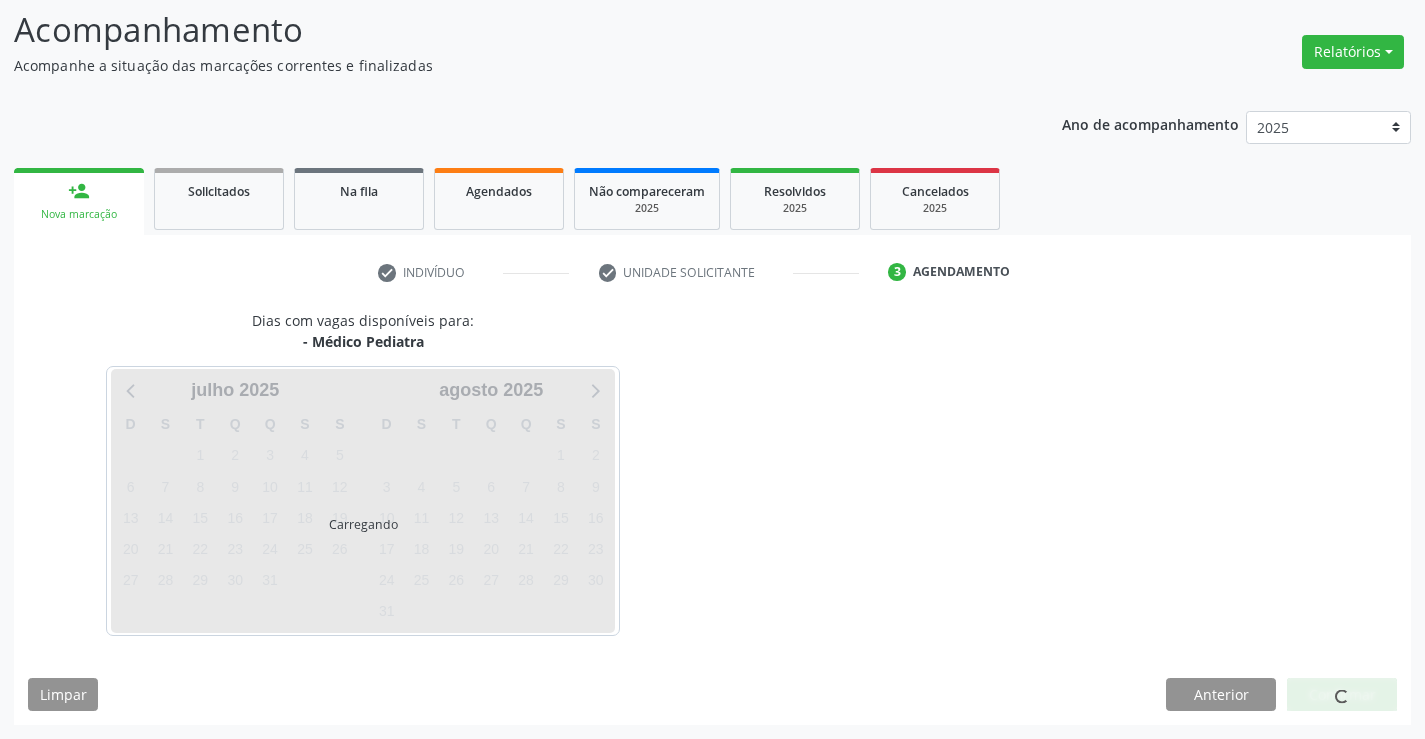 scroll, scrollTop: 131, scrollLeft: 0, axis: vertical 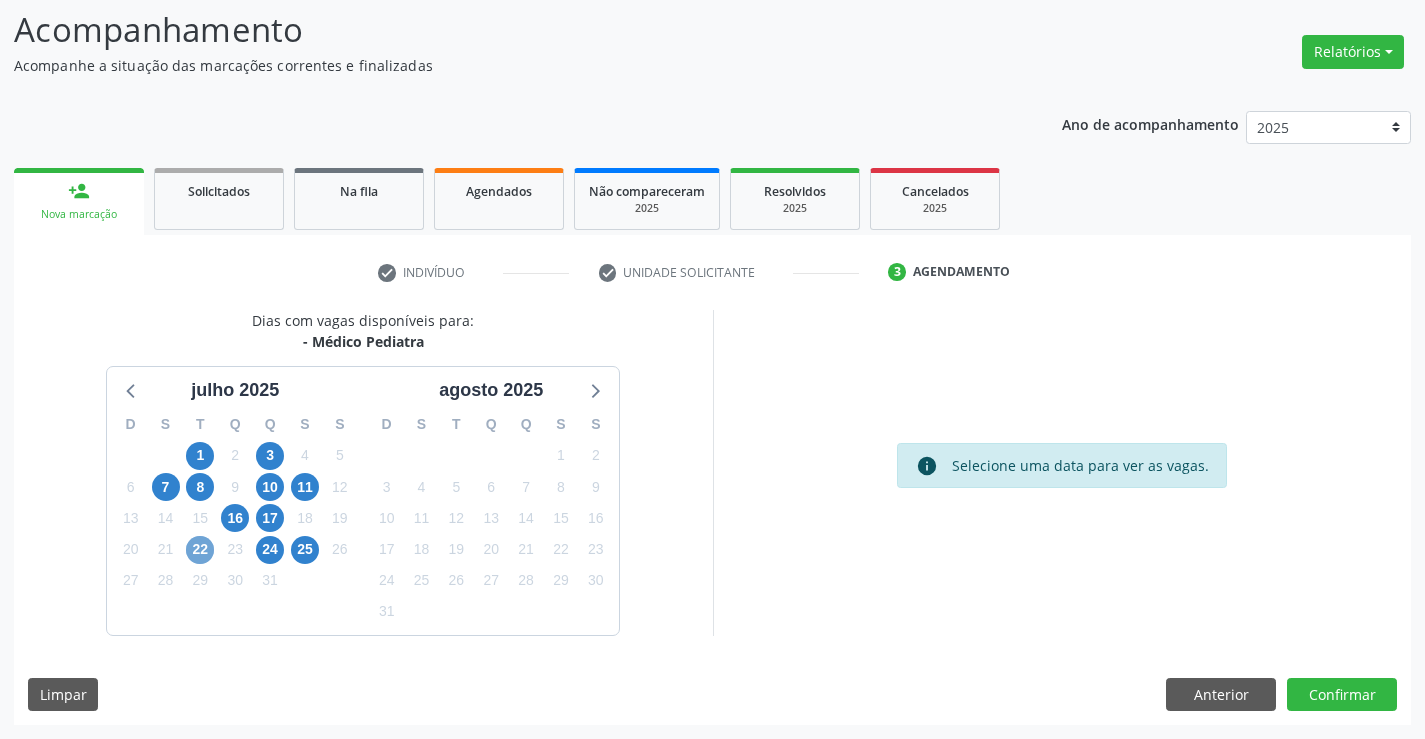 click on "22" at bounding box center [200, 550] 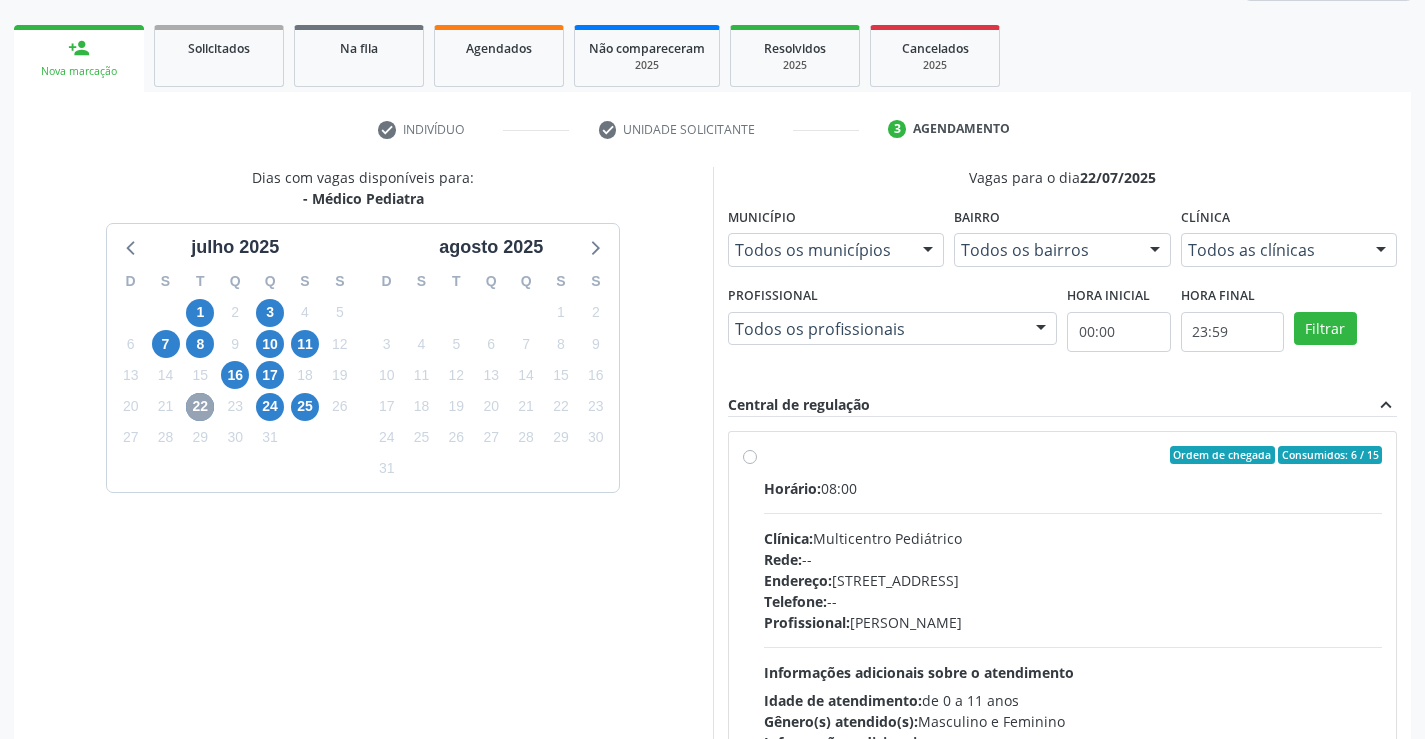 scroll, scrollTop: 420, scrollLeft: 0, axis: vertical 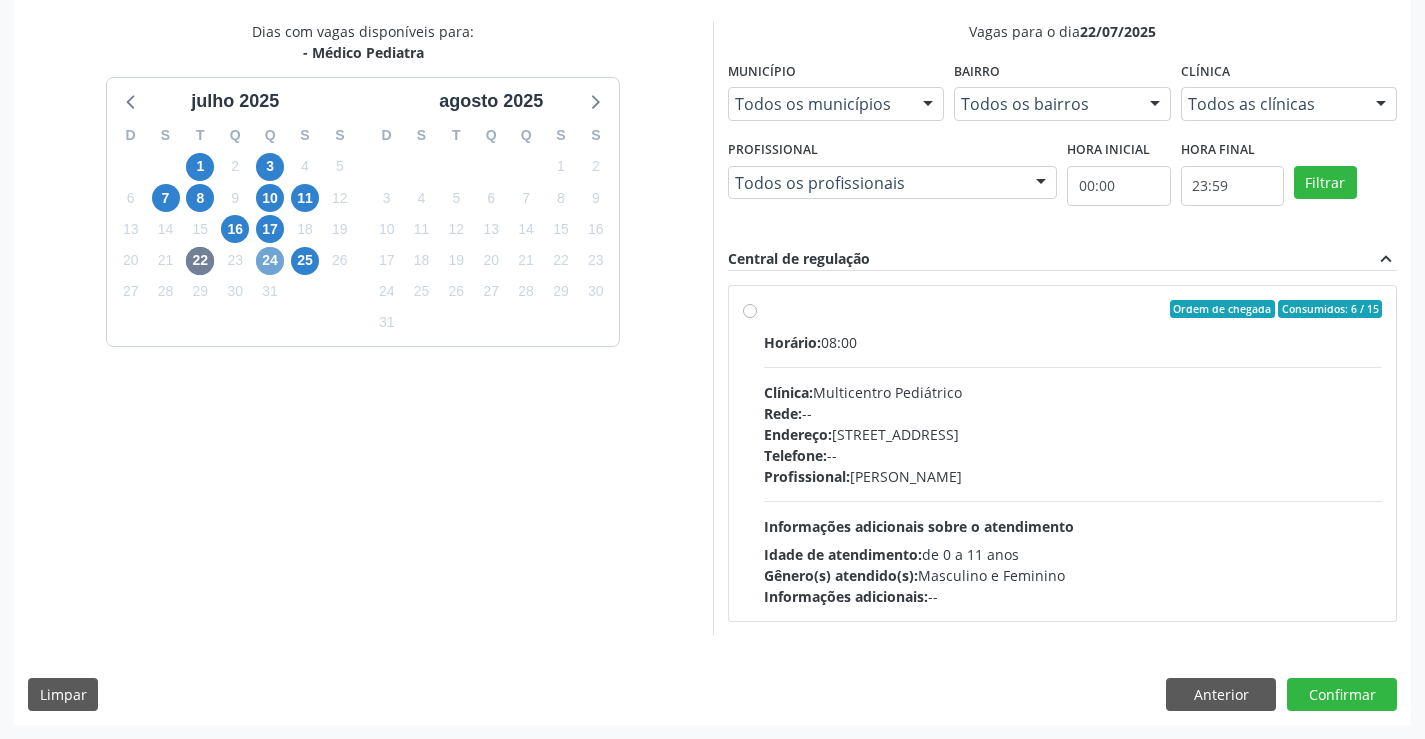click on "24" at bounding box center [270, 261] 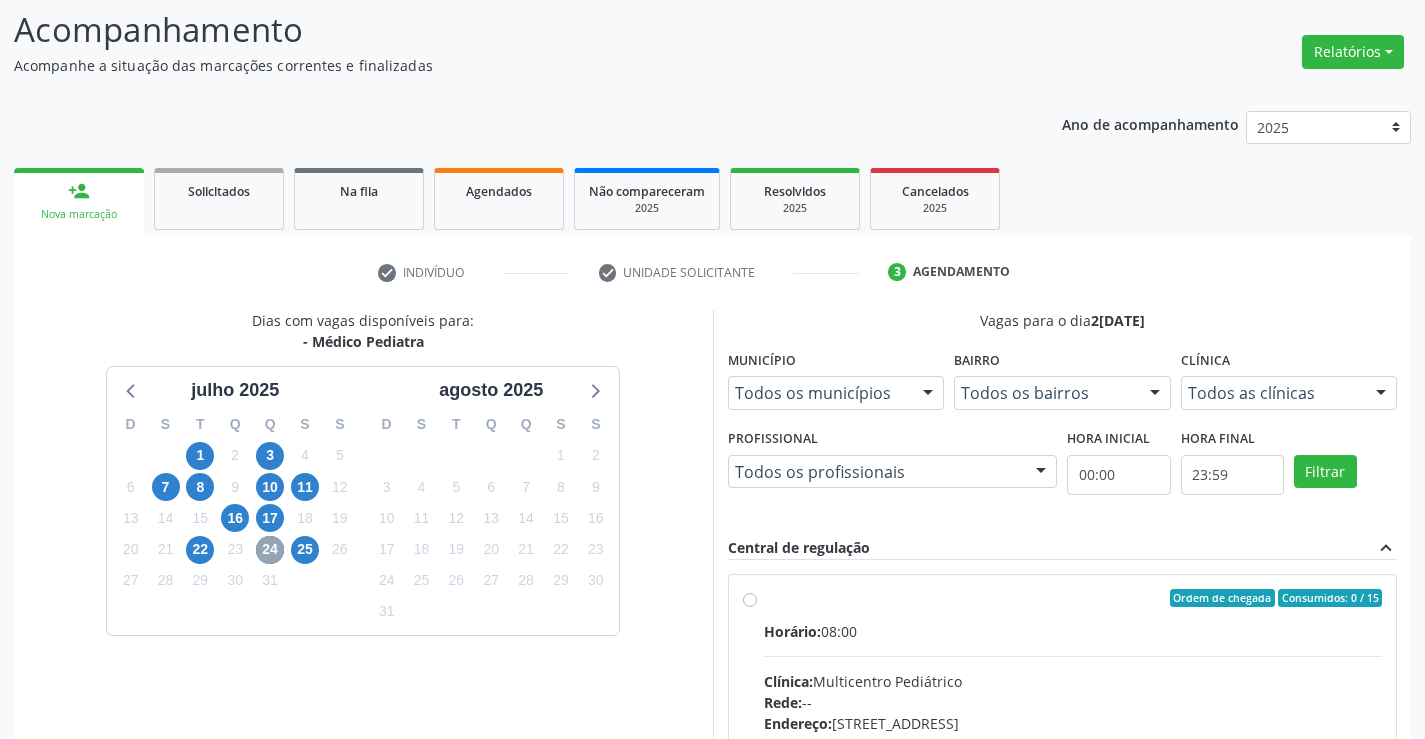 scroll, scrollTop: 420, scrollLeft: 0, axis: vertical 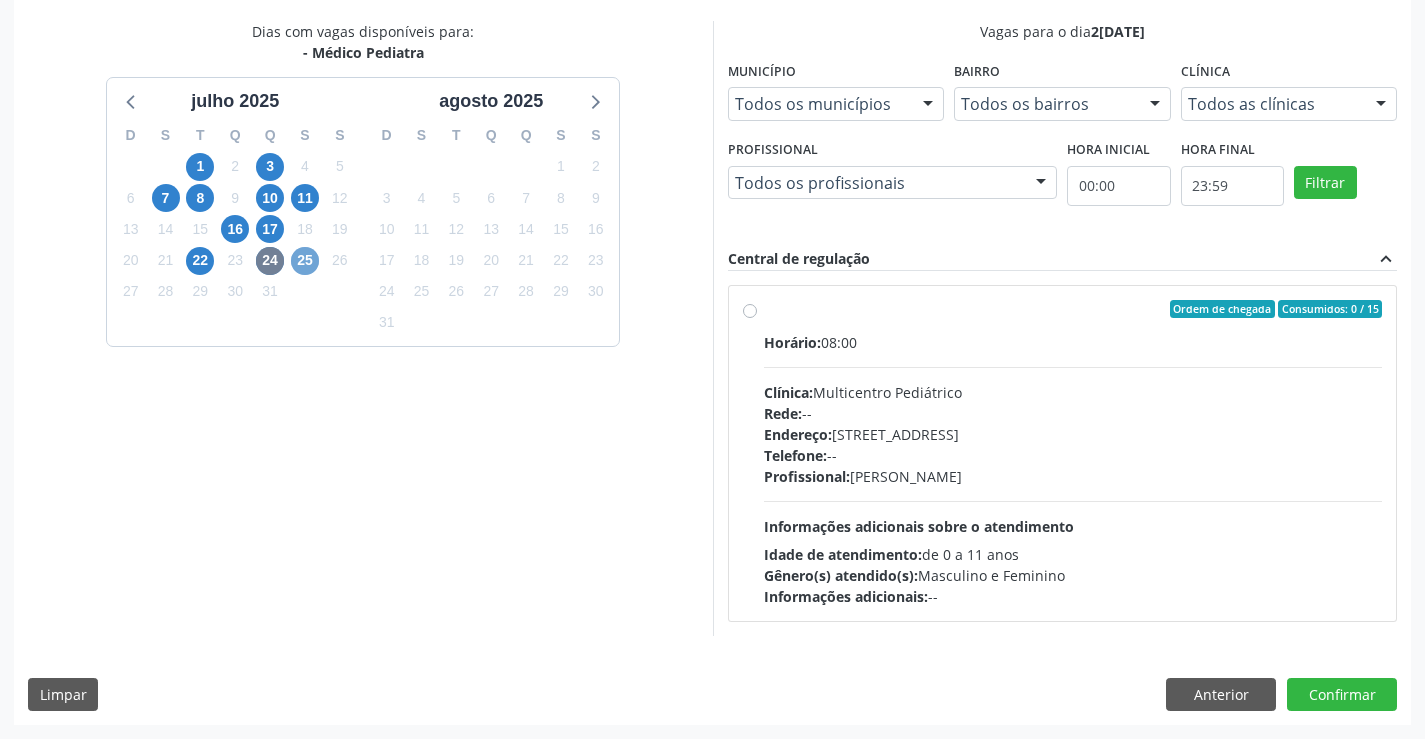 click on "25" at bounding box center (305, 261) 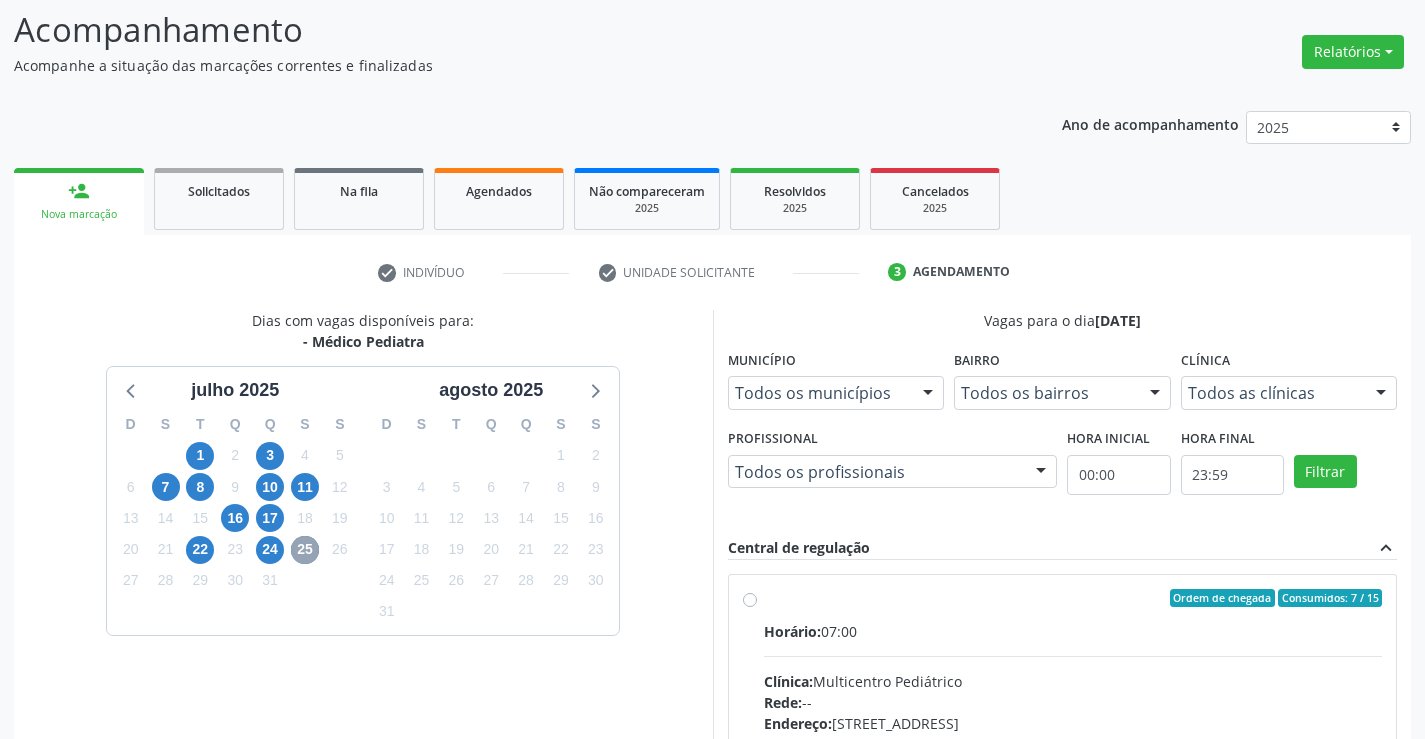 scroll, scrollTop: 420, scrollLeft: 0, axis: vertical 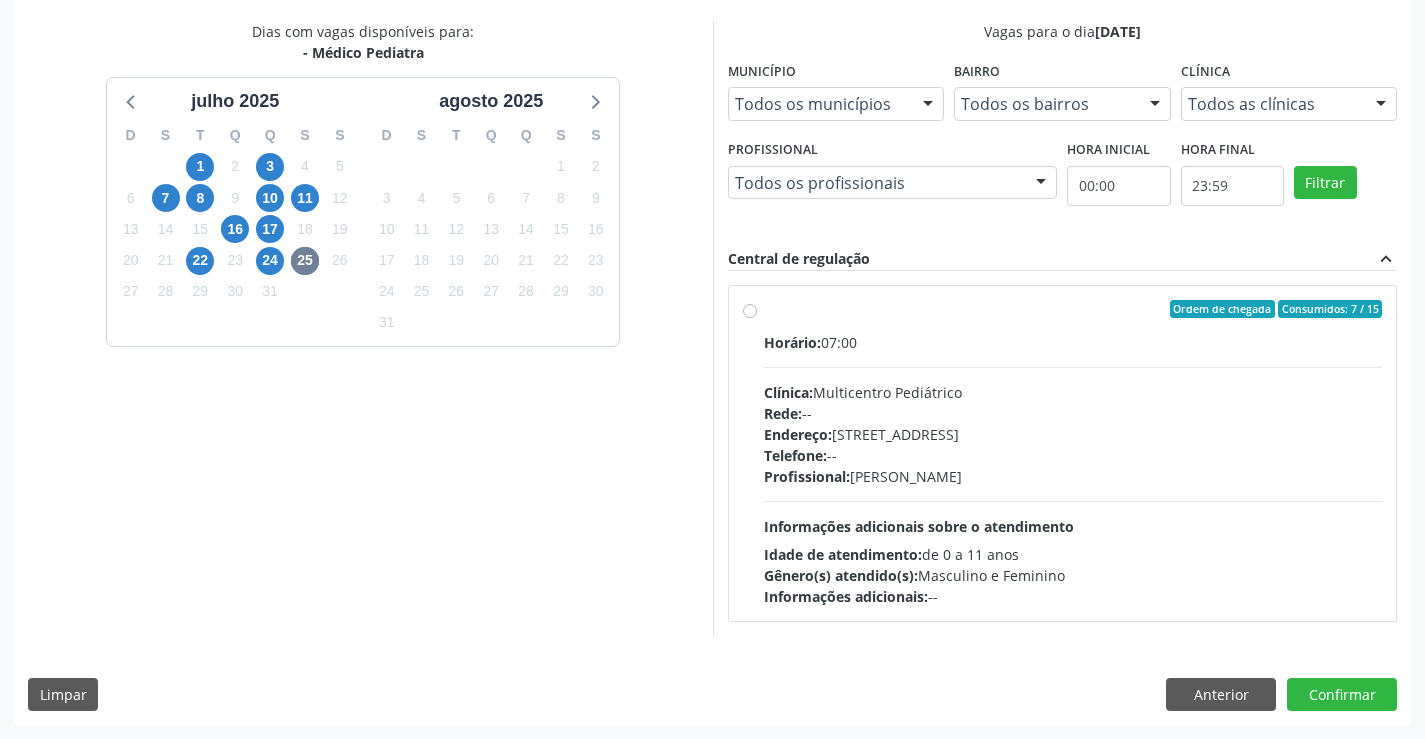 click on "Ordem de chegada
Consumidos: 7 / 15
Horário:   07:00
Clínica:  Multicentro Pediátrico
Rede:
--
Endereço:   [STREET_ADDRESS]
Telefone:   --
Profissional:
[PERSON_NAME]
Informações adicionais sobre o atendimento
Idade de atendimento:
de 0 a 11 anos
Gênero(s) atendido(s):
Masculino e Feminino
Informações adicionais:
--" at bounding box center (1073, 453) 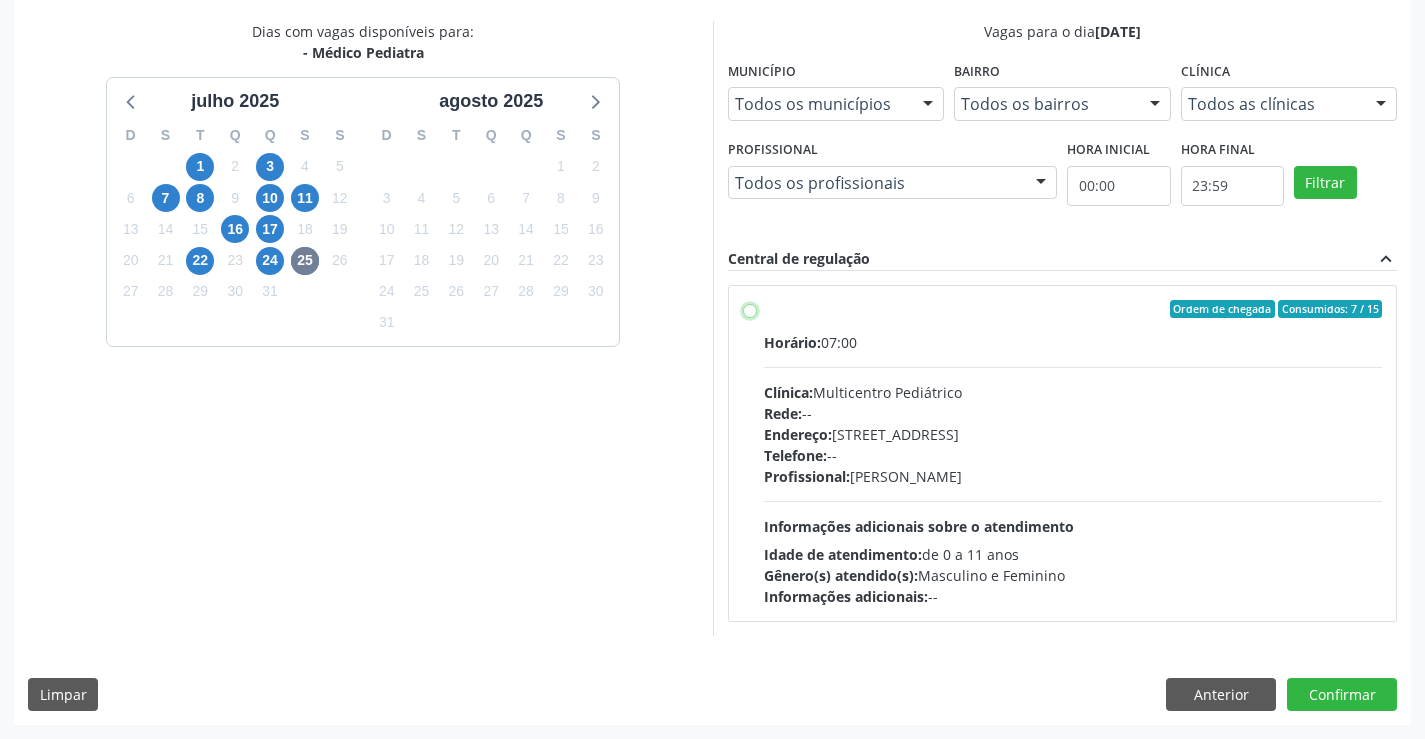 click on "Ordem de chegada
Consumidos: 7 / 15
Horário:   07:00
Clínica:  Multicentro Pediátrico
Rede:
--
Endereço:   [STREET_ADDRESS]
Telefone:   --
Profissional:
[PERSON_NAME]
Informações adicionais sobre o atendimento
Idade de atendimento:
de 0 a 11 anos
Gênero(s) atendido(s):
Masculino e Feminino
Informações adicionais:
--" at bounding box center [750, 309] 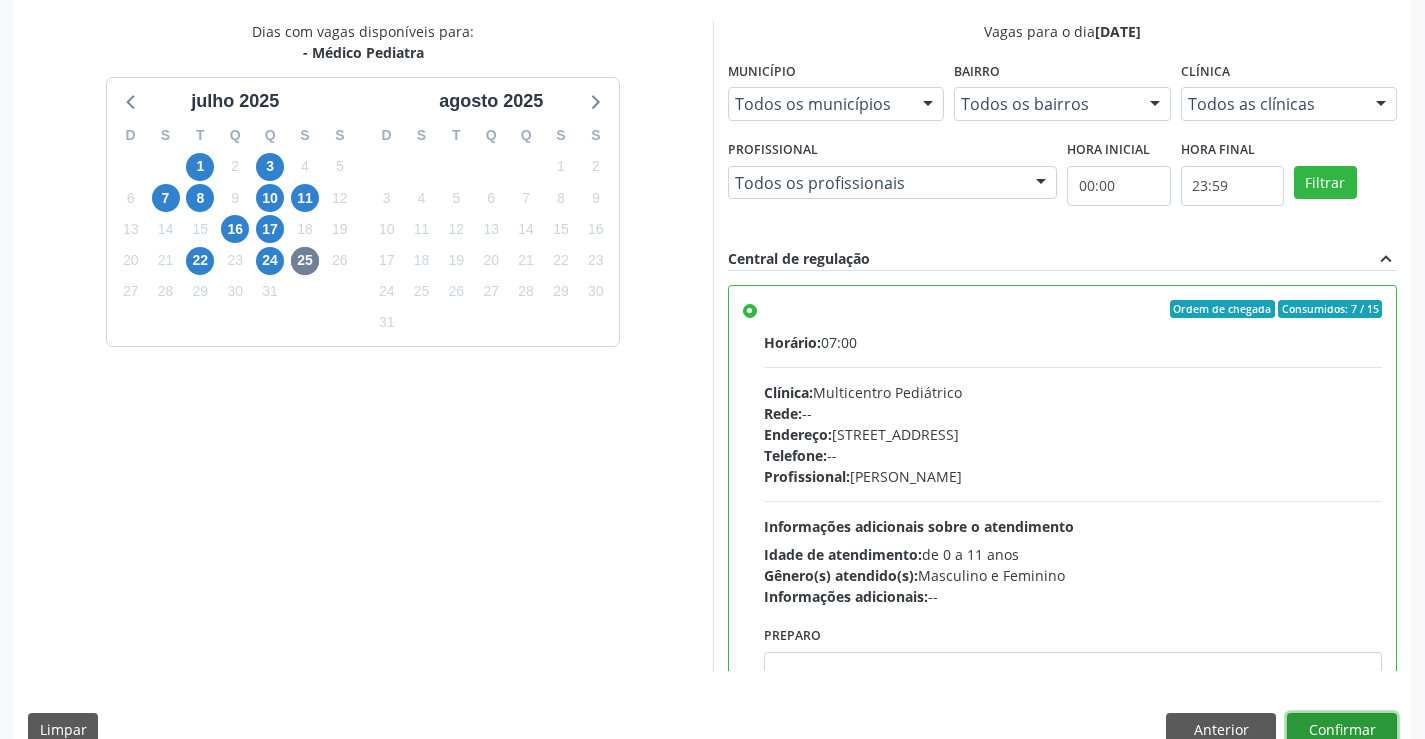 click on "Confirmar" at bounding box center (1342, 730) 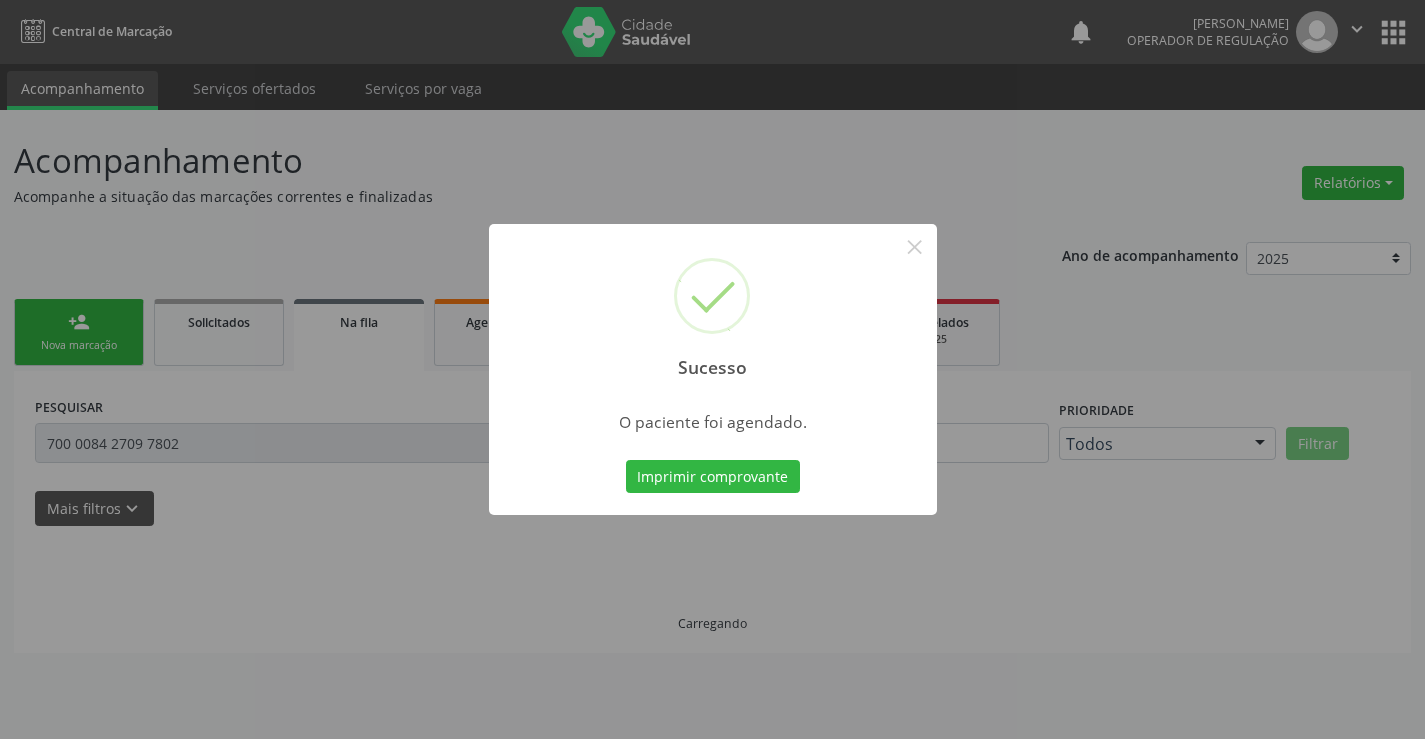 scroll, scrollTop: 0, scrollLeft: 0, axis: both 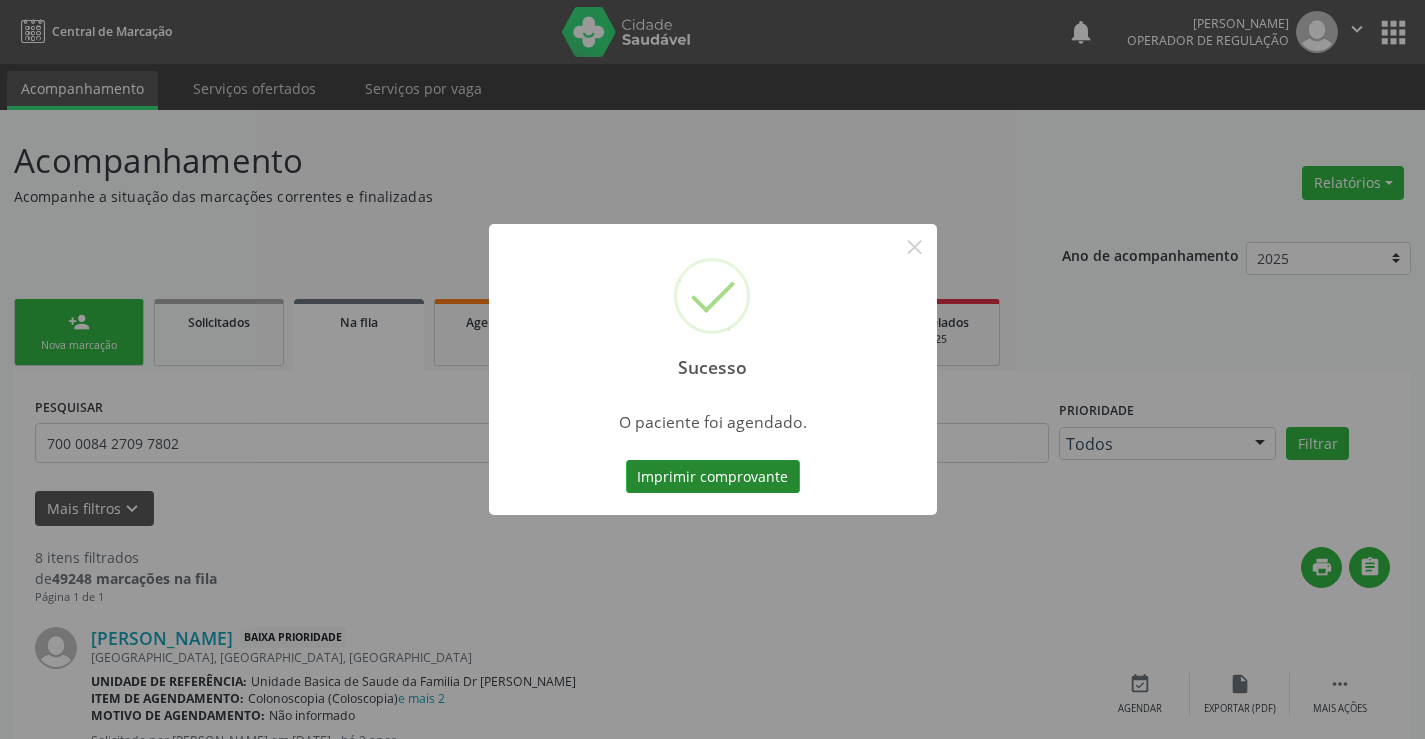 click on "Imprimir comprovante" at bounding box center [713, 477] 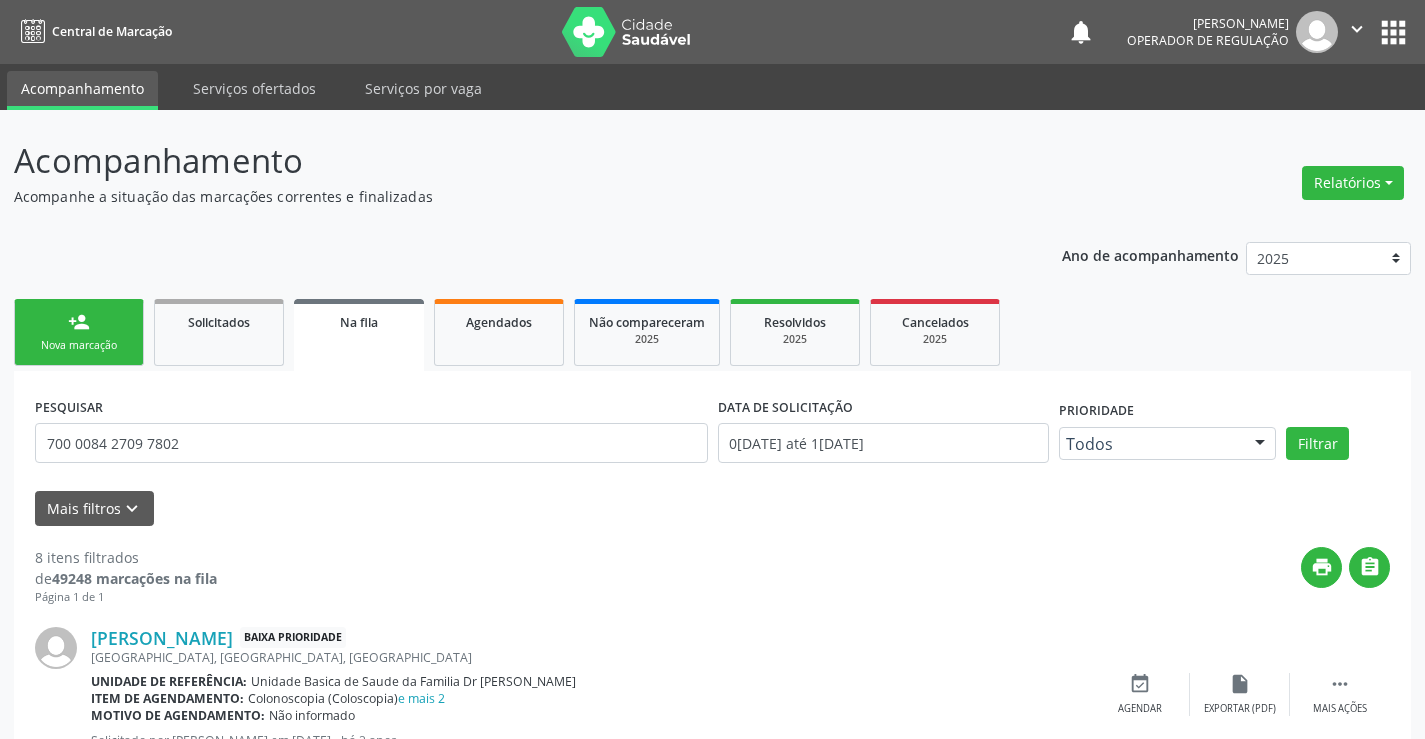 click on "person_add
Nova marcação" at bounding box center [79, 332] 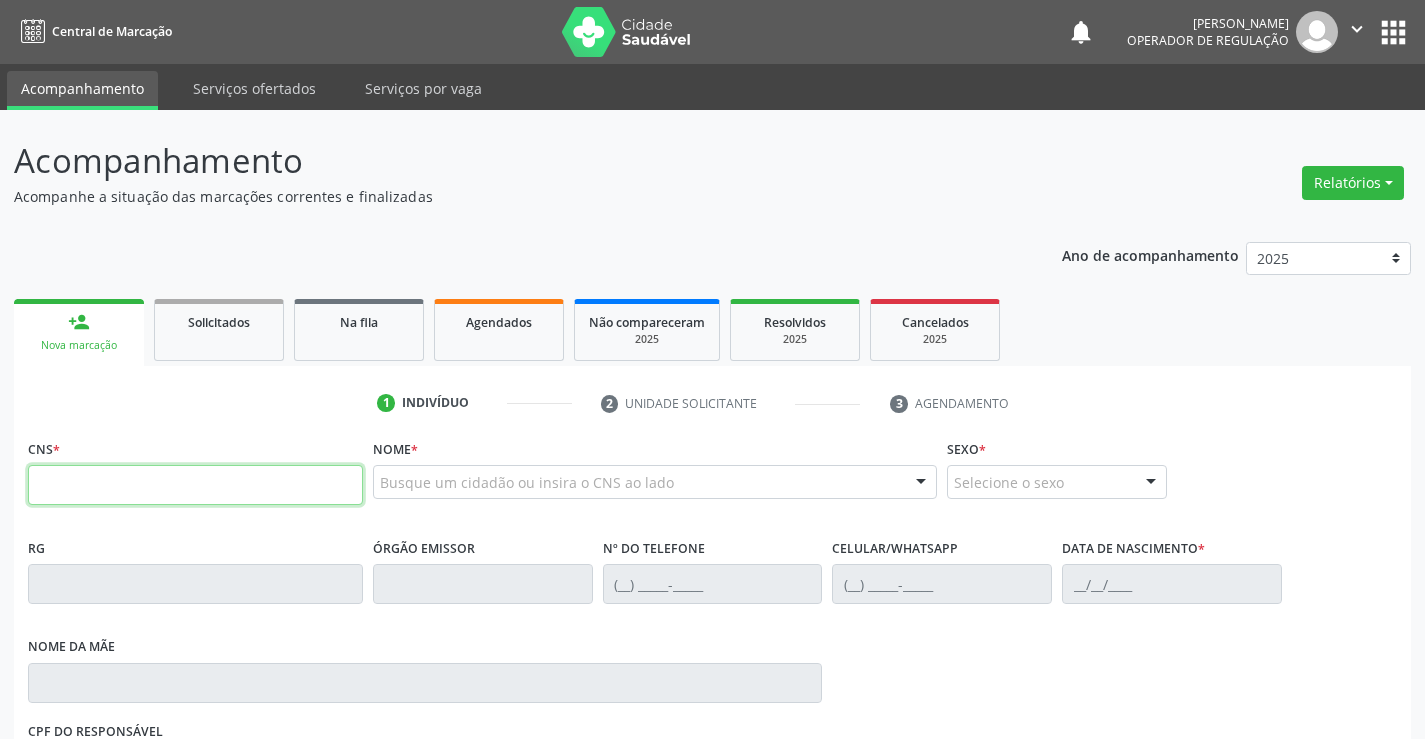 drag, startPoint x: 145, startPoint y: 494, endPoint x: 263, endPoint y: 484, distance: 118.42297 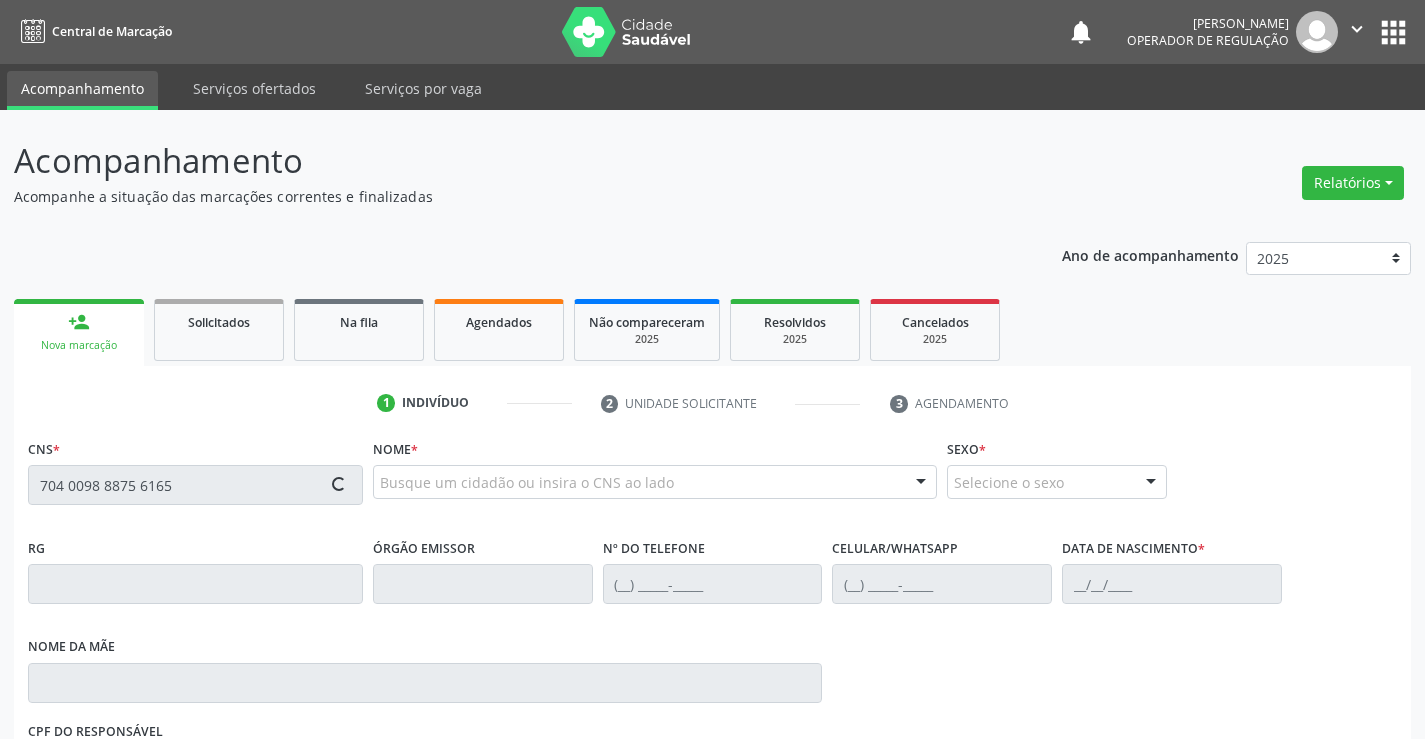 type on "704 0098 8875 6165" 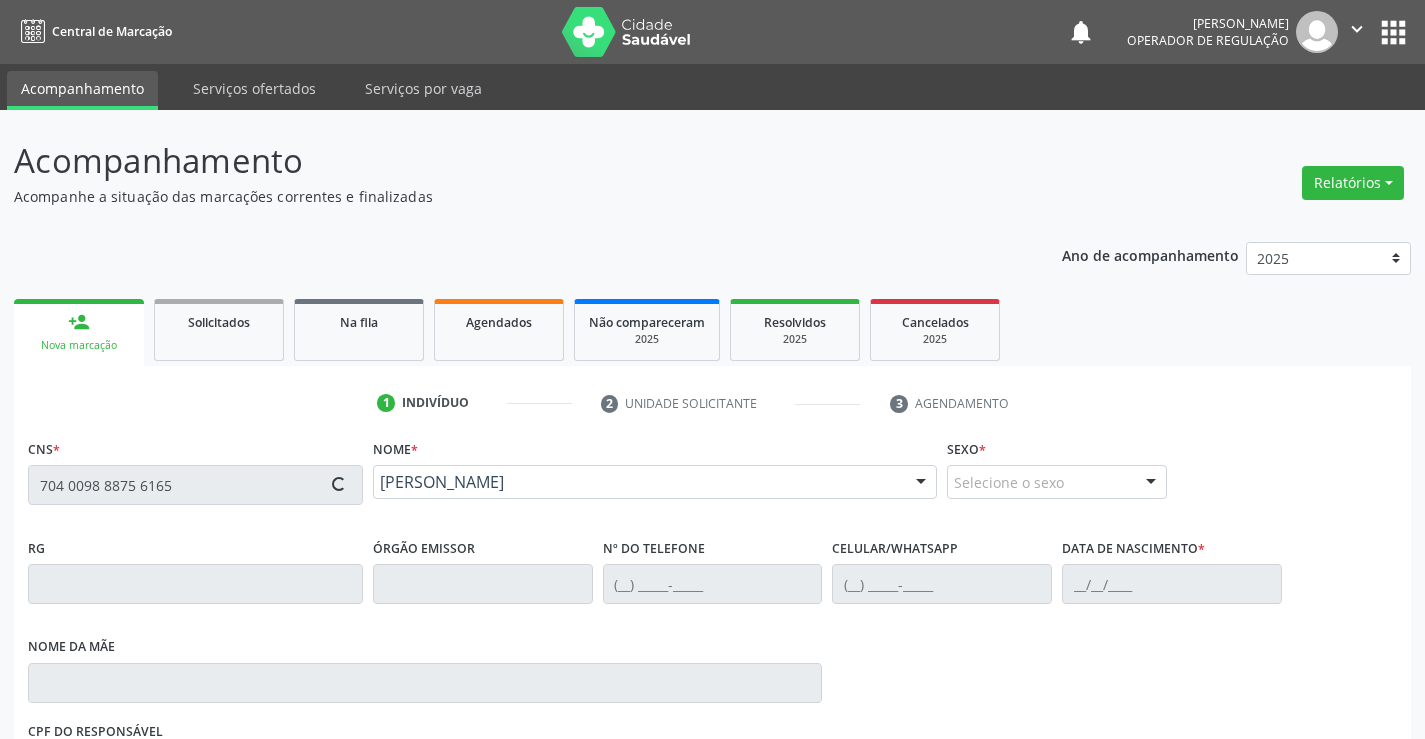 type on "[PHONE_NUMBER]" 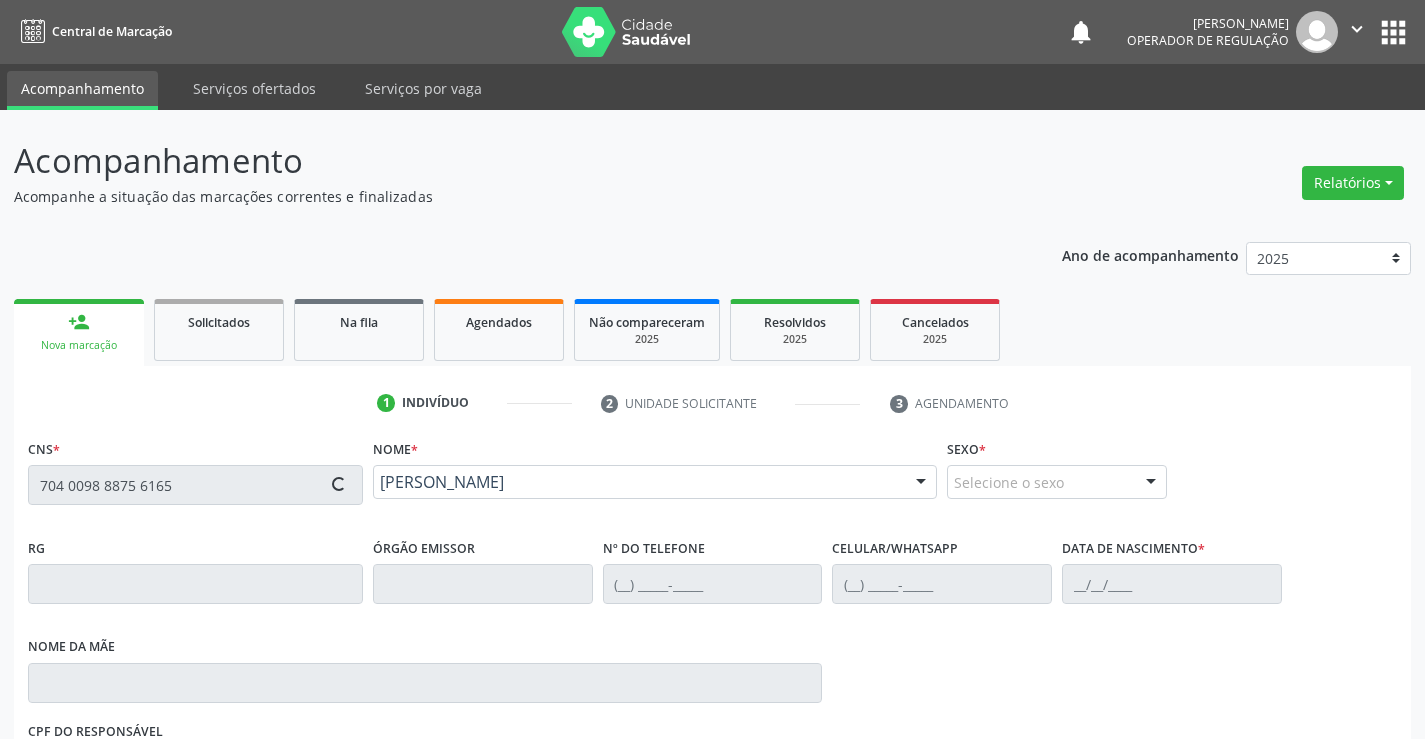 type on "[PHONE_NUMBER]" 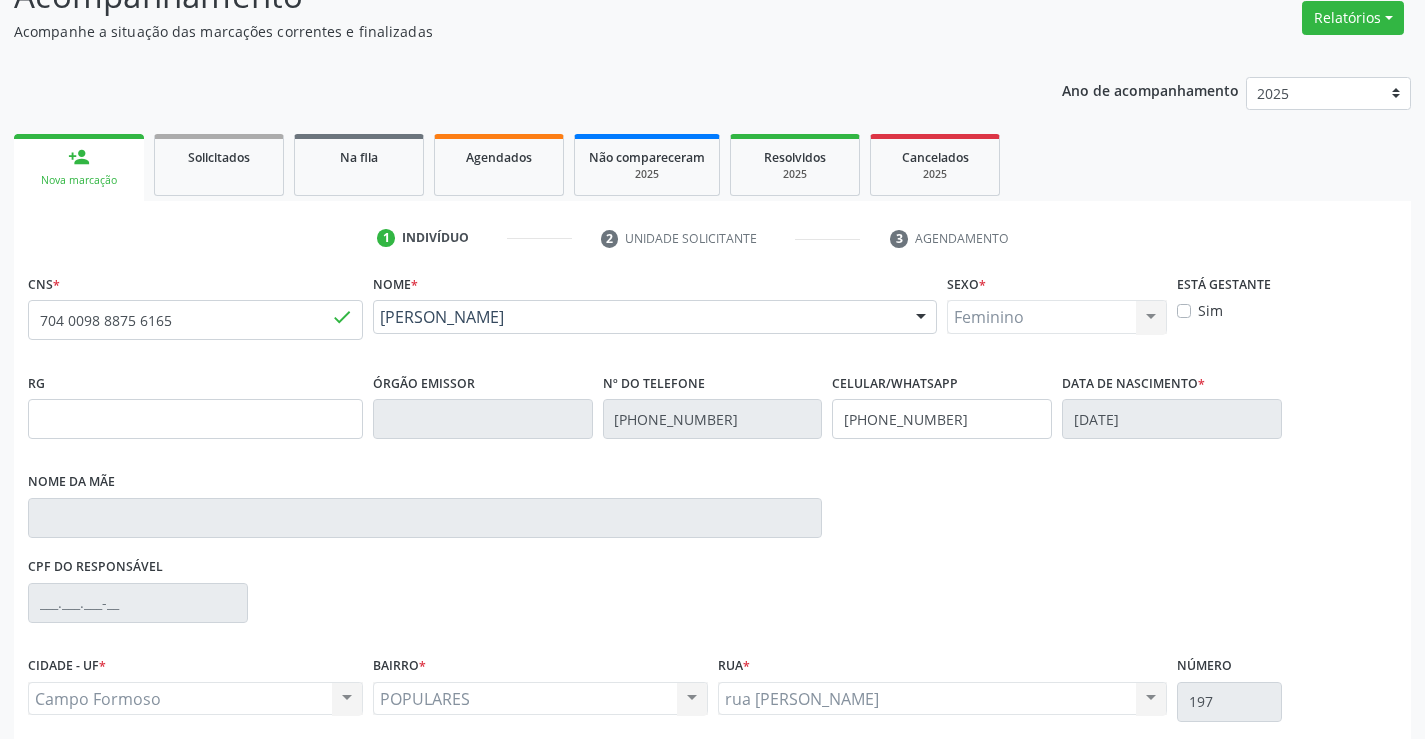scroll, scrollTop: 331, scrollLeft: 0, axis: vertical 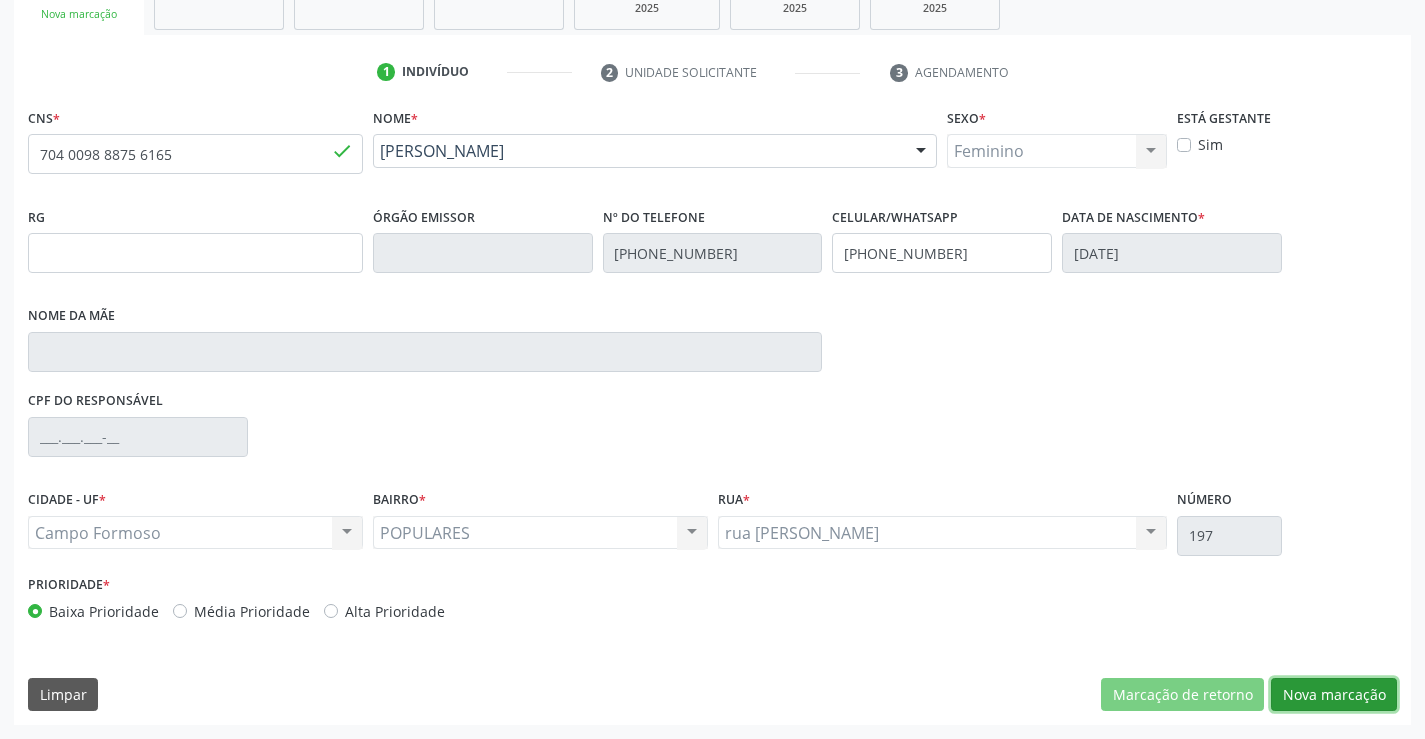 click on "Nova marcação" at bounding box center [1334, 695] 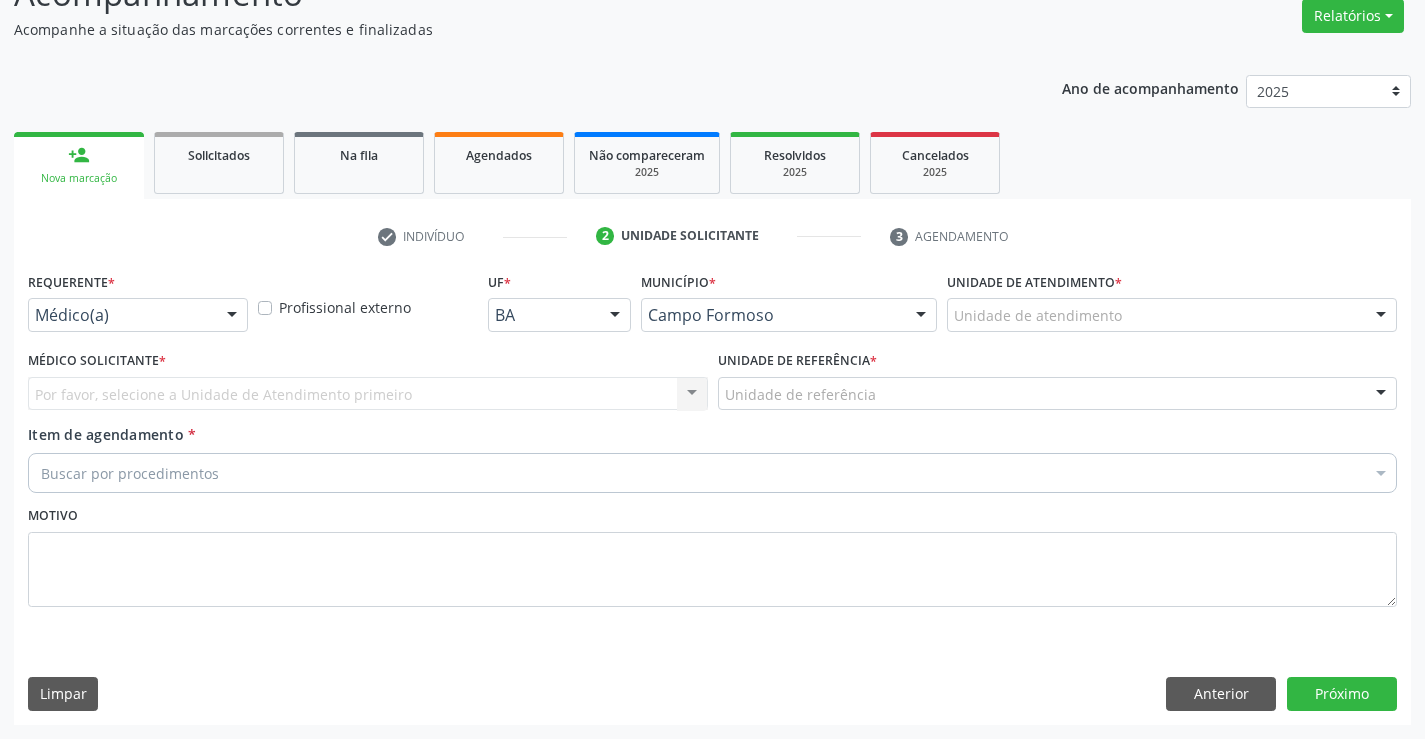 scroll, scrollTop: 167, scrollLeft: 0, axis: vertical 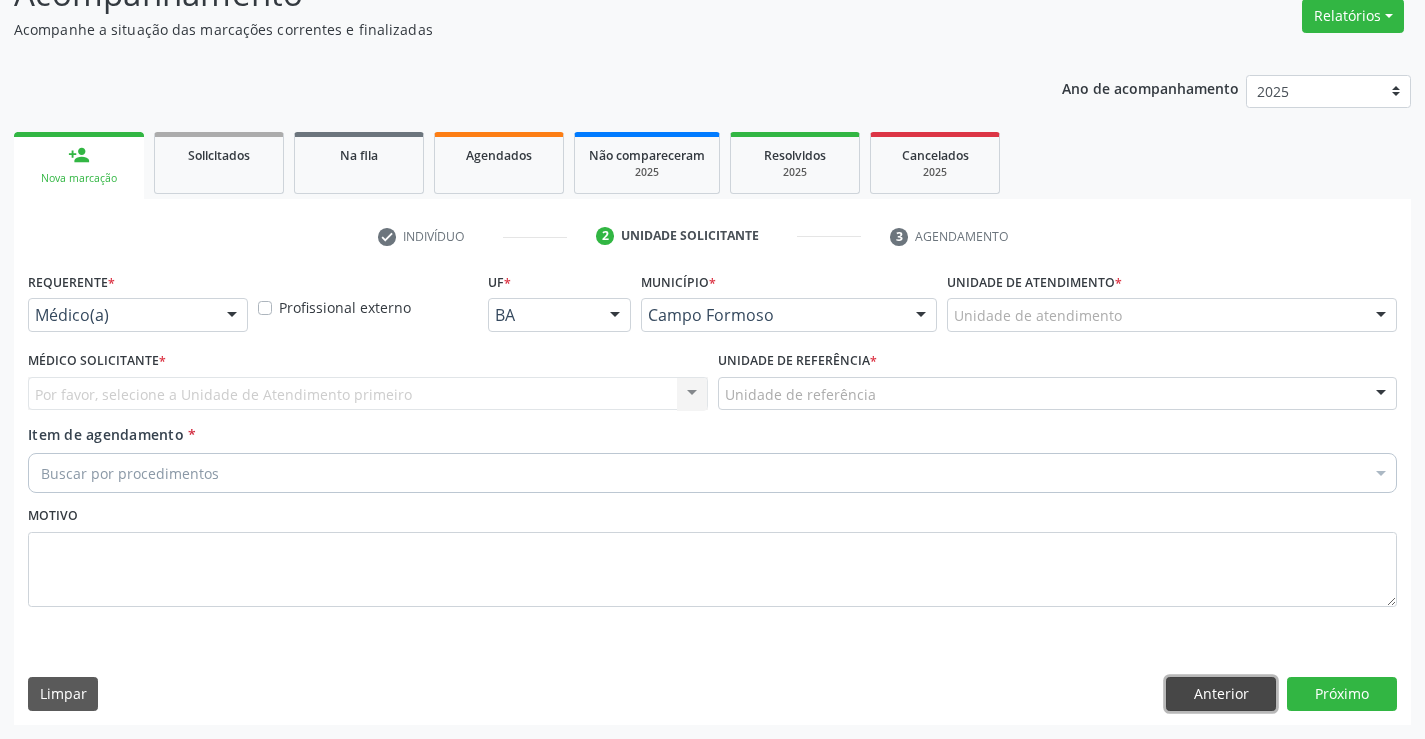 click on "Anterior" at bounding box center [1221, 694] 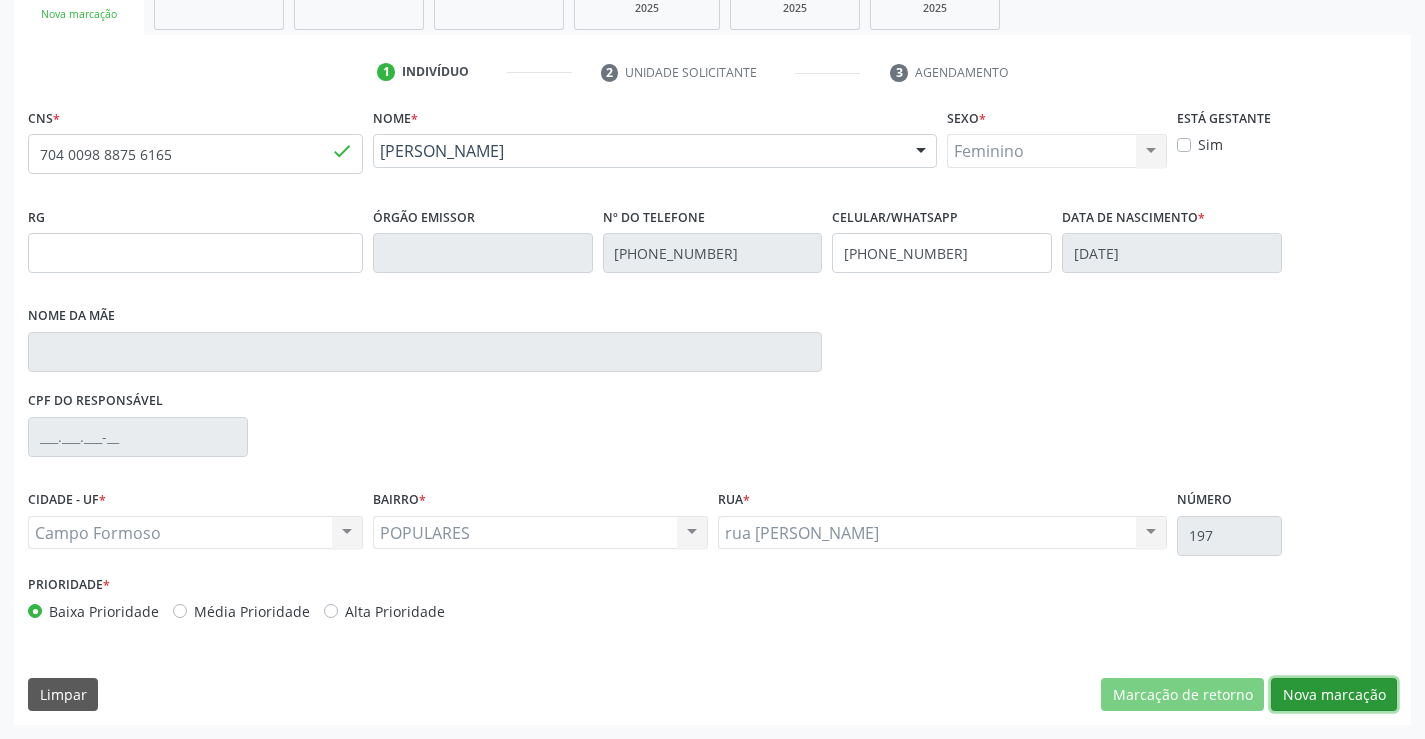 click on "Nova marcação" at bounding box center [1334, 695] 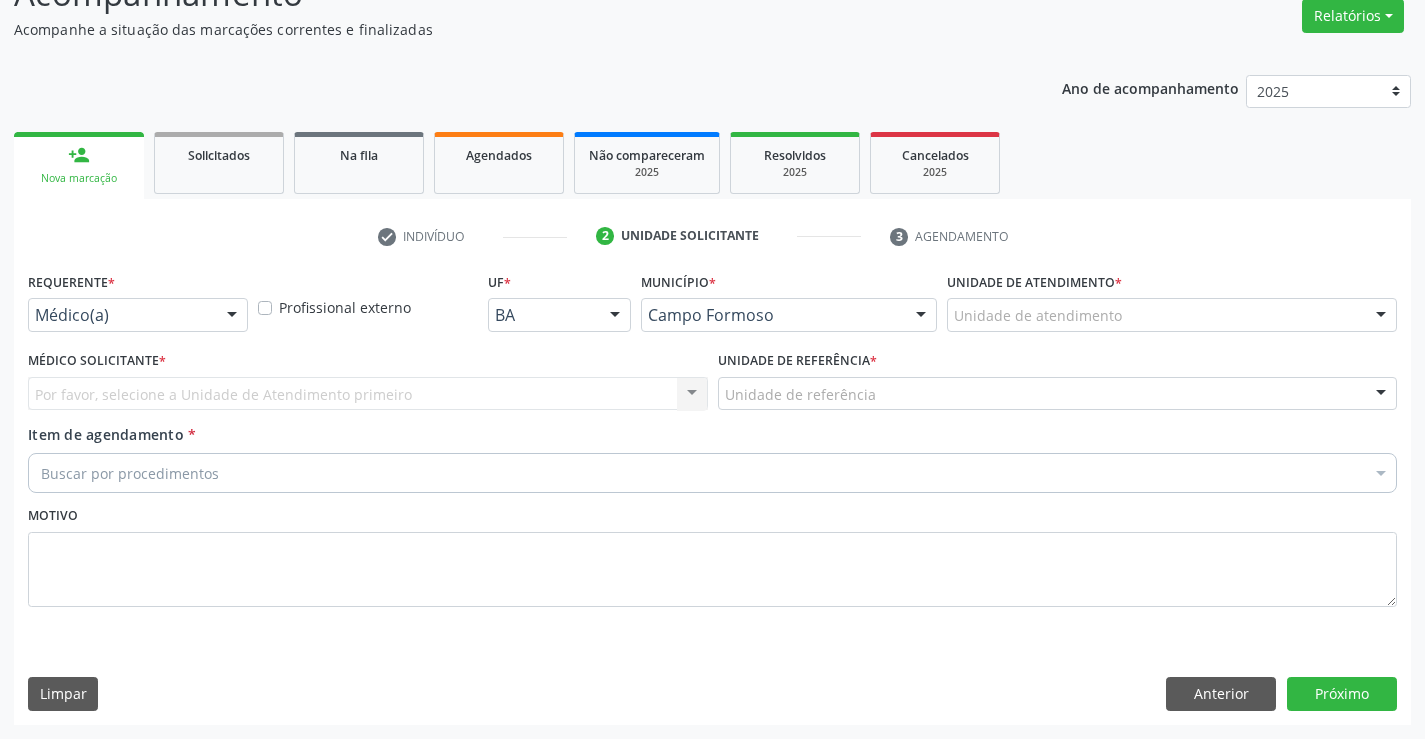 scroll, scrollTop: 167, scrollLeft: 0, axis: vertical 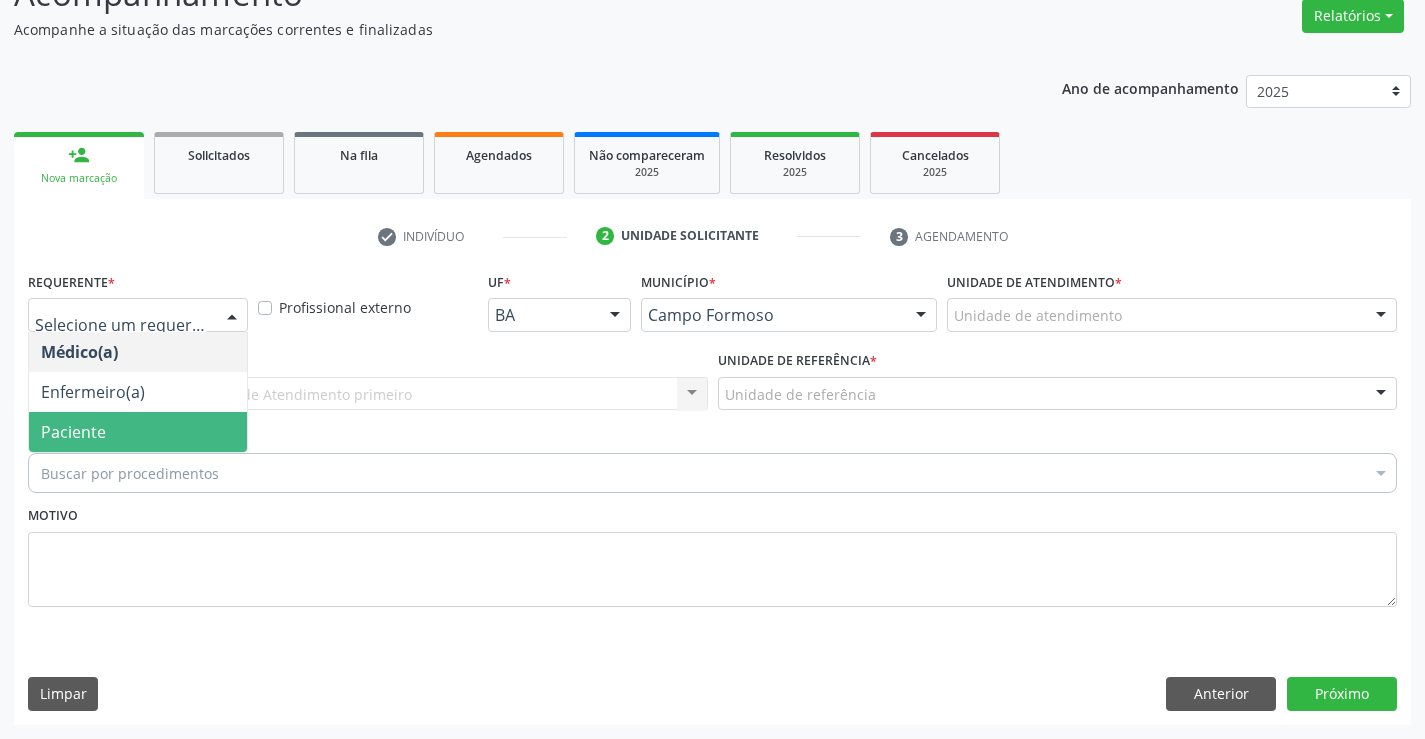 click on "Paciente" at bounding box center (73, 432) 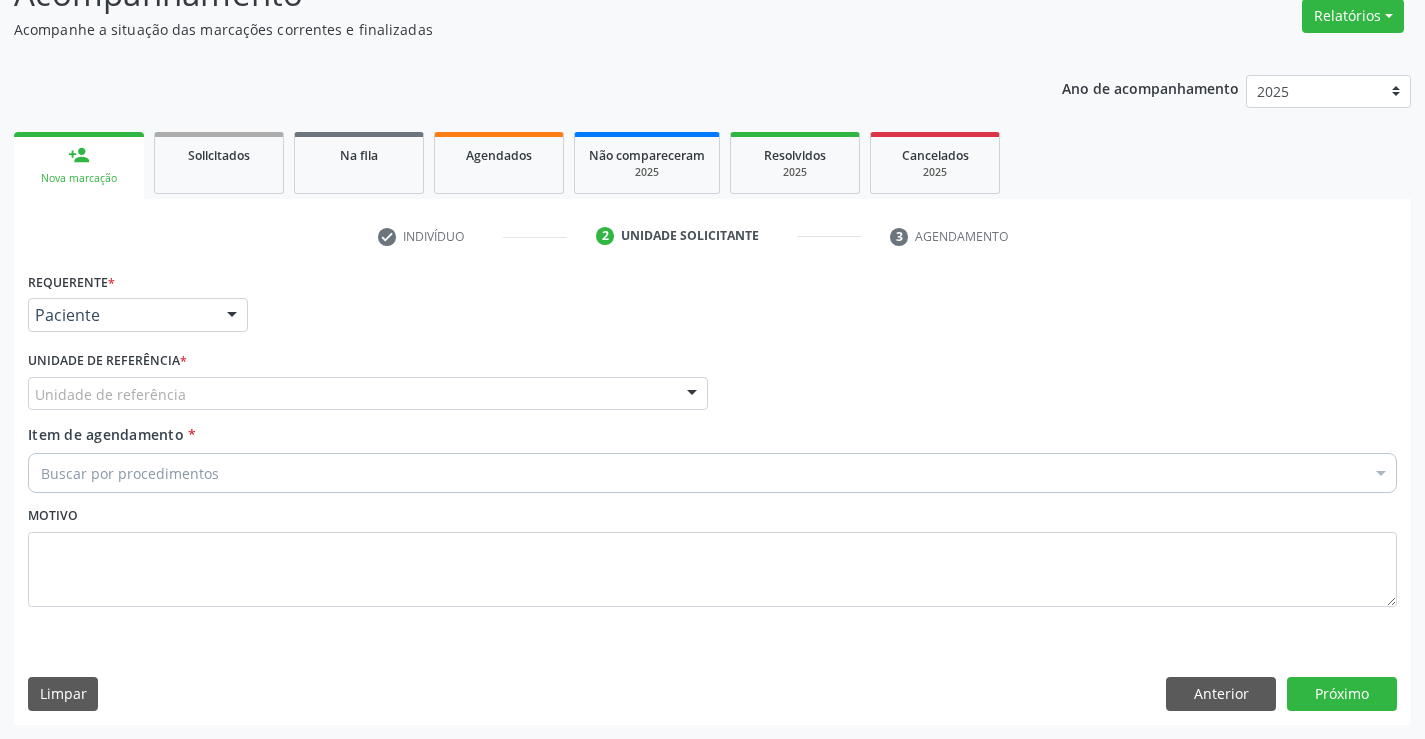 click on "Unidade de referência" at bounding box center [368, 394] 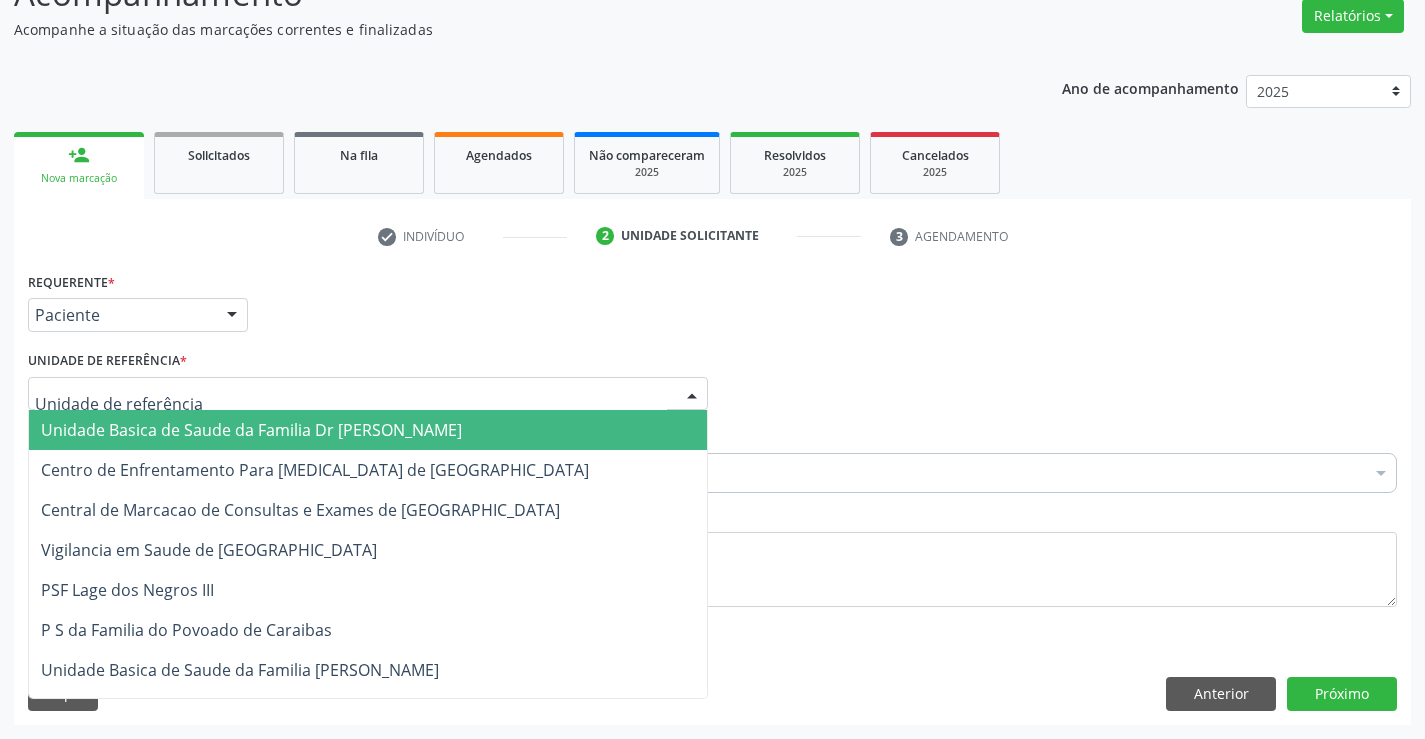 click on "Unidade Basica de Saude da Familia Dr [PERSON_NAME]" at bounding box center [251, 430] 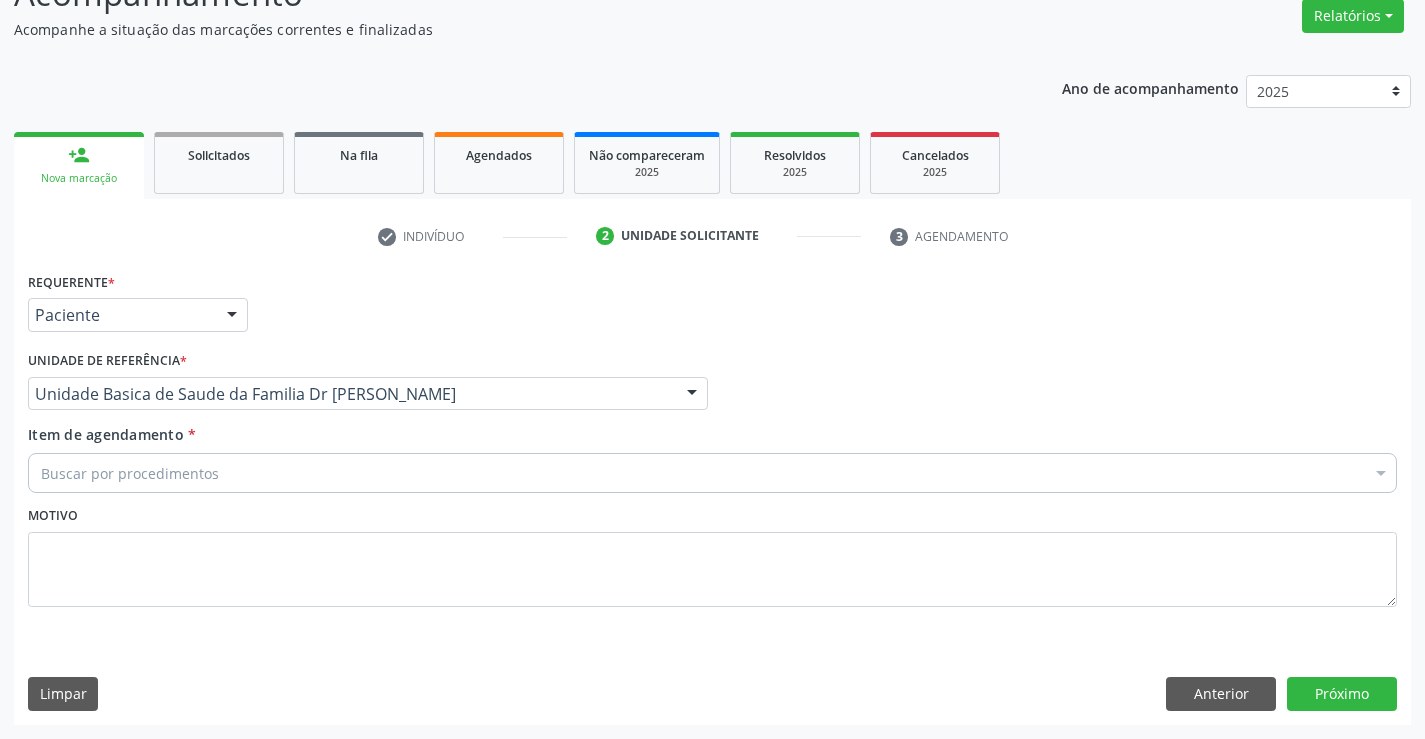 click on "Buscar por procedimentos" at bounding box center [712, 473] 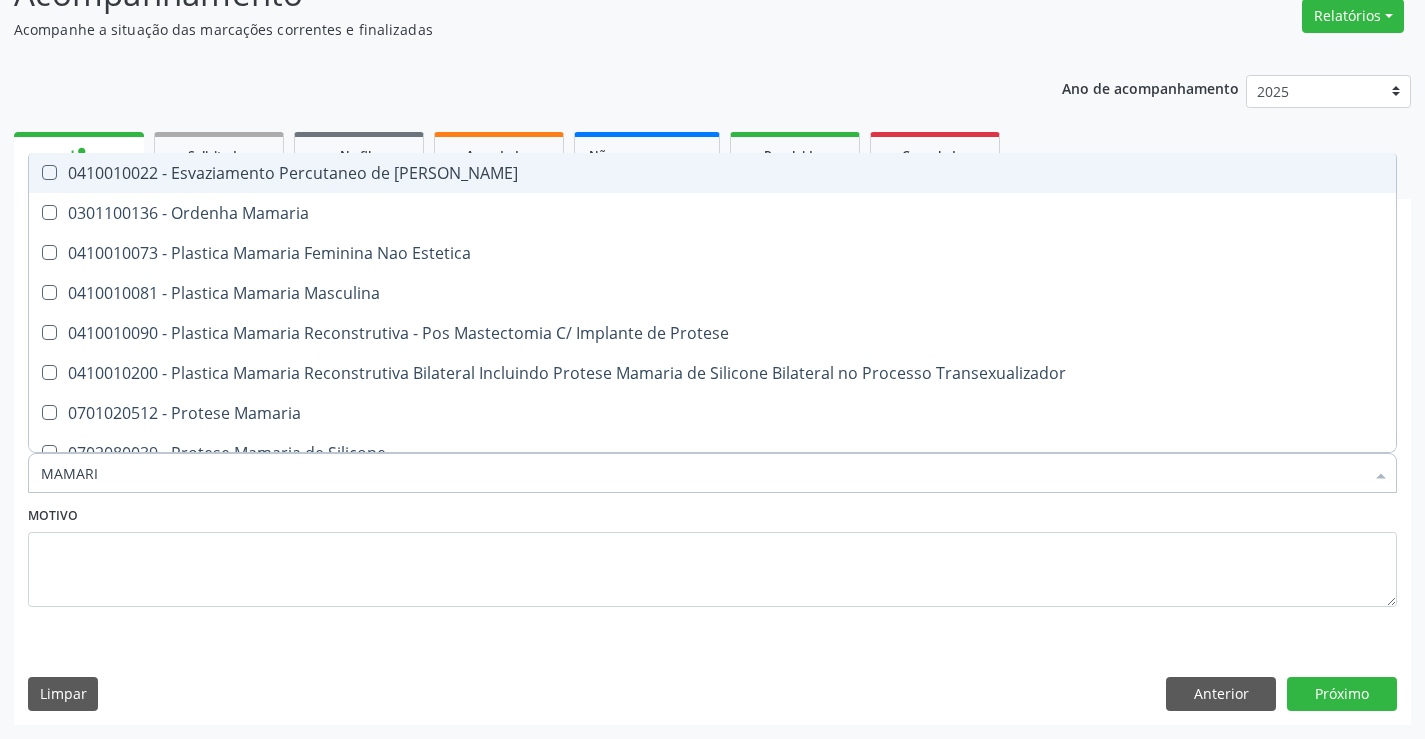 type on "MAMARIA" 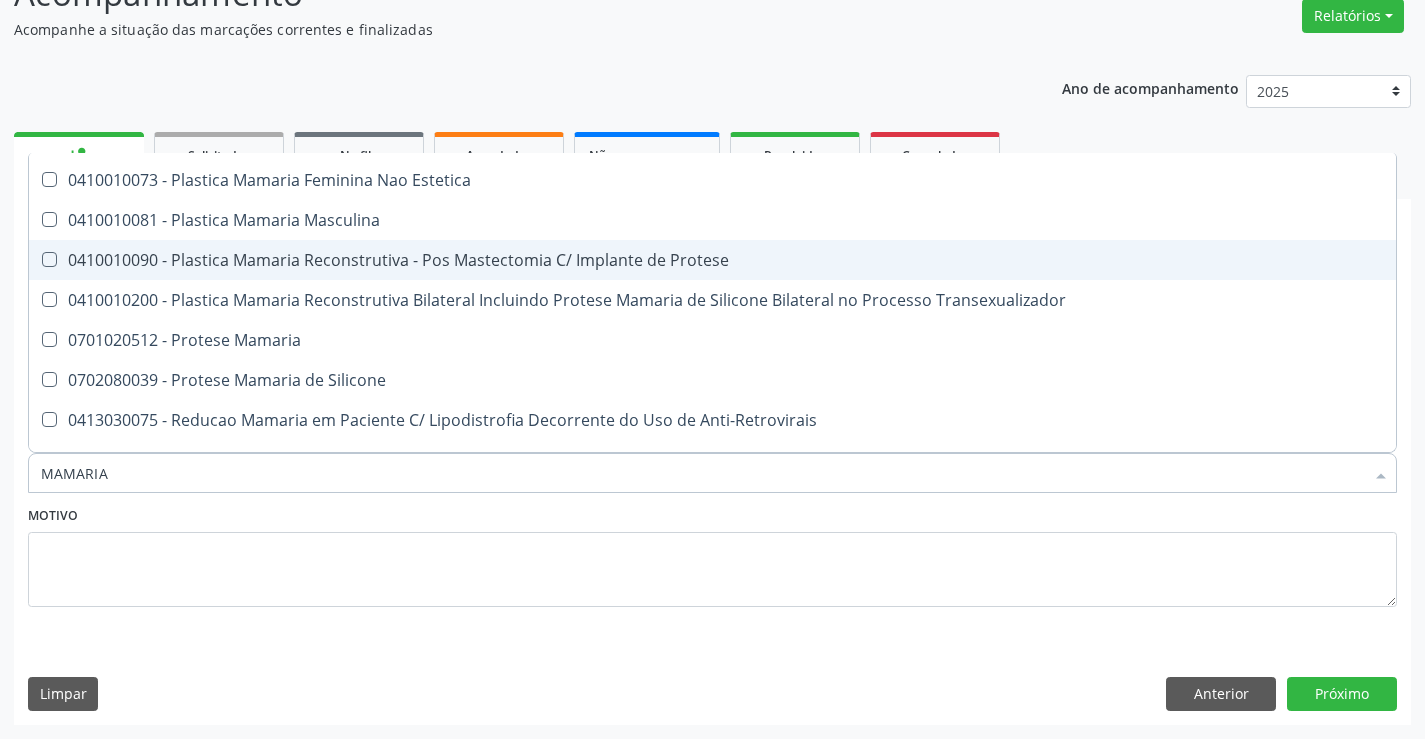 scroll, scrollTop: 61, scrollLeft: 0, axis: vertical 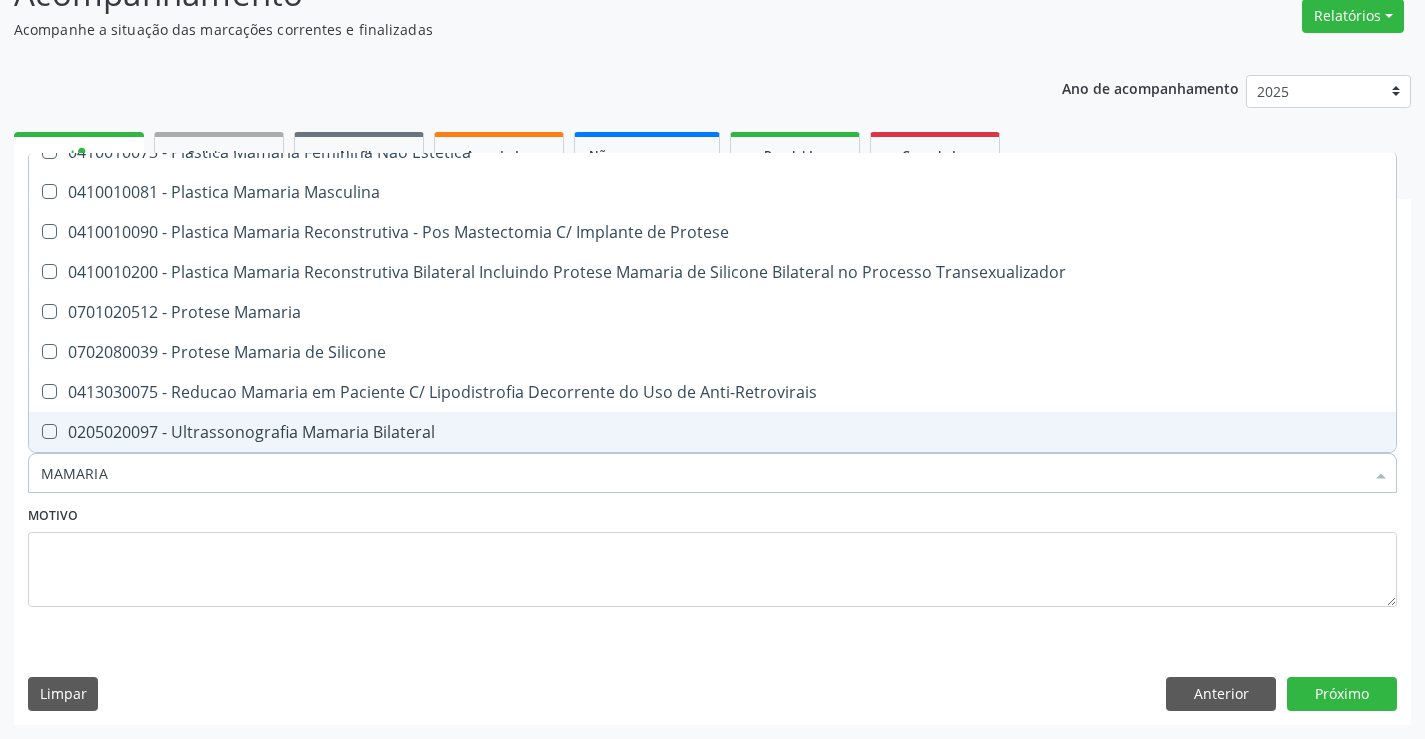 click on "0205020097 - Ultrassonografia Mamaria Bilateral" at bounding box center (712, 432) 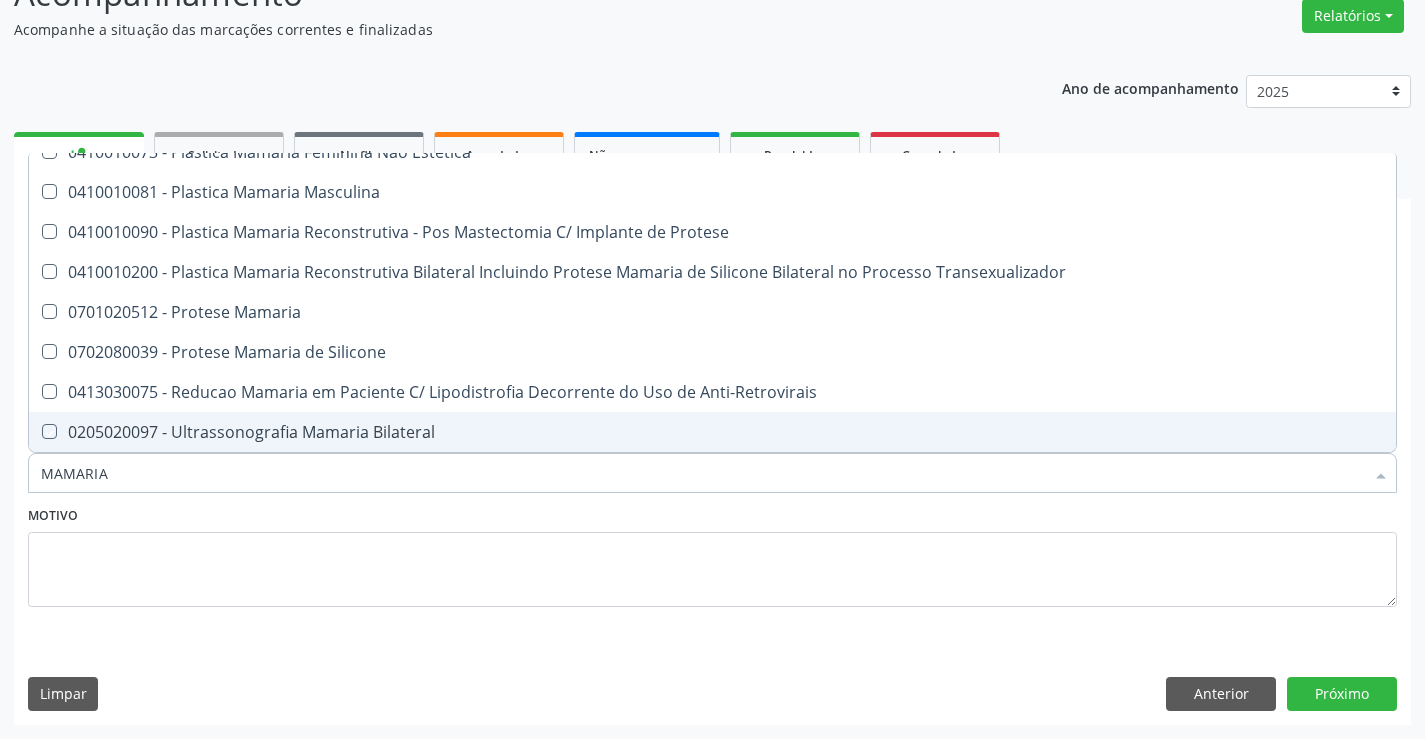 checkbox on "true" 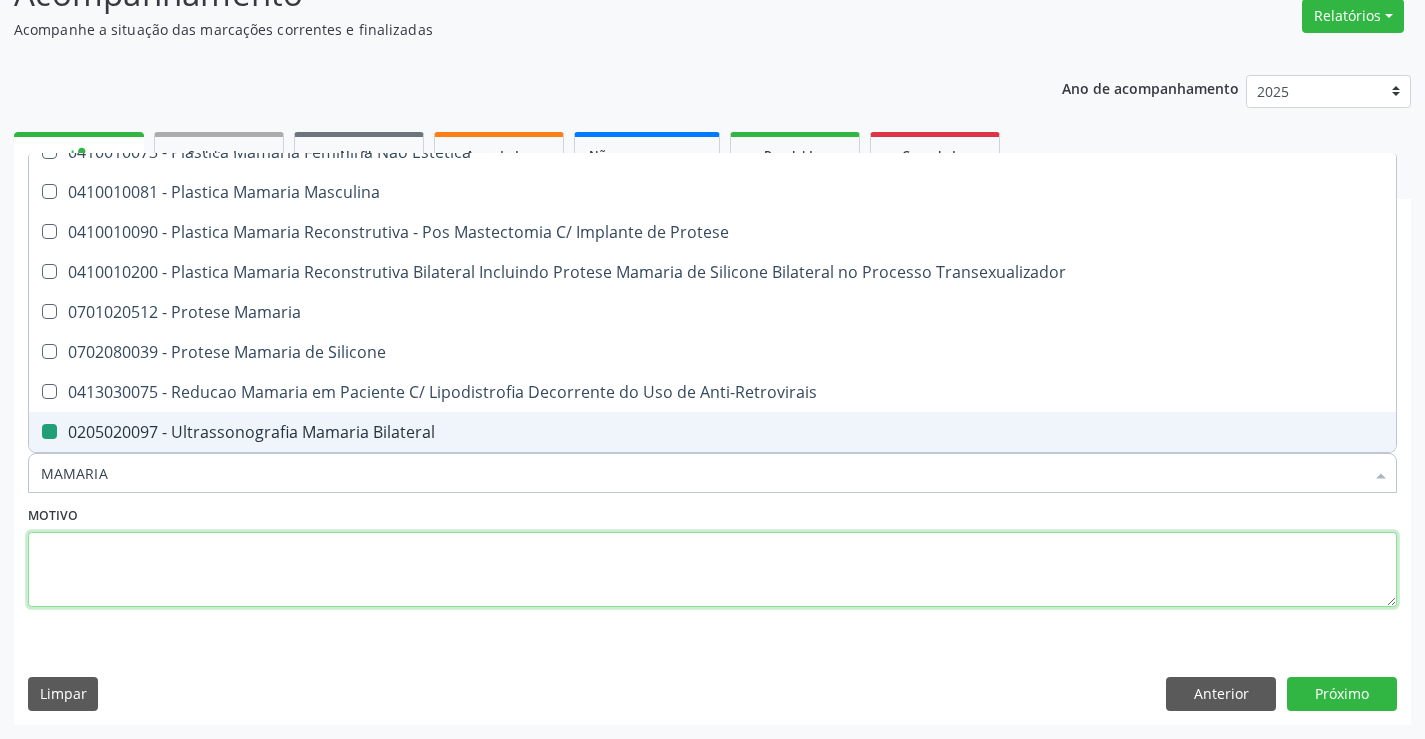 click at bounding box center (712, 570) 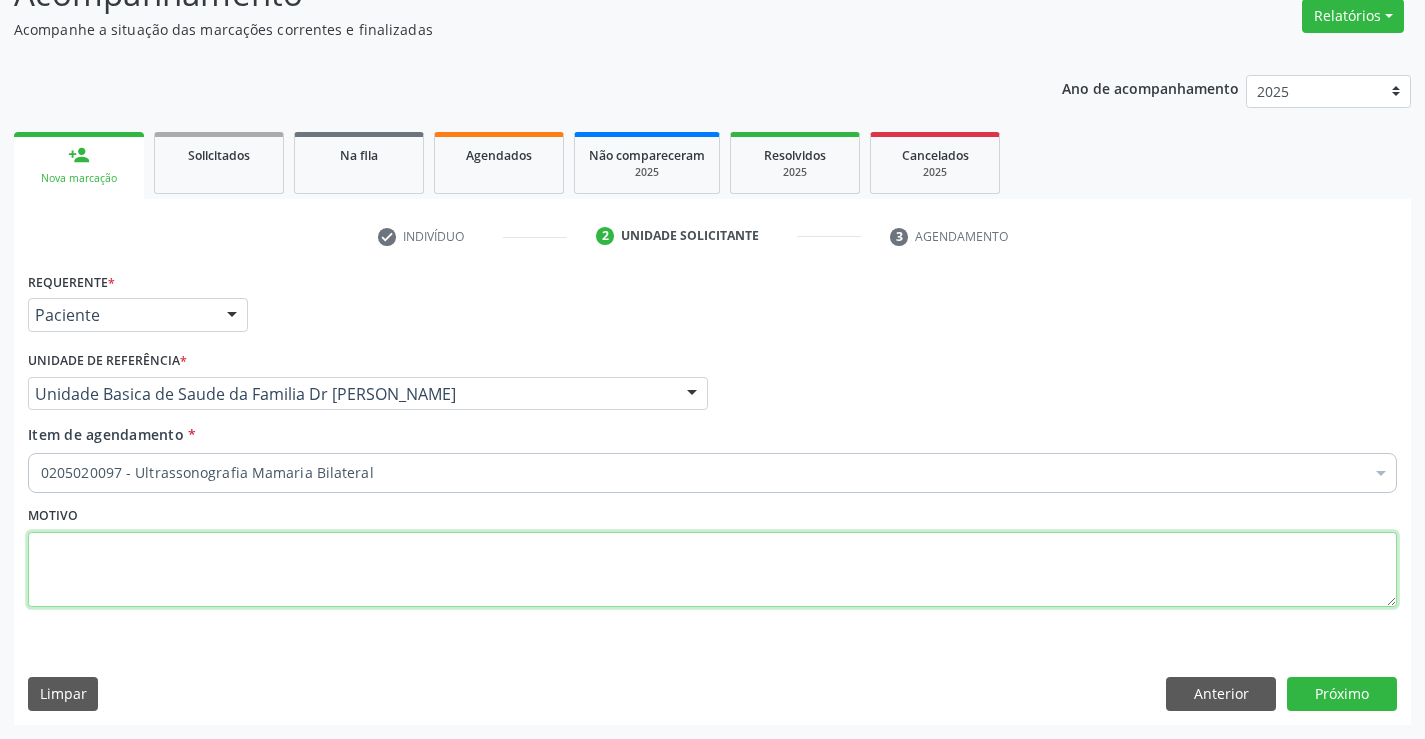 scroll, scrollTop: 0, scrollLeft: 0, axis: both 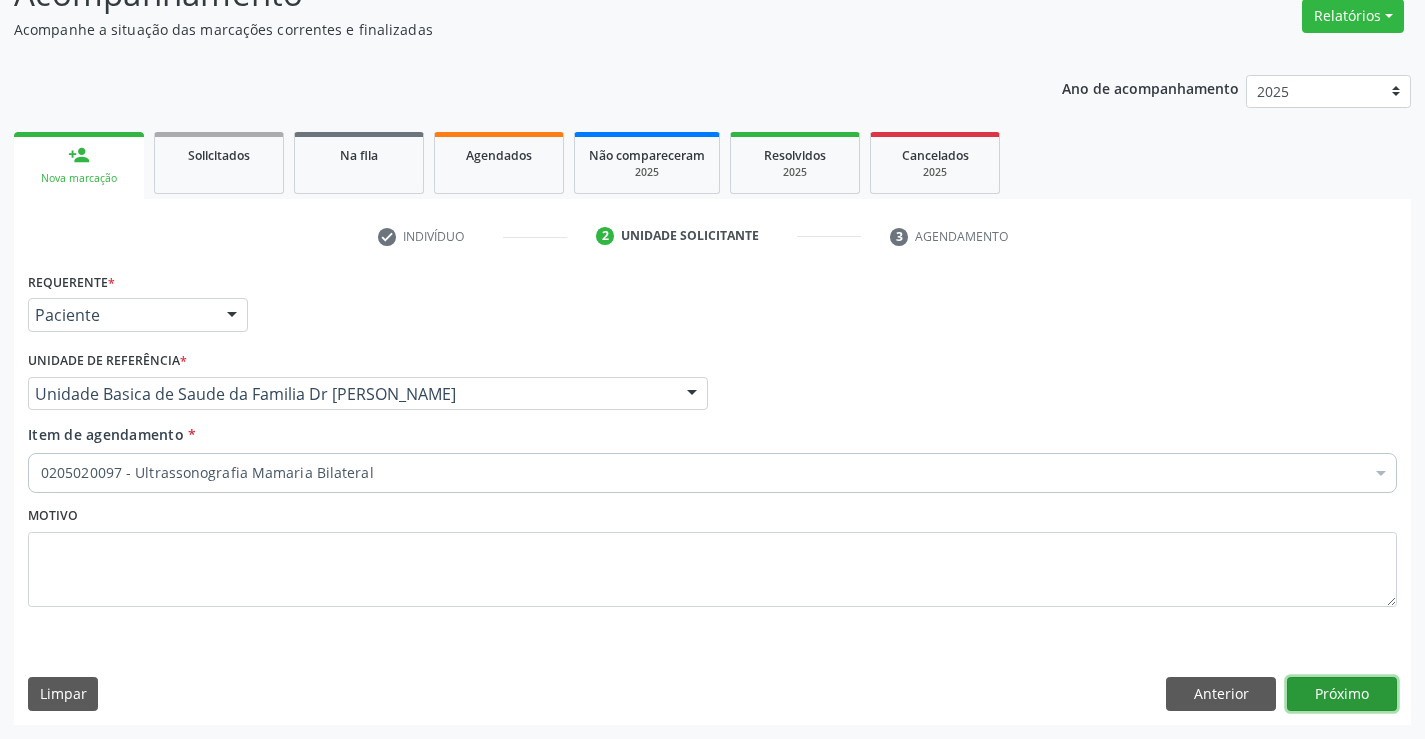 click on "Próximo" at bounding box center [1342, 694] 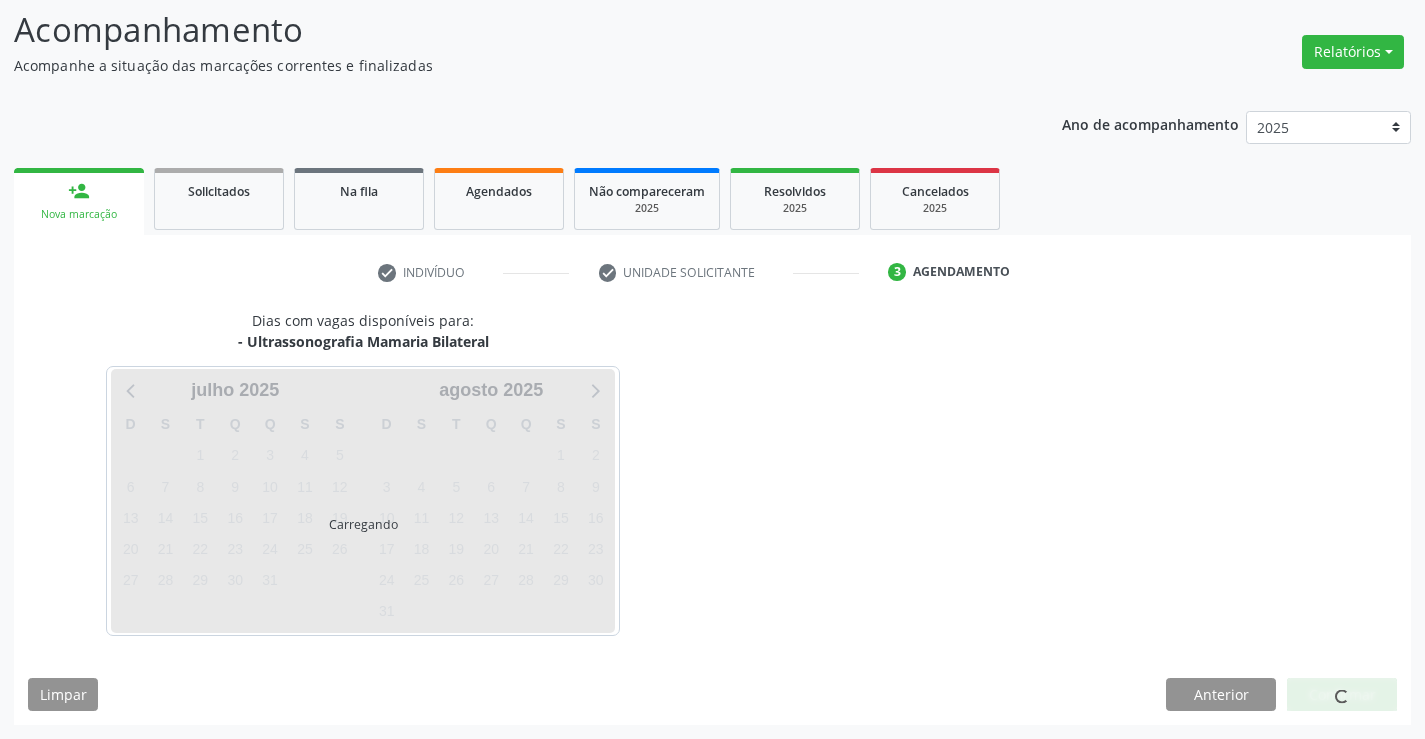 scroll, scrollTop: 131, scrollLeft: 0, axis: vertical 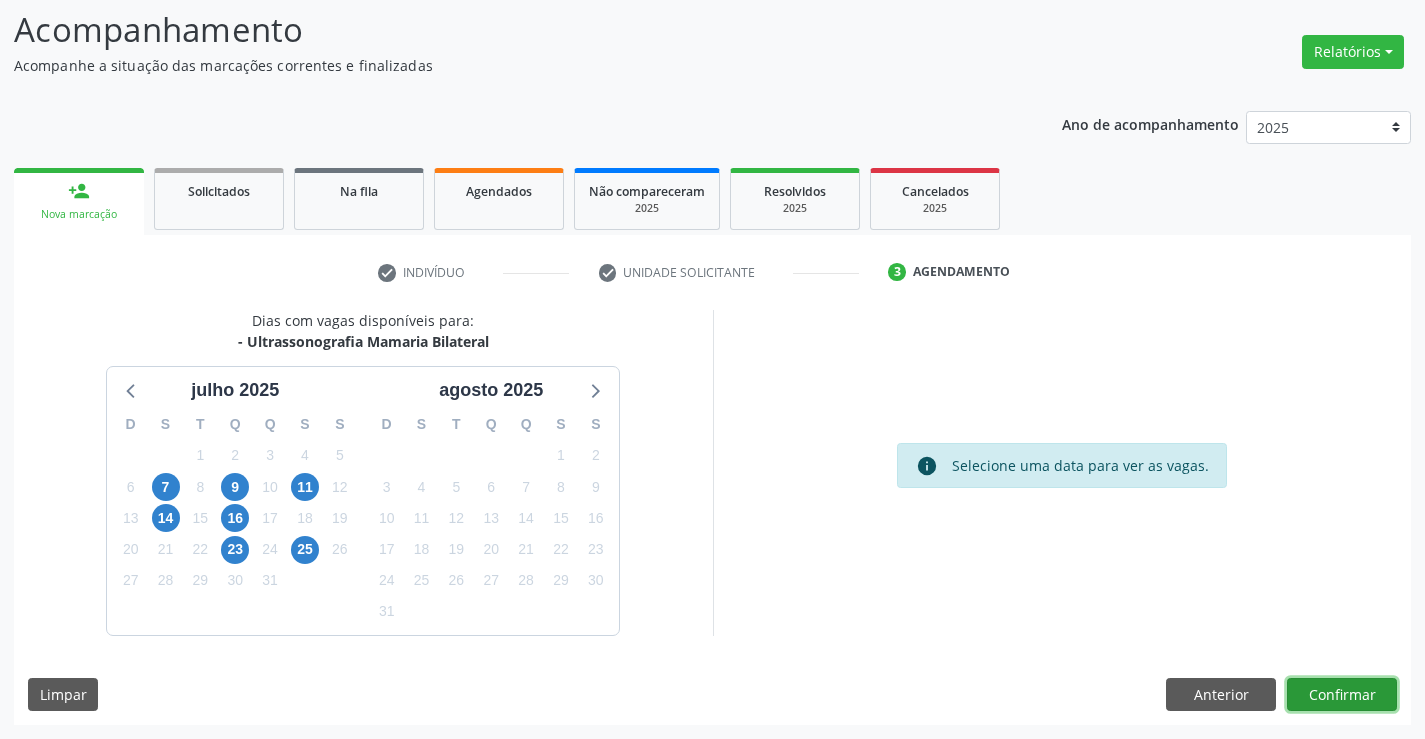 click on "Confirmar" at bounding box center [1342, 695] 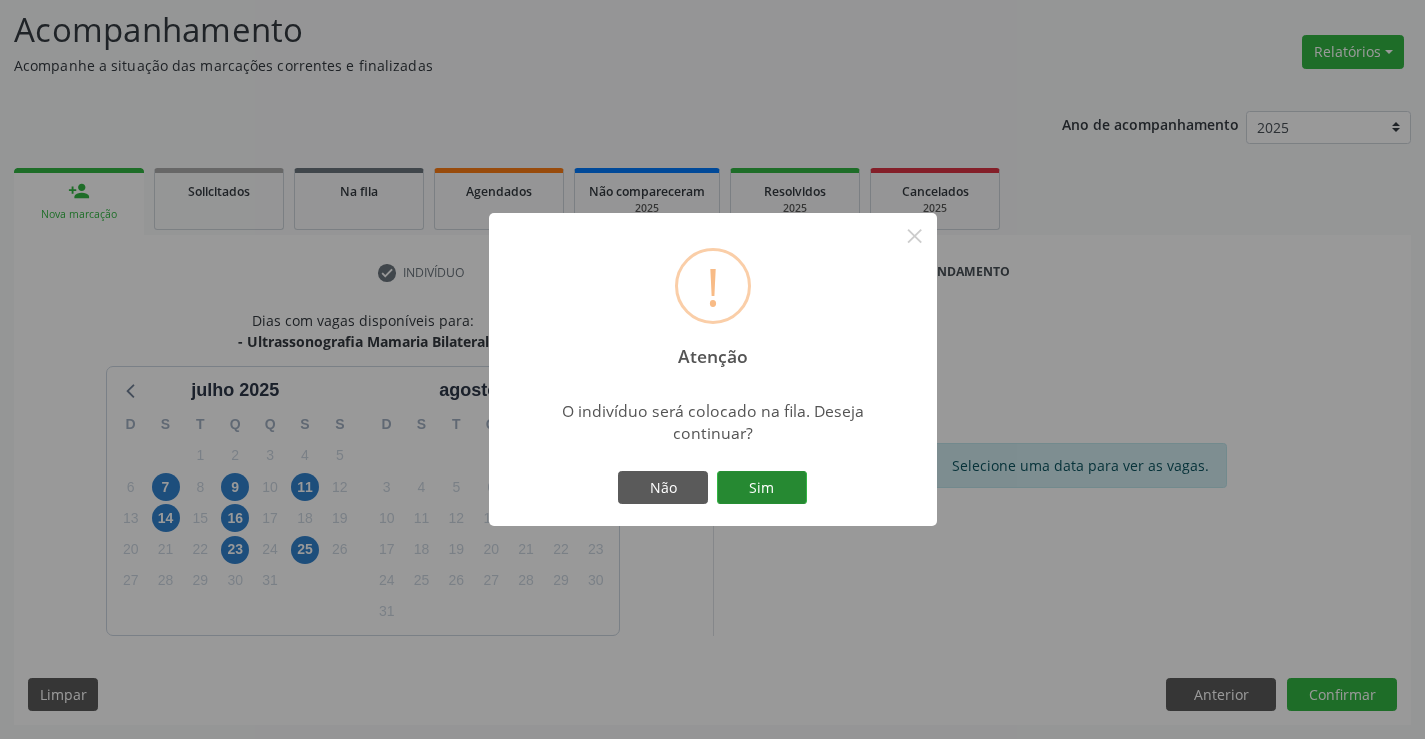 click on "Sim" at bounding box center (762, 488) 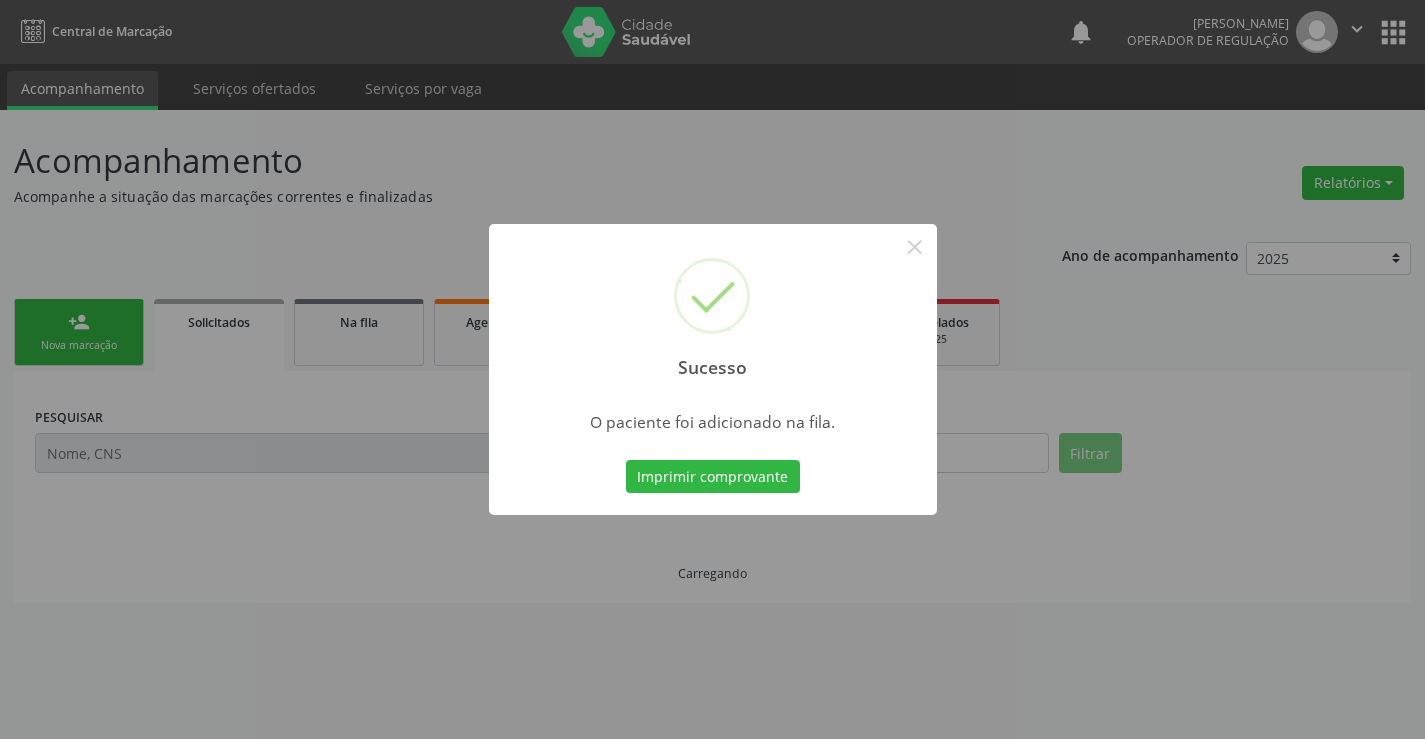 scroll, scrollTop: 0, scrollLeft: 0, axis: both 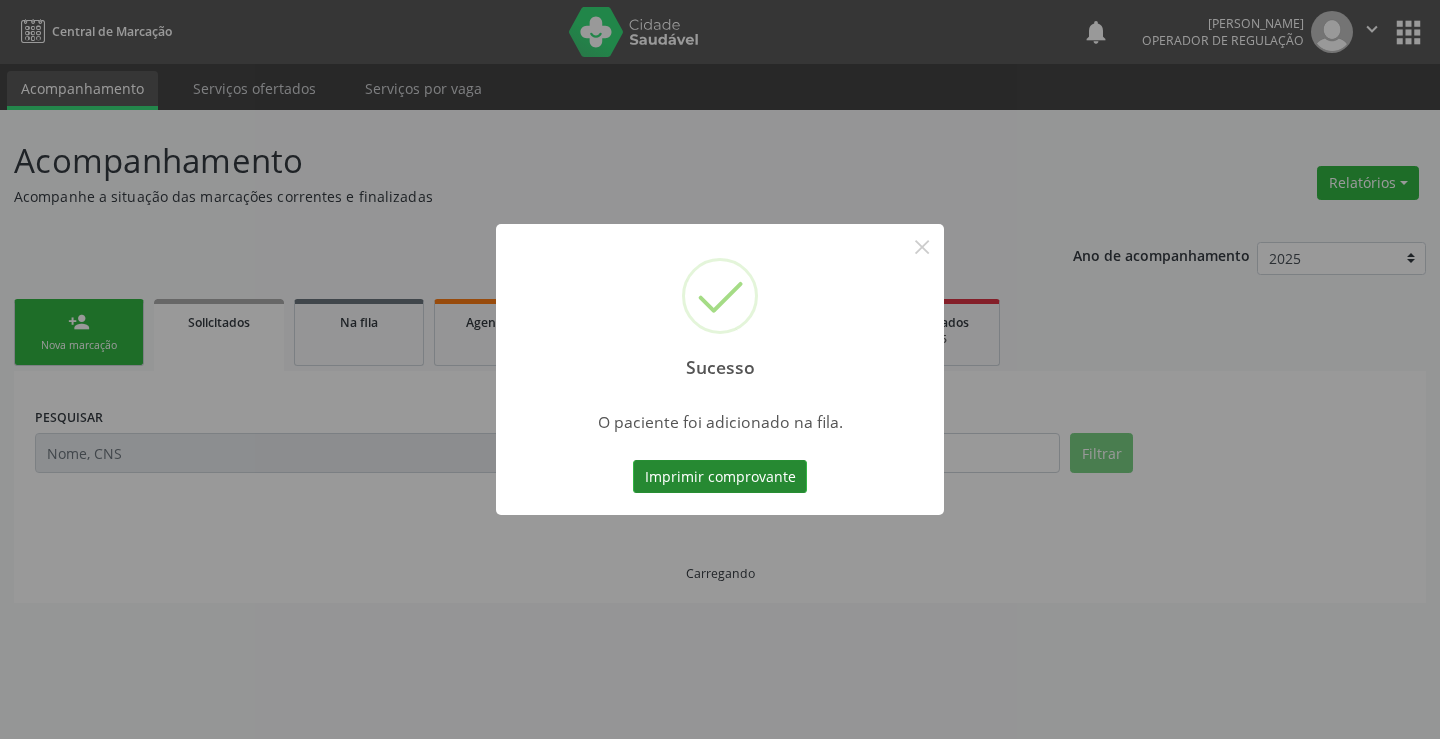 click on "Imprimir comprovante" at bounding box center (720, 477) 